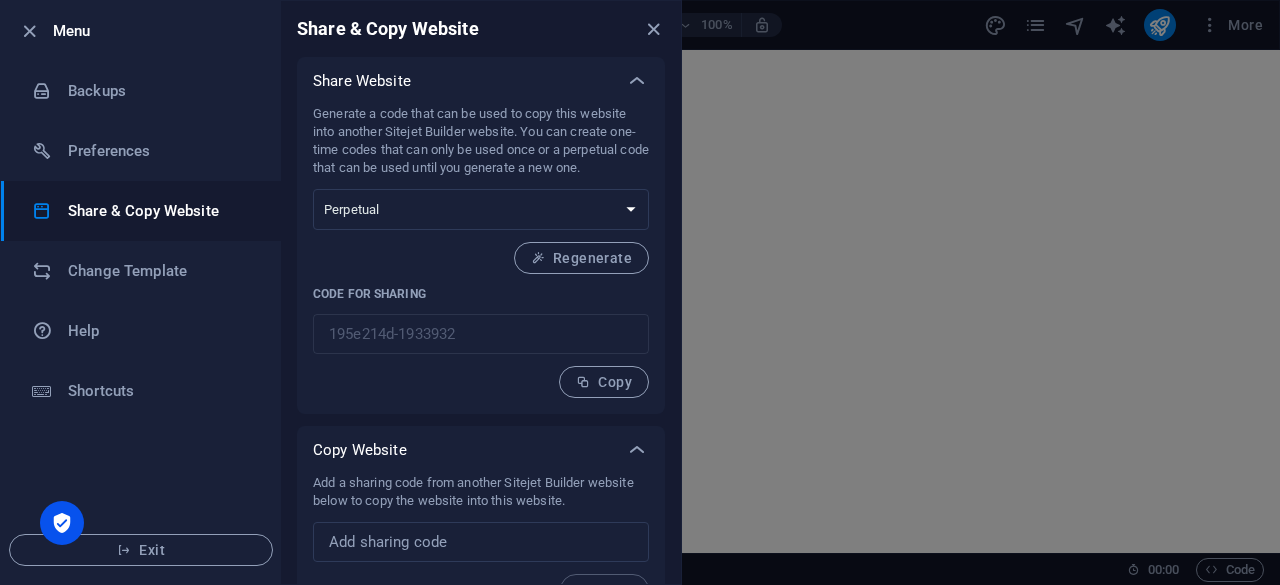 scroll, scrollTop: 0, scrollLeft: 0, axis: both 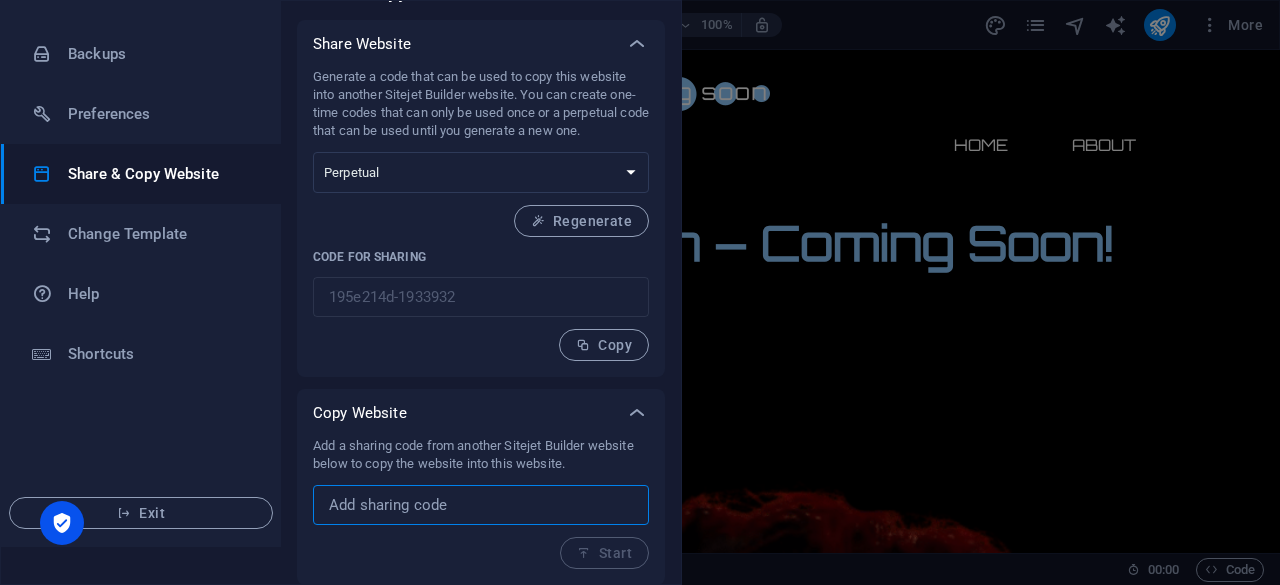 click at bounding box center [481, 505] 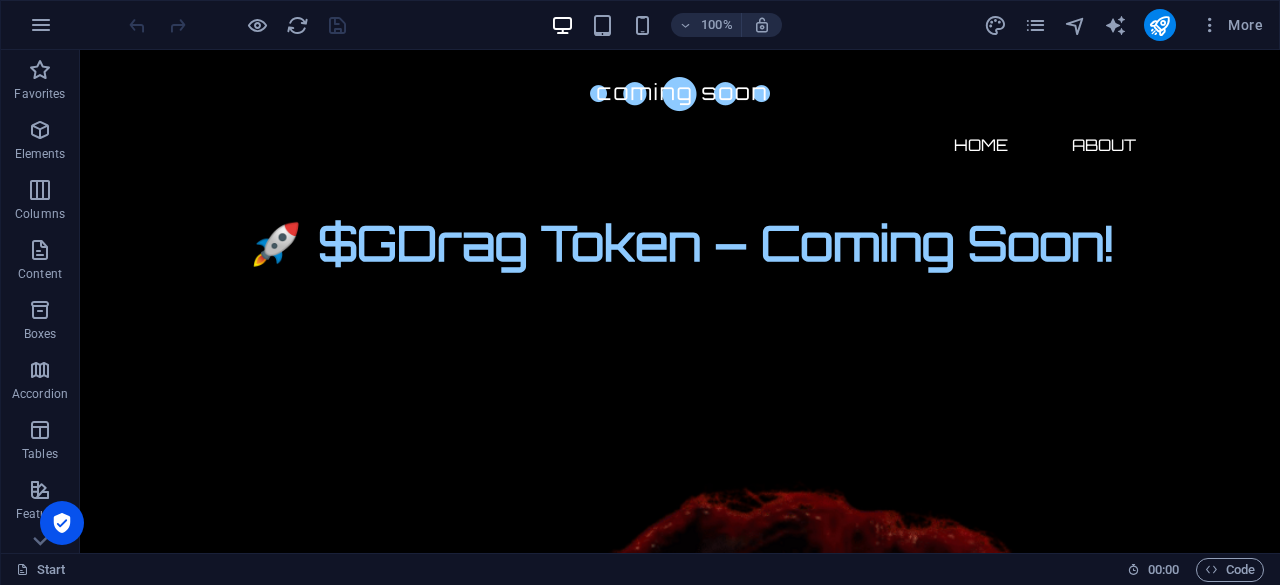 scroll, scrollTop: 0, scrollLeft: 0, axis: both 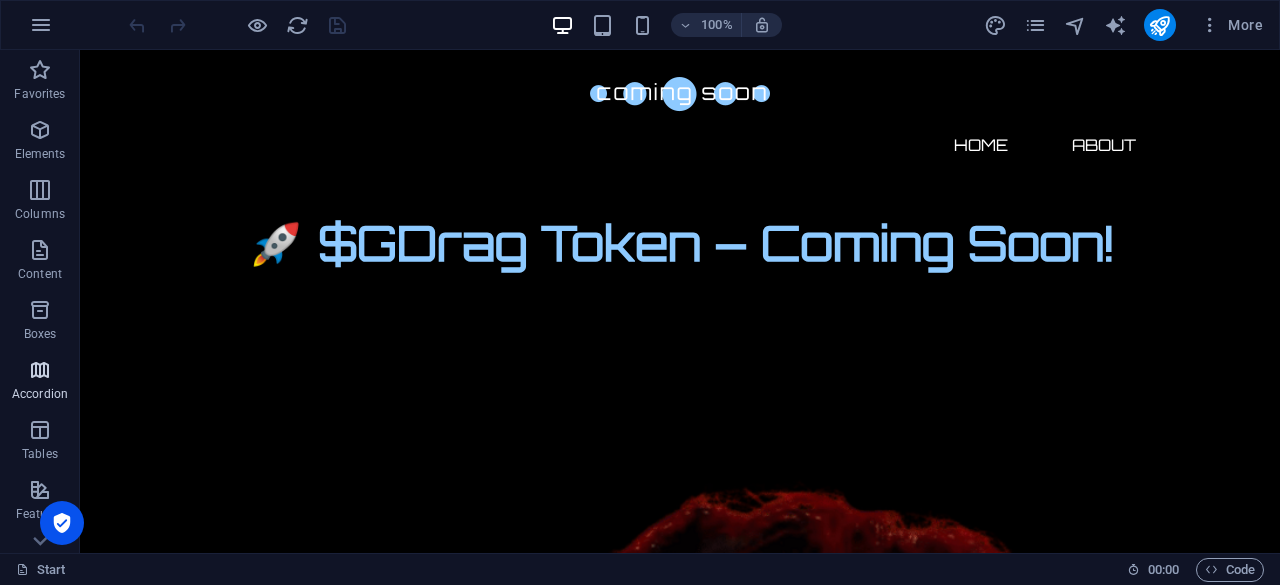 click on "Accordion" at bounding box center [40, 394] 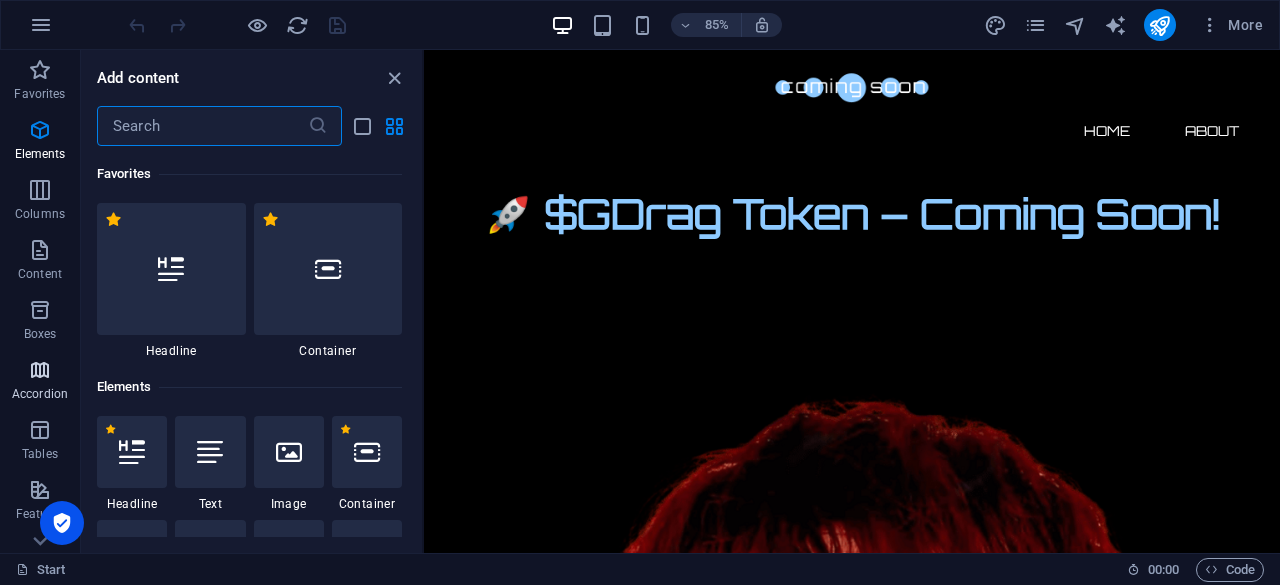 scroll, scrollTop: 6221, scrollLeft: 0, axis: vertical 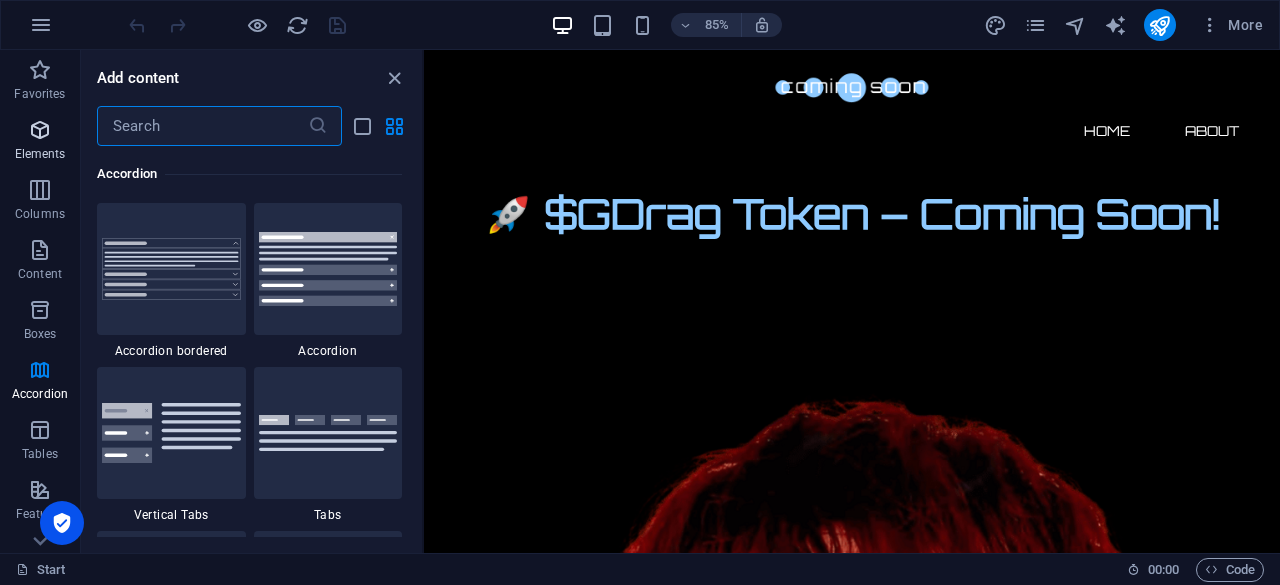 click at bounding box center [40, 130] 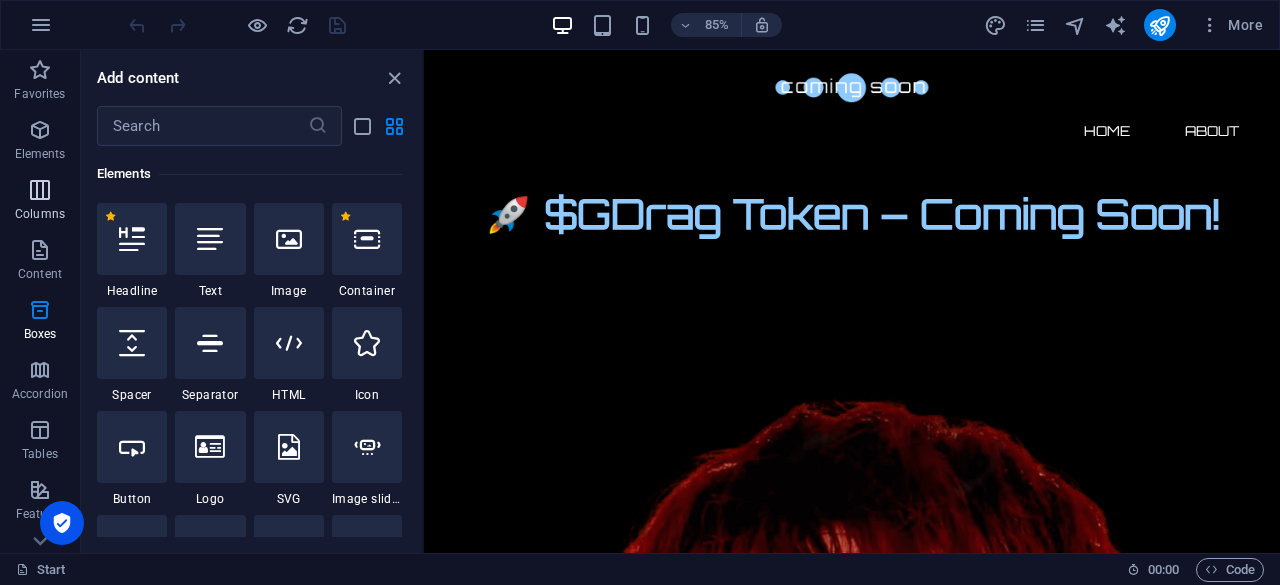 click at bounding box center [40, 190] 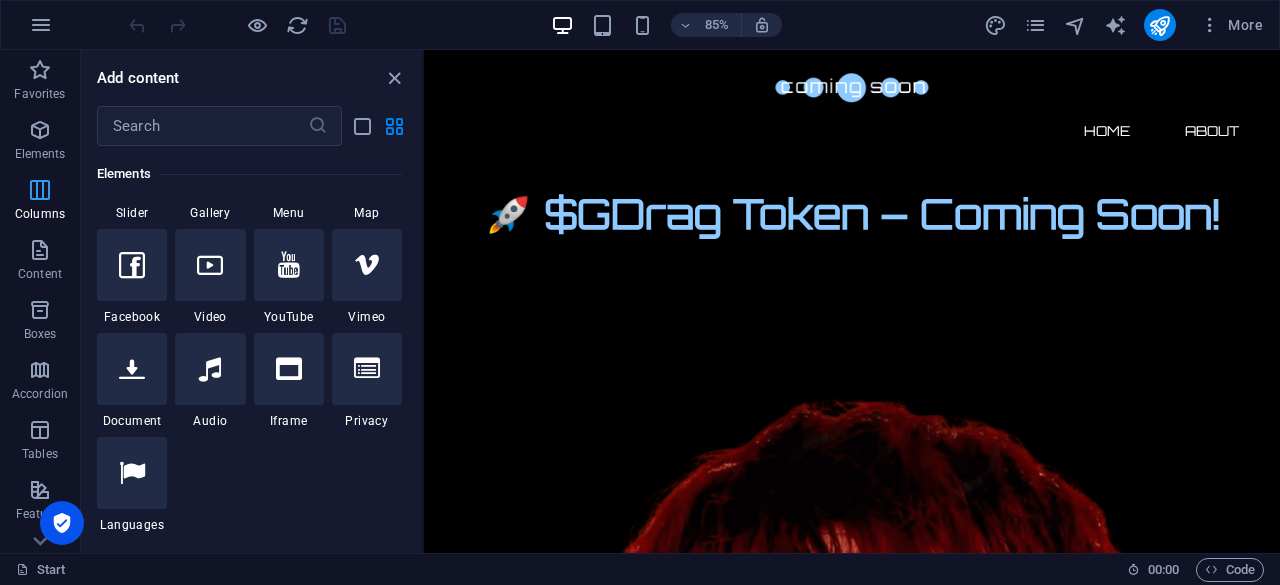 scroll, scrollTop: 990, scrollLeft: 0, axis: vertical 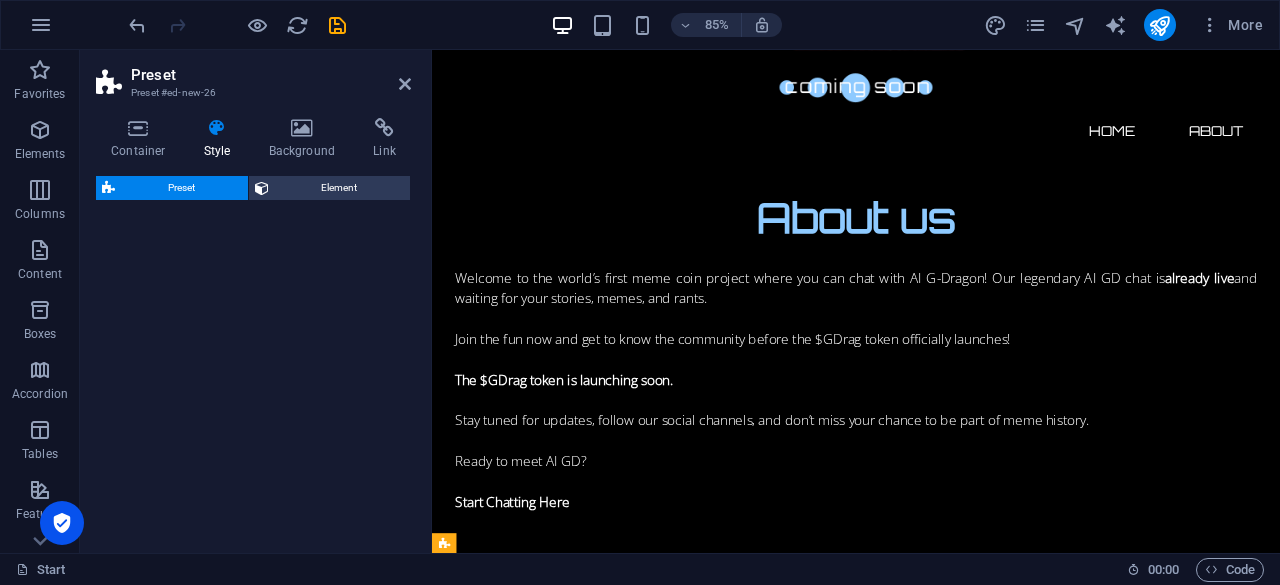 select on "rem" 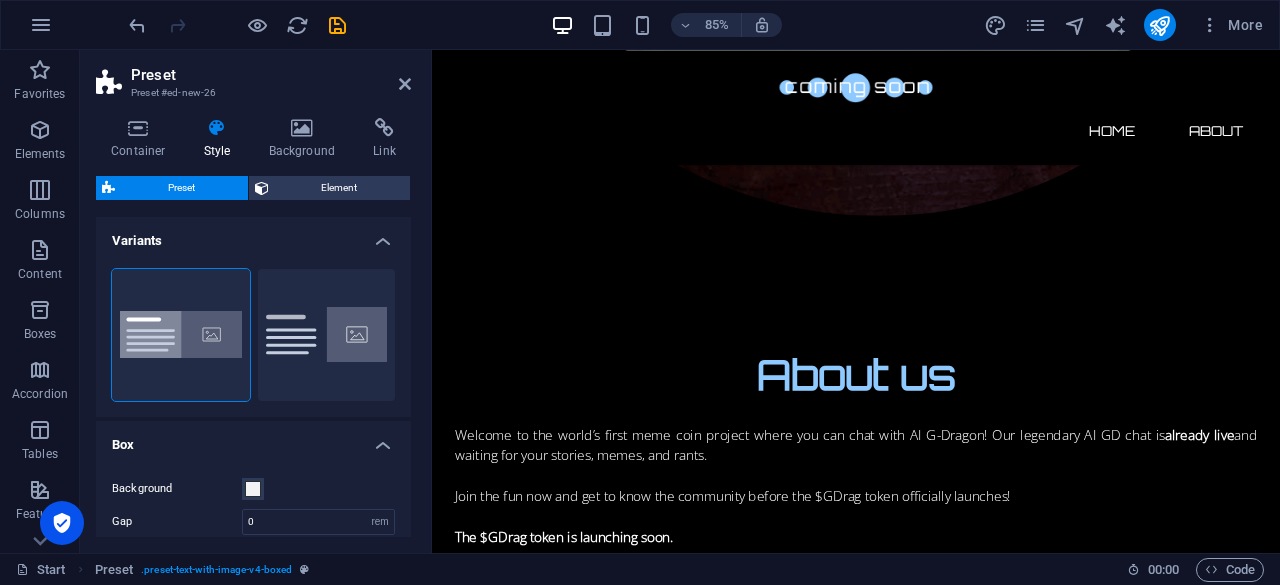 scroll, scrollTop: 1066, scrollLeft: 0, axis: vertical 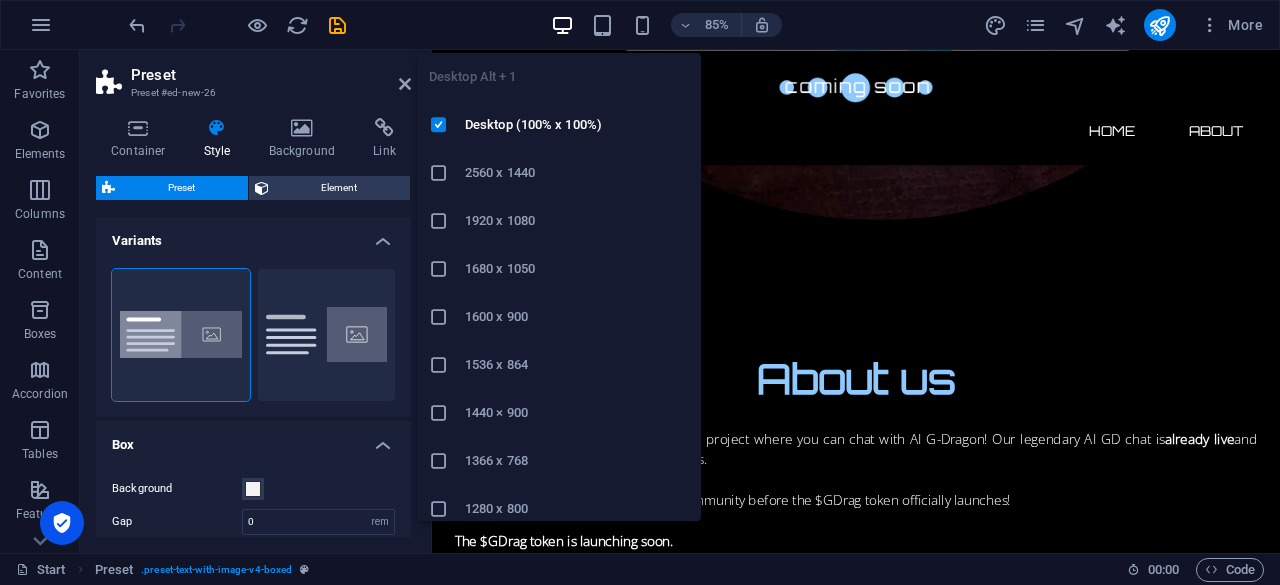 click at bounding box center [562, 25] 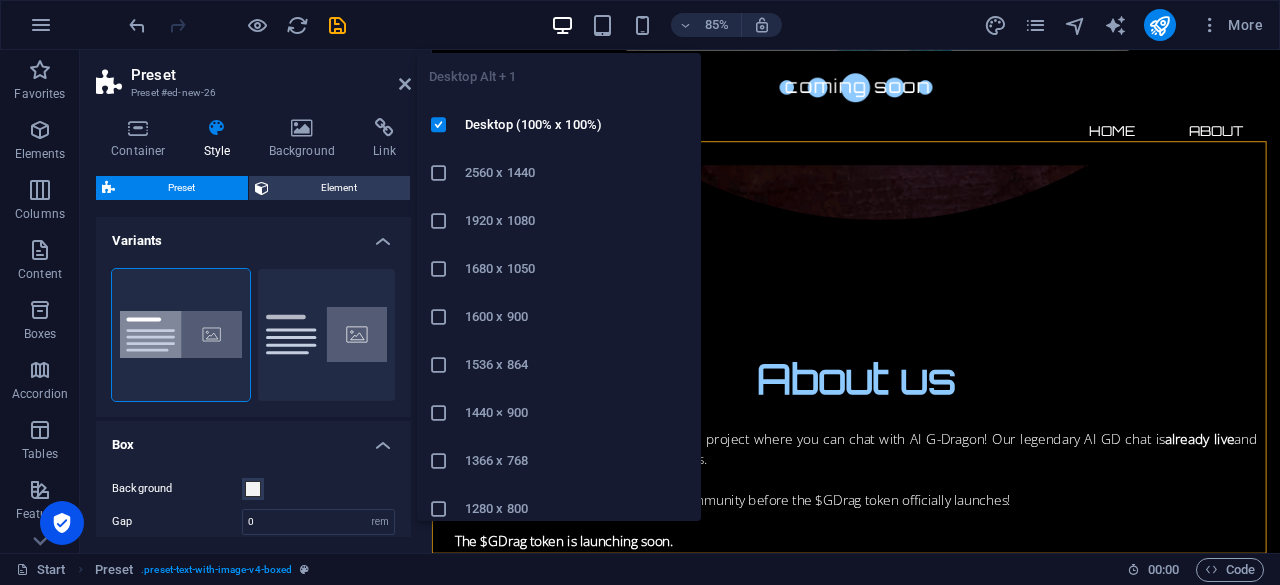 scroll, scrollTop: 1741, scrollLeft: 0, axis: vertical 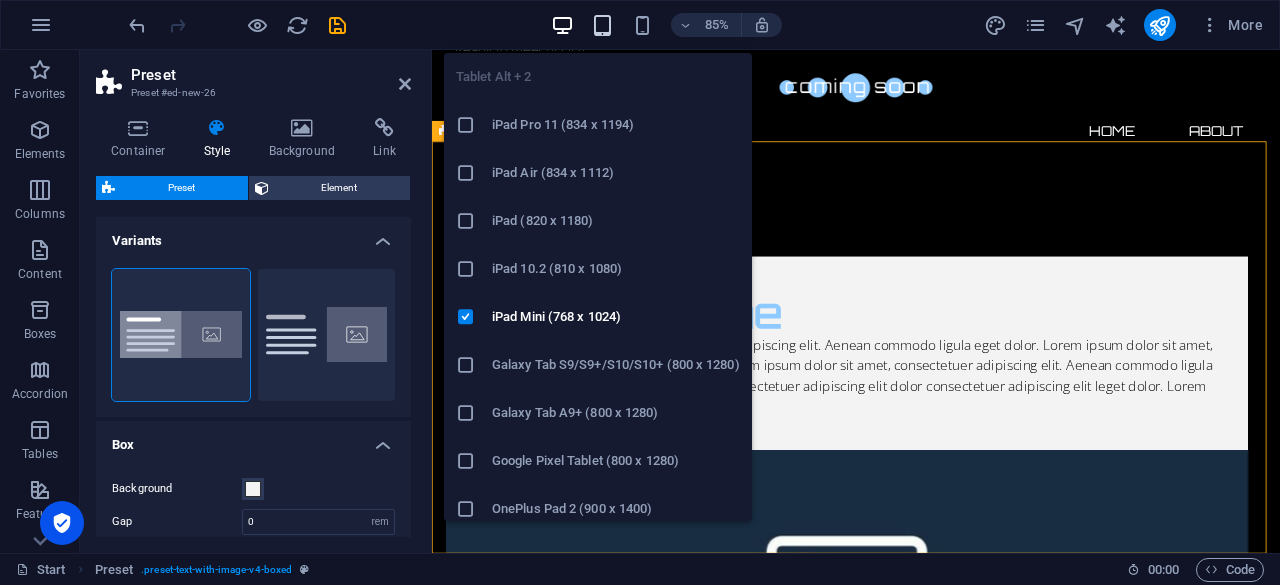 click at bounding box center [602, 25] 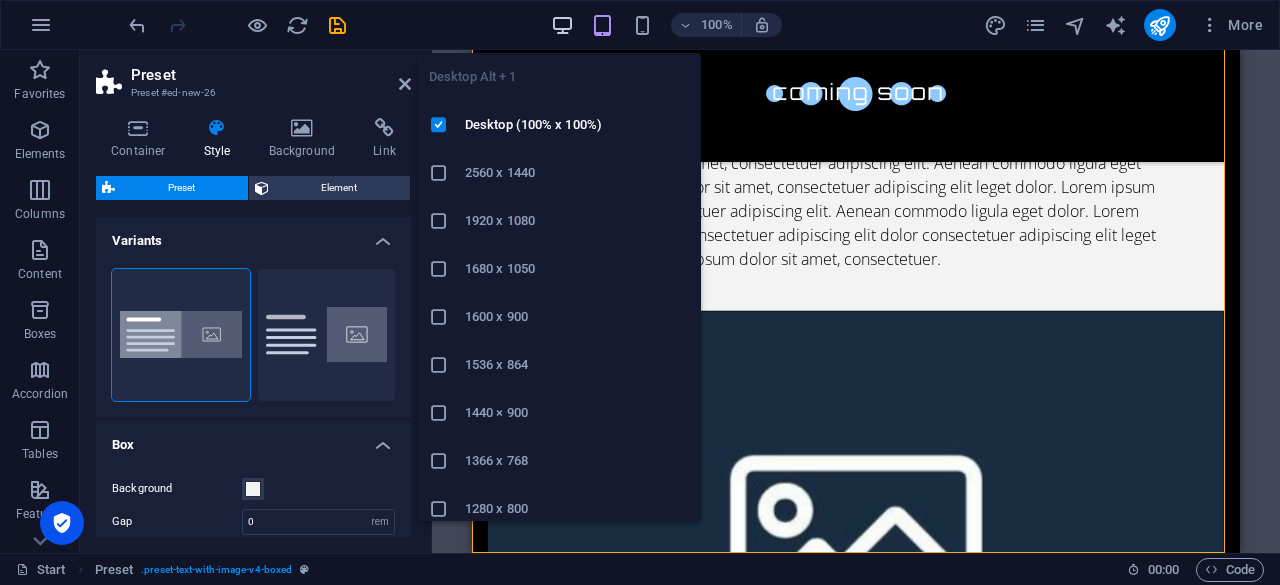 click at bounding box center [562, 25] 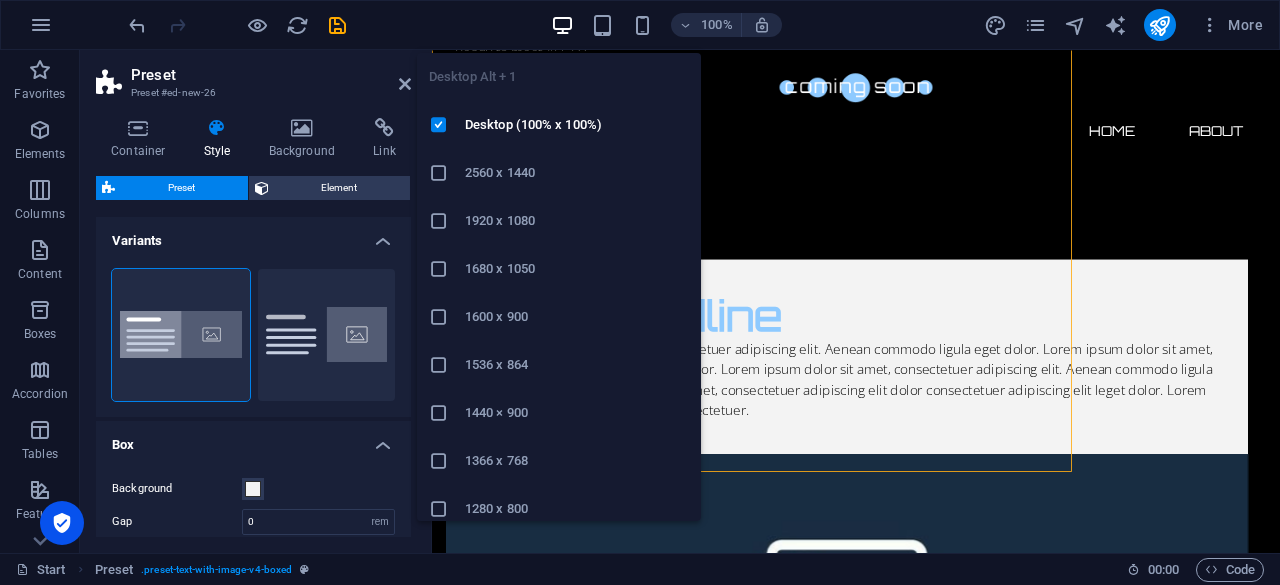 scroll, scrollTop: 1741, scrollLeft: 0, axis: vertical 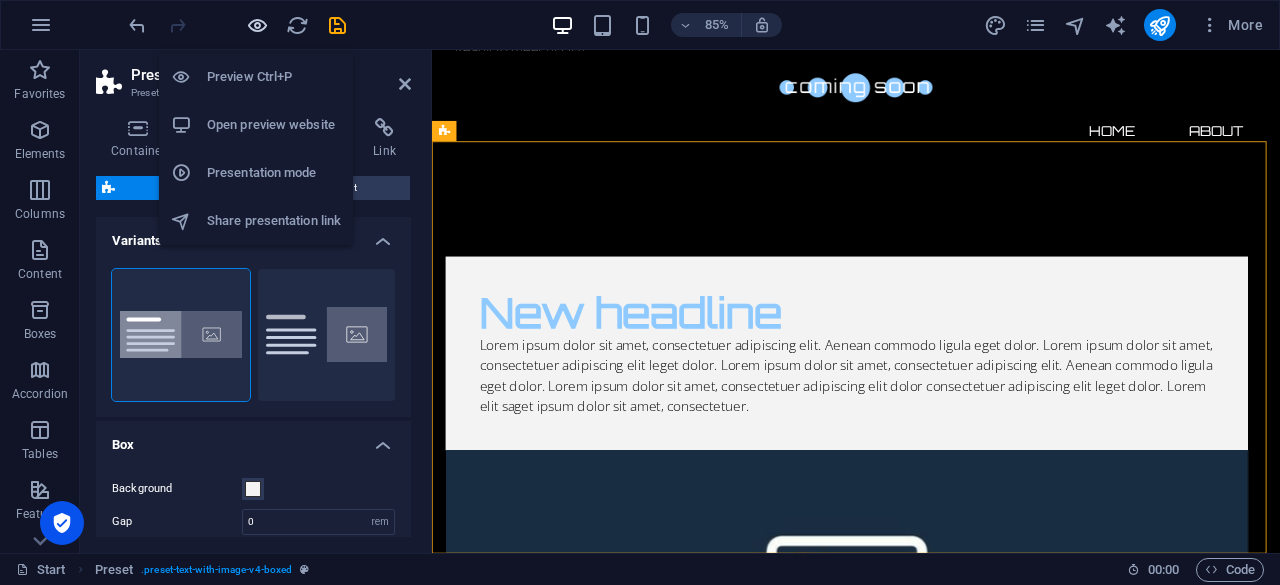 click at bounding box center (257, 25) 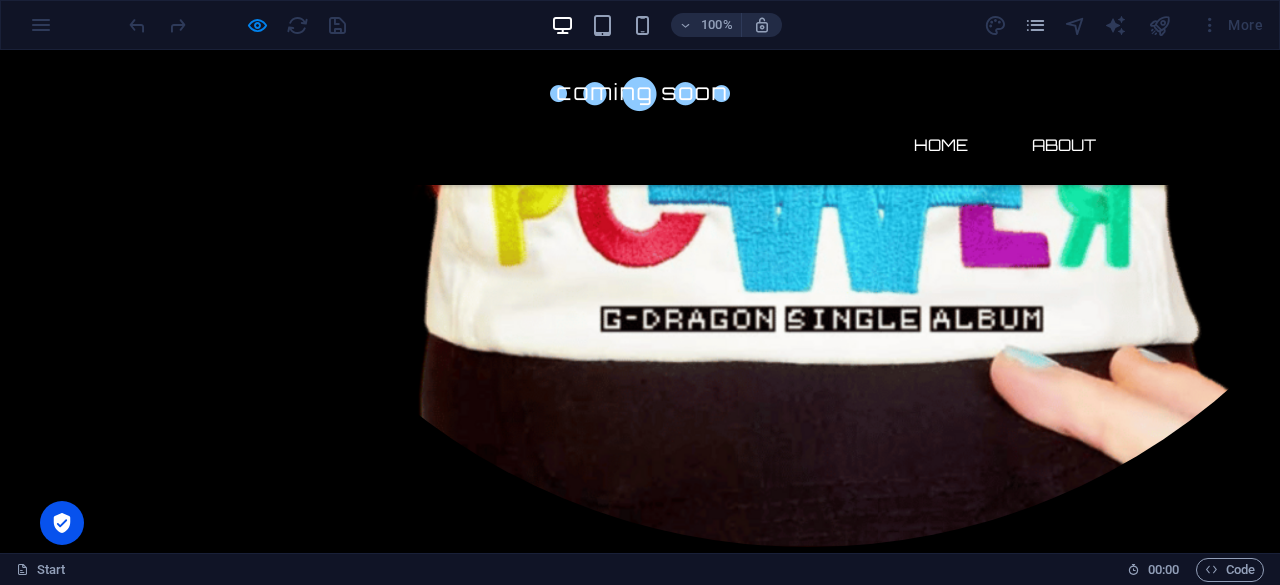scroll, scrollTop: 1053, scrollLeft: 0, axis: vertical 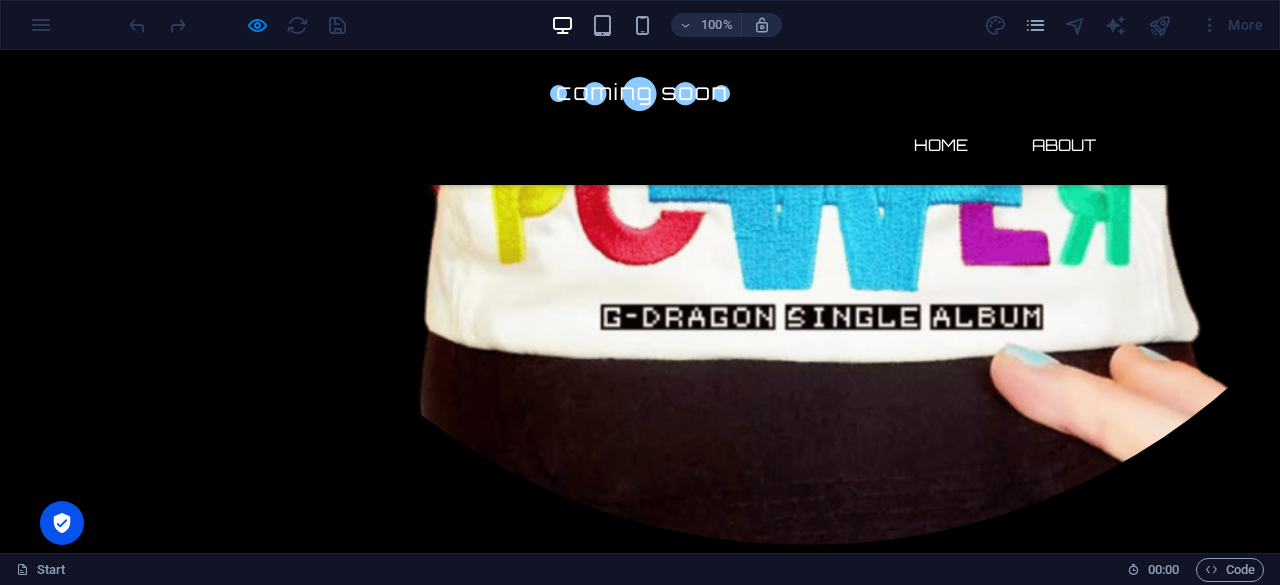 click on "About" at bounding box center [1064, 145] 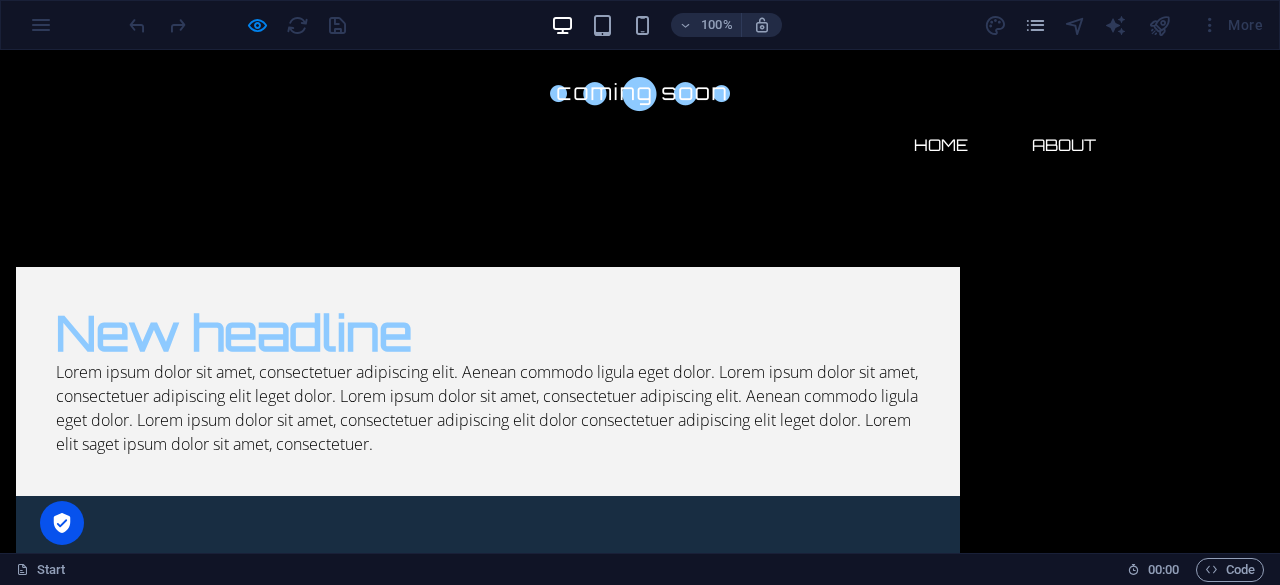 click on "About" at bounding box center [1064, 145] 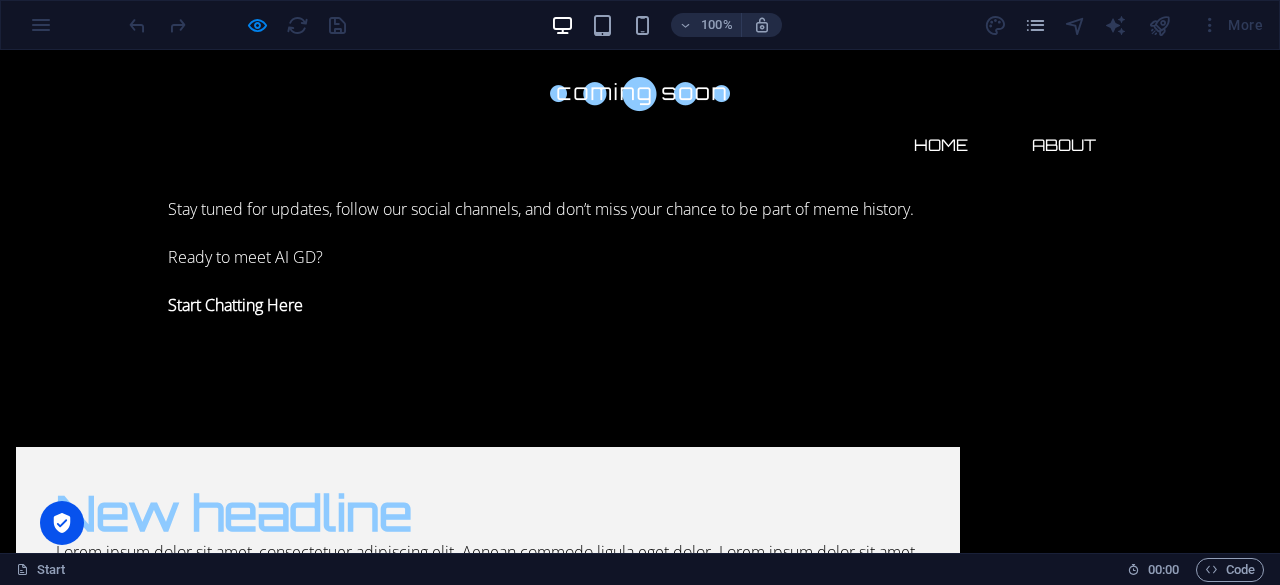 scroll, scrollTop: 0, scrollLeft: 0, axis: both 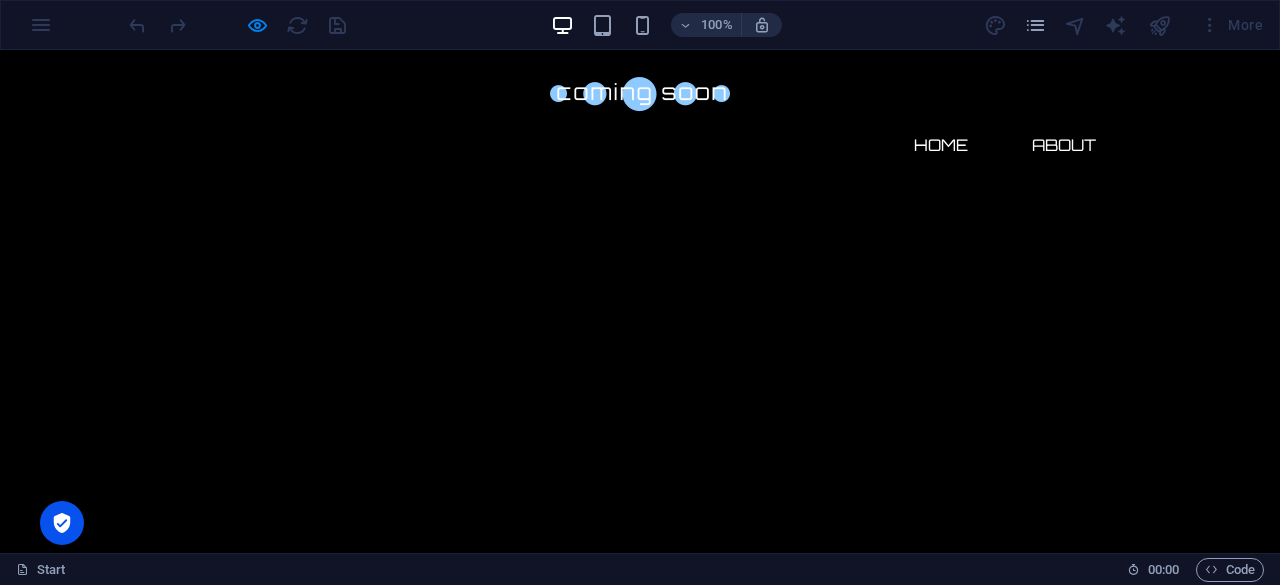 click on "About" at bounding box center [1064, 145] 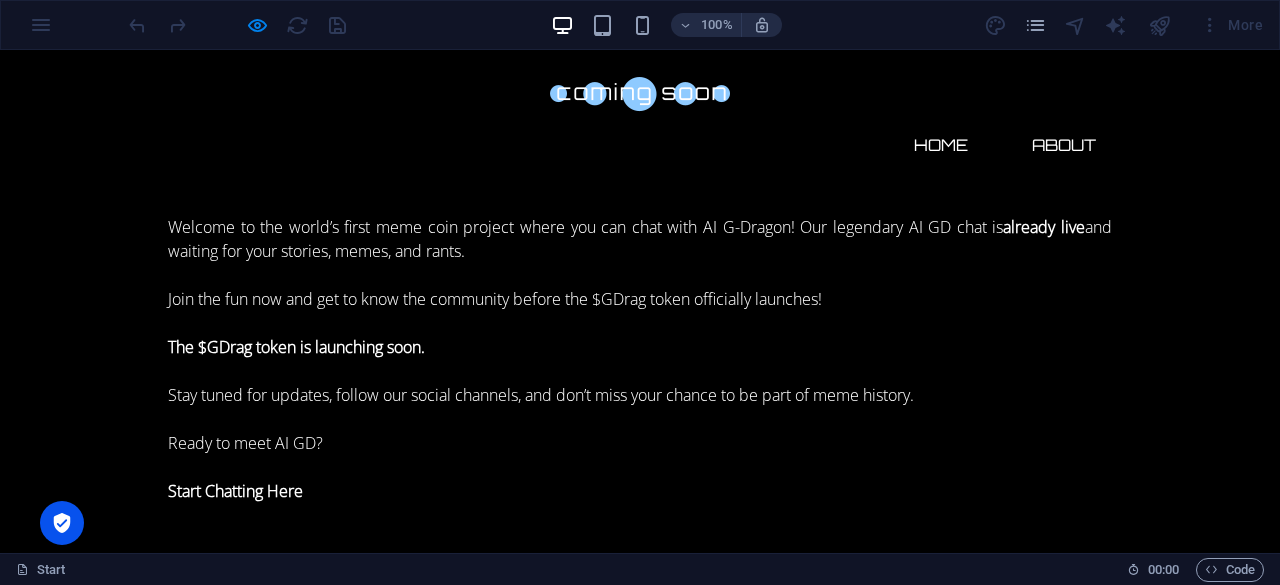 select on "rem" 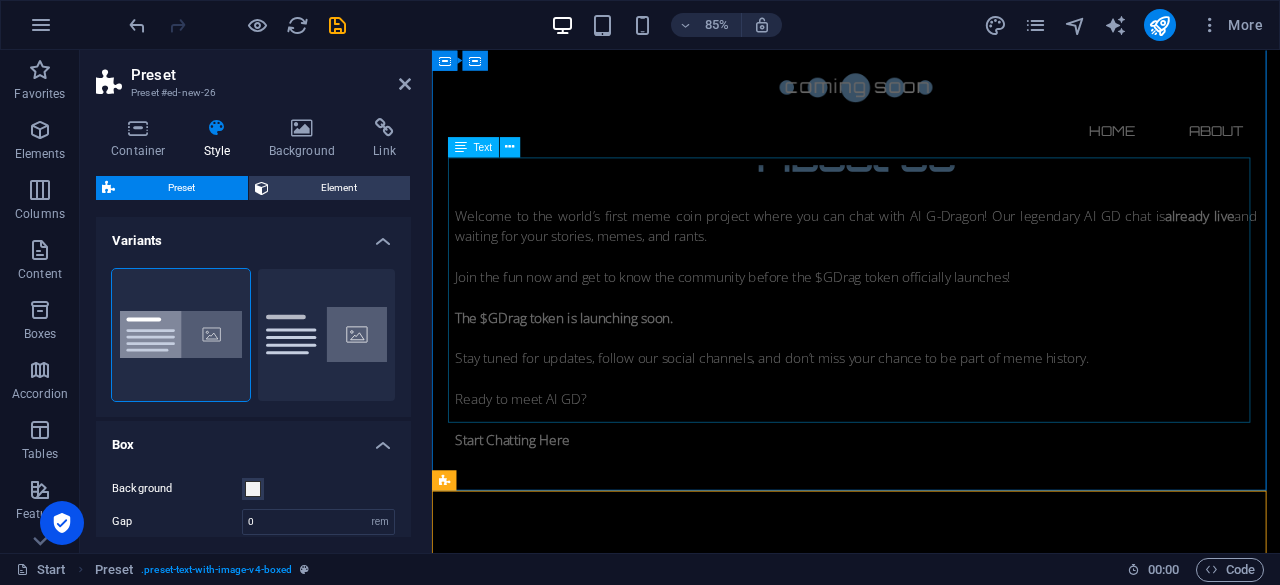 scroll, scrollTop: 1332, scrollLeft: 0, axis: vertical 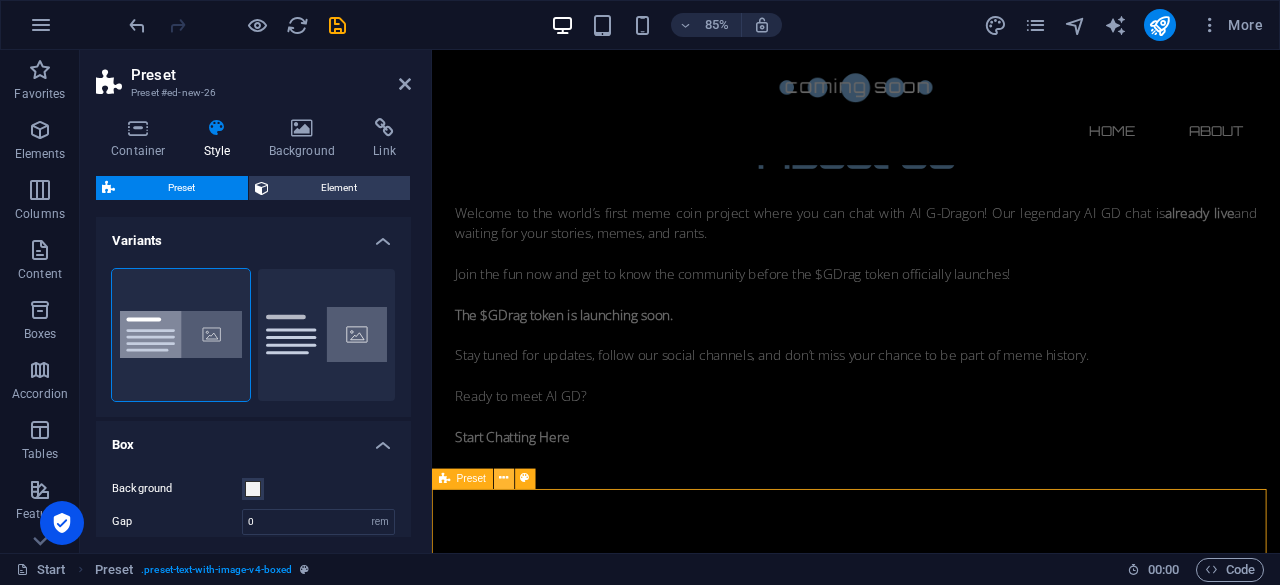 click at bounding box center [503, 478] 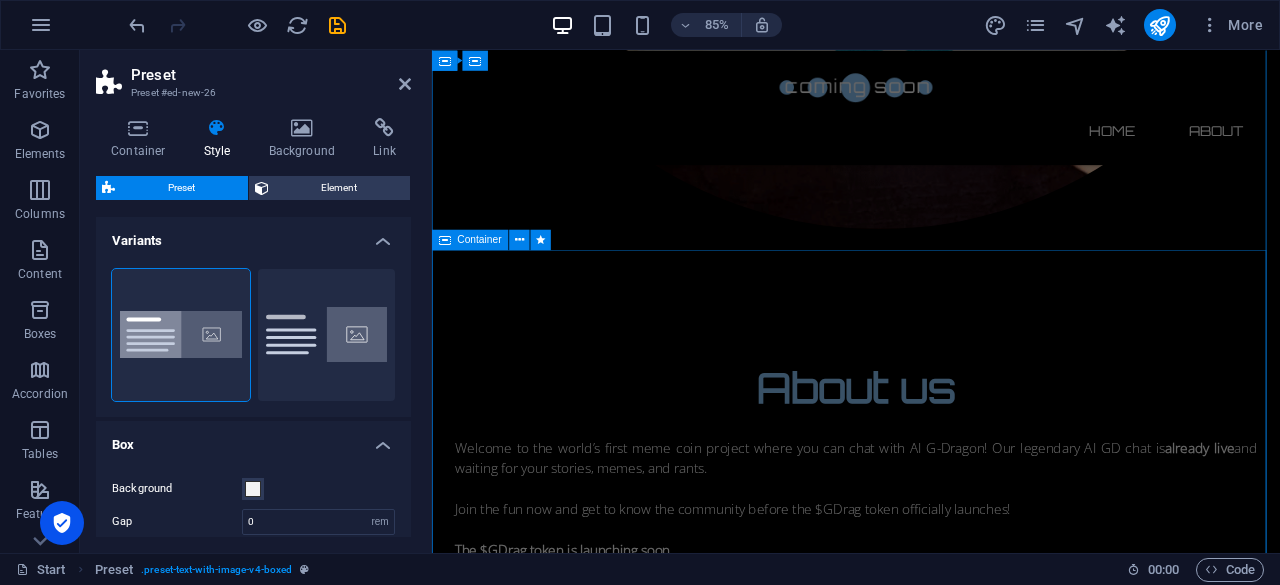 scroll, scrollTop: 1055, scrollLeft: 0, axis: vertical 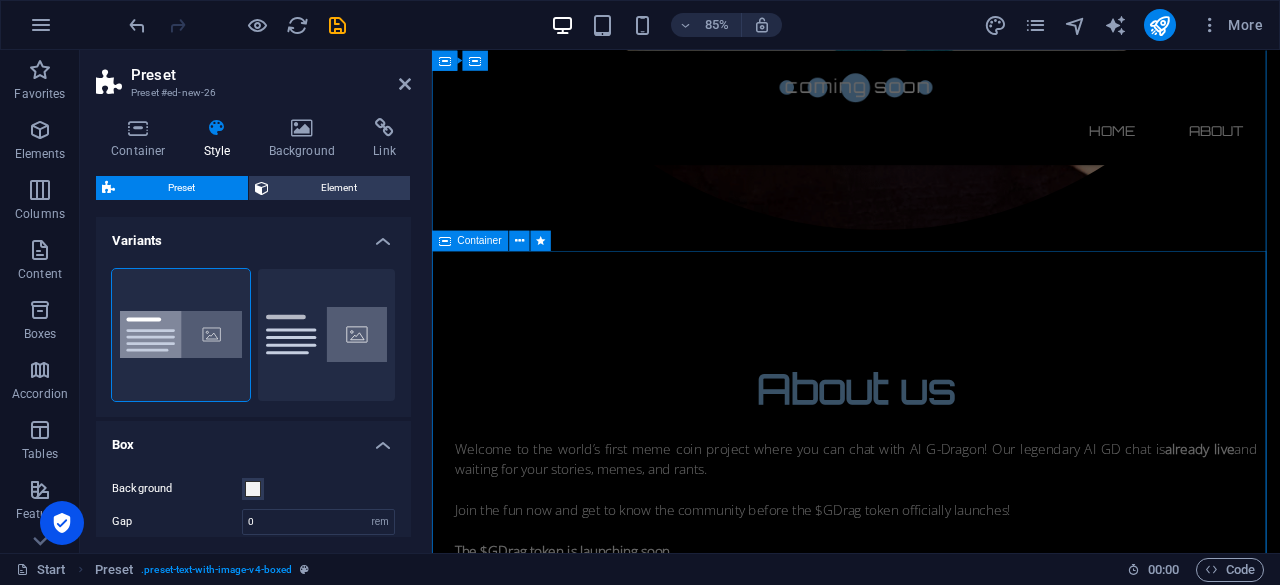 click at bounding box center (445, 241) 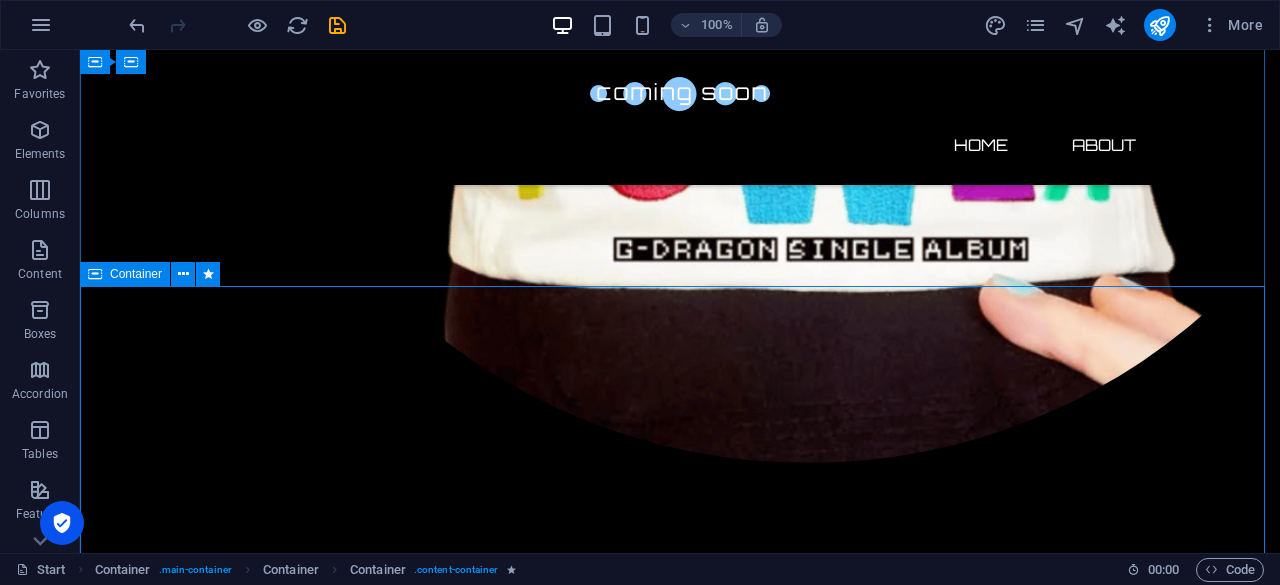 click at bounding box center (95, 274) 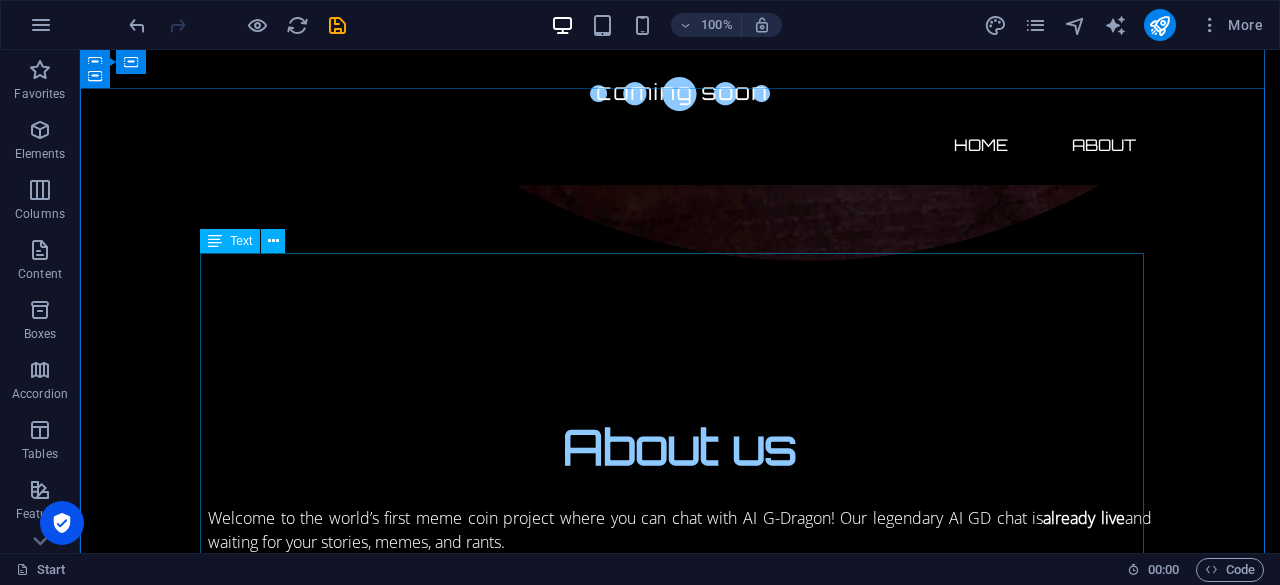 scroll, scrollTop: 1258, scrollLeft: 0, axis: vertical 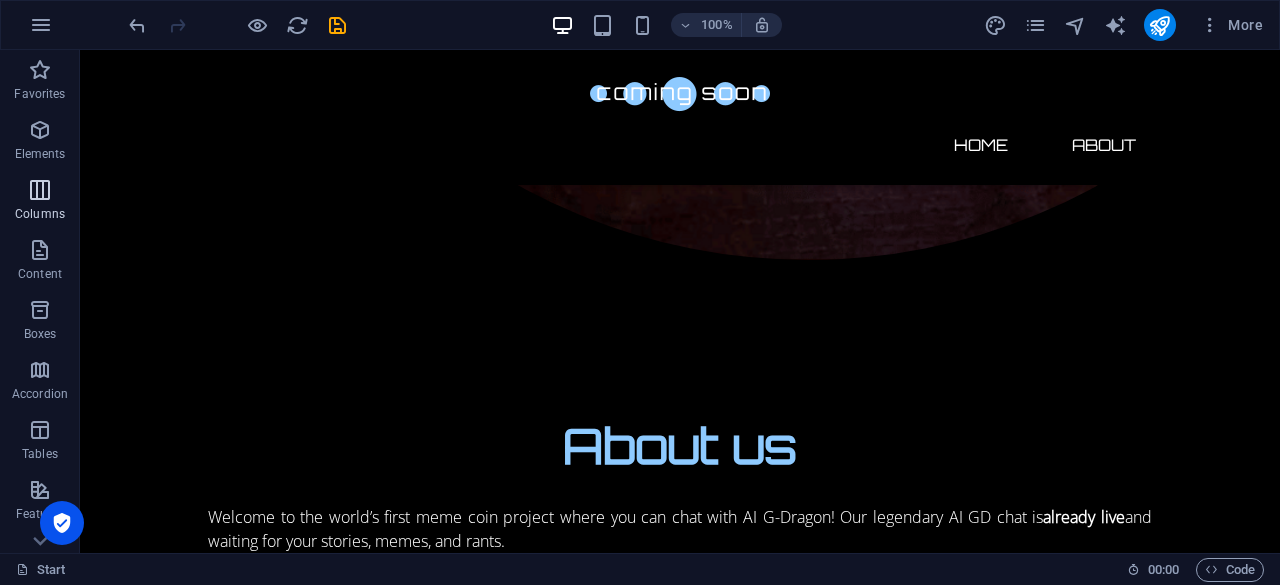 click at bounding box center (40, 190) 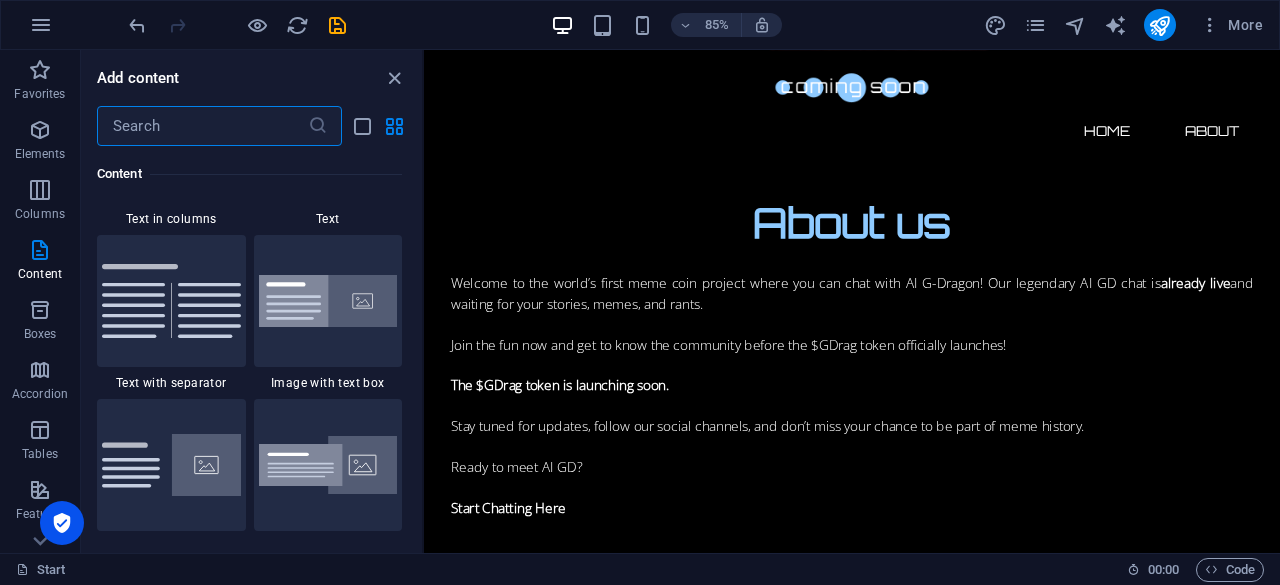 scroll, scrollTop: 3632, scrollLeft: 0, axis: vertical 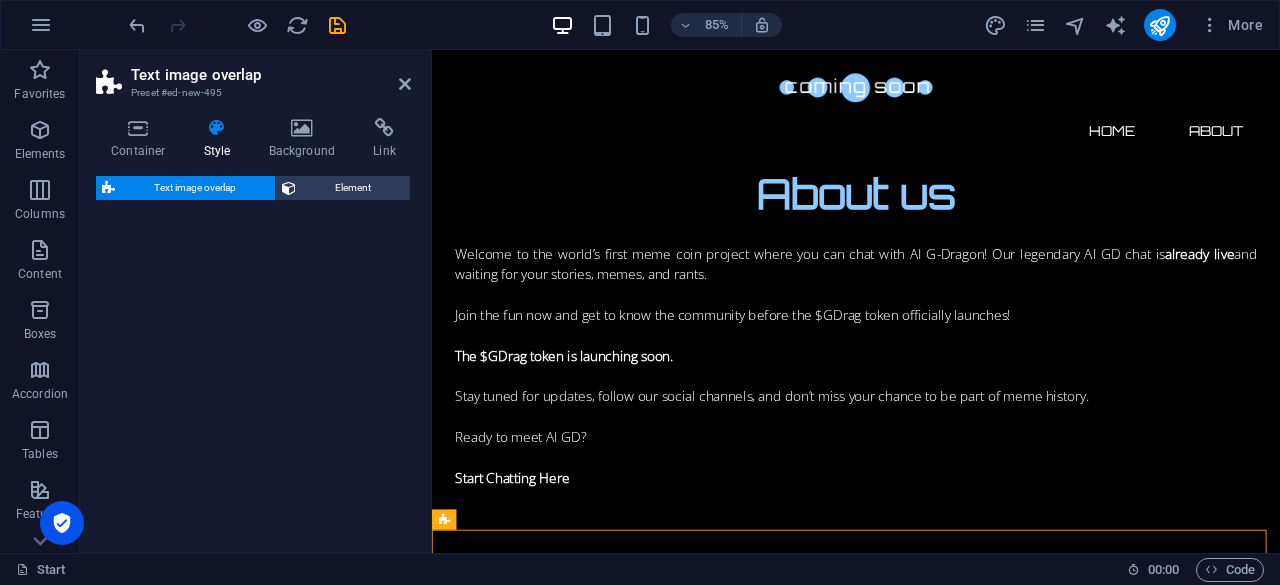 select on "rem" 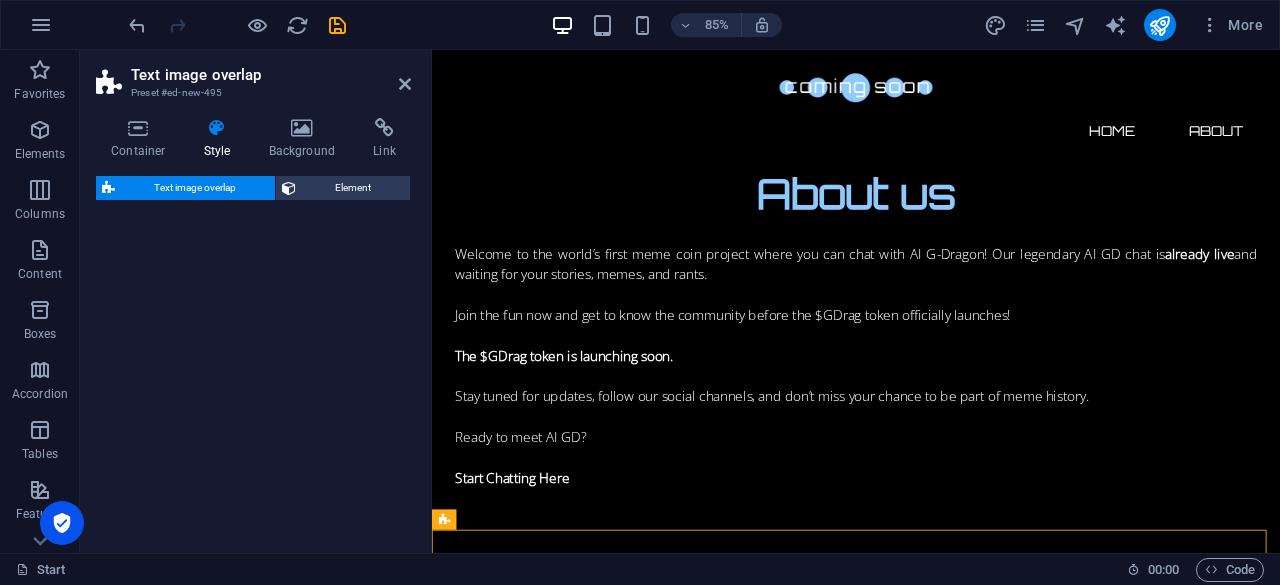 select on "rem" 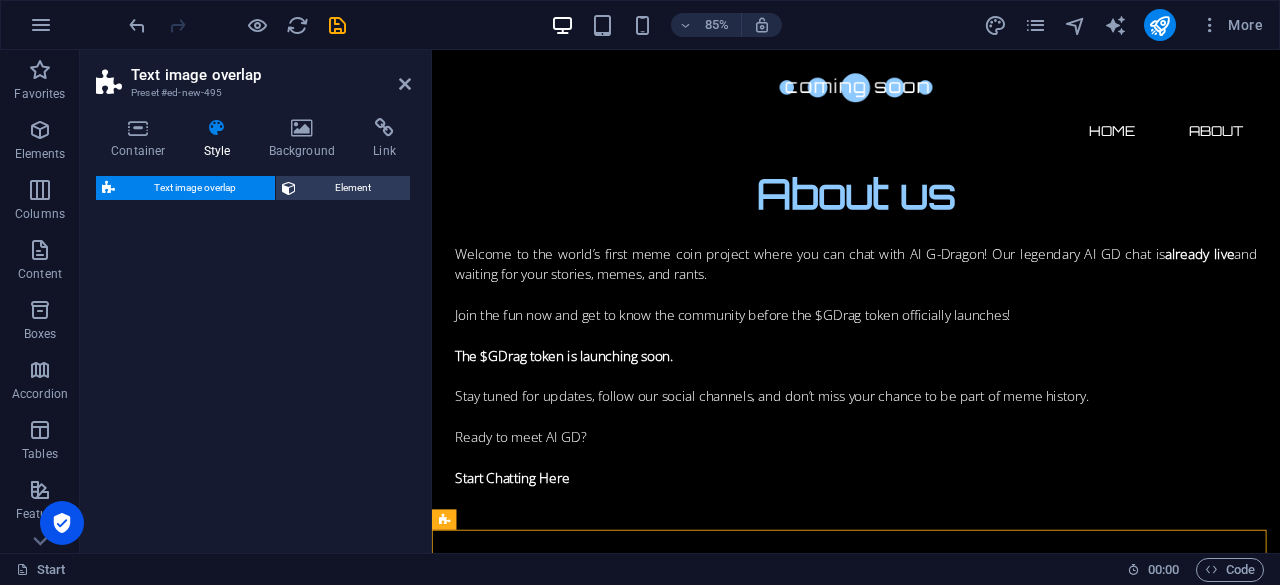 select on "px" 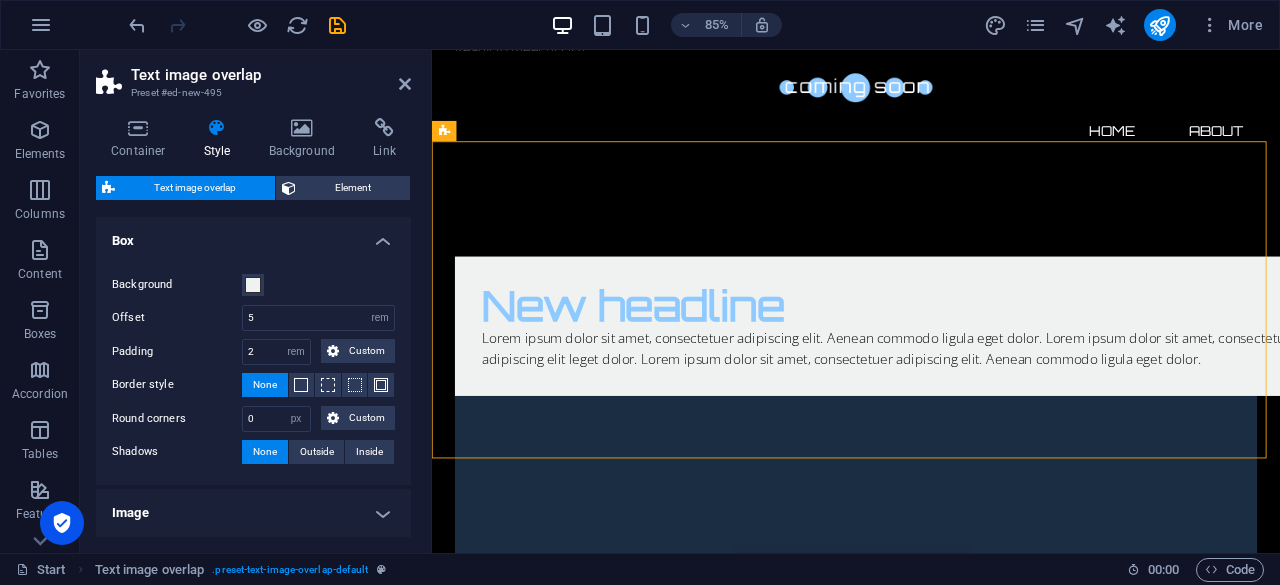 scroll, scrollTop: 1740, scrollLeft: 0, axis: vertical 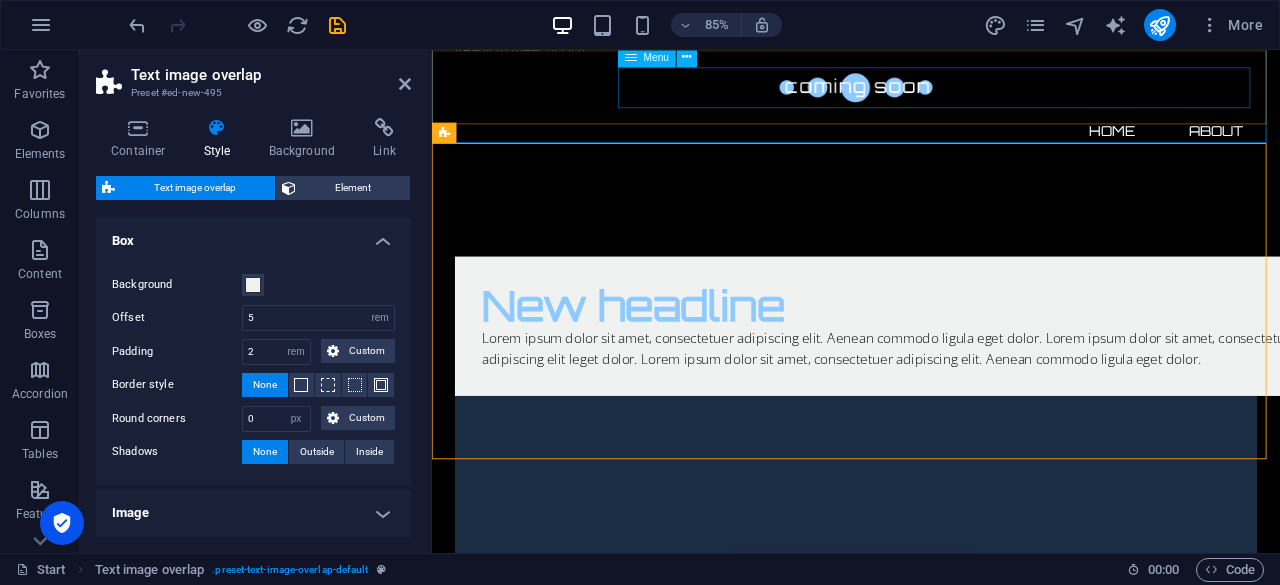 click on "Home About" at bounding box center (931, 145) 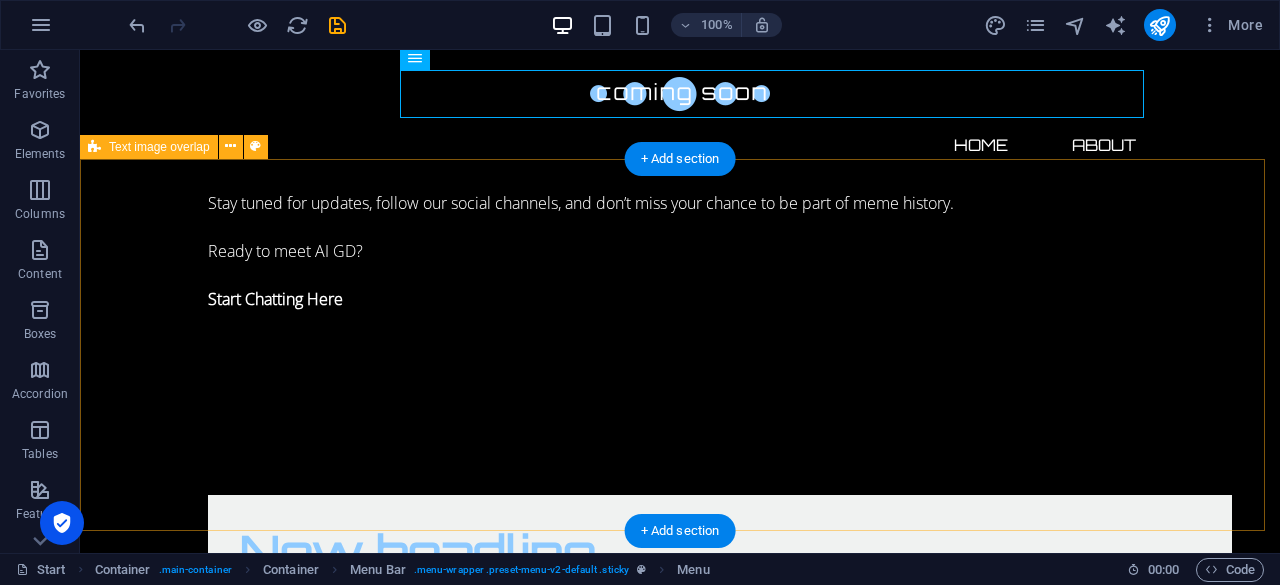 click on "New headline Lorem ipsum dolor sit amet, consectetuer adipiscing elit. Aenean commodo ligula eget dolor. Lorem ipsum dolor sit amet, consectetuer adipiscing elit leget dolor. Lorem ipsum dolor sit amet, consectetuer adipiscing elit. Aenean commodo ligula eget dolor." at bounding box center (680, 919) 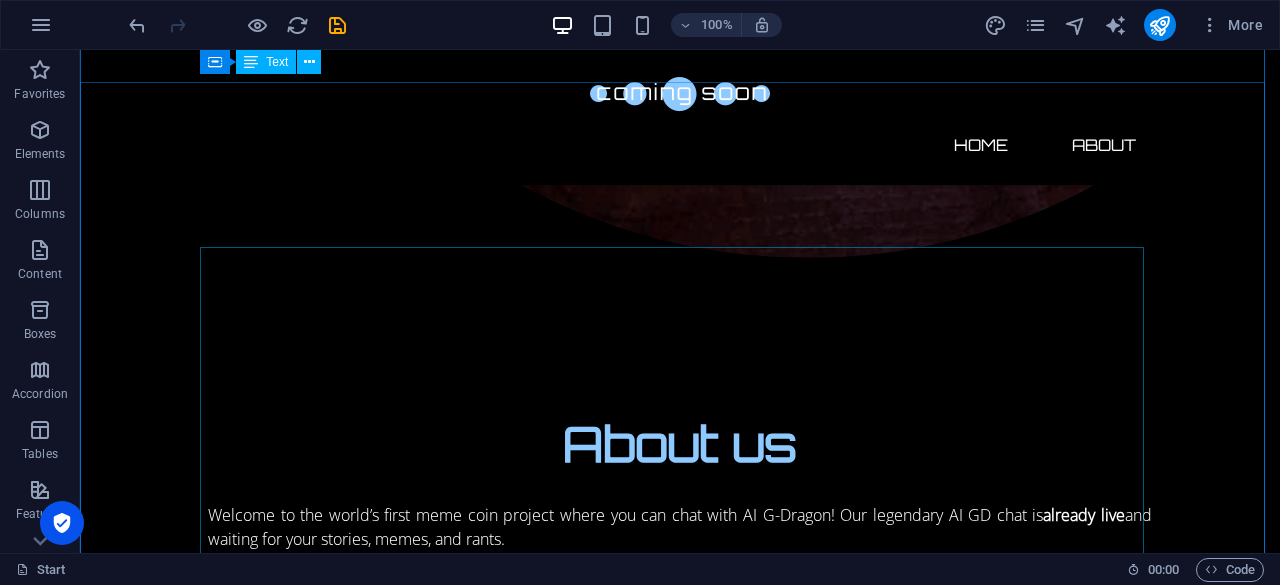 scroll, scrollTop: 1257, scrollLeft: 0, axis: vertical 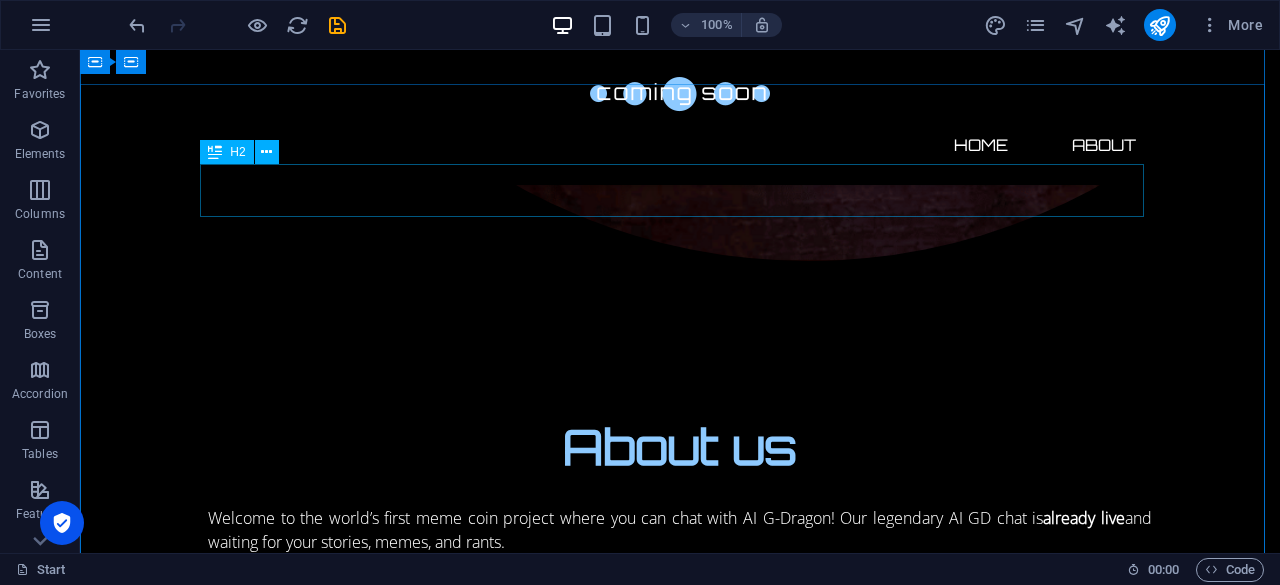 click on "About us" at bounding box center (680, 447) 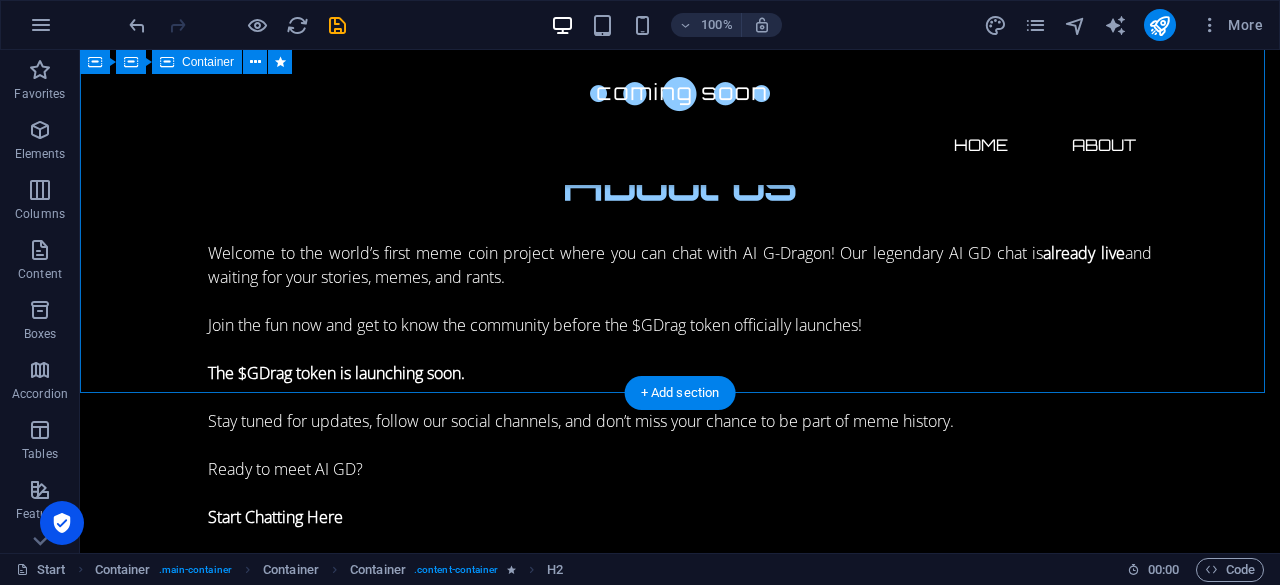scroll, scrollTop: 1534, scrollLeft: 0, axis: vertical 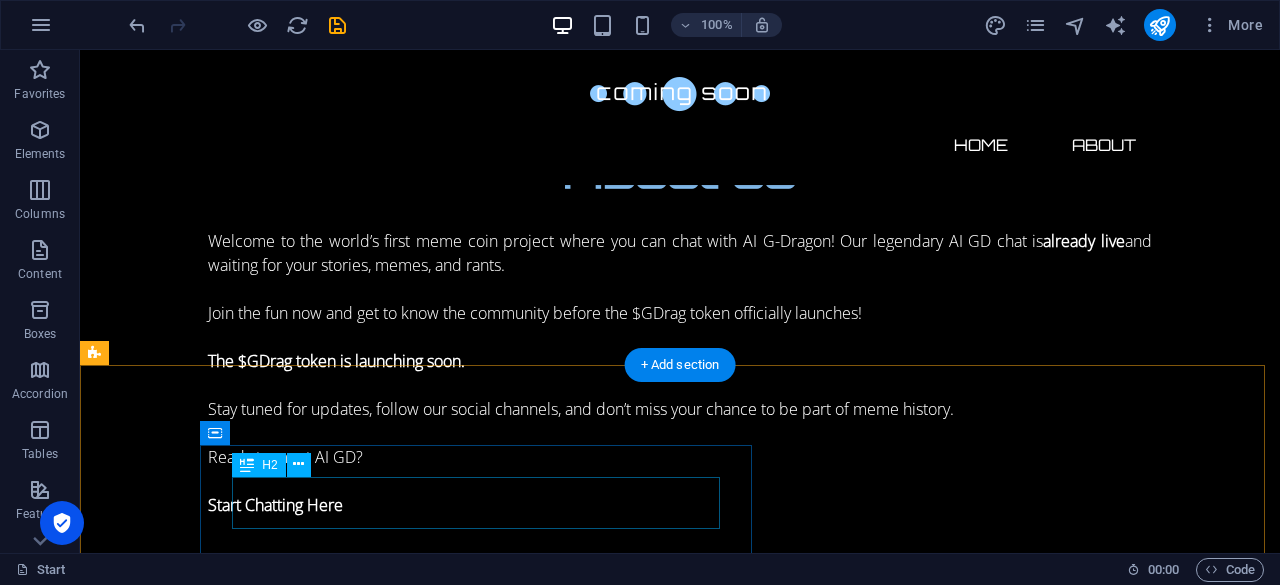 click on "New headline" at bounding box center (720, 759) 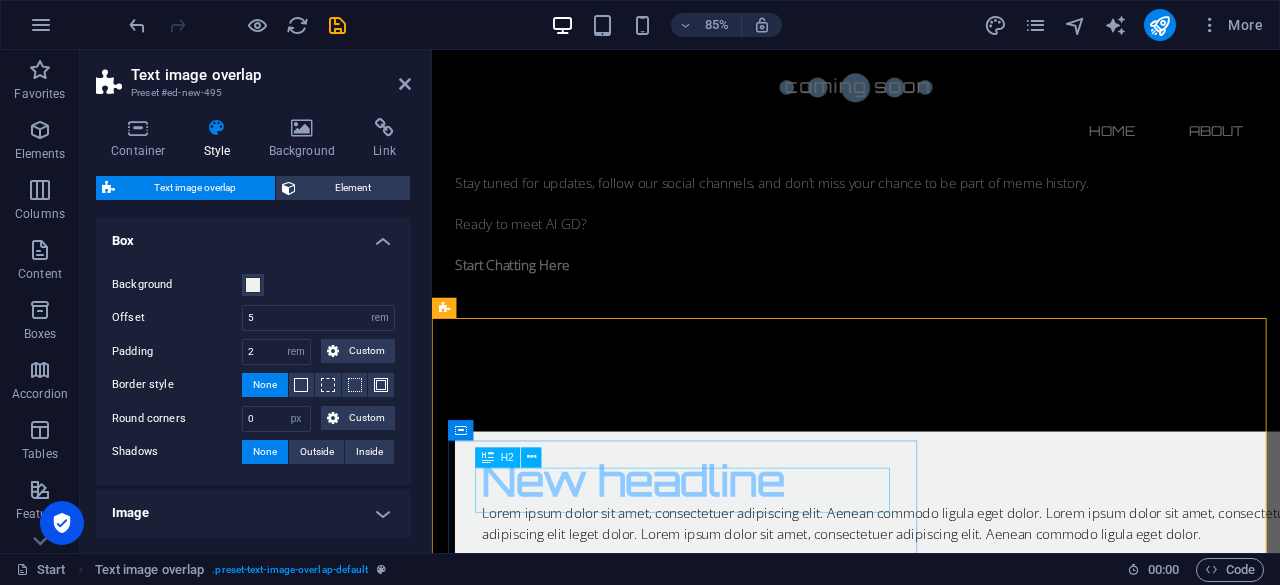 click on "New headline" at bounding box center (971, 557) 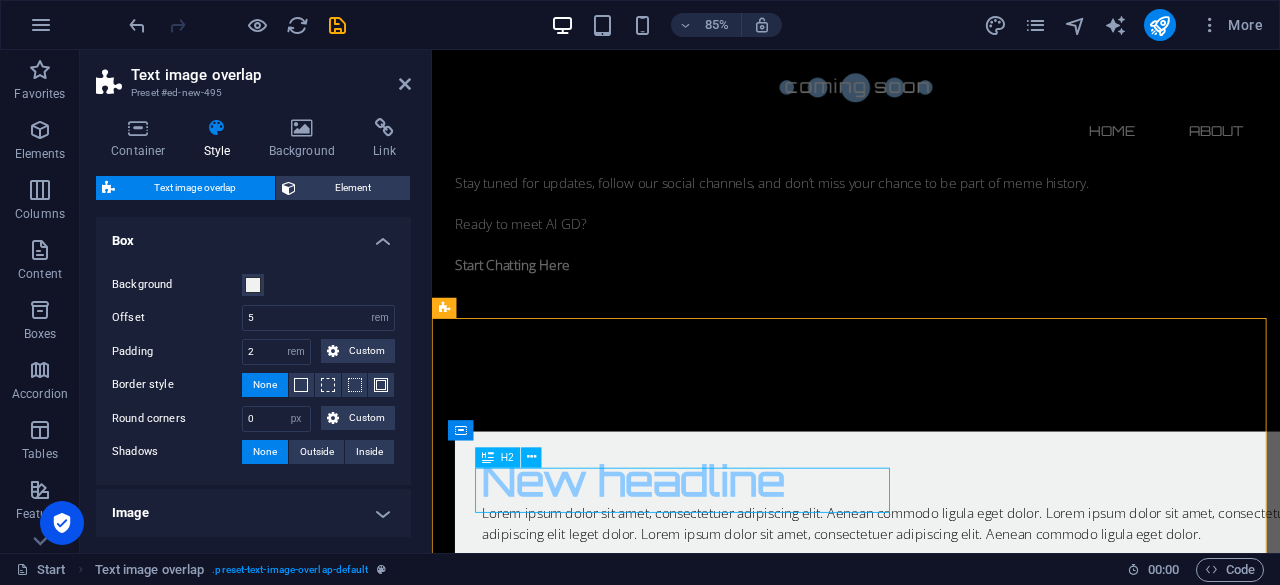 click on "New headline" at bounding box center (971, 557) 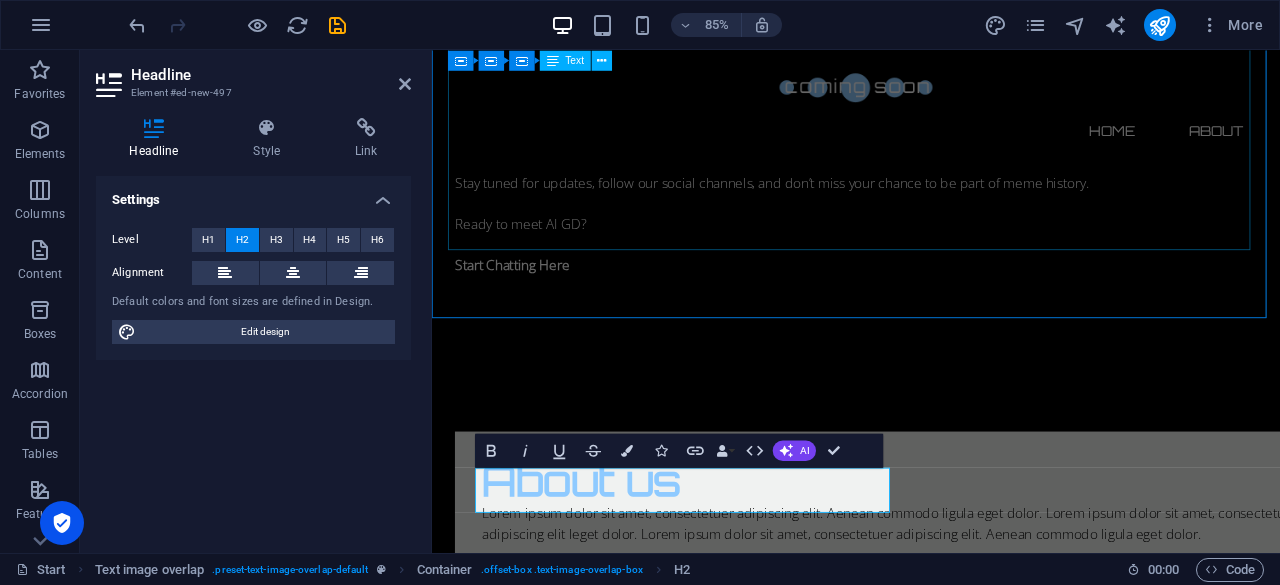 click on "Welcome to the world’s first meme coin project where you can chat with AI G-Dragon! Our legendary AI GD chat is  already live  and waiting for your stories, memes, and rants. Join the fun now and get to know the community before the $GDrag token officially launches! The $GDrag token is launching soon. Stay tuned for updates, follow our social channels, and don’t miss your chance to be part of meme history. Ready to meet AI GD? Start Chatting Here" at bounding box center (931, 183) 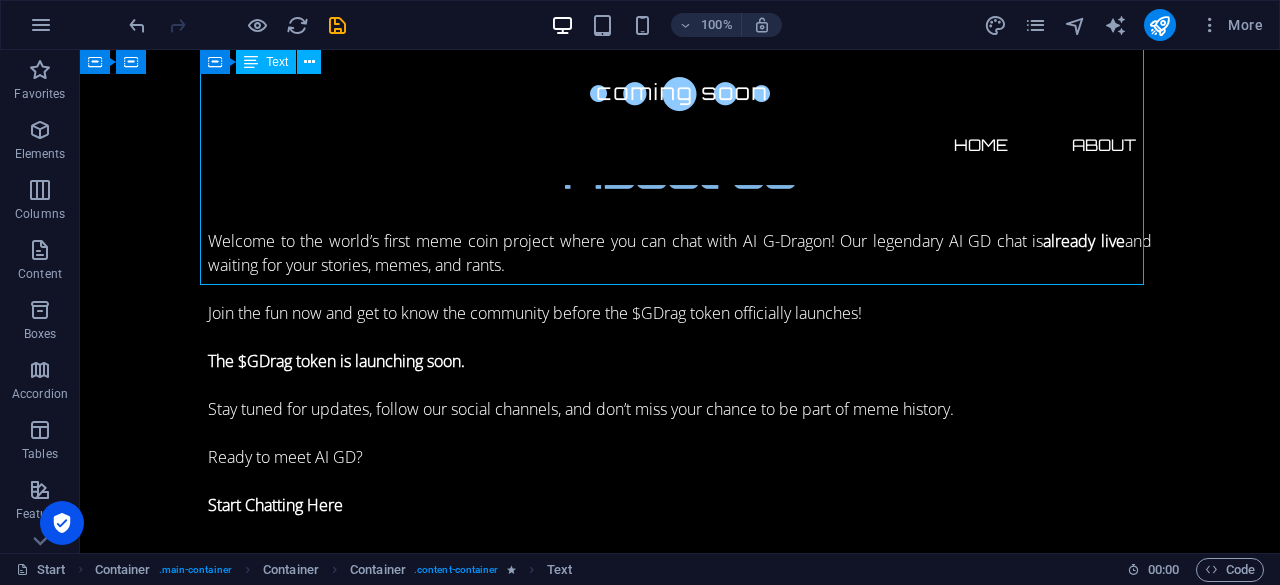 click on "Welcome to the world’s first meme coin project where you can chat with AI G-Dragon! Our legendary AI GD chat is  already live  and waiting for your stories, memes, and rants. Join the fun now and get to know the community before the $GDrag token officially launches! The $GDrag token is launching soon. Stay tuned for updates, follow our social channels, and don’t miss your chance to be part of meme history. Ready to meet AI GD? Start Chatting Here" at bounding box center (680, 385) 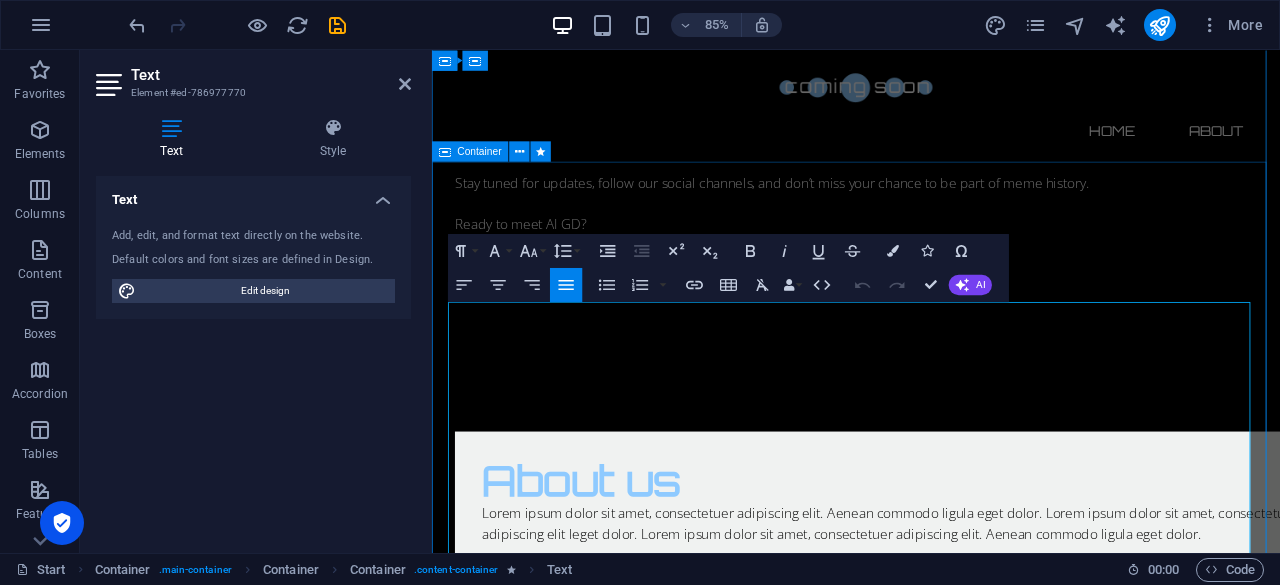 scroll, scrollTop: 1160, scrollLeft: 0, axis: vertical 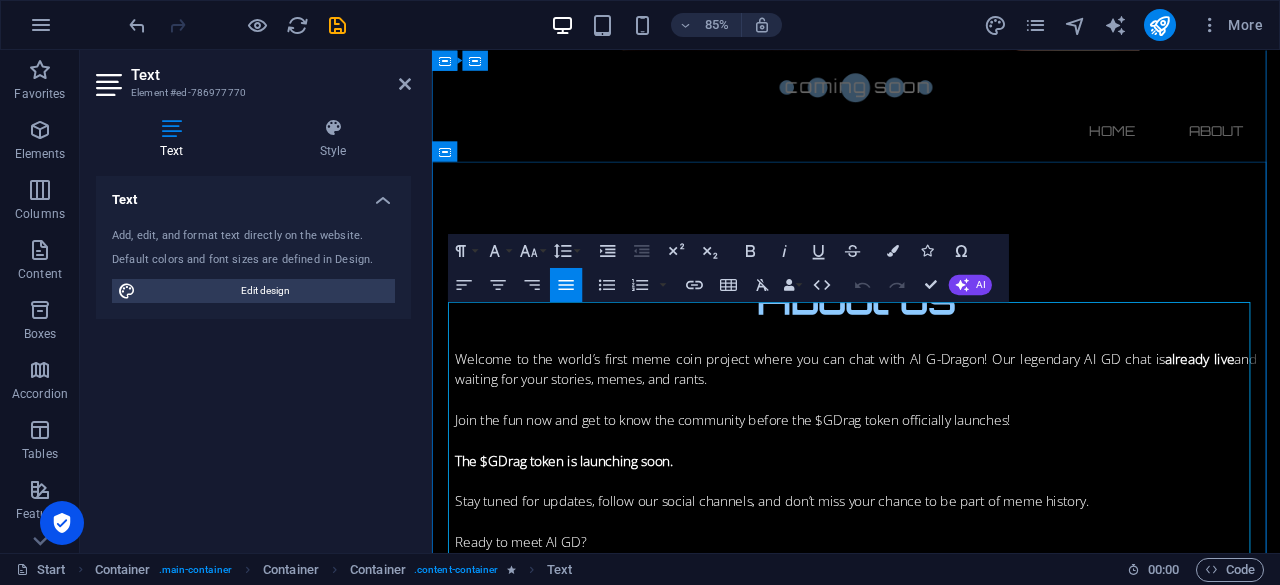 click at bounding box center (931, 509) 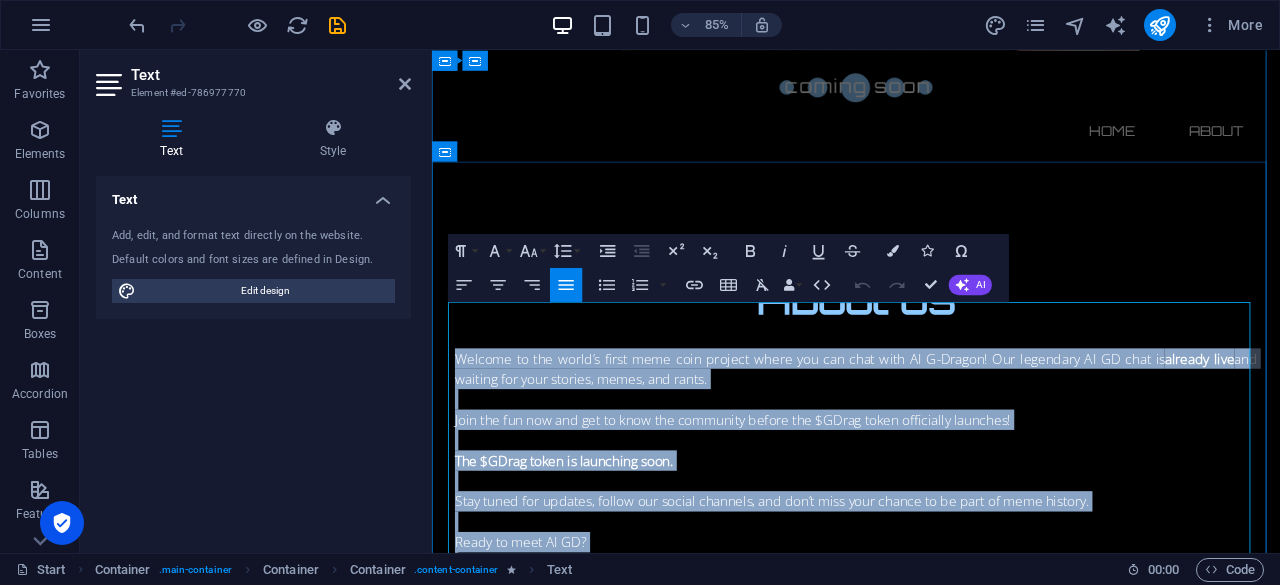 copy on "Welcome to the world’s first meme coin project where you can chat with AI G-Dragon! Our legendary AI GD chat is  already live  and waiting for your stories, memes, and rants. Join the fun now and get to know the community before the $GDrag token officially launches! The $GDrag token is launching soon. Stay tuned for updates, follow our social channels, and don’t miss your chance to be part of meme history. Ready to meet AI GD? Start Chatting Here" 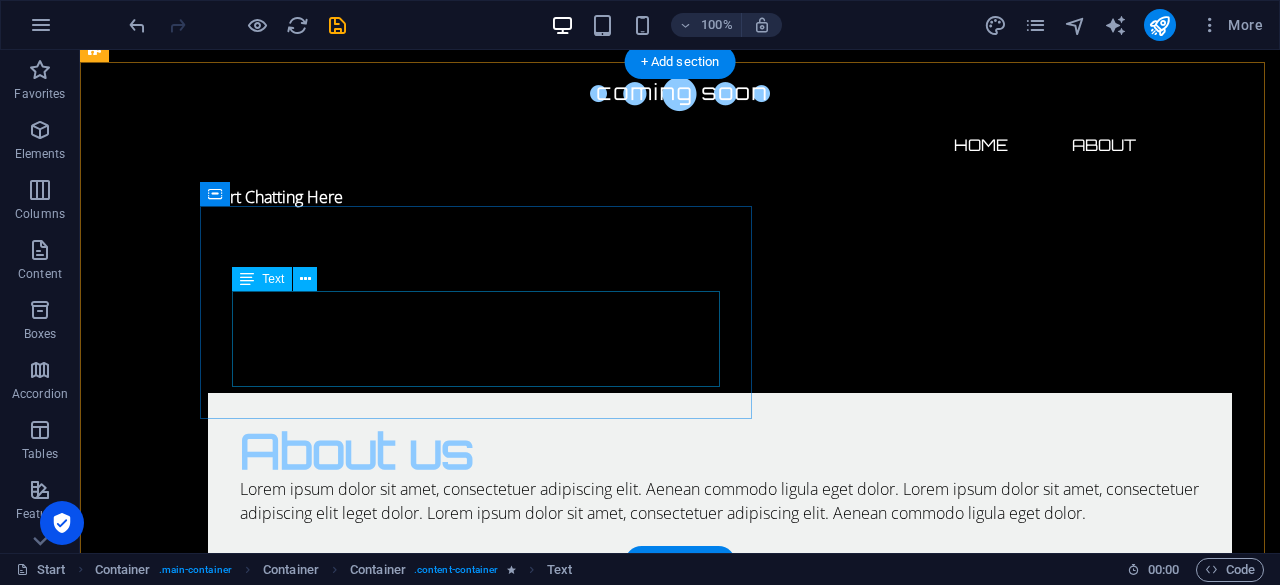 scroll, scrollTop: 1844, scrollLeft: 0, axis: vertical 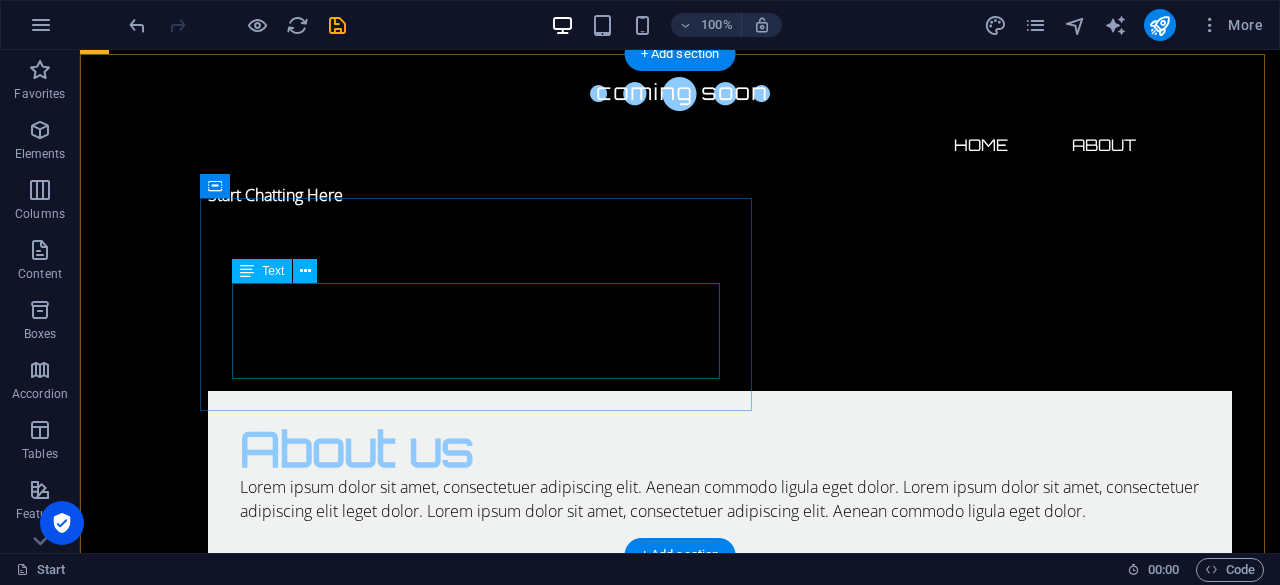 click on "Lorem ipsum dolor sit amet, consectetuer adipiscing elit. Aenean commodo ligula eget dolor. Lorem ipsum dolor sit amet, consectetuer adipiscing elit leget dolor. Lorem ipsum dolor sit amet, consectetuer adipiscing elit. Aenean commodo ligula eget dolor." at bounding box center [720, 499] 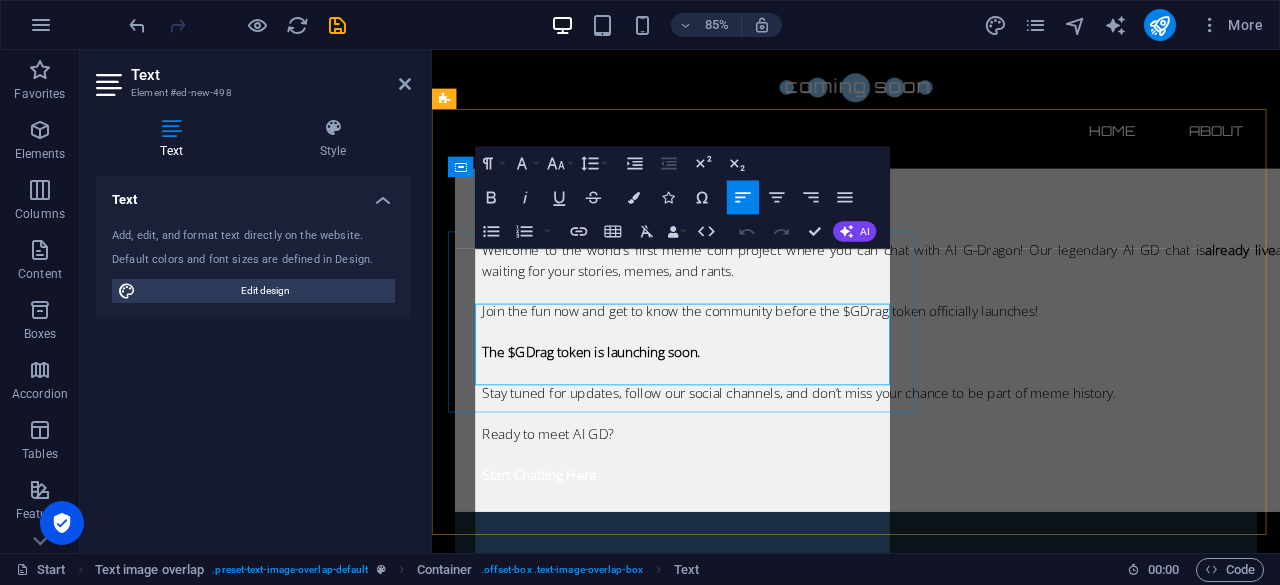 scroll, scrollTop: 1780, scrollLeft: 0, axis: vertical 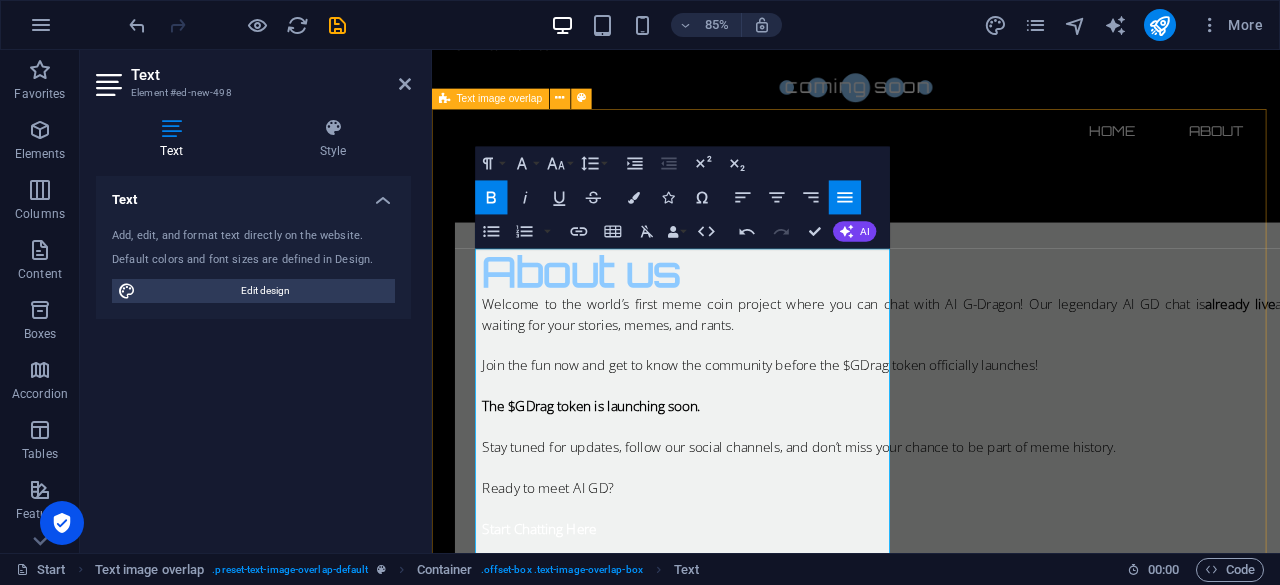 click on "About us Welcome to the world’s first meme coin project where you can chat with AI G-Dragon! Our legendary AI GD chat is  already live  and waiting for your stories, memes, and rants. Join the fun now and get to know the community before the $GDrag token officially launches! The $GDrag token is launching soon. Stay tuned for updates, follow our social channels, and don’t miss your chance to be part of meme history. Ready to meet AI GD? Start Chatting Here" at bounding box center [931, 797] 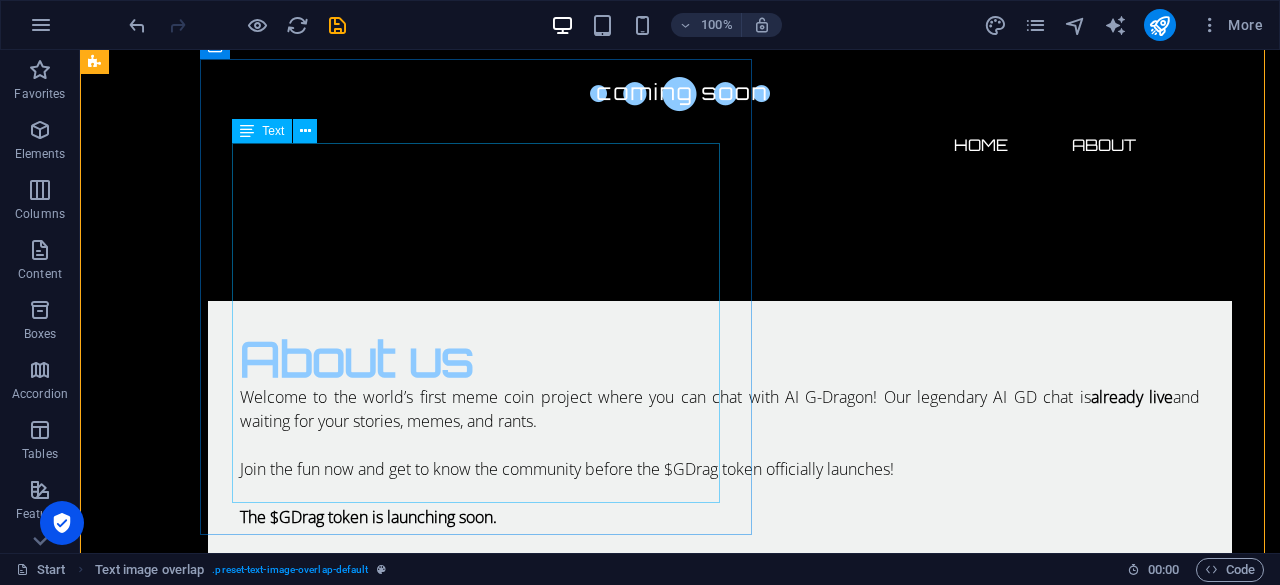 scroll, scrollTop: 1942, scrollLeft: 0, axis: vertical 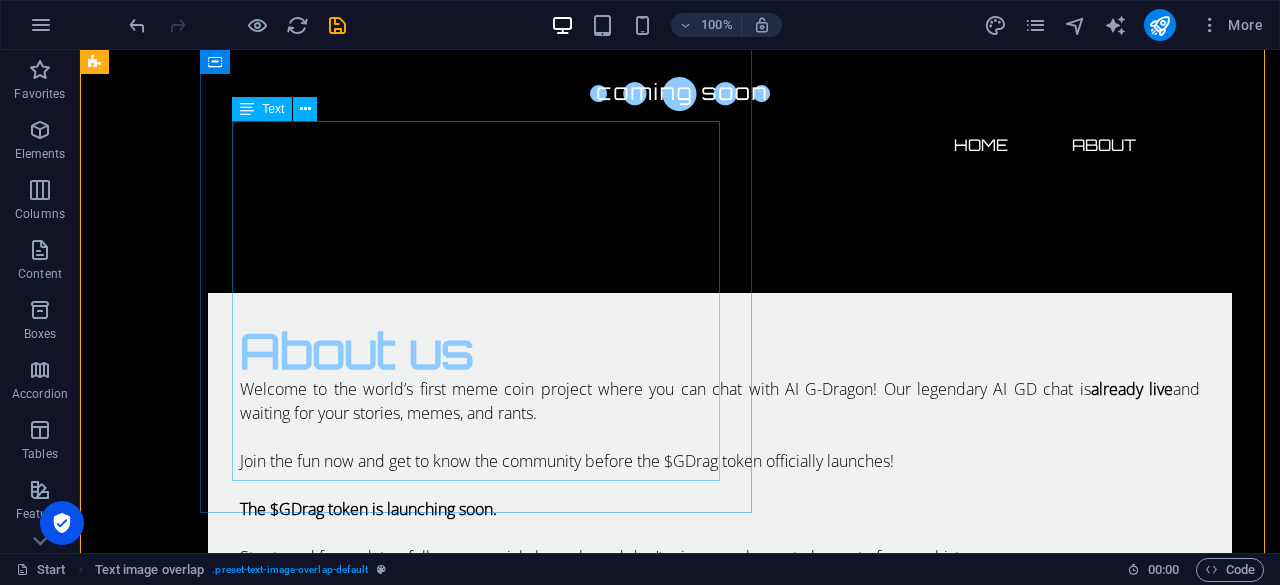 click on "Welcome to the world’s first meme coin project where you can chat with AI G-Dragon! Our legendary AI GD chat is  already live  and waiting for your stories, memes, and rants. Join the fun now and get to know the community before the $GDrag token officially launches! The $GDrag token is launching soon. Stay tuned for updates, follow our social channels, and don’t miss your chance to be part of meme history. Ready to meet AI GD? Start Chatting Here" at bounding box center [720, 521] 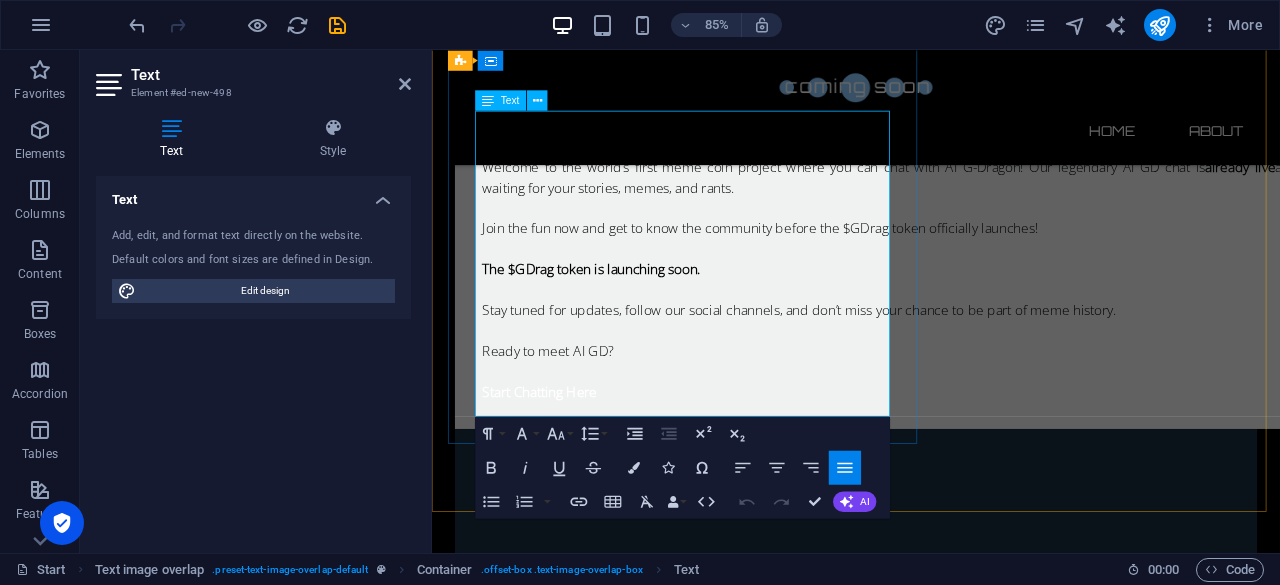 click on "Stay tuned for updates, follow our social channels, and don’t miss your chance to be part of meme history." at bounding box center (971, 343) 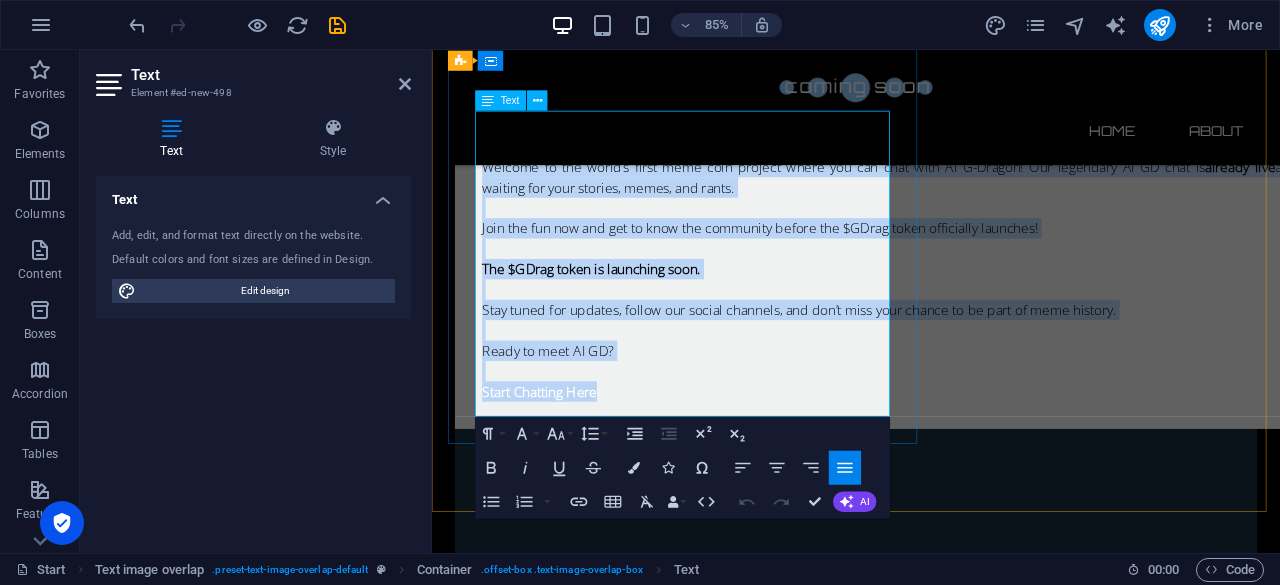 copy on "Welcome to the world’s first meme coin project where you can chat with AI G-Dragon! Our legendary AI GD chat is  already live  and waiting for your stories, memes, and rants. Join the fun now and get to know the community before the $GDrag token officially launches! The $GDrag token is launching soon. Stay tuned for updates, follow our social channels, and don’t miss your chance to be part of meme history. Ready to meet AI GD? Start Chatting Here" 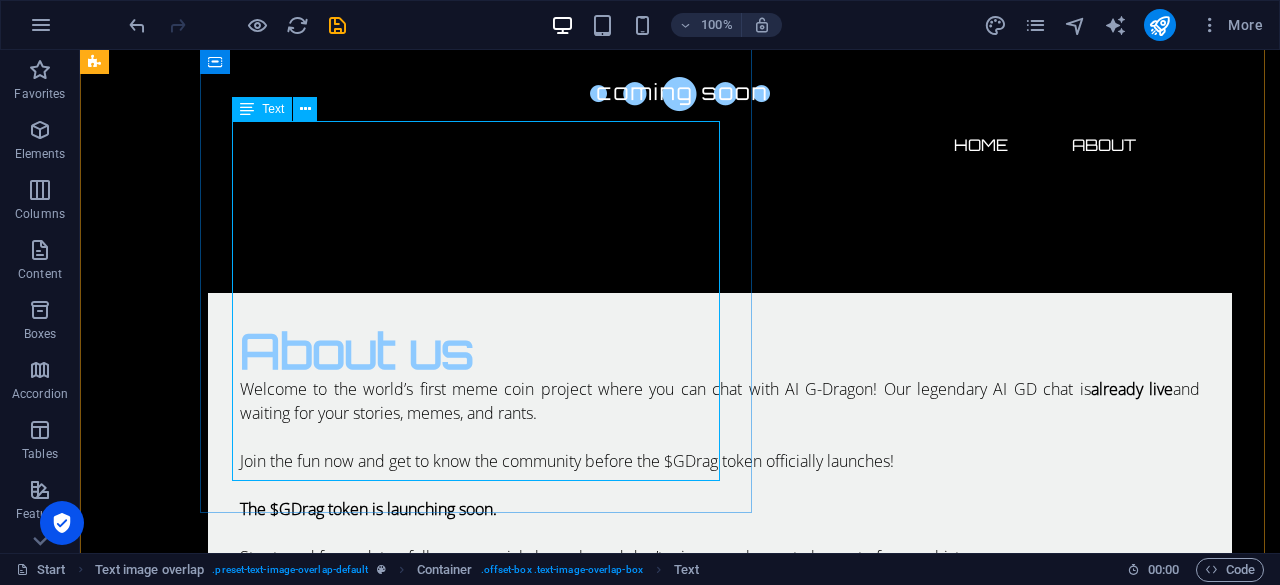 click on "Welcome to the world’s first meme coin project where you can chat with AI G-Dragon! Our legendary AI GD chat is  already live  and waiting for your stories, memes, and rants. Join the fun now and get to know the community before the $GDrag token officially launches! The $GDrag token is launching soon. Stay tuned for updates, follow our social channels, and don’t miss your chance to be part of meme history. Ready to meet AI GD? Start Chatting Here" at bounding box center [720, 521] 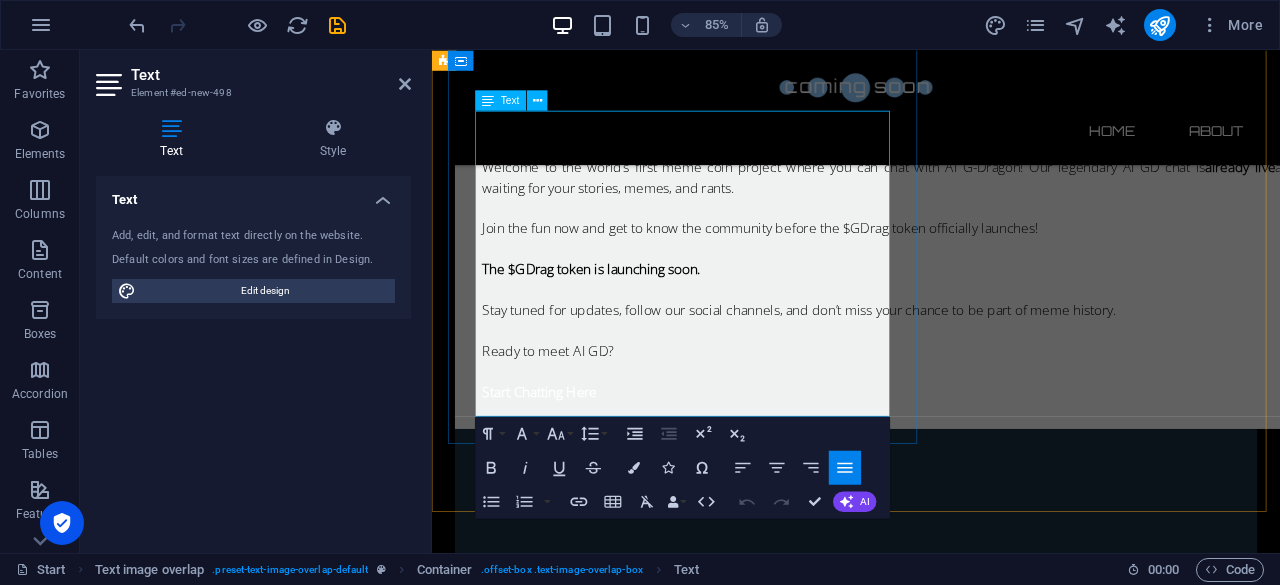 click on "Stay tuned for updates, follow our social channels, and don’t miss your chance to be part of meme history." at bounding box center [971, 343] 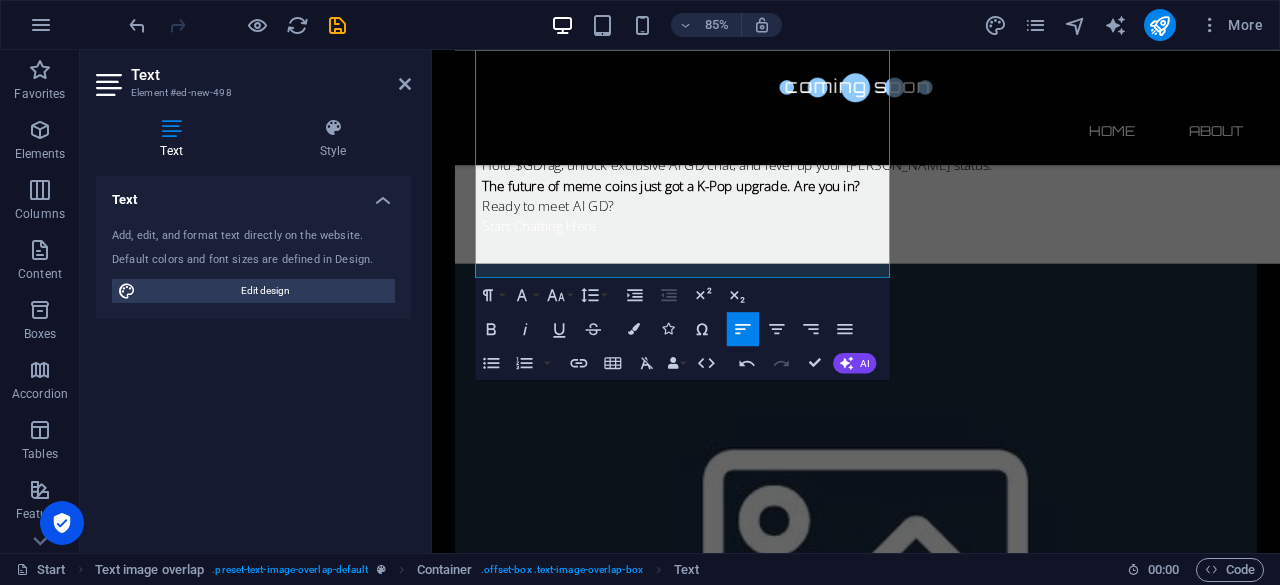 scroll, scrollTop: 2084, scrollLeft: 0, axis: vertical 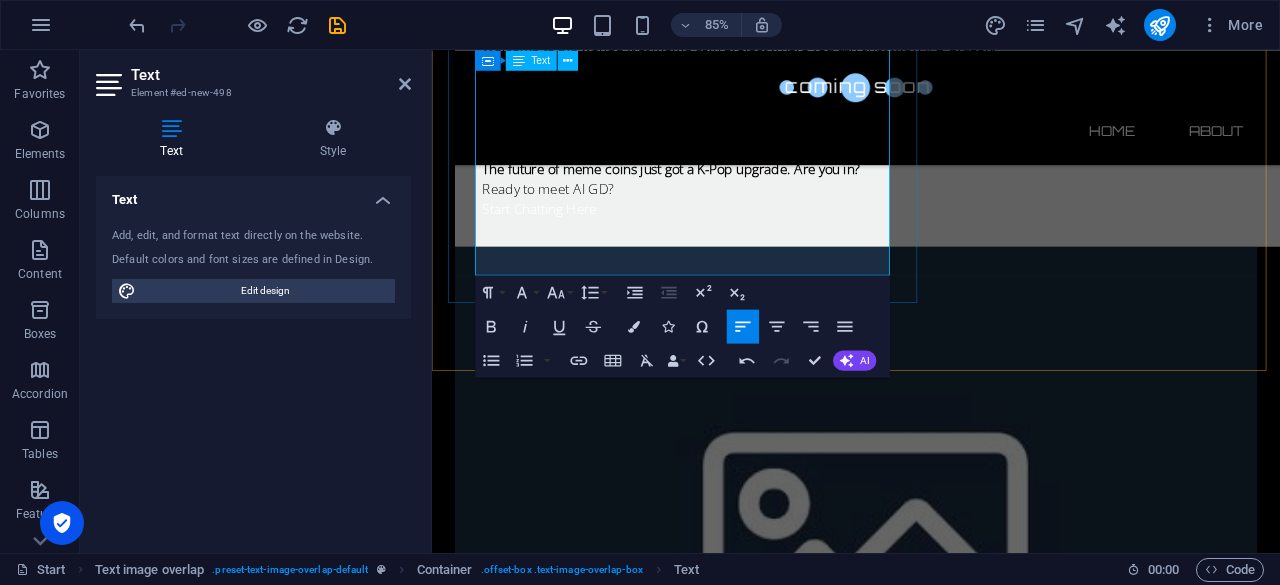 click on "Ready to meet AI GD? Start Chatting Here" at bounding box center [971, 225] 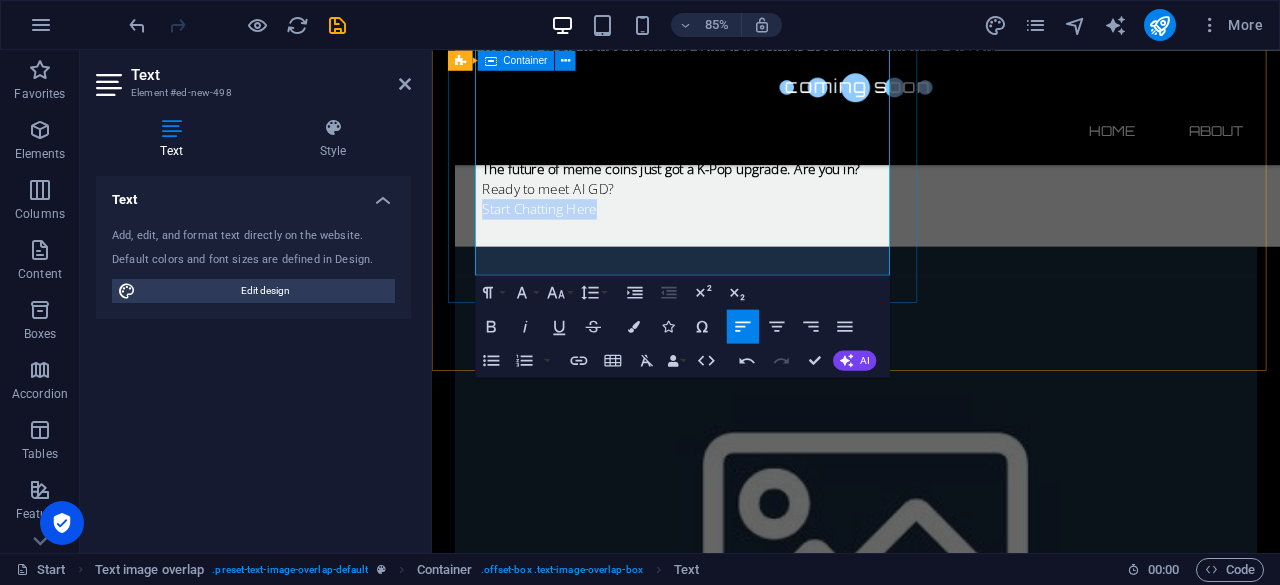 drag, startPoint x: 652, startPoint y: 302, endPoint x: 474, endPoint y: 305, distance: 178.02528 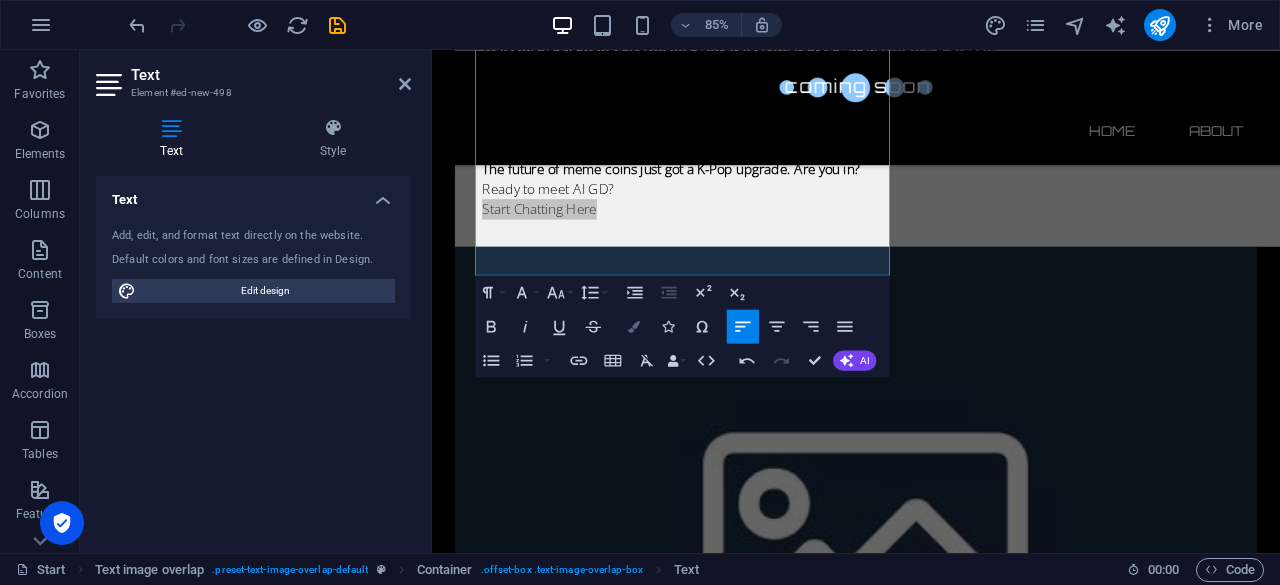 click at bounding box center [634, 327] 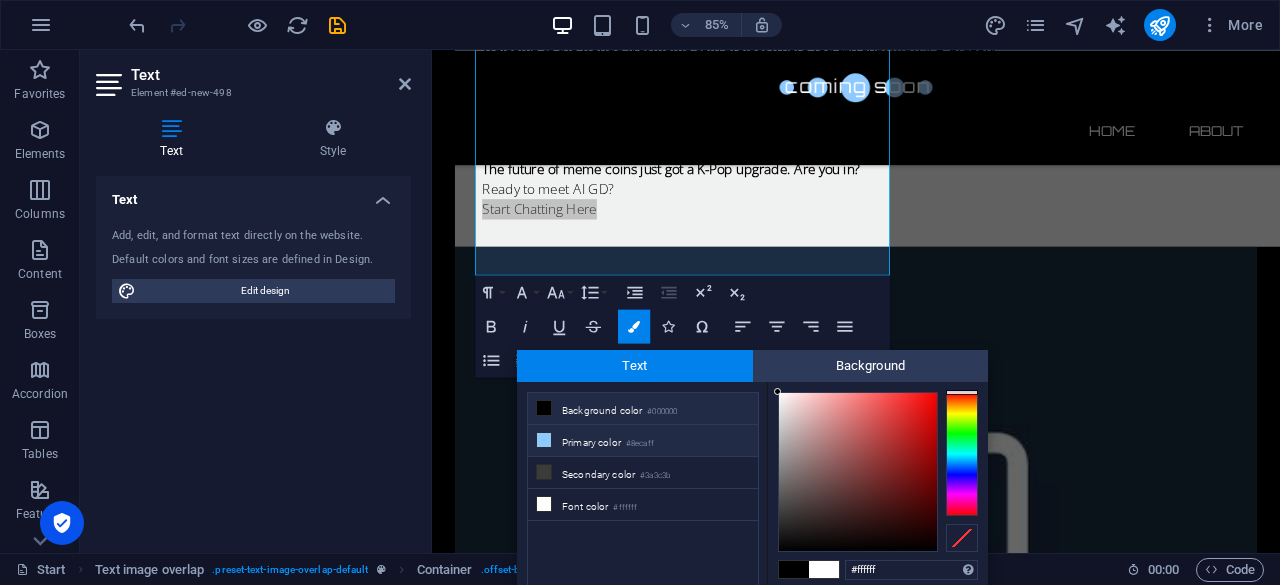 click on "Primary color
#8ecaff" at bounding box center [643, 441] 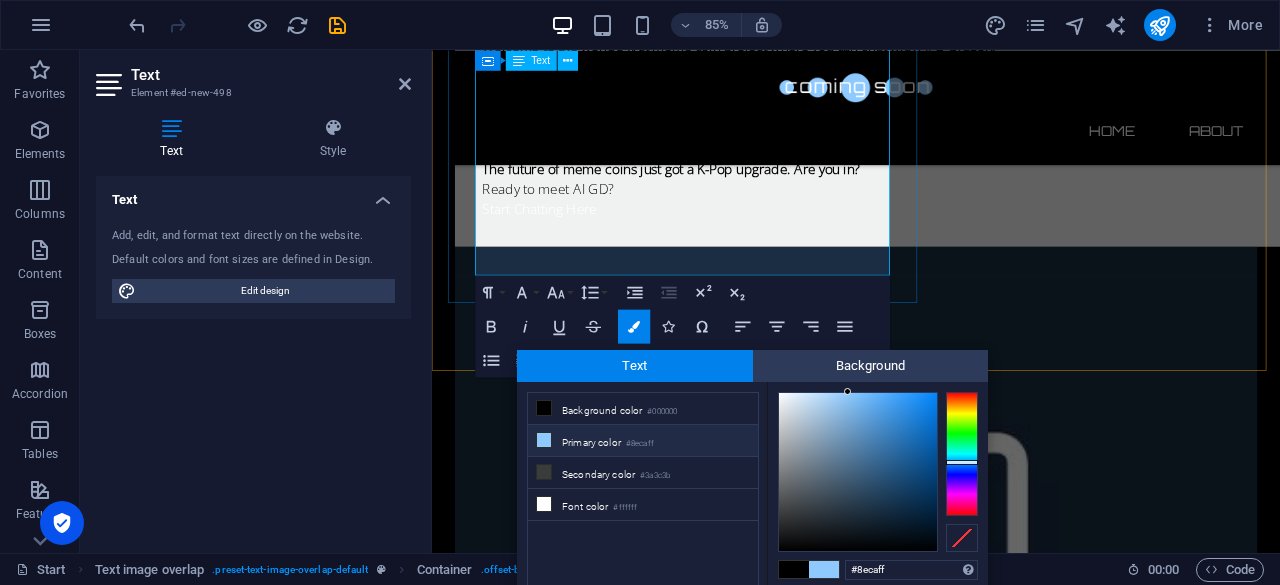 click on "Ready to meet AI GD? ​ Start Chatting Here ​" at bounding box center [971, 225] 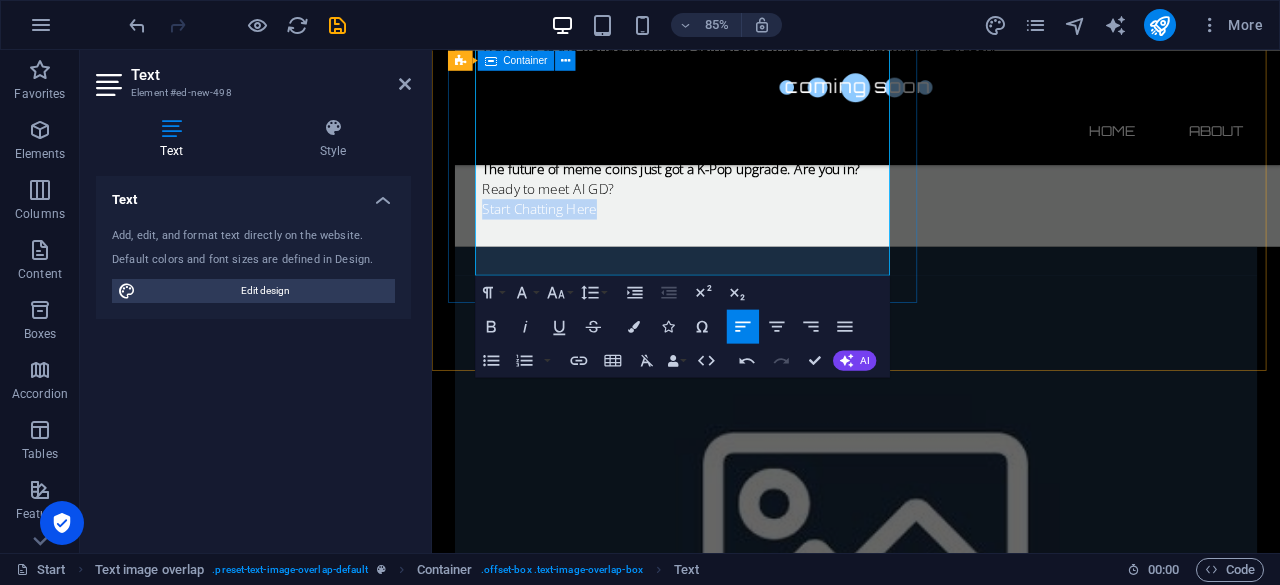 drag, startPoint x: 693, startPoint y: 302, endPoint x: 475, endPoint y: 315, distance: 218.38727 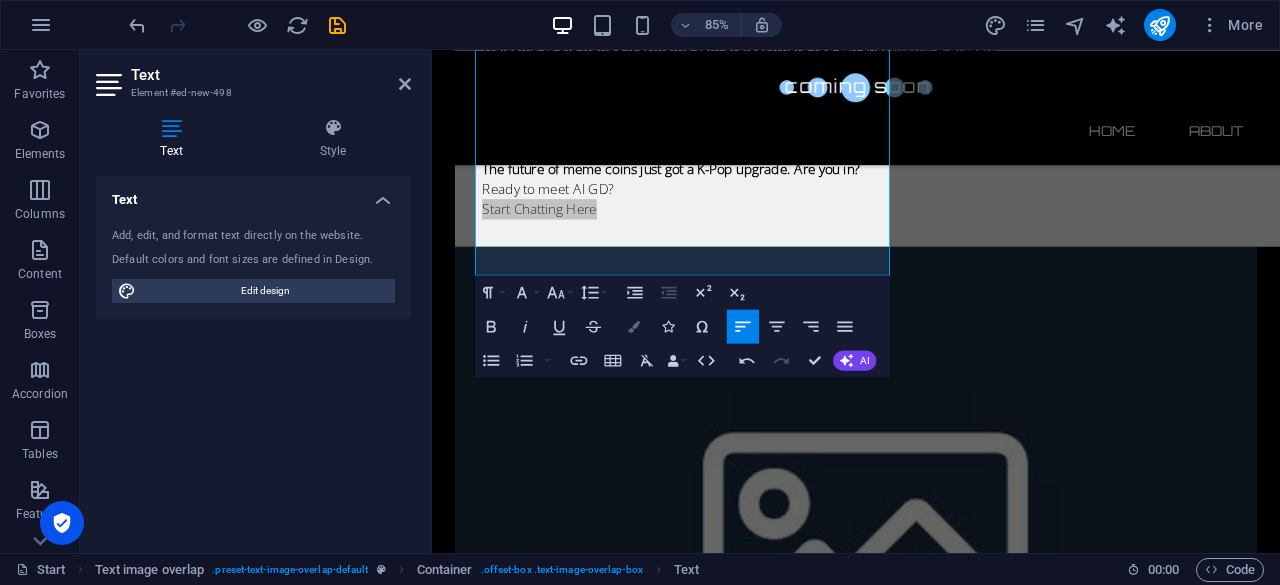 click on "Colors" at bounding box center (634, 327) 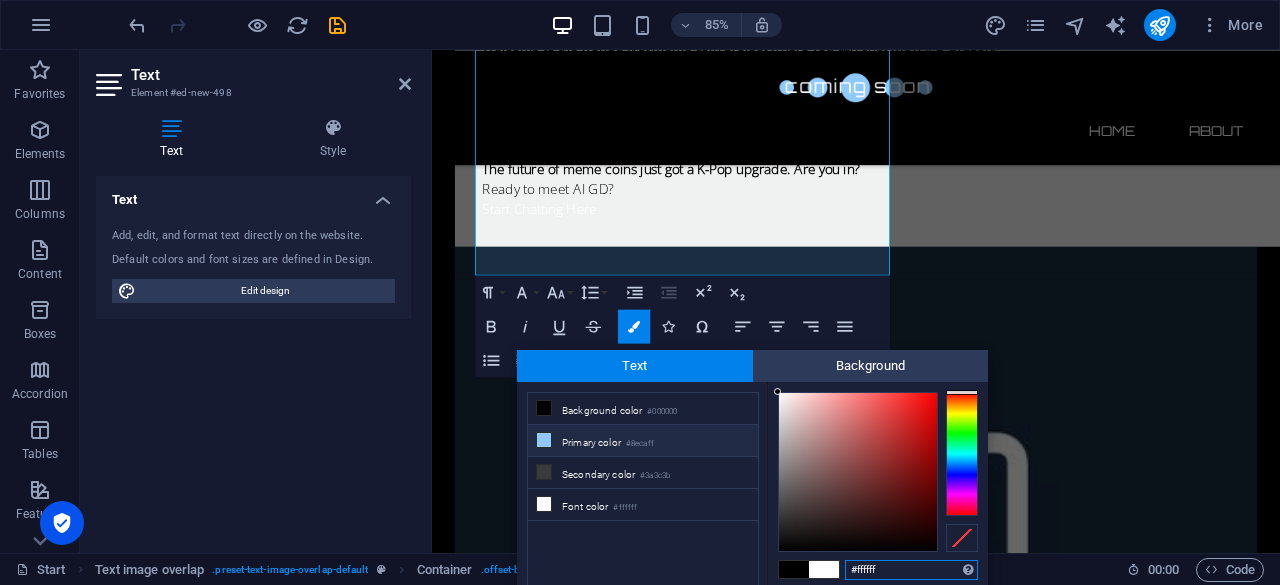 click at bounding box center [962, 454] 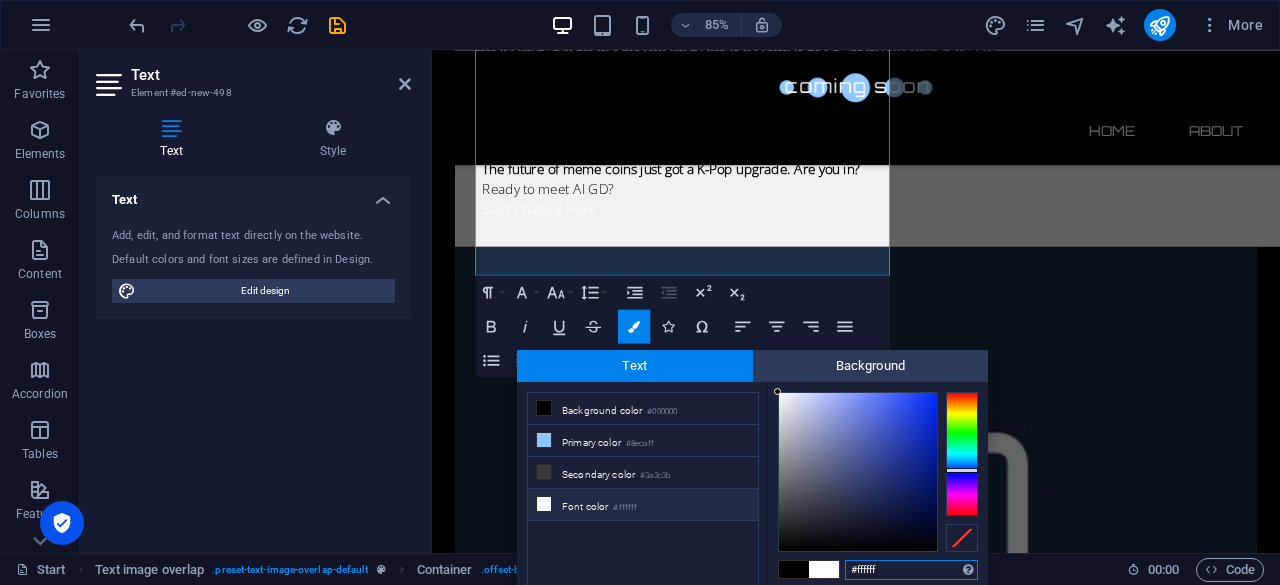 click at bounding box center [962, 470] 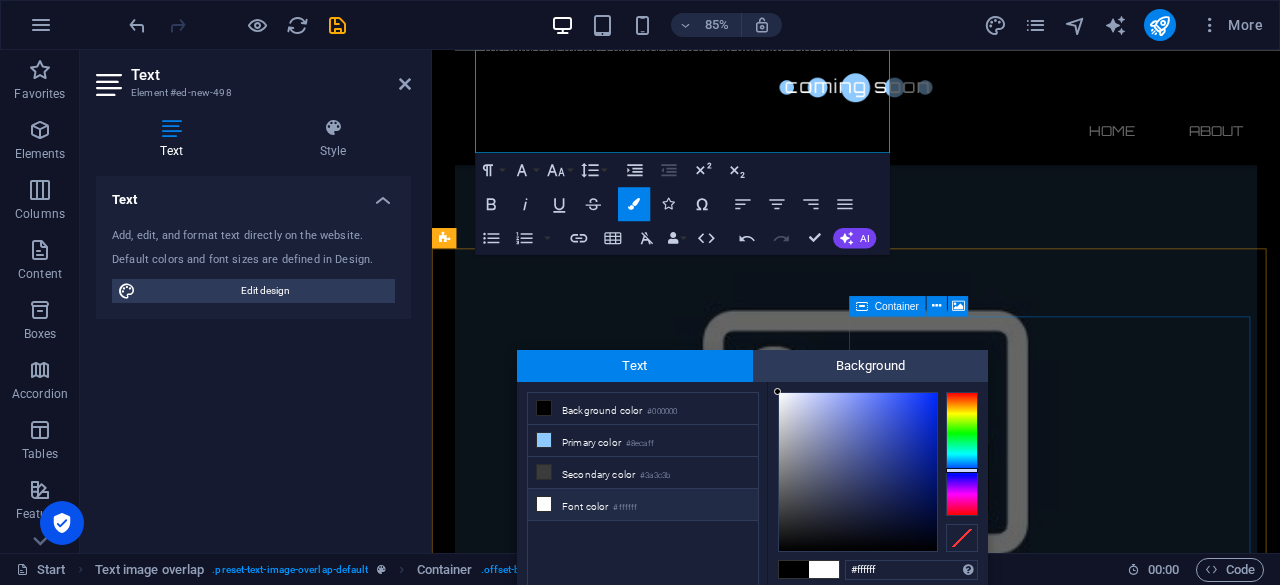 scroll, scrollTop: 2216, scrollLeft: 0, axis: vertical 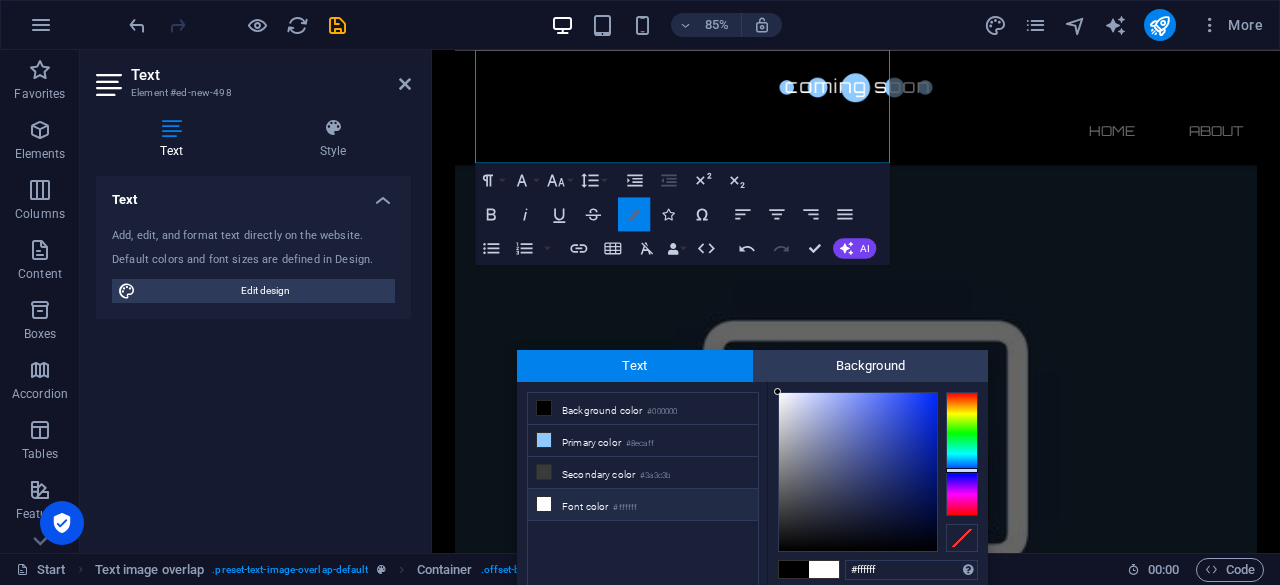 click on "Colors" at bounding box center (634, 214) 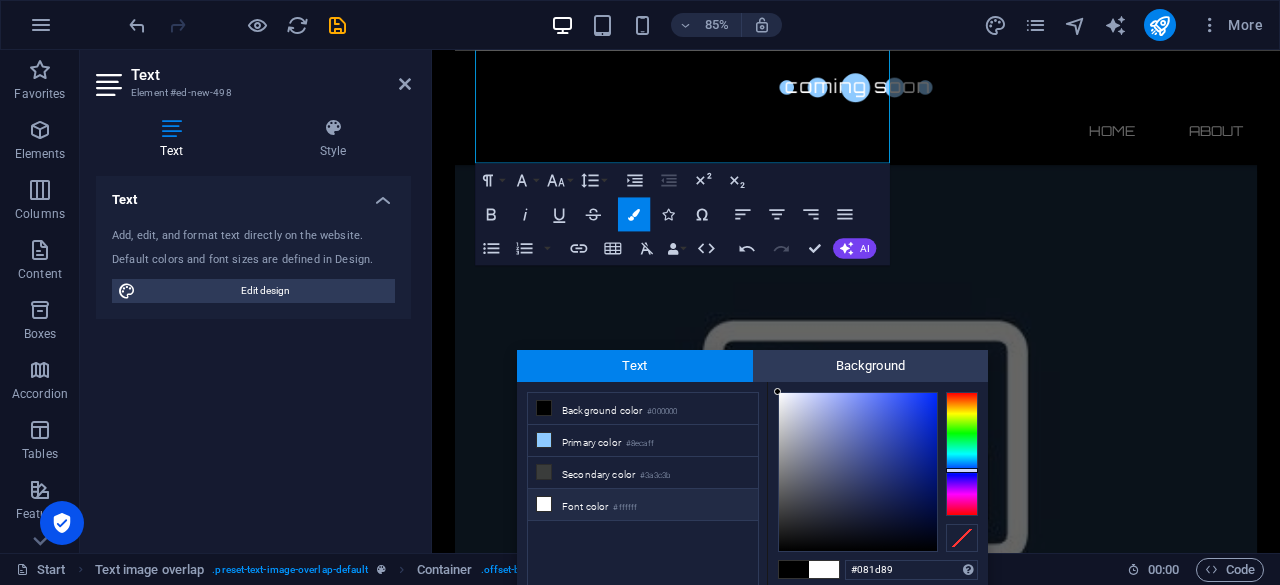 click at bounding box center (858, 472) 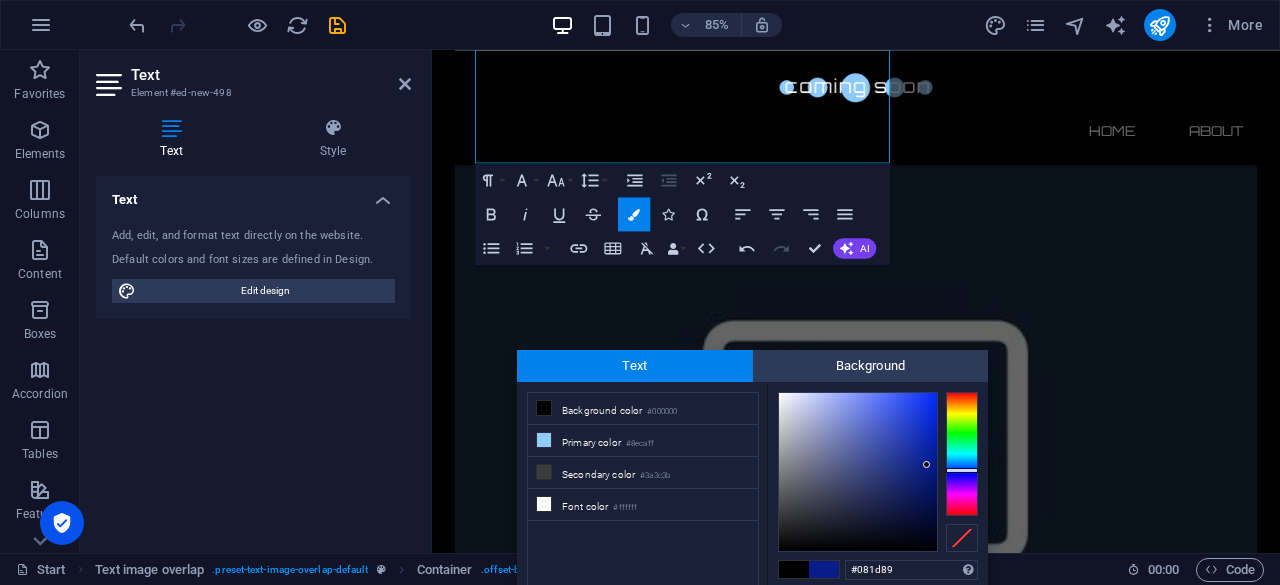 click at bounding box center (926, 464) 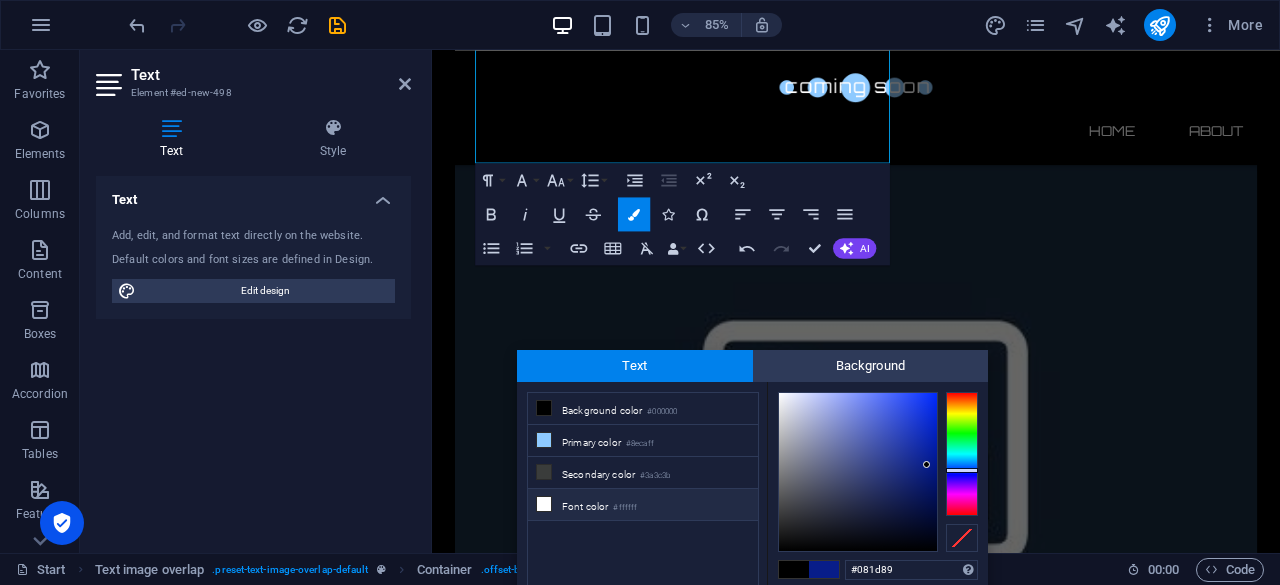 click at bounding box center [544, 504] 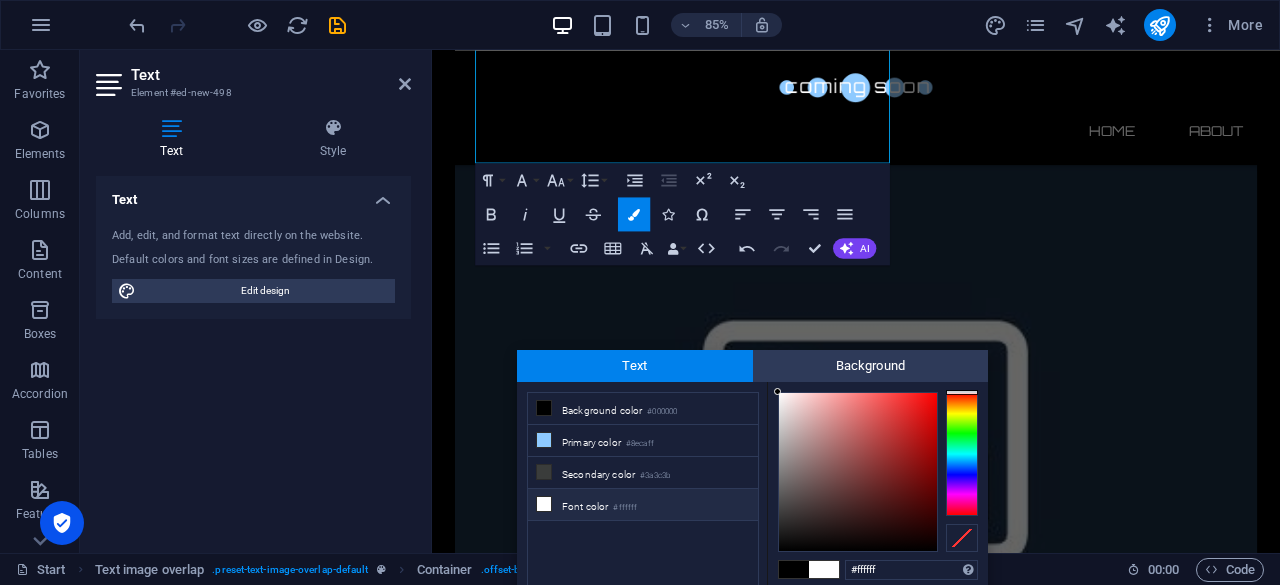 click at bounding box center [962, 454] 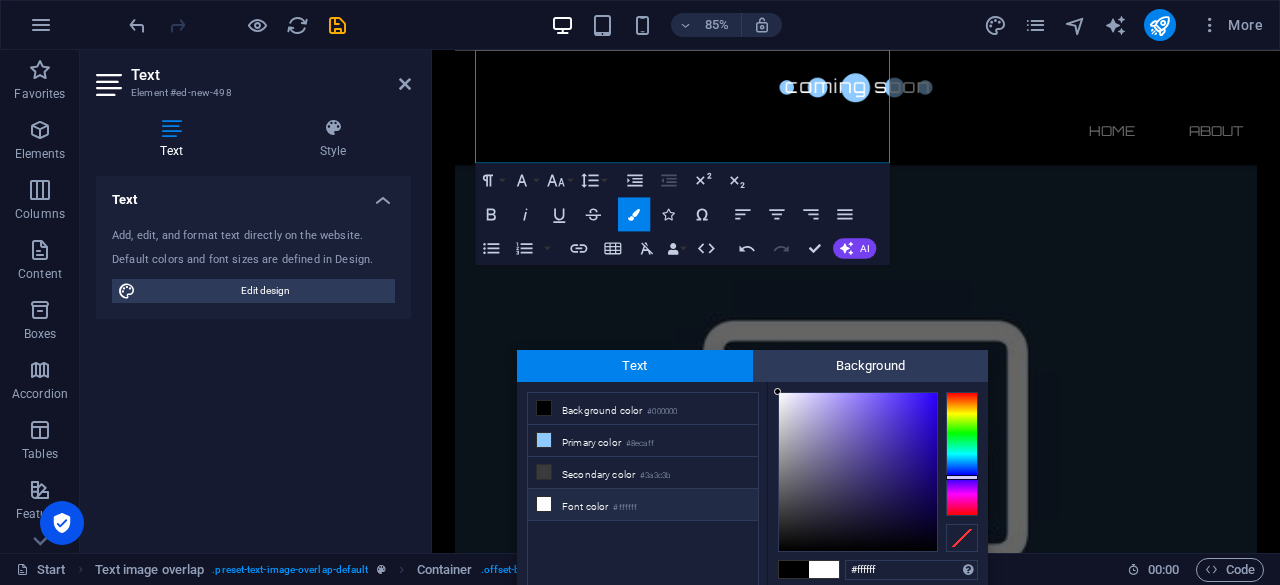 click at bounding box center [858, 472] 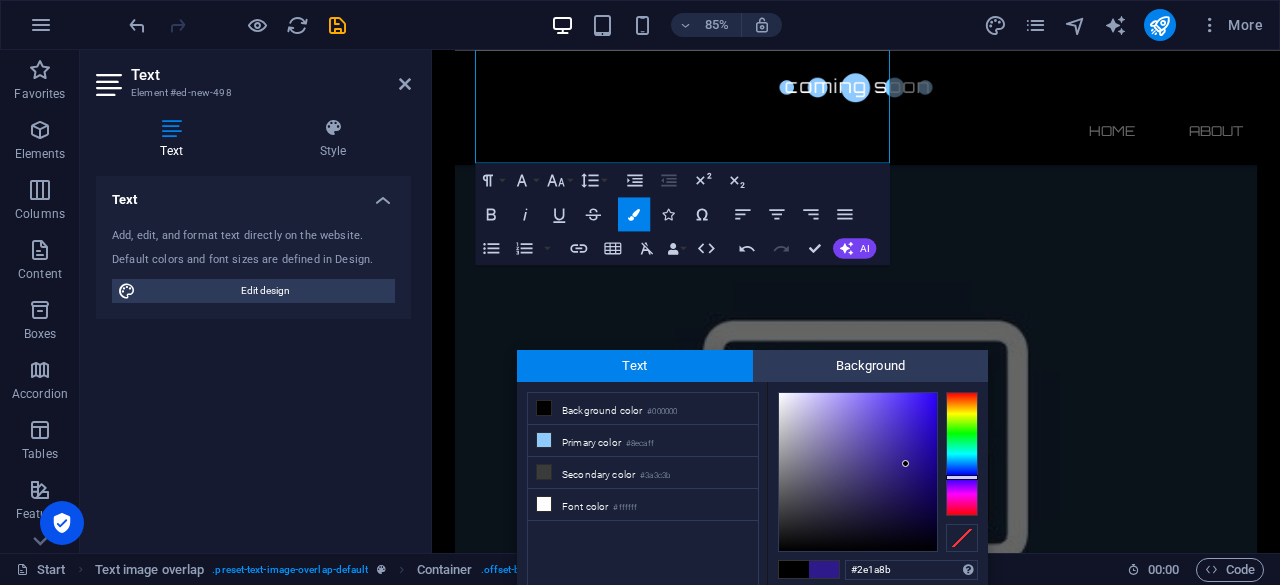 type on "#240a9b" 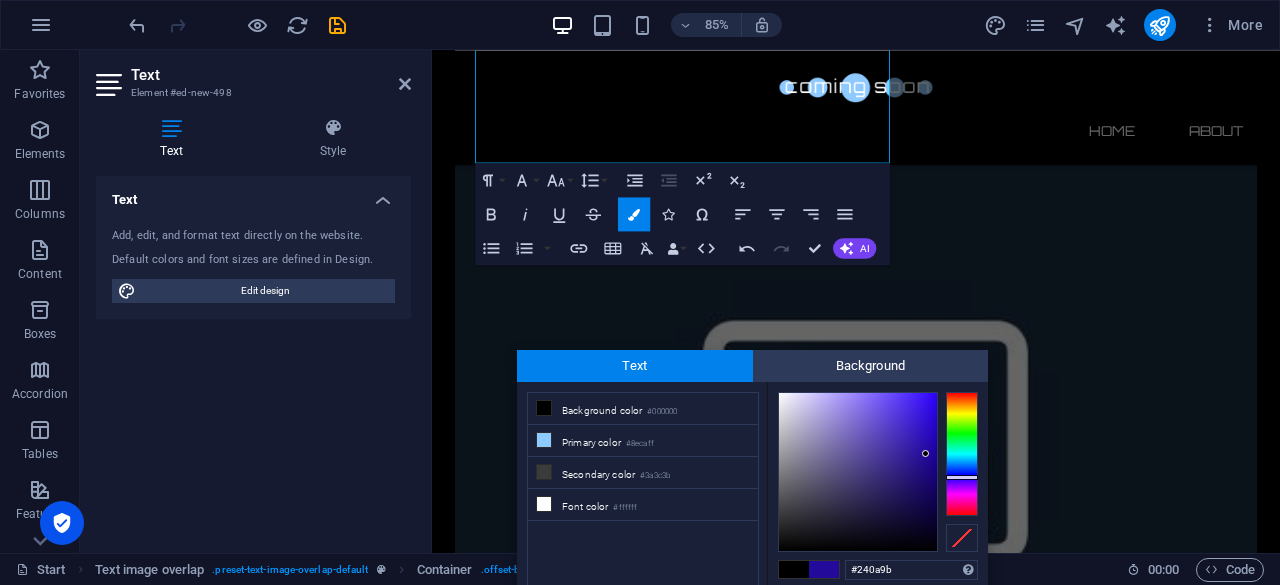 click at bounding box center [858, 472] 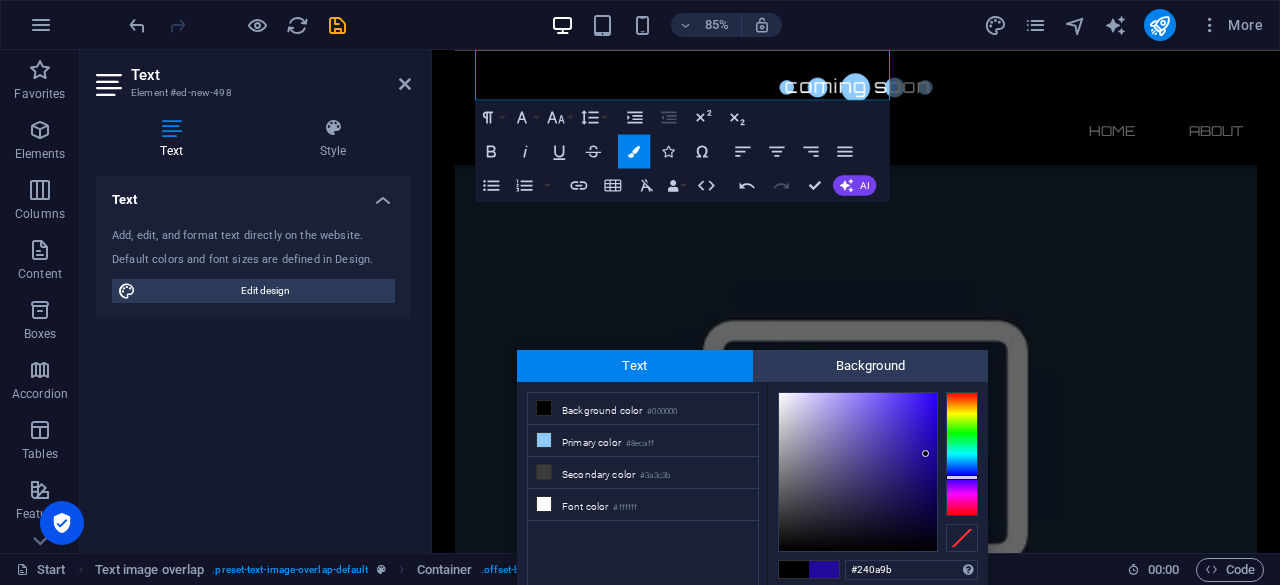 scroll, scrollTop: 2354, scrollLeft: 0, axis: vertical 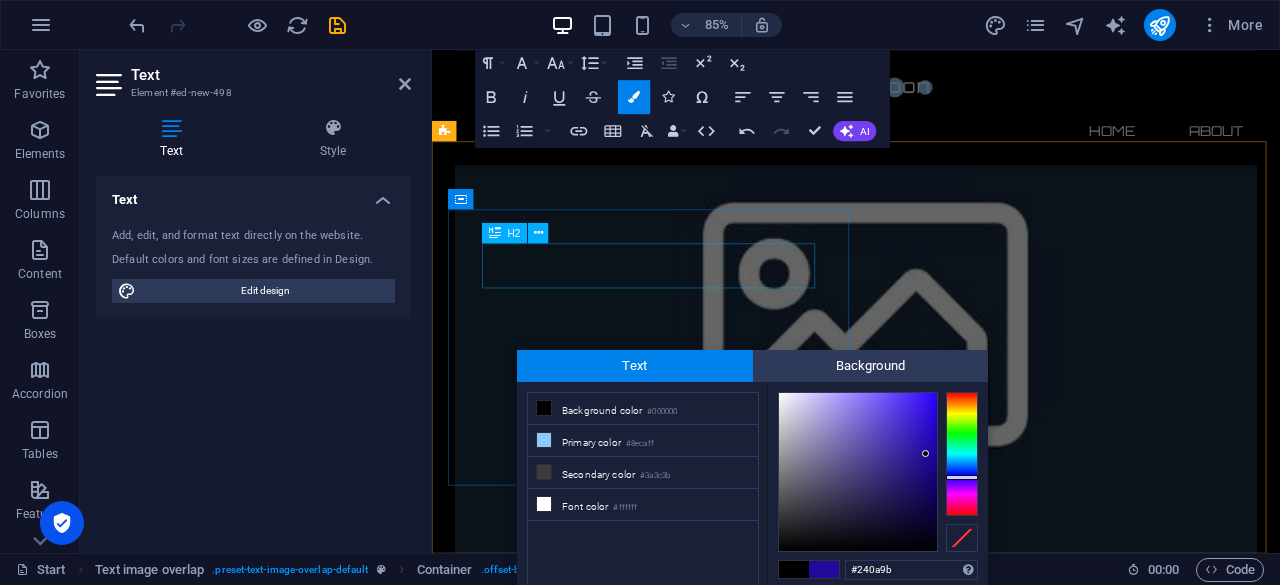 drag, startPoint x: 1226, startPoint y: 414, endPoint x: 866, endPoint y: 320, distance: 372.0699 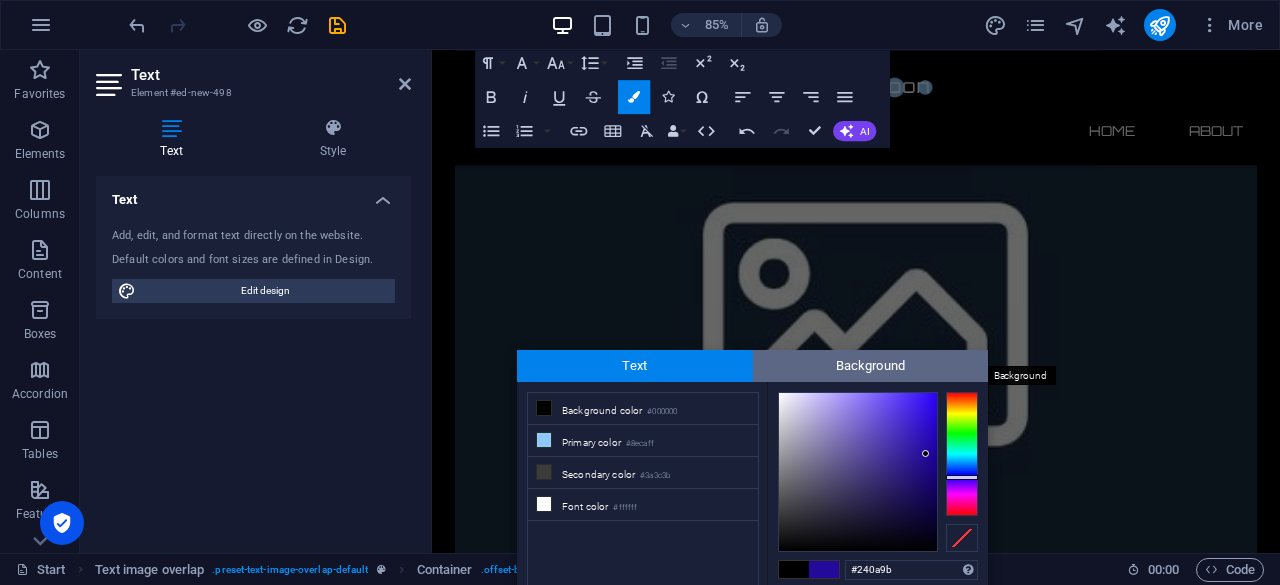scroll, scrollTop: 1930, scrollLeft: 0, axis: vertical 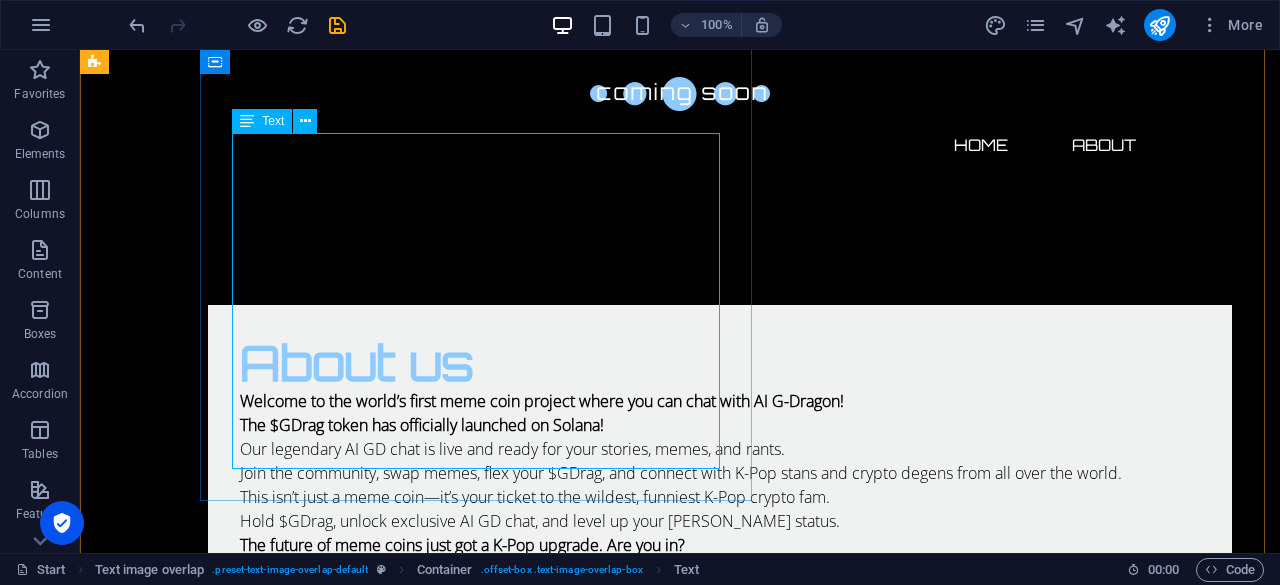 click on "Welcome to the world’s first meme coin project where you can chat with AI G-Dragon! The $GDrag token has officially launched on Solana! Our legendary AI GD chat is live and ready for your stories, memes, and rants. Join the community, swap memes, flex your $GDrag, and connect with K-Pop stans and crypto degens from all over the world. This isn’t just a meme coin—it’s your ticket to the wildest, funniest K-Pop crypto fam. Hold $GDrag, unlock exclusive AI GD chat, and level up your [PERSON_NAME] status. The future of meme coins just got a K-Pop upgrade. Are you in? Ready to meet AI GD? Start Chatting Here" at bounding box center (720, 497) 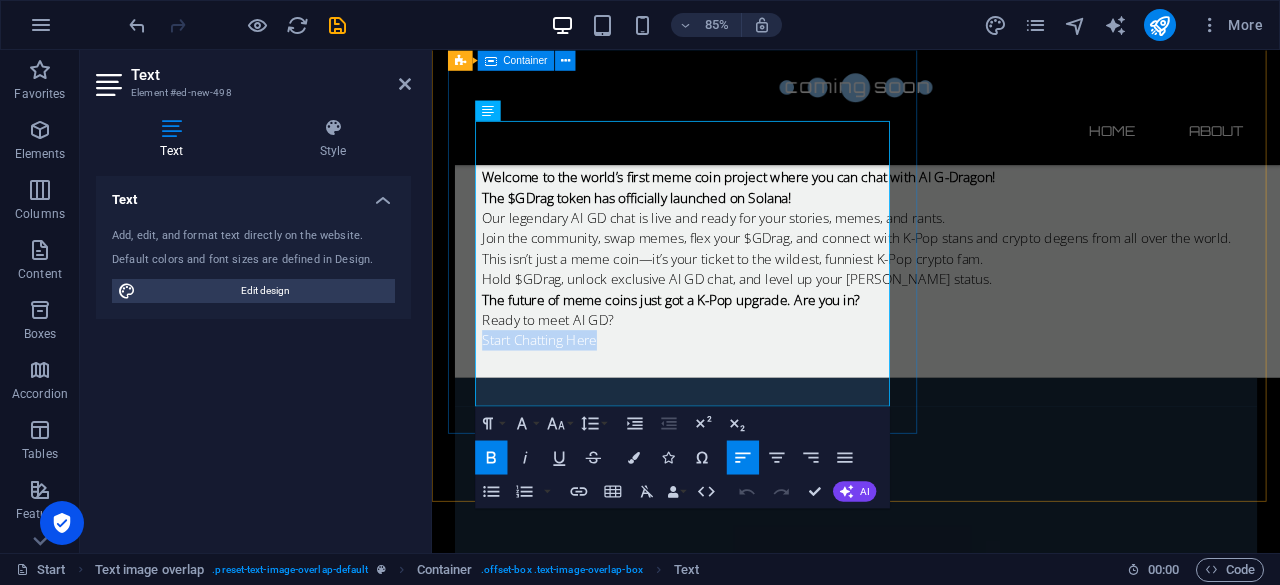 drag, startPoint x: 632, startPoint y: 456, endPoint x: 455, endPoint y: 454, distance: 177.01129 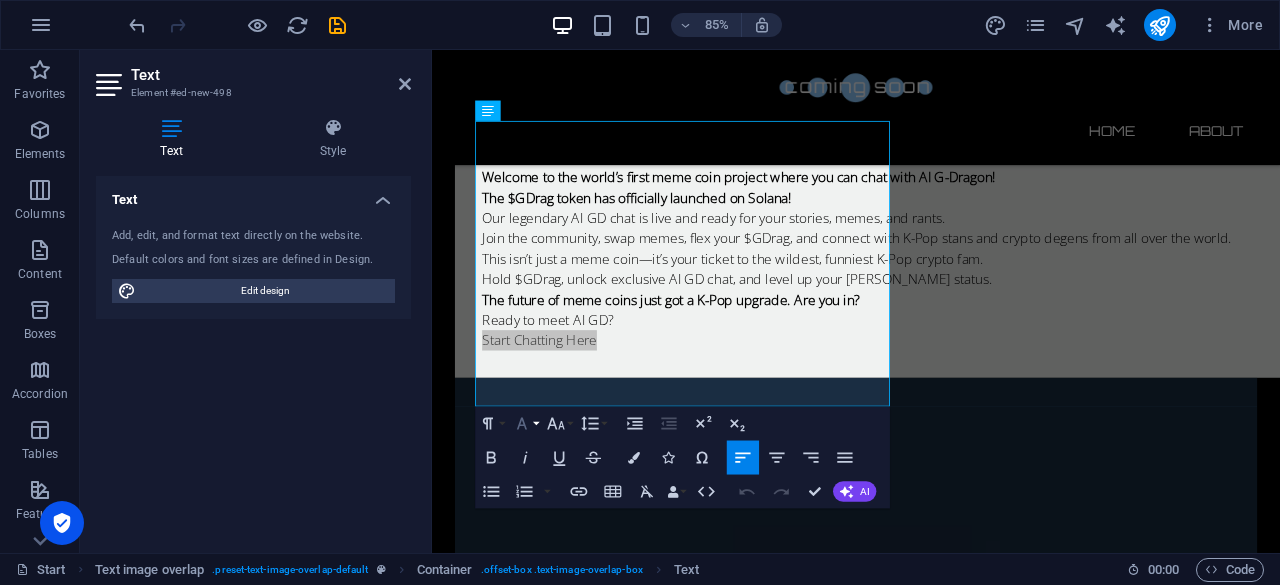 click 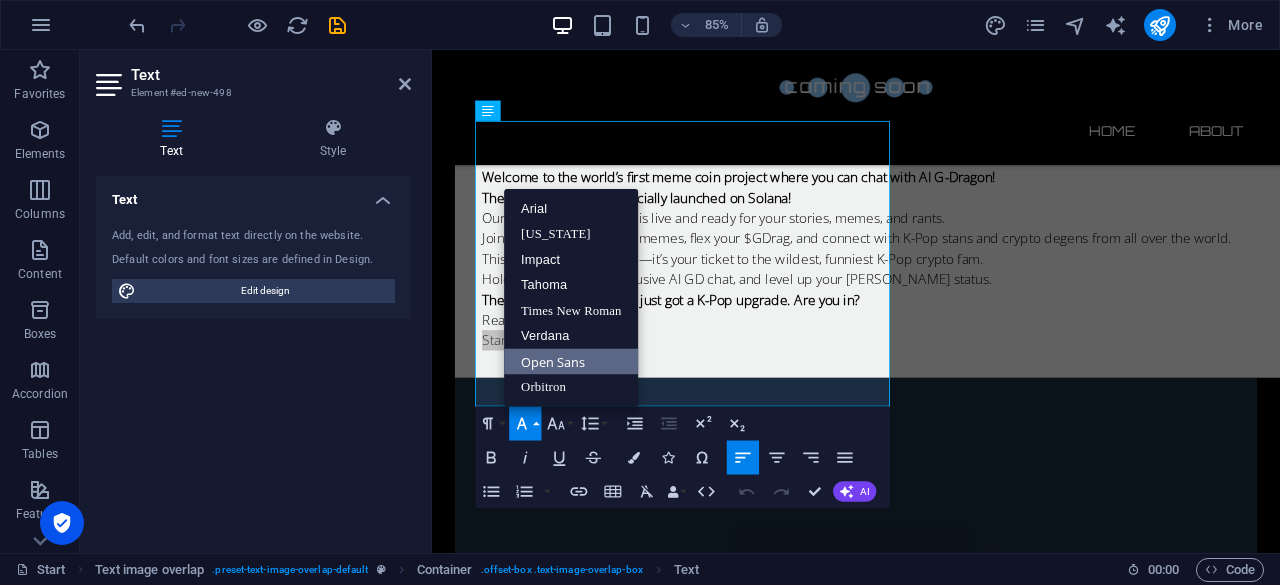 scroll, scrollTop: 0, scrollLeft: 0, axis: both 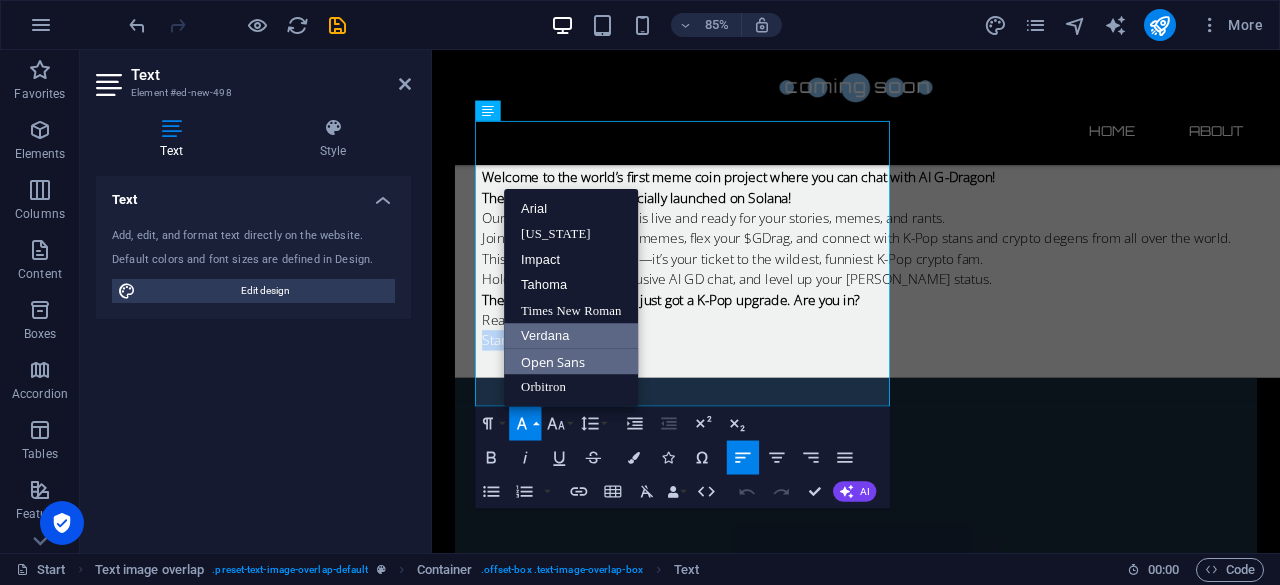 click on "Verdana" at bounding box center (571, 336) 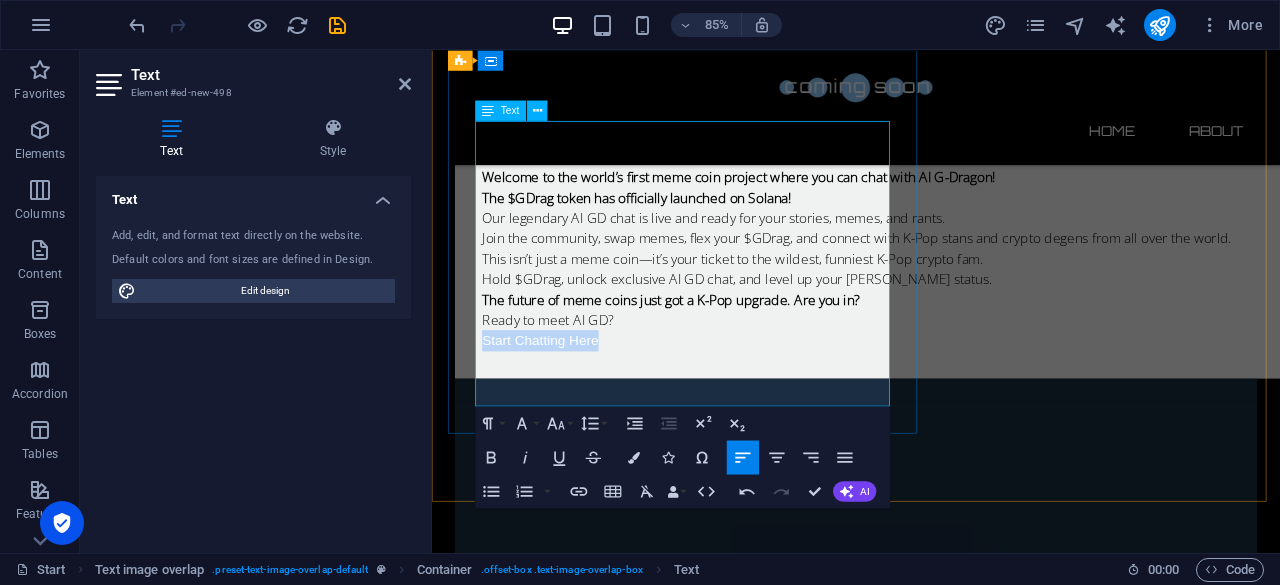 click on "Ready to meet AI GD? Start Chatting Here" at bounding box center [971, 379] 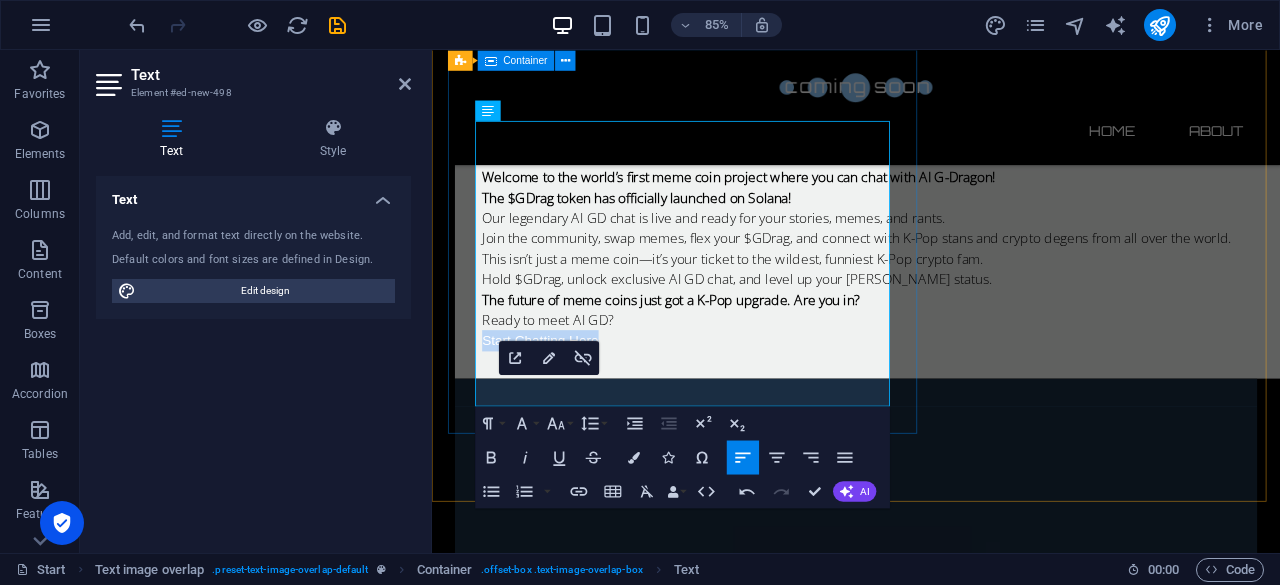 drag, startPoint x: 657, startPoint y: 456, endPoint x: 457, endPoint y: 460, distance: 200.04 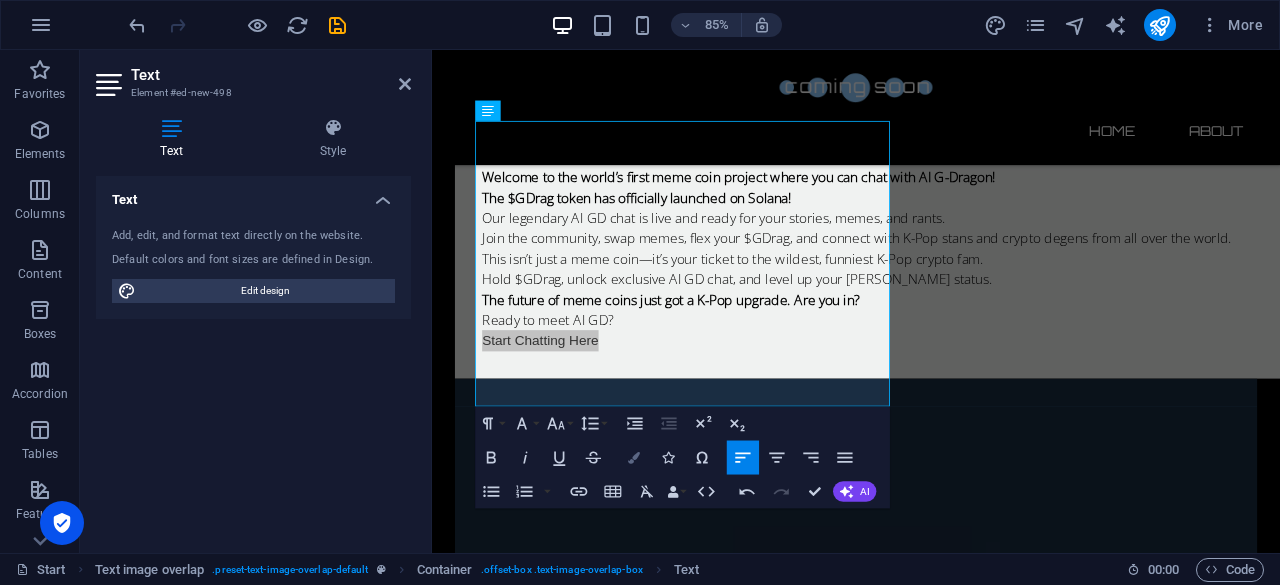 click on "Colors" at bounding box center (634, 457) 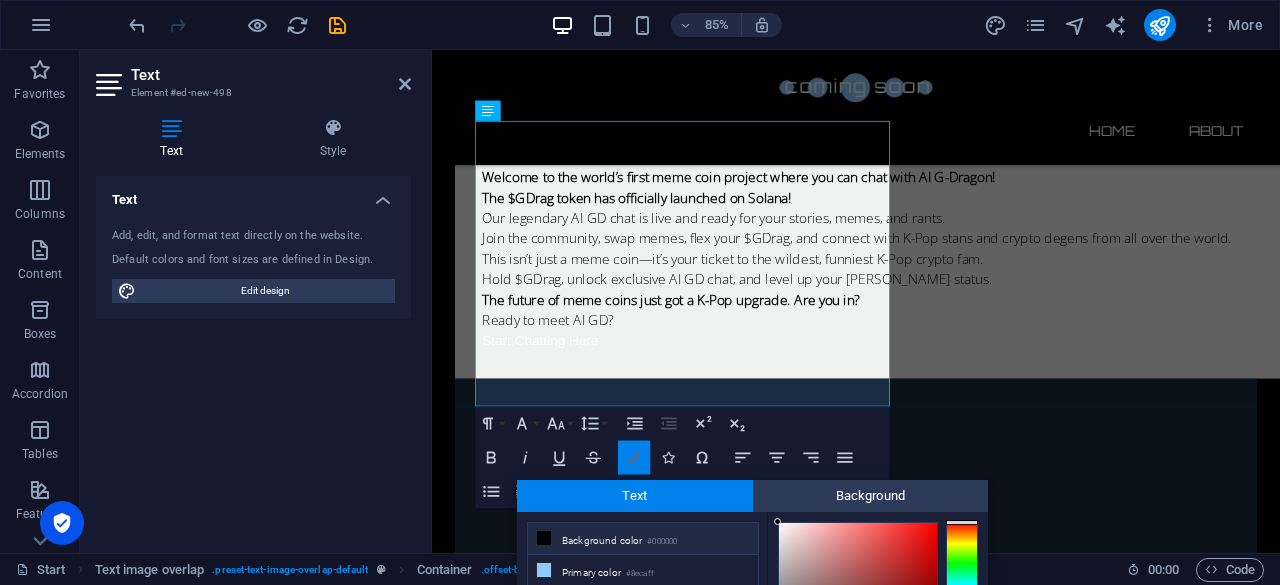 scroll, scrollTop: 175, scrollLeft: 0, axis: vertical 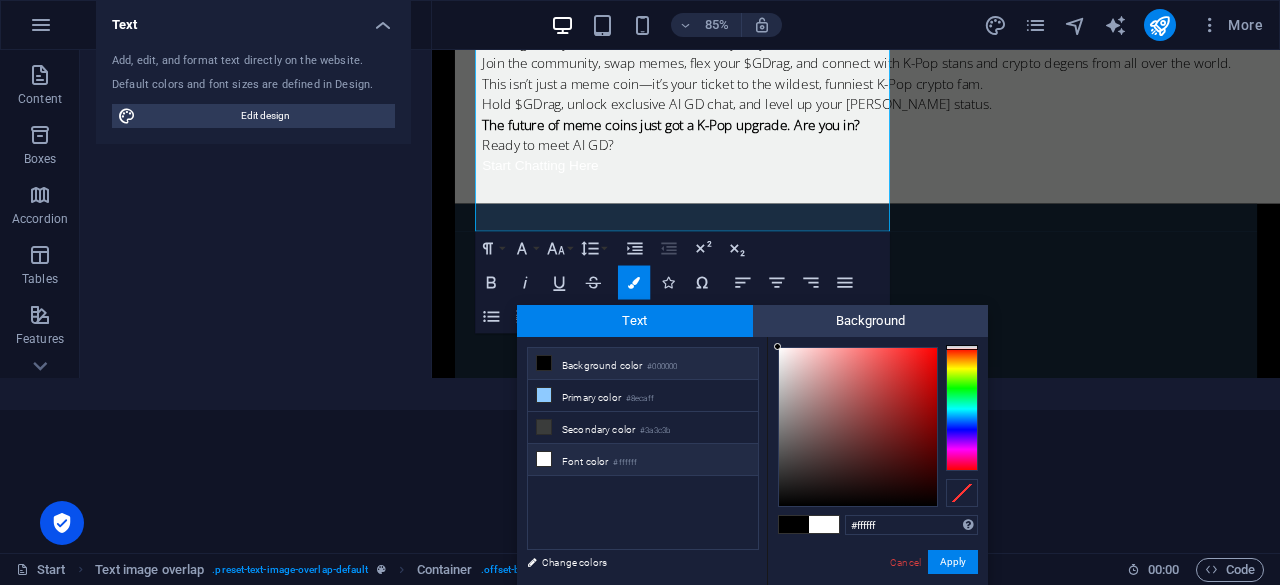 click on "Font color
#ffffff" at bounding box center (643, 460) 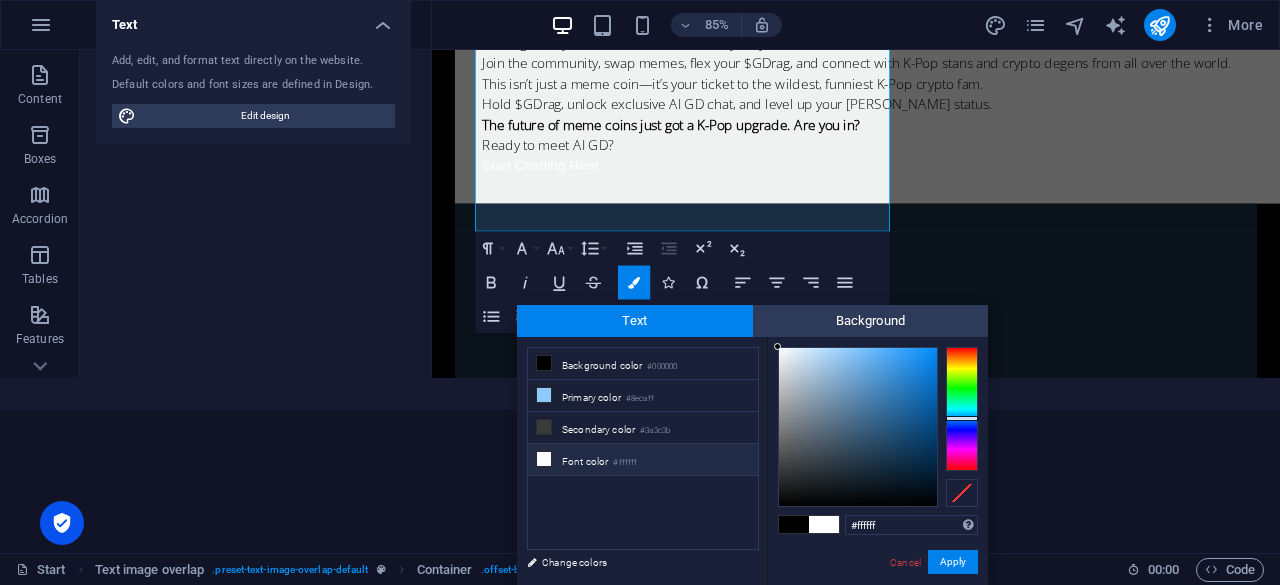 click at bounding box center (962, 409) 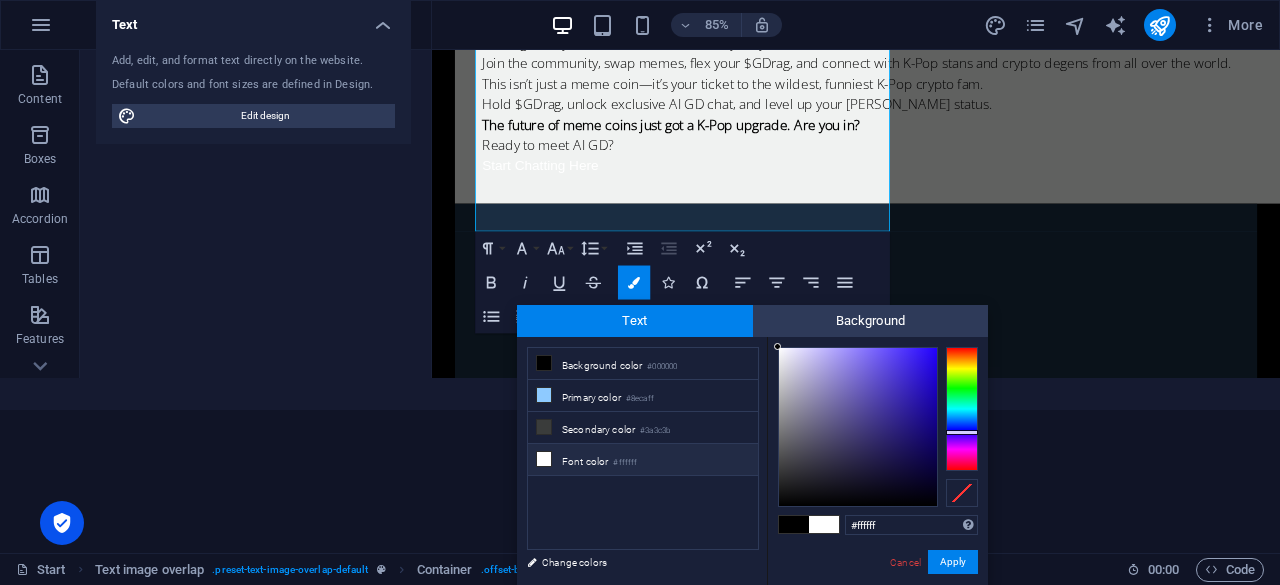 click at bounding box center (962, 409) 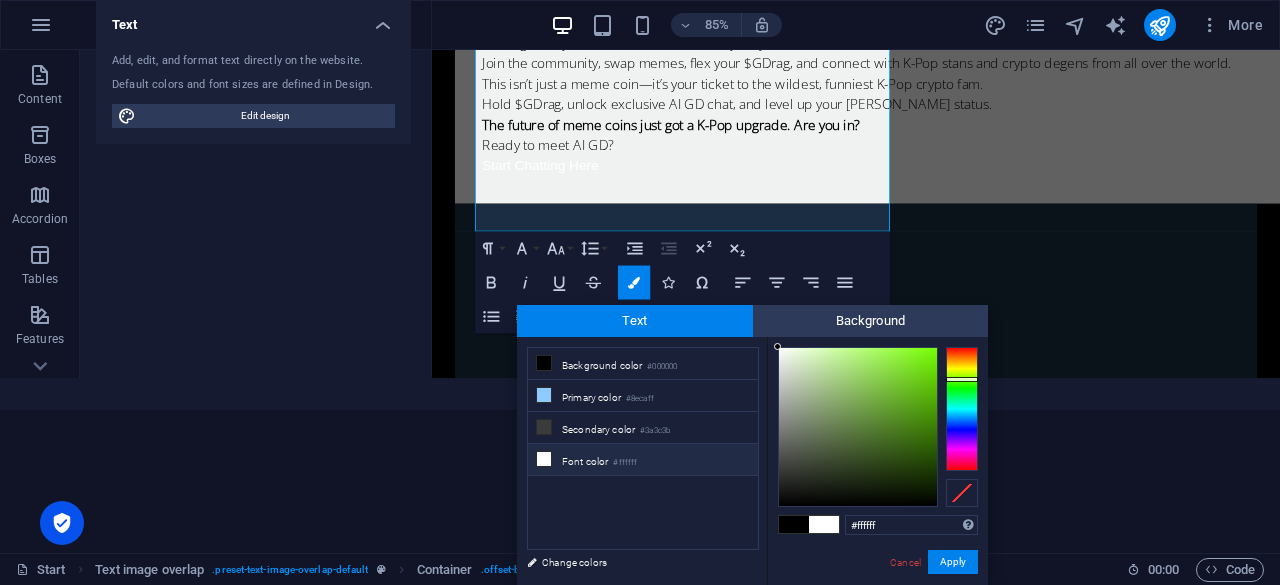 click at bounding box center [962, 409] 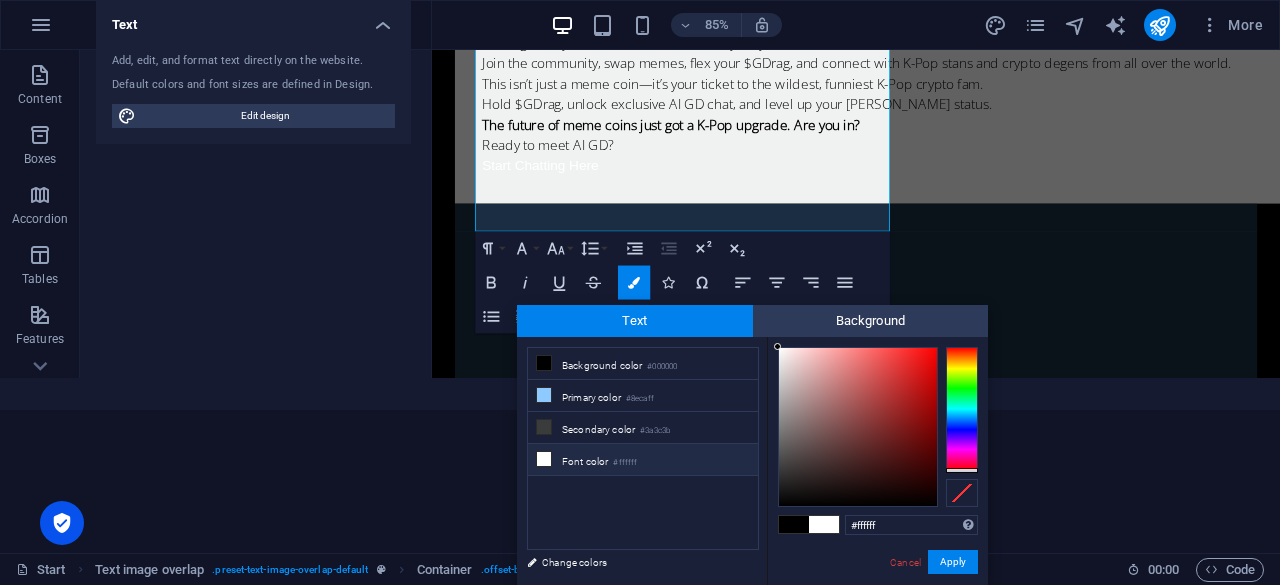 drag, startPoint x: 962, startPoint y: 380, endPoint x: 964, endPoint y: 471, distance: 91.02197 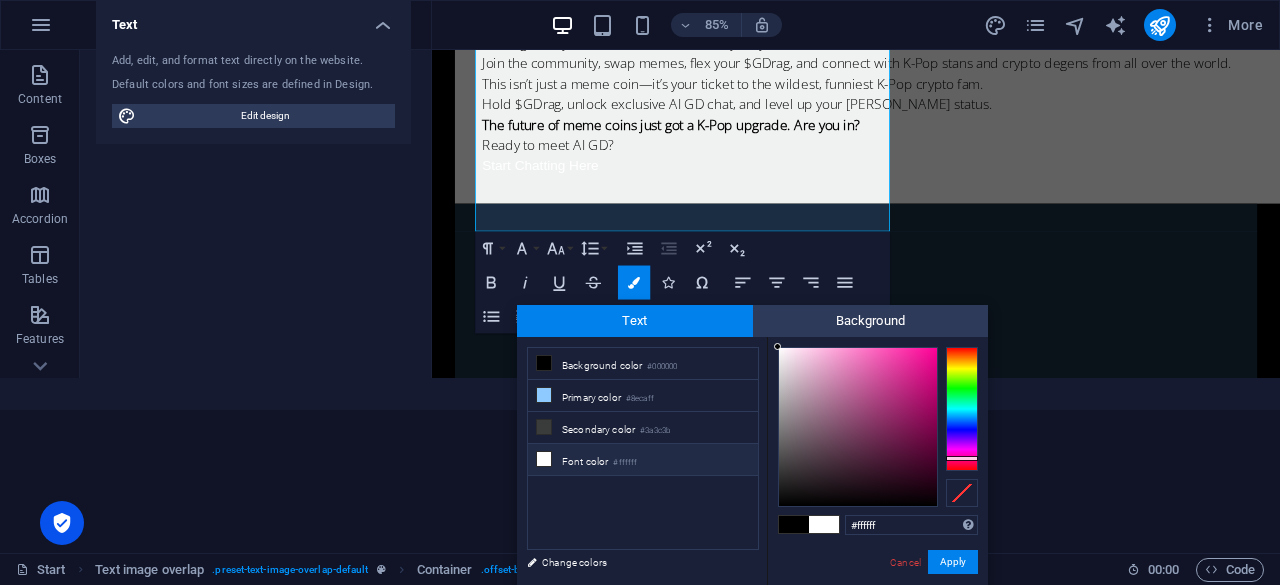 click at bounding box center [962, 409] 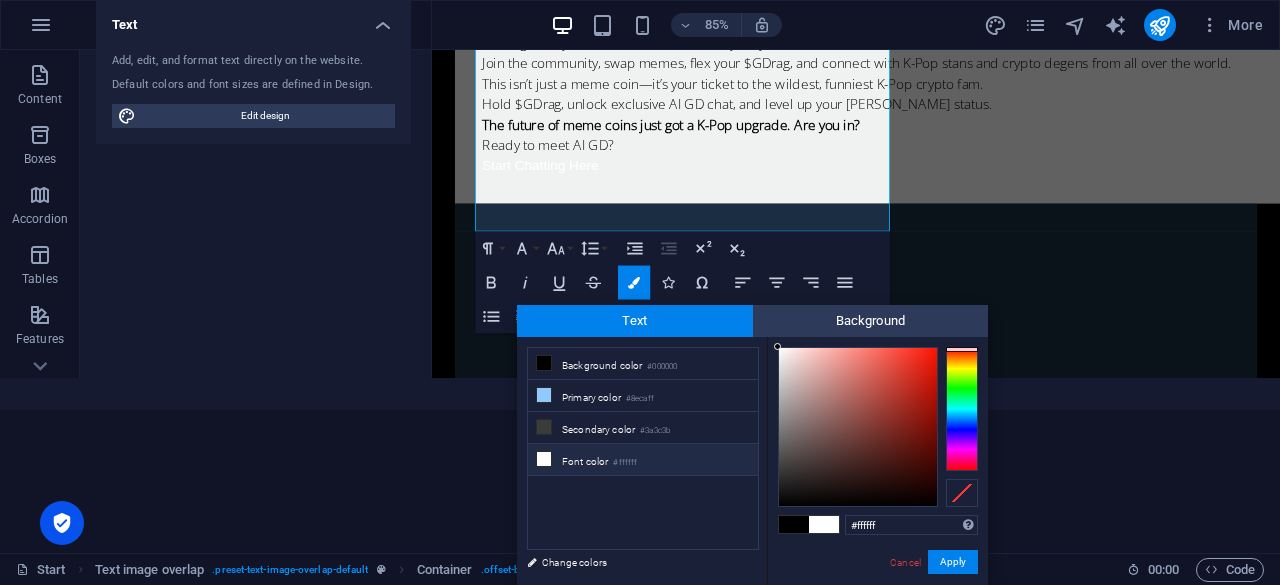 click at bounding box center [962, 409] 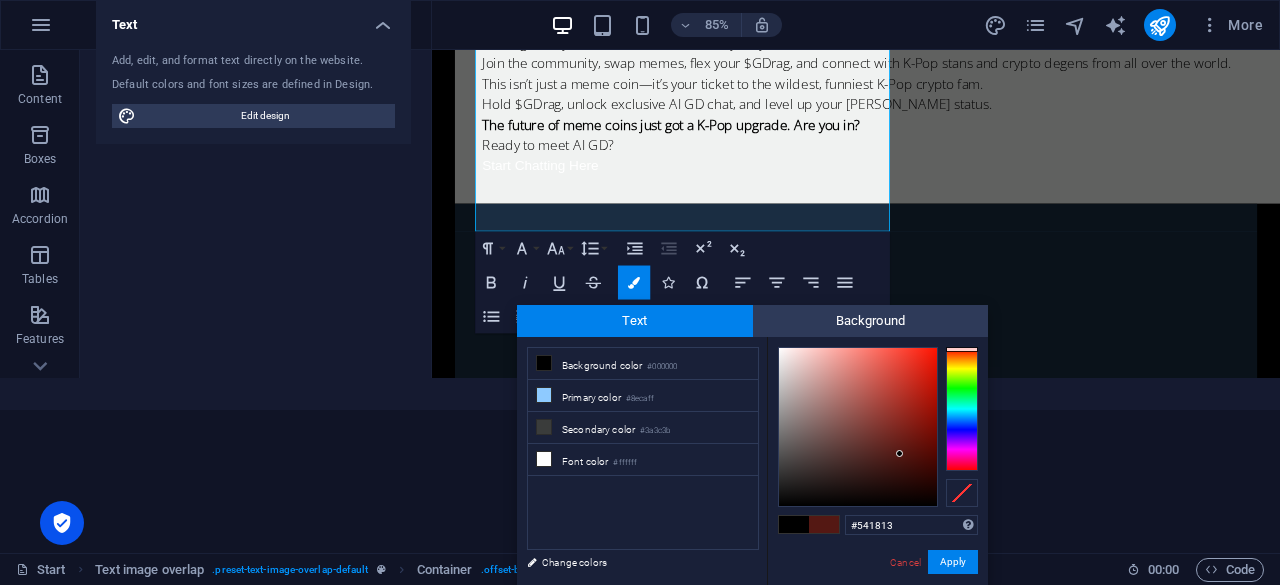 click at bounding box center [858, 427] 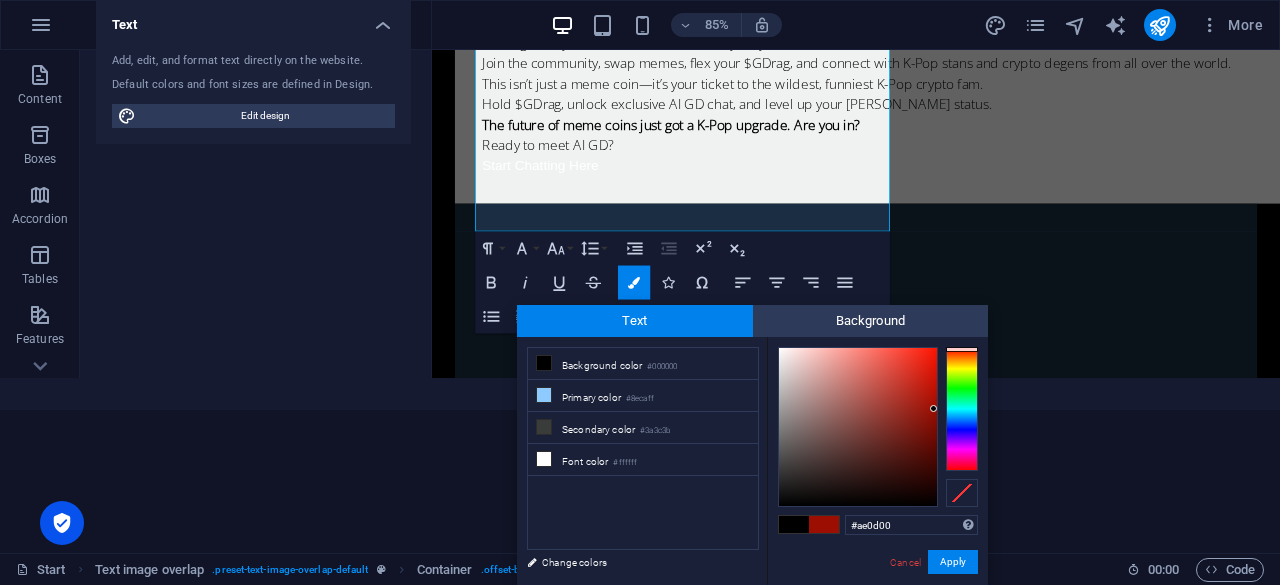 type on "#b10d00" 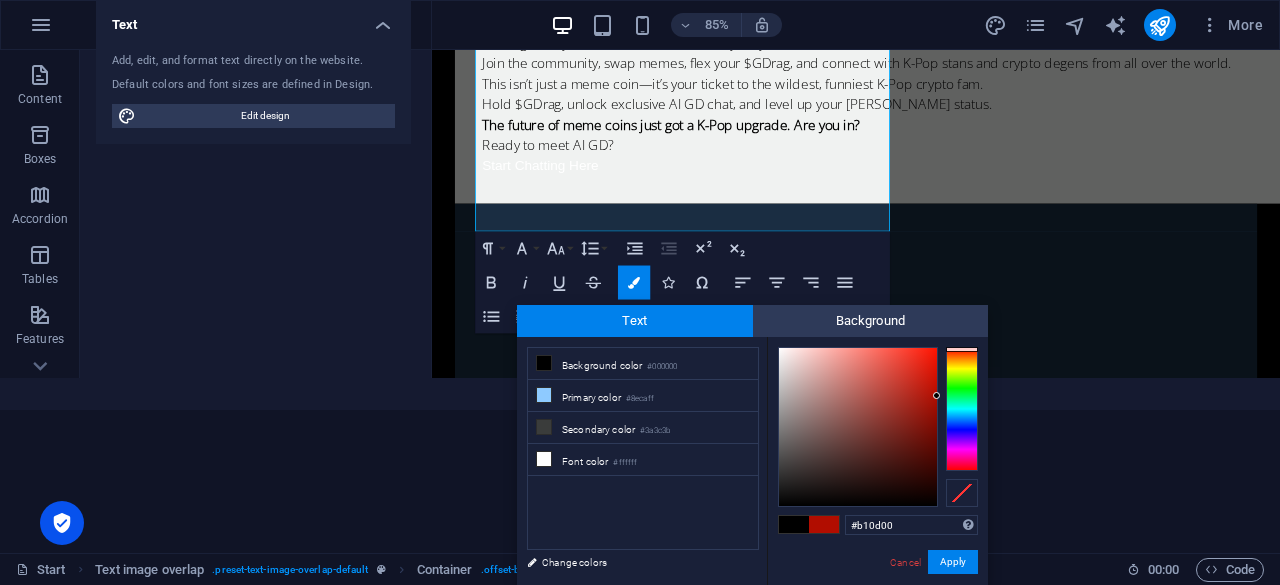 drag, startPoint x: 914, startPoint y: 441, endPoint x: 938, endPoint y: 395, distance: 51.884487 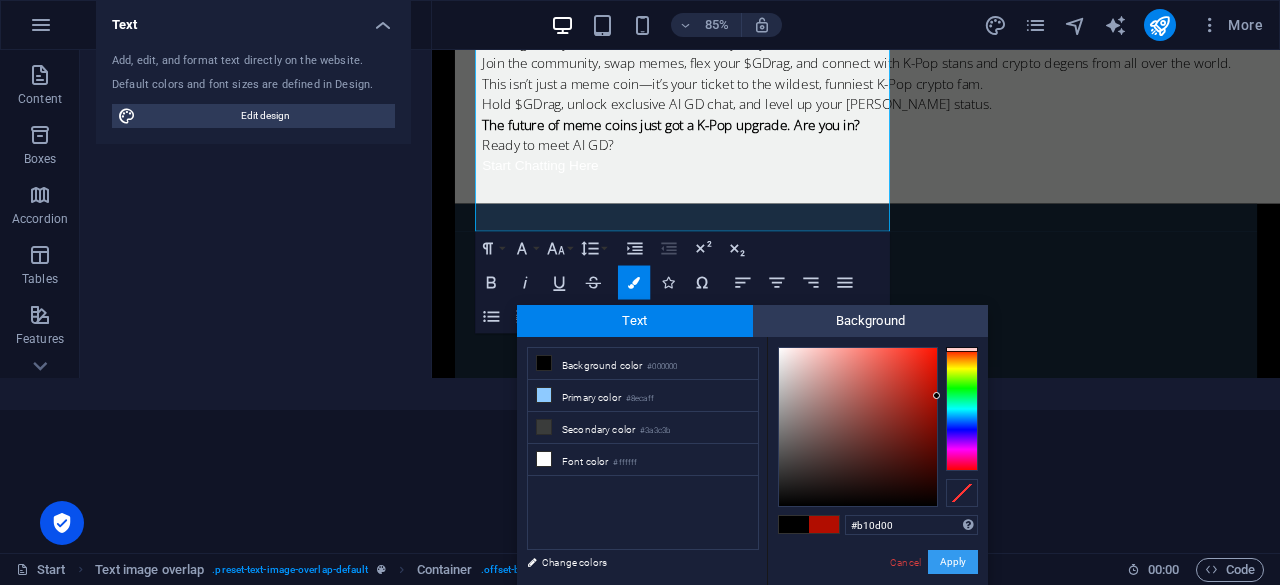 click on "Apply" at bounding box center (953, 562) 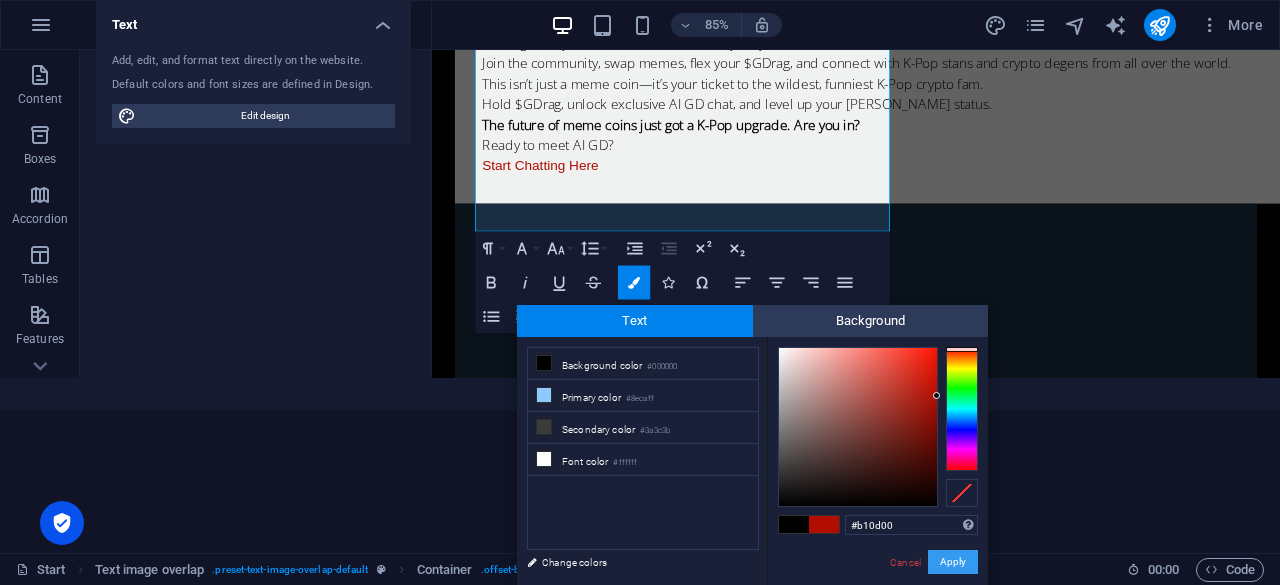 scroll, scrollTop: 0, scrollLeft: 0, axis: both 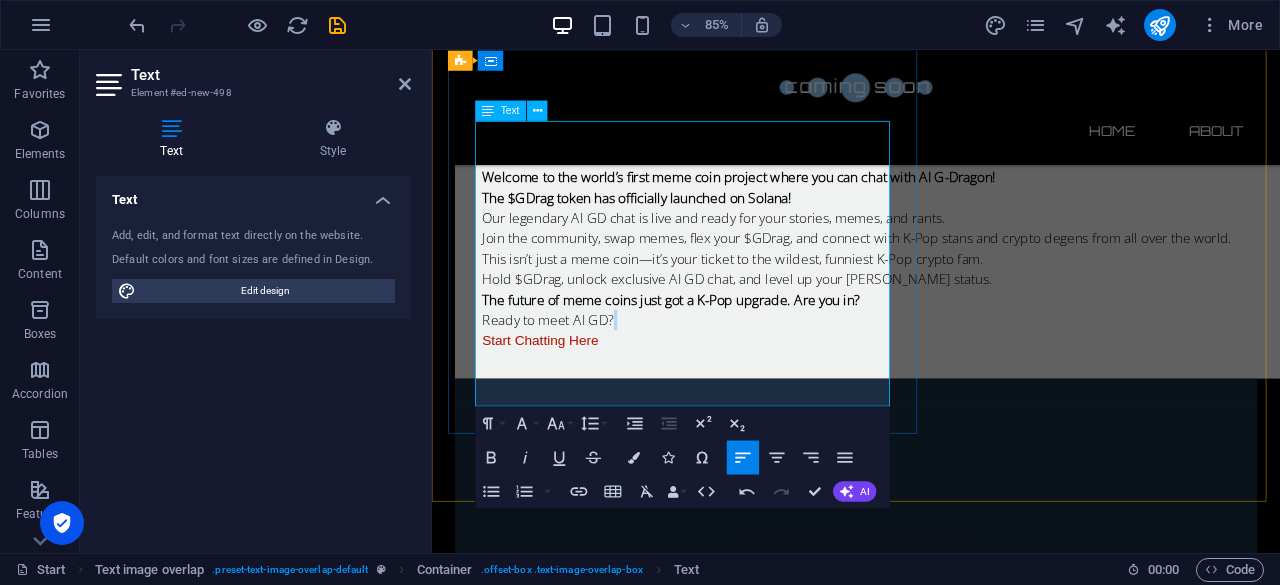 click on "Ready to meet AI GD? Start Chatting Here" at bounding box center [971, 379] 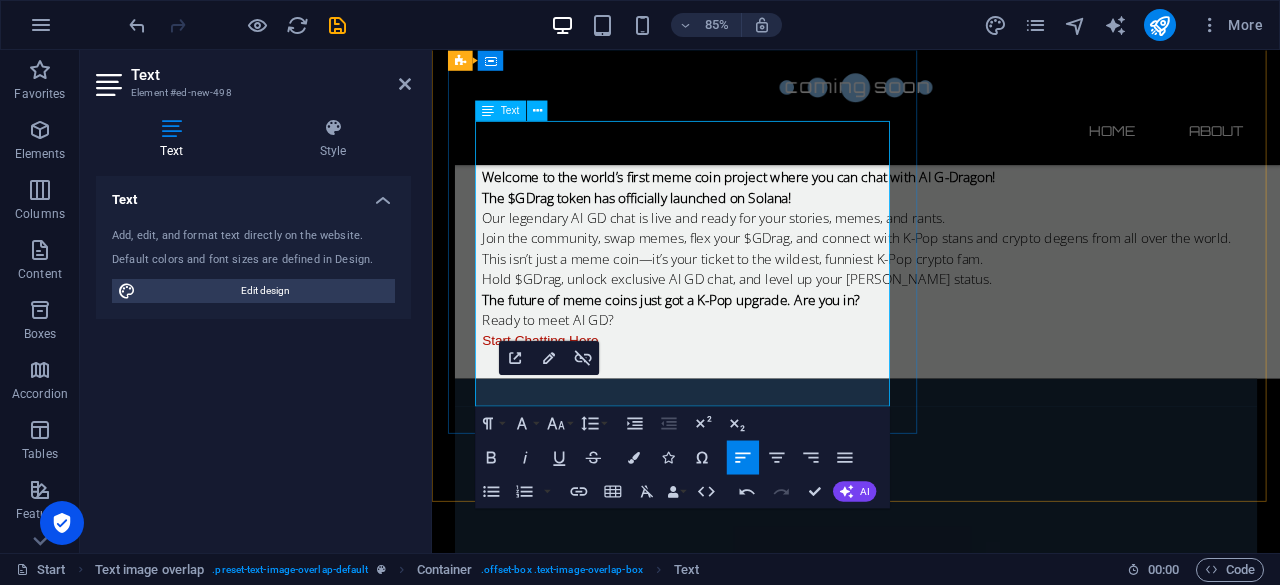 click on "Ready to meet AI GD? Start Chatting Here" at bounding box center (971, 379) 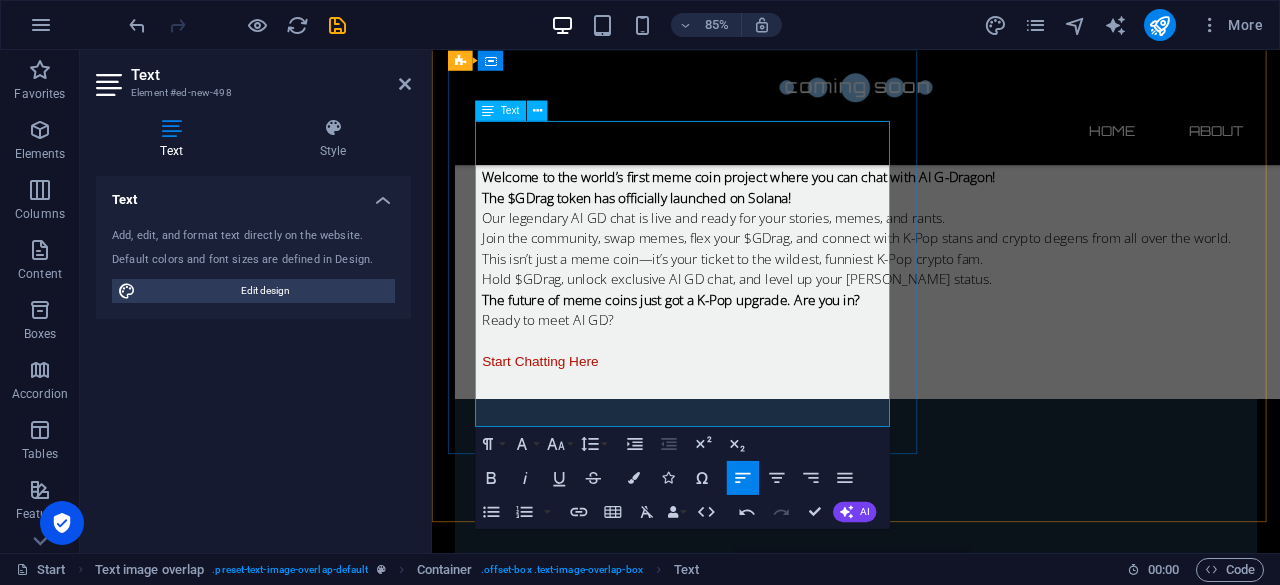 click on "This isn’t just a meme coin—it’s your ticket to the wildest, funniest K-Pop crypto fam. Hold $GDrag, unlock exclusive AI GD chat, and level up your [PERSON_NAME] status." at bounding box center [971, 307] 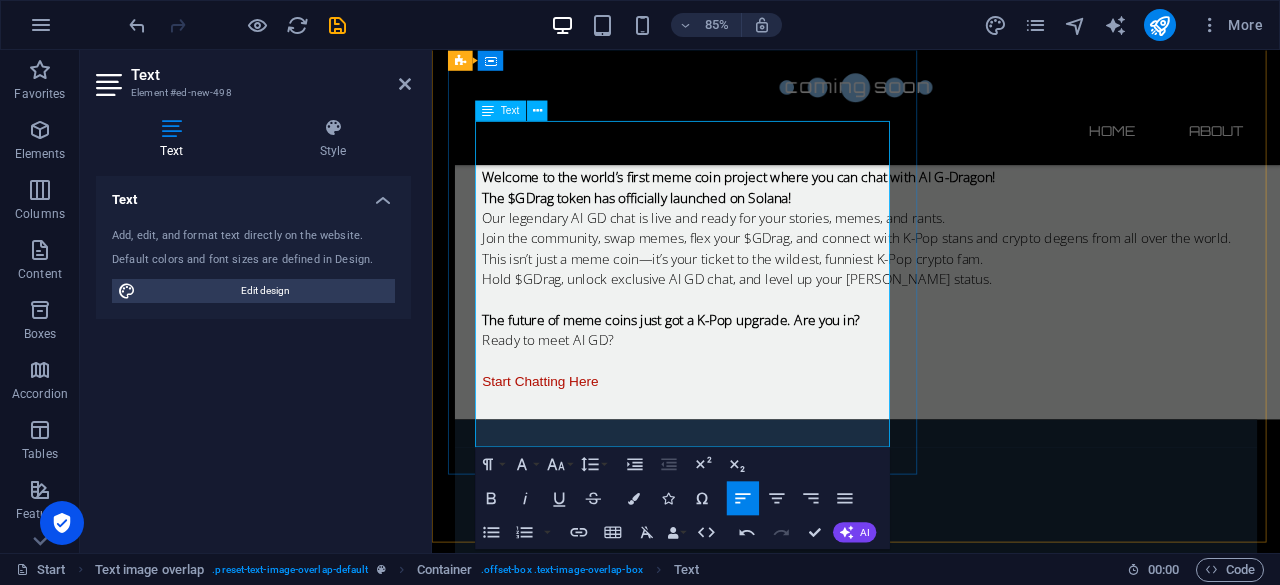 click on "Our legendary AI GD chat is live and ready for your stories, memes, and rants. Join the community, swap memes, flex your $GDrag, and connect with K-Pop stans and crypto degens from all over the world." at bounding box center (971, 259) 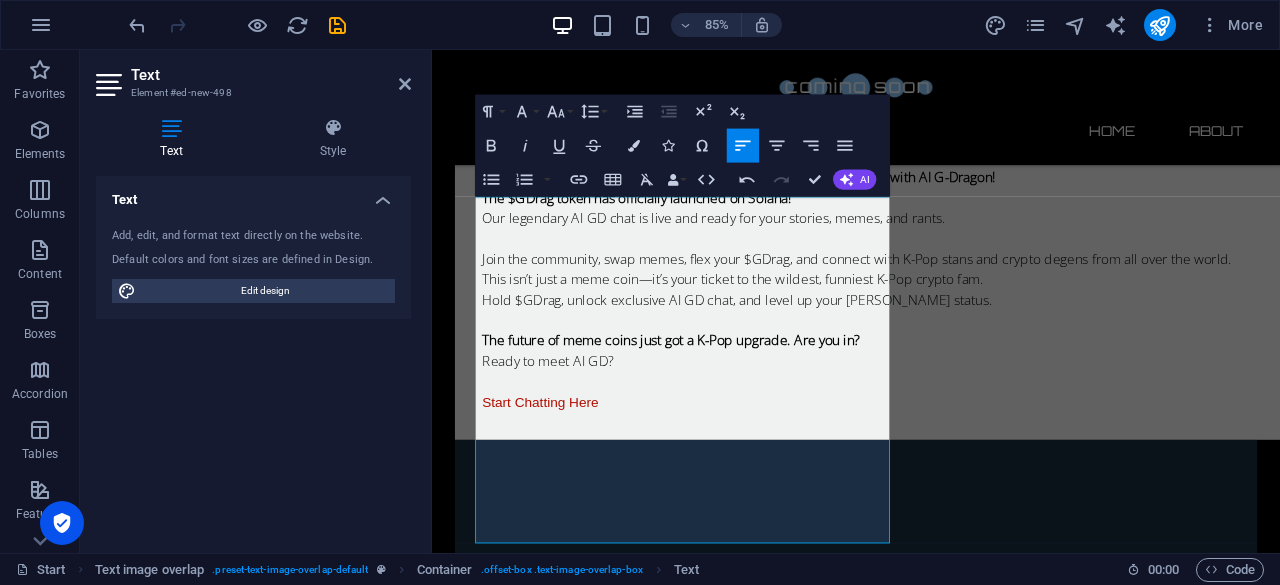scroll, scrollTop: 1837, scrollLeft: 0, axis: vertical 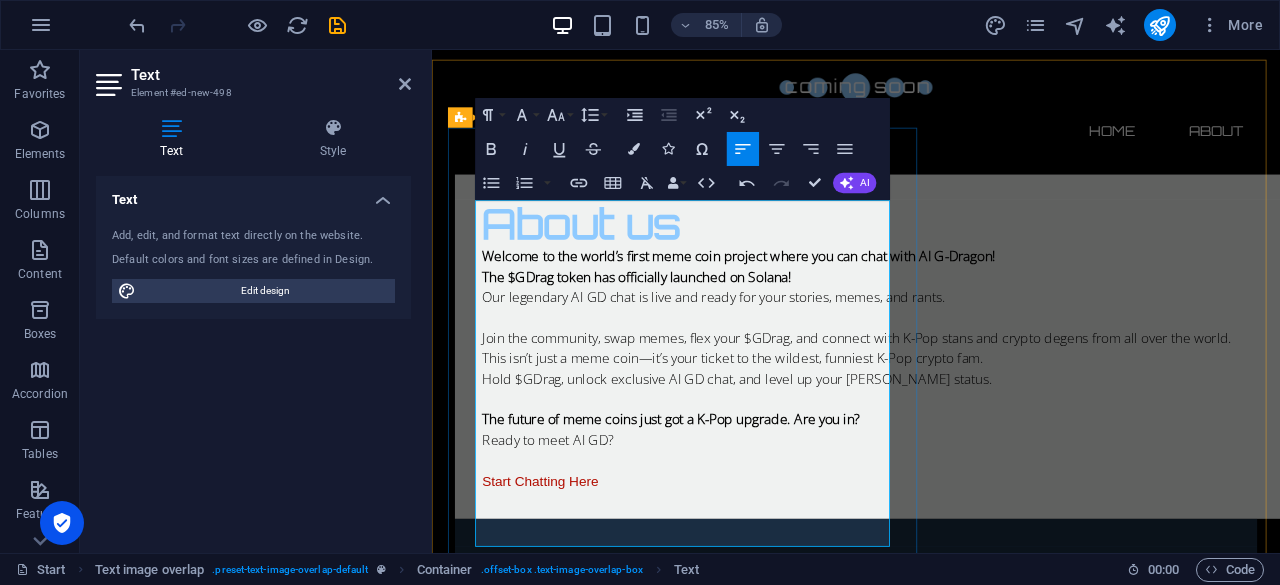 click on "Welcome to the world’s first meme coin project where you can chat with AI G-Dragon! The $GDrag token has officially launched on Solana!" at bounding box center [971, 304] 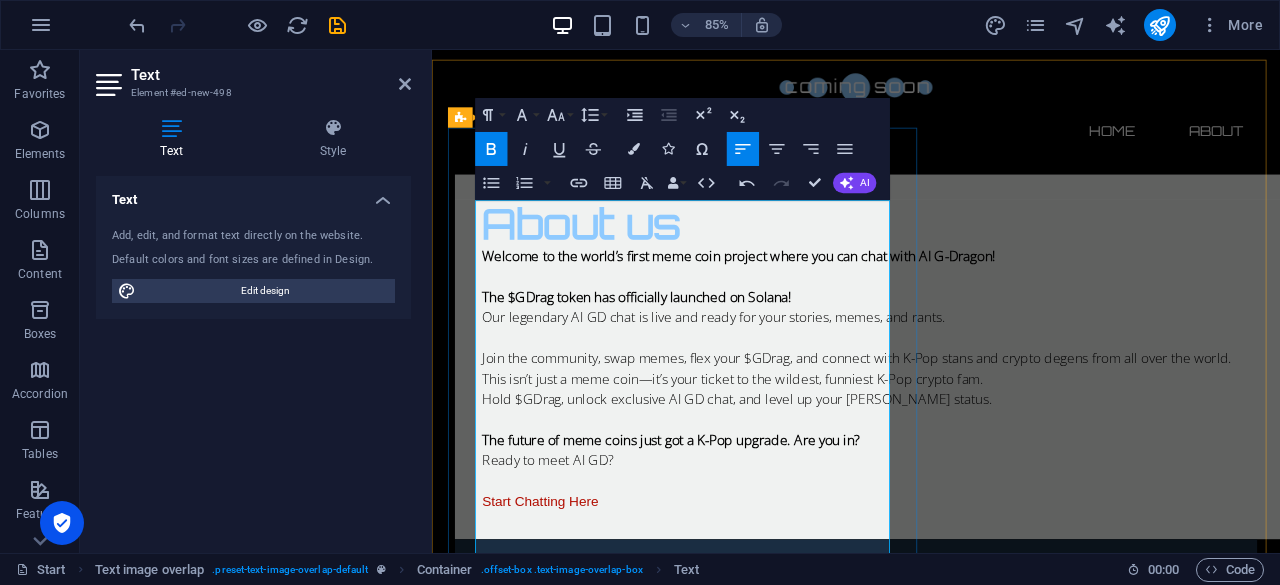 click on "The $GDrag token has officially launched on Solana!" at bounding box center (971, 328) 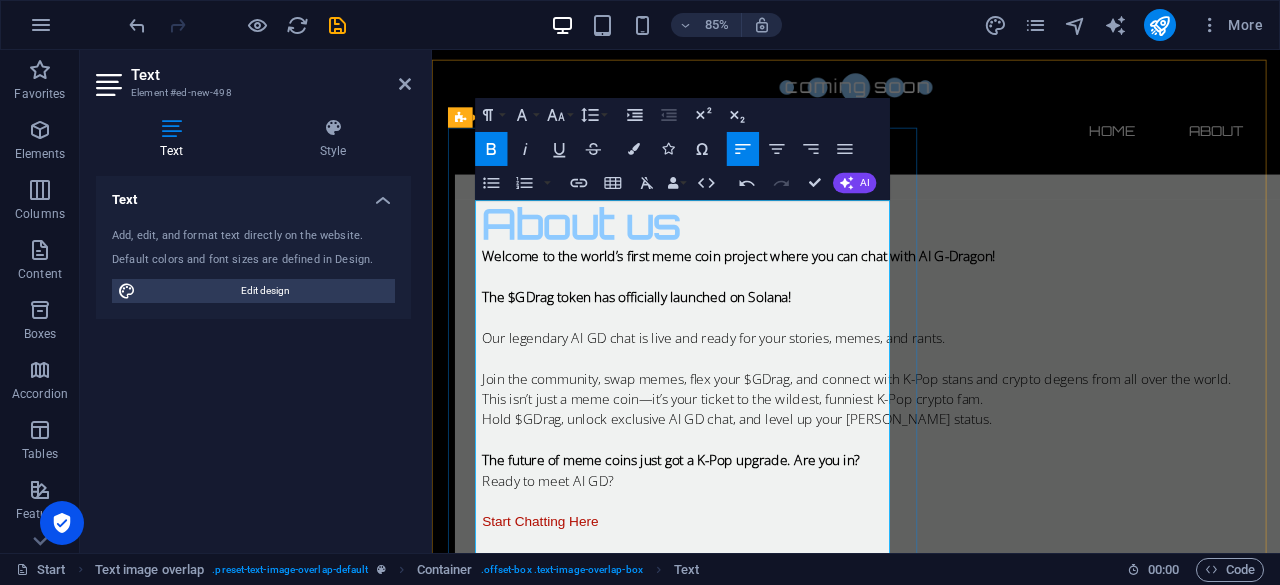 click on "This isn’t just a meme coin—it’s your ticket to the wildest, funniest K-Pop crypto fam. Hold $GDrag, unlock exclusive AI GD chat, and level up your [PERSON_NAME] status." at bounding box center [971, 472] 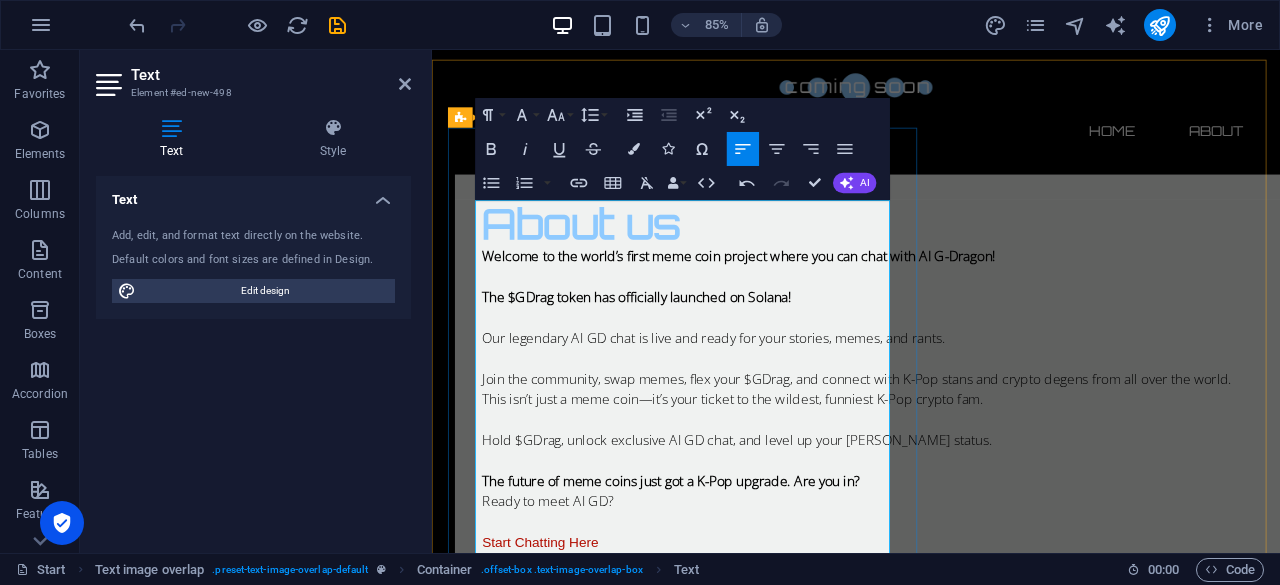 click on "Join the community, swap memes, flex your $GDrag, and connect with K-Pop stans and crypto degens from all over the world." at bounding box center (971, 424) 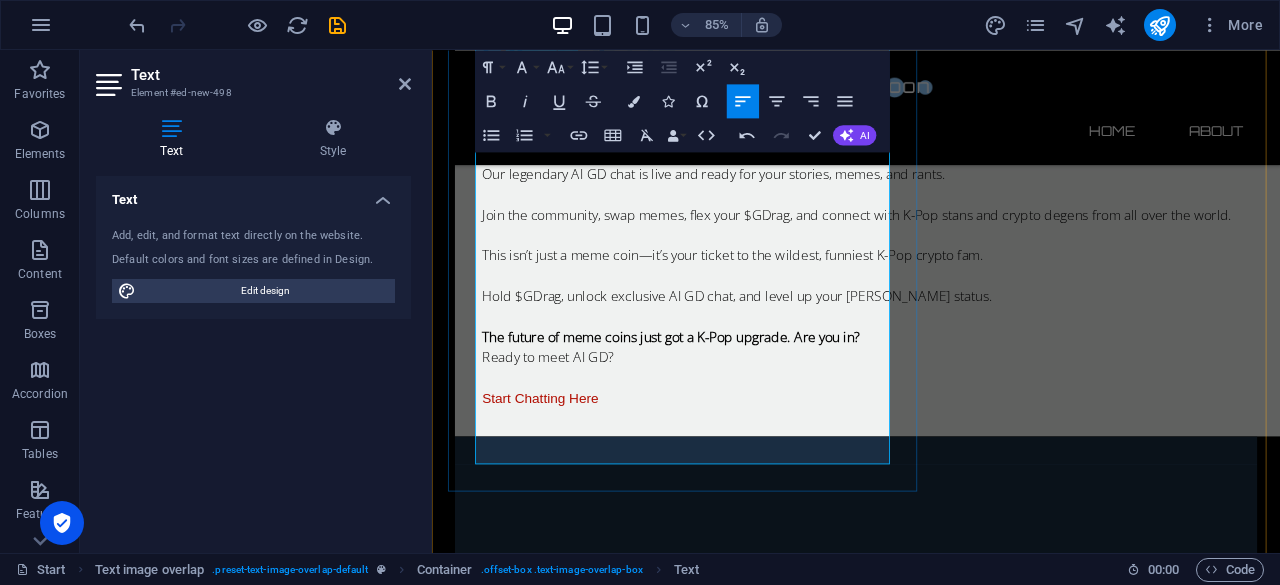 scroll, scrollTop: 2031, scrollLeft: 0, axis: vertical 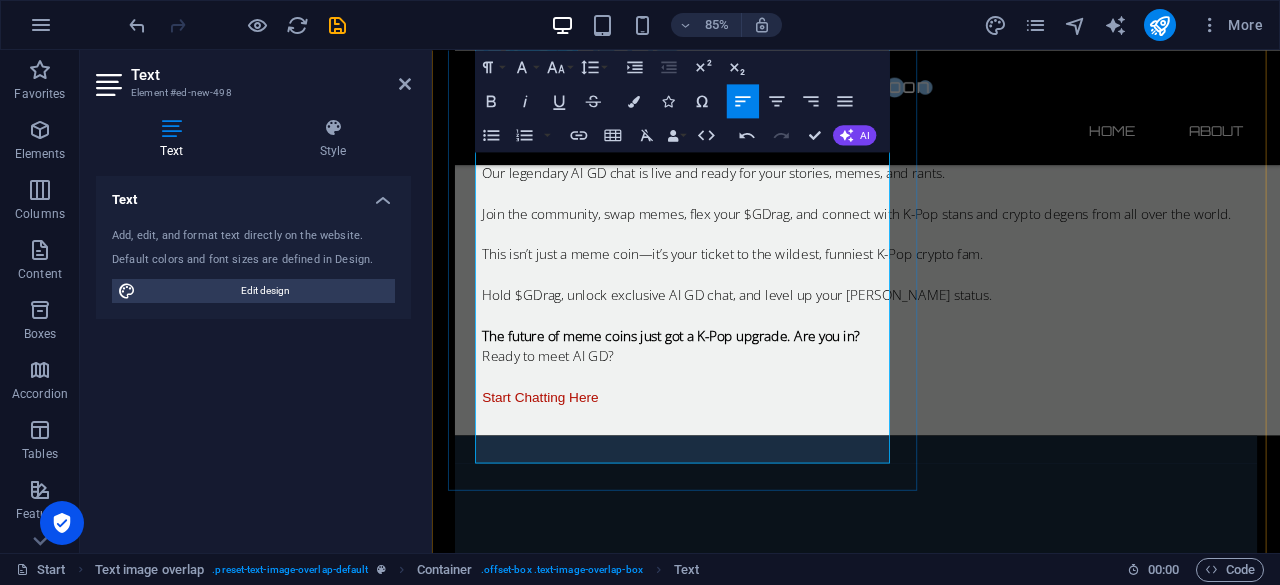 click at bounding box center (971, 266) 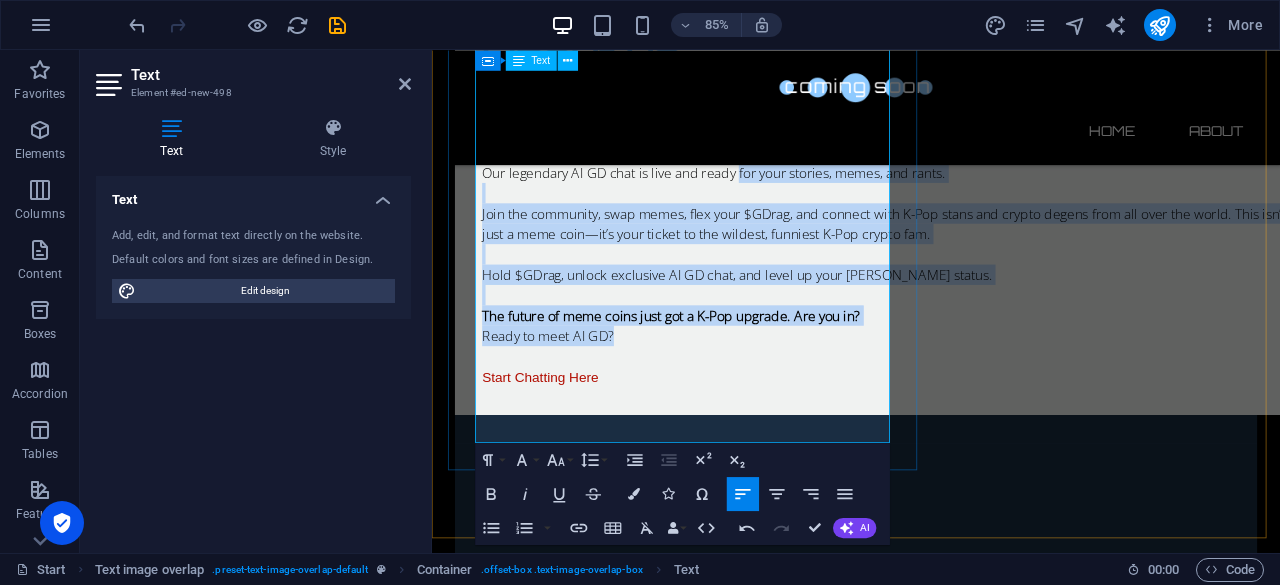 drag, startPoint x: 788, startPoint y: 165, endPoint x: 820, endPoint y: 448, distance: 284.80344 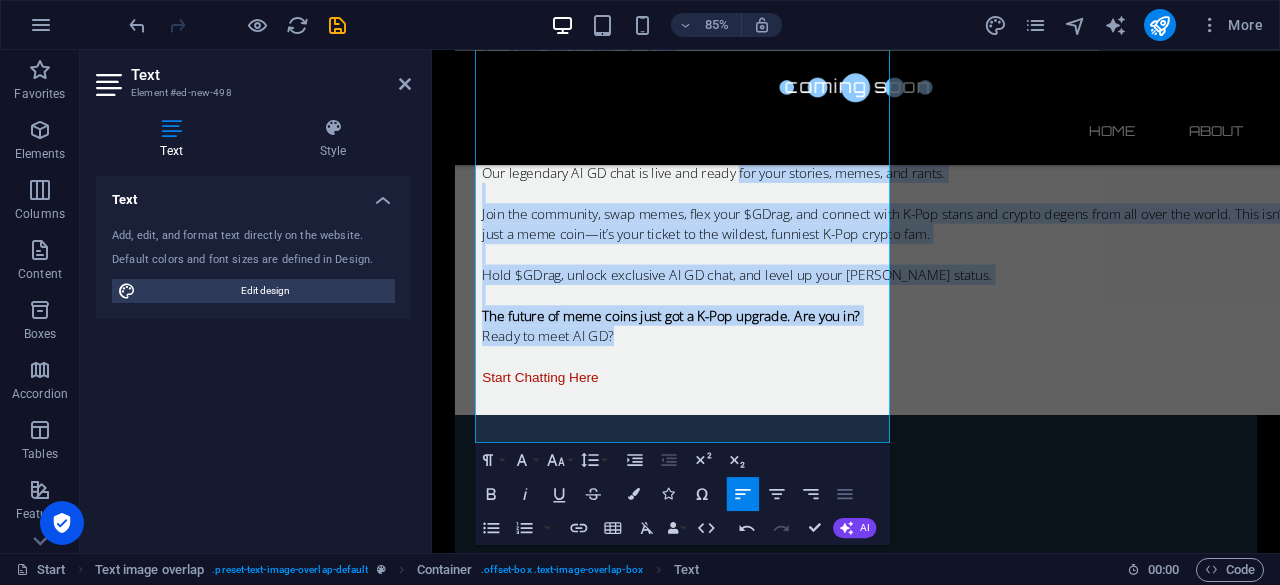 click 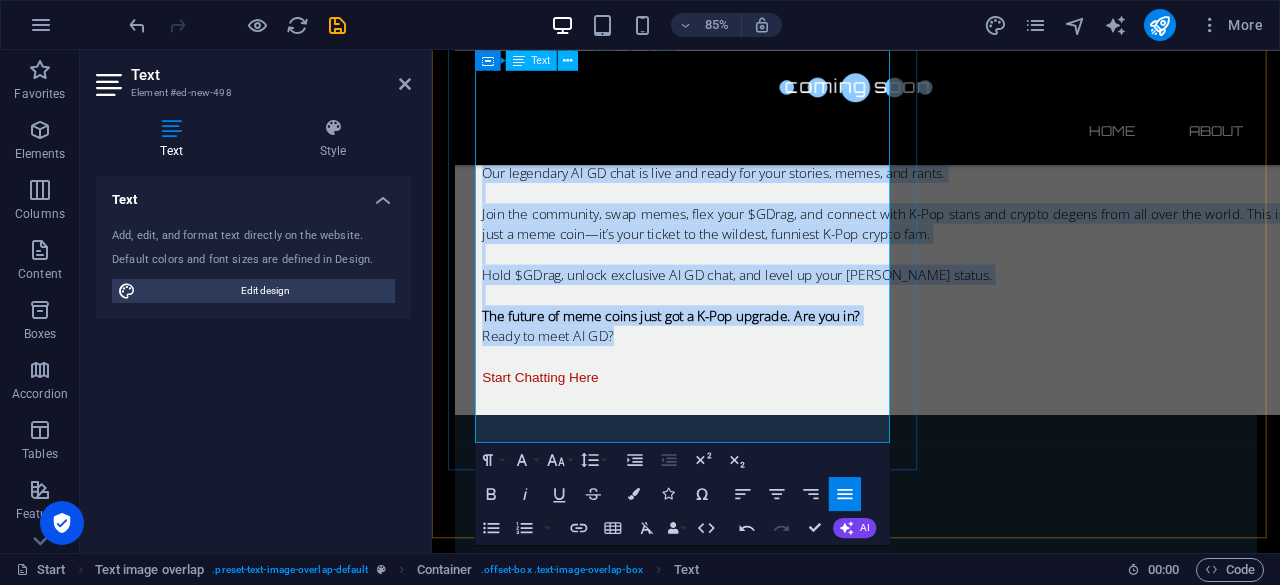 click at bounding box center (971, 338) 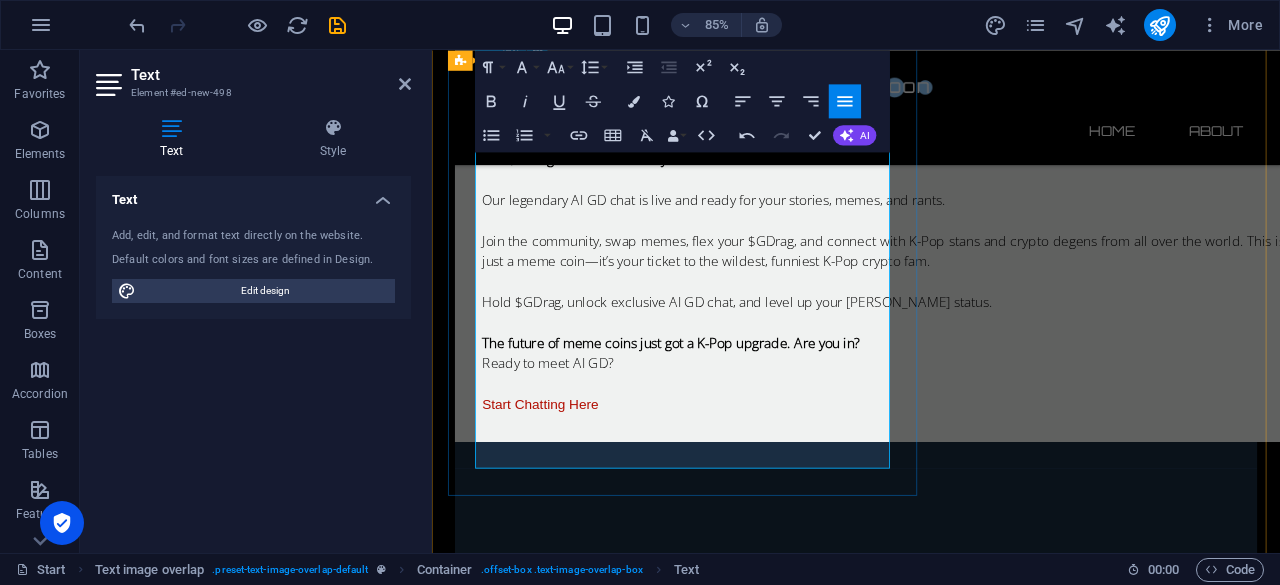 scroll, scrollTop: 2001, scrollLeft: 0, axis: vertical 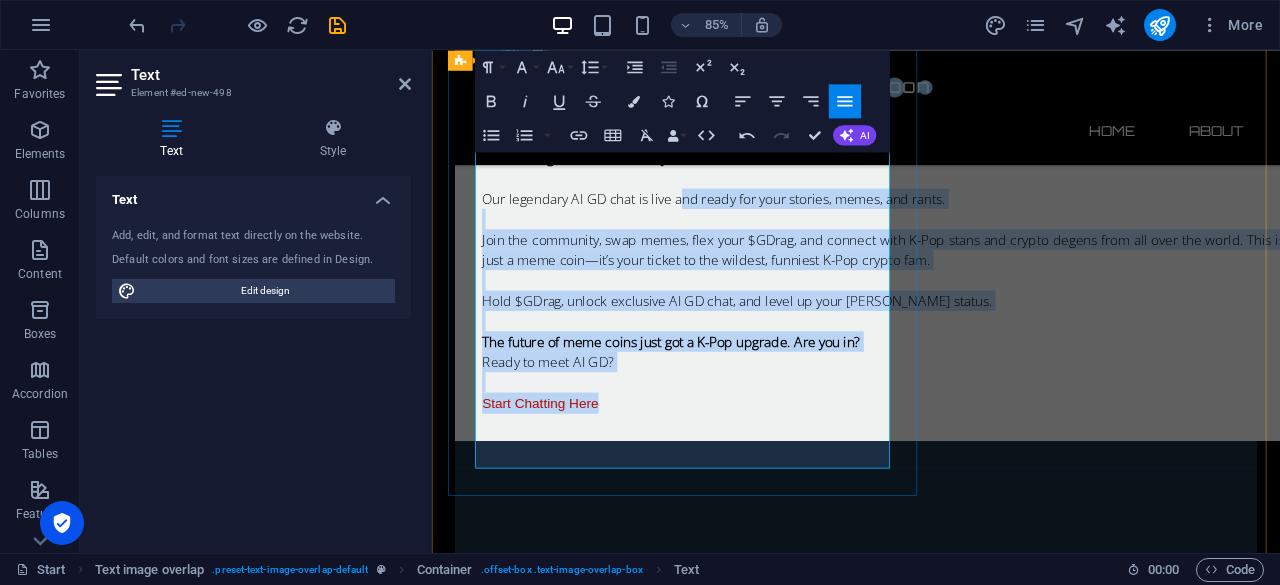 drag, startPoint x: 724, startPoint y: 197, endPoint x: 775, endPoint y: 532, distance: 338.85986 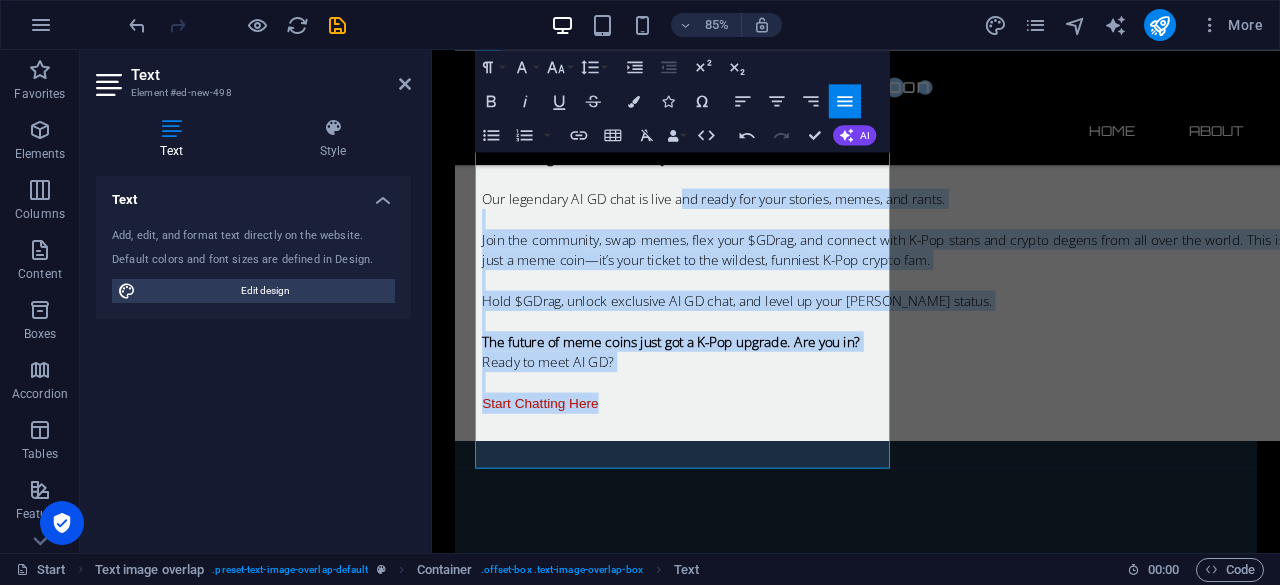 click 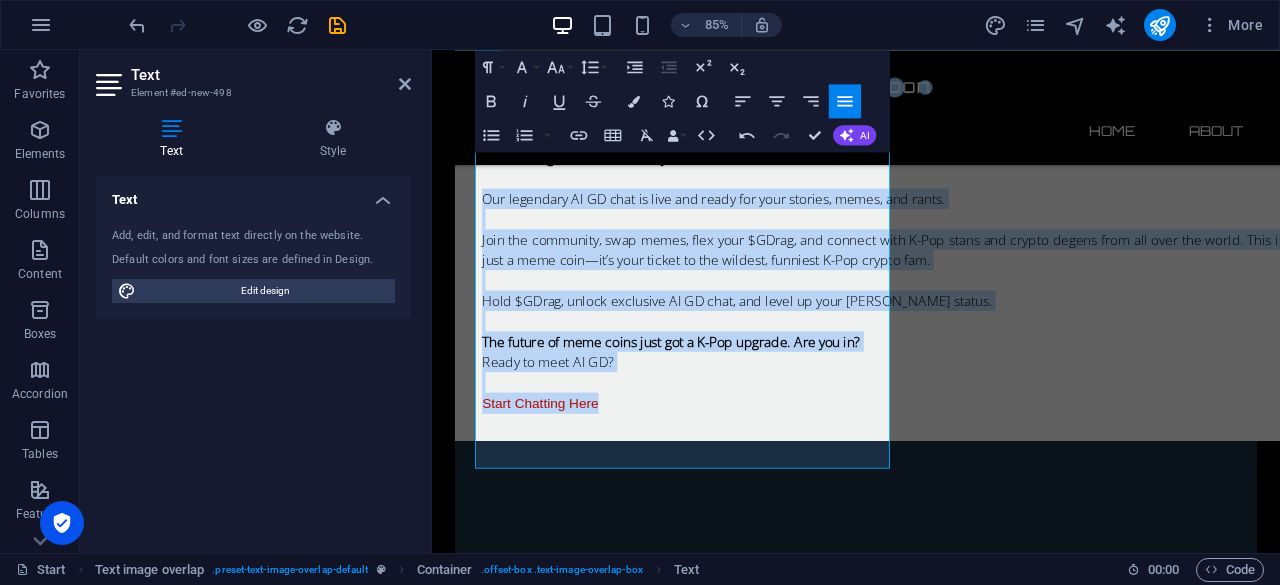 click 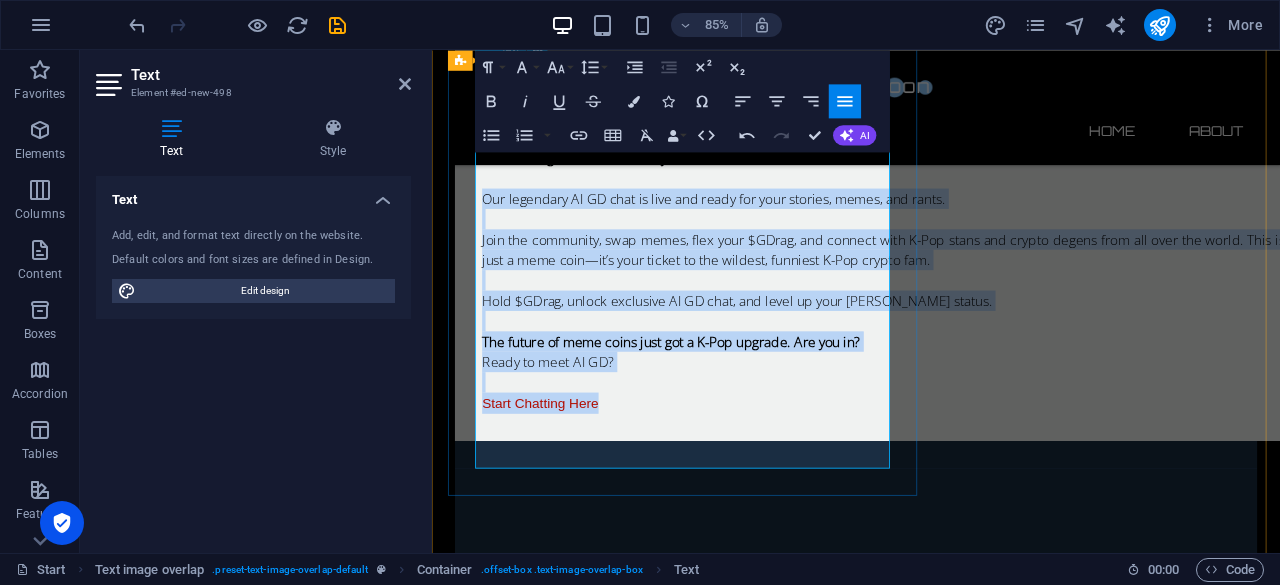 click on "The future of meme coins just got a K-Pop upgrade. Are you in?" at bounding box center (713, 392) 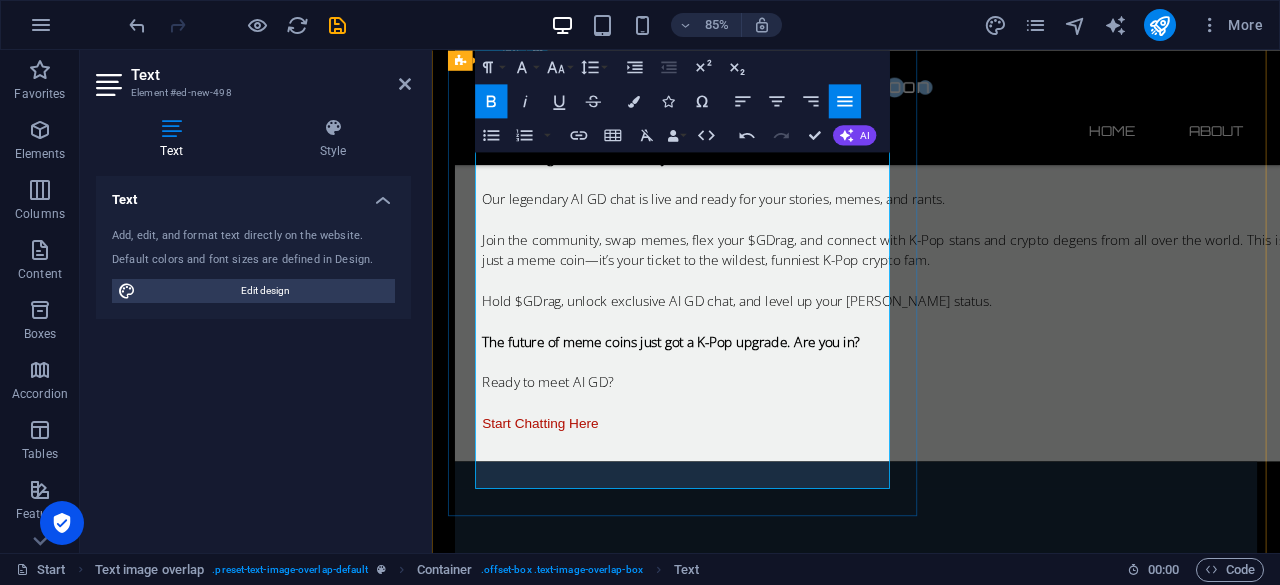 click on "Start Chatting Here" at bounding box center [971, 476] 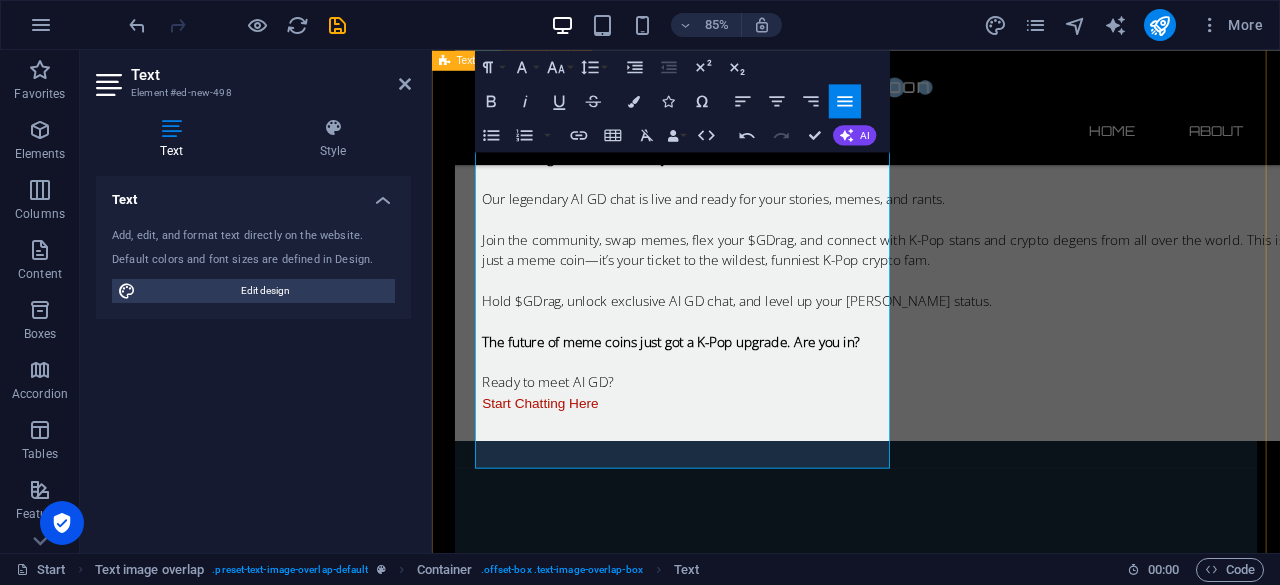 click on "About us Welcome to the world’s first meme coin project where you can chat with AI G-Dragon! The $GDrag token has officially launched on Solana! ​ Our legendary AI GD chat is live and ready for your stories, memes, and rants. Join the community, swap memes, flex your $GDrag, and connect with K-Pop stans and crypto degens from all over the world. This isn’t just a meme coin—it’s your ticket to the wildest, funniest K-Pop crypto fam. Hold $GDrag, unlock exclusive AI GD chat, and level up your [PERSON_NAME] status. The future of meme coins just got a K-Pop upgrade. Are you in? ​ Ready to meet AI GD? Start Chatting Here" at bounding box center [931, 612] 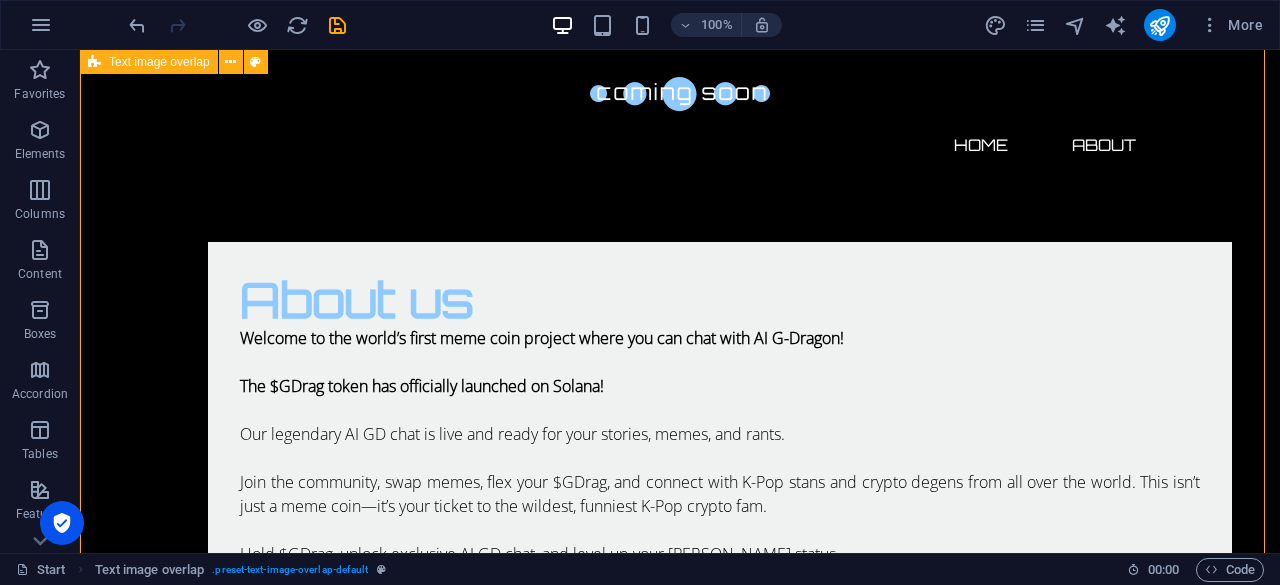 scroll, scrollTop: 1984, scrollLeft: 0, axis: vertical 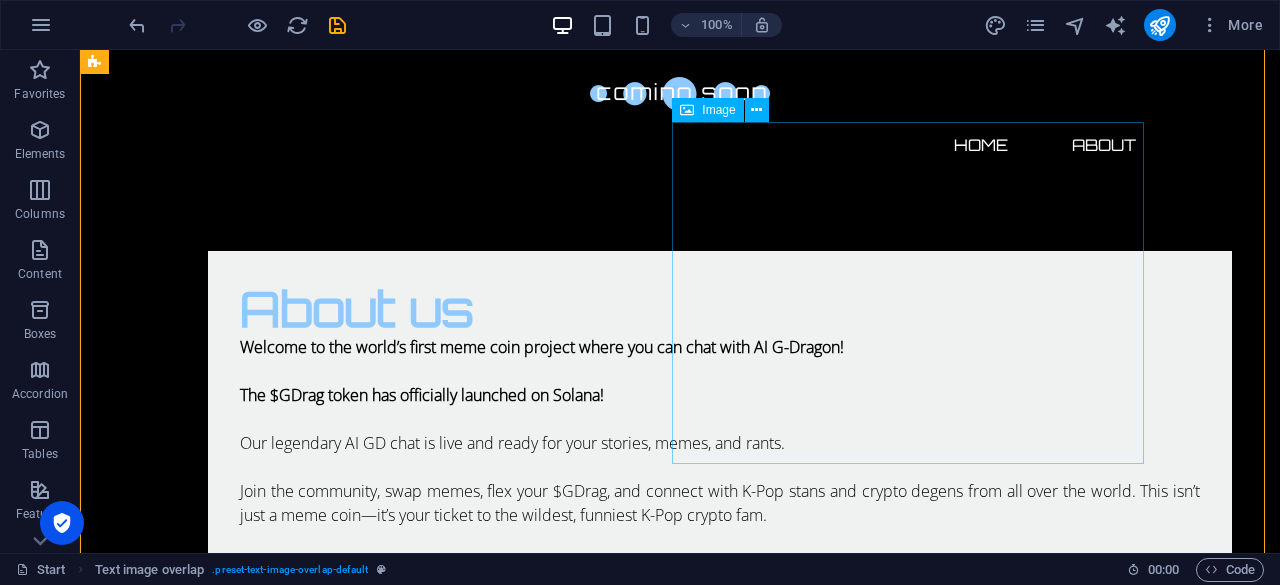 click at bounding box center [680, 1069] 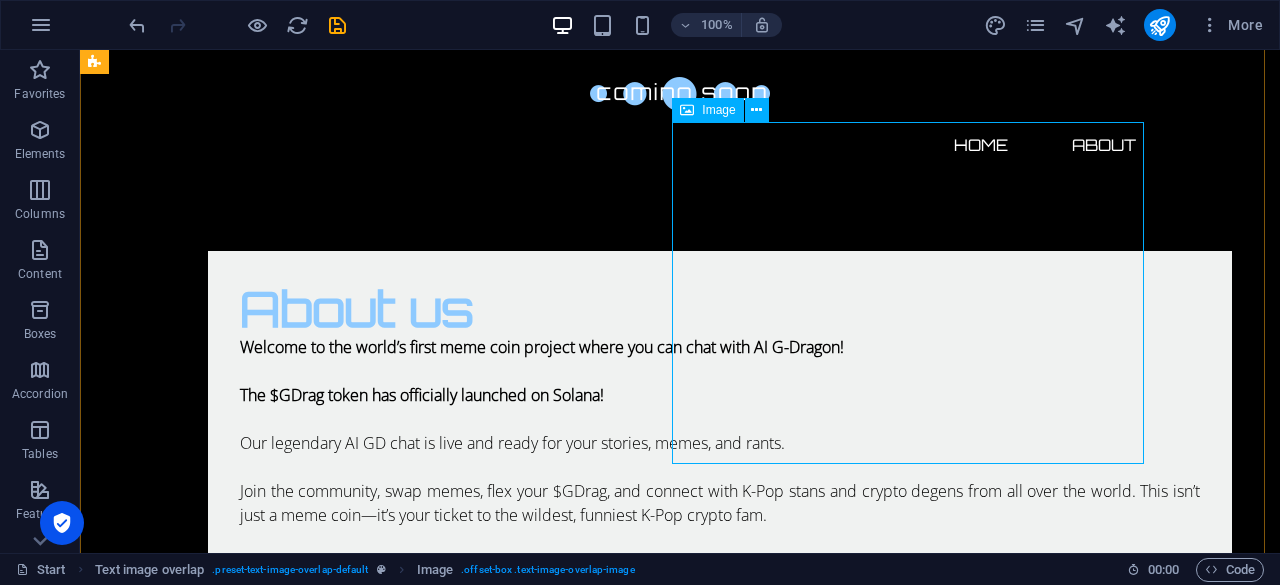 click on "Image" at bounding box center [707, 110] 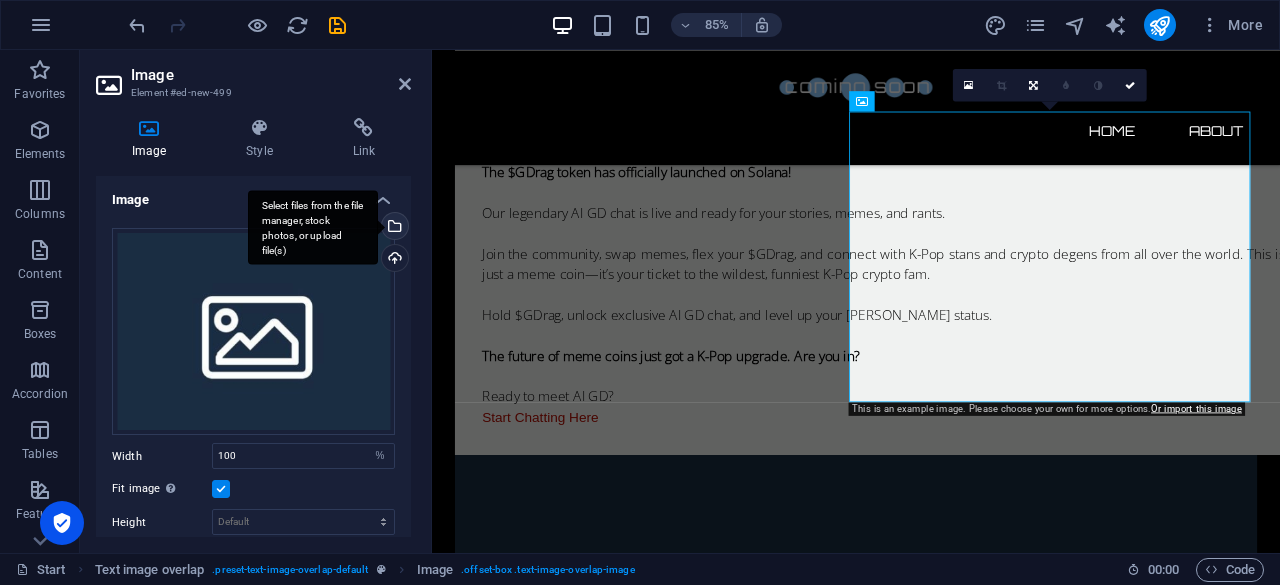 click on "Select files from the file manager, stock photos, or upload file(s)" at bounding box center (313, 227) 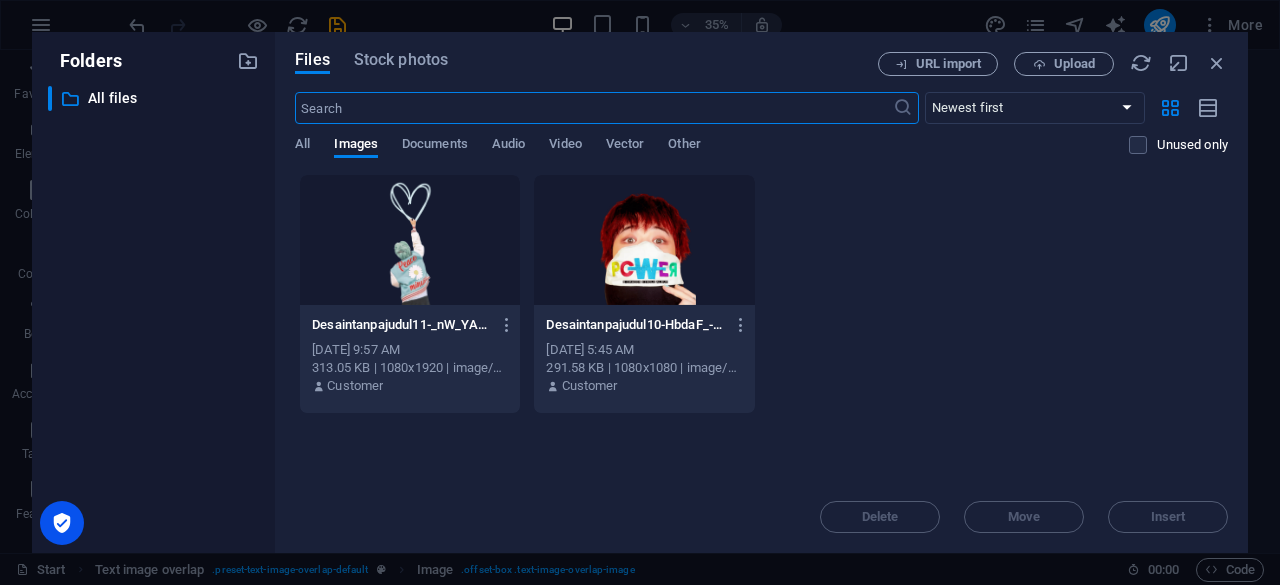 scroll, scrollTop: 1652, scrollLeft: 0, axis: vertical 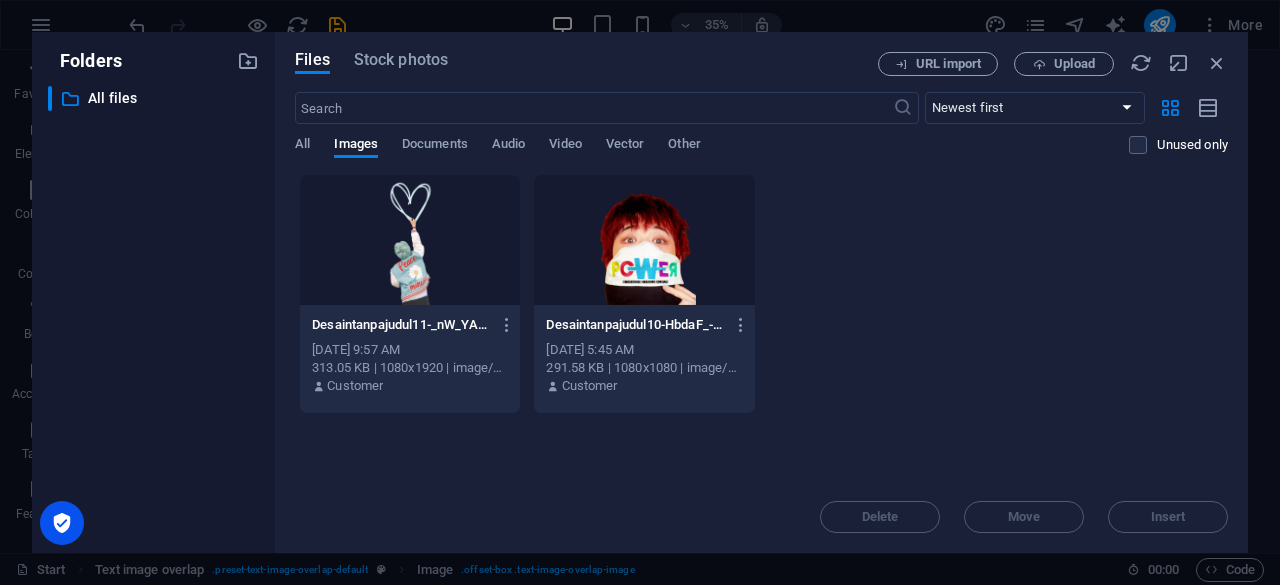 click at bounding box center (644, 240) 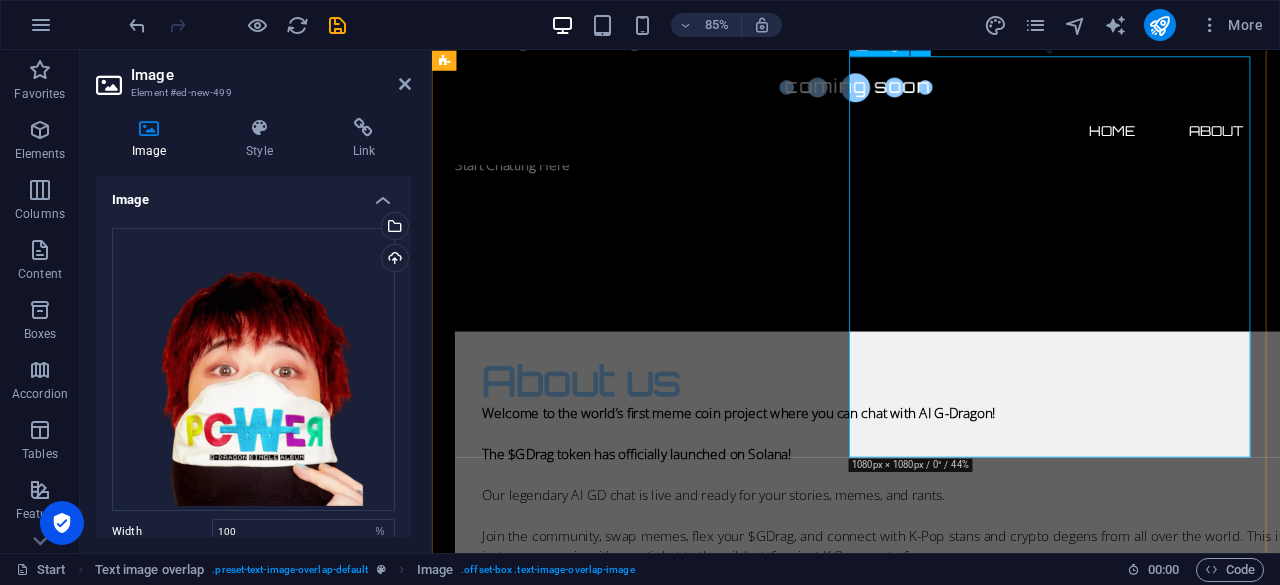 scroll, scrollTop: 1984, scrollLeft: 0, axis: vertical 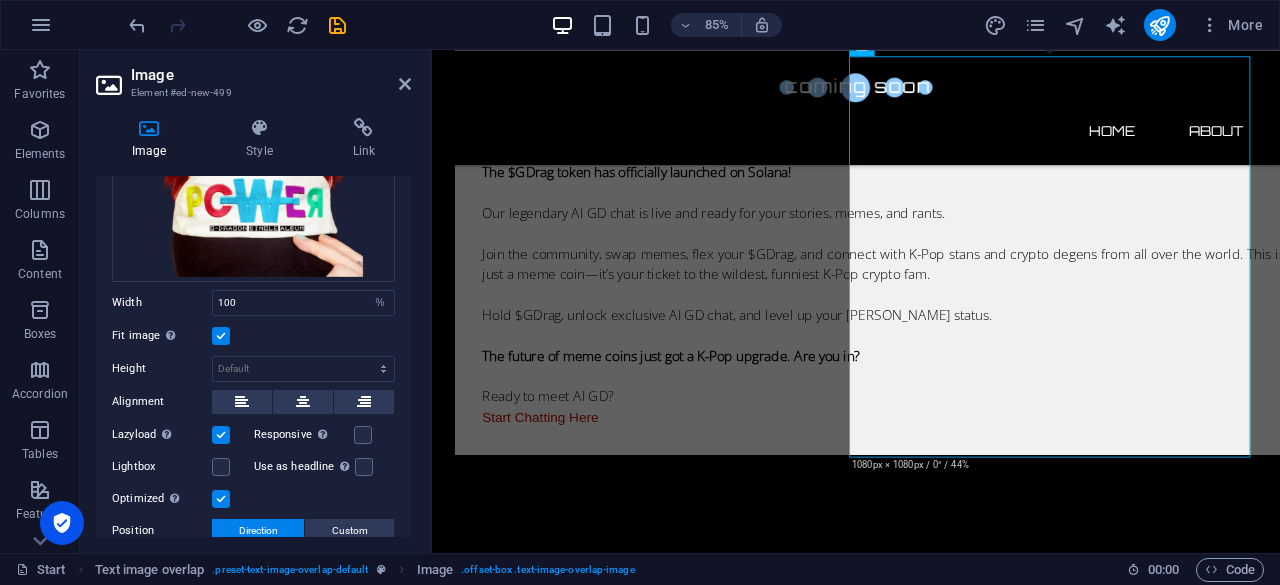 click at bounding box center (221, 336) 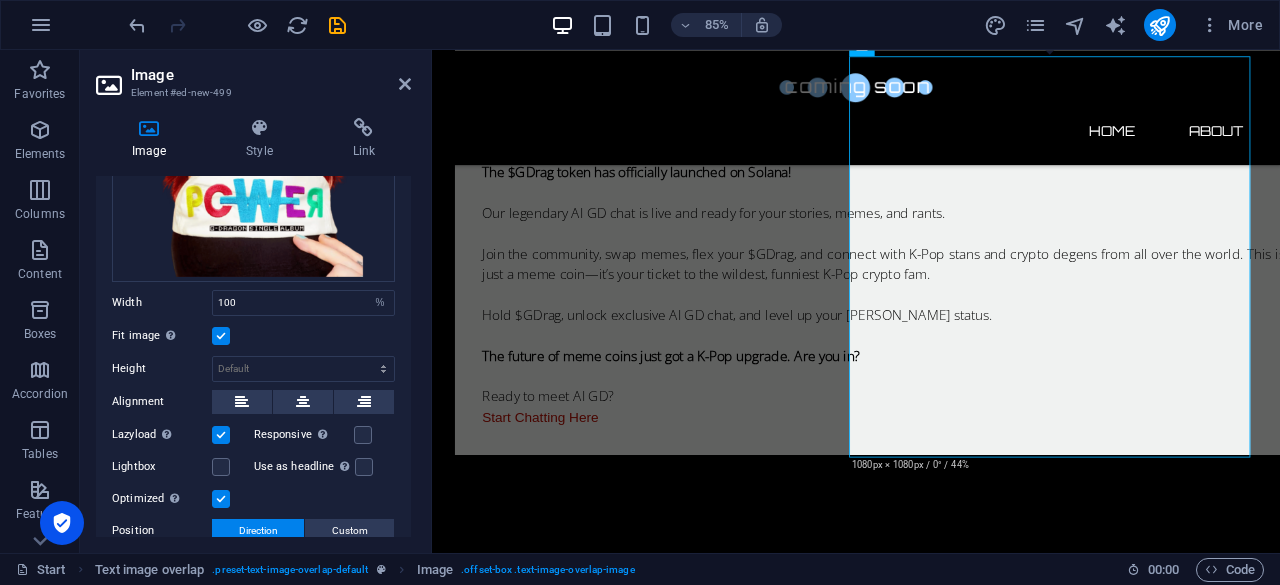 click on "Fit image Automatically fit image to a fixed width and height" at bounding box center (0, 0) 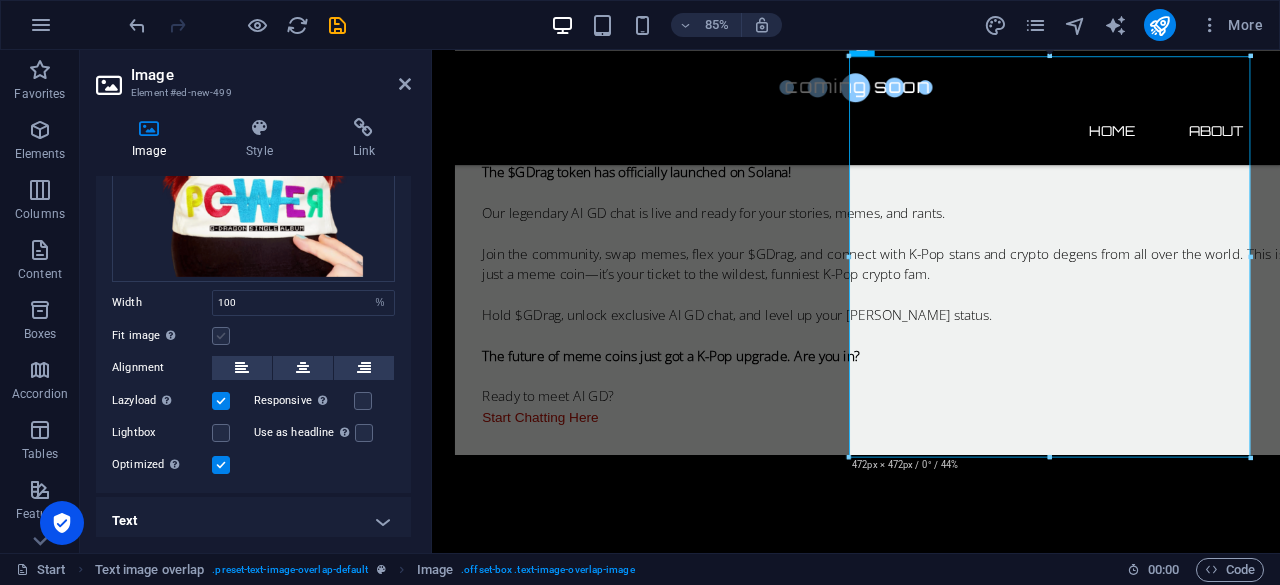 click at bounding box center (221, 336) 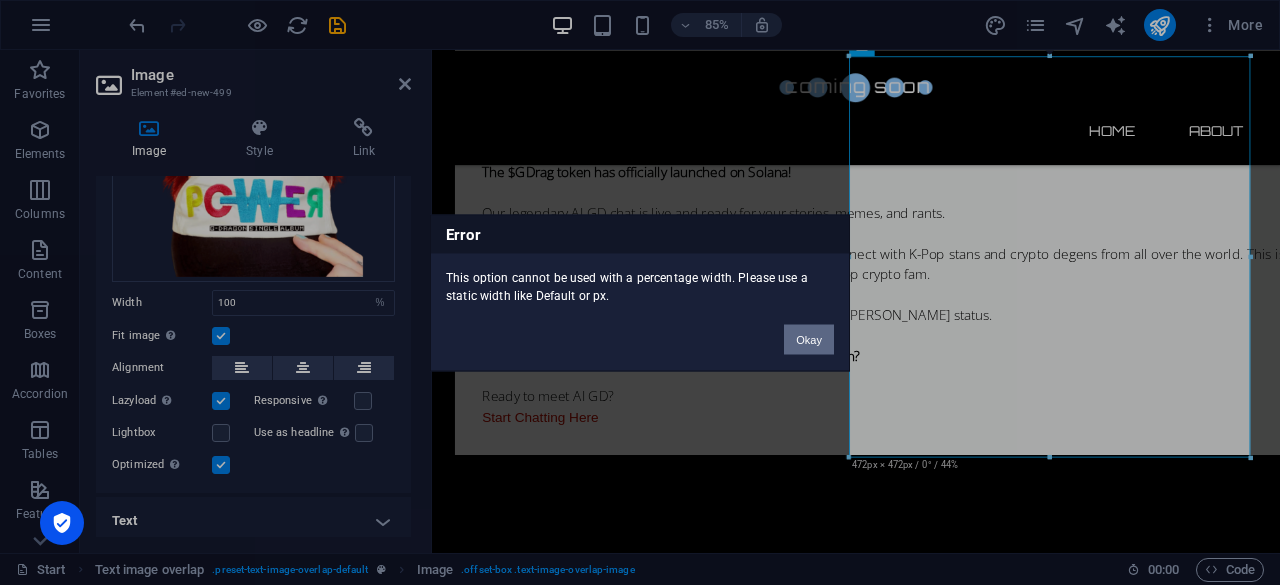 click on "Okay" at bounding box center [809, 339] 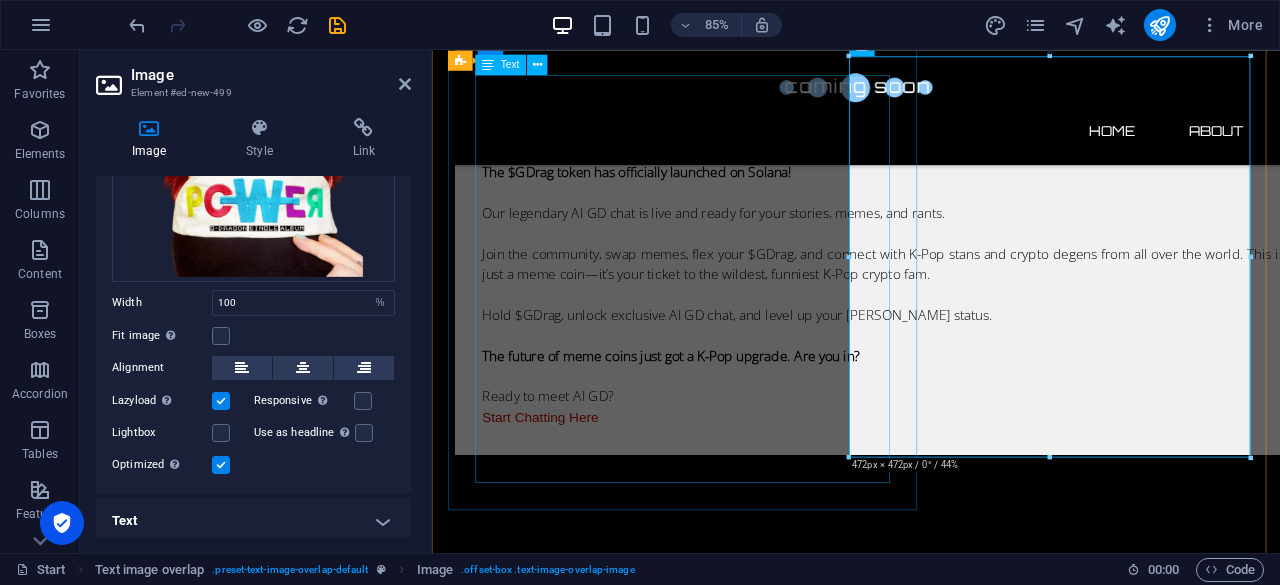 click on "Welcome to the world’s first meme coin project where you can chat with AI G-Dragon! The $GDrag token has officially launched on Solana! Our legendary AI GD chat is live and ready for your stories, memes, and rants. Join the community, swap memes, flex your $GDrag, and connect with K-Pop stans and crypto degens from all over the world. This isn’t just a meme coin—it’s your ticket to the wildest, funniest K-Pop crypto fam. Hold $GDrag, unlock exclusive AI GD chat, and level up your [PERSON_NAME] status. The future of meme coins just got a K-Pop upgrade. Are you in? Ready to meet AI GD? Start Chatting Here" at bounding box center [971, 313] 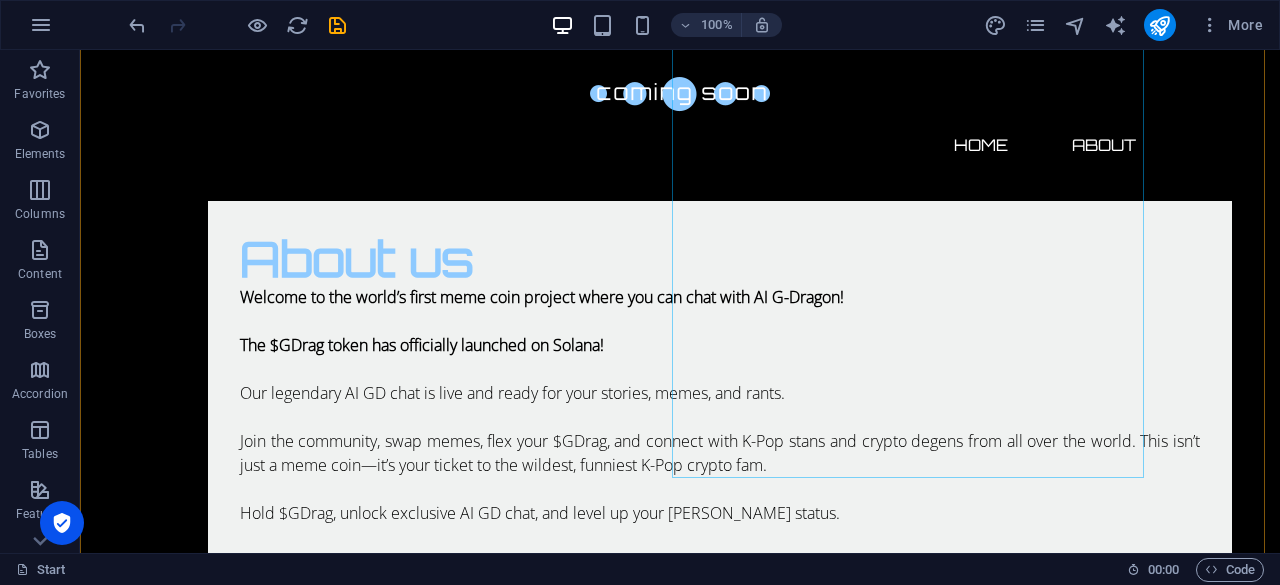 scroll, scrollTop: 2040, scrollLeft: 0, axis: vertical 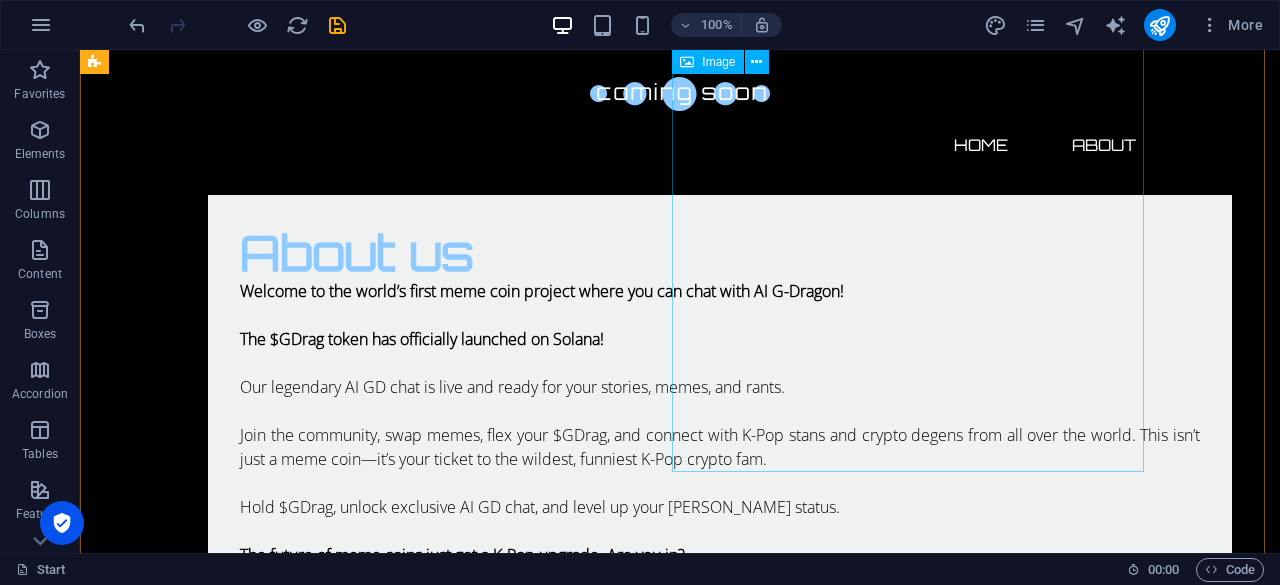 click at bounding box center [680, 1144] 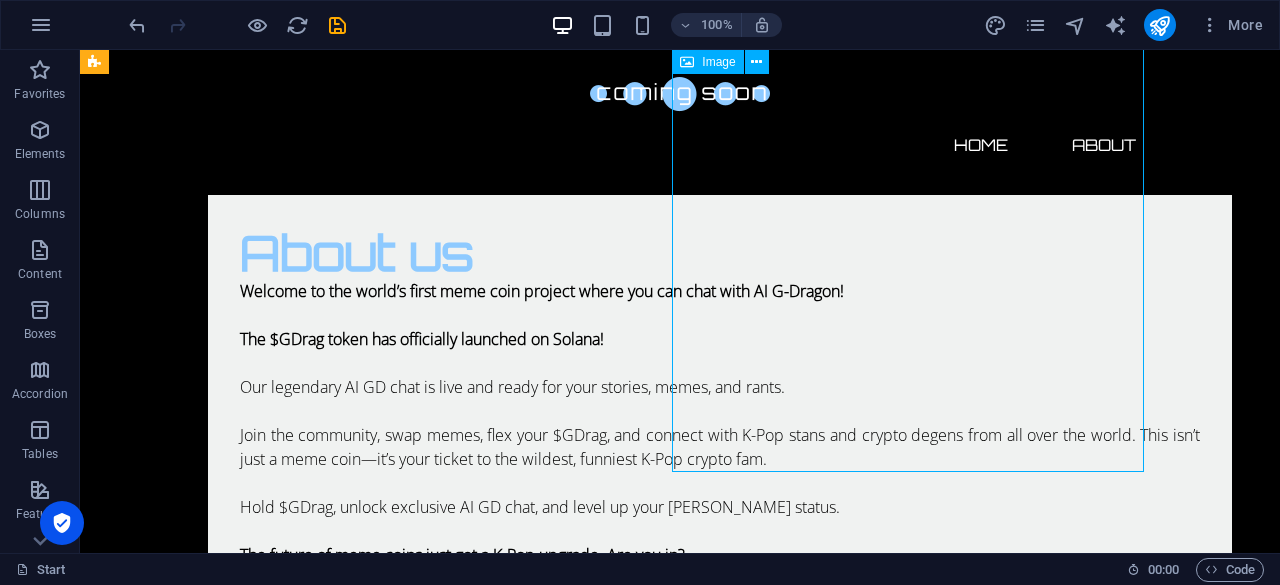 click at bounding box center [680, 1144] 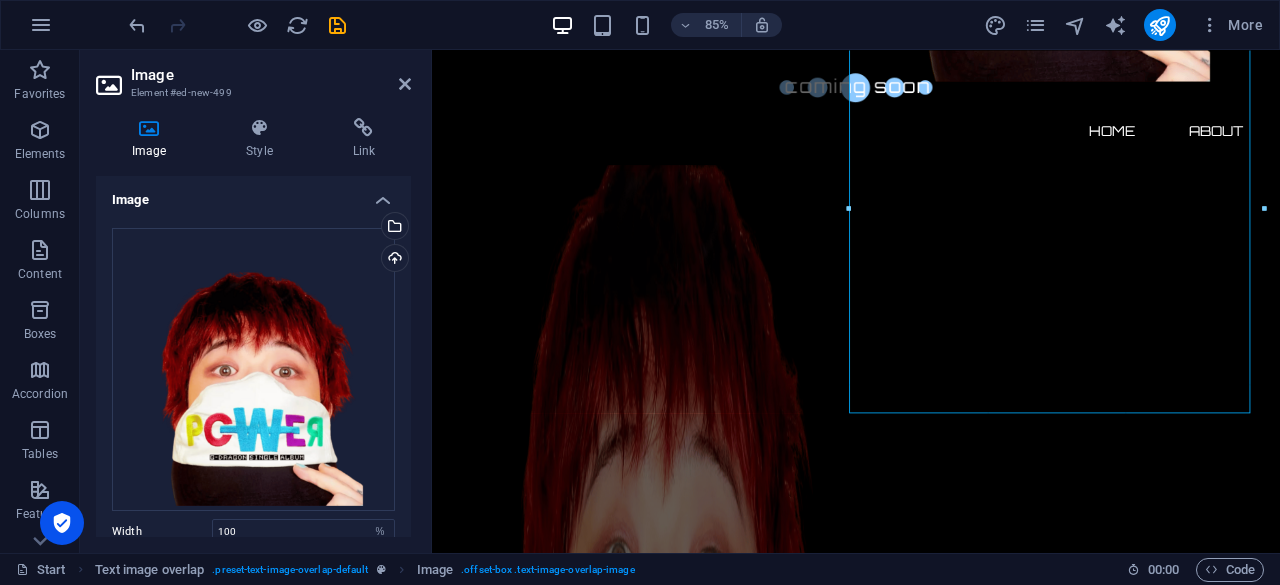 drag, startPoint x: 848, startPoint y: 405, endPoint x: 836, endPoint y: 421, distance: 20 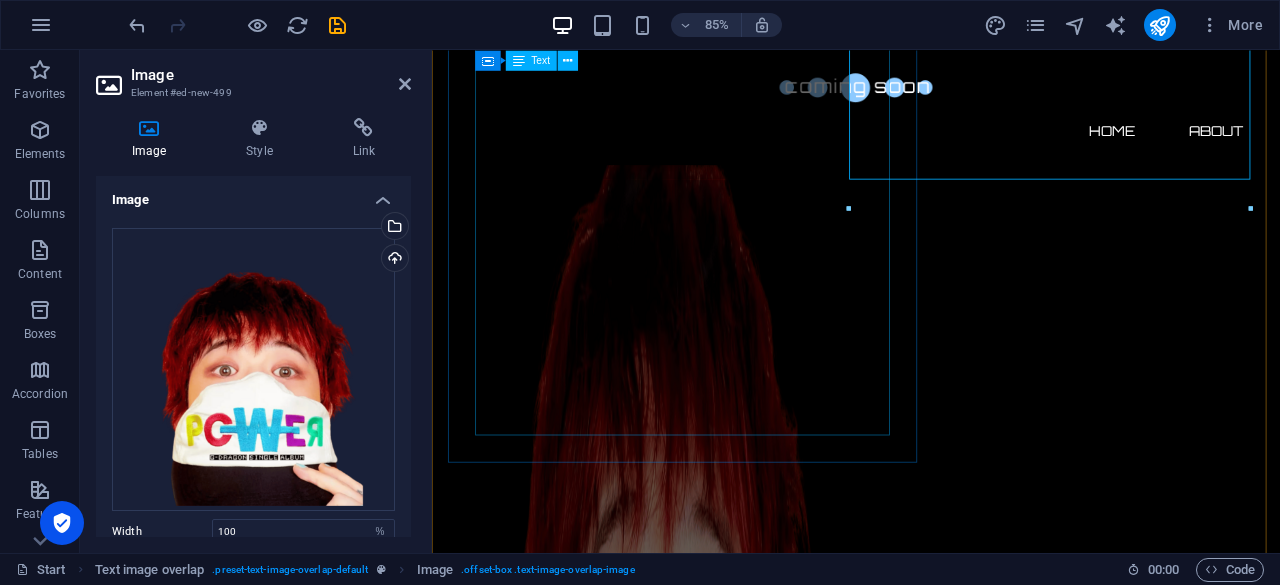 scroll, scrollTop: 2040, scrollLeft: 0, axis: vertical 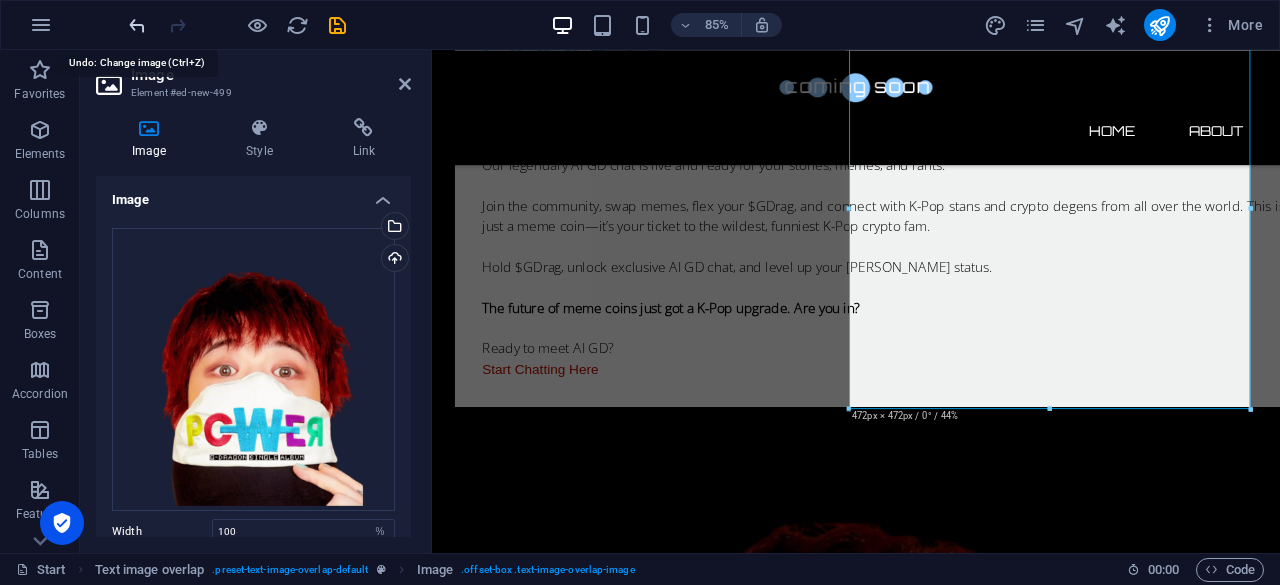 click at bounding box center (137, 25) 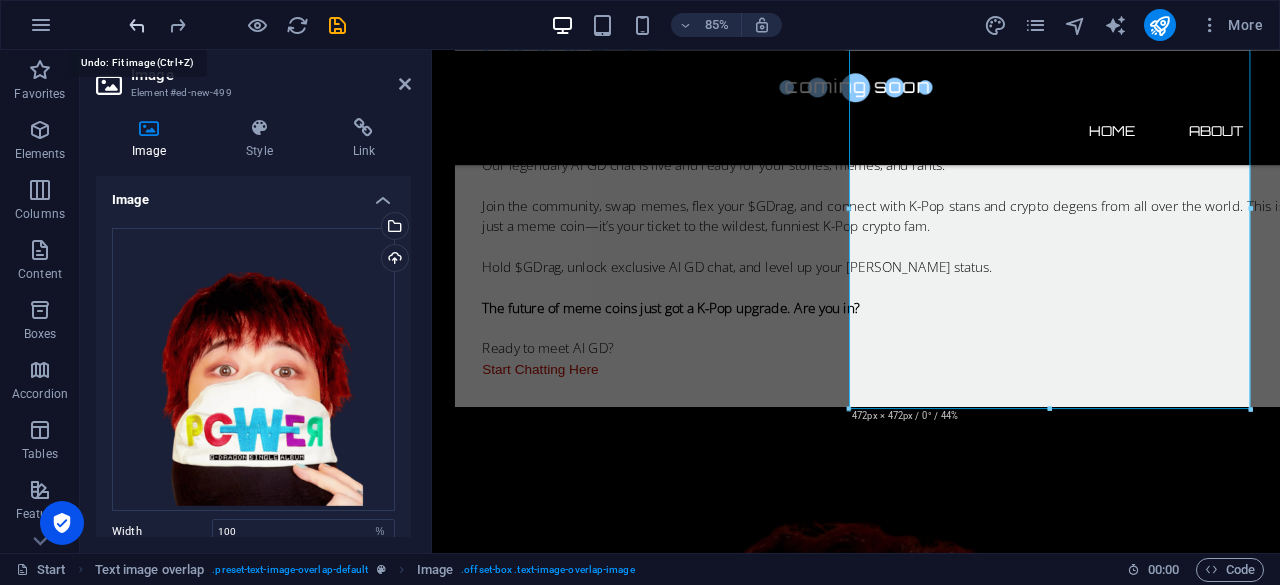 click at bounding box center [137, 25] 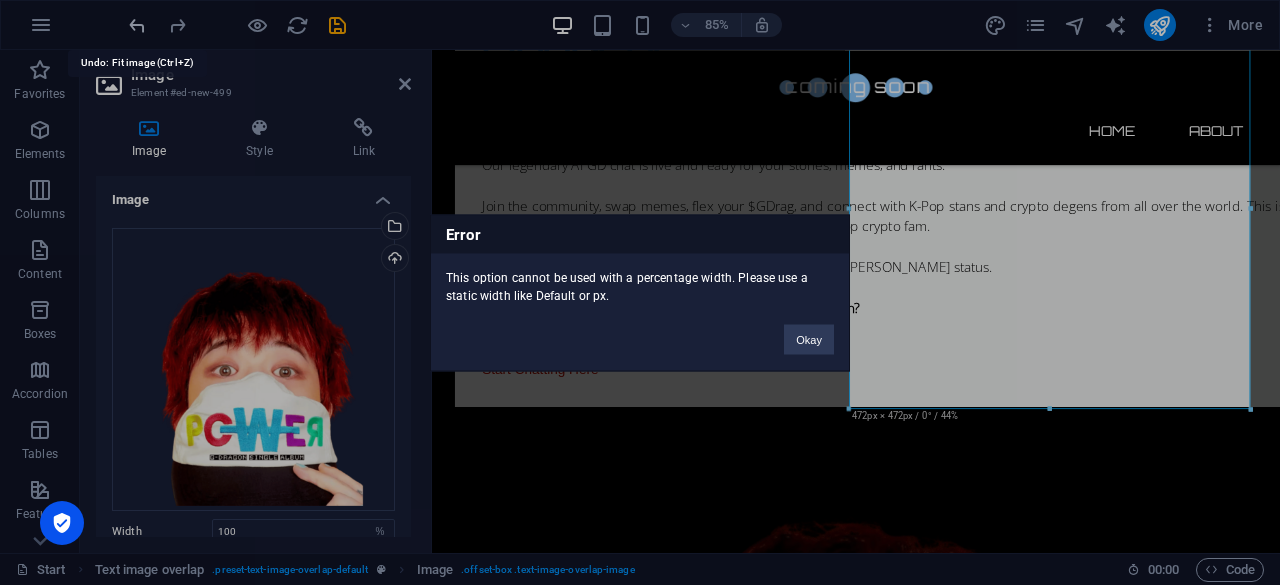 click on "Error This option cannot be used with a percentage width. Please use a static width like Default or px. Okay" at bounding box center [640, 292] 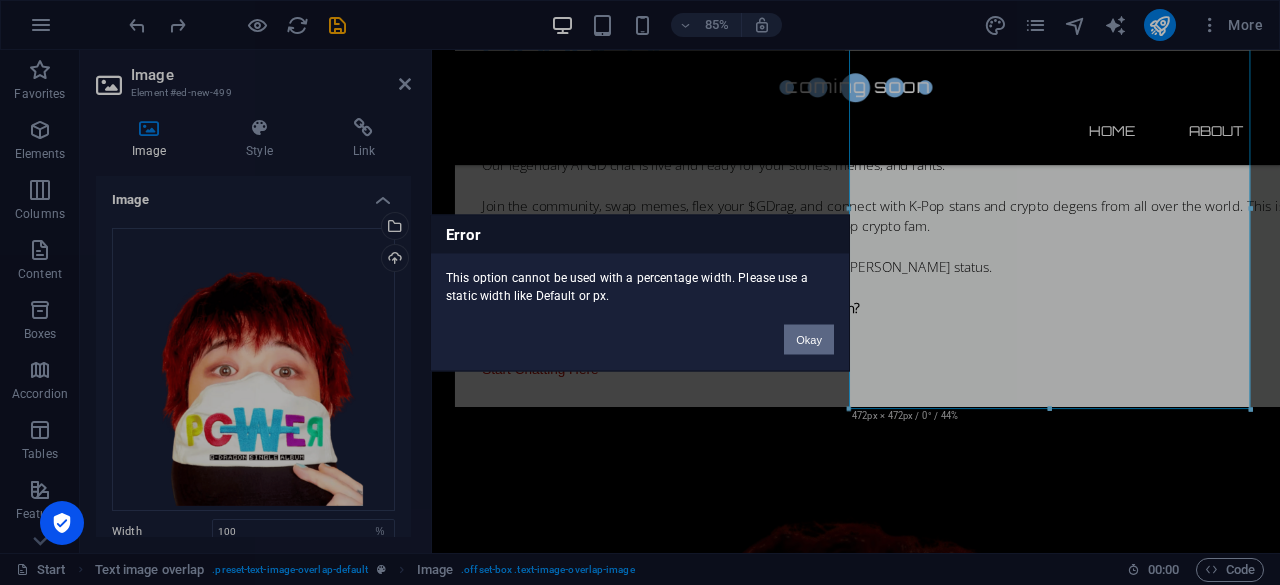 click on "Okay" at bounding box center [809, 339] 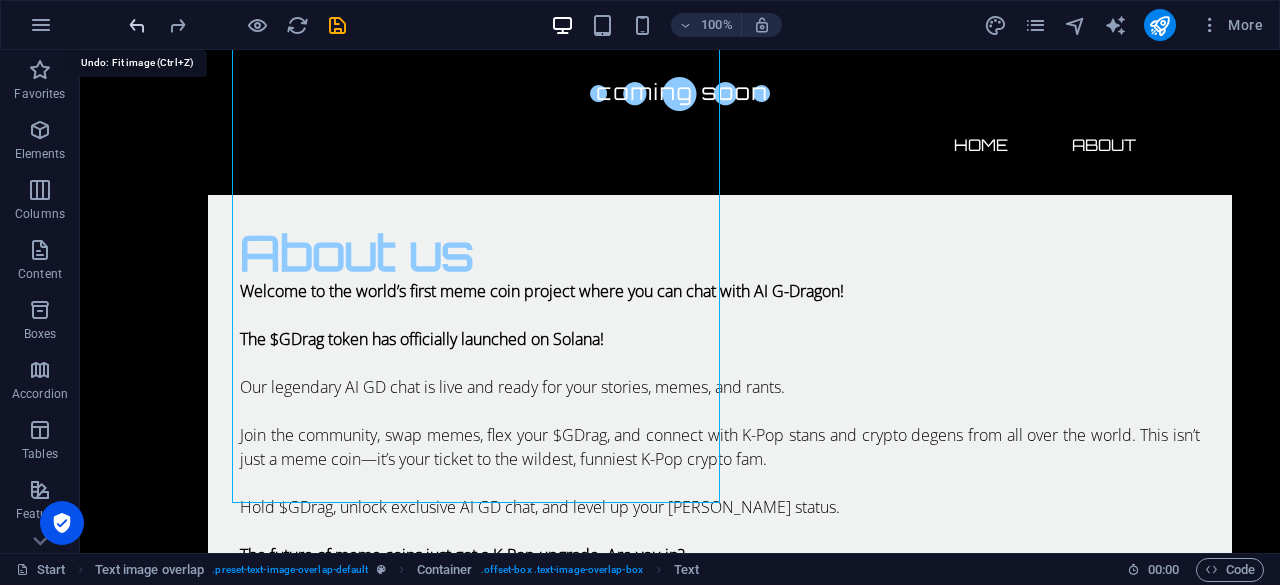 click at bounding box center (137, 25) 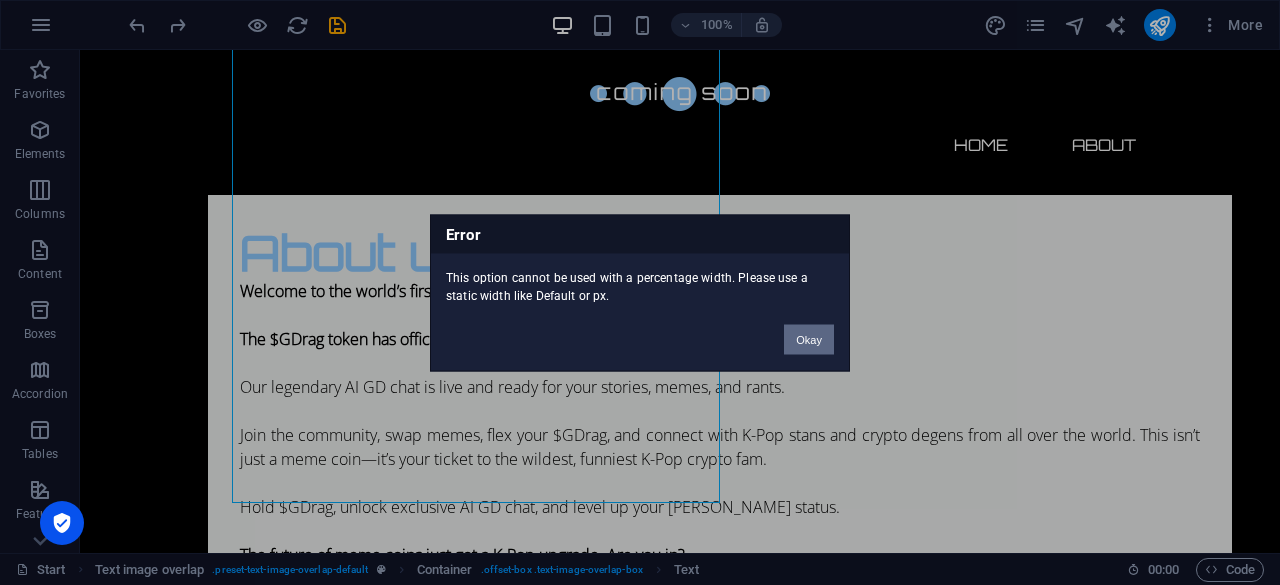 click on "Okay" at bounding box center [809, 339] 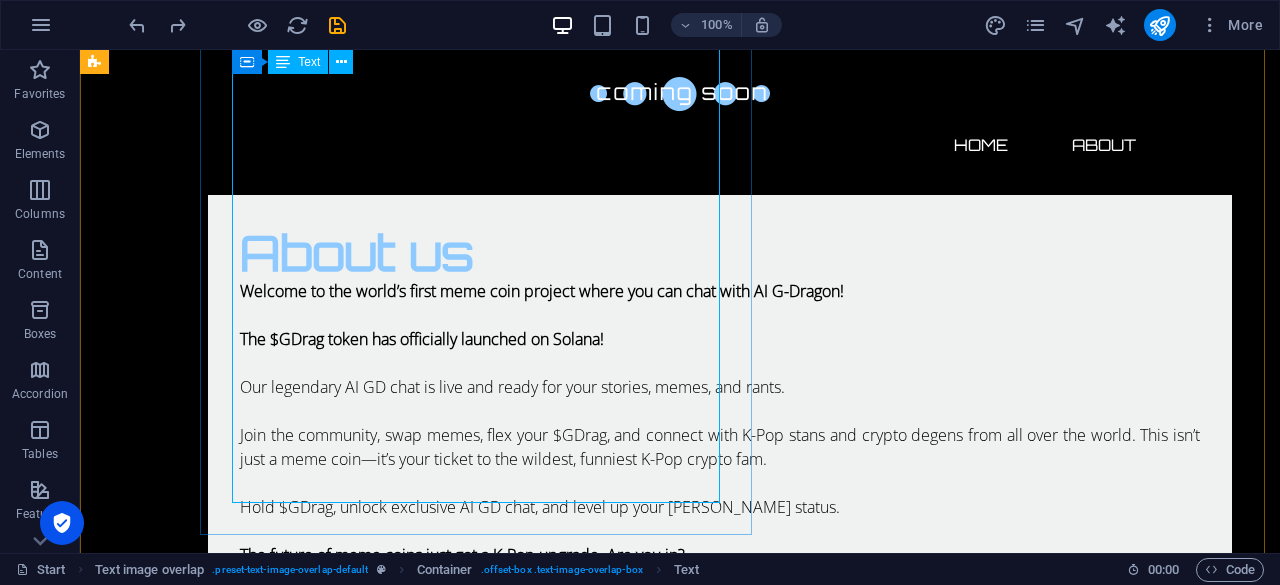 click on "Welcome to the world’s first meme coin project where you can chat with AI G-Dragon! The $GDrag token has officially launched on Solana! Our legendary AI GD chat is live and ready for your stories, memes, and rants. Join the community, swap memes, flex your $GDrag, and connect with K-Pop stans and crypto degens from all over the world. This isn’t just a meme coin—it’s your ticket to the wildest, funniest K-Pop crypto fam. Hold $GDrag, unlock exclusive AI GD chat, and level up your [PERSON_NAME] status. The future of meme coins just got a K-Pop upgrade. Are you in? Ready to meet AI GD? Start Chatting Here" at bounding box center [720, 459] 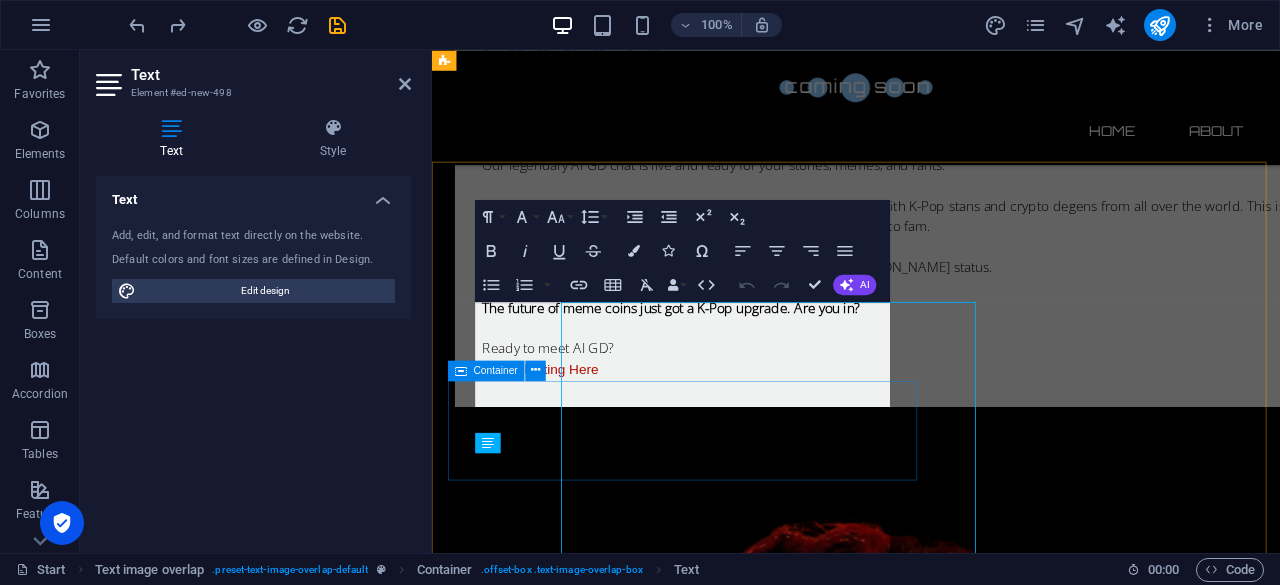 scroll, scrollTop: 1717, scrollLeft: 0, axis: vertical 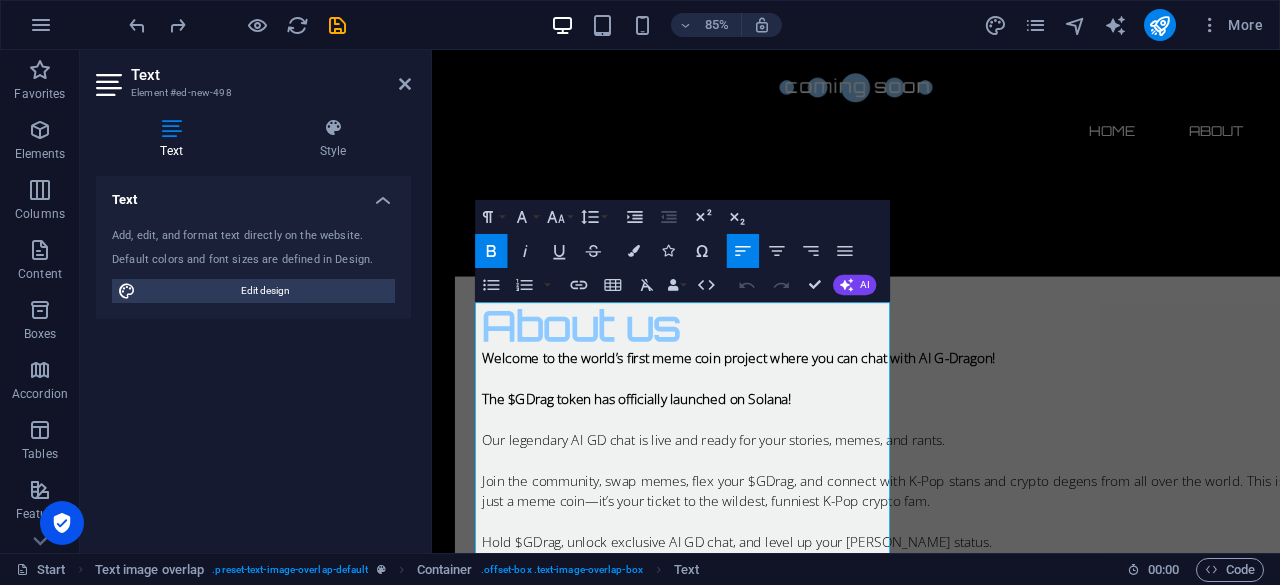 click at bounding box center (237, 25) 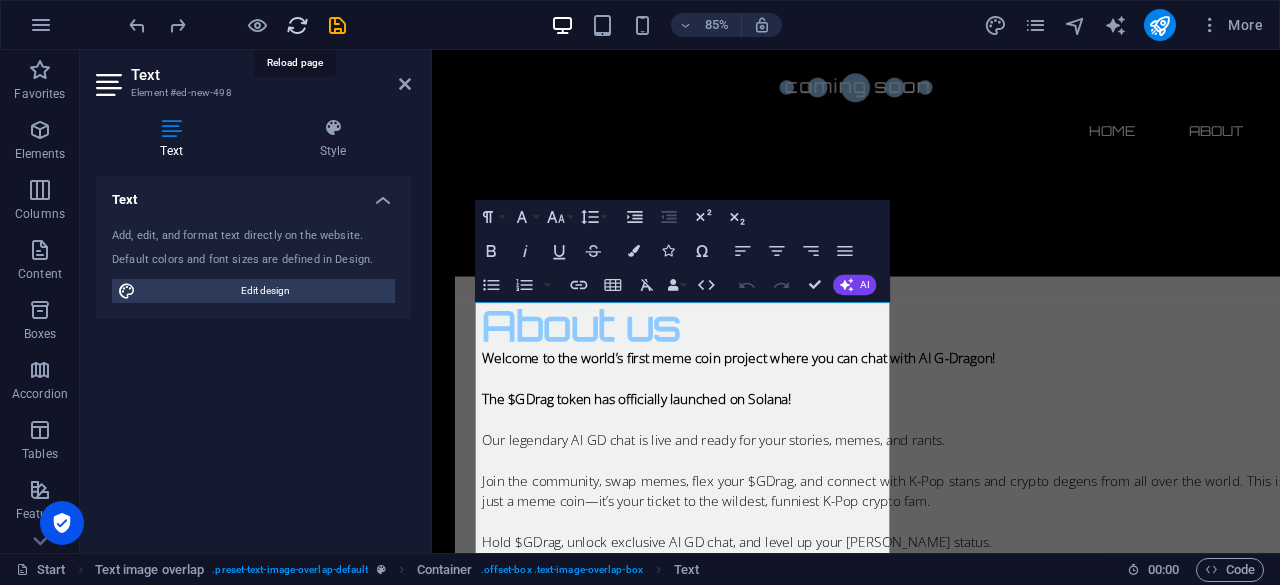 drag, startPoint x: 302, startPoint y: 27, endPoint x: 652, endPoint y: 56, distance: 351.19937 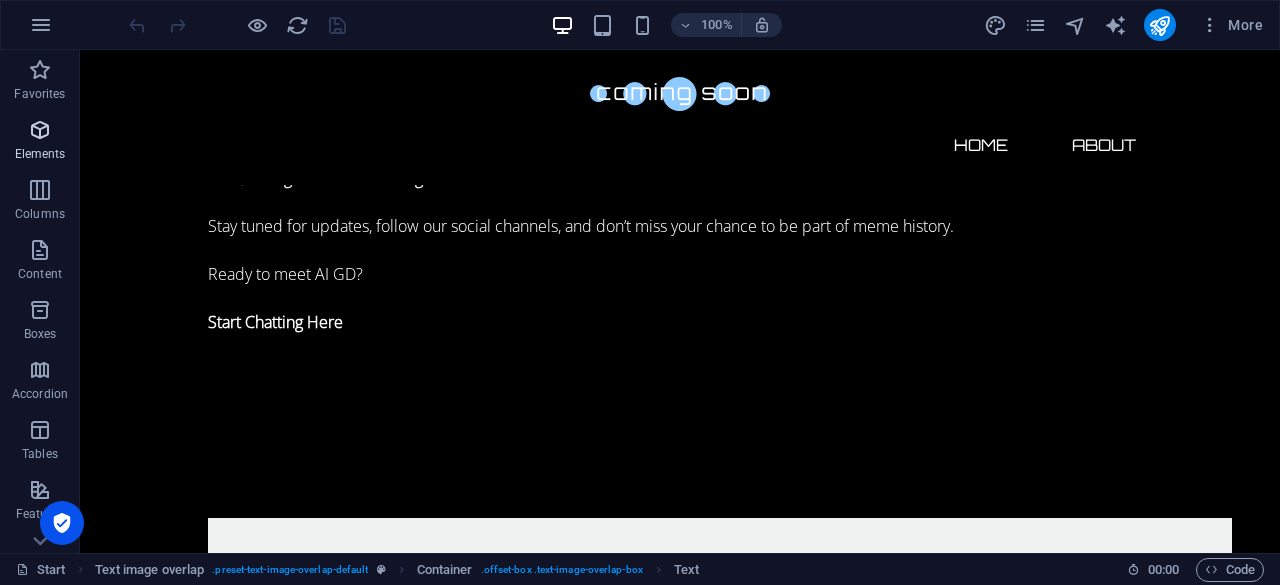 click at bounding box center (40, 130) 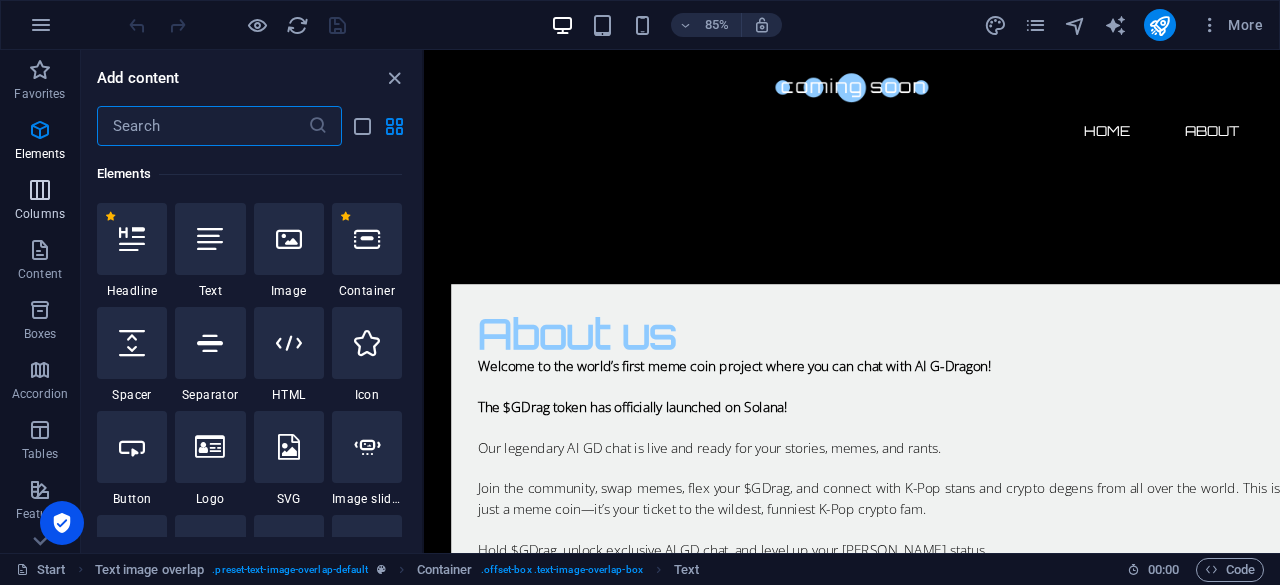 click at bounding box center [40, 190] 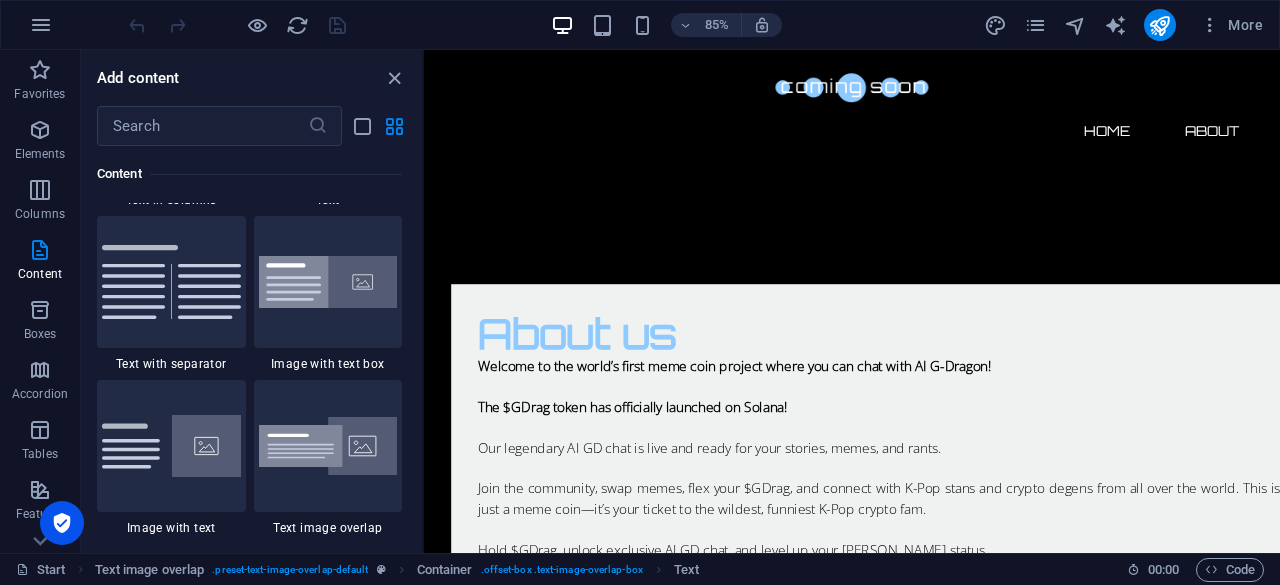 scroll, scrollTop: 3684, scrollLeft: 0, axis: vertical 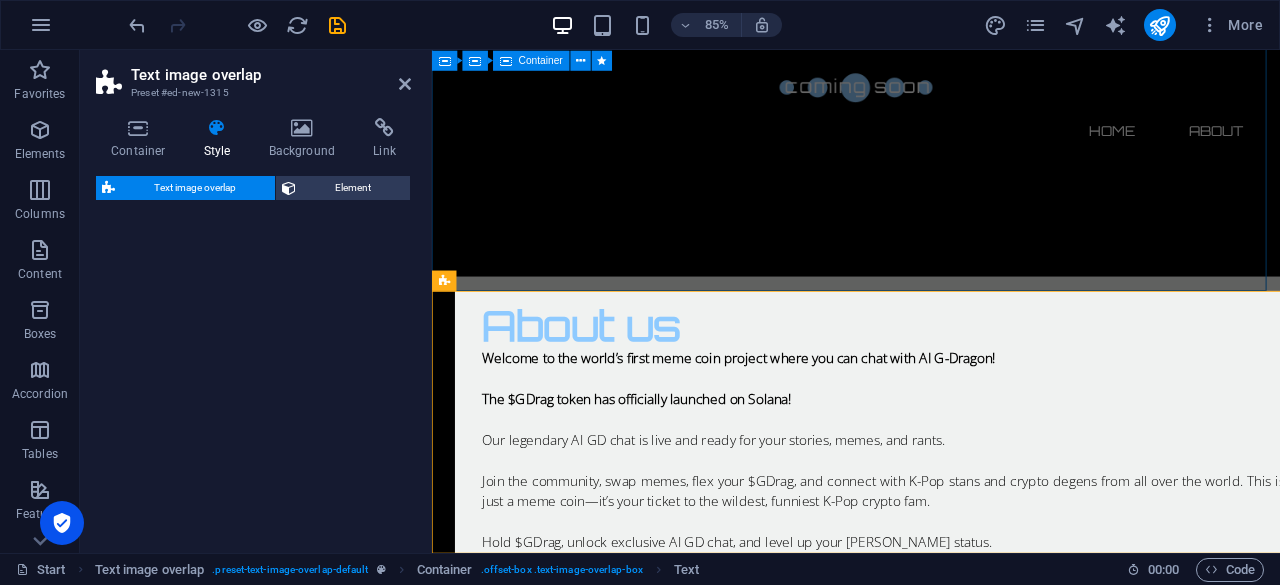 select on "rem" 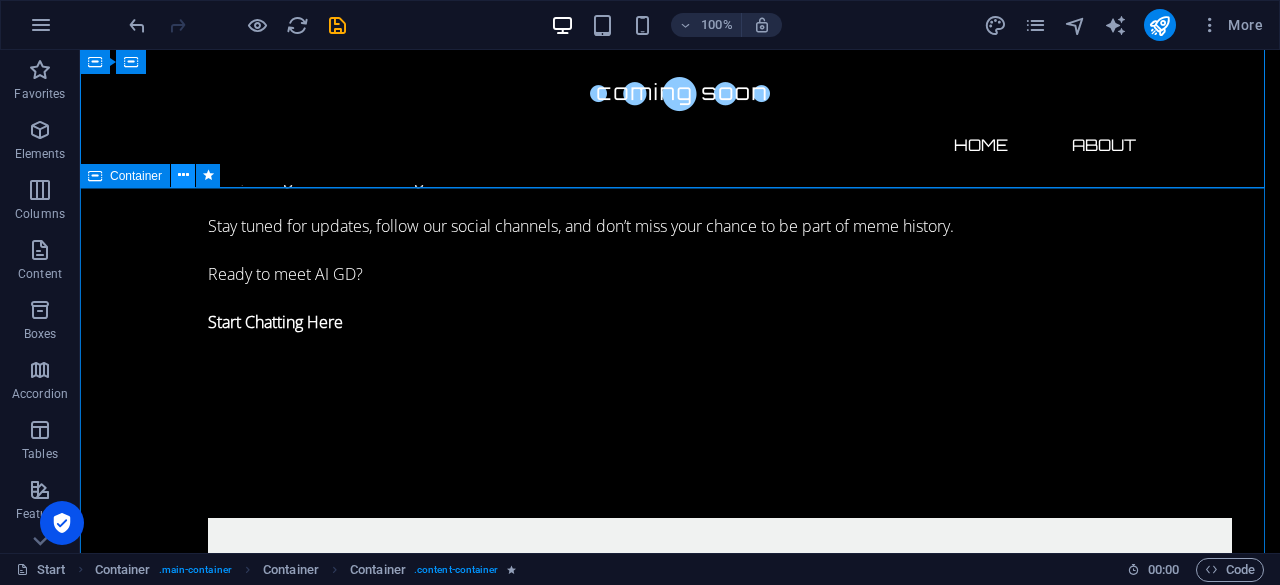 click at bounding box center (183, 175) 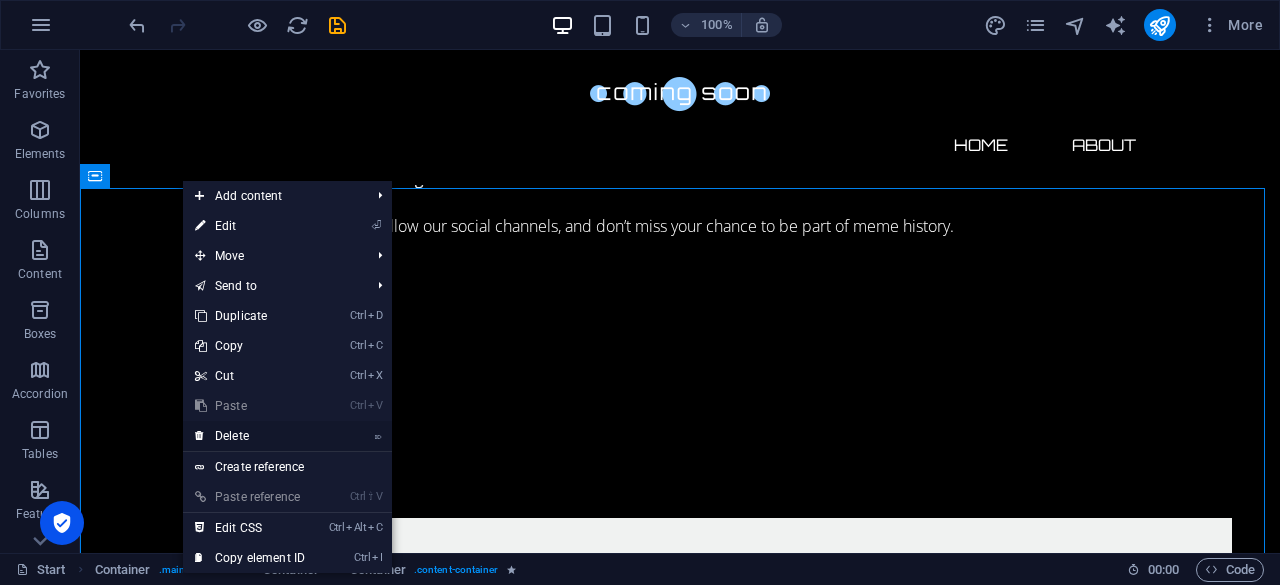 click on "⌦  Delete" at bounding box center [250, 436] 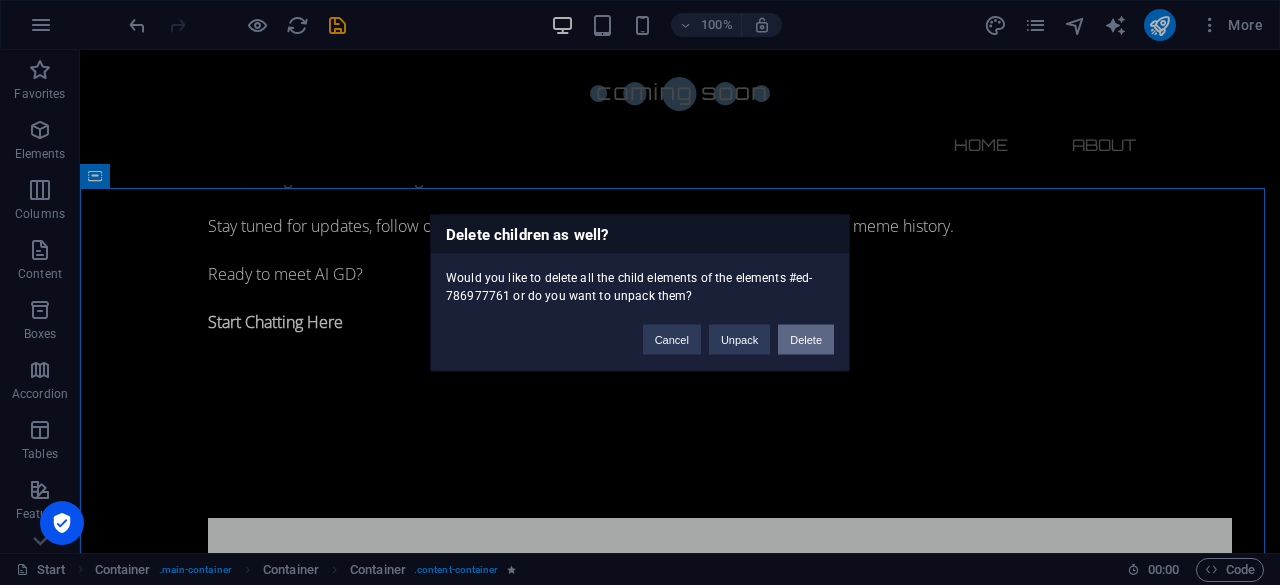 click on "Delete" at bounding box center [806, 339] 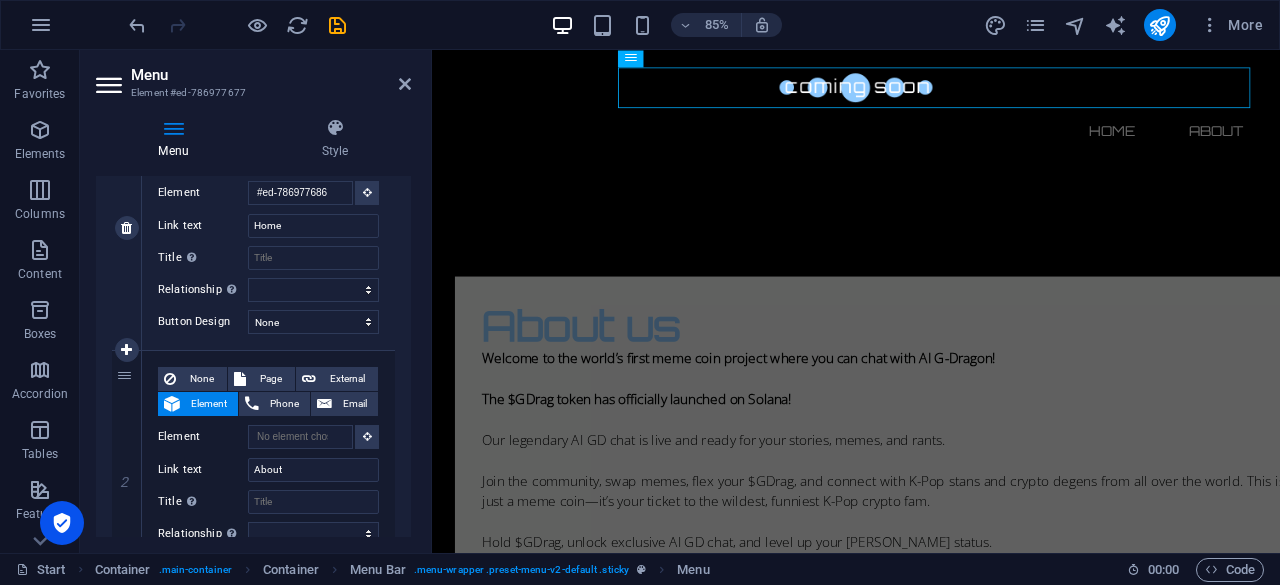 scroll, scrollTop: 262, scrollLeft: 0, axis: vertical 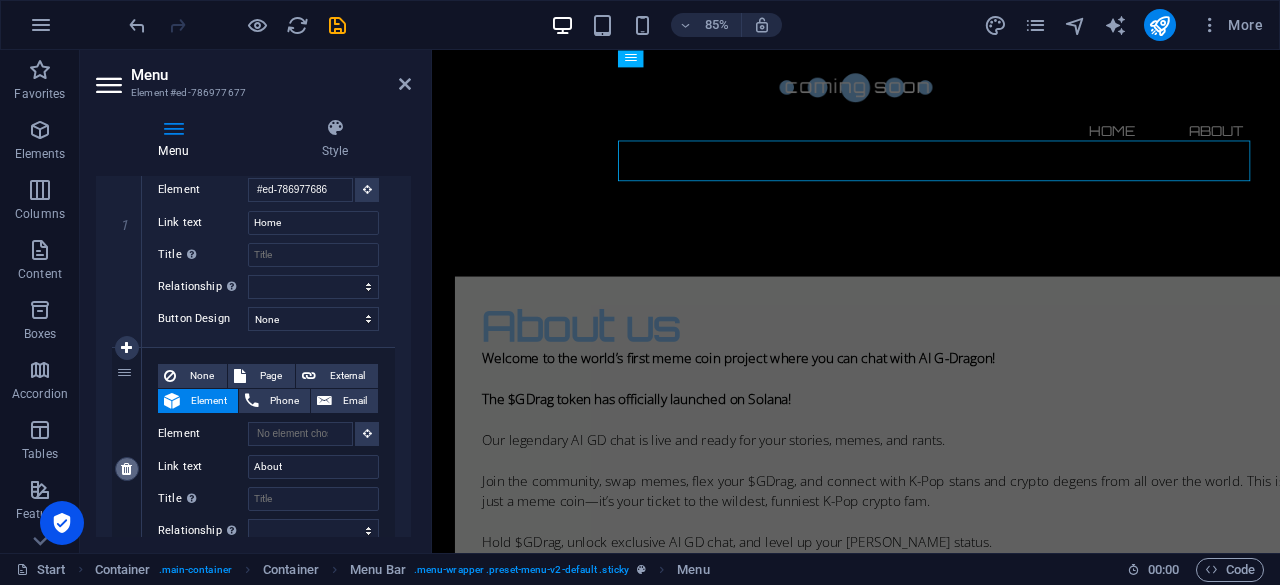 click at bounding box center (126, 469) 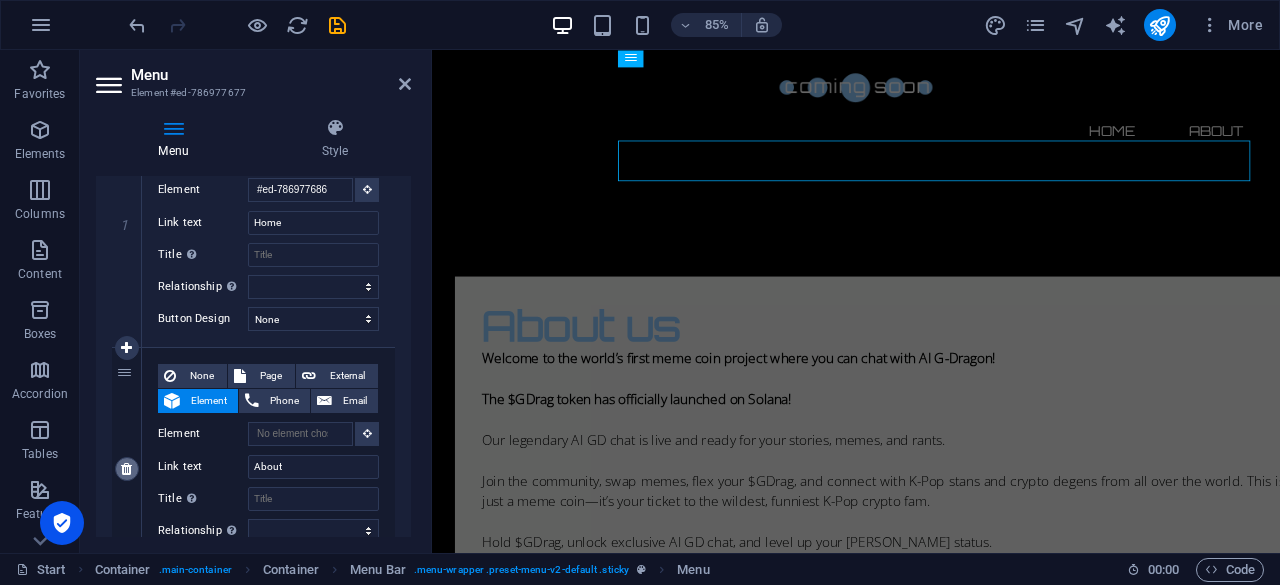 scroll, scrollTop: 127, scrollLeft: 0, axis: vertical 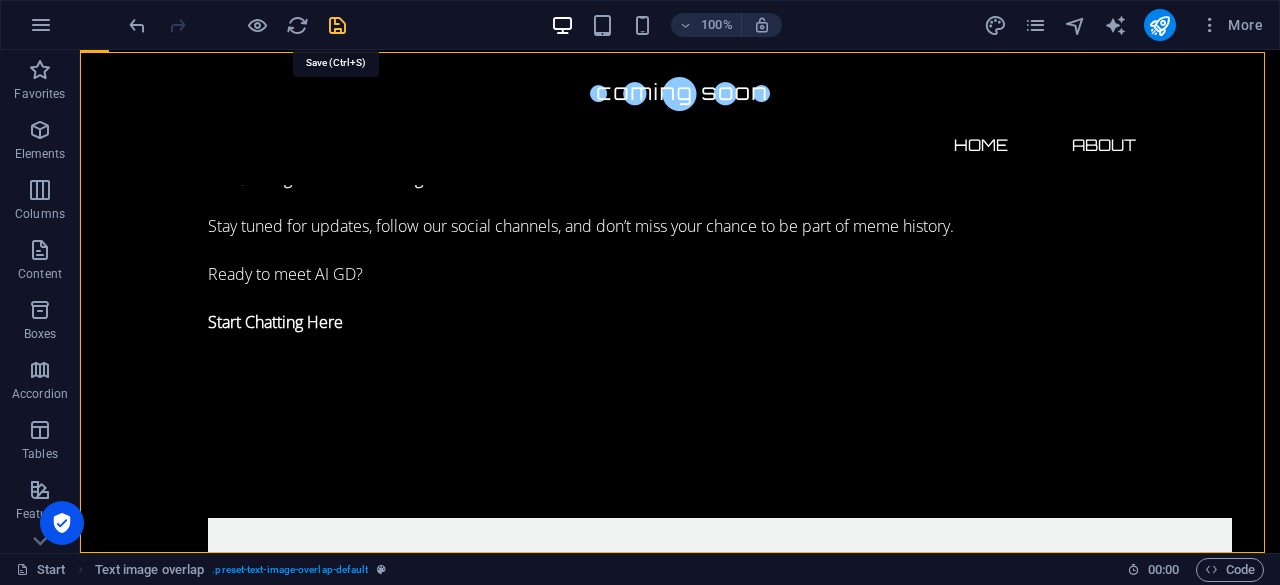 click at bounding box center [337, 25] 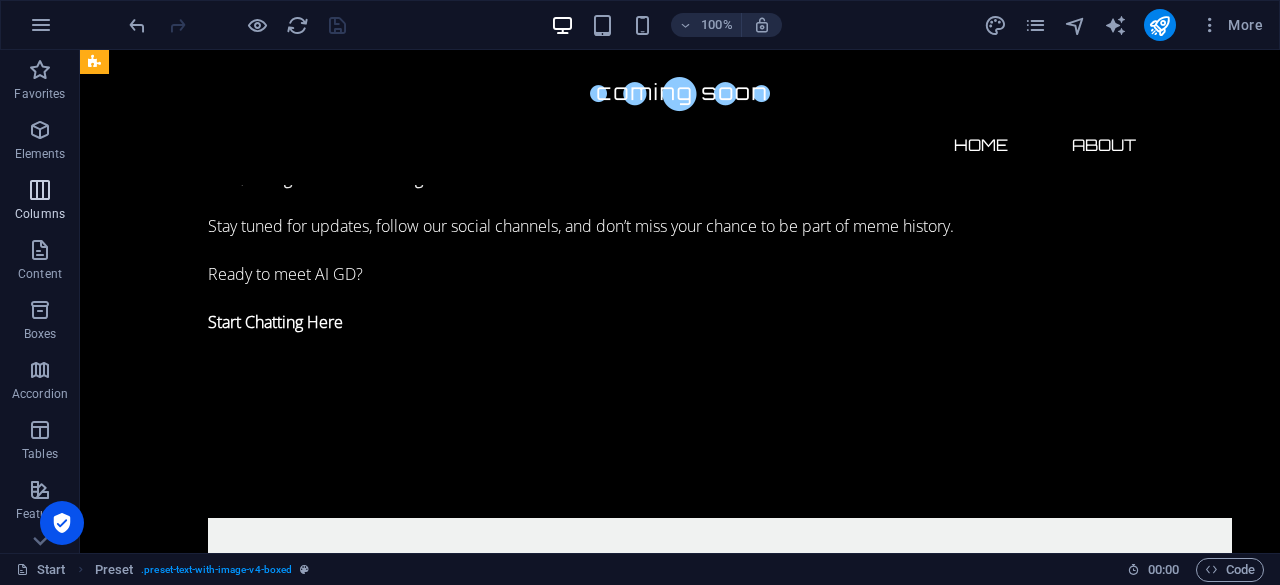 click at bounding box center (40, 190) 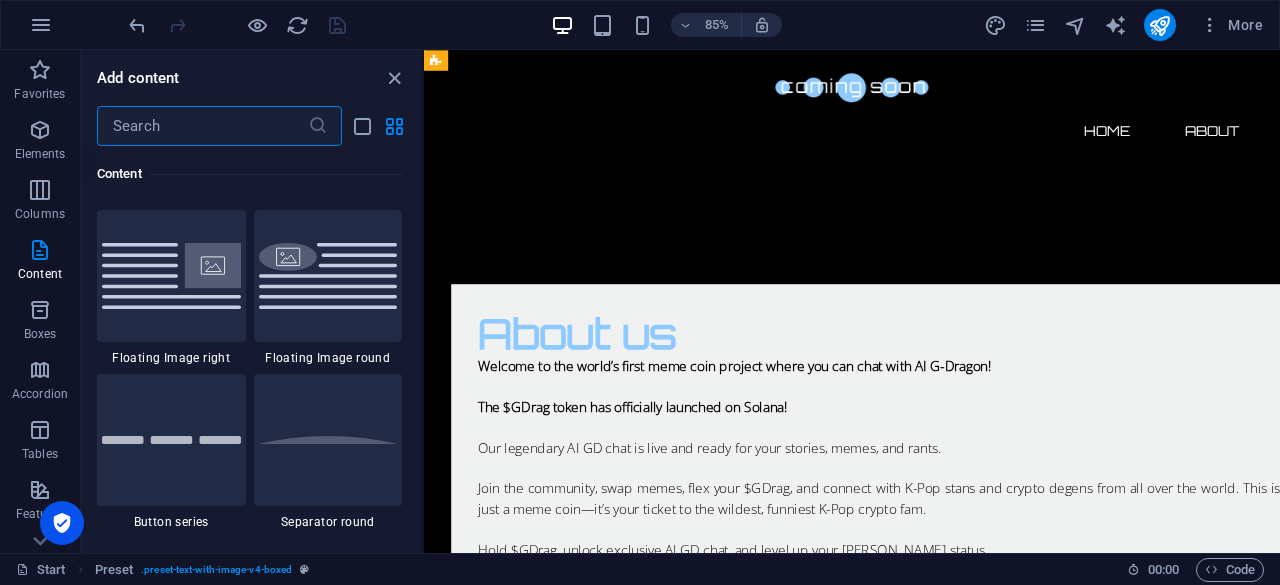 scroll, scrollTop: 4576, scrollLeft: 0, axis: vertical 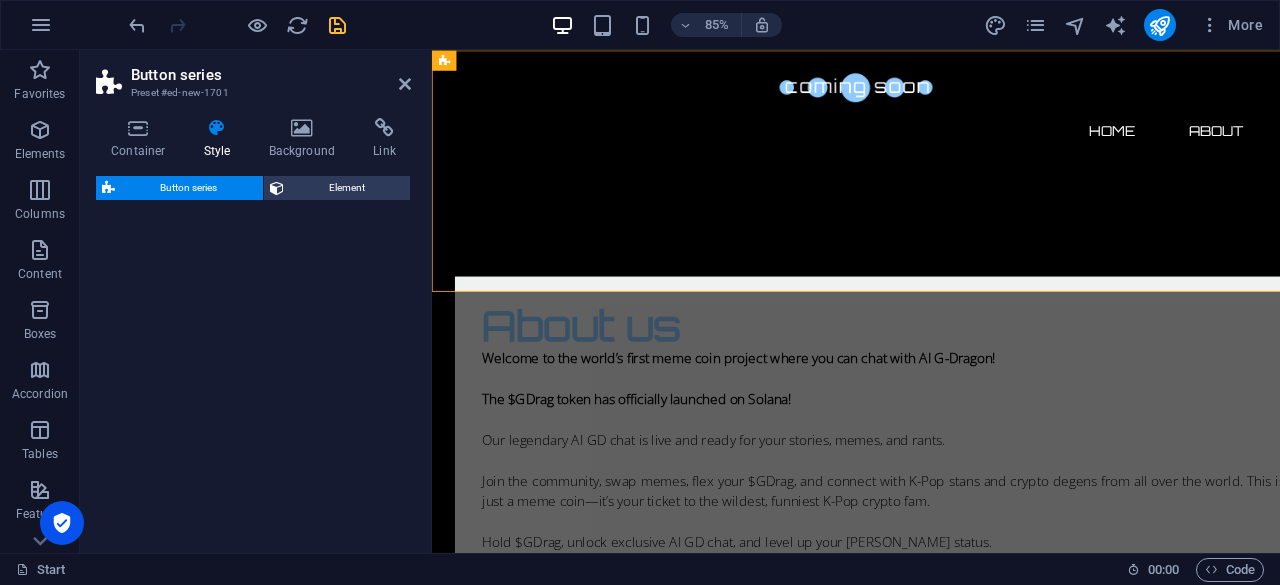 select on "rem" 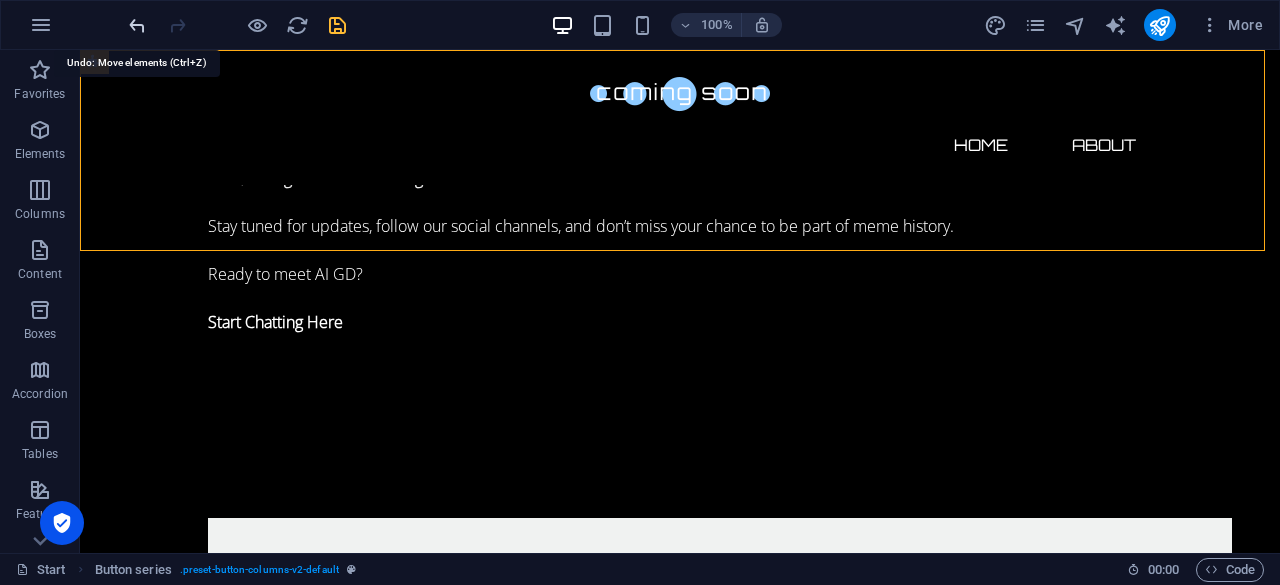 click at bounding box center (137, 25) 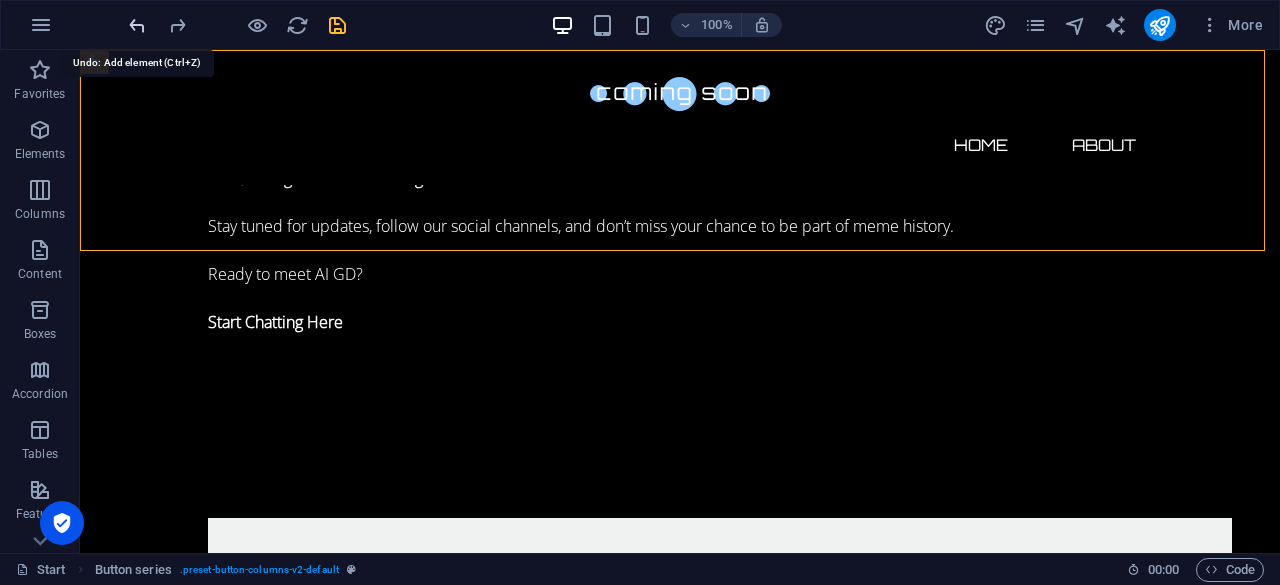click at bounding box center [137, 25] 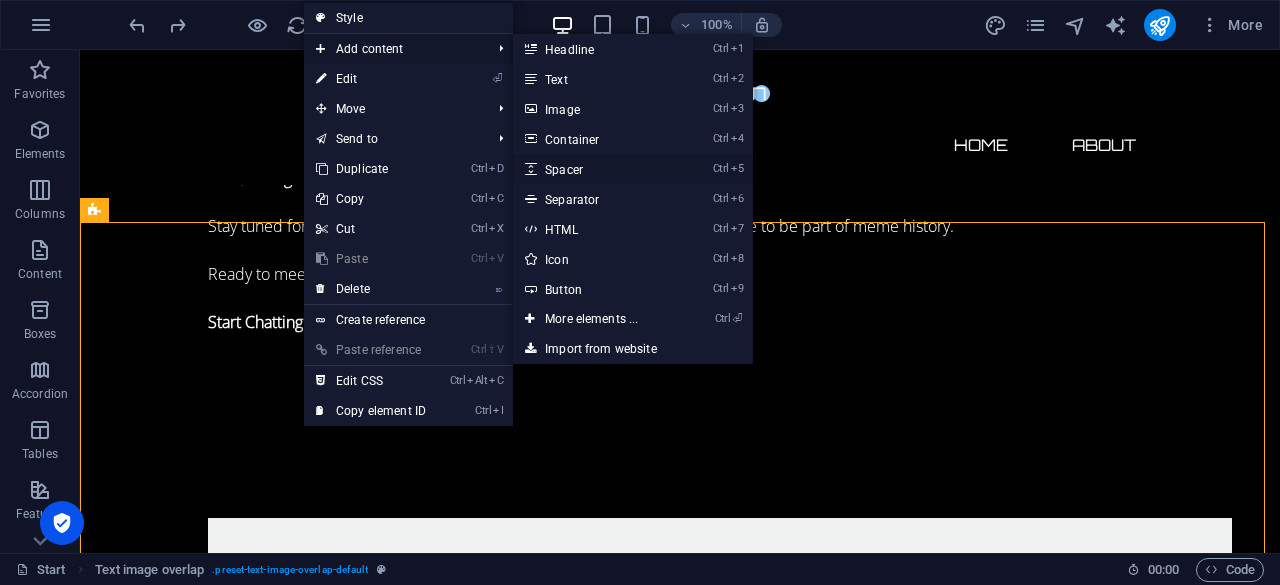 click on "Ctrl 5  Spacer" at bounding box center (595, 169) 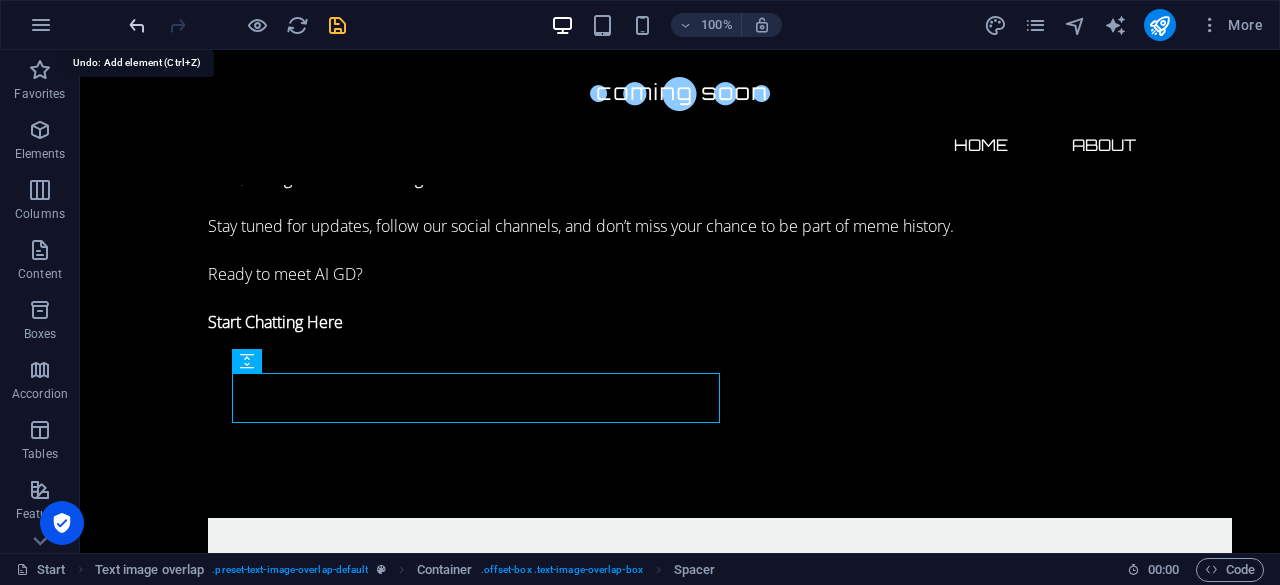 click at bounding box center [137, 25] 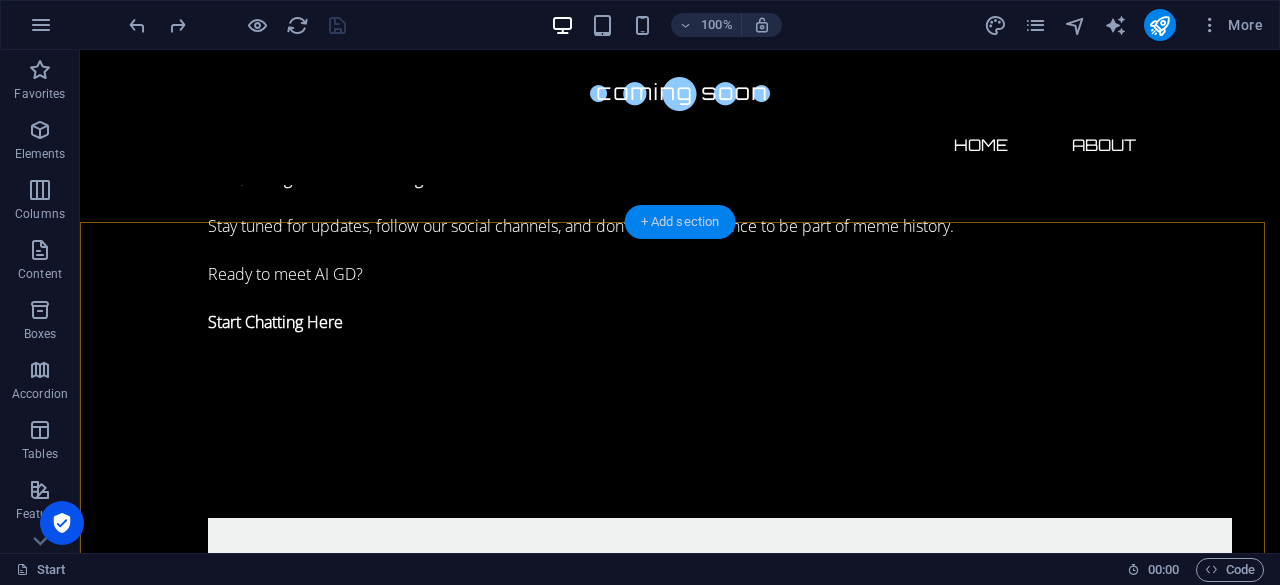 click on "+ Add section" at bounding box center (680, 222) 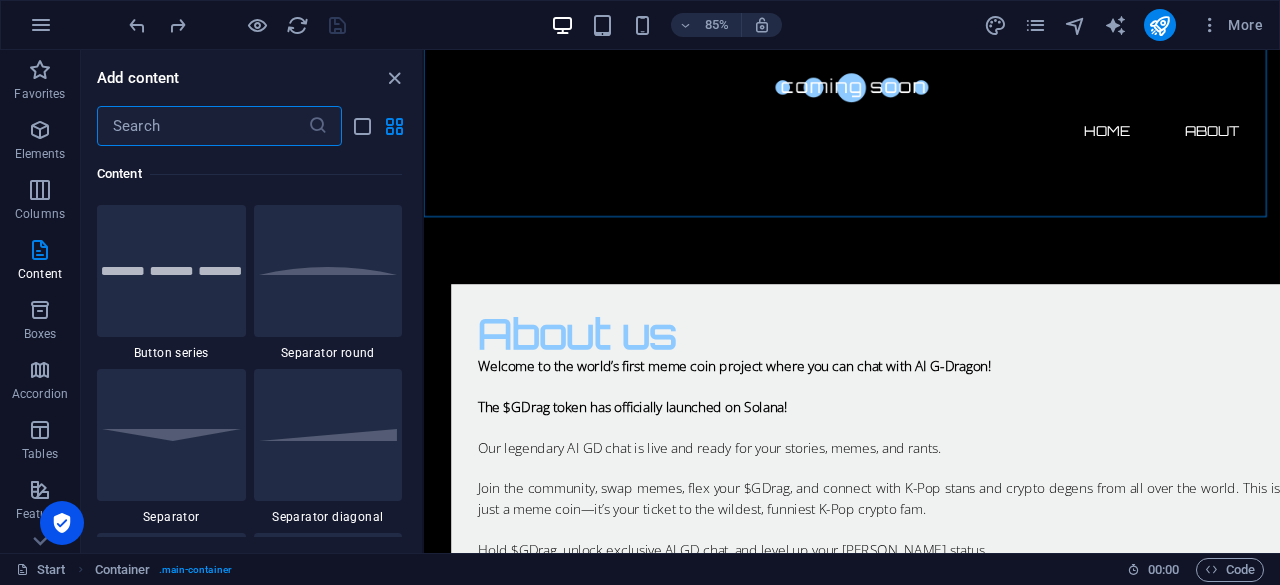 scroll, scrollTop: 4641, scrollLeft: 0, axis: vertical 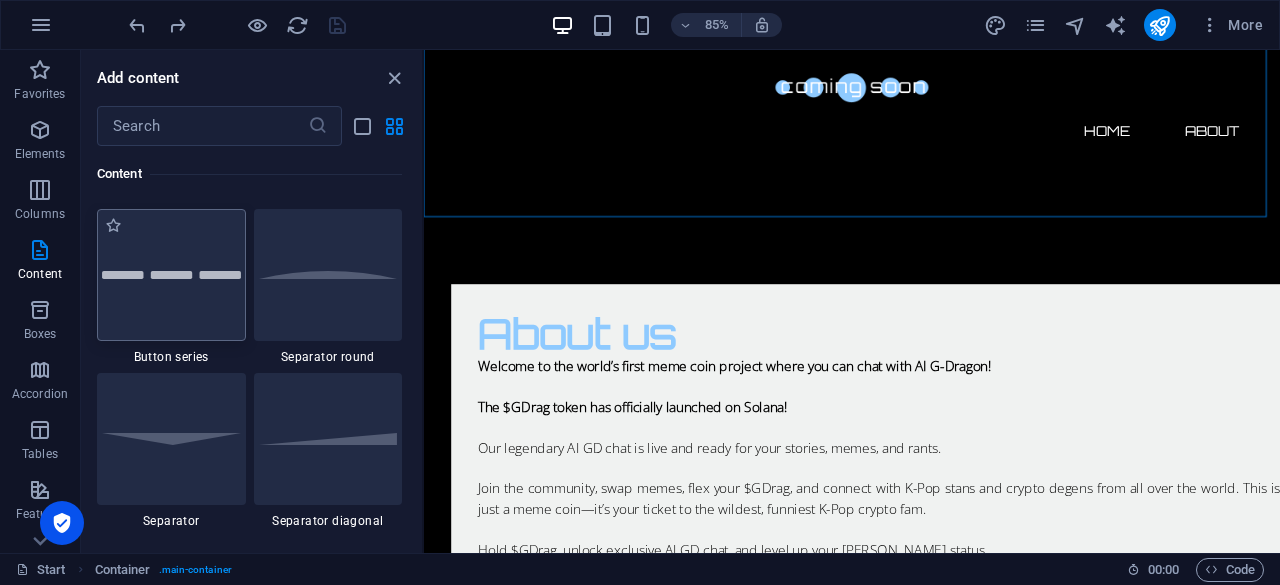 click at bounding box center [171, 275] 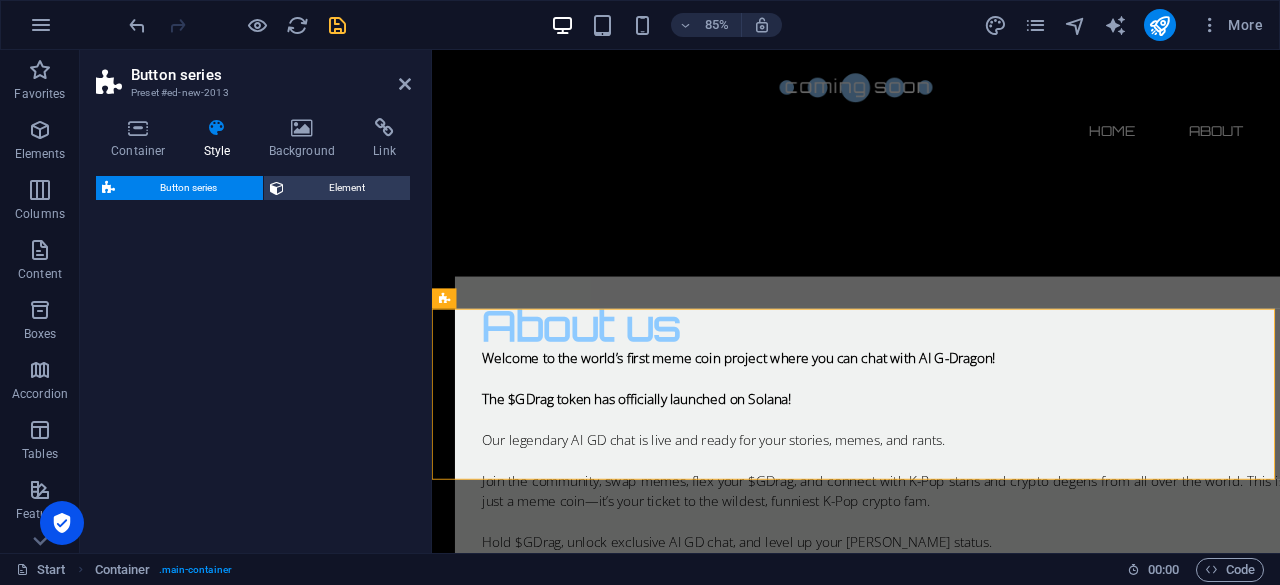 select on "rem" 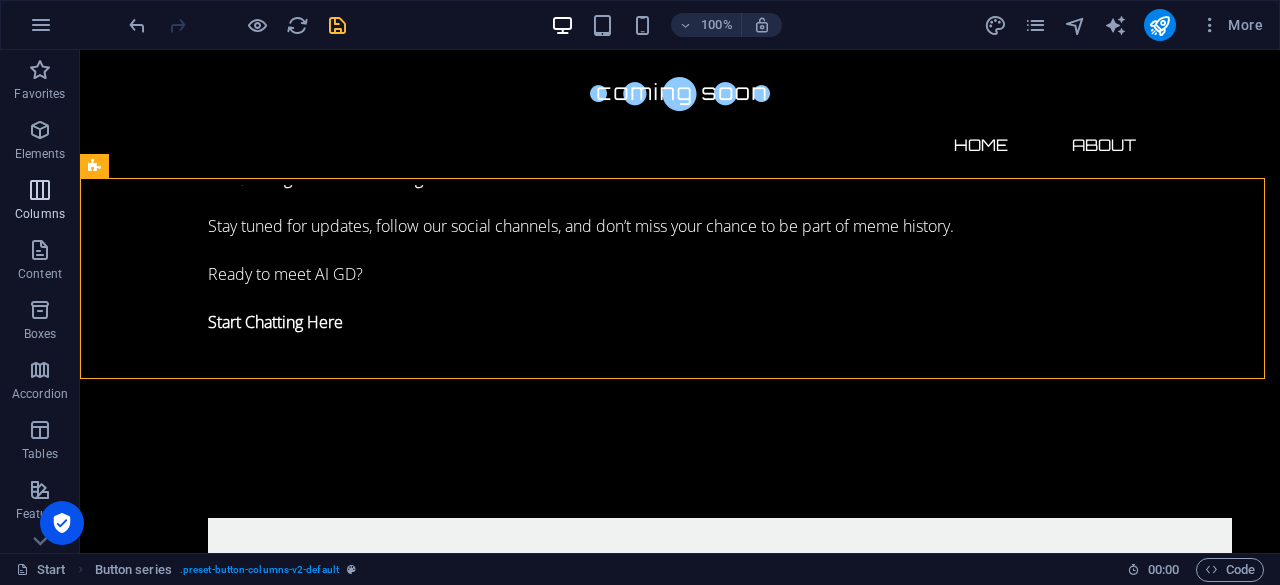 click at bounding box center (40, 190) 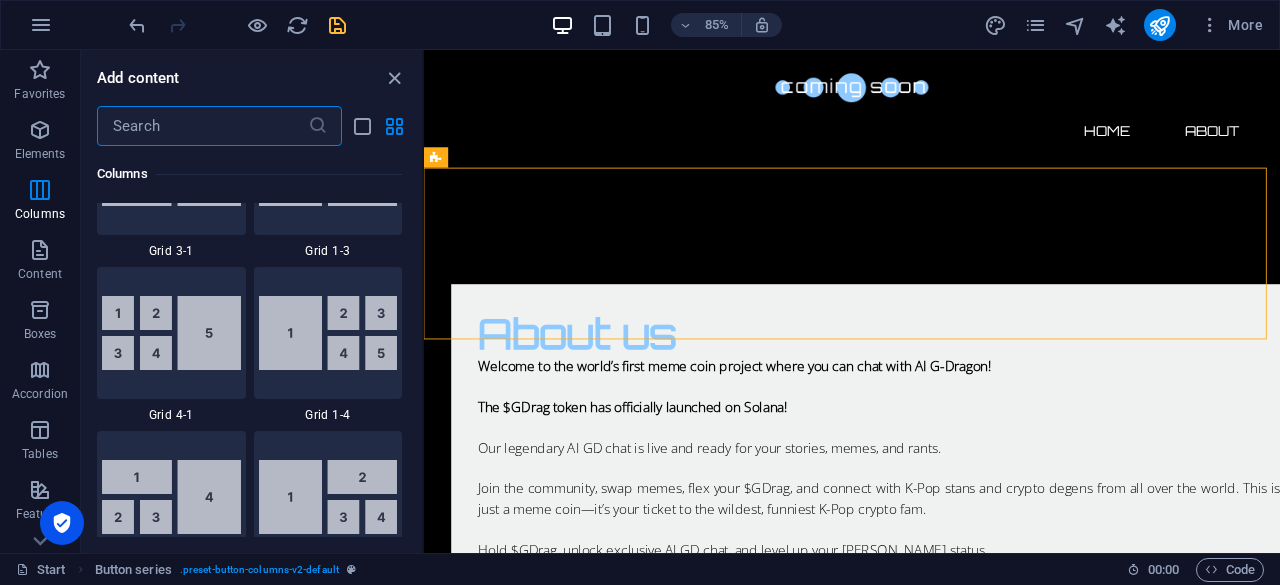 scroll, scrollTop: 2907, scrollLeft: 0, axis: vertical 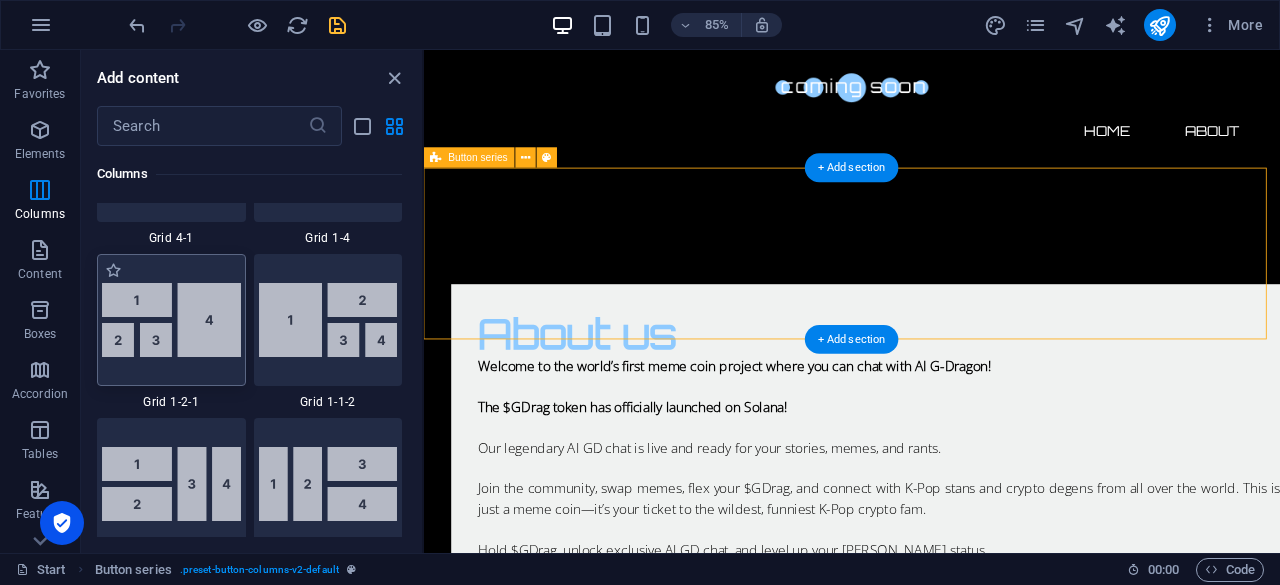 select on "rem" 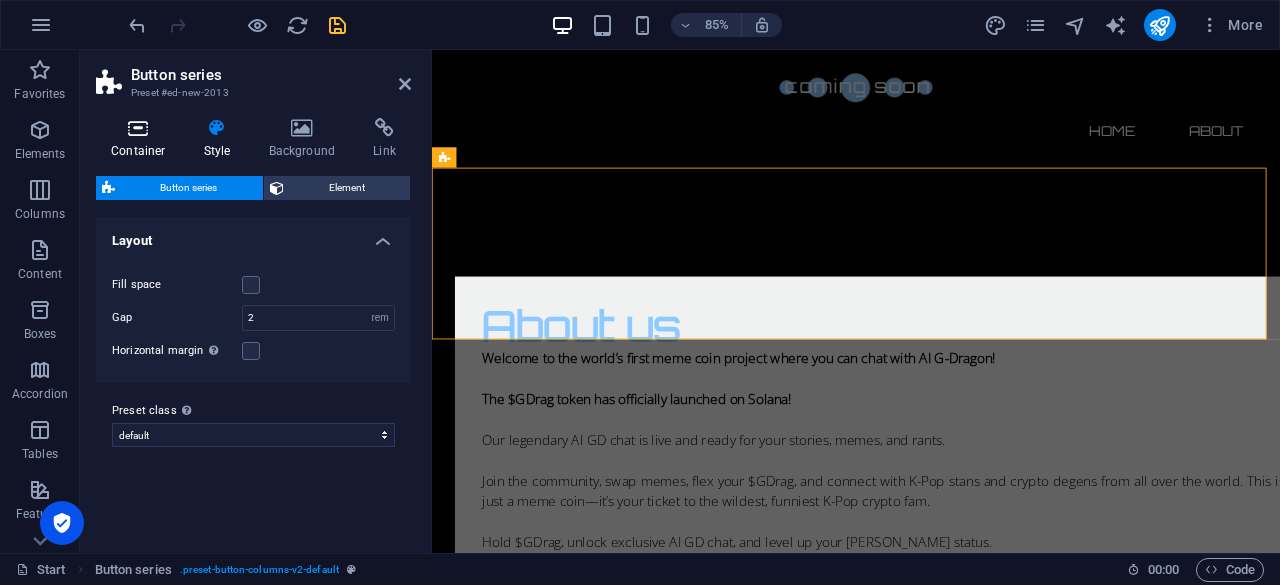 click at bounding box center (138, 128) 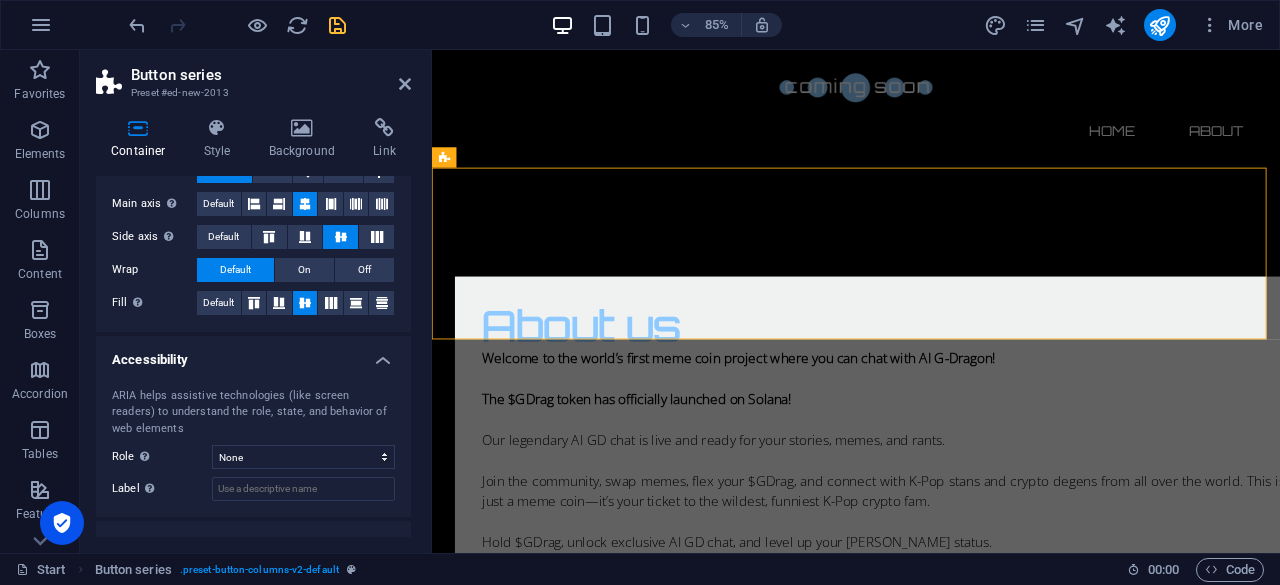 scroll, scrollTop: 412, scrollLeft: 0, axis: vertical 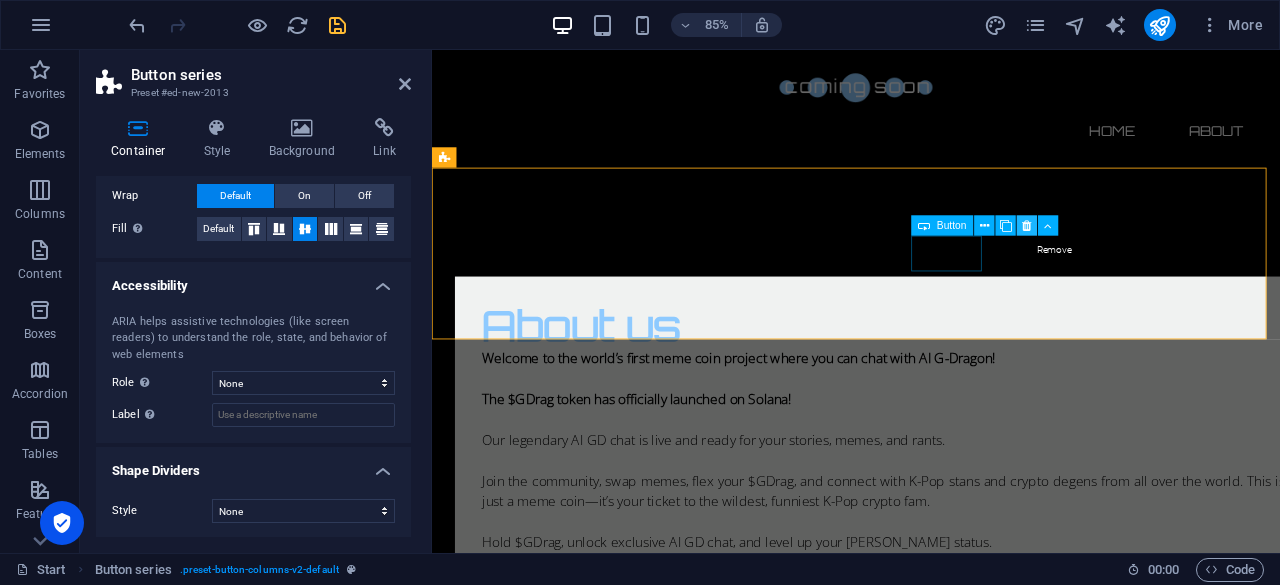click at bounding box center (1026, 226) 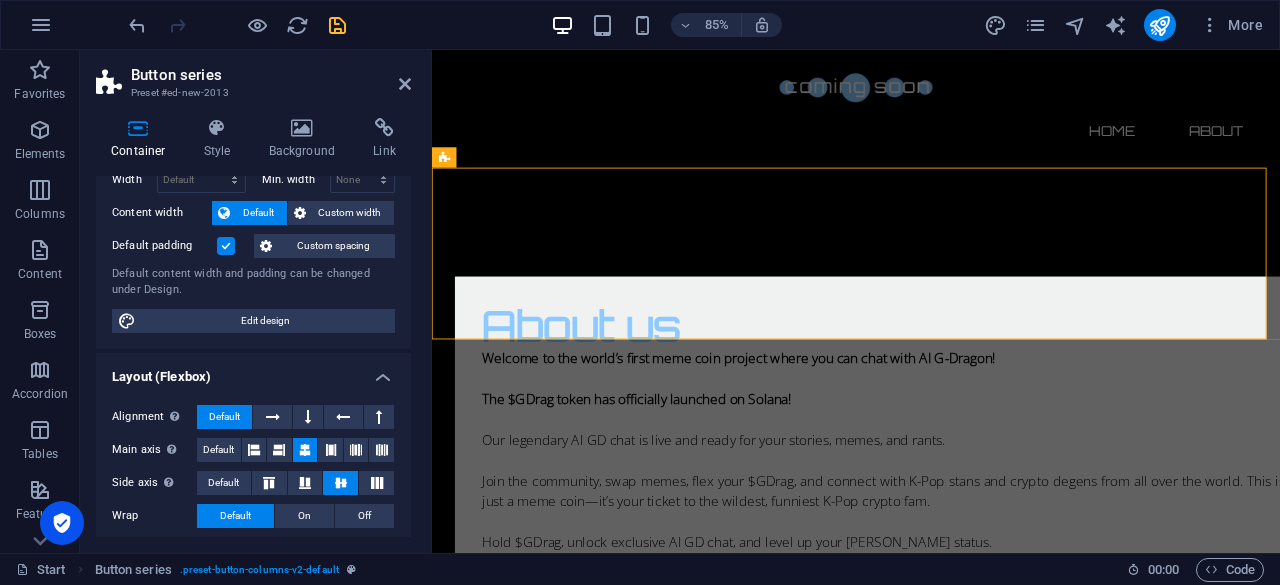 scroll, scrollTop: 0, scrollLeft: 0, axis: both 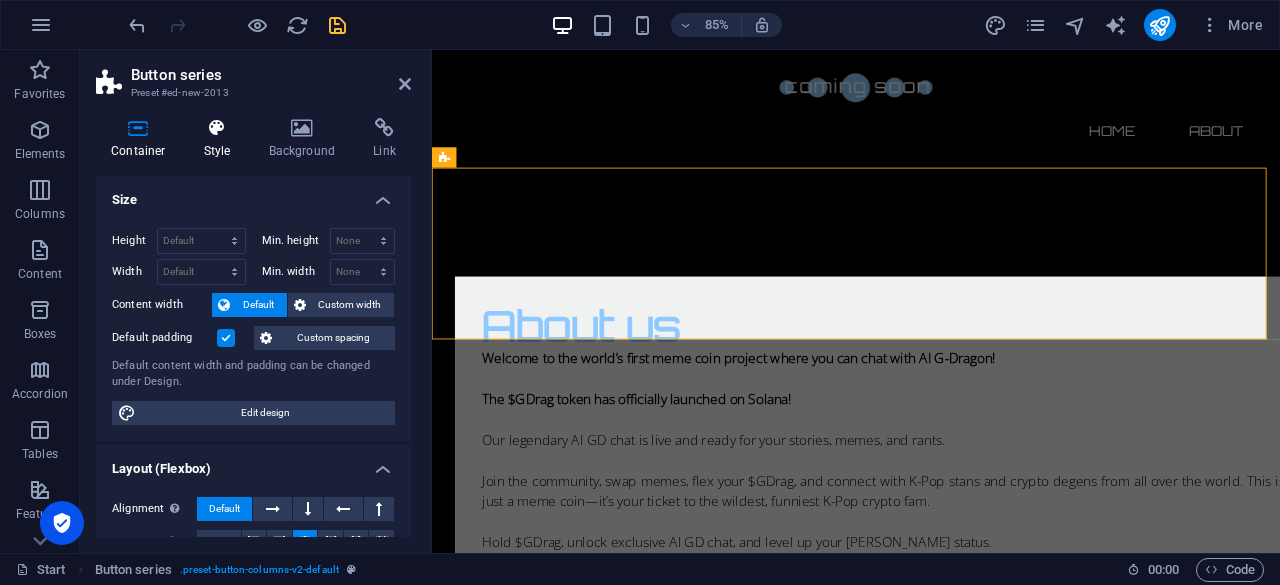 click at bounding box center [217, 128] 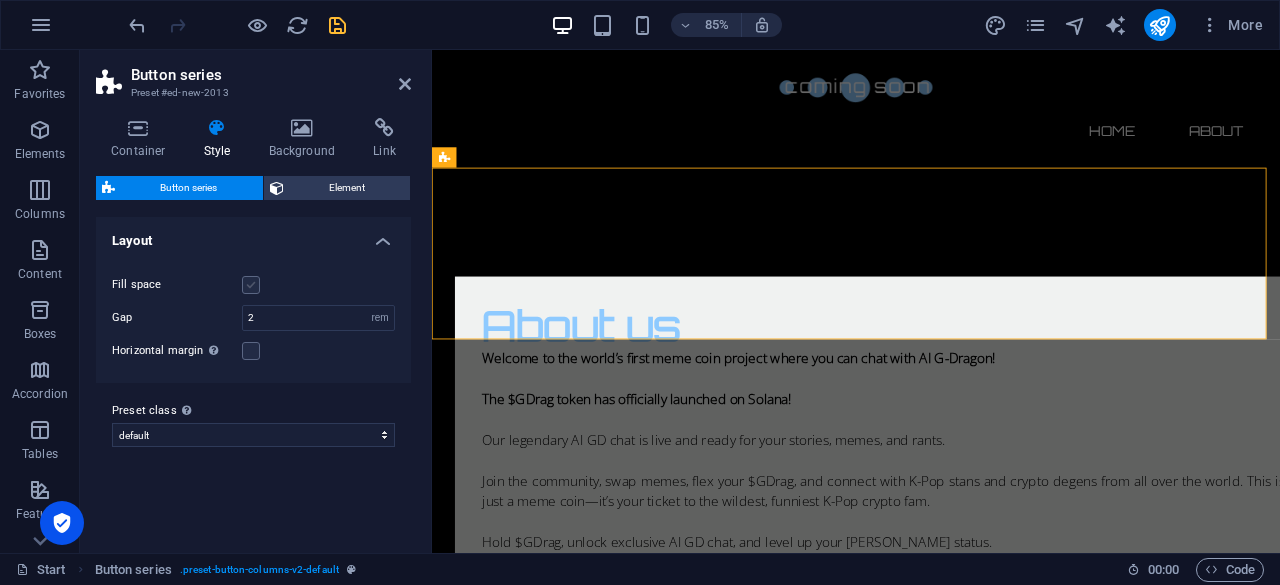 click at bounding box center (251, 285) 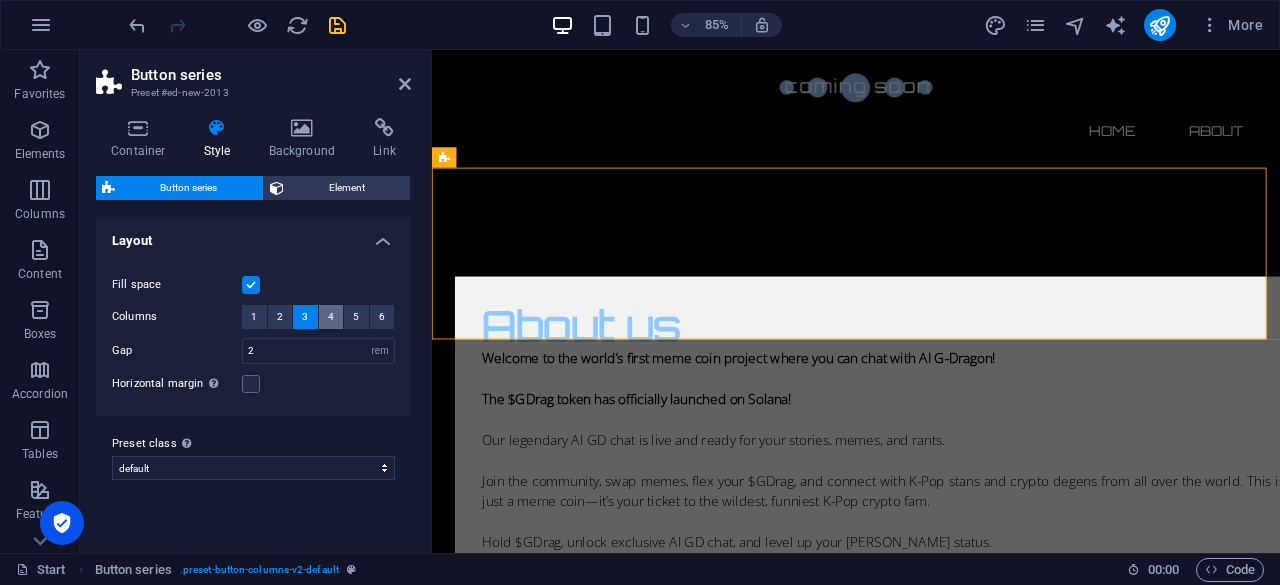 click on "4" at bounding box center (331, 317) 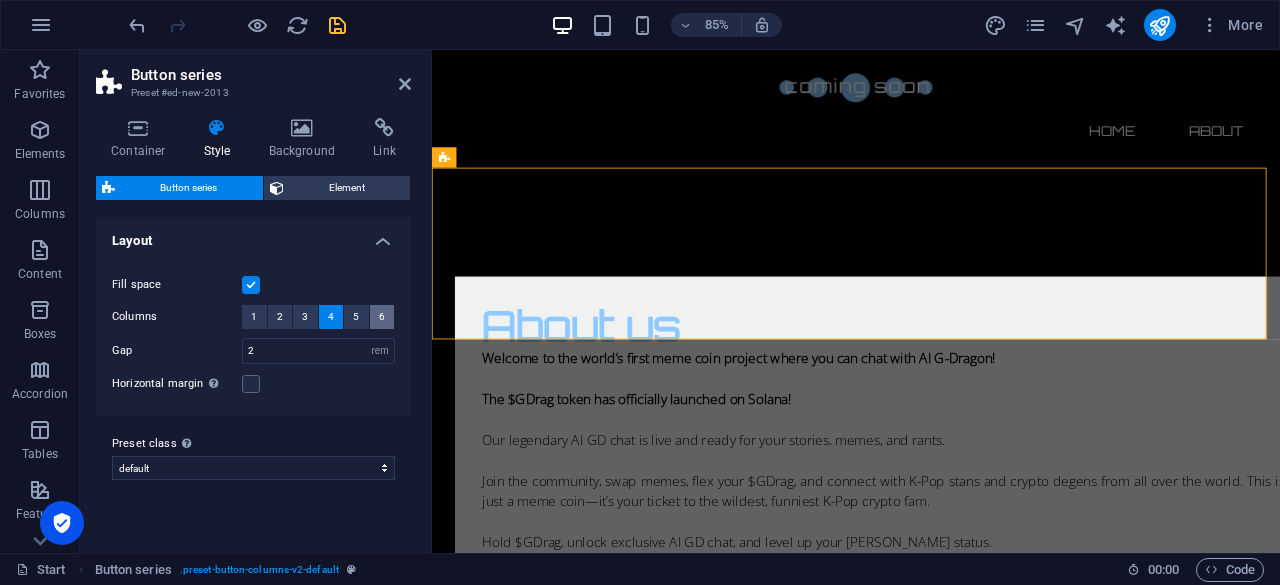 click on "6" at bounding box center [382, 317] 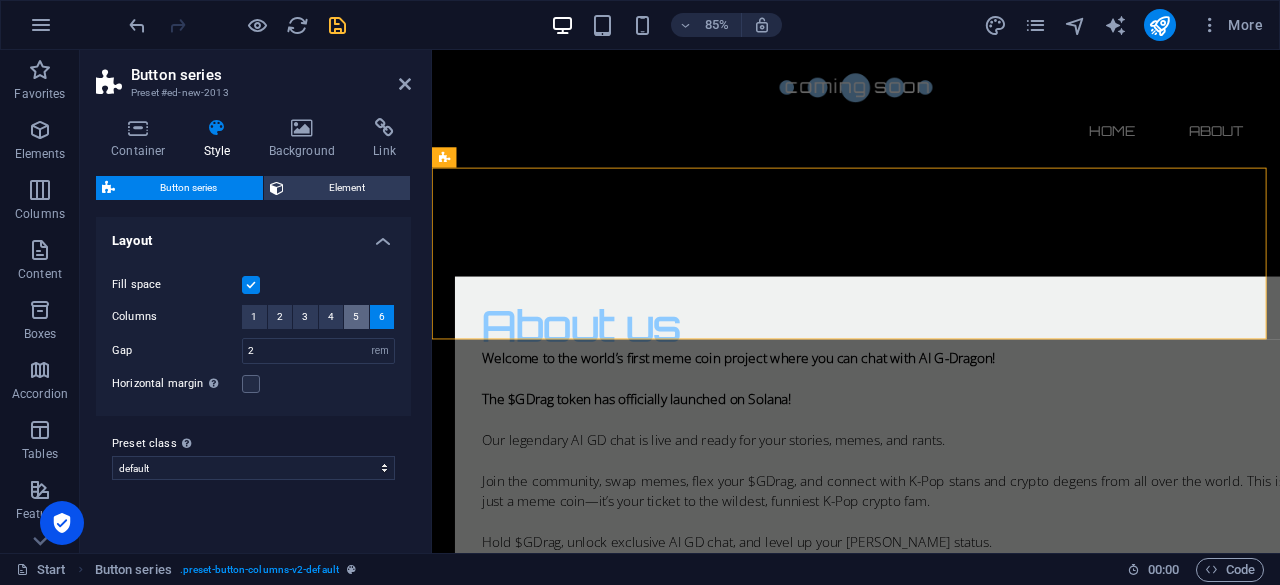 click on "5" at bounding box center [356, 317] 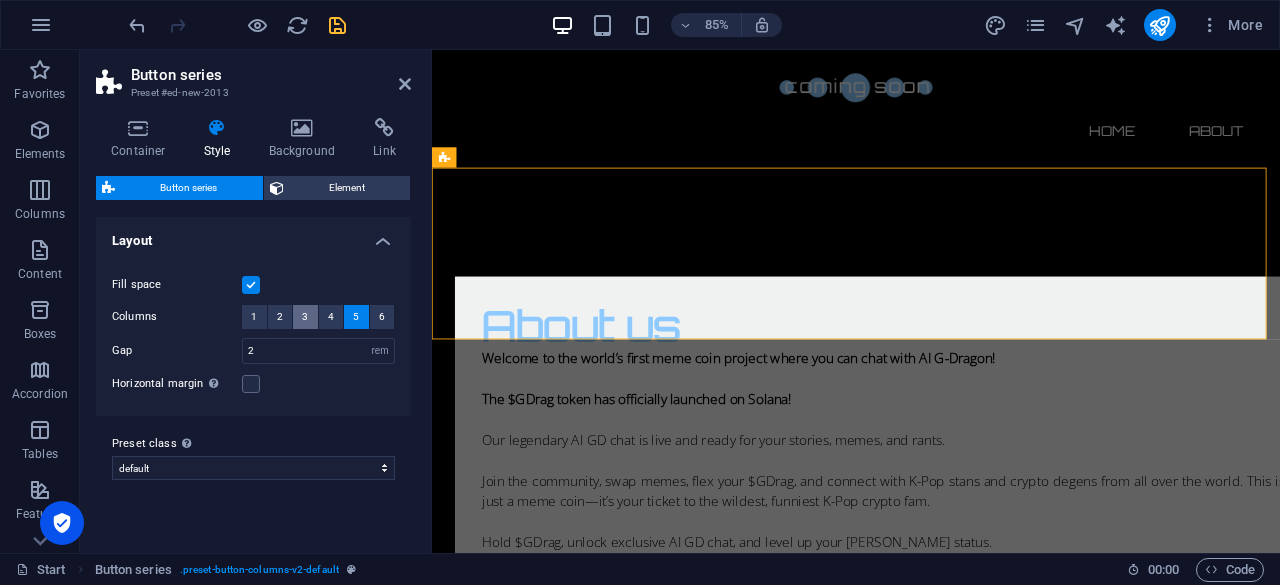 click on "3" at bounding box center (305, 317) 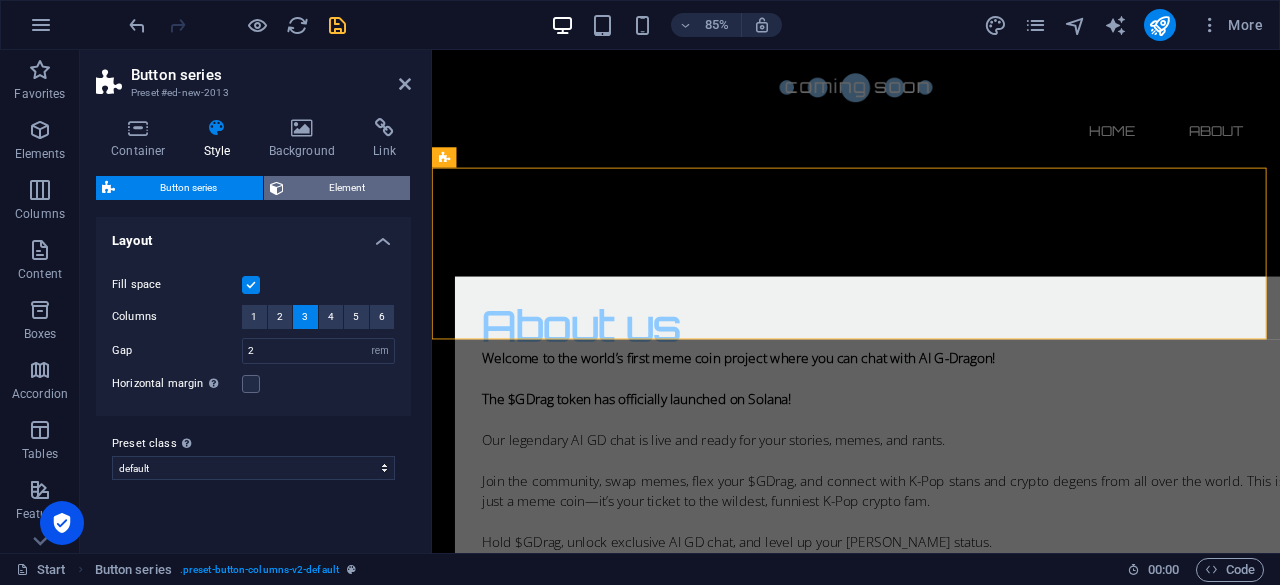 click on "Element" at bounding box center [347, 188] 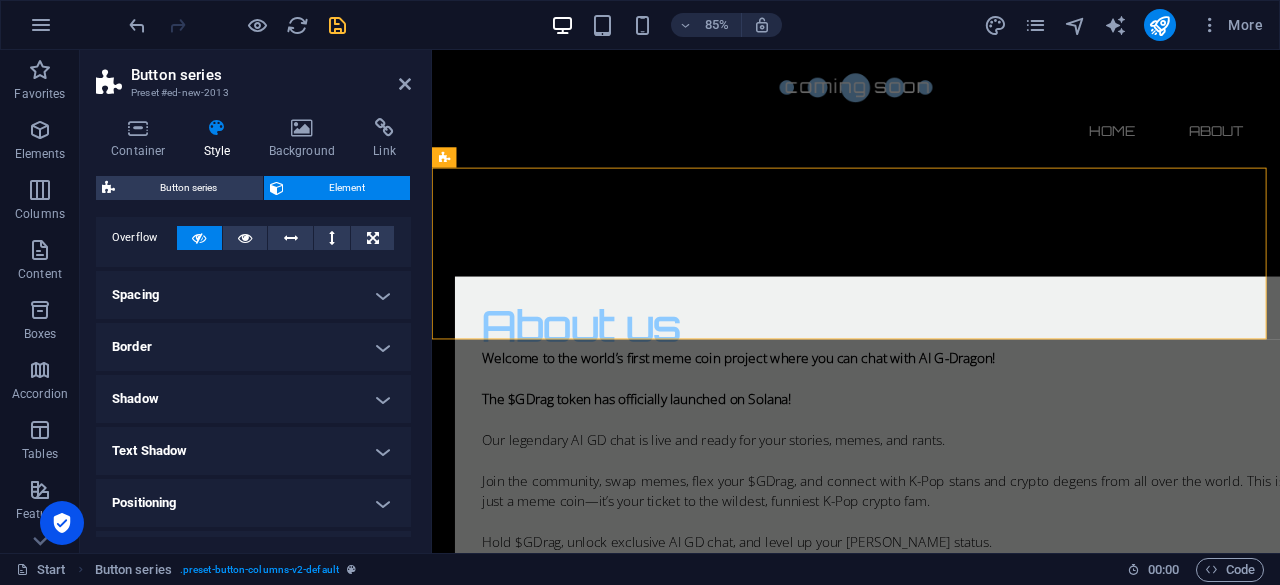 scroll, scrollTop: 147, scrollLeft: 0, axis: vertical 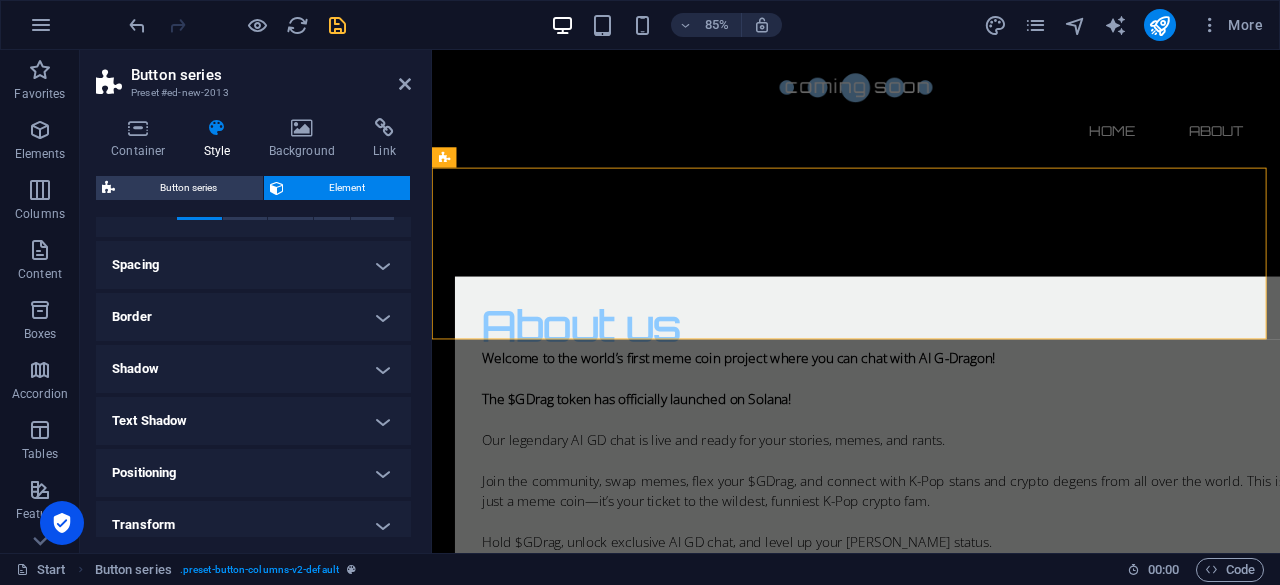 click on "Border" at bounding box center (253, 317) 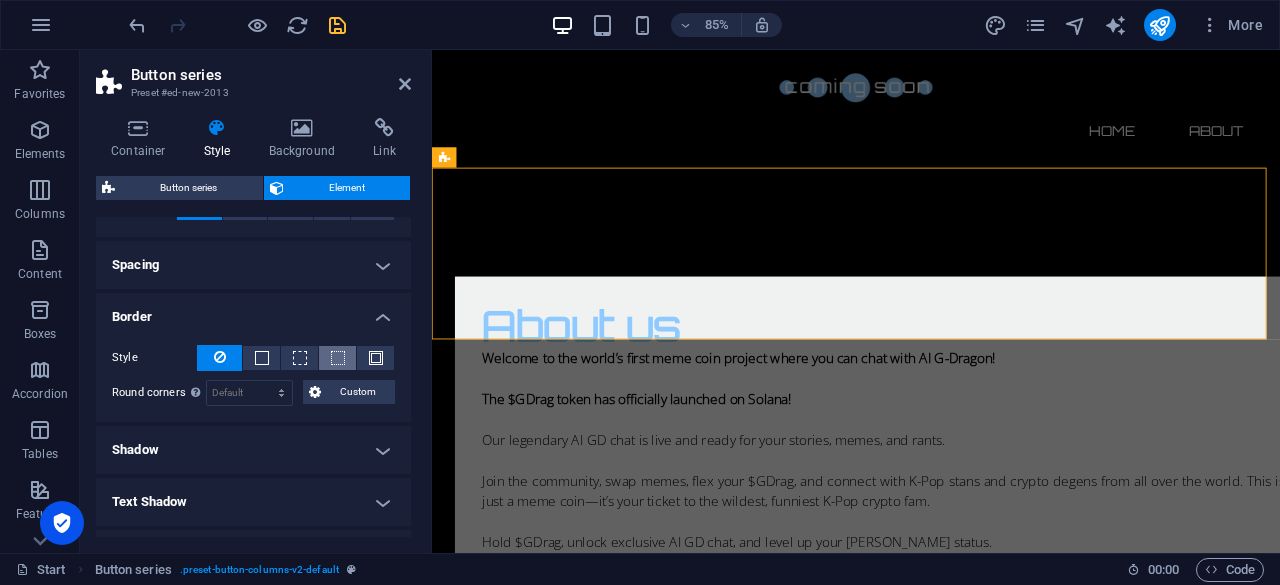 click at bounding box center (338, 358) 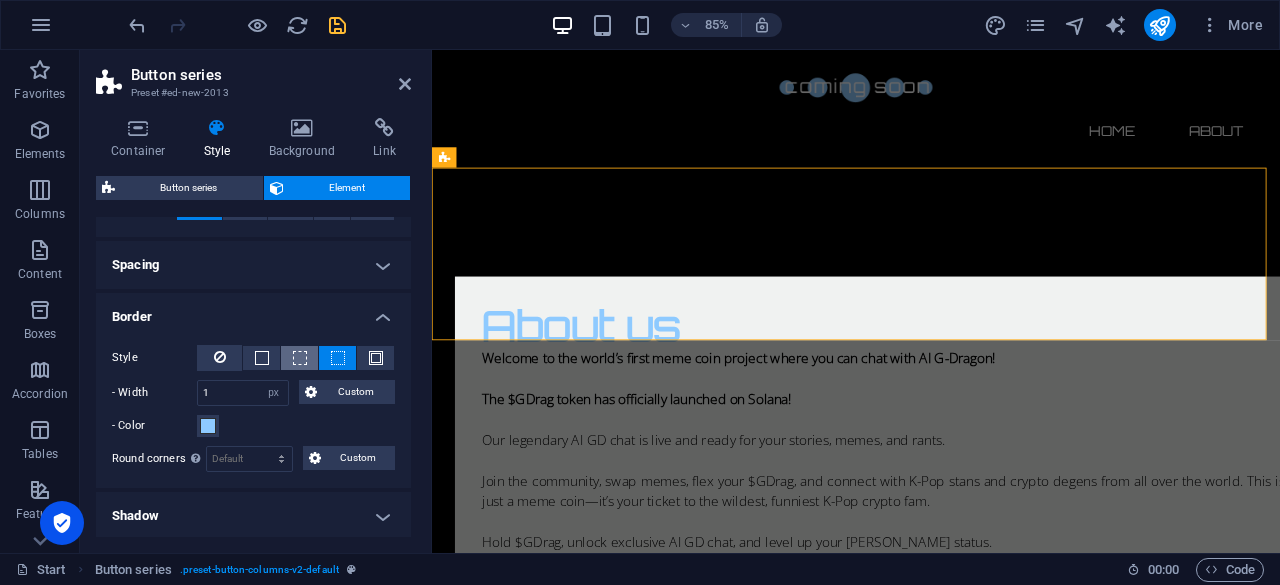 click at bounding box center (299, 358) 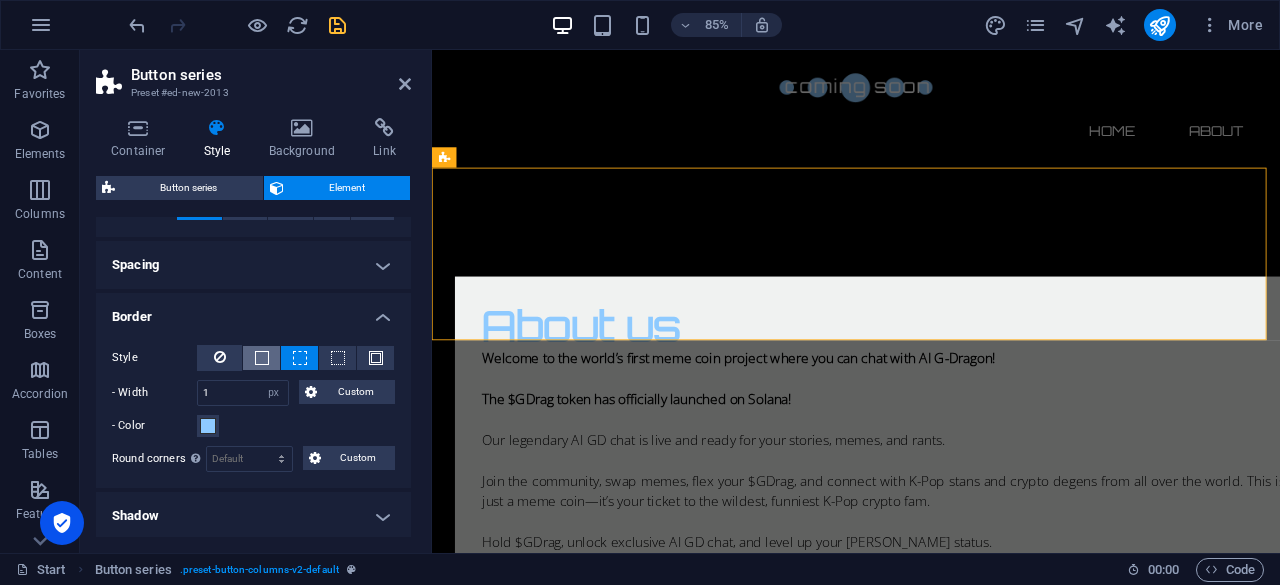 click at bounding box center [262, 358] 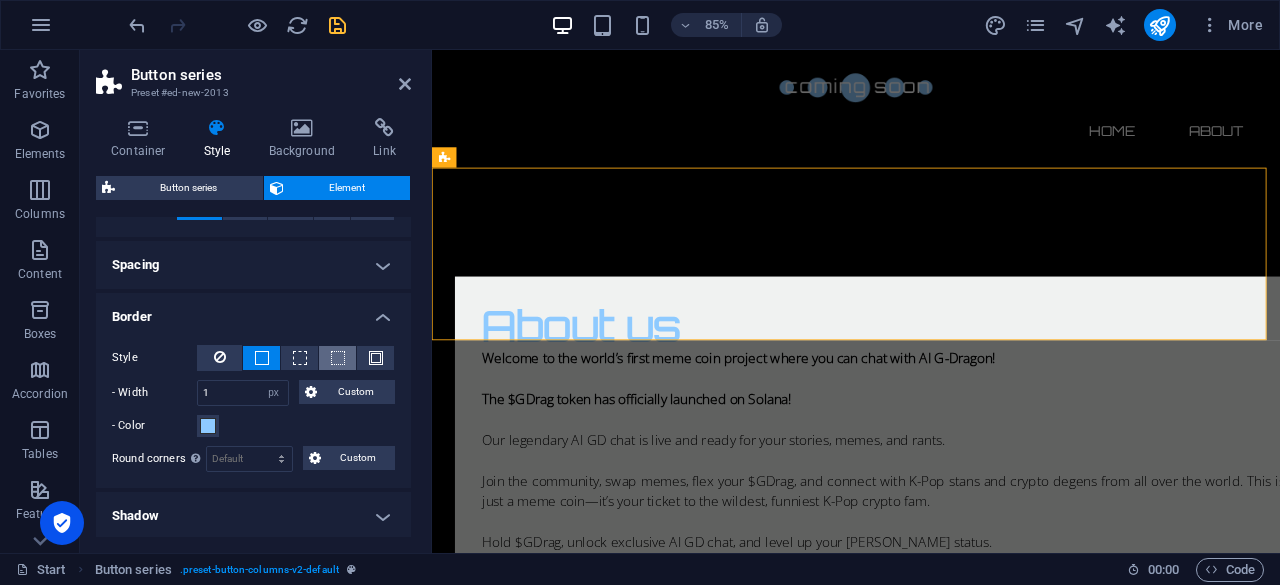 click at bounding box center [337, 358] 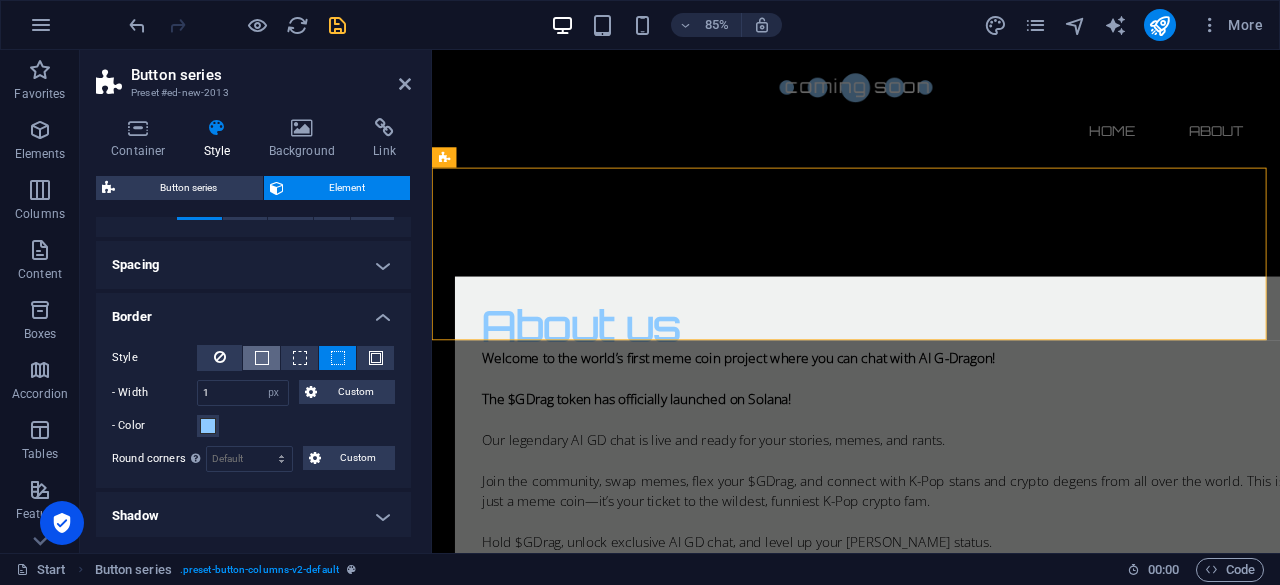 click at bounding box center [261, 358] 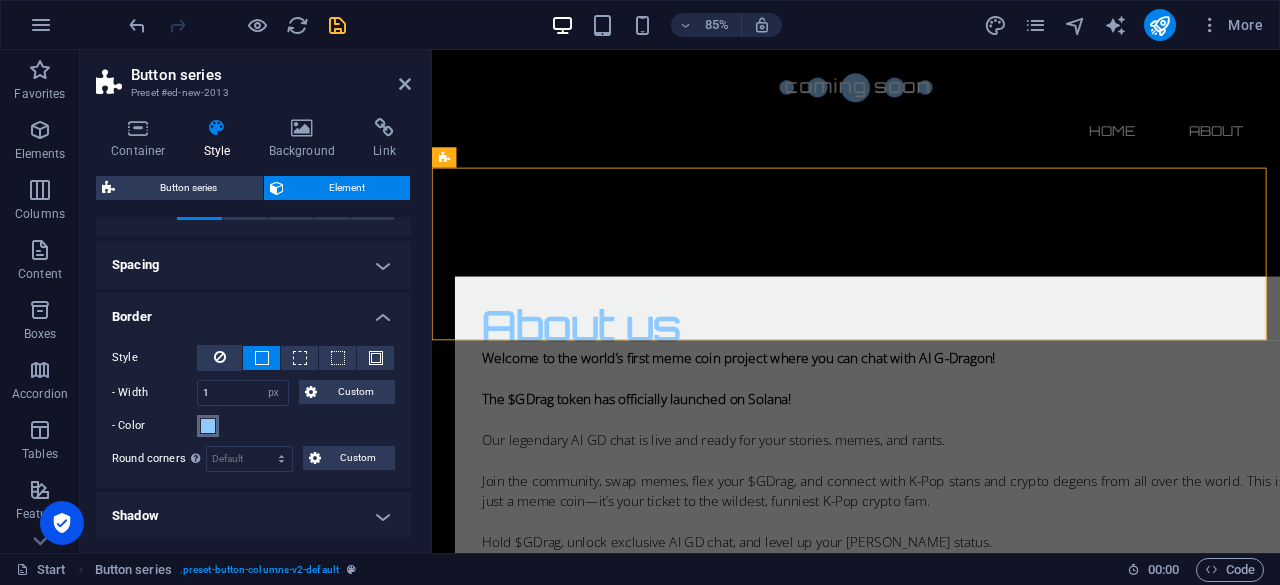click at bounding box center [208, 426] 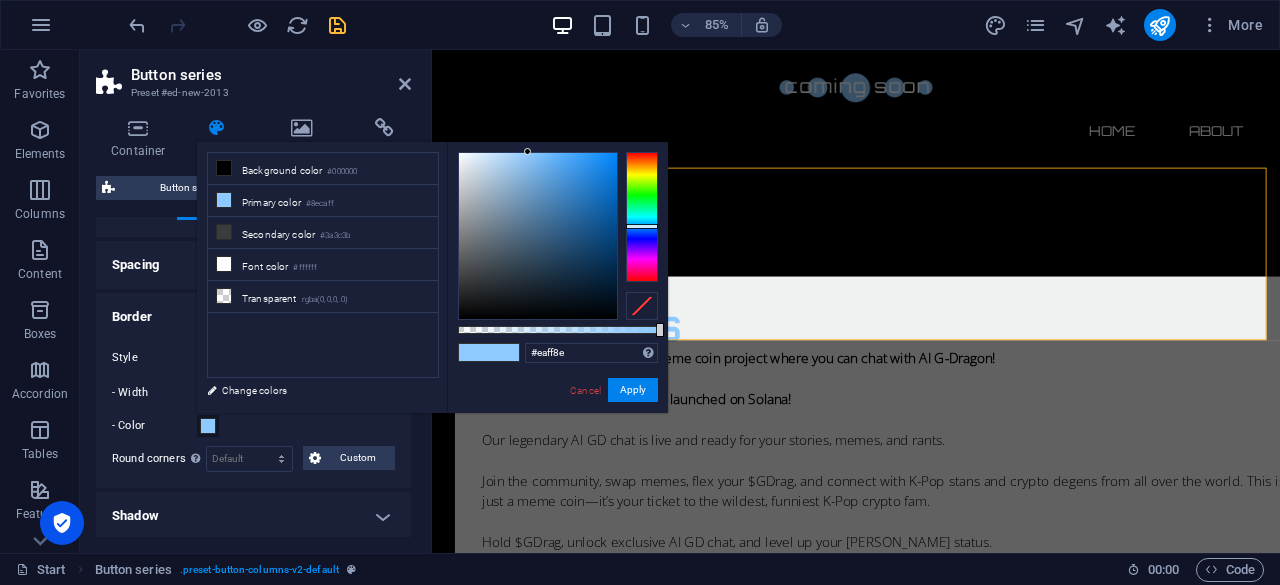 click at bounding box center [642, 217] 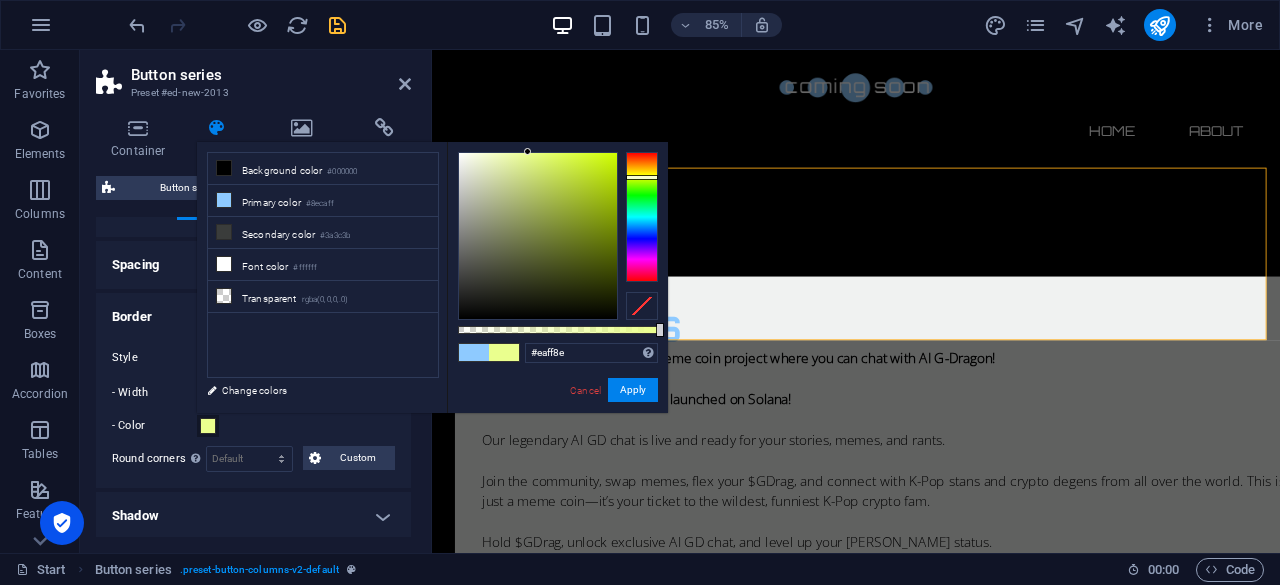 type on "#b1d709" 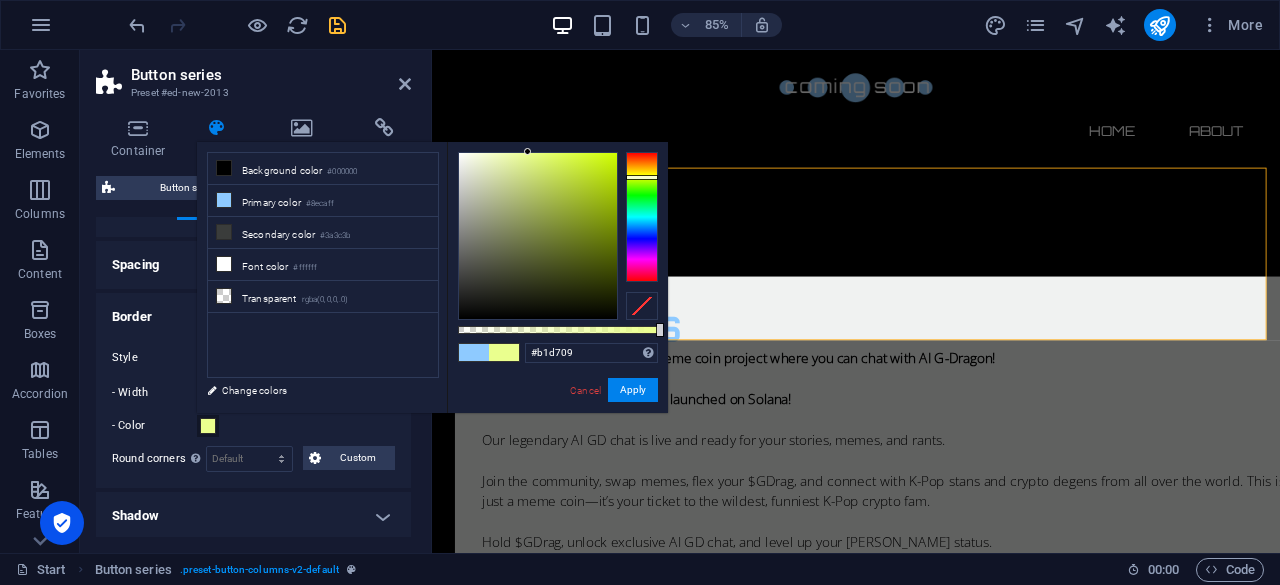 click at bounding box center (538, 236) 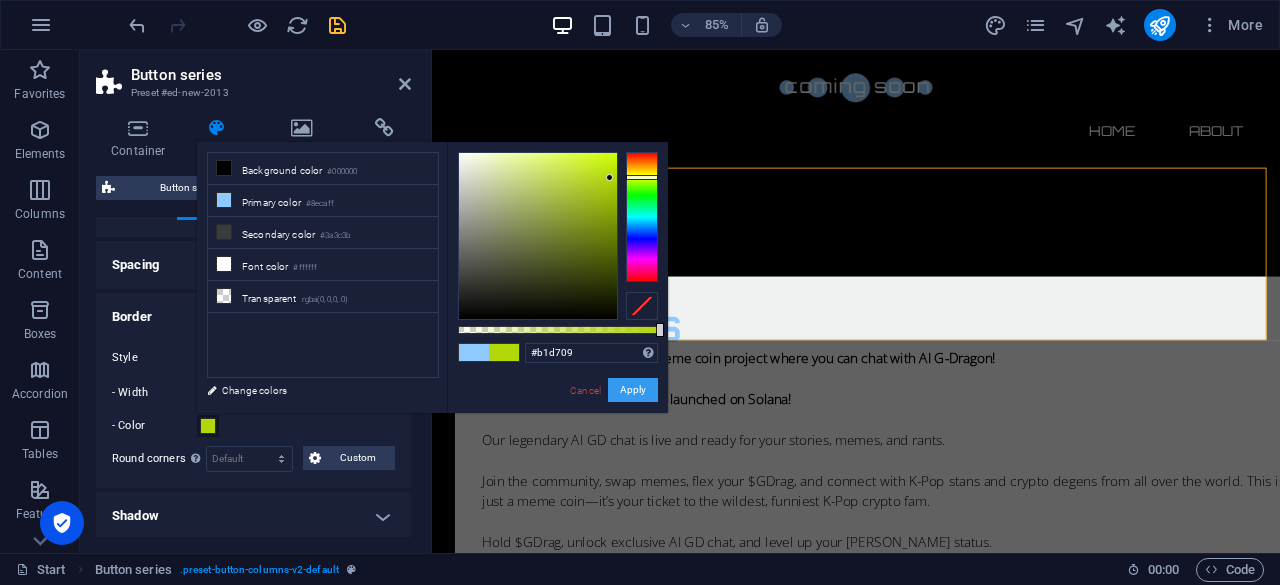 click on "Apply" at bounding box center (633, 390) 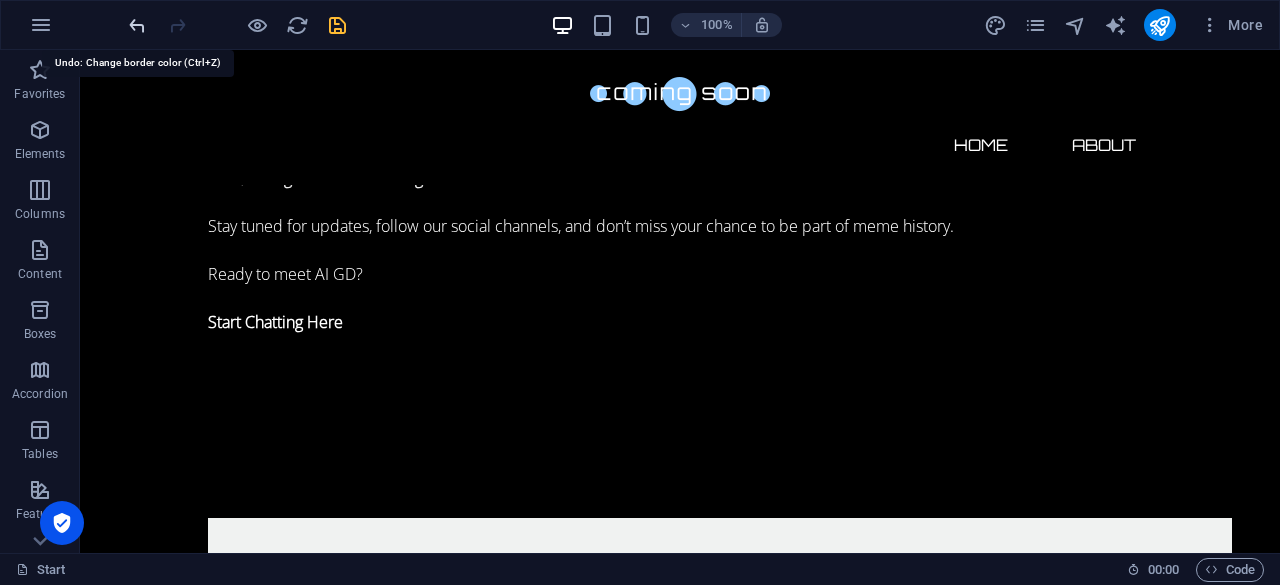 click at bounding box center [137, 25] 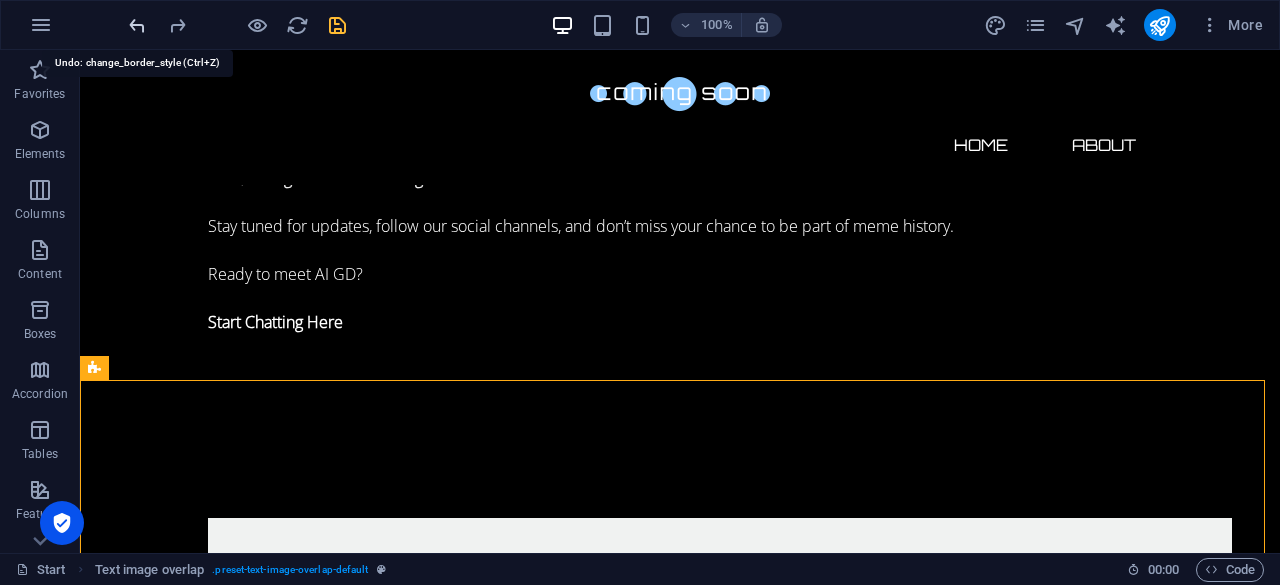 click at bounding box center [137, 25] 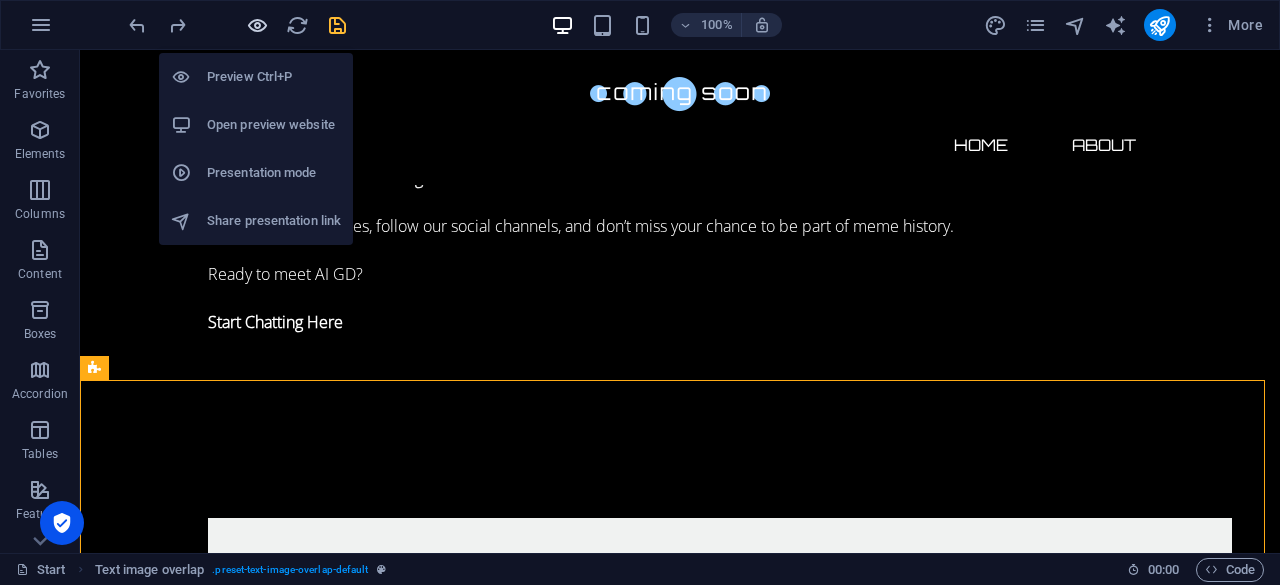 click at bounding box center [257, 25] 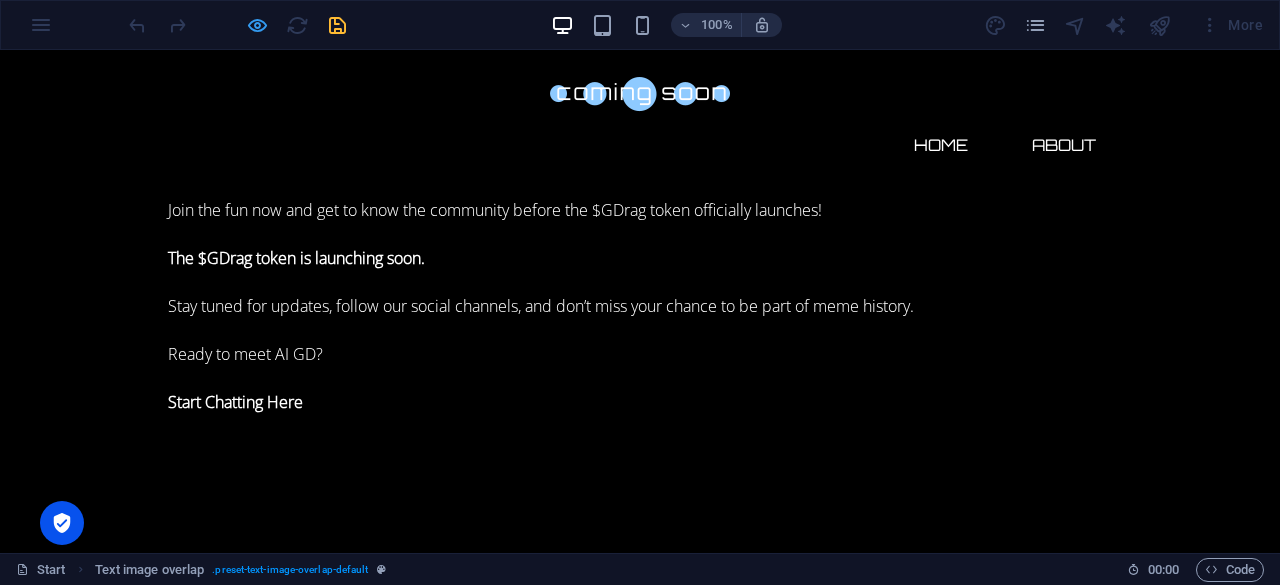 click at bounding box center [257, 25] 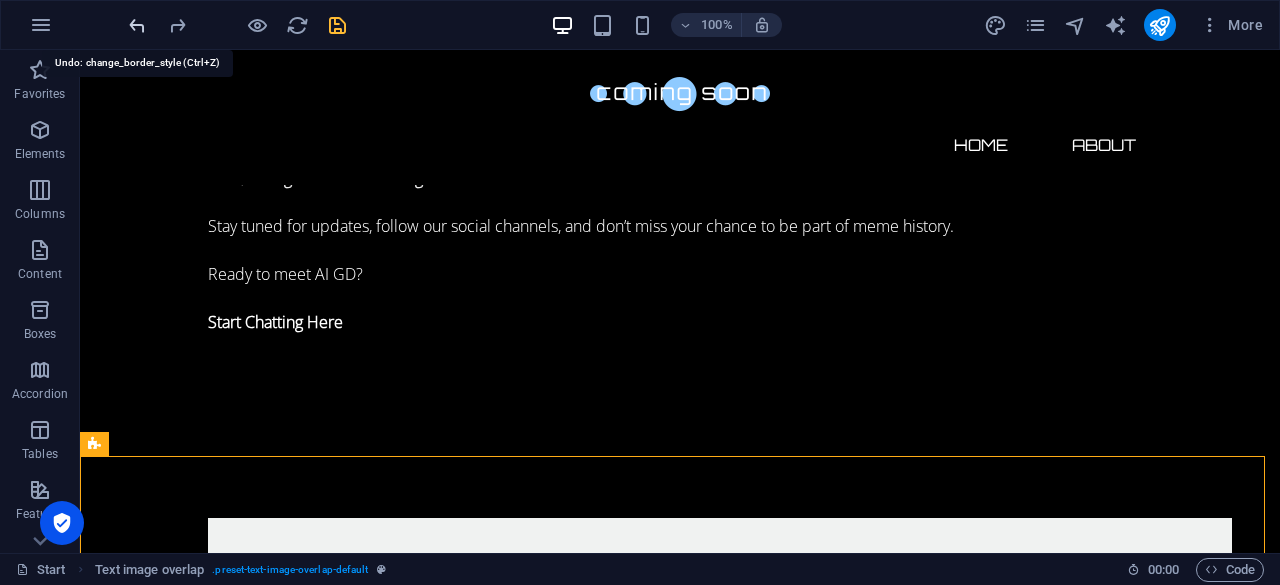 click at bounding box center [137, 25] 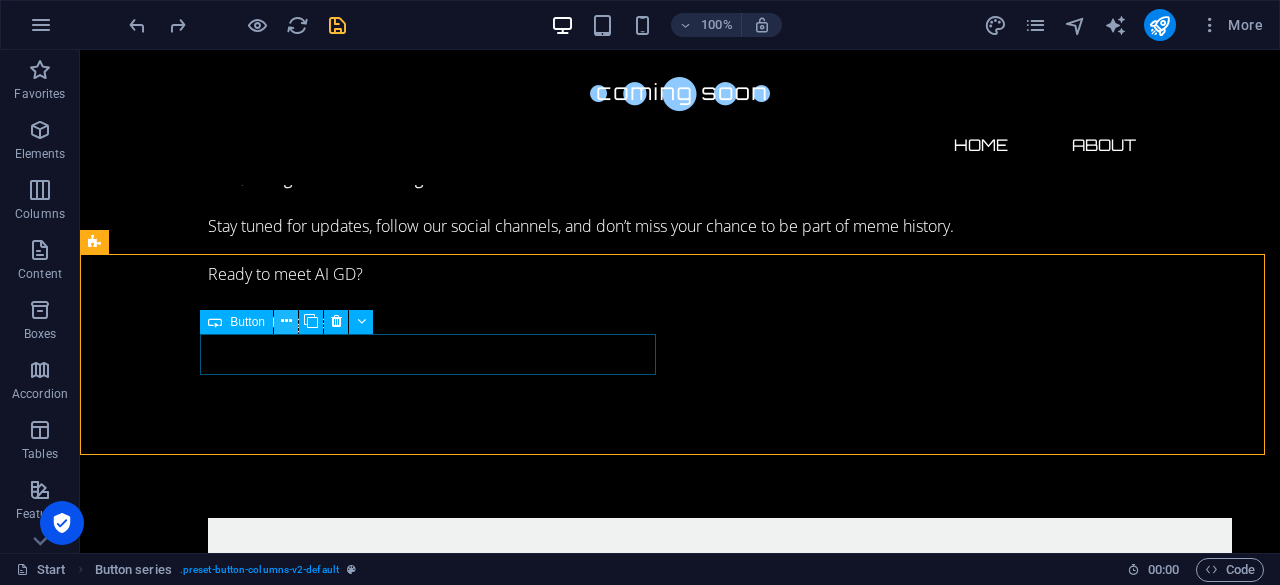 click at bounding box center (286, 321) 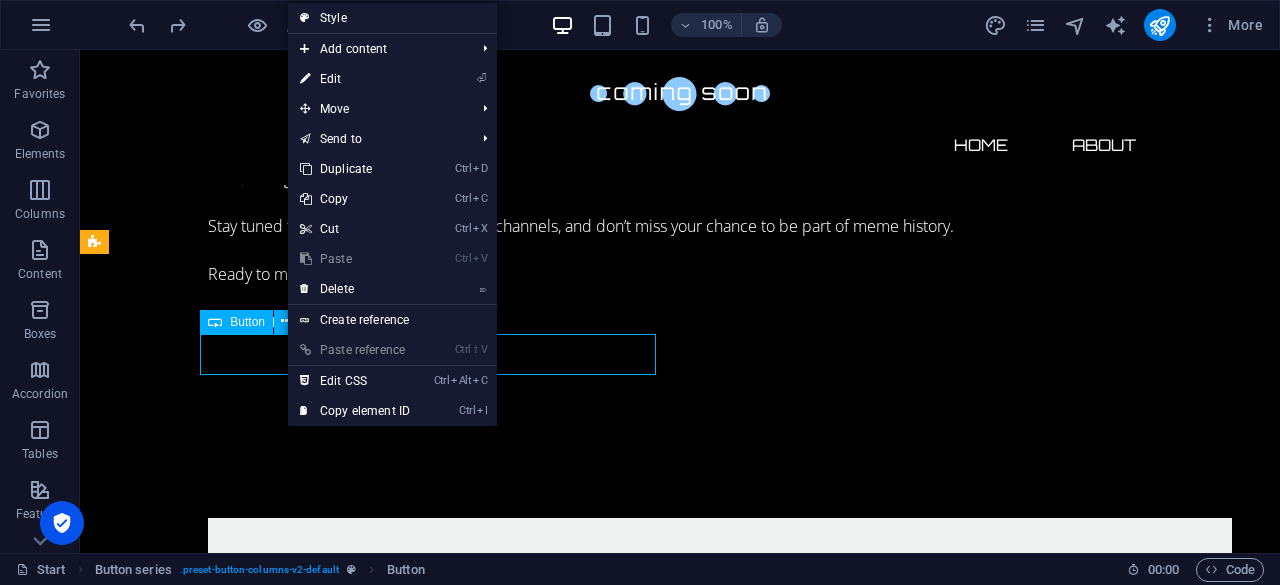 click on "Button" at bounding box center [247, 322] 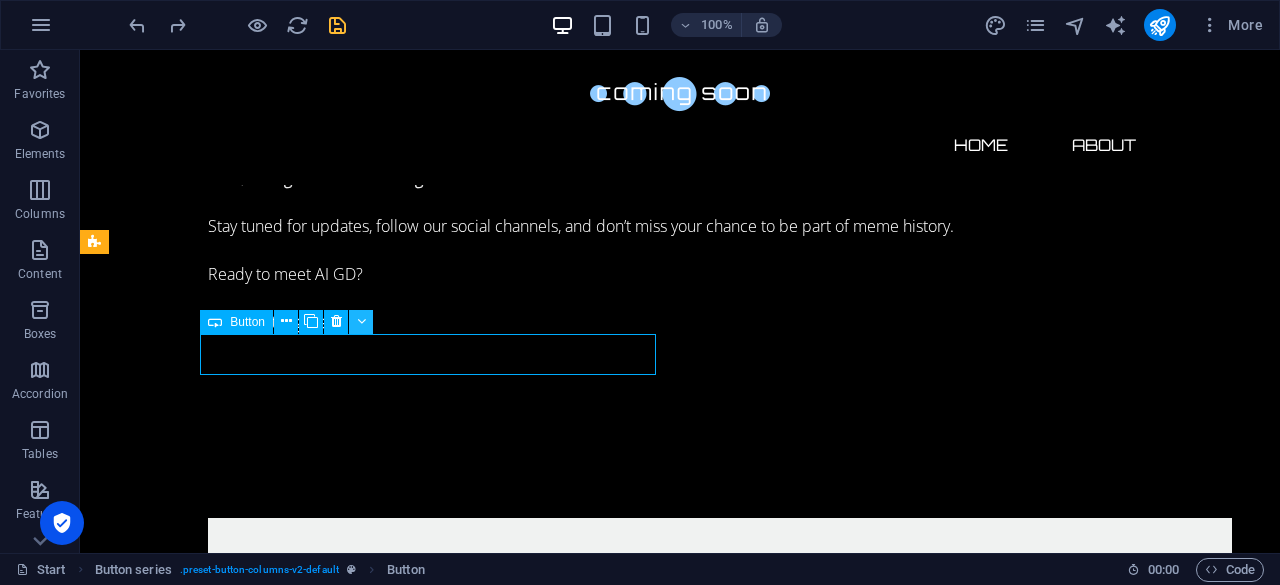 click at bounding box center [361, 322] 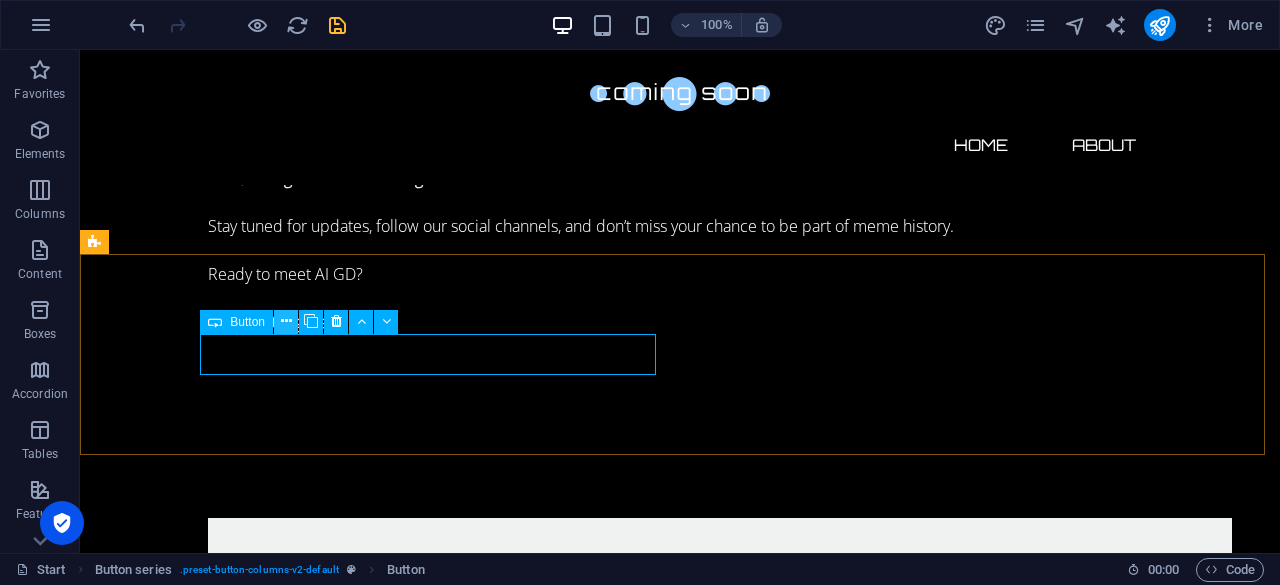 click at bounding box center (286, 321) 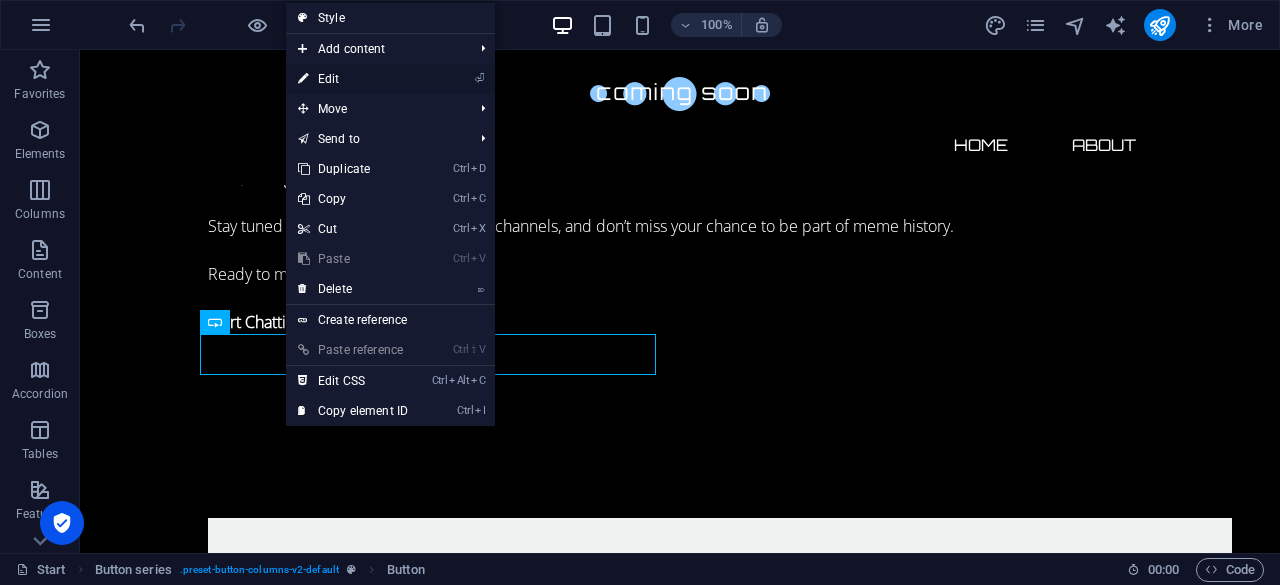 click on "⏎" at bounding box center (479, 78) 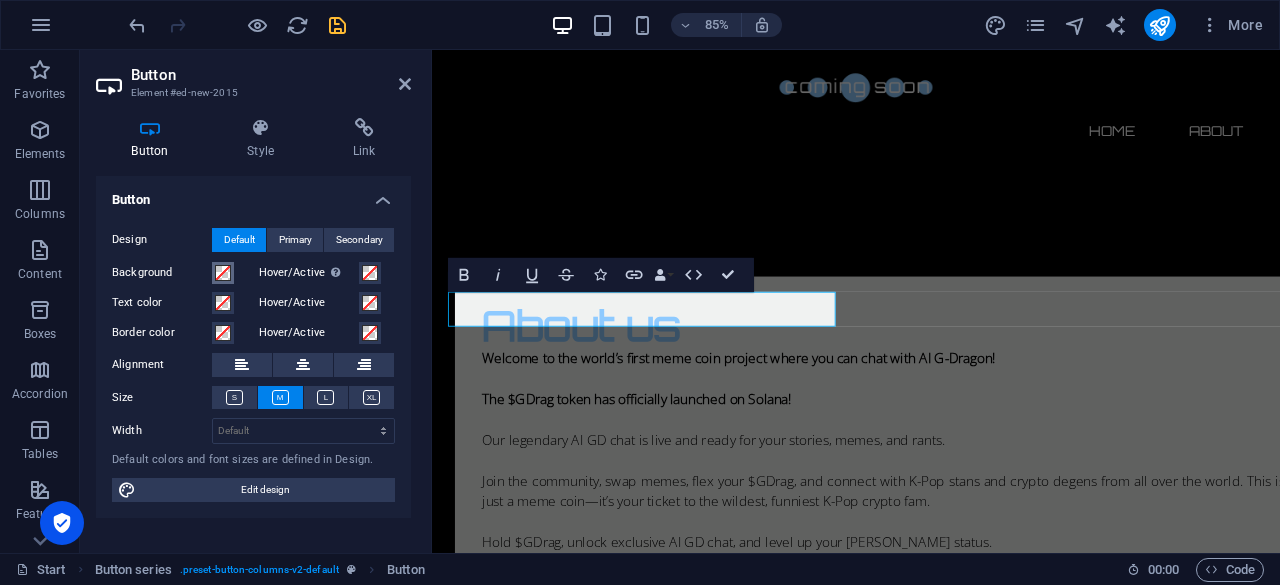 click at bounding box center [223, 273] 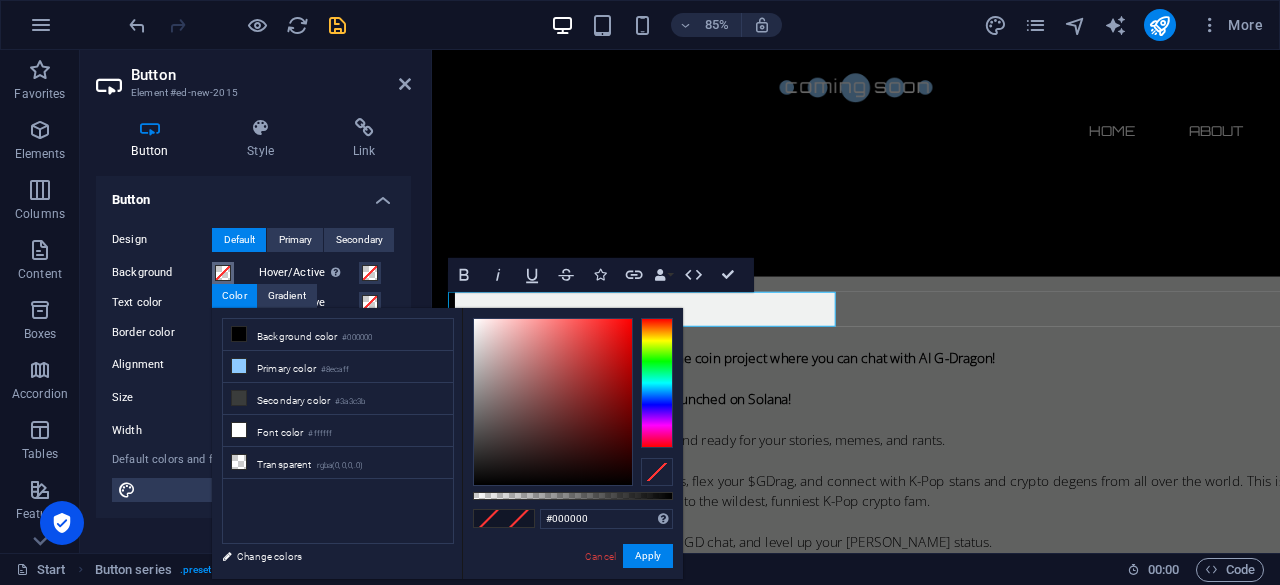 click at bounding box center (657, 383) 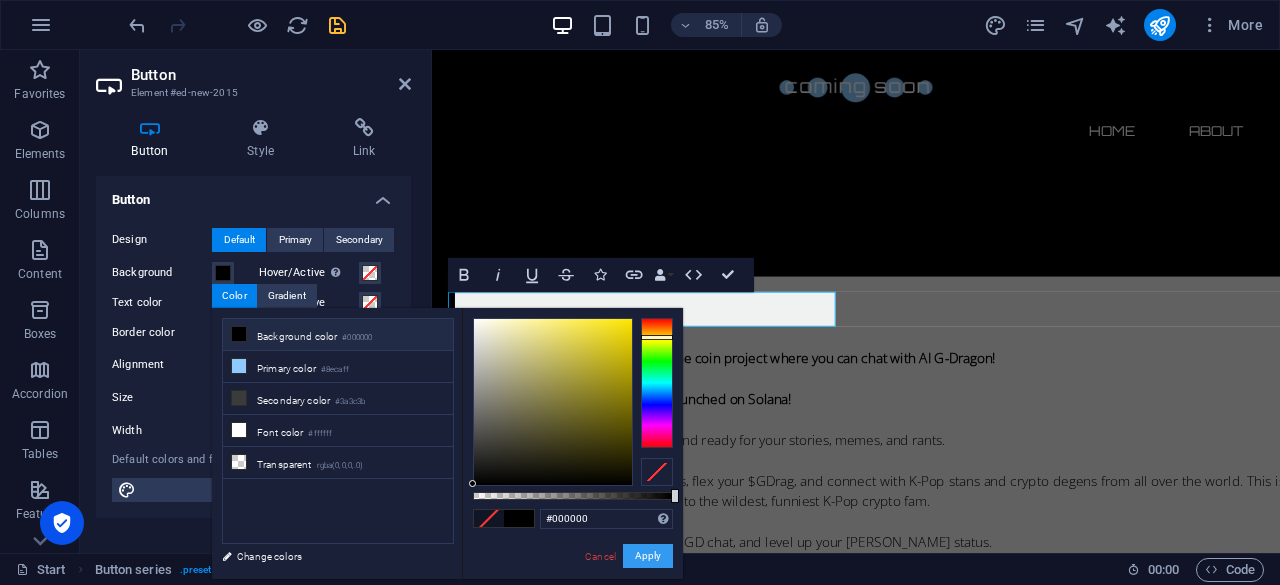 click on "Apply" at bounding box center [648, 556] 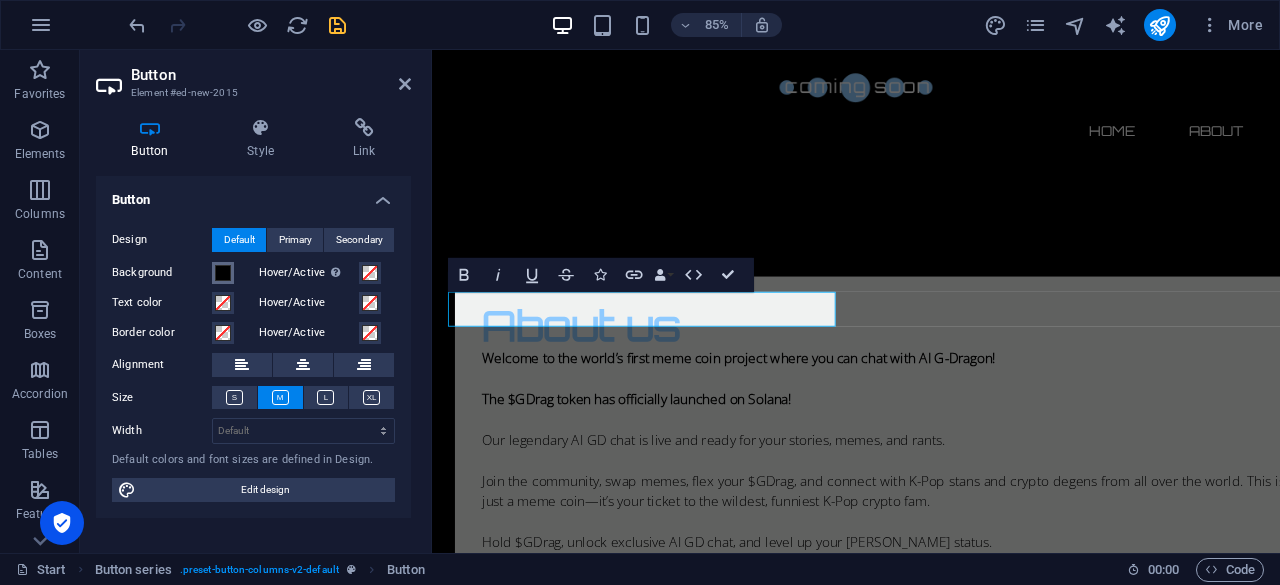 click at bounding box center [223, 273] 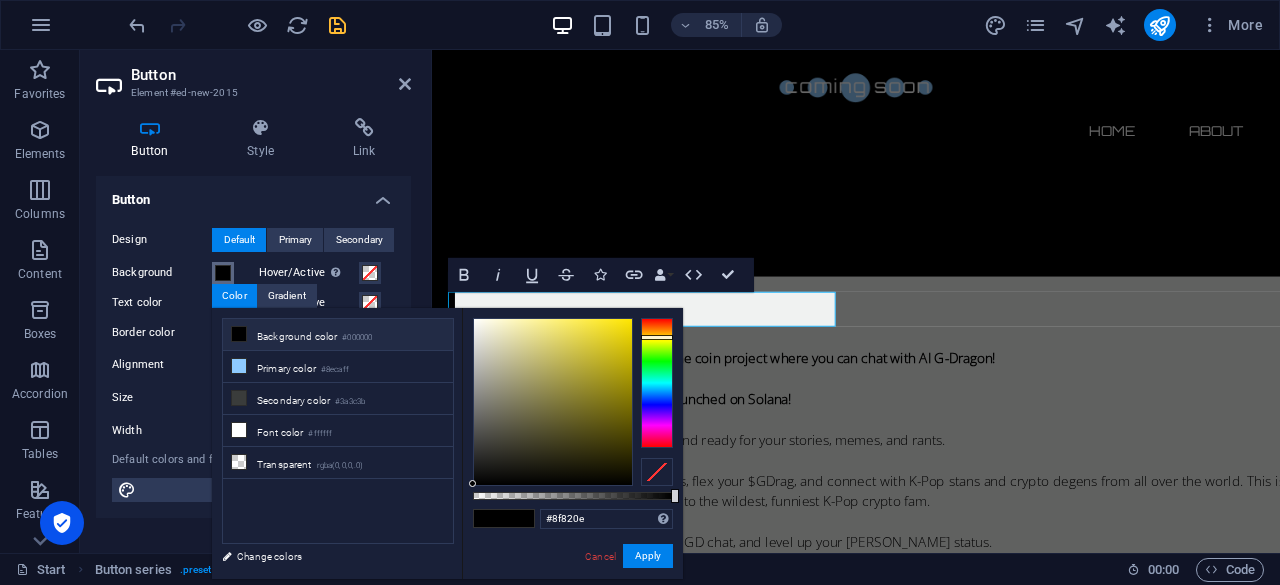 click at bounding box center [553, 402] 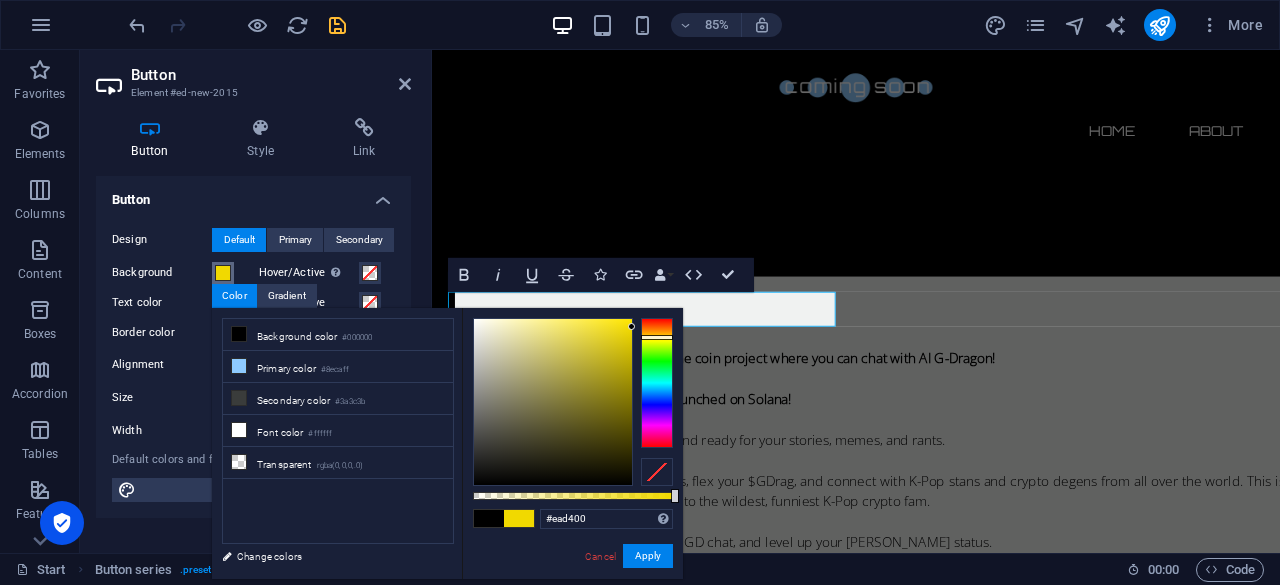 drag, startPoint x: 620, startPoint y: 372, endPoint x: 648, endPoint y: 331, distance: 49.648766 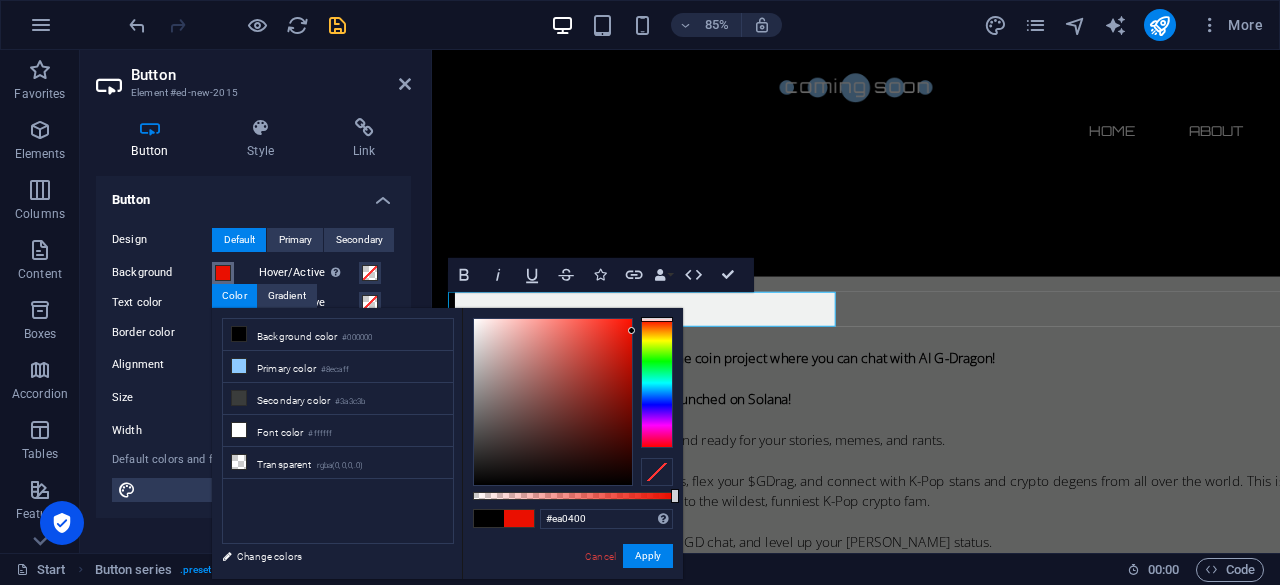 type on "#ea0000" 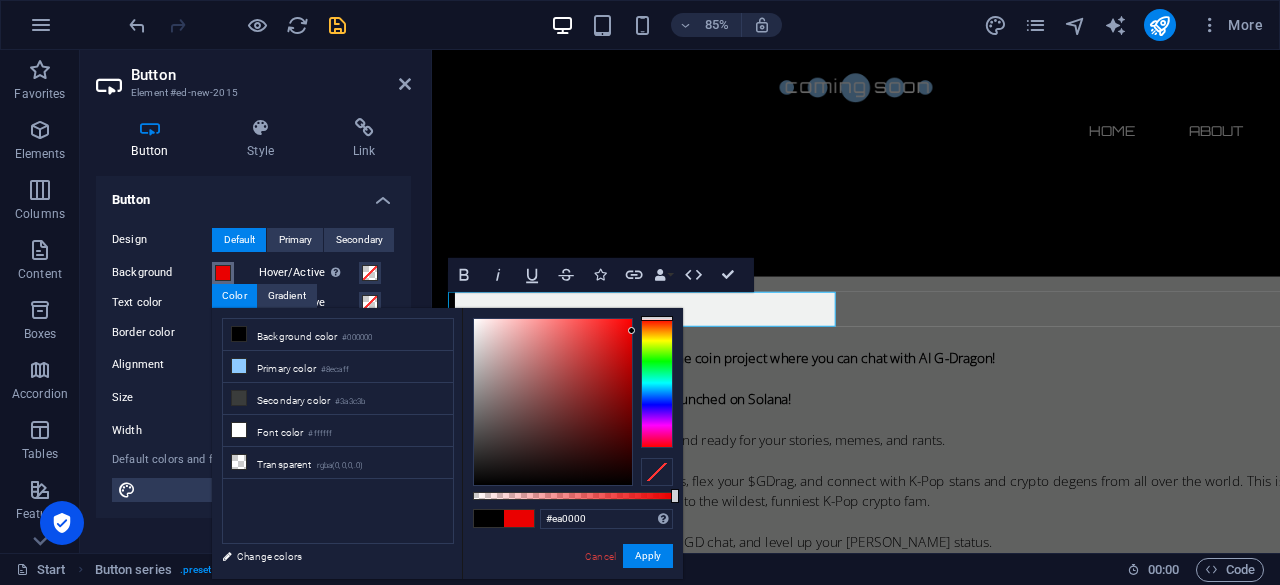 drag, startPoint x: 652, startPoint y: 338, endPoint x: 653, endPoint y: 315, distance: 23.021729 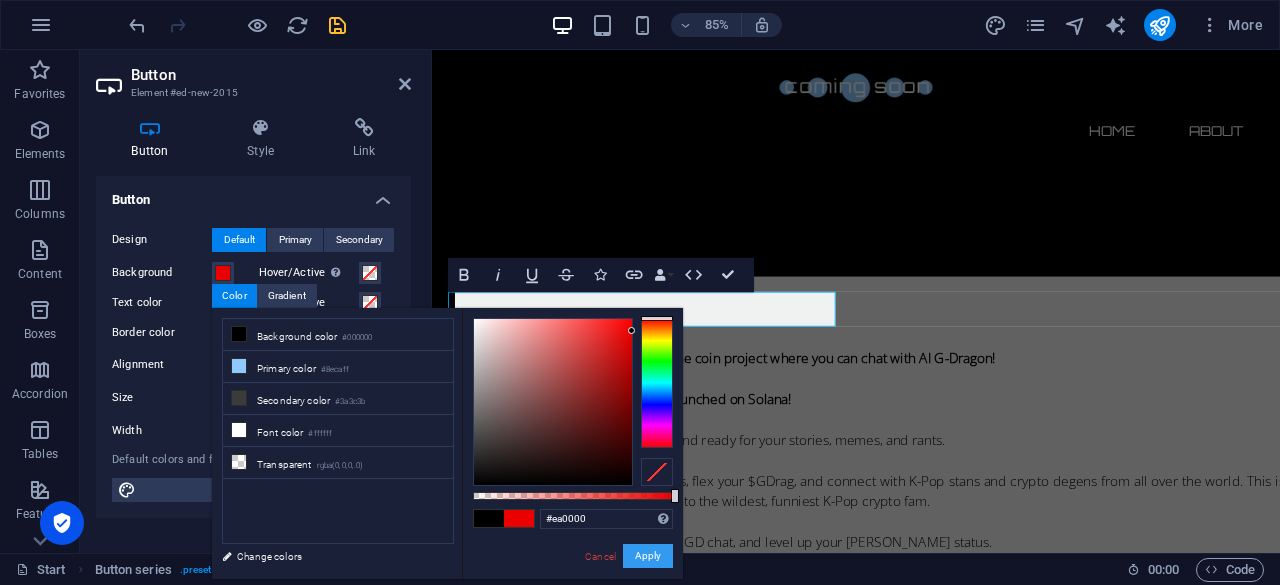 click on "Apply" at bounding box center [648, 556] 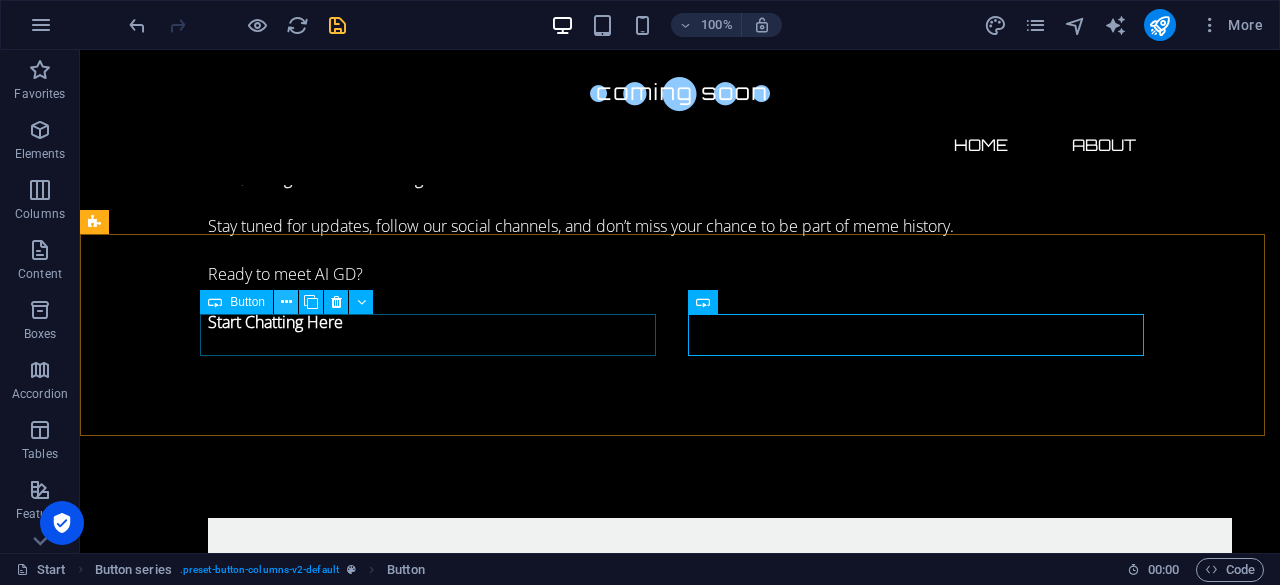 click at bounding box center [286, 302] 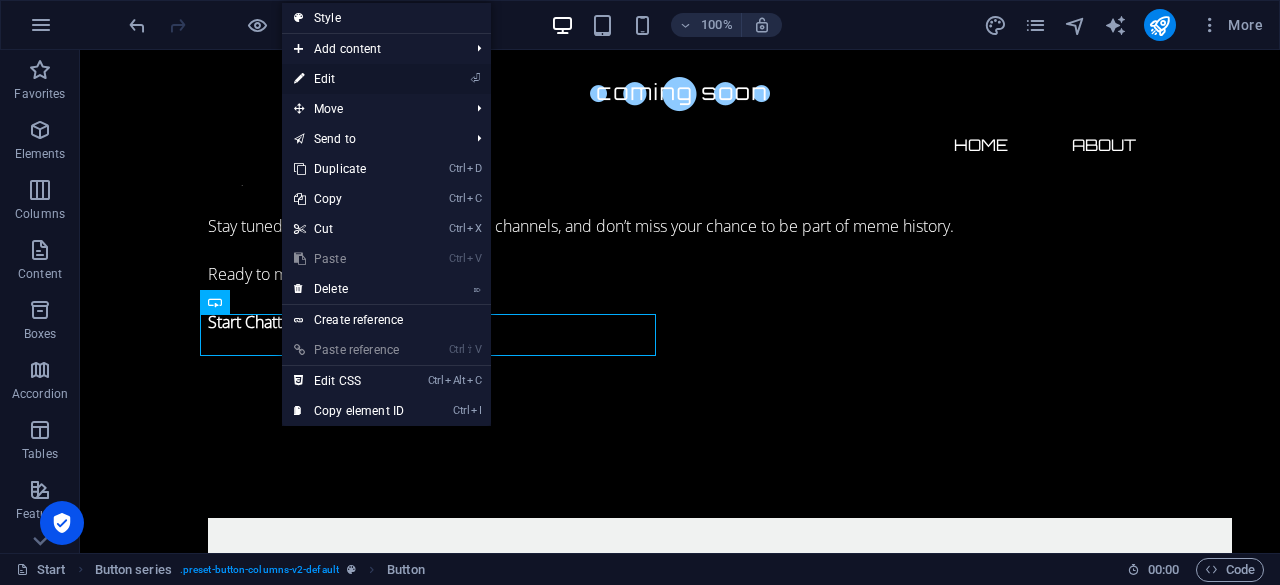 click on "⏎  Edit" at bounding box center (349, 79) 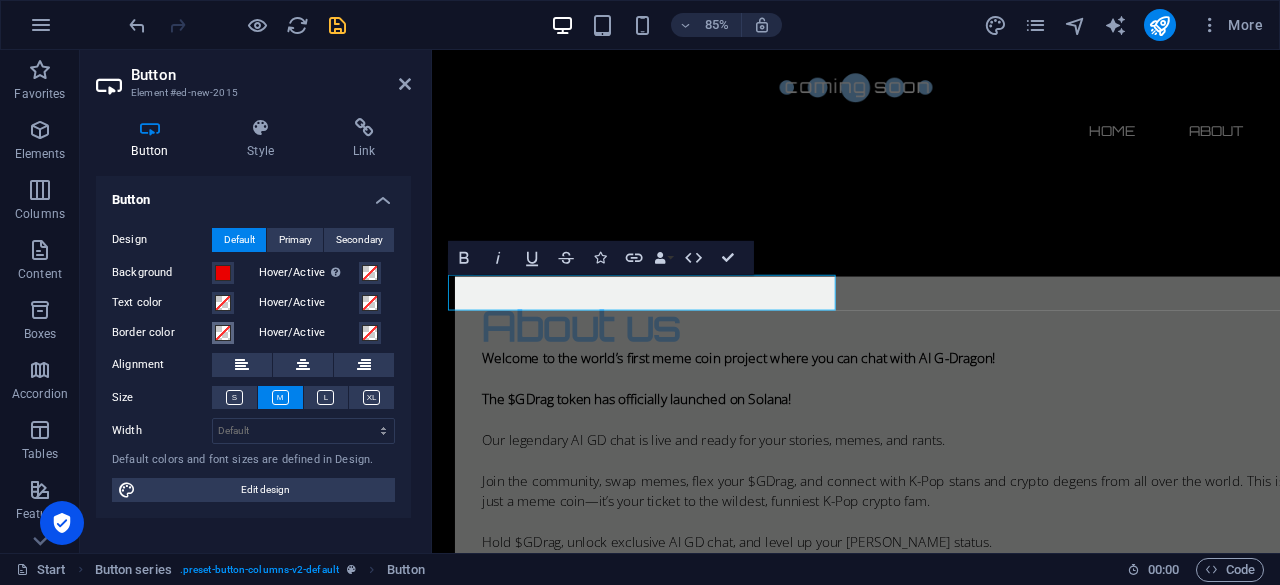 click at bounding box center [223, 333] 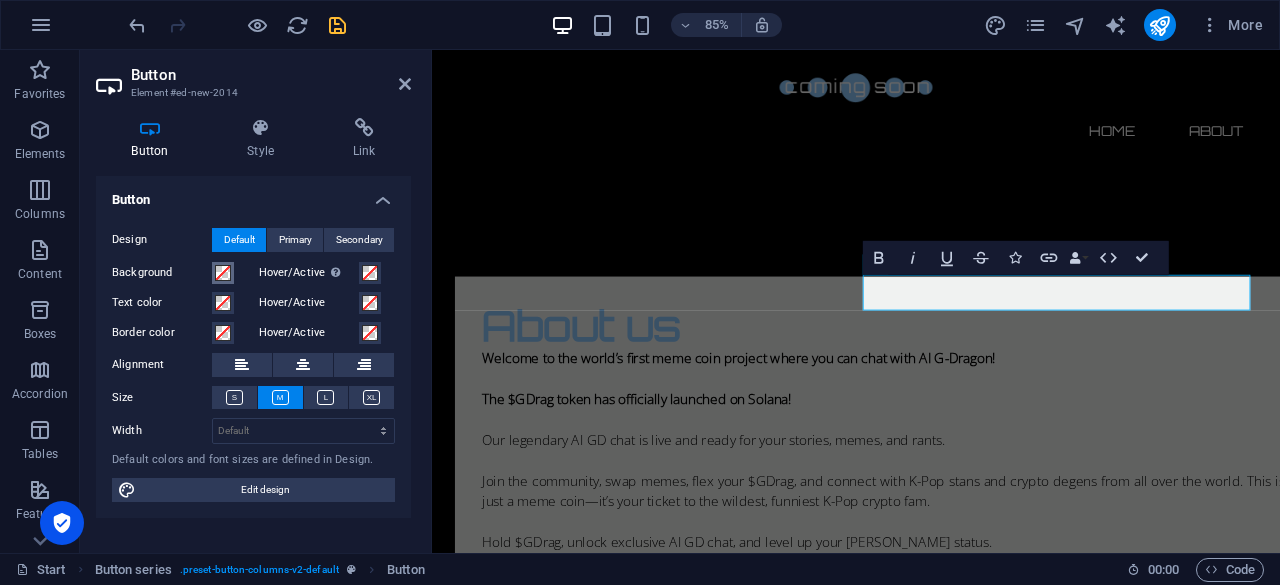 click at bounding box center (223, 273) 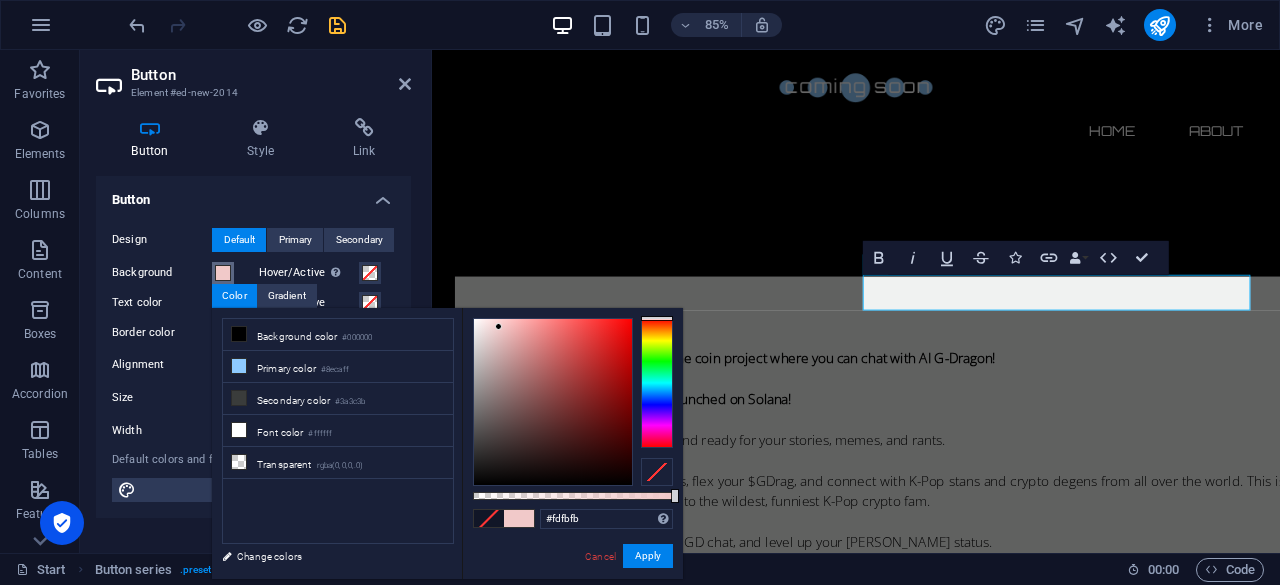 type on "#ffffff" 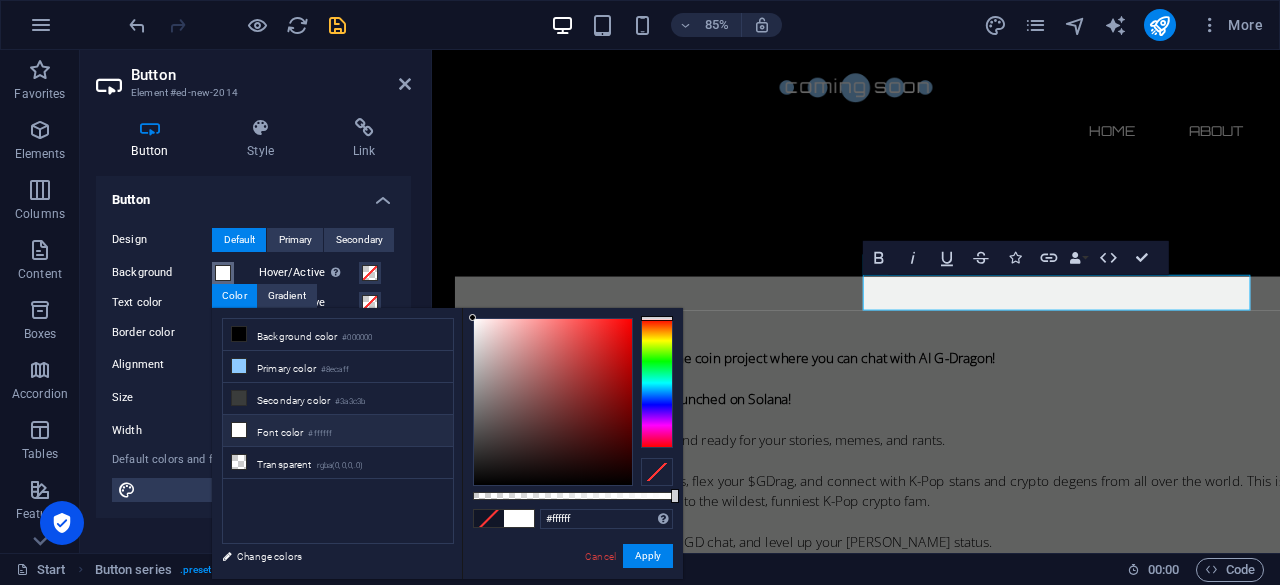 drag, startPoint x: 499, startPoint y: 327, endPoint x: 454, endPoint y: 309, distance: 48.466484 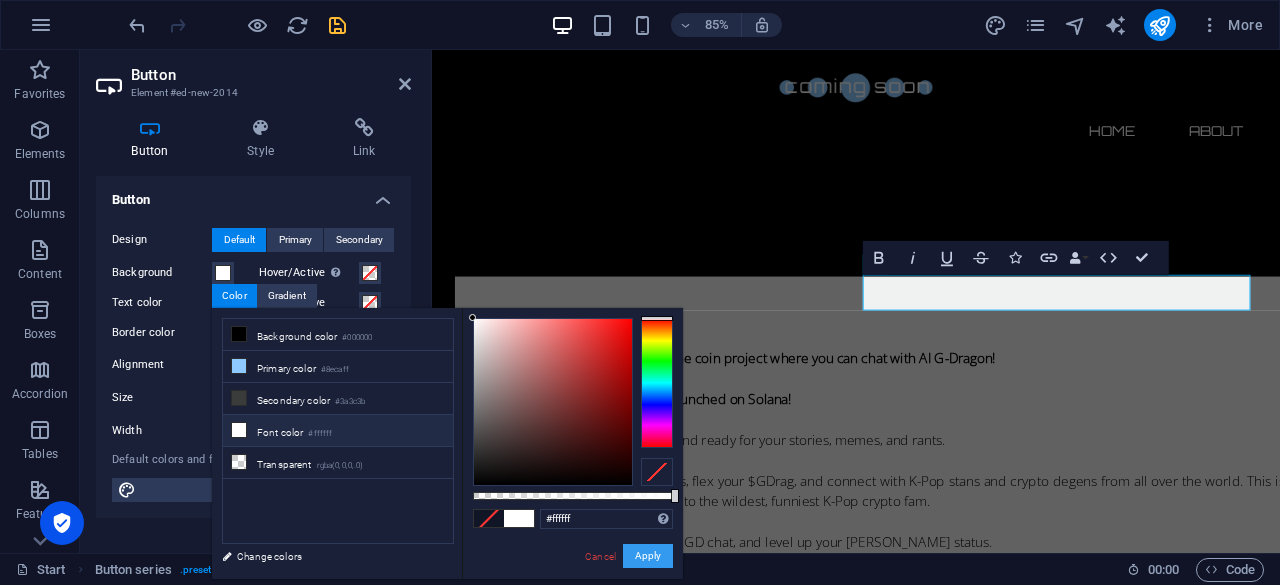 click on "Apply" at bounding box center [648, 556] 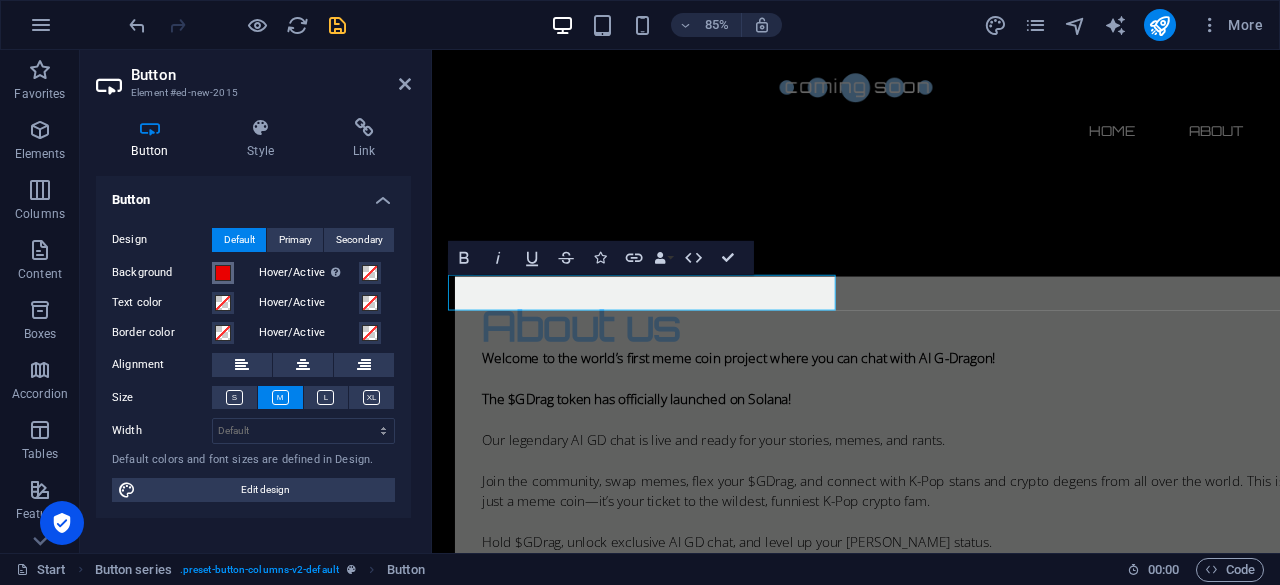 click at bounding box center (223, 273) 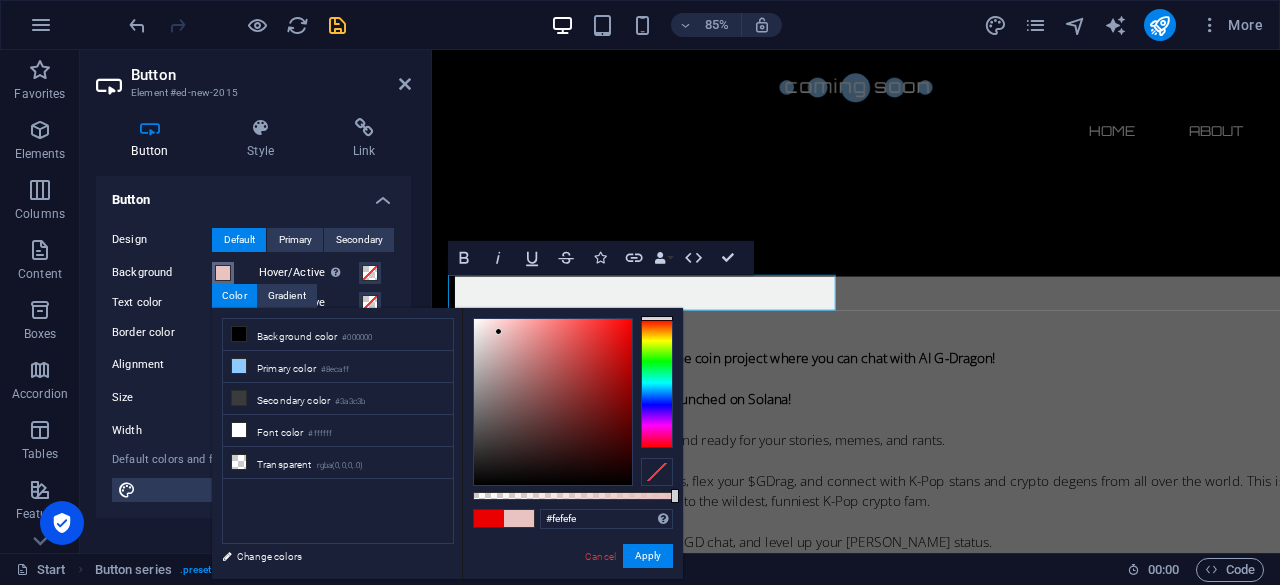 type on "#ffffff" 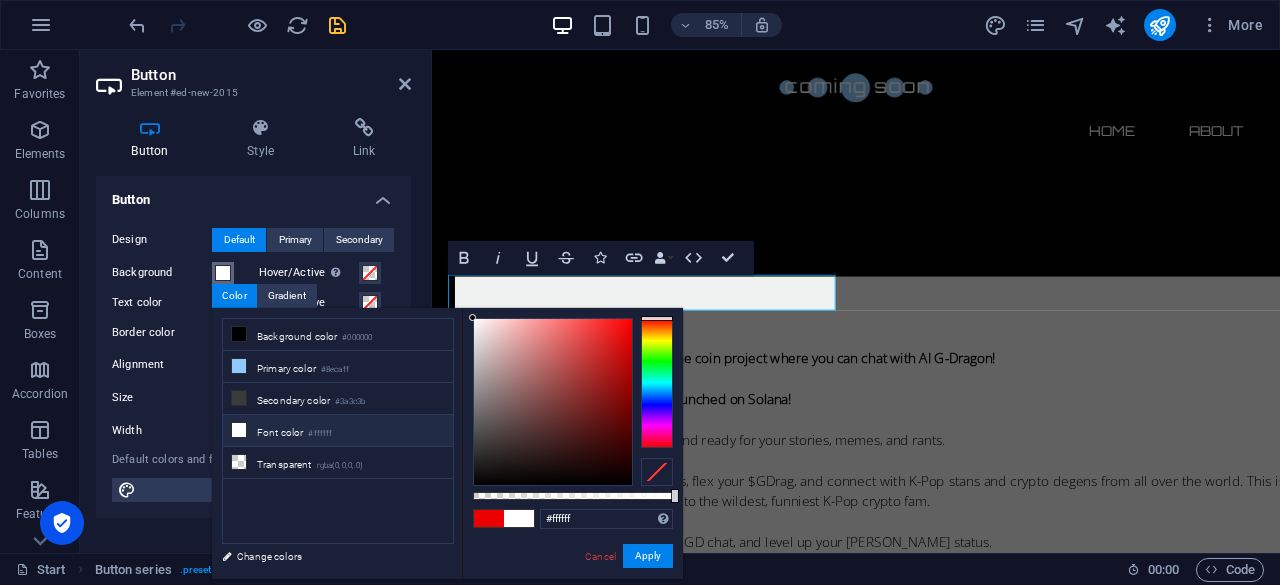 drag, startPoint x: 499, startPoint y: 332, endPoint x: 456, endPoint y: 313, distance: 47.010635 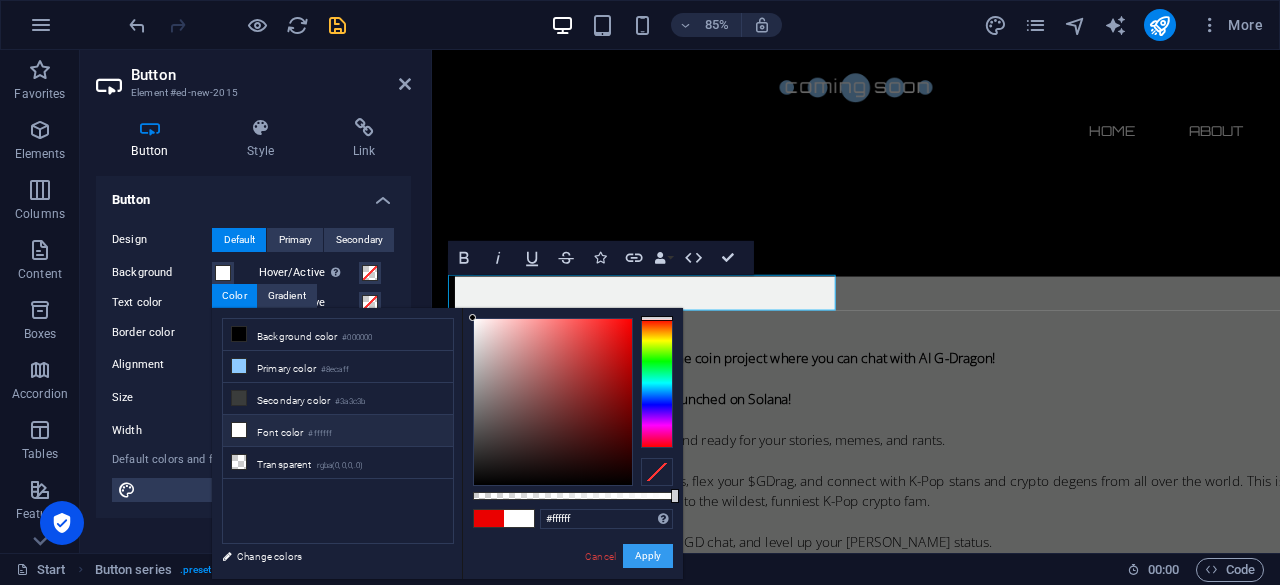 click on "Apply" at bounding box center [648, 556] 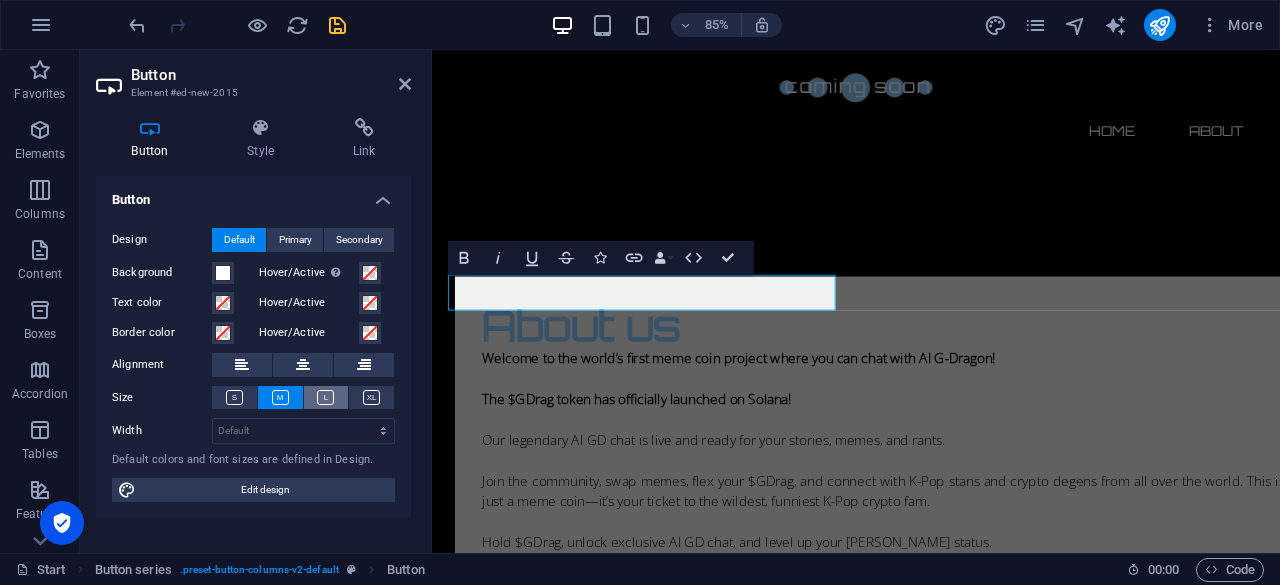 click at bounding box center (325, 397) 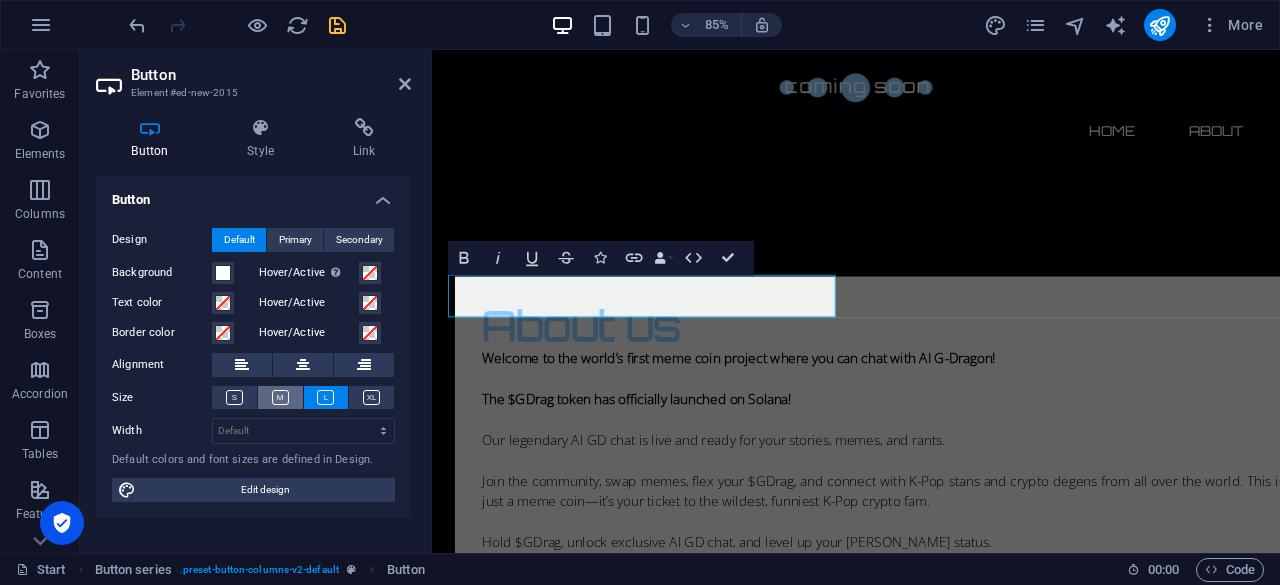 click at bounding box center [280, 397] 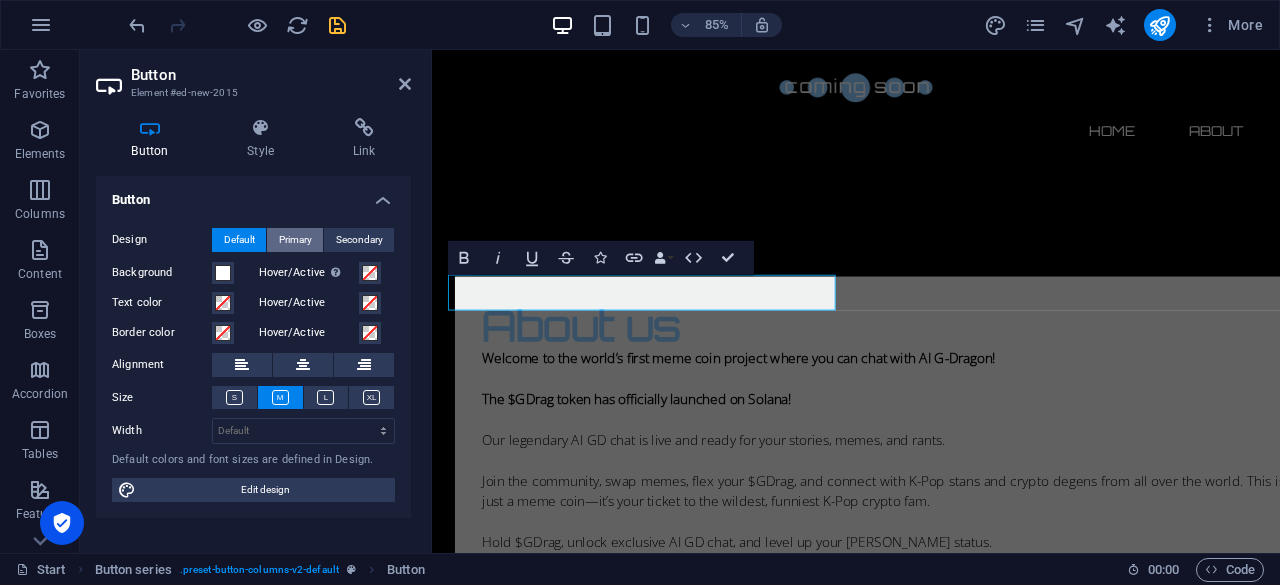 click on "Primary" at bounding box center [295, 240] 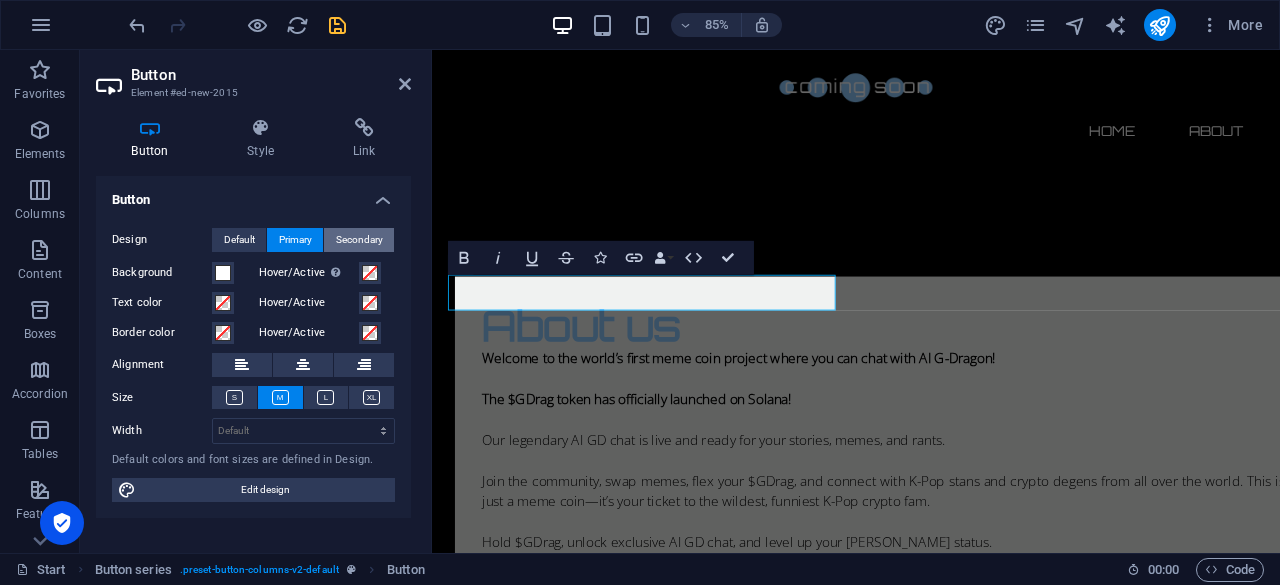 click on "Secondary" at bounding box center (359, 240) 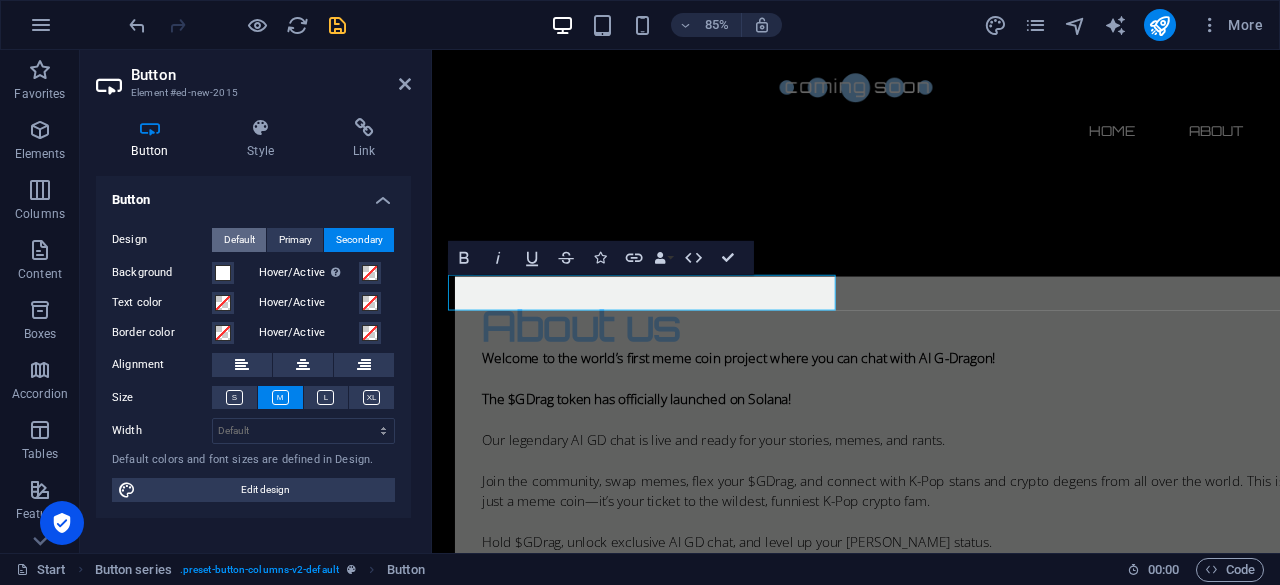 click on "Default" at bounding box center [239, 240] 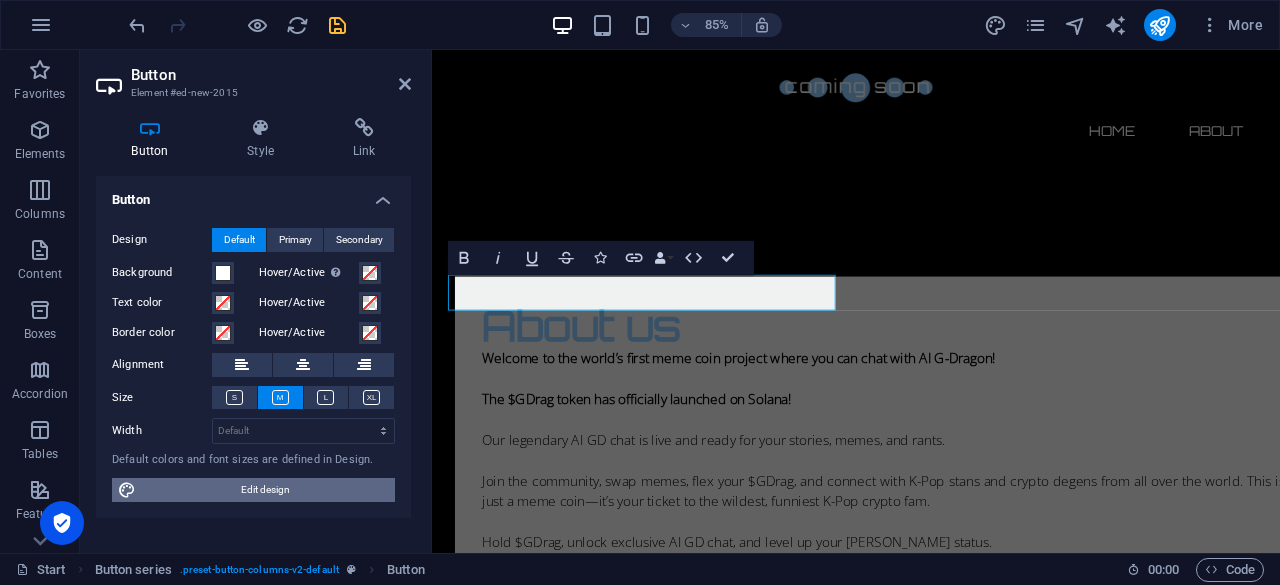 click on "Edit design" at bounding box center [265, 490] 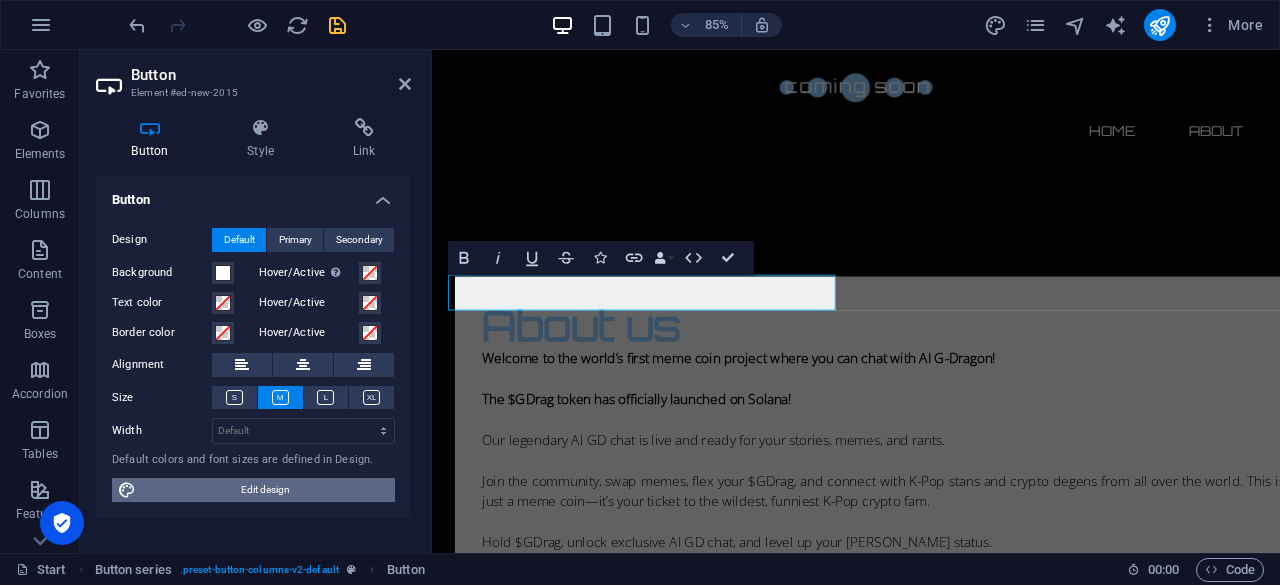 select on "px" 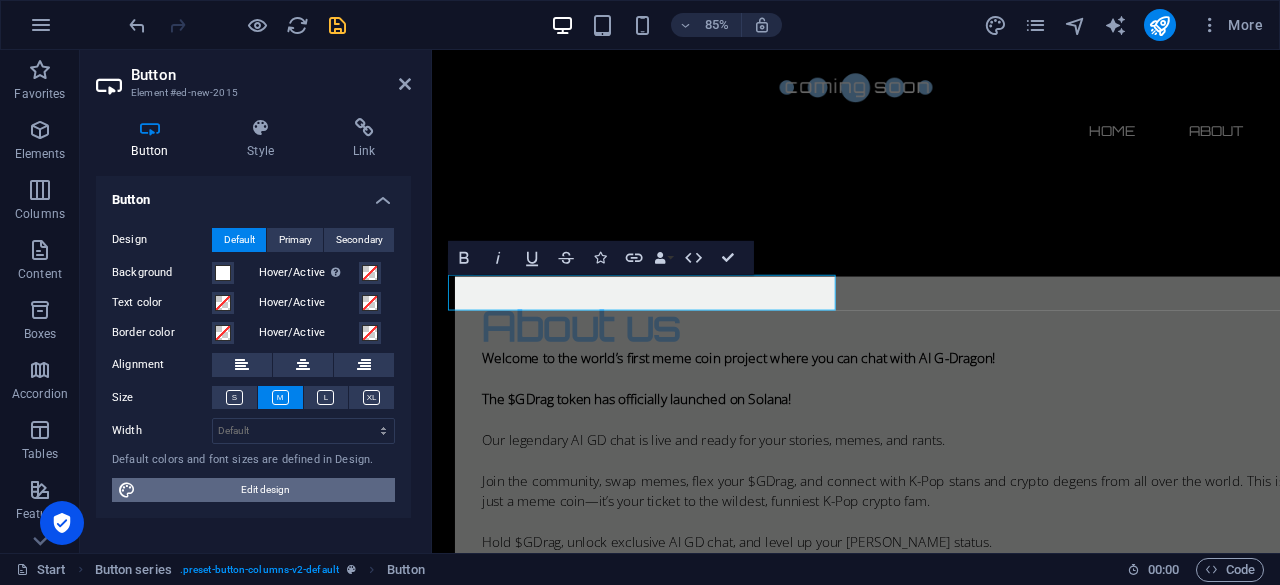 select on "300" 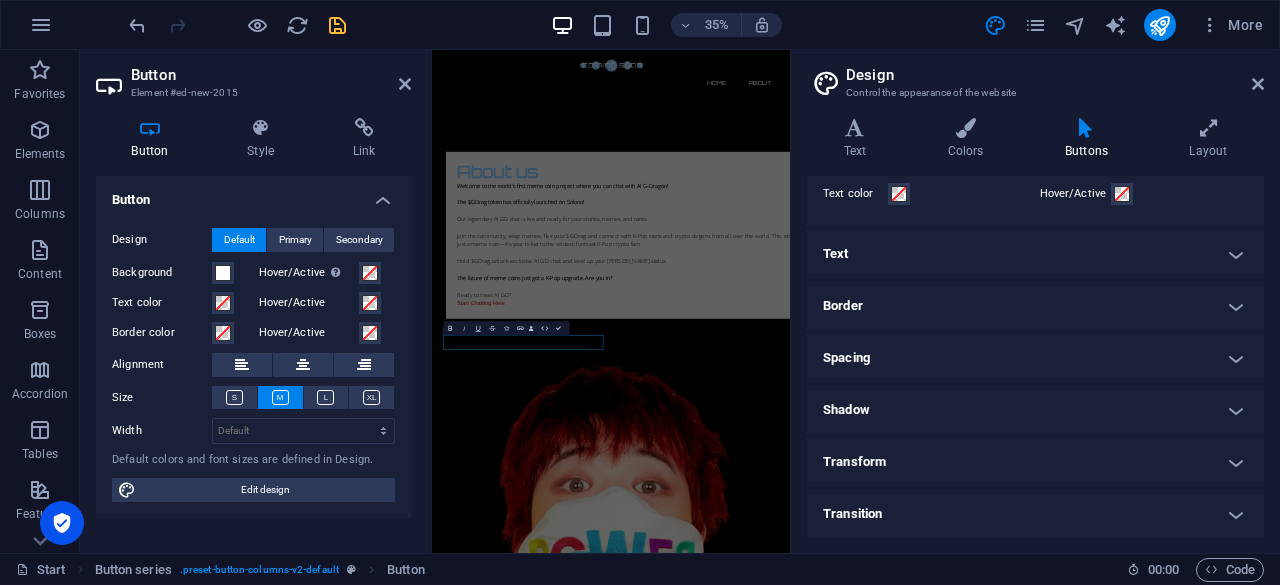 scroll, scrollTop: 0, scrollLeft: 0, axis: both 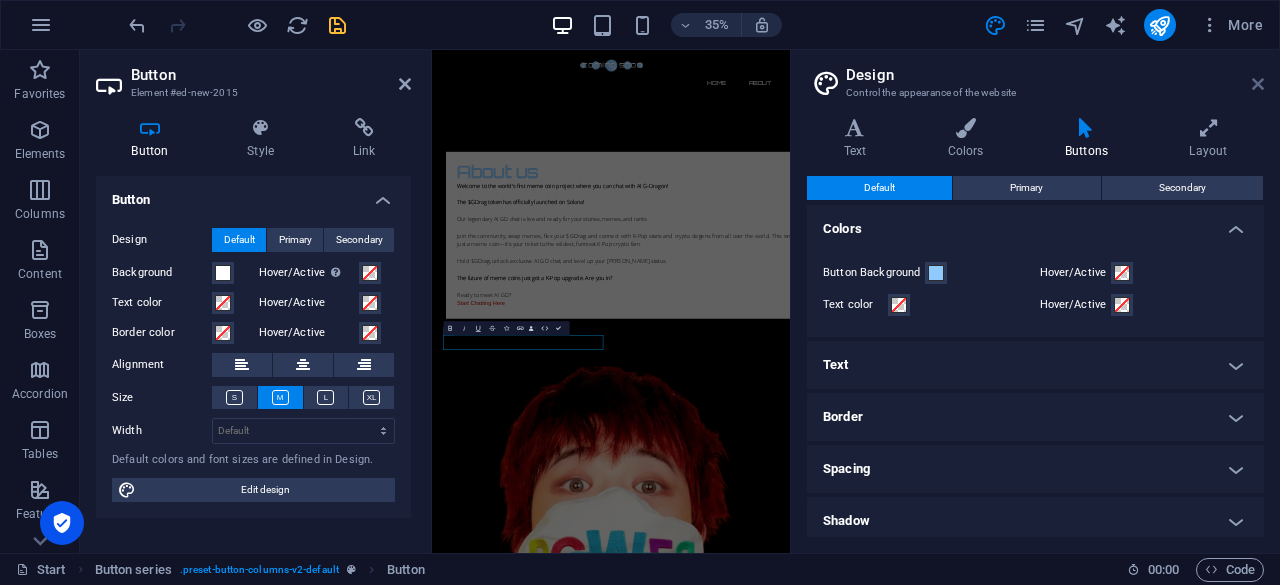 click at bounding box center (1258, 84) 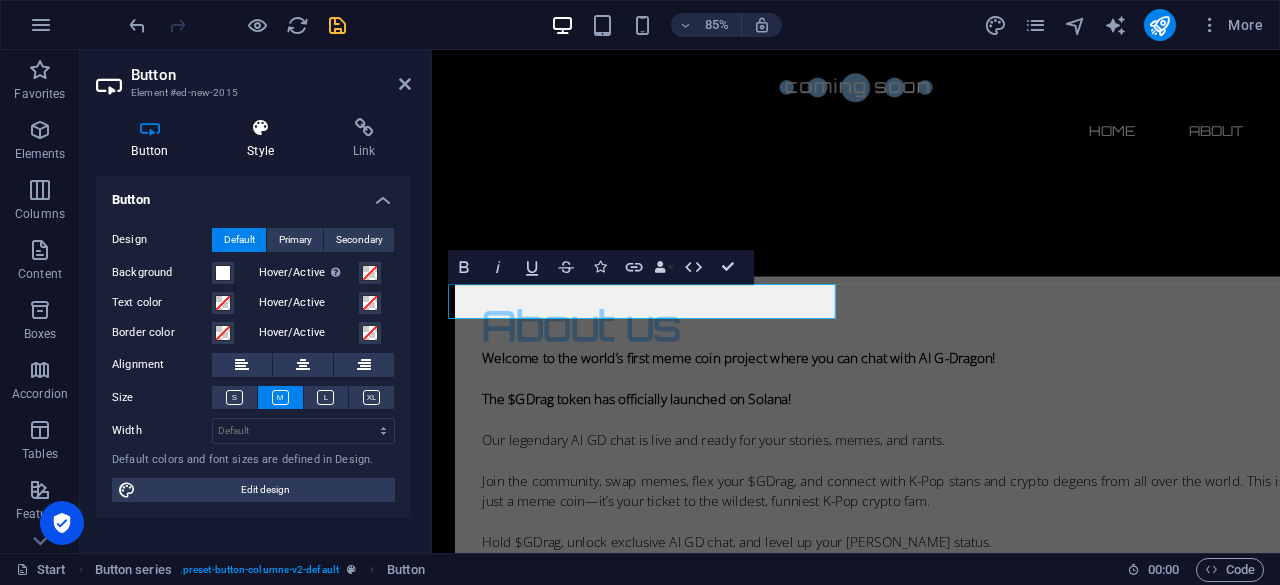 click at bounding box center [261, 128] 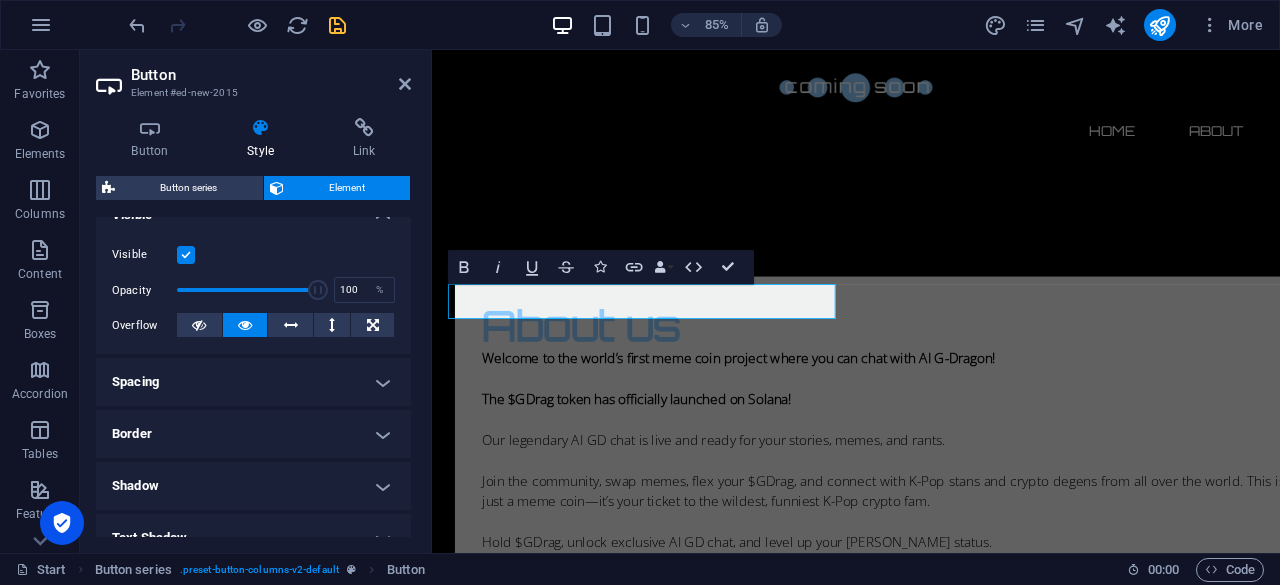 scroll, scrollTop: 242, scrollLeft: 0, axis: vertical 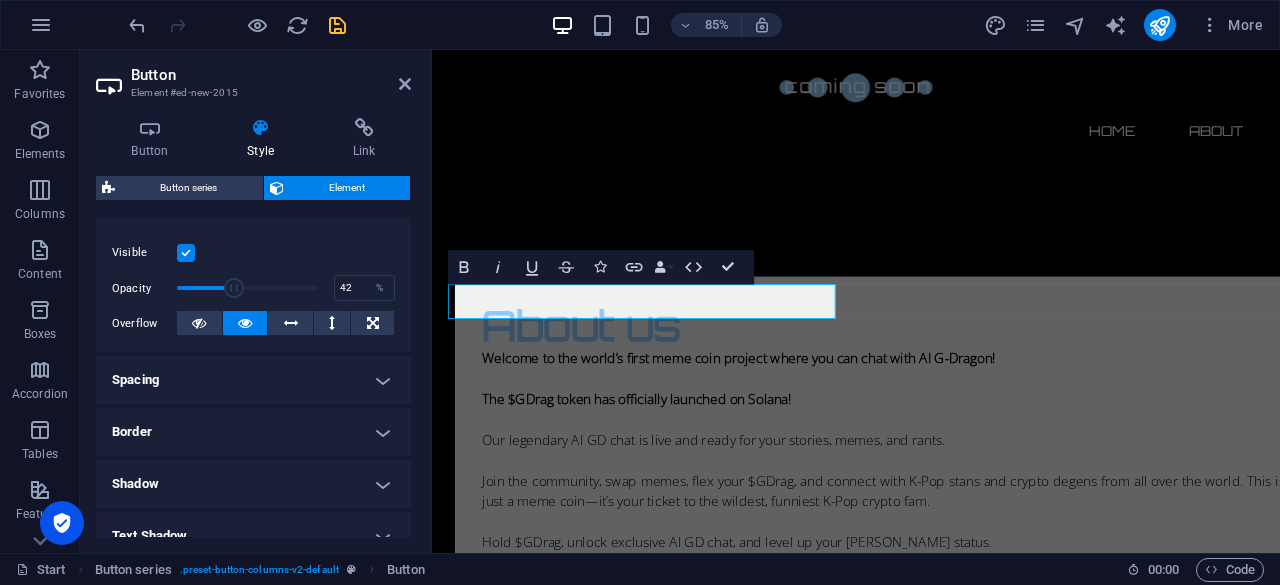 drag, startPoint x: 295, startPoint y: 284, endPoint x: 234, endPoint y: 285, distance: 61.008198 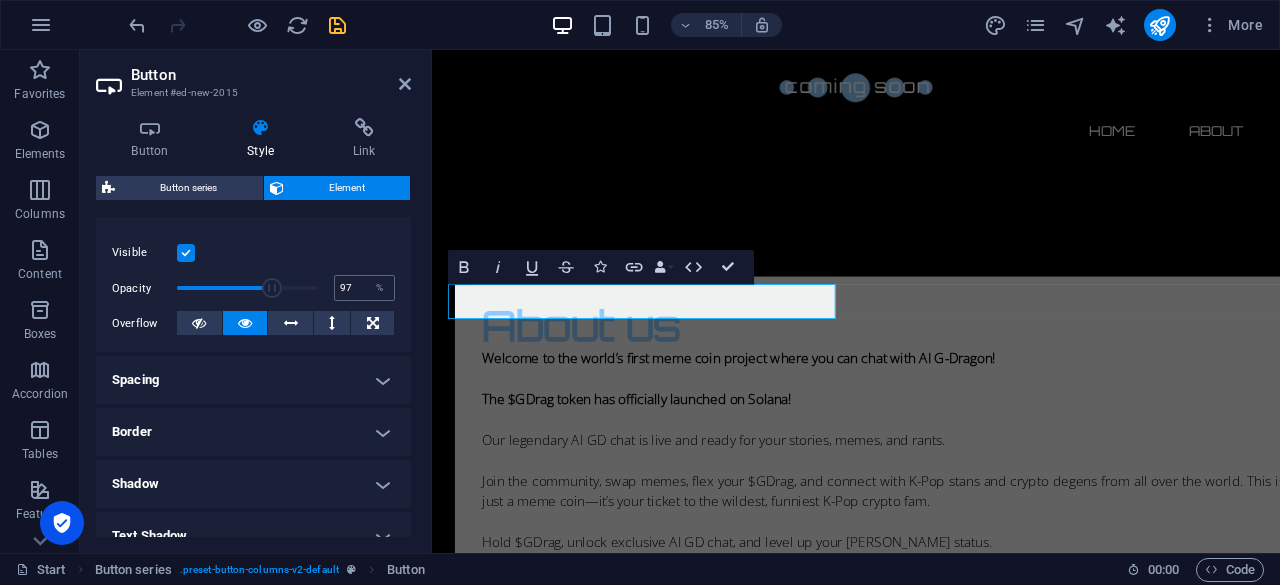 type on "100" 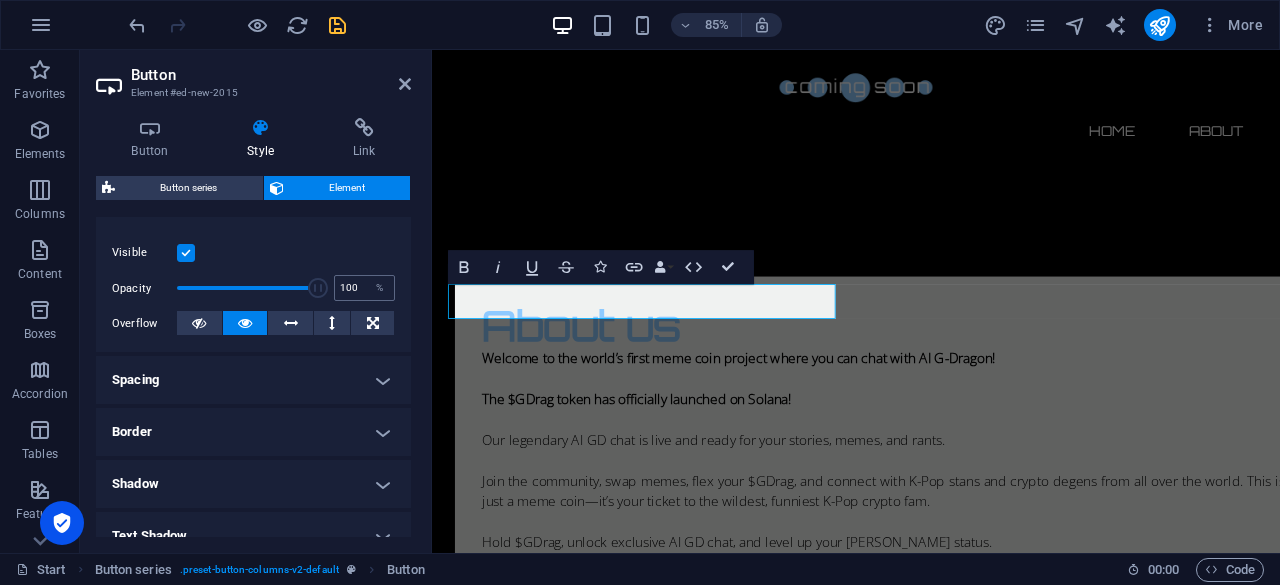 drag, startPoint x: 234, startPoint y: 285, endPoint x: 351, endPoint y: 287, distance: 117.01709 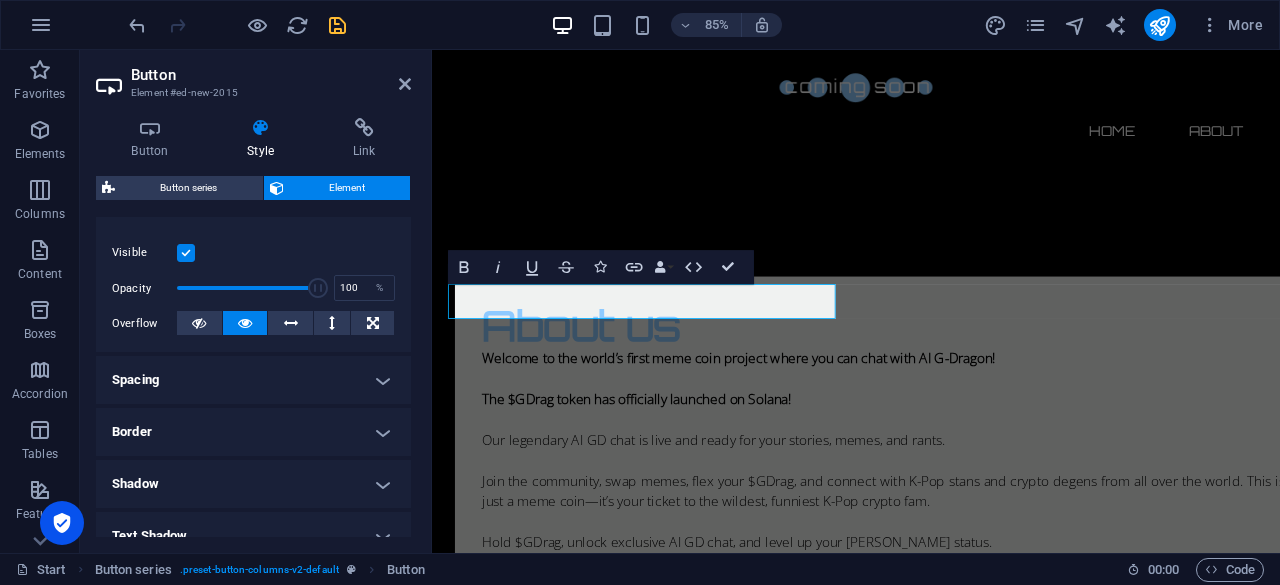 click at bounding box center [186, 253] 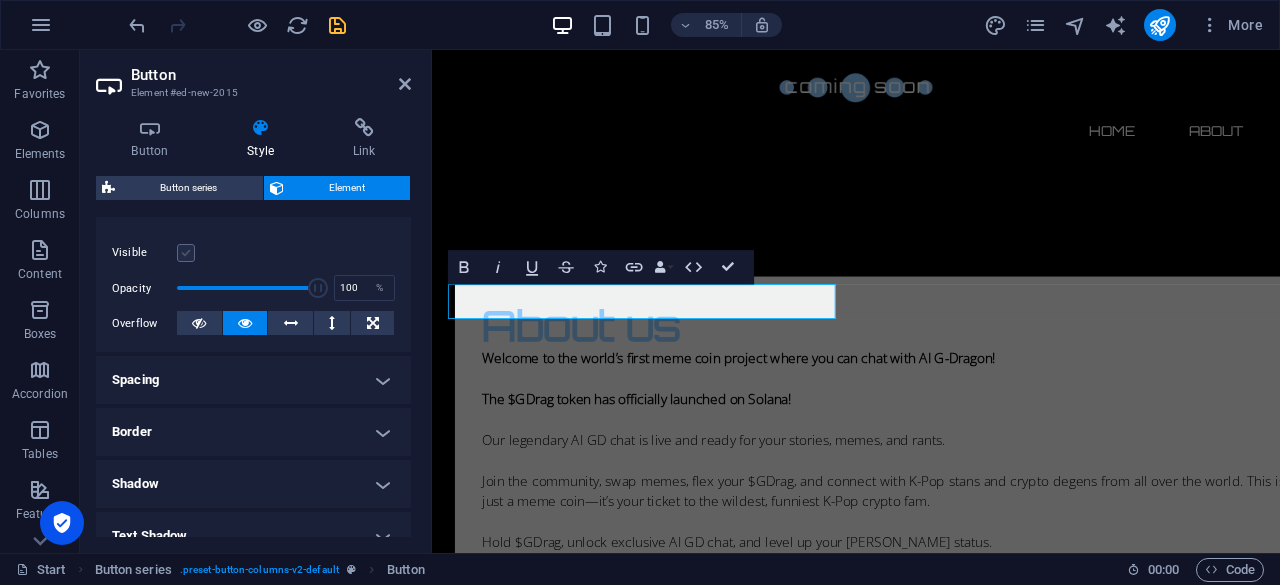 click at bounding box center (186, 253) 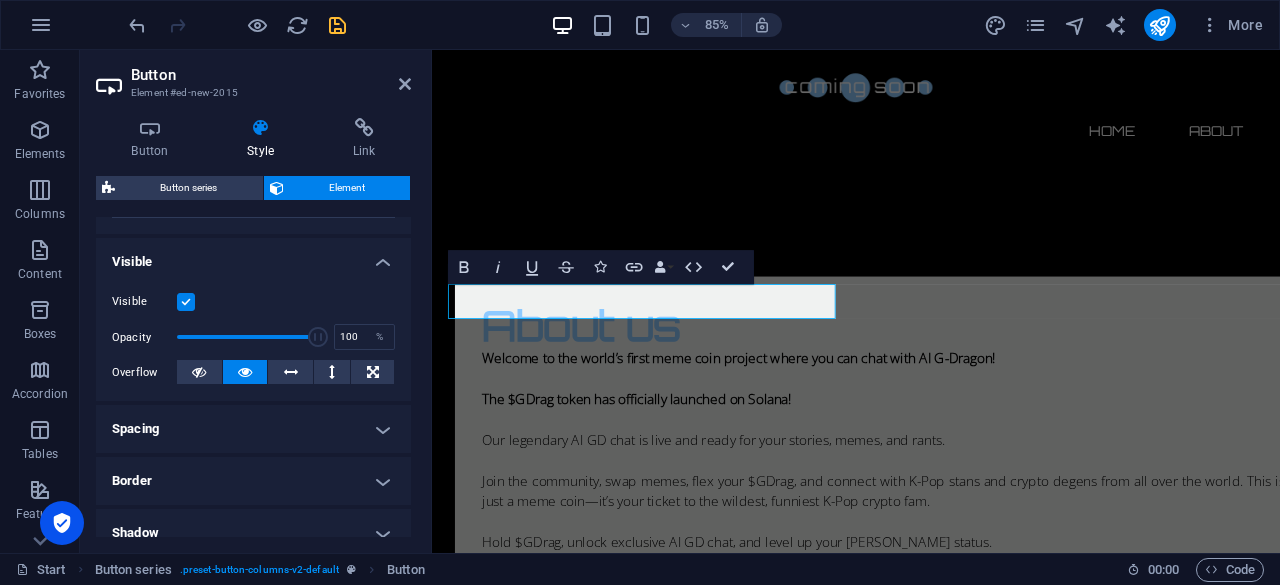 scroll, scrollTop: 191, scrollLeft: 0, axis: vertical 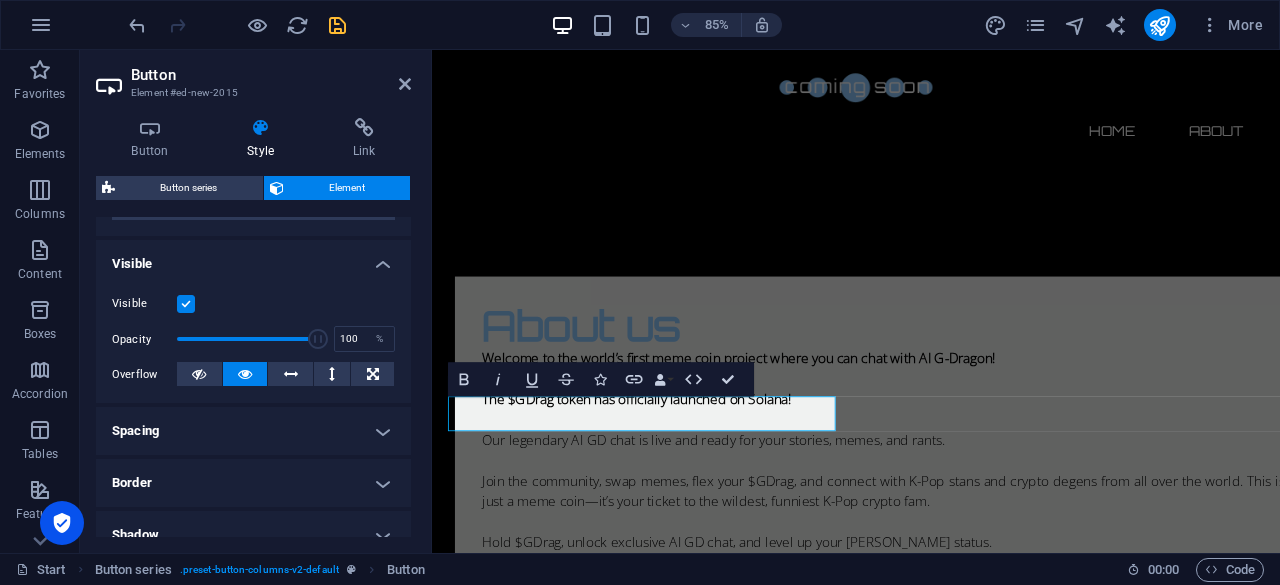 click on "Spacing" at bounding box center (253, 431) 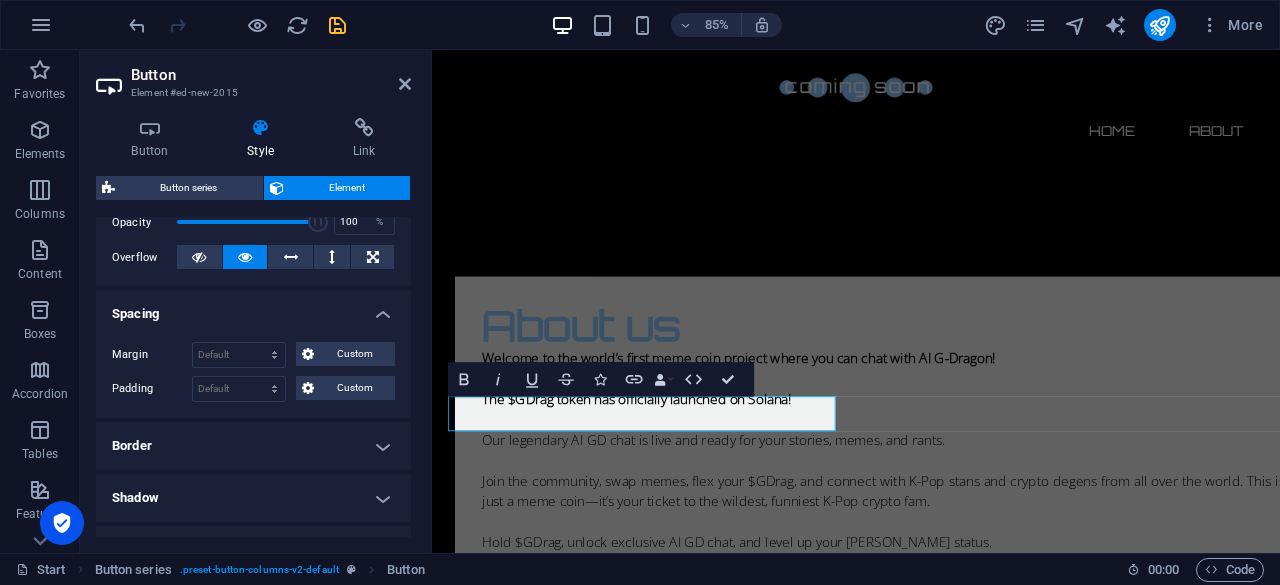 scroll, scrollTop: 398, scrollLeft: 0, axis: vertical 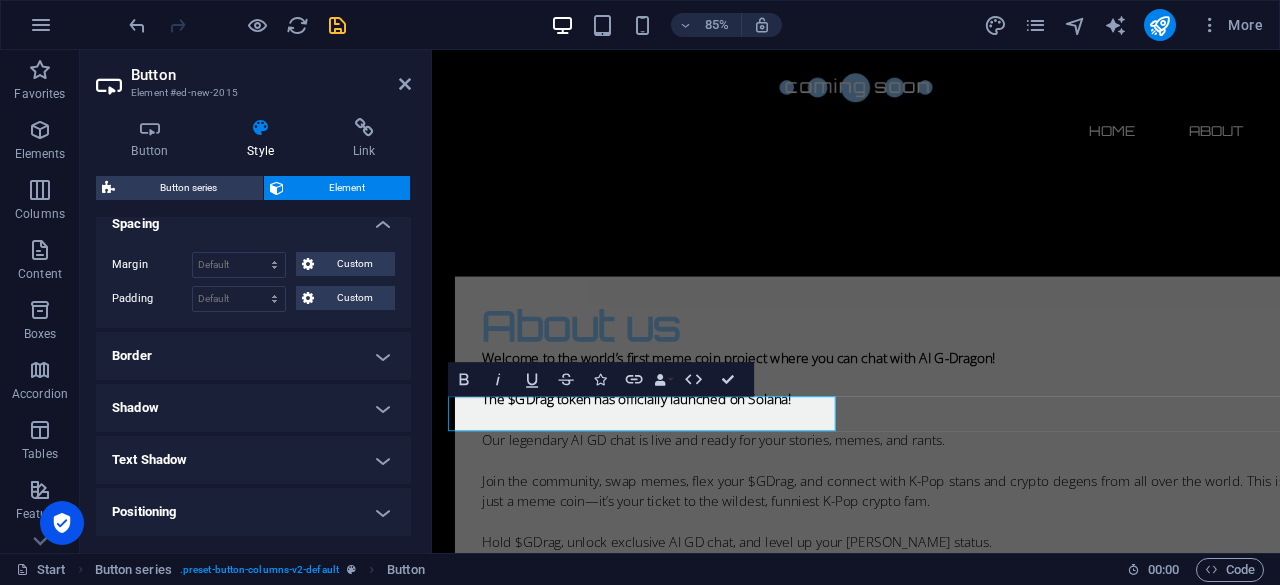 click on "Border" at bounding box center [253, 356] 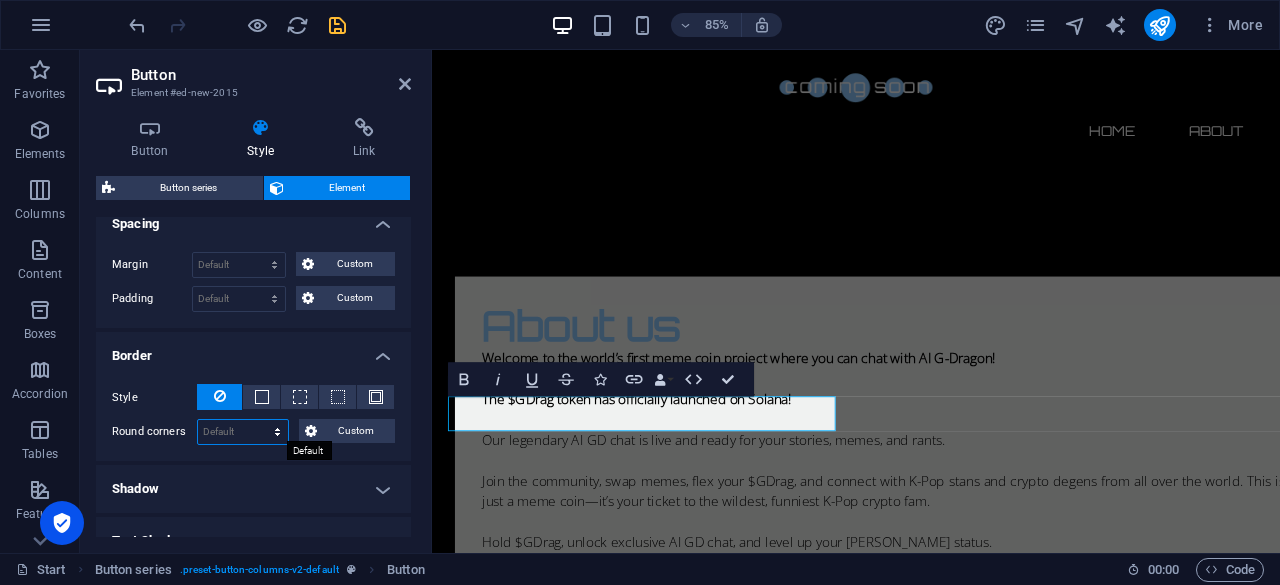 click on "Default px rem % vh vw Custom" at bounding box center [243, 432] 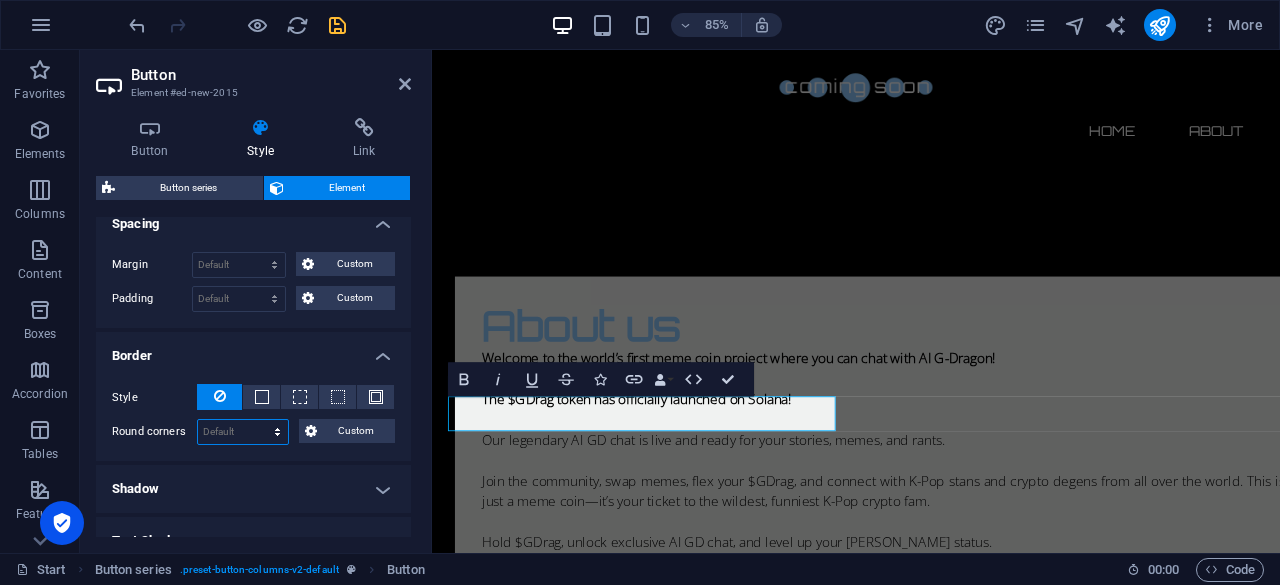 select on "px" 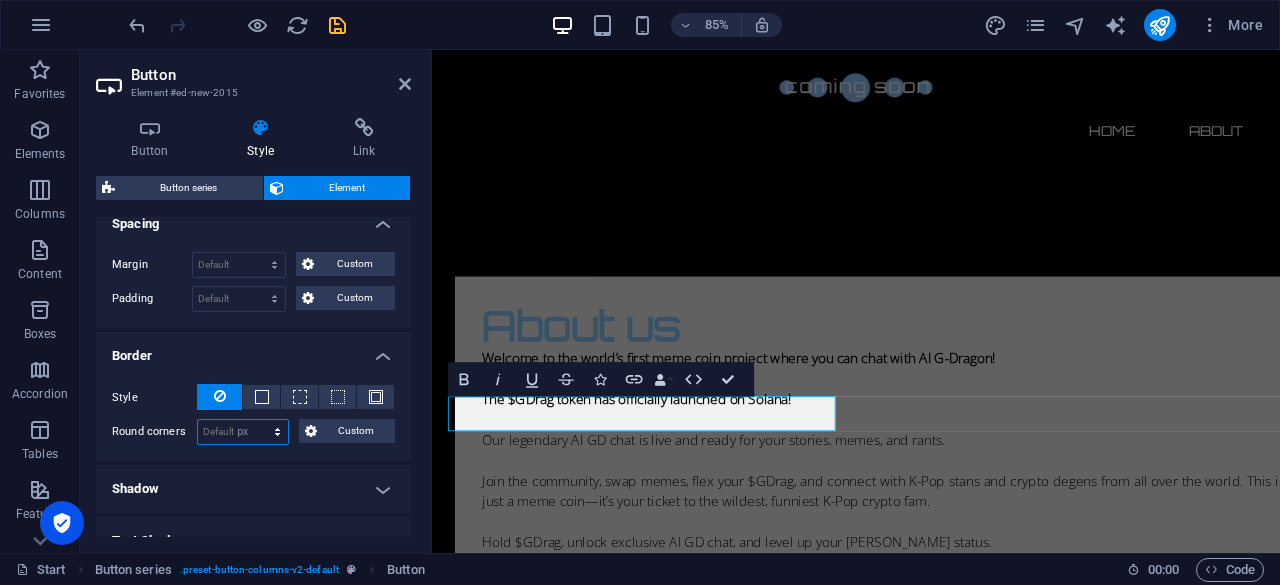 click on "Default px rem % vh vw Custom" at bounding box center [243, 432] 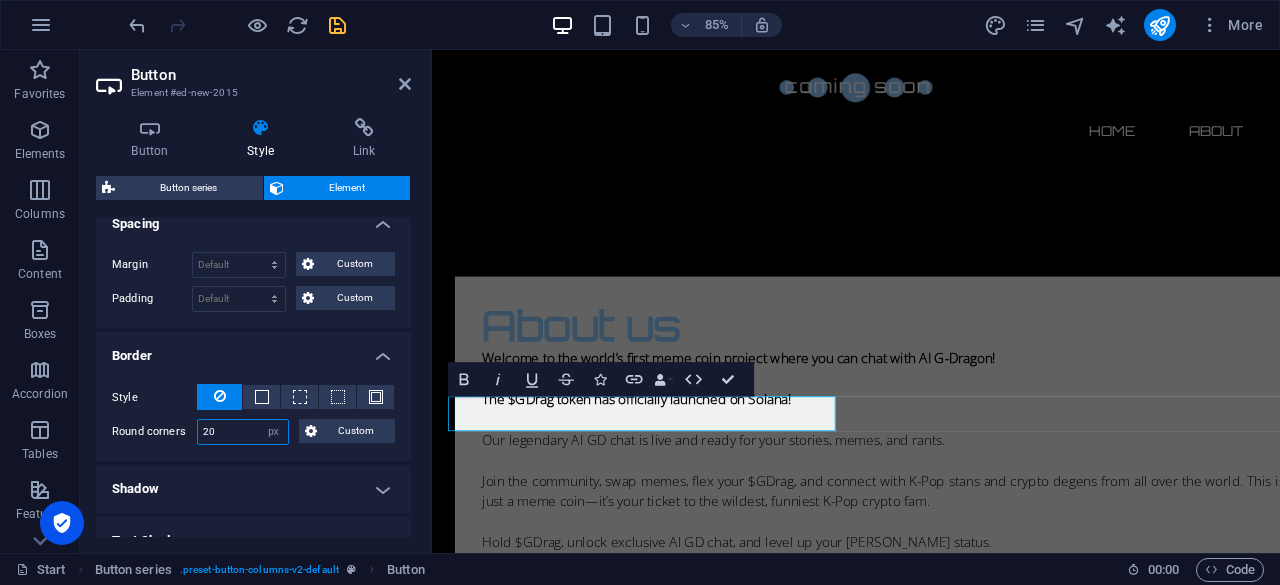 type on "20" 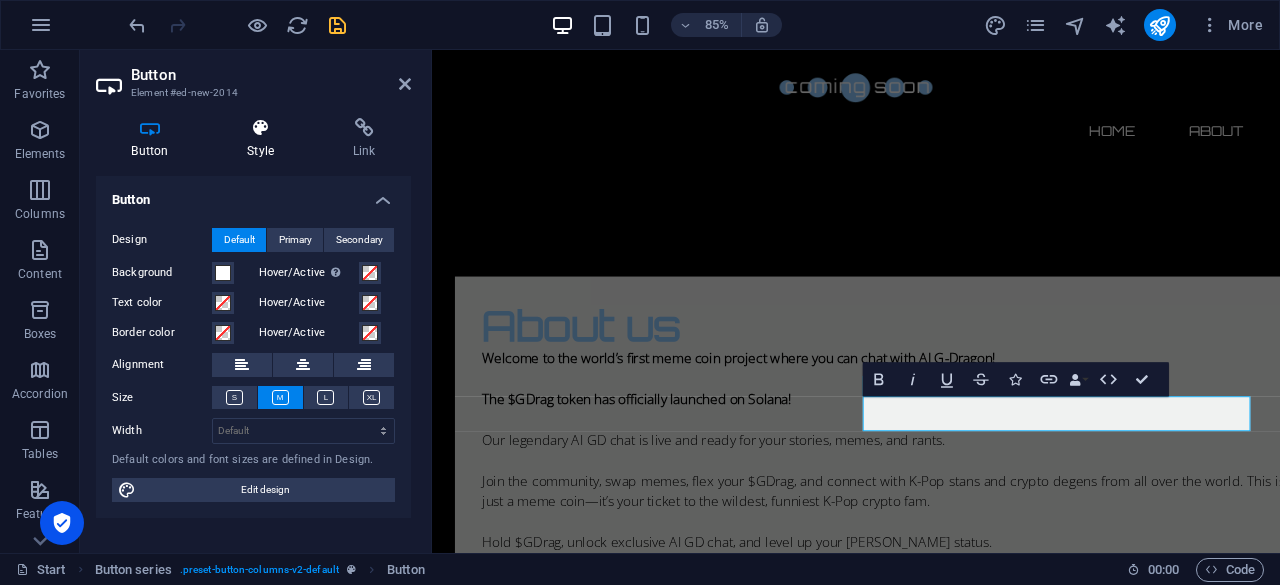 click on "Style" at bounding box center (265, 139) 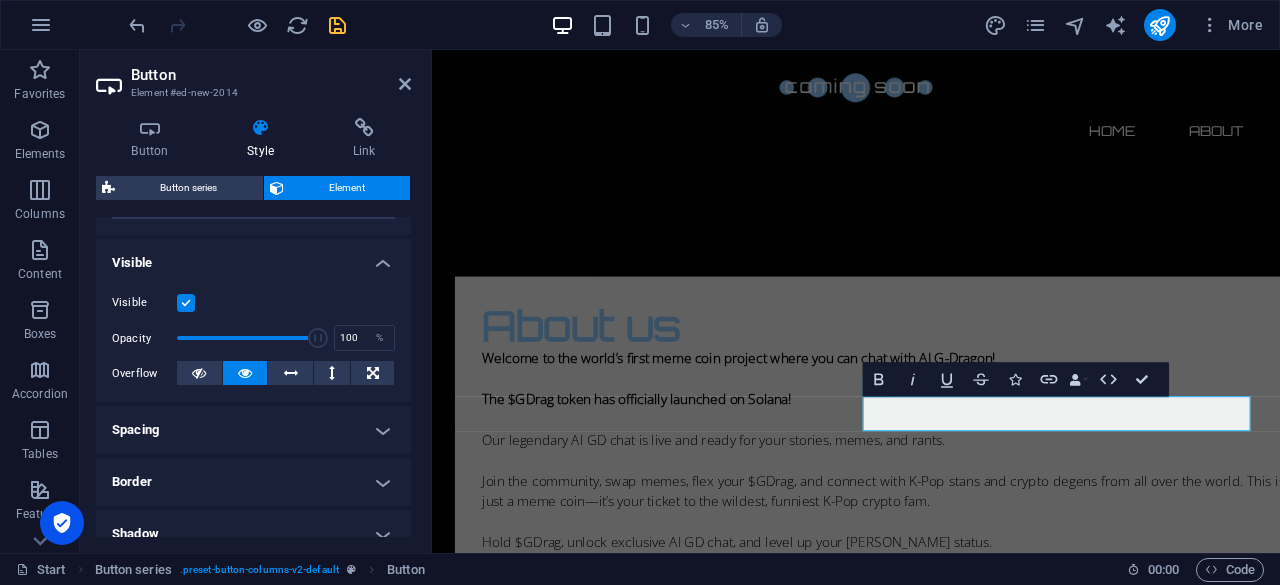 scroll, scrollTop: 260, scrollLeft: 0, axis: vertical 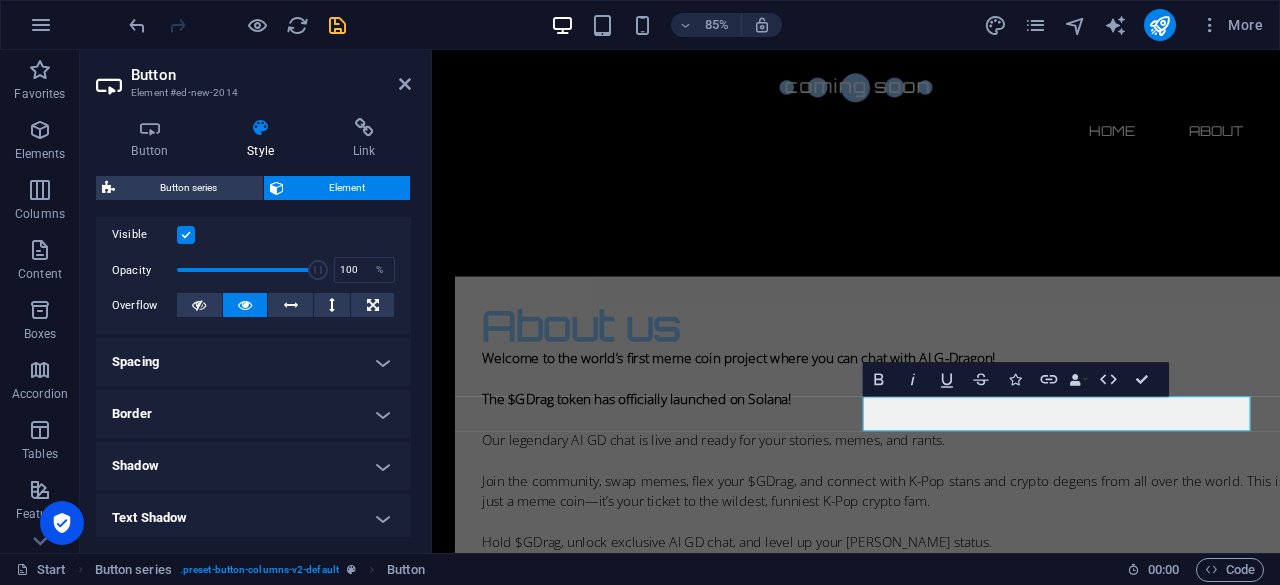 click on "Border" at bounding box center [253, 414] 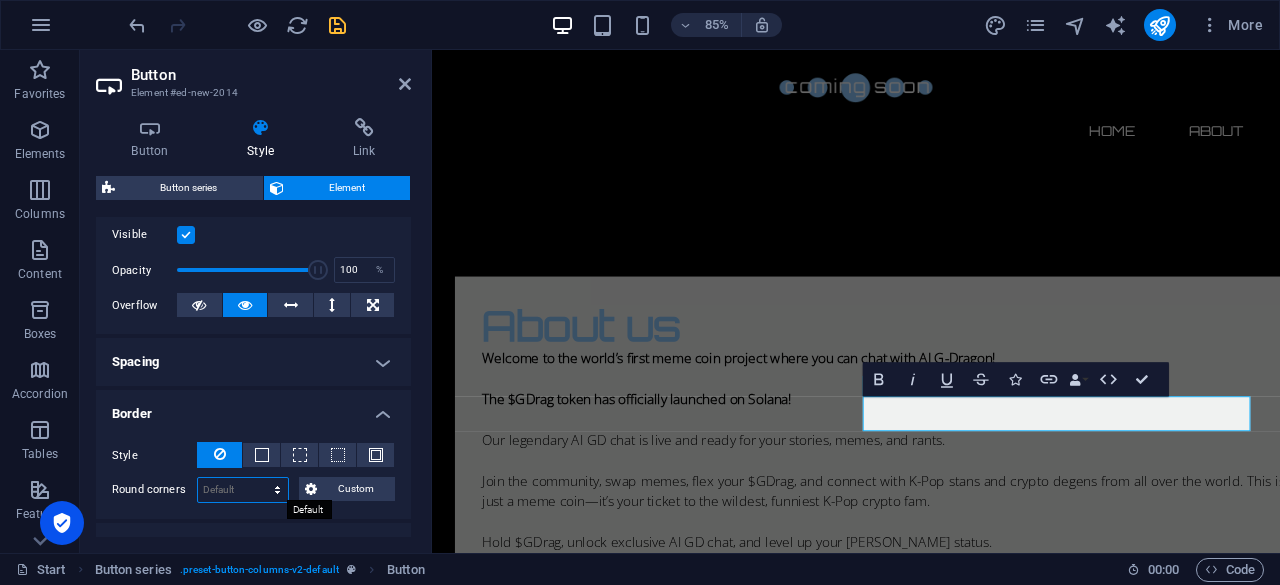 click on "Default px rem % vh vw Custom" at bounding box center (243, 490) 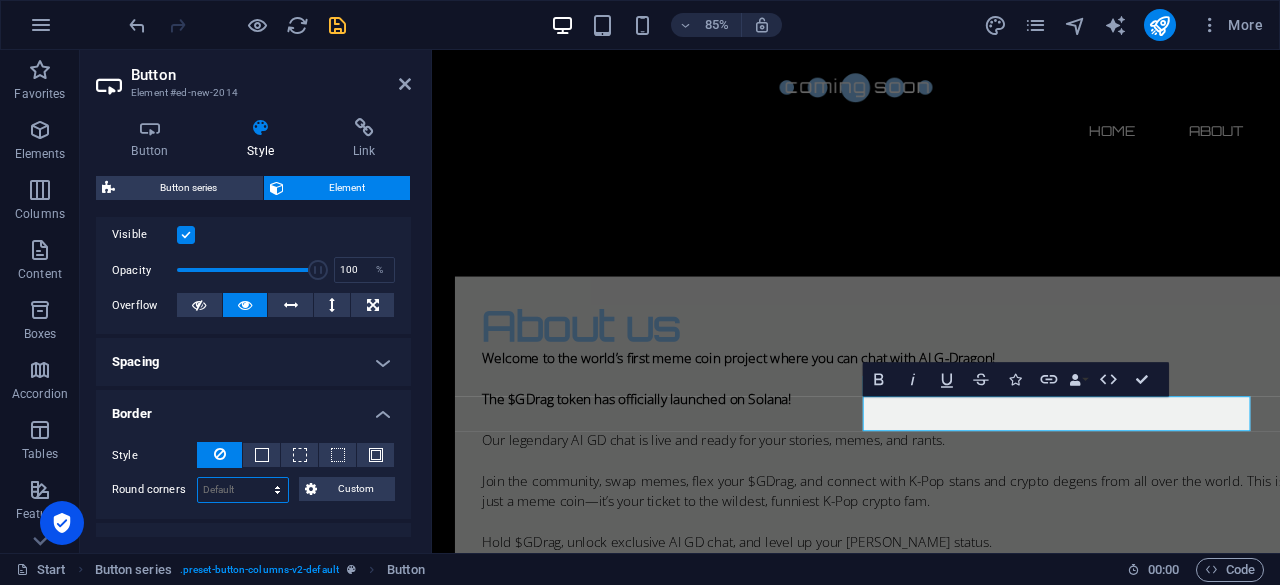 select on "px" 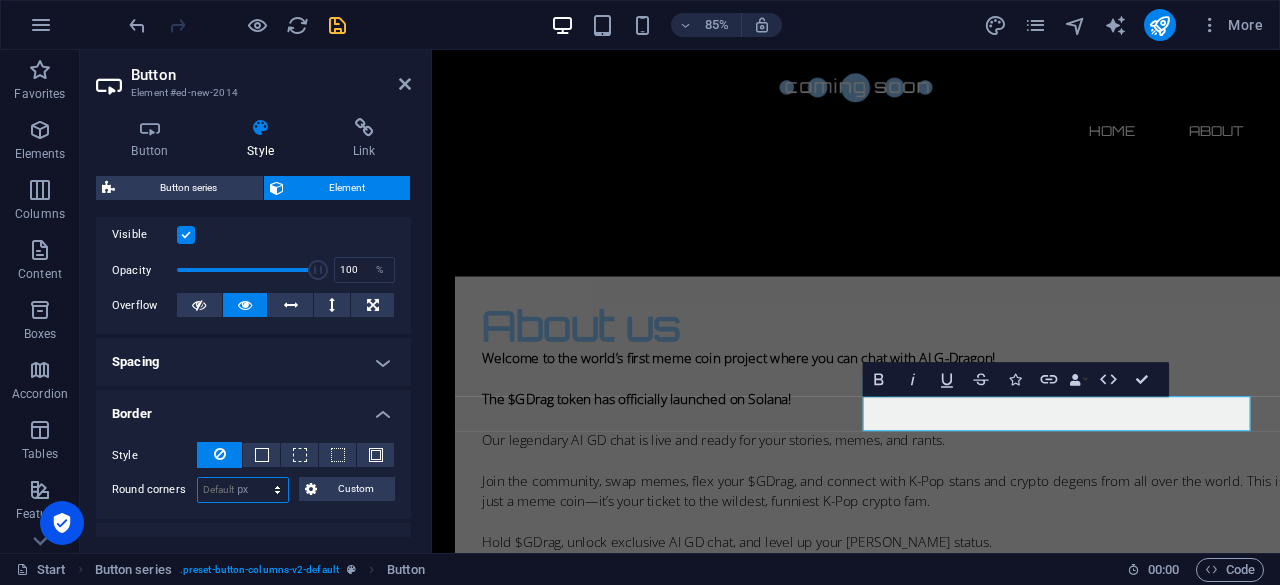 click on "Default px rem % vh vw Custom" at bounding box center (243, 490) 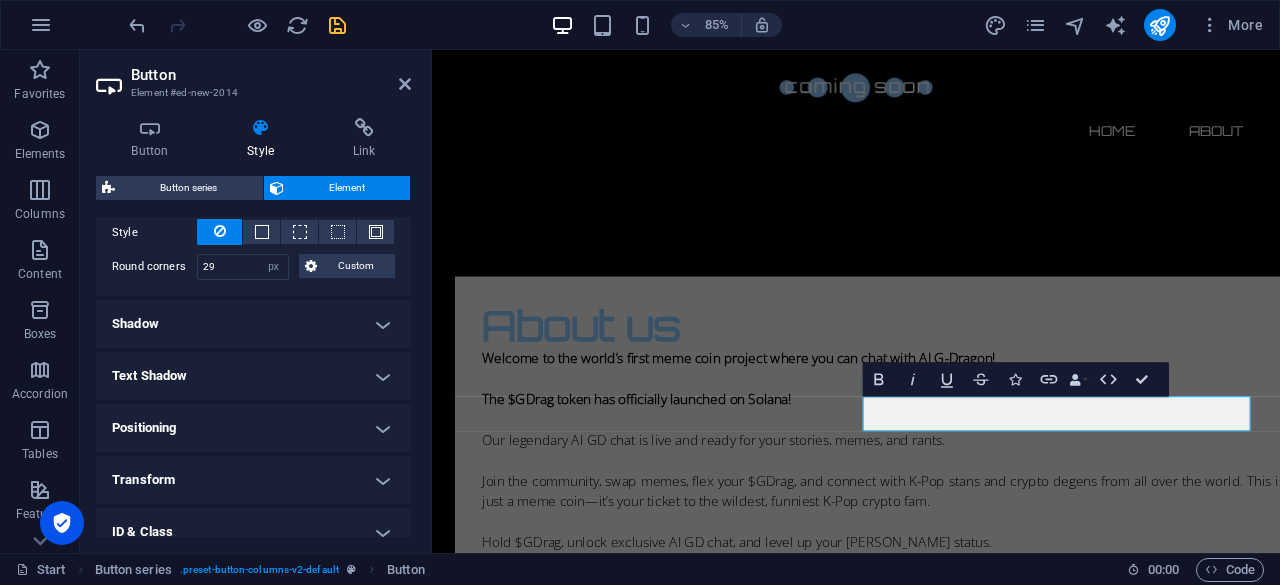 scroll, scrollTop: 484, scrollLeft: 0, axis: vertical 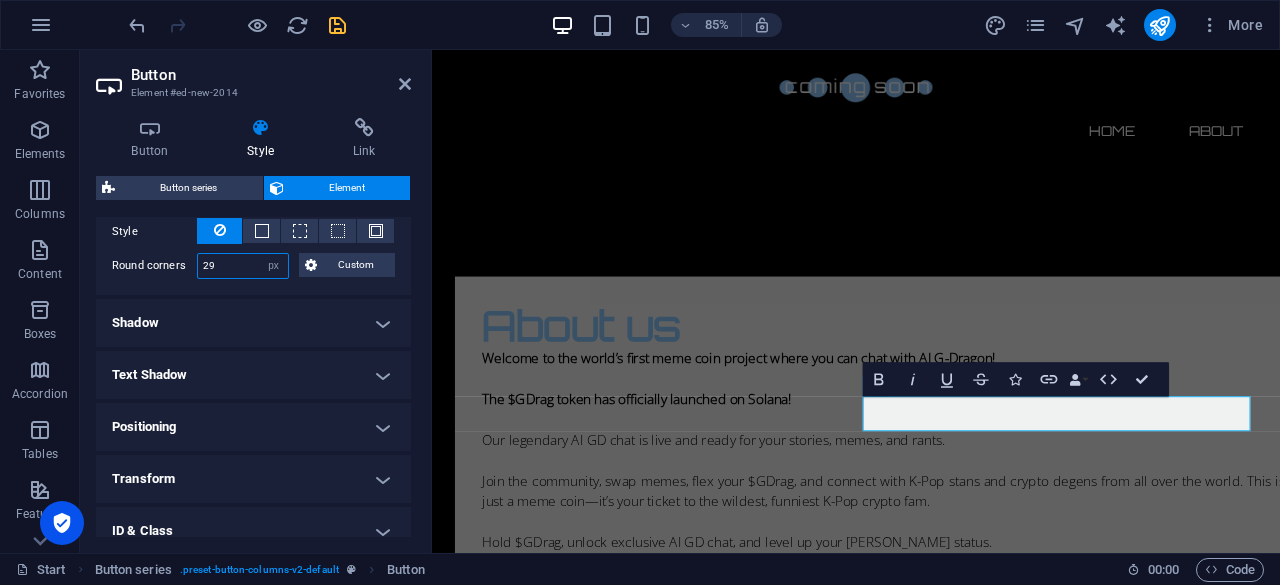 click on "29" at bounding box center (243, 266) 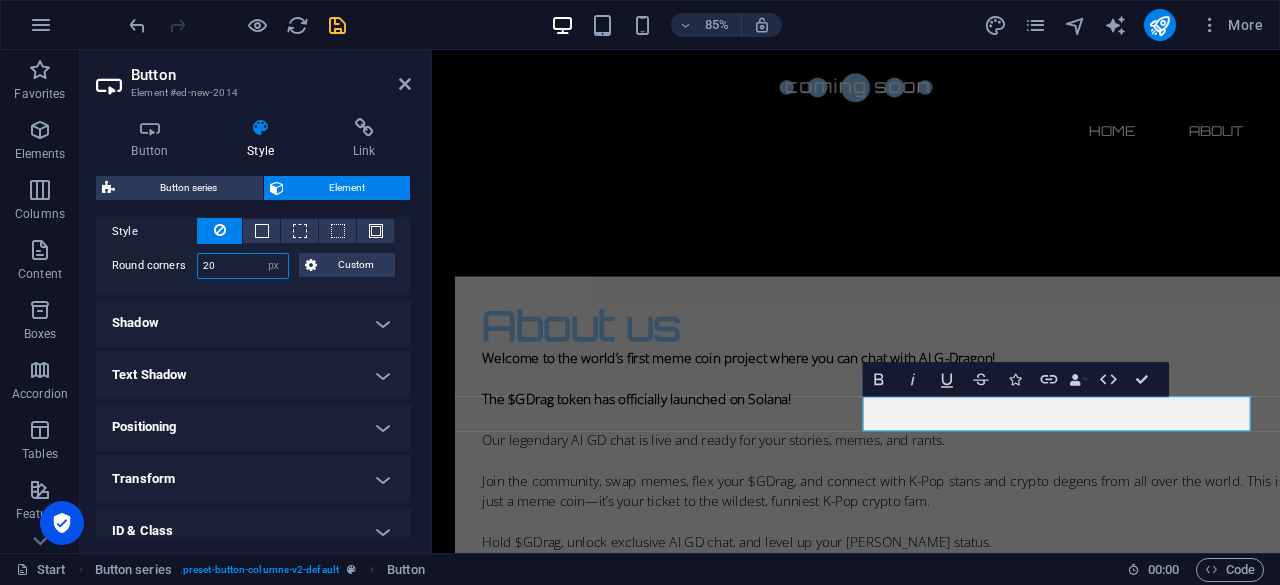 type on "20" 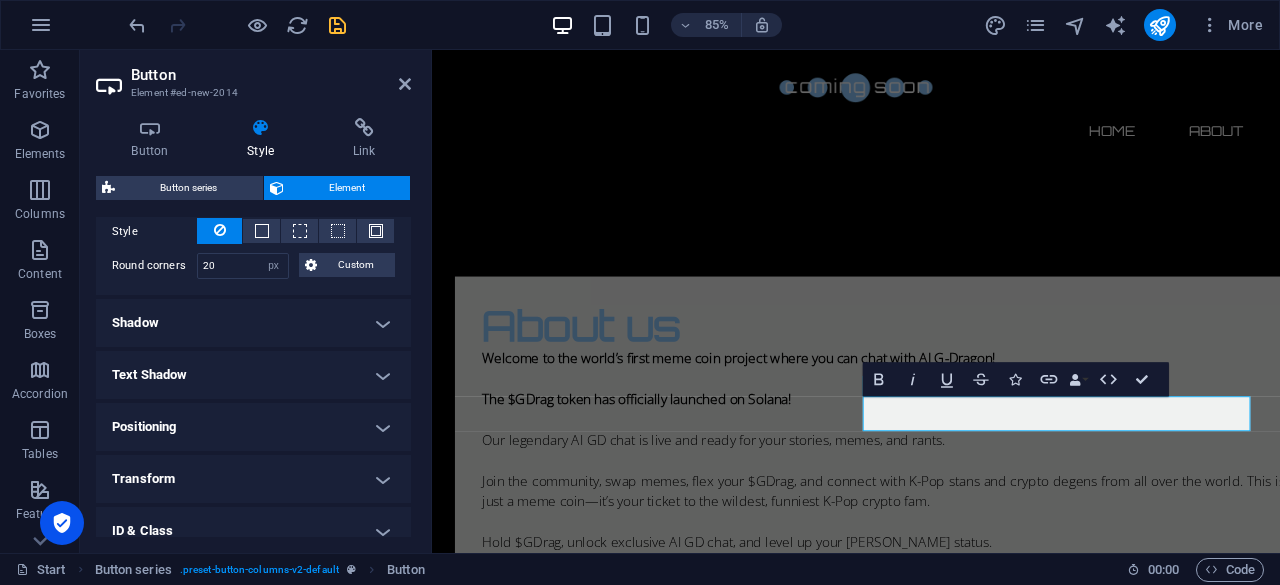 scroll, scrollTop: 604, scrollLeft: 0, axis: vertical 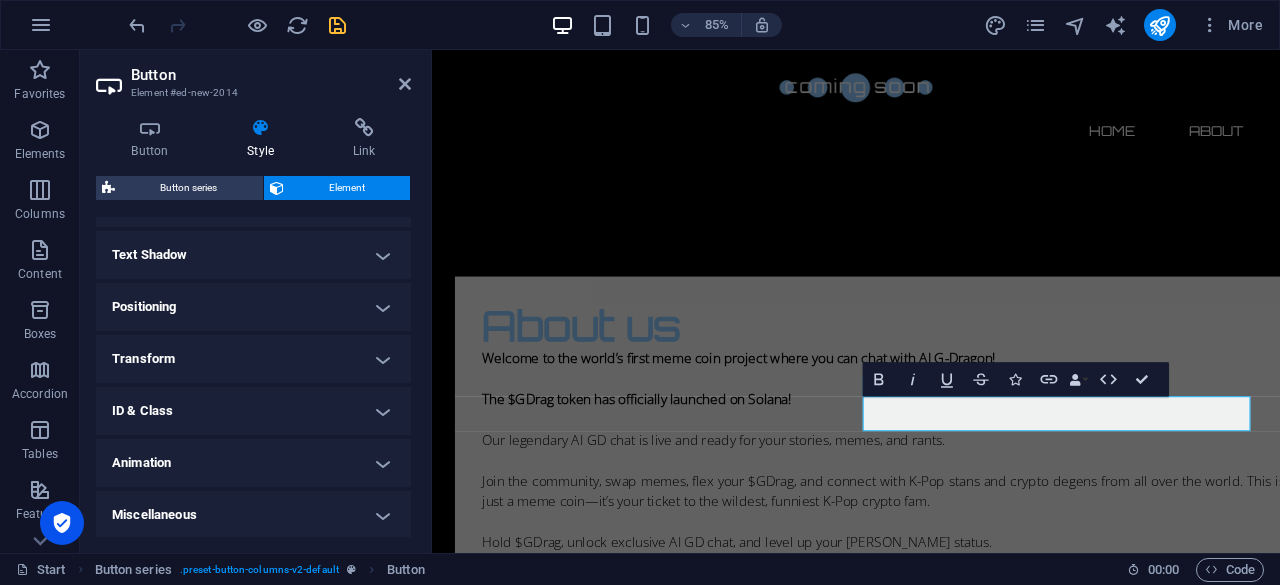 click on "ID & Class" at bounding box center [253, 411] 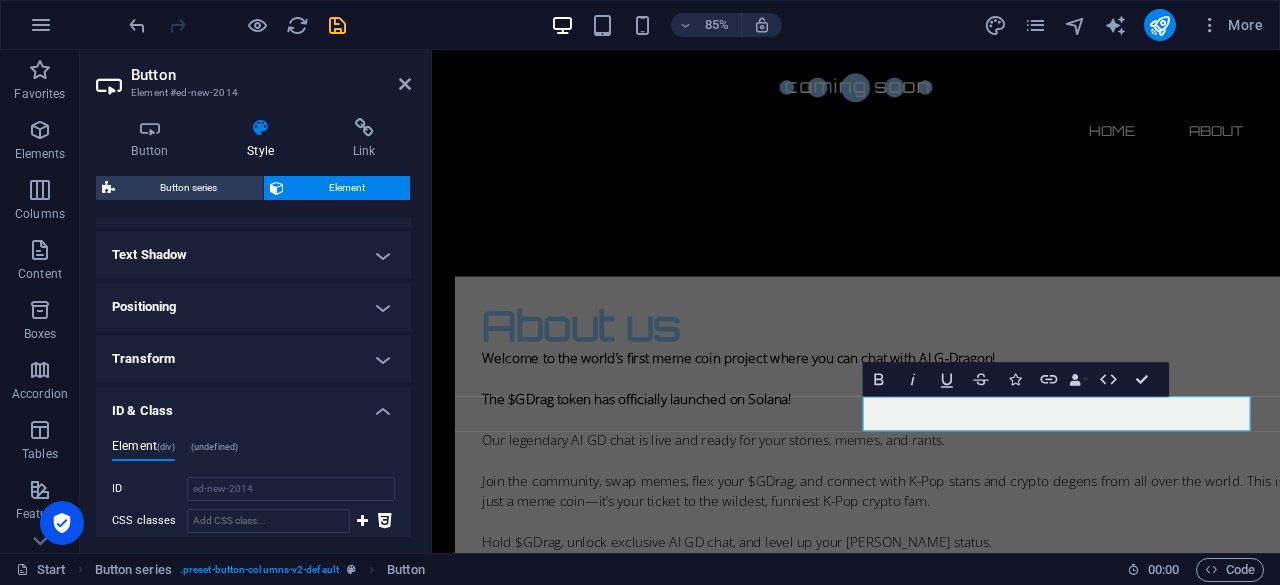 click on "ID & Class" at bounding box center (253, 405) 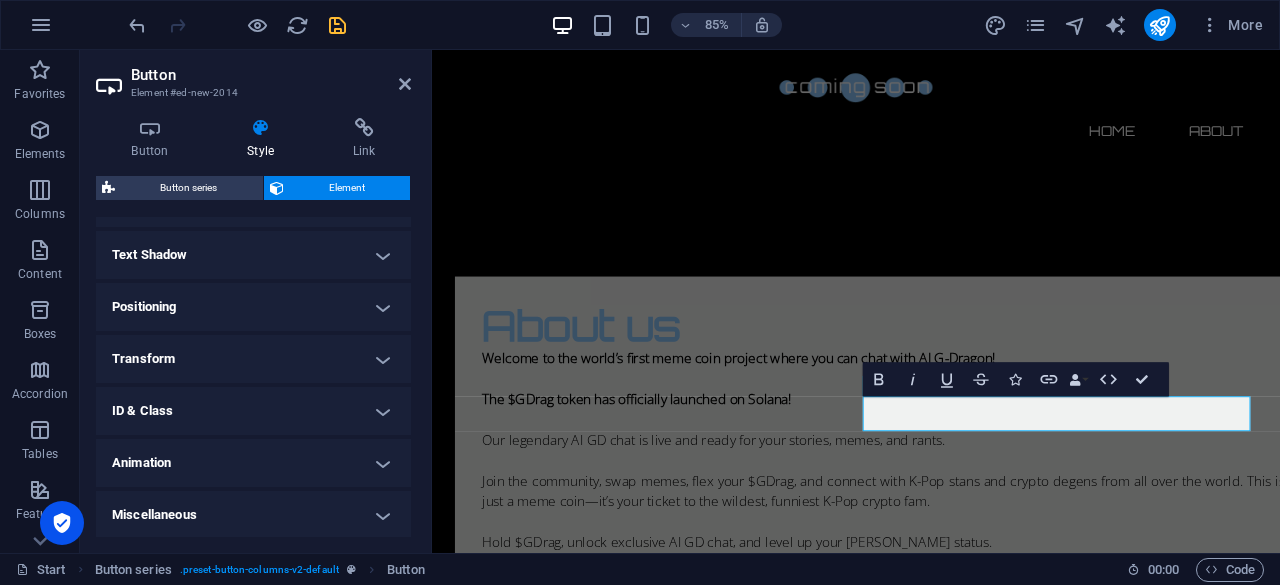 click on "Animation" at bounding box center [253, 463] 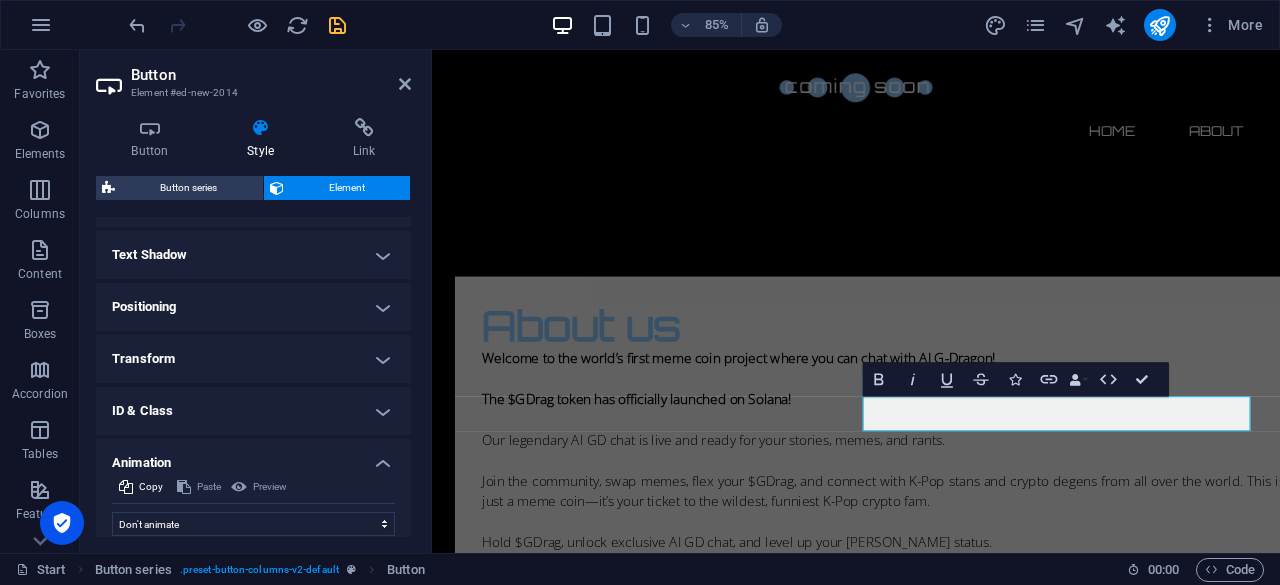 scroll, scrollTop: 668, scrollLeft: 0, axis: vertical 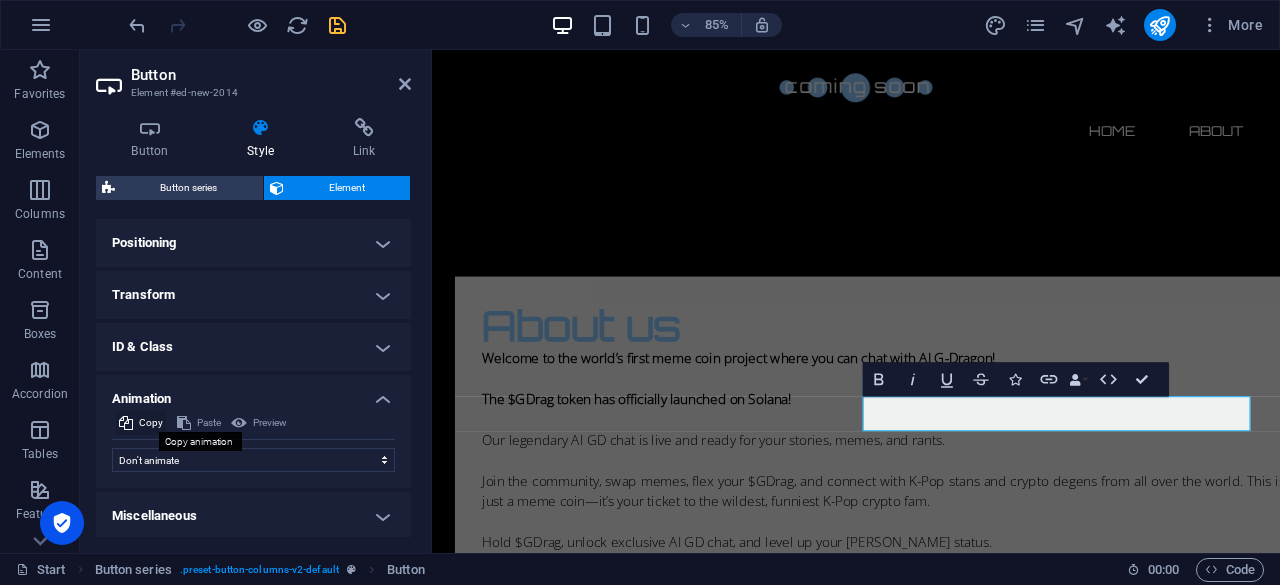click on "Copy" at bounding box center (151, 423) 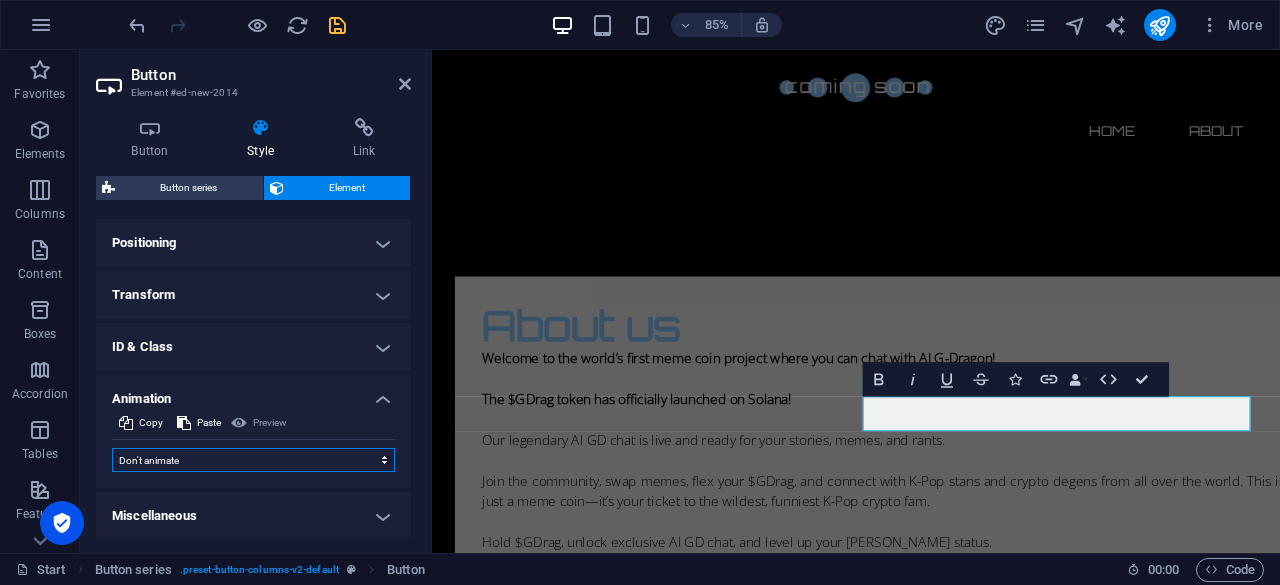 click on "Don't animate Show / Hide Slide up/down Zoom in/out Slide left to right Slide right to left Slide top to bottom Slide bottom to top Pulse Blink Open as overlay" at bounding box center [253, 460] 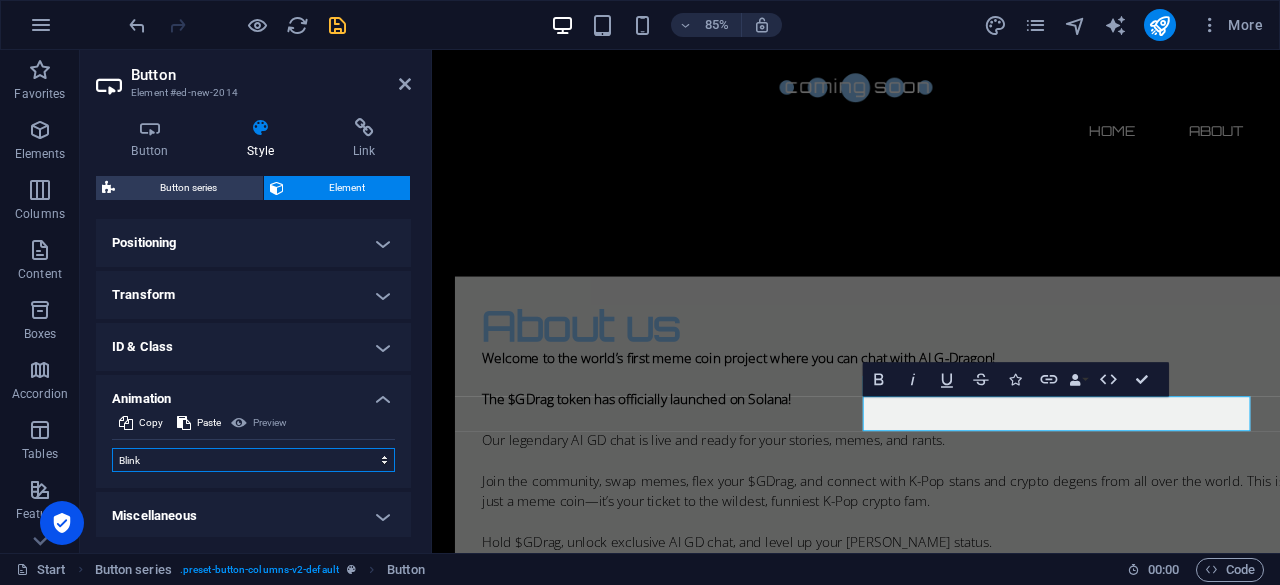 click on "Don't animate Show / Hide Slide up/down Zoom in/out Slide left to right Slide right to left Slide top to bottom Slide bottom to top Pulse Blink Open as overlay" at bounding box center (253, 460) 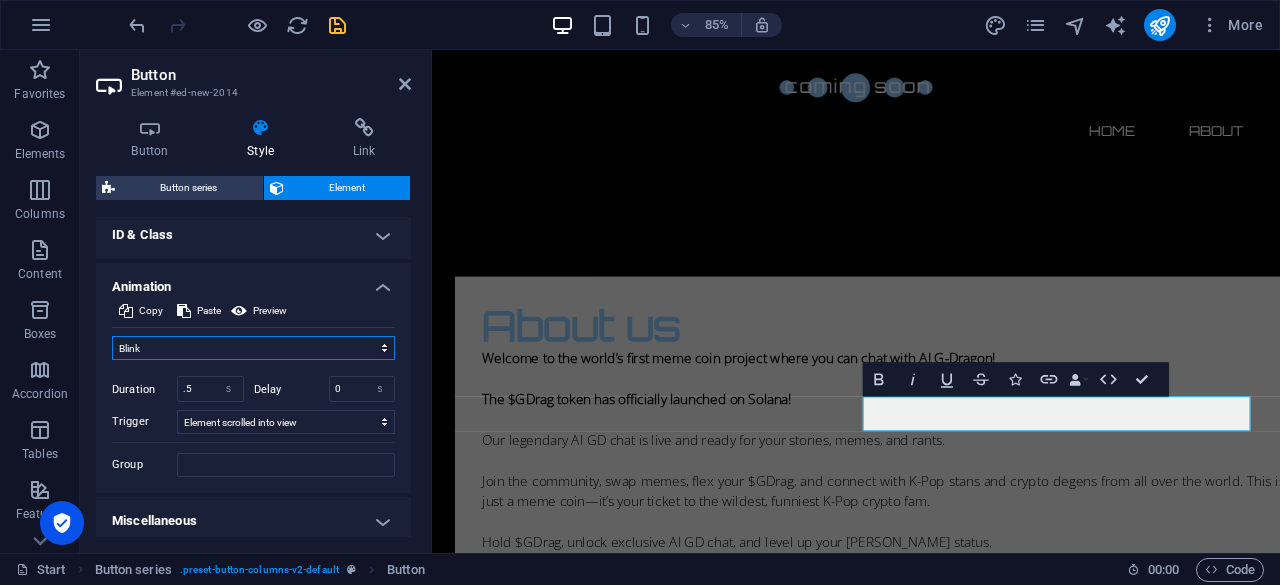 scroll, scrollTop: 784, scrollLeft: 0, axis: vertical 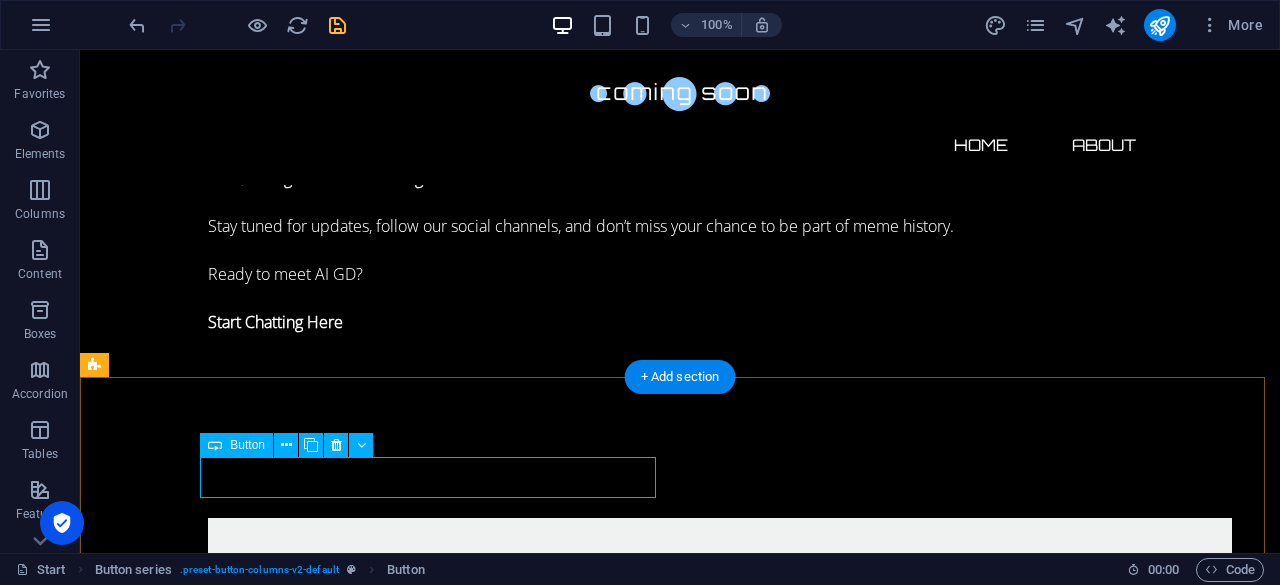 select on "px" 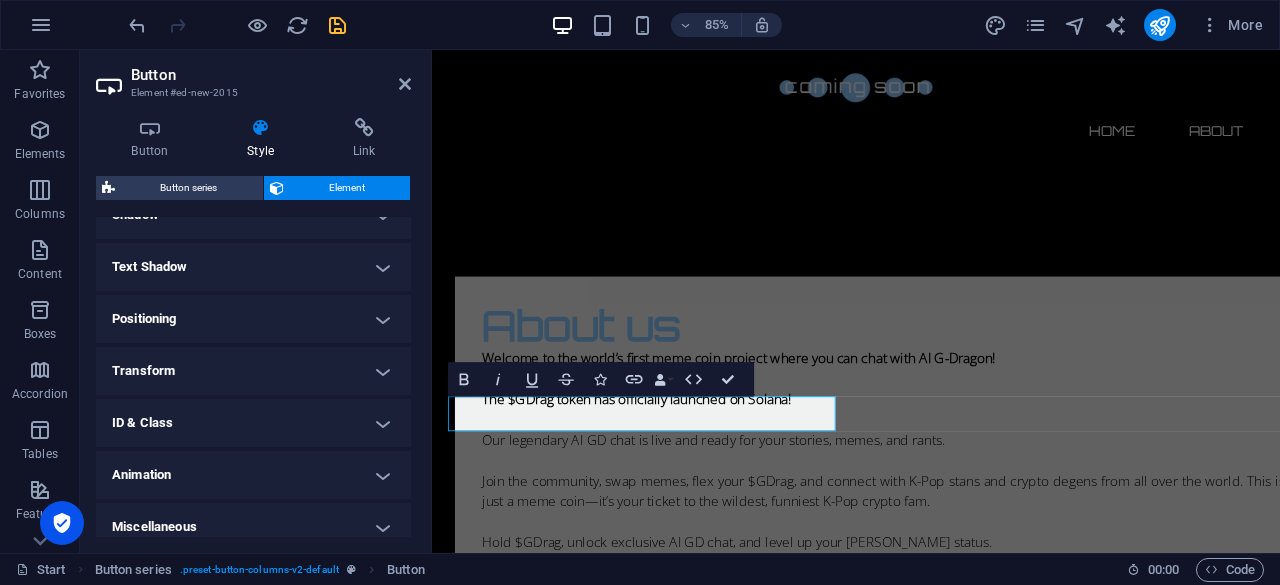 scroll, scrollTop: 682, scrollLeft: 0, axis: vertical 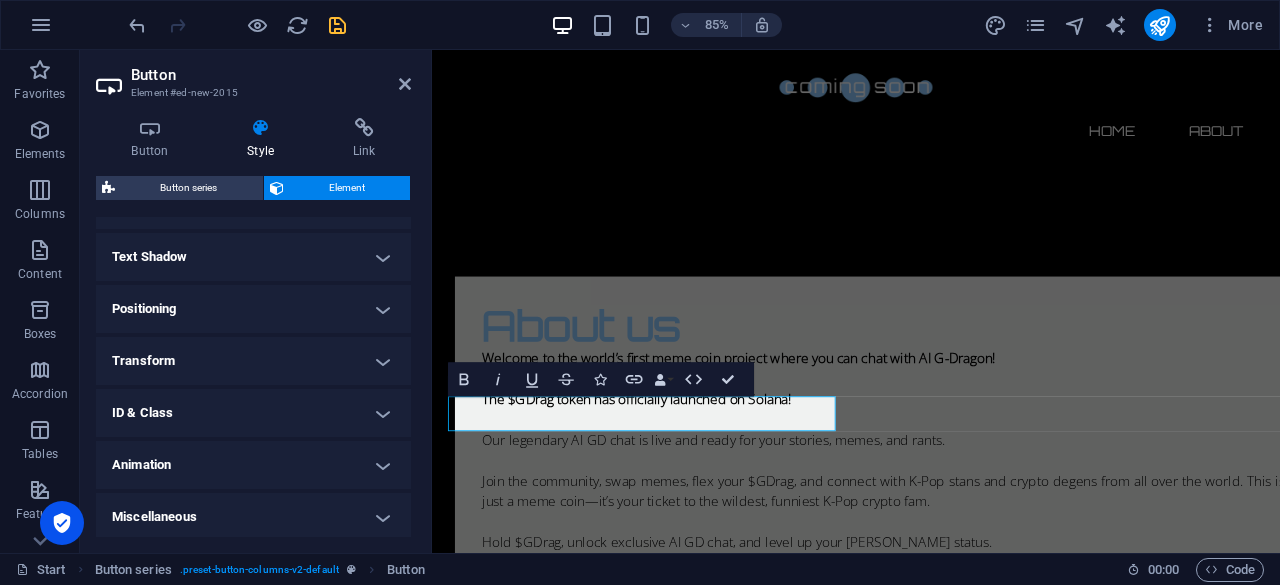 click on "Animation" at bounding box center (253, 465) 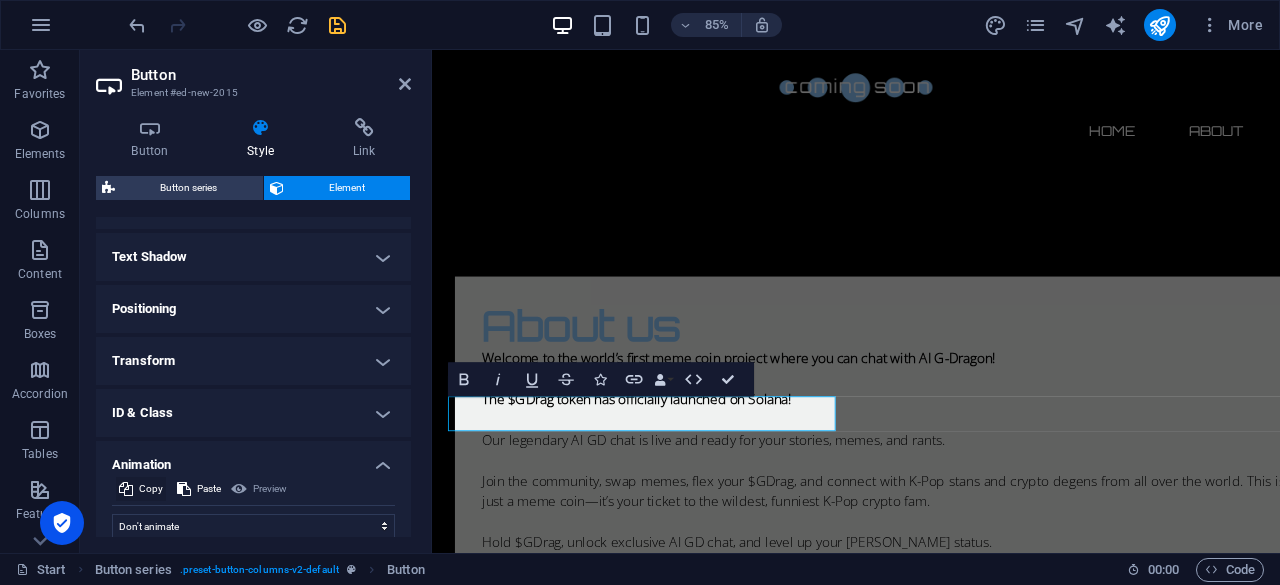 click at bounding box center [126, 489] 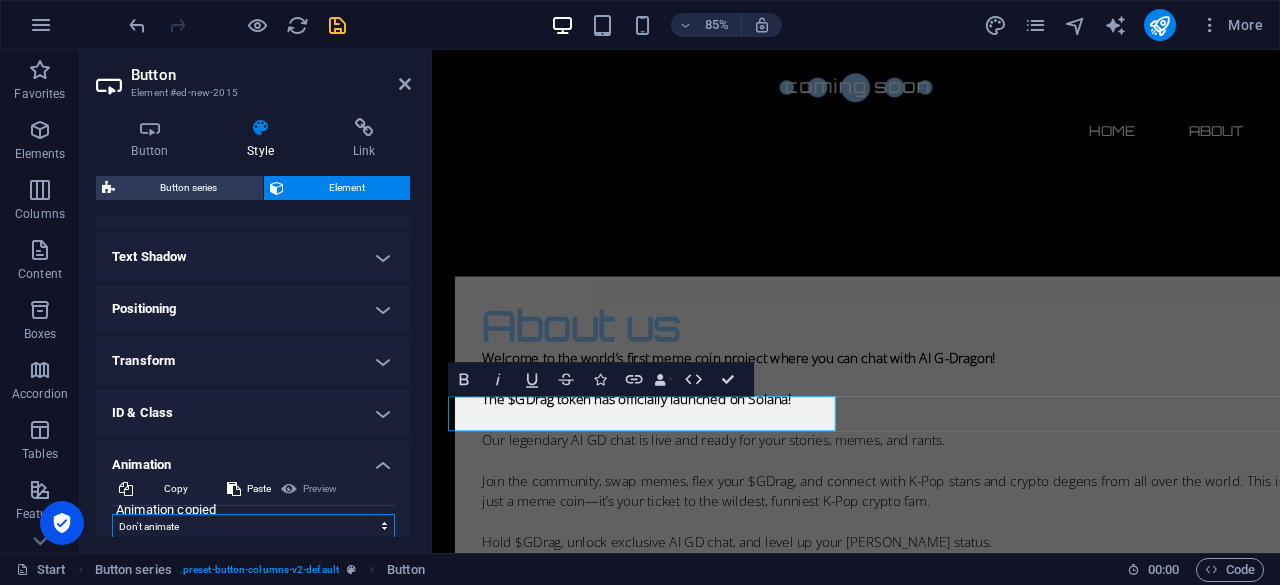 click on "Don't animate Show / Hide Slide up/down Zoom in/out Slide left to right Slide right to left Slide top to bottom Slide bottom to top Pulse Blink Open as overlay" at bounding box center [253, 526] 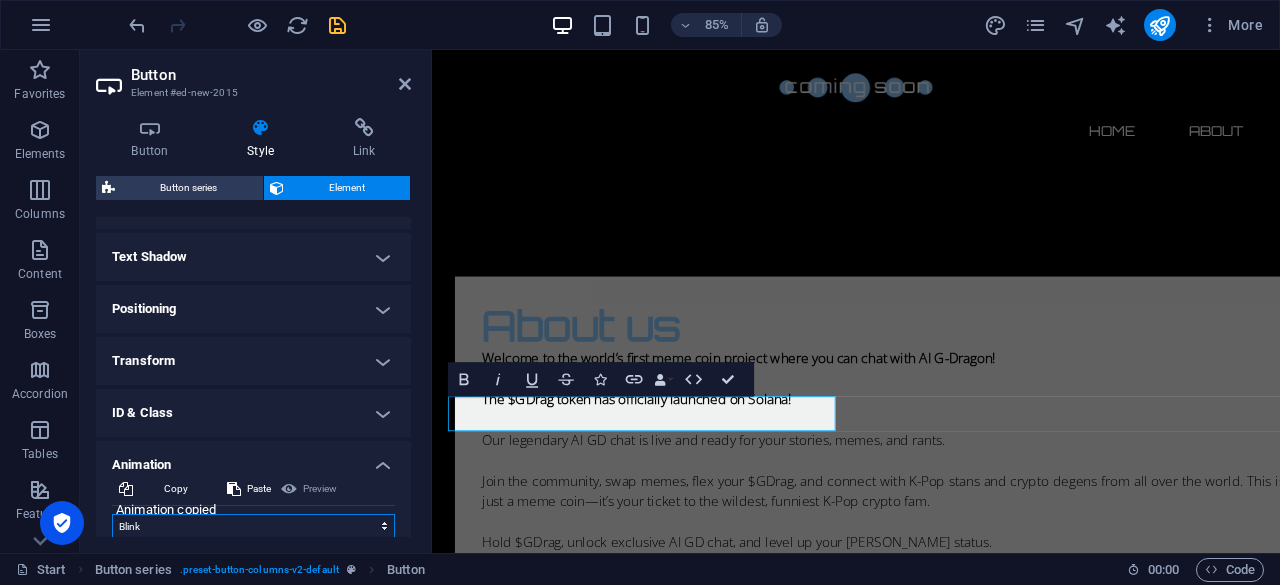 click on "Don't animate Show / Hide Slide up/down Zoom in/out Slide left to right Slide right to left Slide top to bottom Slide bottom to top Pulse Blink Open as overlay" at bounding box center (253, 526) 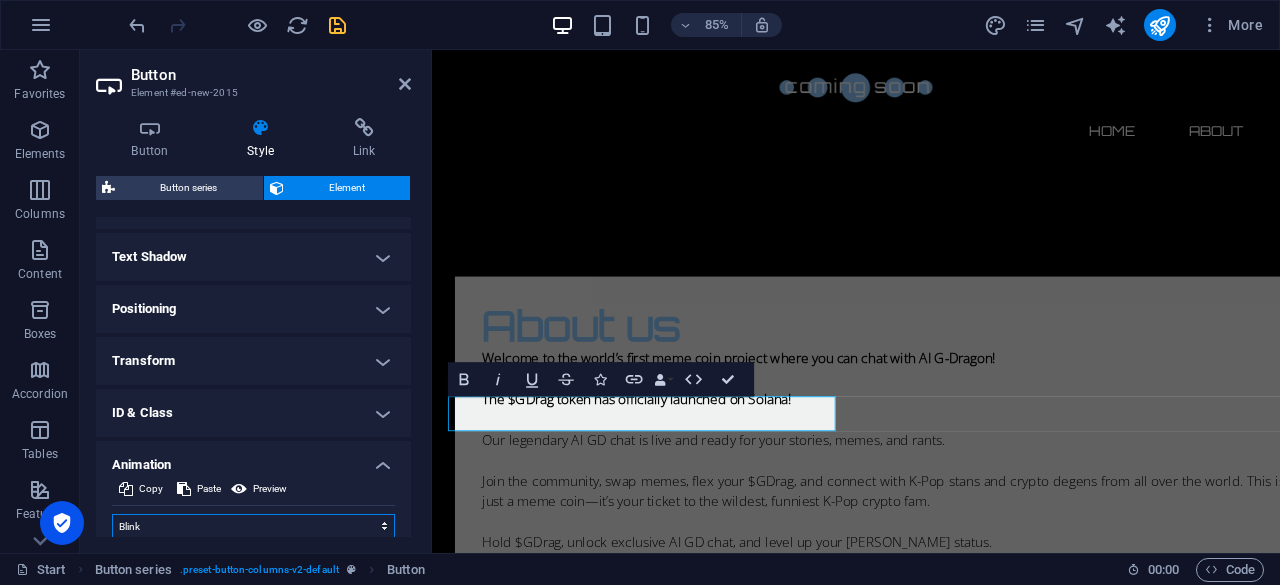 scroll, scrollTop: 863, scrollLeft: 0, axis: vertical 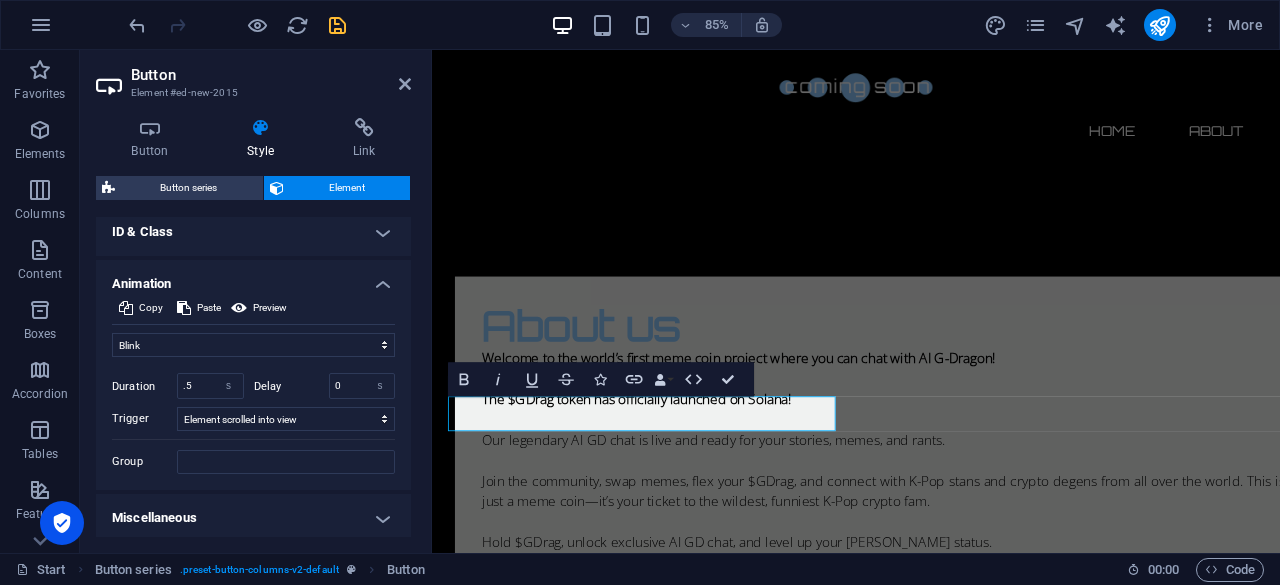 click on "Miscellaneous" at bounding box center [253, 518] 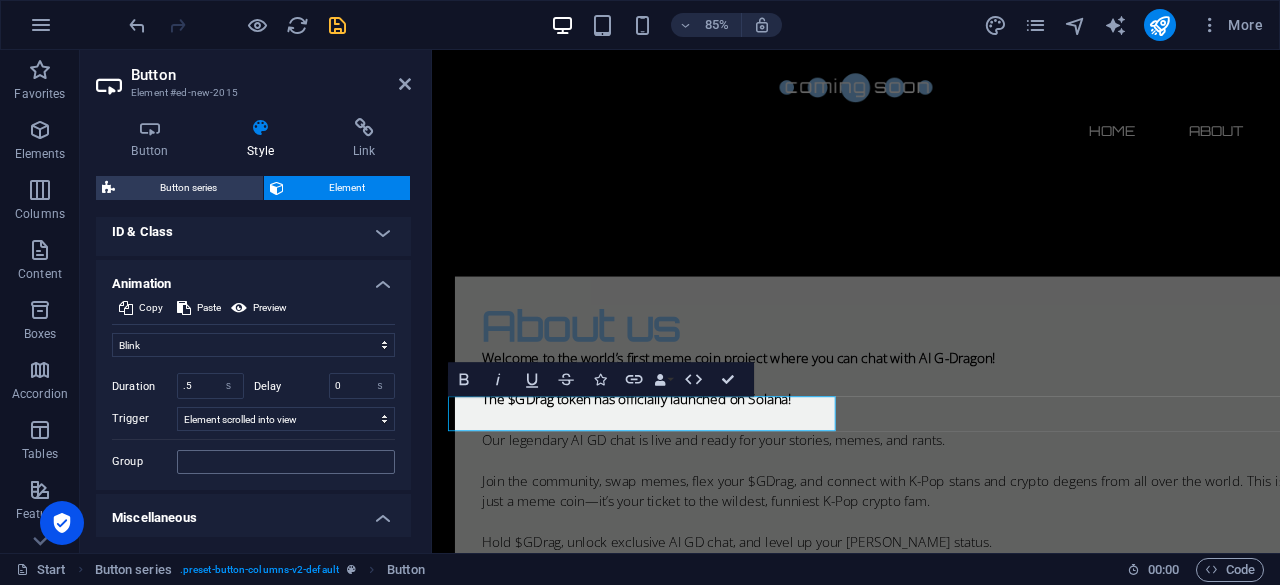 scroll, scrollTop: 986, scrollLeft: 0, axis: vertical 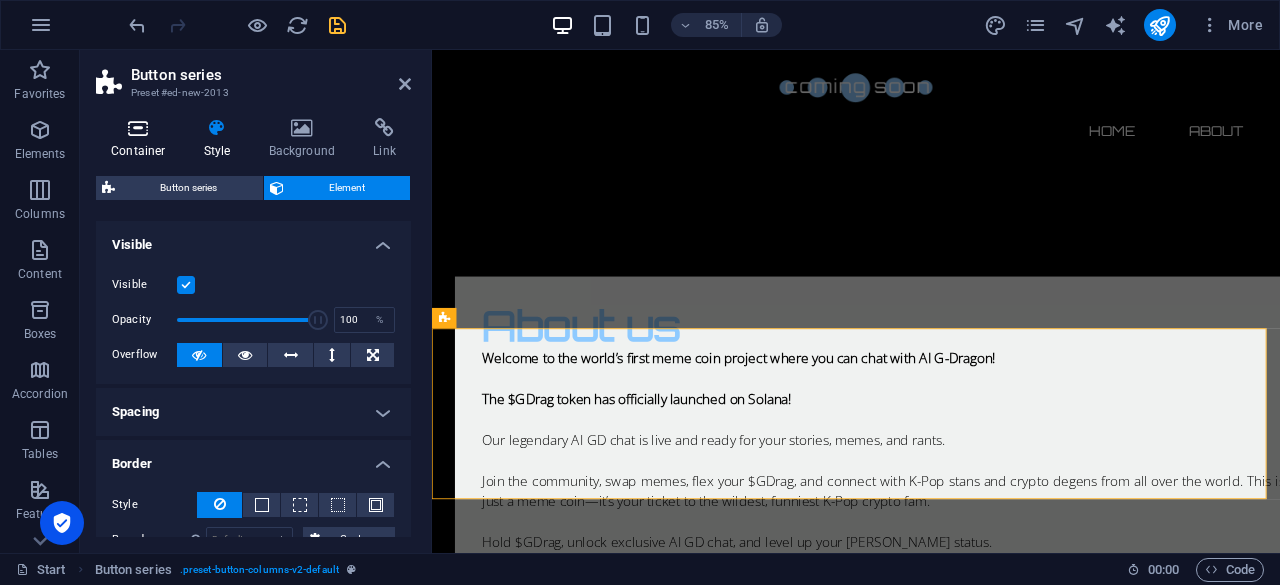 click on "Container" at bounding box center (142, 139) 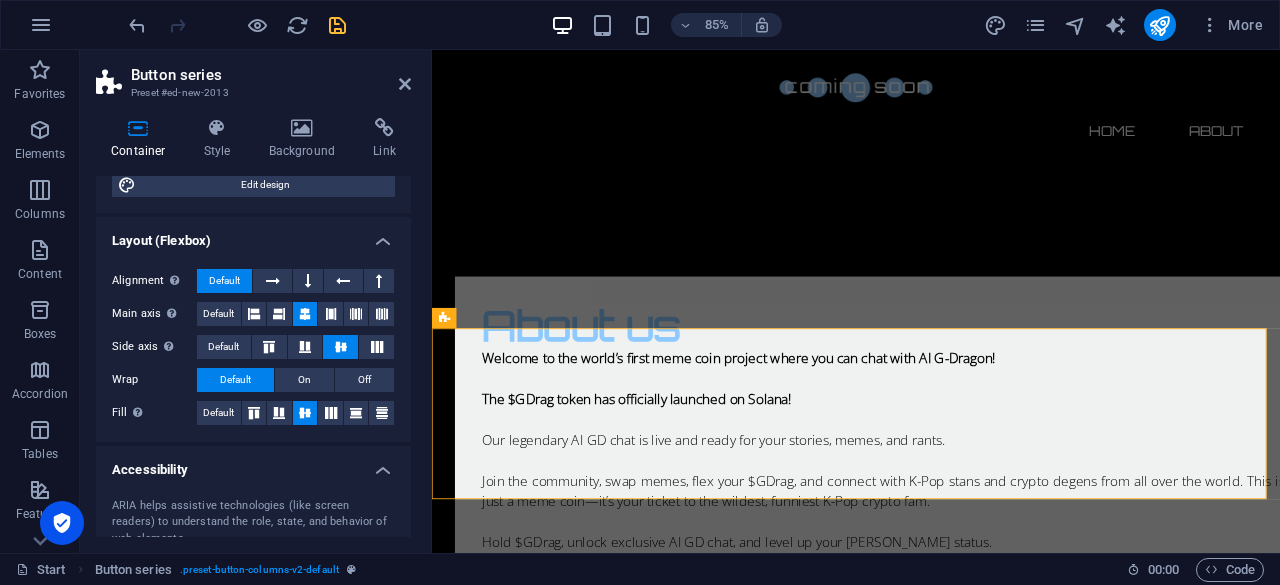 scroll, scrollTop: 412, scrollLeft: 0, axis: vertical 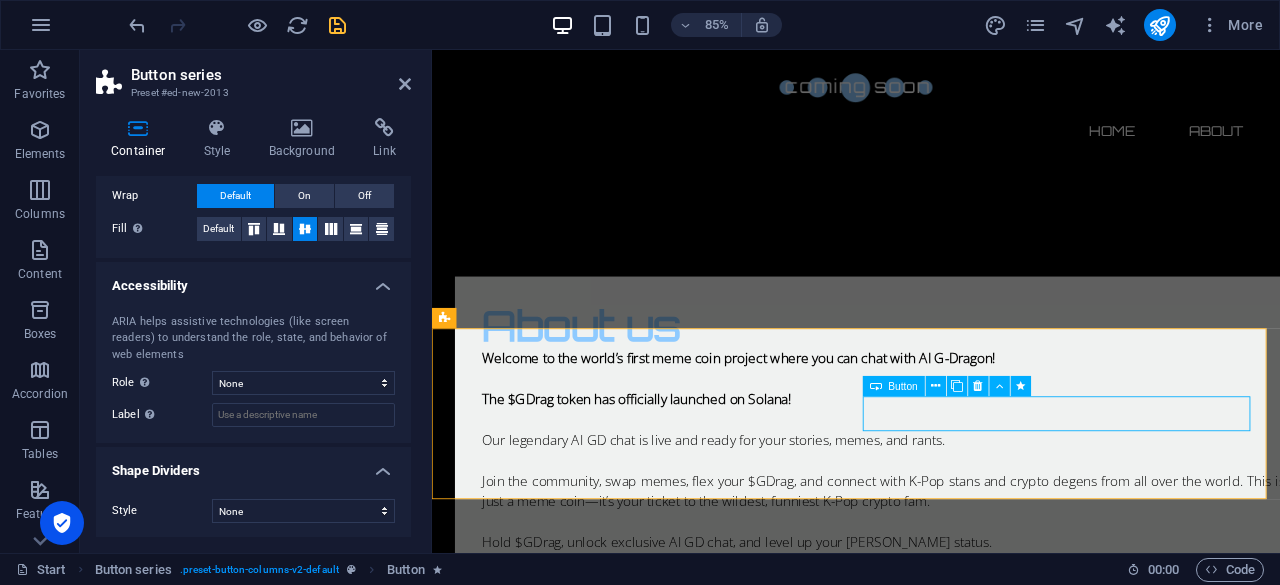 select on "px" 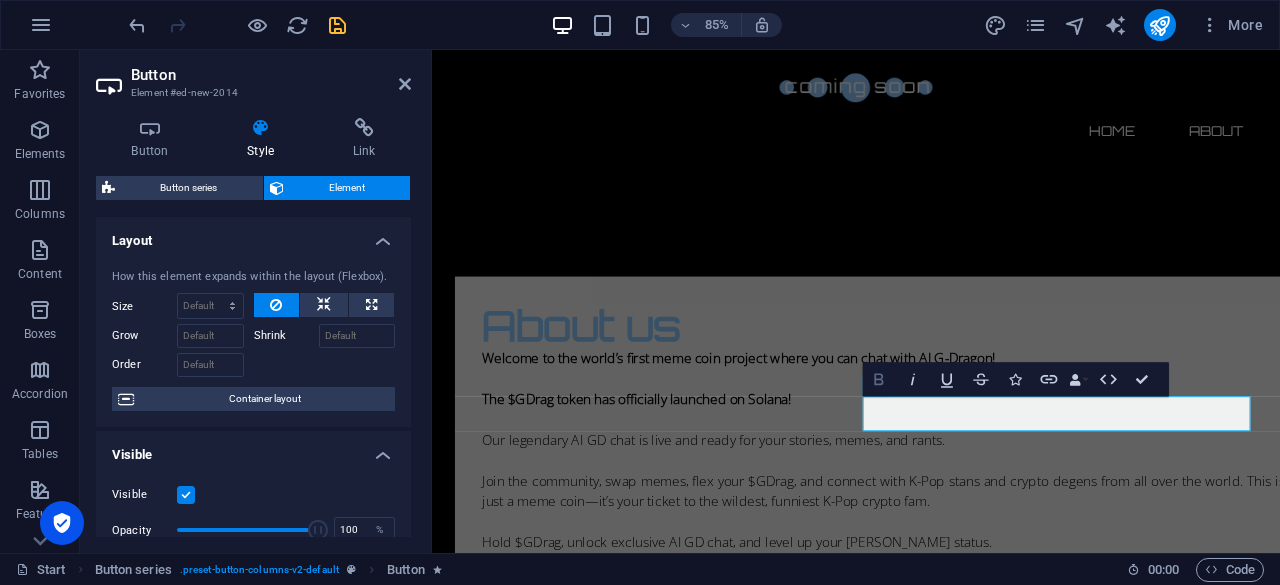 click 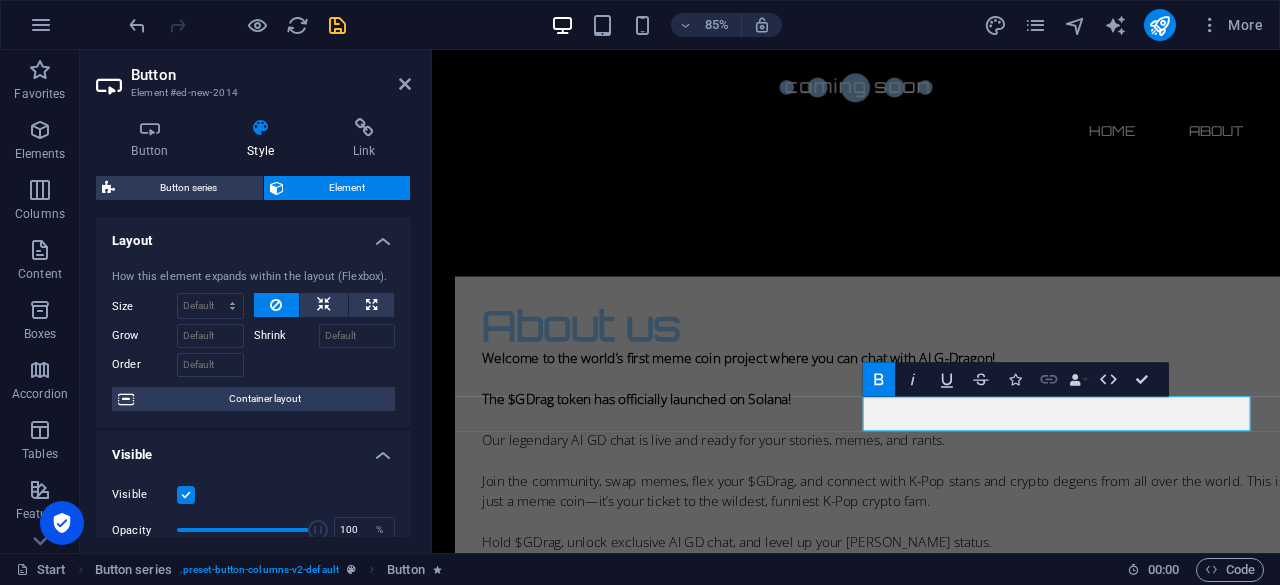 click 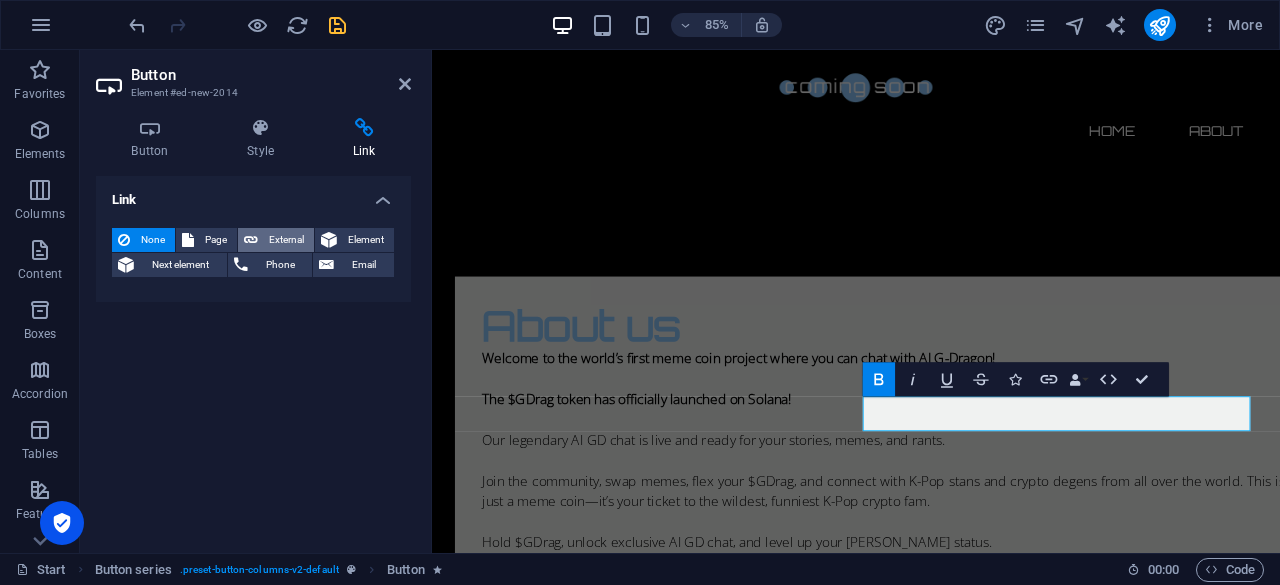 click on "External" at bounding box center [286, 240] 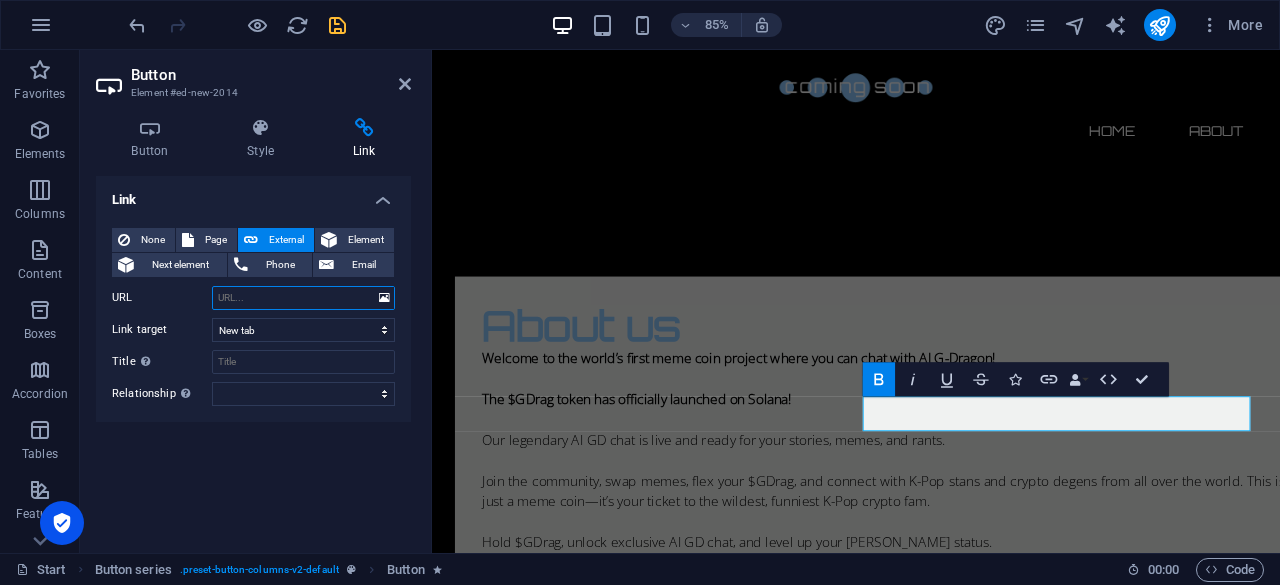 paste on "[URL][DOMAIN_NAME]" 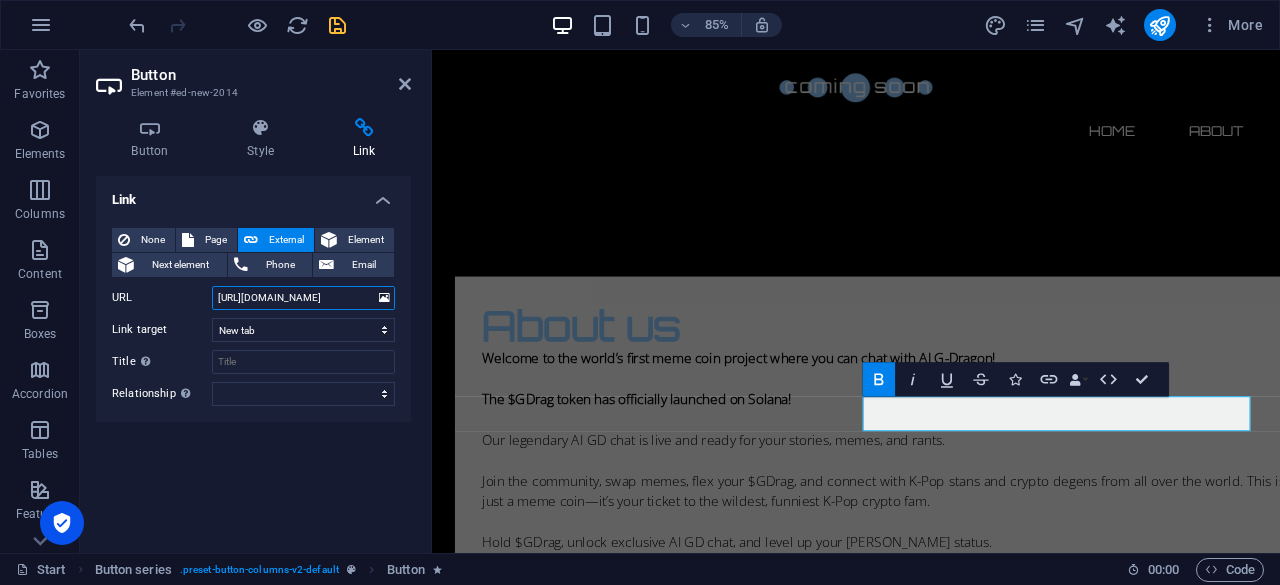 scroll, scrollTop: 0, scrollLeft: 87, axis: horizontal 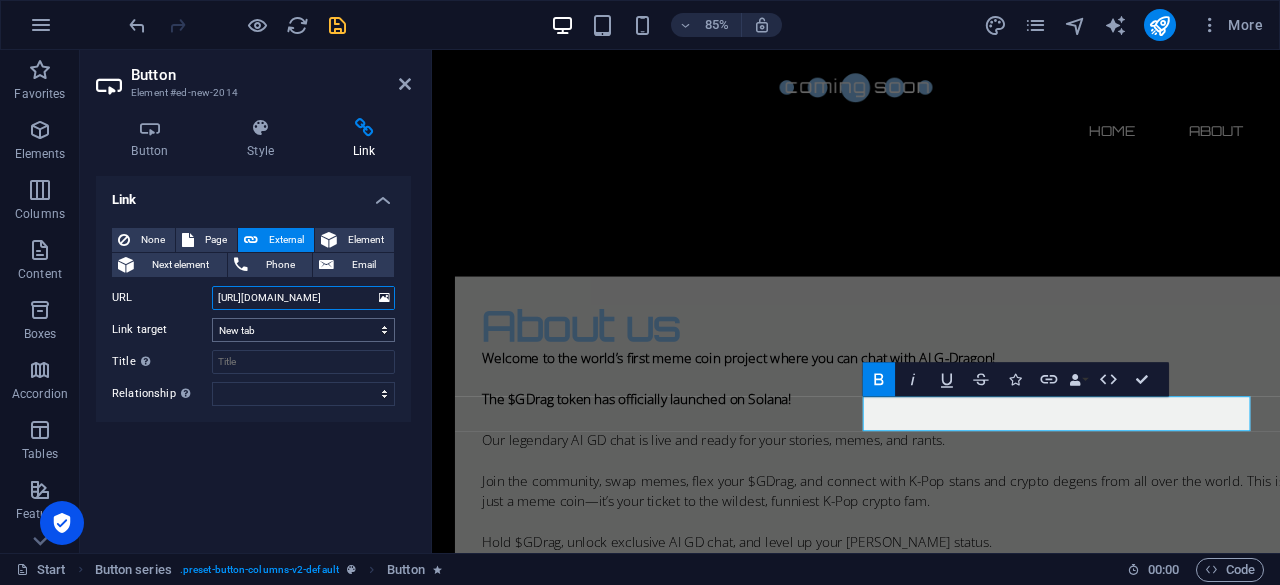 type on "[URL][DOMAIN_NAME]" 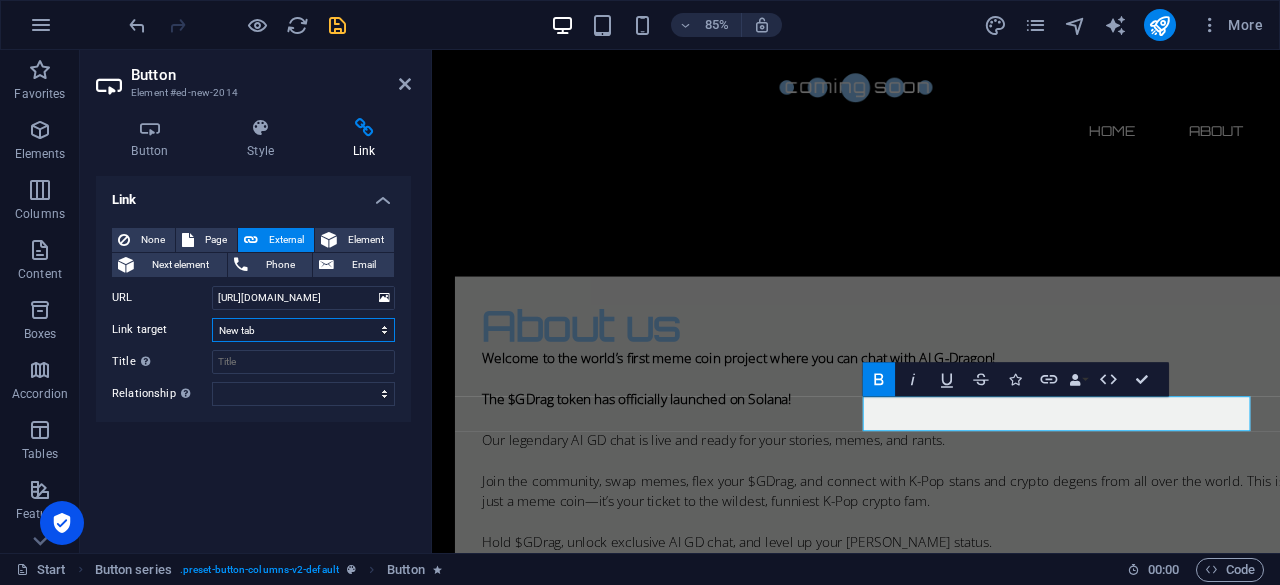 click on "New tab Same tab Overlay" at bounding box center (303, 330) 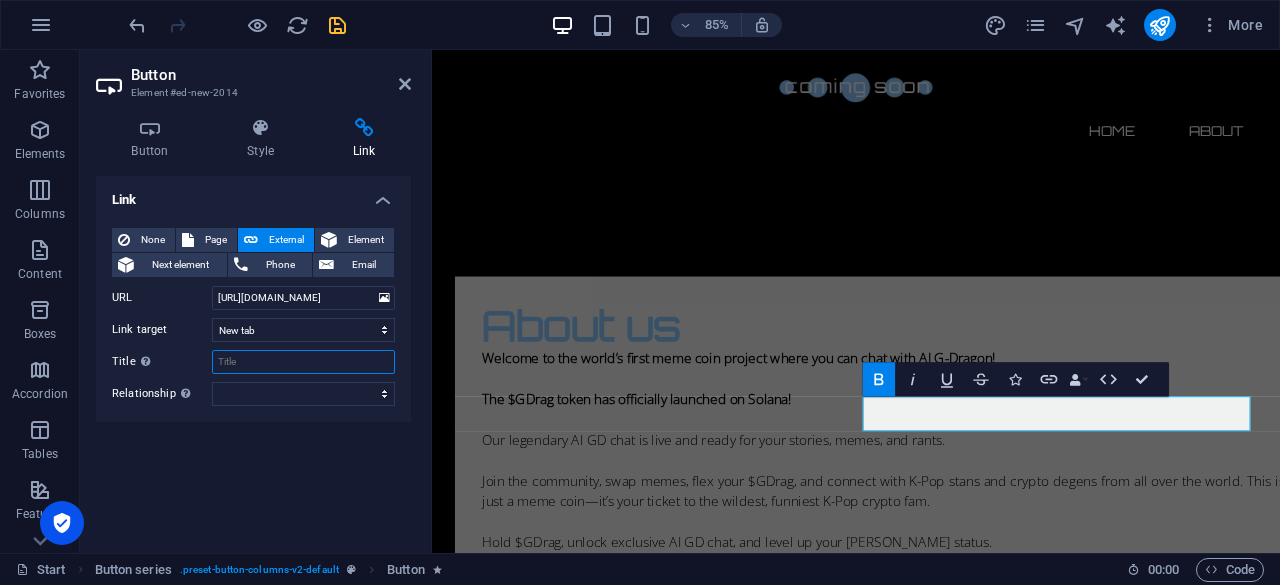 drag, startPoint x: 318, startPoint y: 366, endPoint x: 192, endPoint y: 351, distance: 126.88972 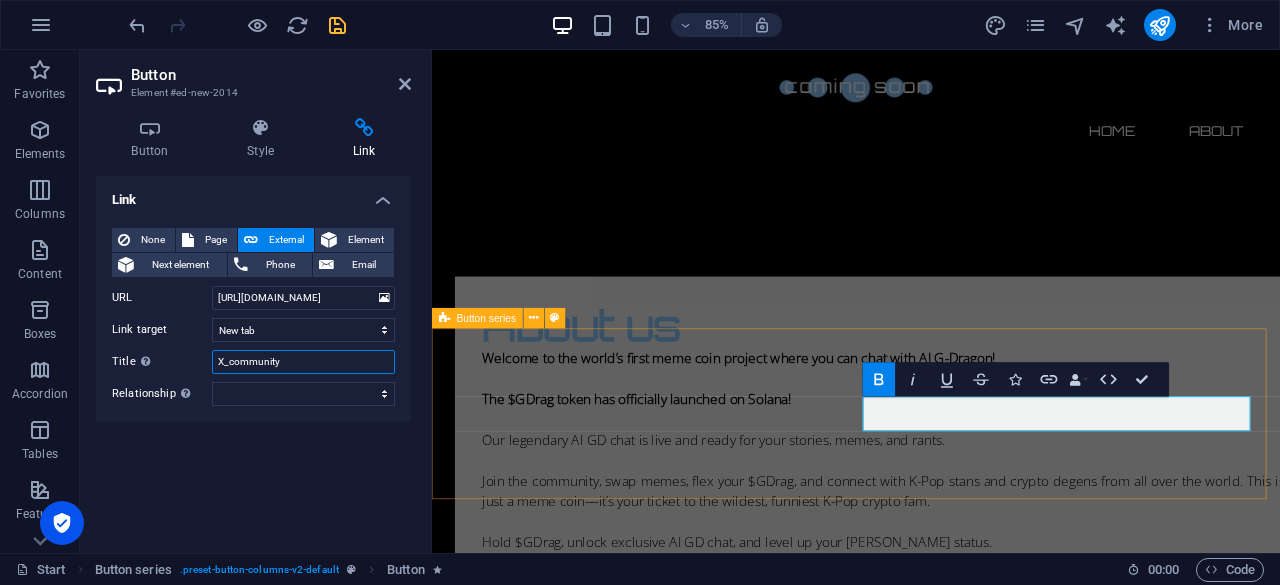 type on "X_community" 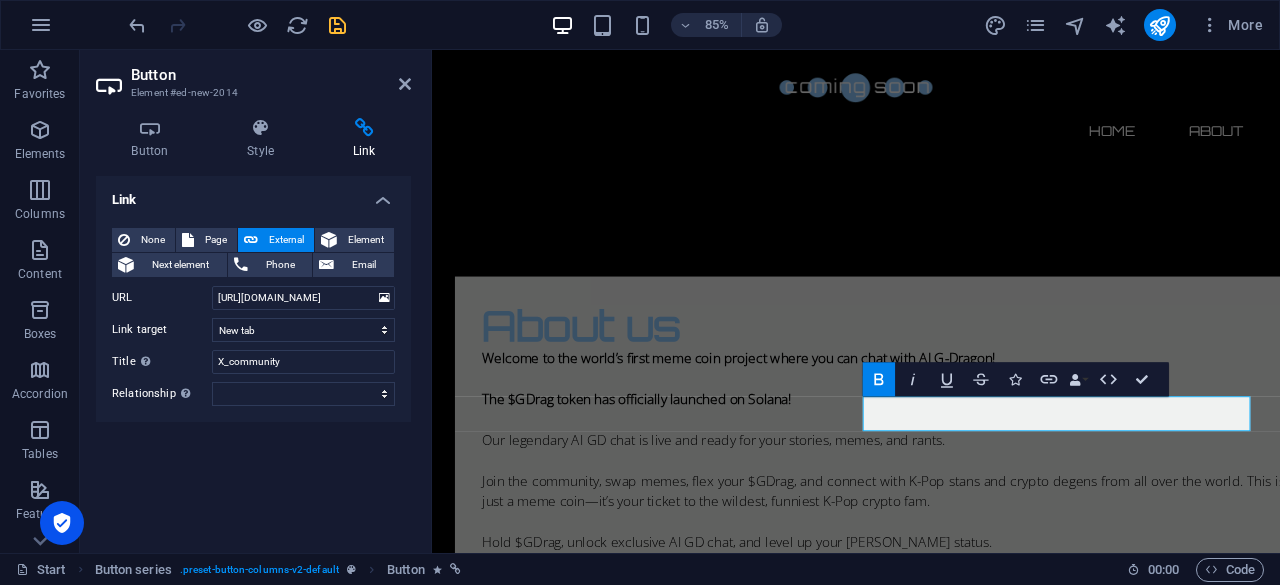 click on "Bold" at bounding box center [879, 379] 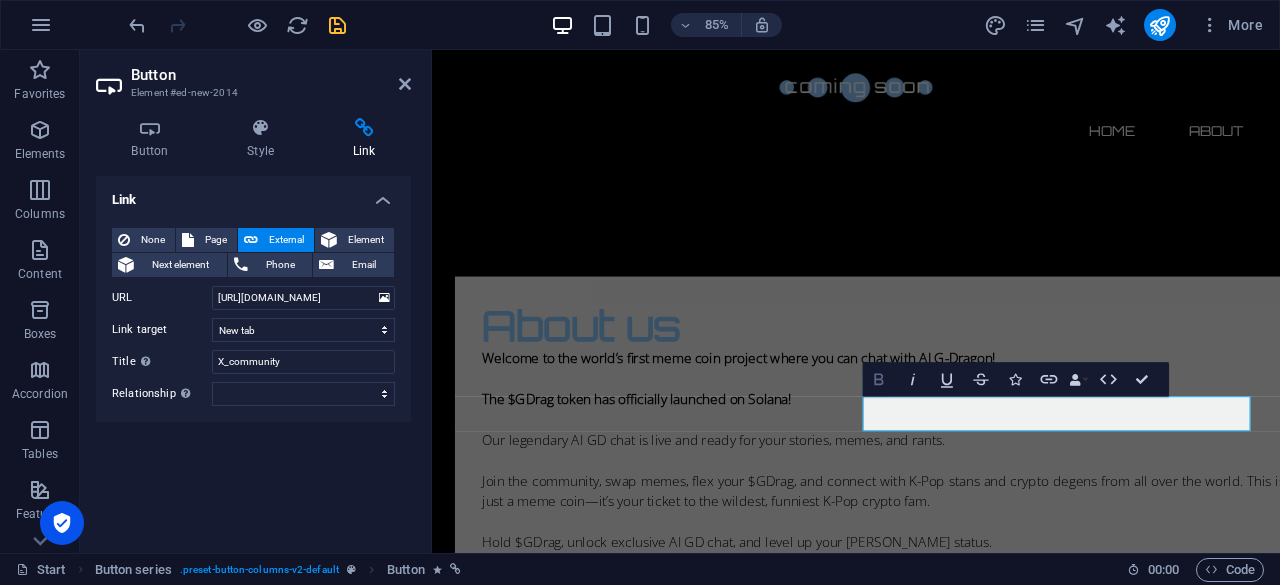 click on "Bold" at bounding box center (879, 379) 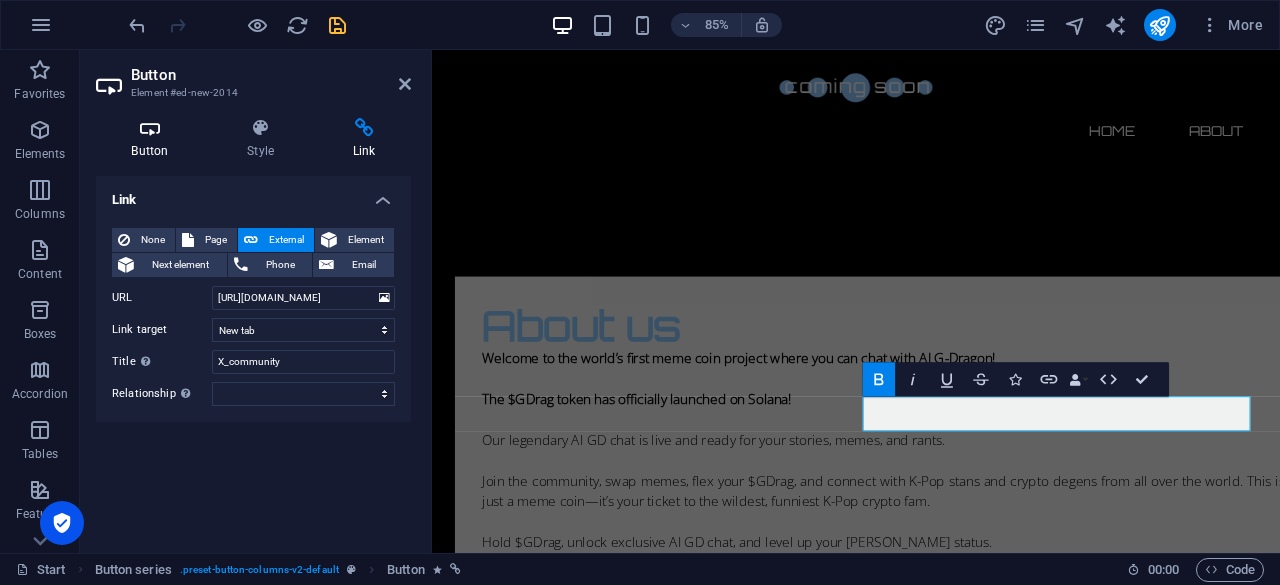 click at bounding box center [150, 128] 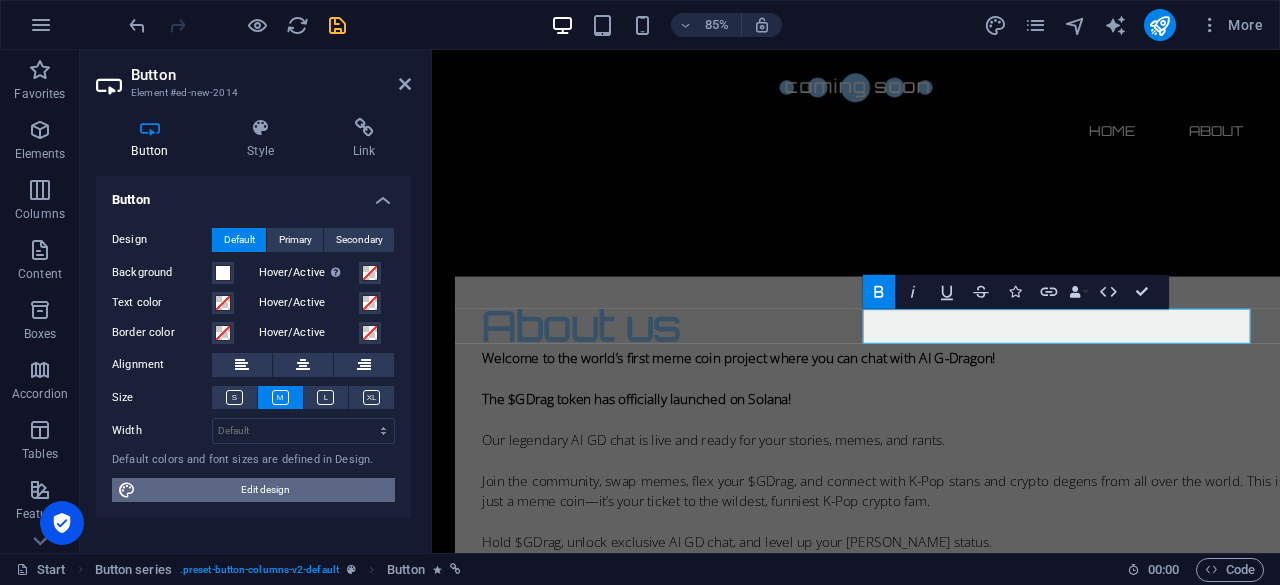 click on "Edit design" at bounding box center [265, 490] 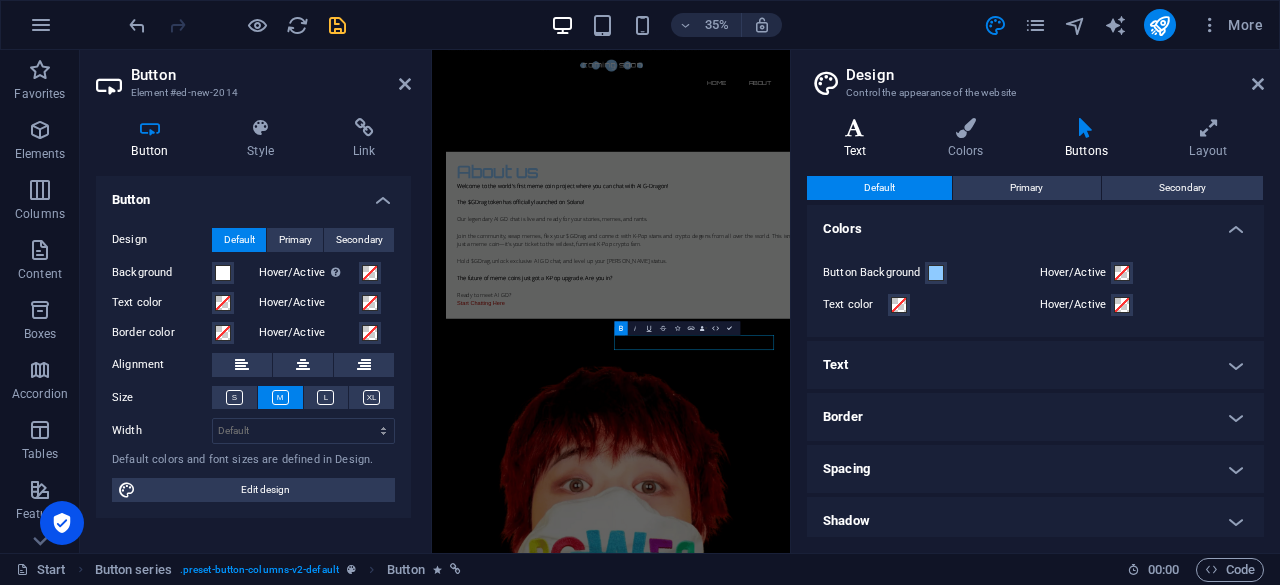 click at bounding box center (855, 128) 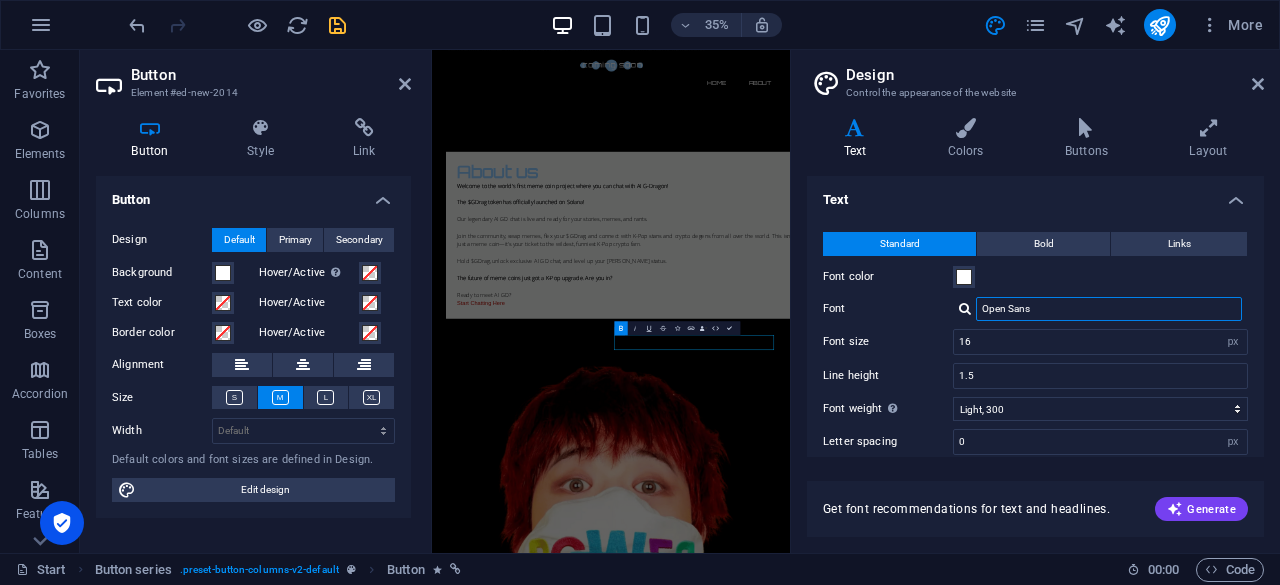 click on "Open Sans" at bounding box center [1109, 309] 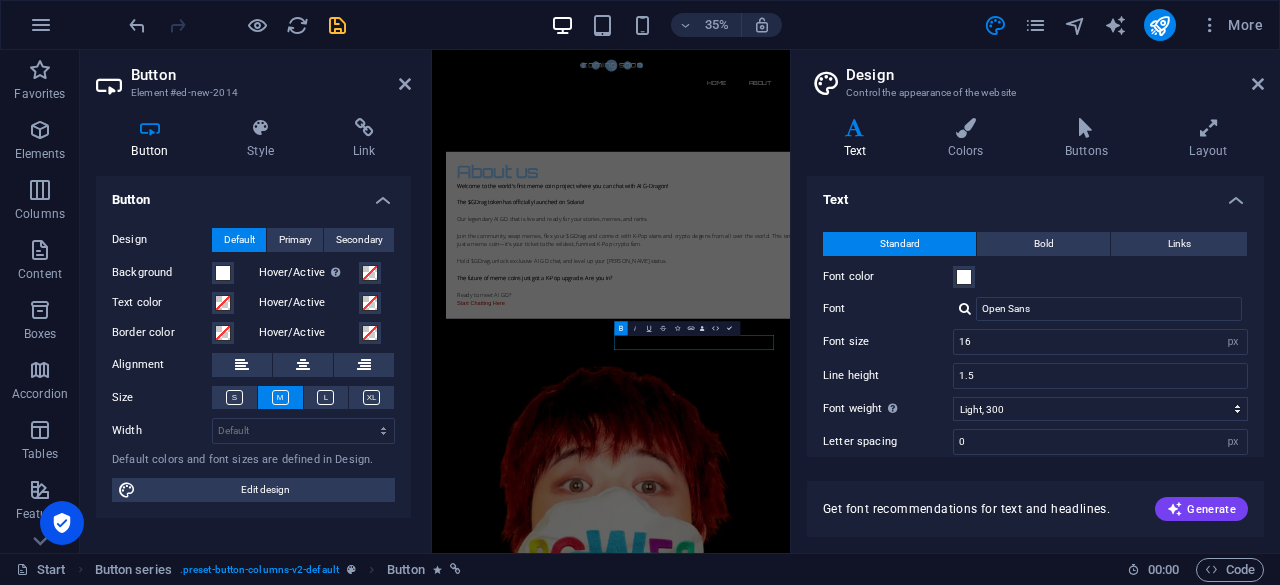 click at bounding box center (965, 308) 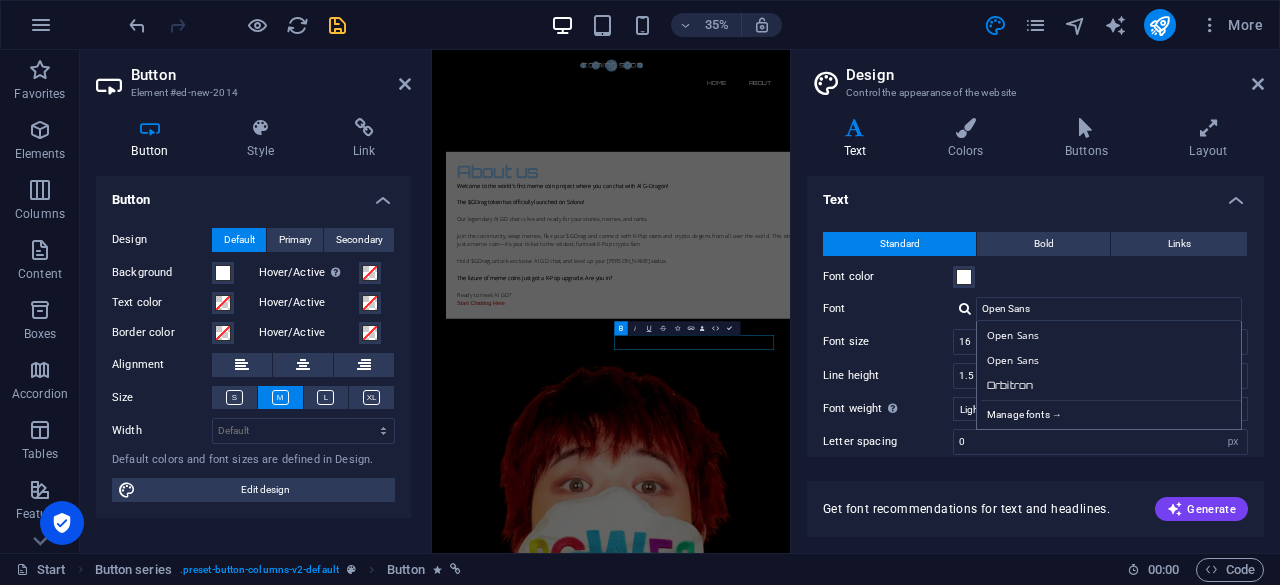 click on "Open Sans Open Sans Orbitron Manage fonts →" at bounding box center [1109, 375] 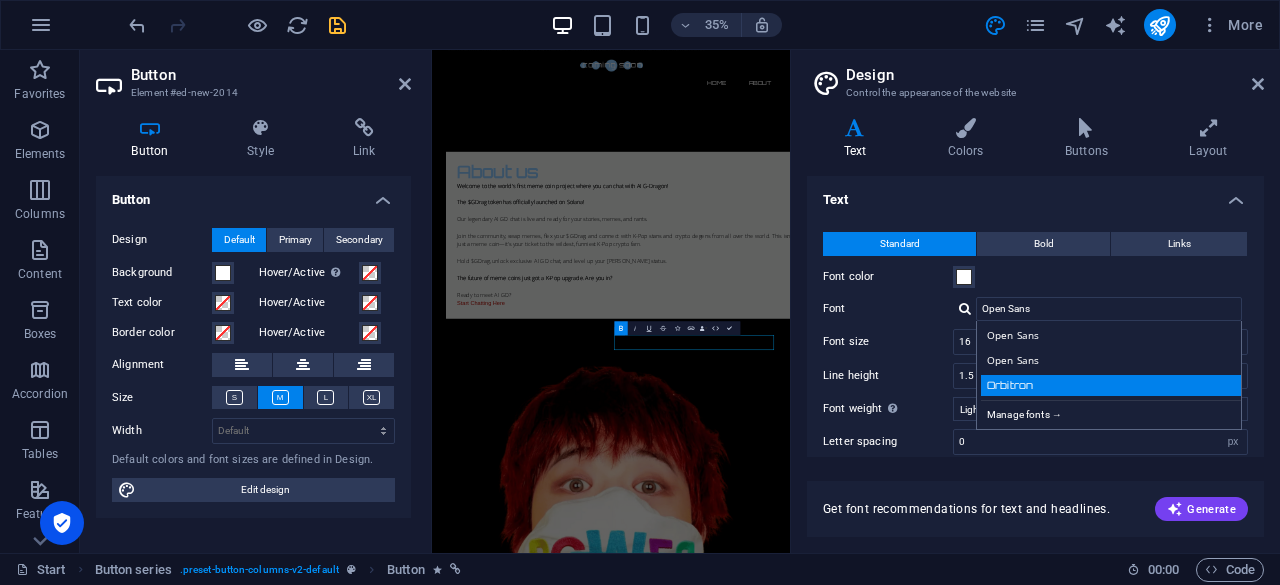 click on "Orbitron" at bounding box center (1113, 385) 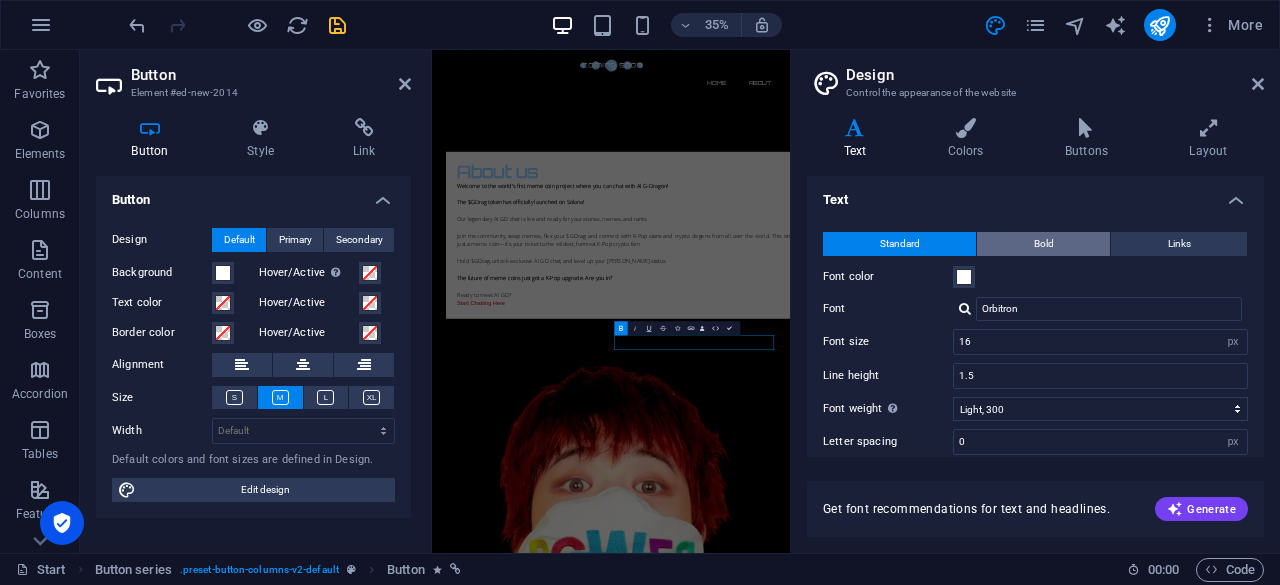 click on "Bold" at bounding box center (1043, 244) 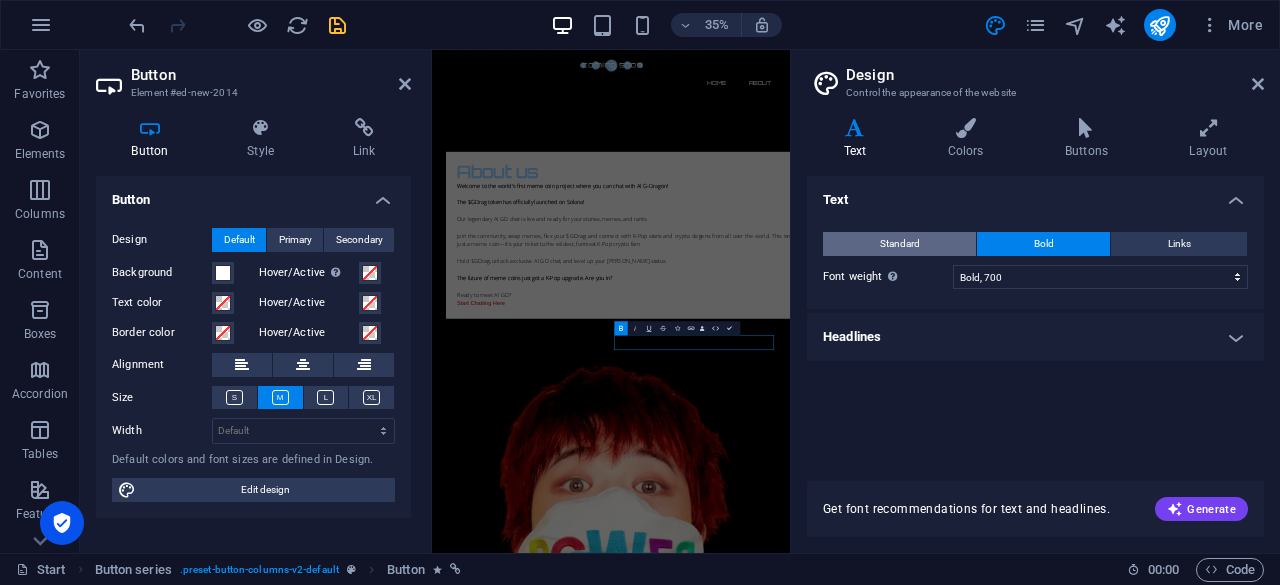 click on "Standard" at bounding box center (899, 244) 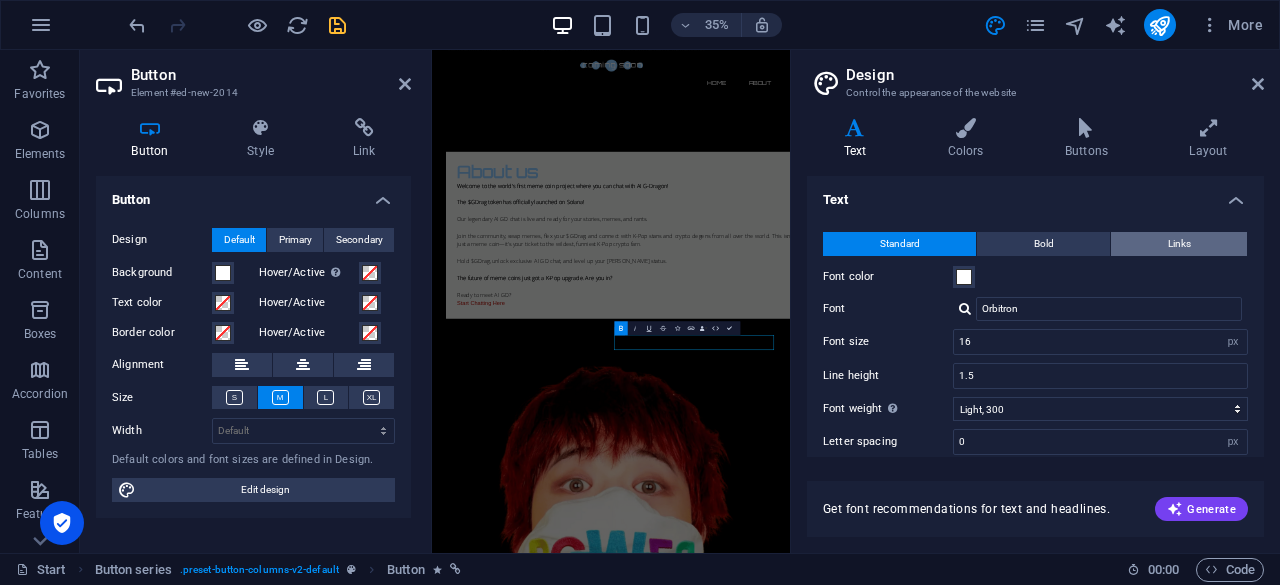 click on "Links" at bounding box center [1179, 244] 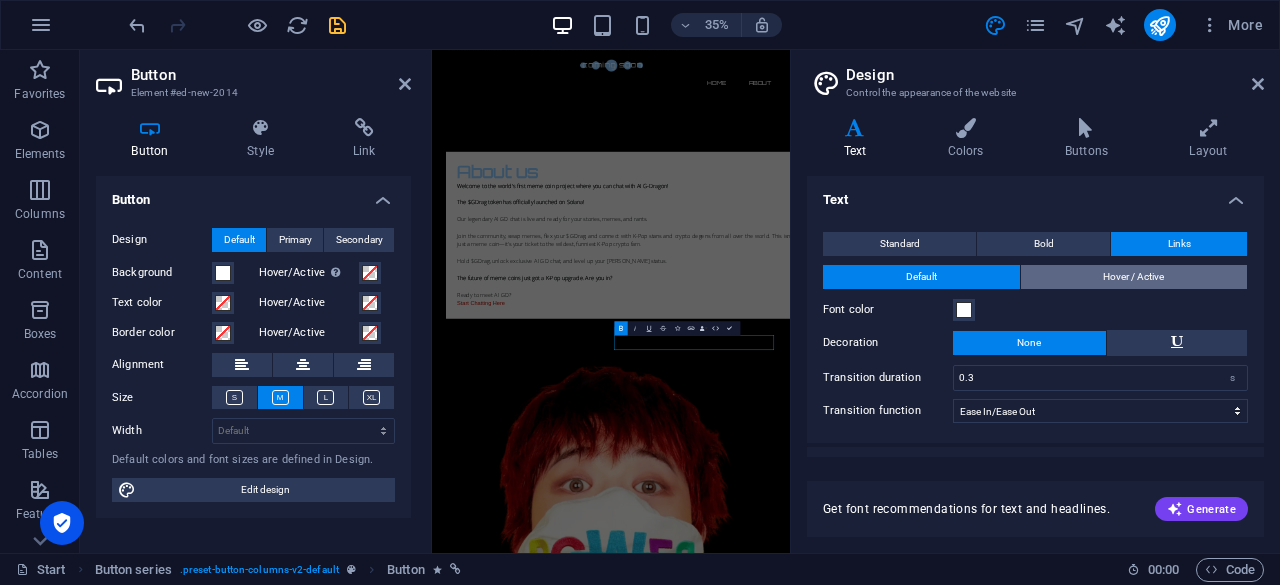 click on "Hover / Active" at bounding box center (1134, 277) 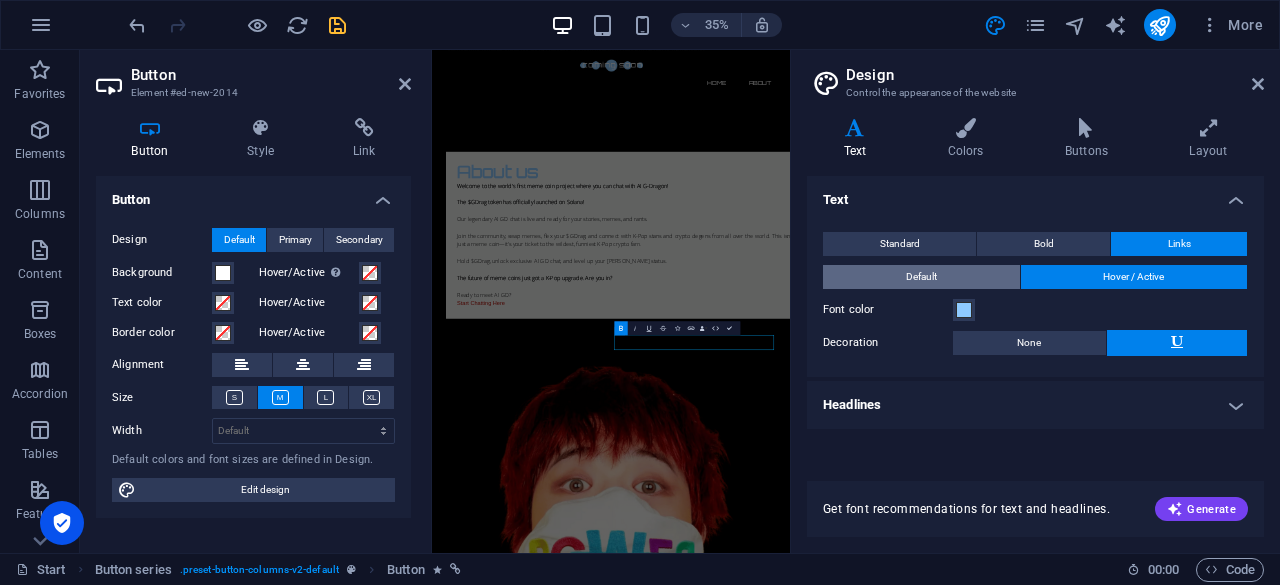 click on "Default" at bounding box center (921, 277) 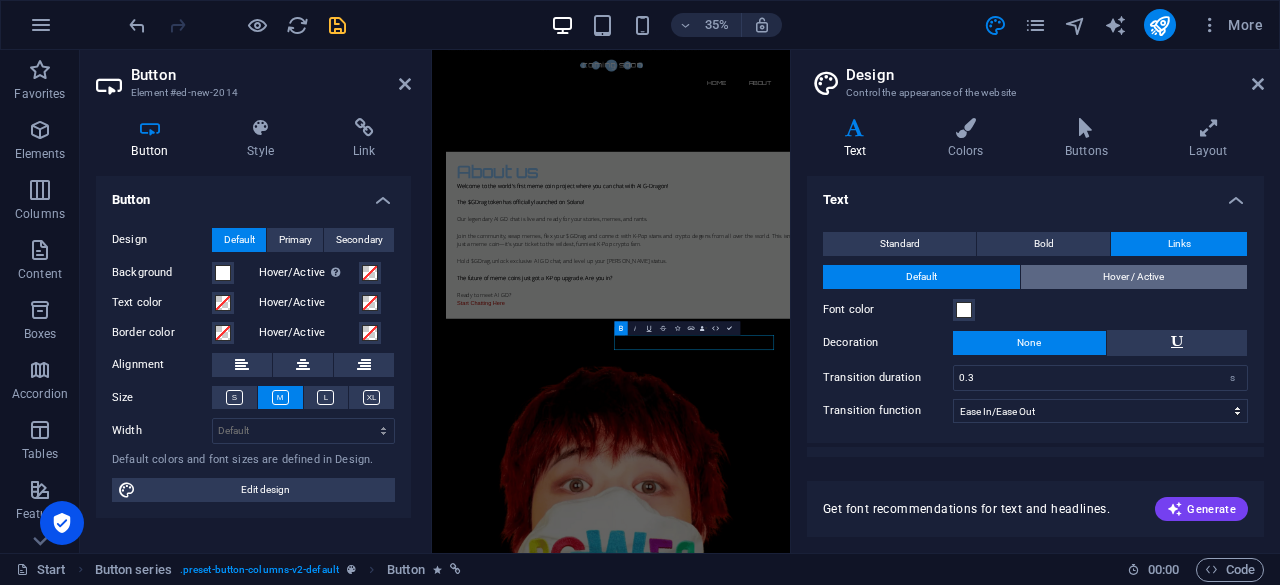 click on "Hover / Active" at bounding box center (1134, 277) 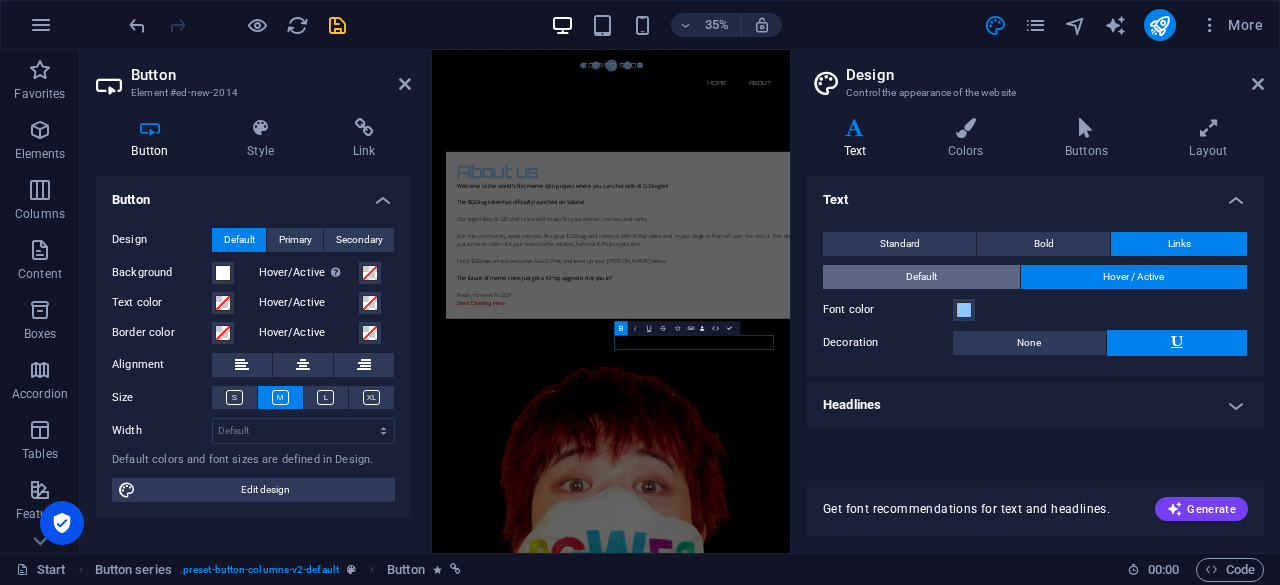 click on "Default" at bounding box center (921, 277) 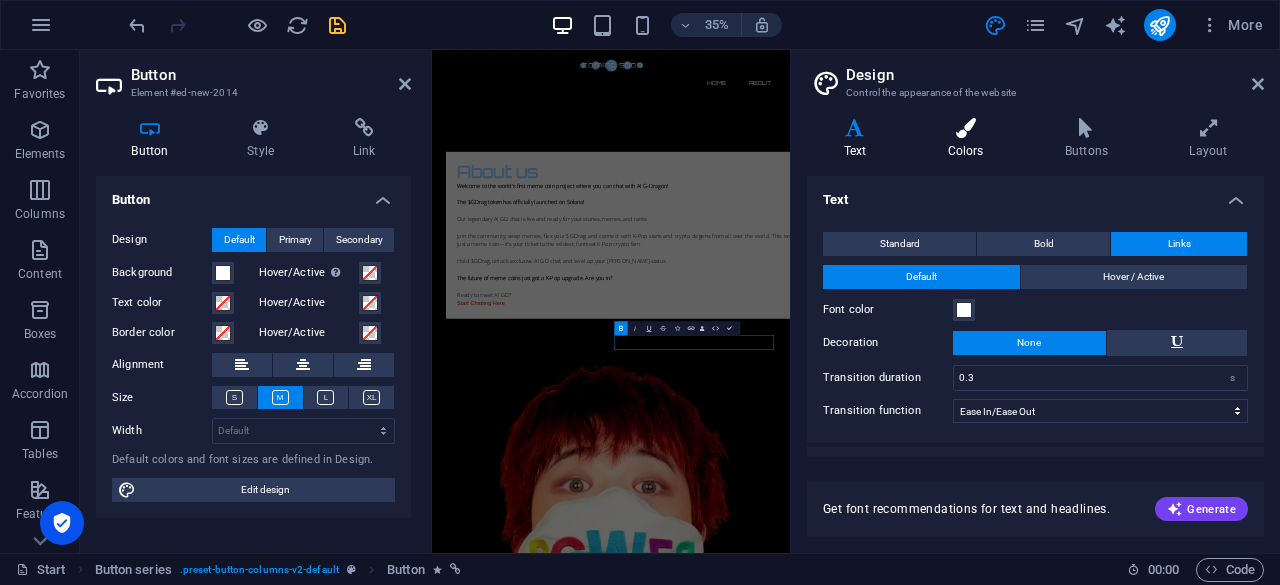 click at bounding box center [965, 128] 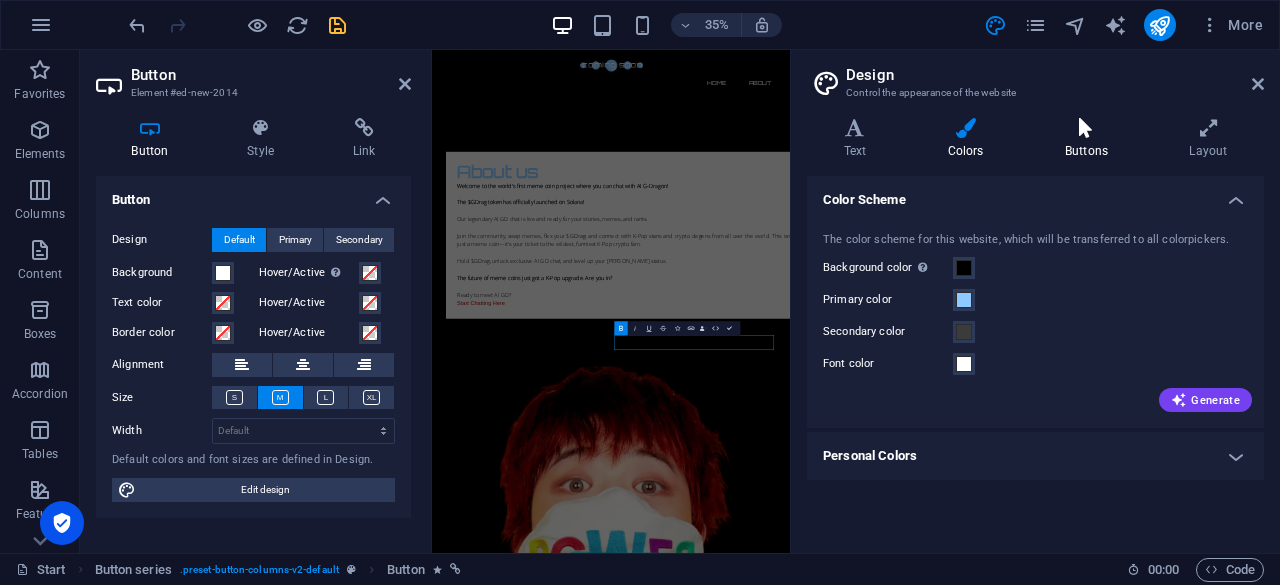 click at bounding box center [1086, 128] 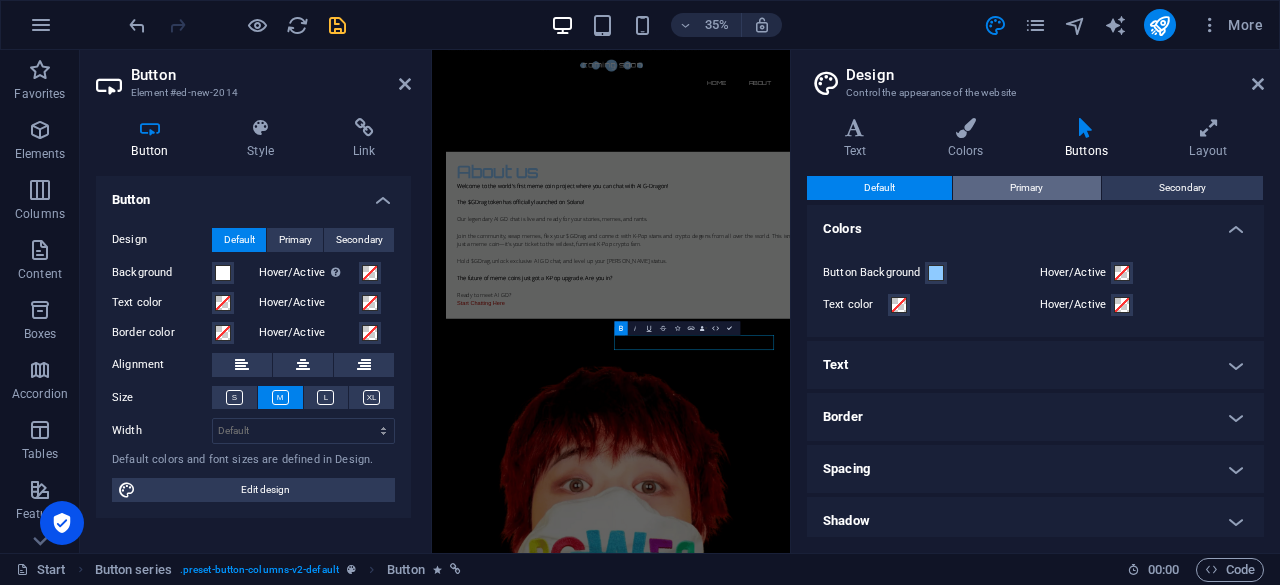 click on "Primary" at bounding box center (1026, 188) 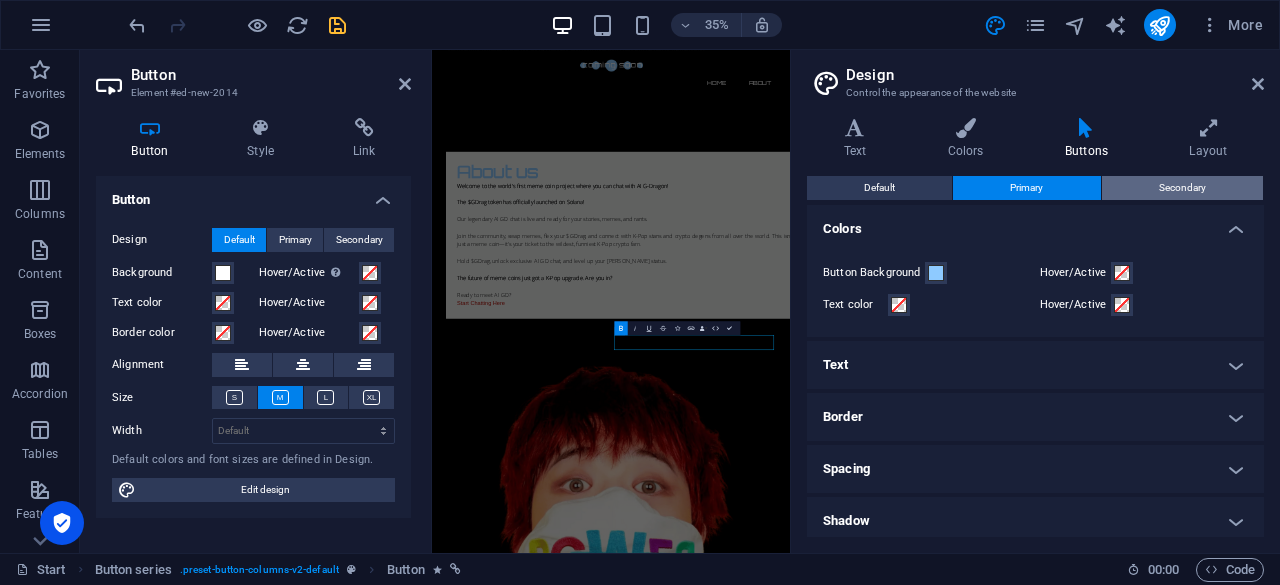 click on "Secondary" at bounding box center (1182, 188) 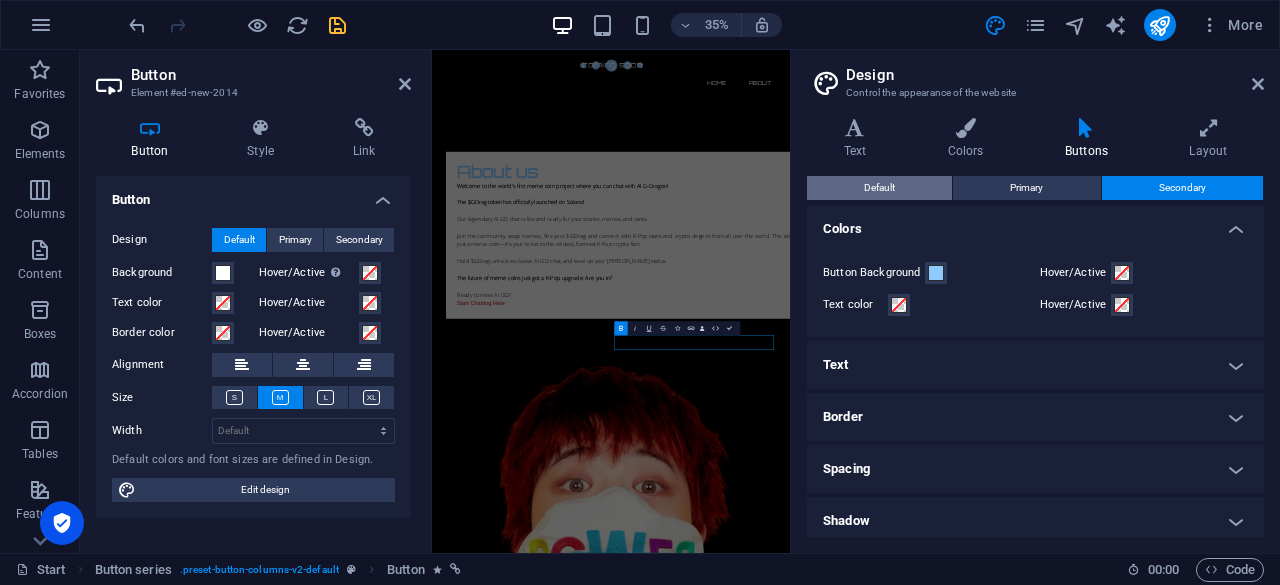 click on "Default" at bounding box center [879, 188] 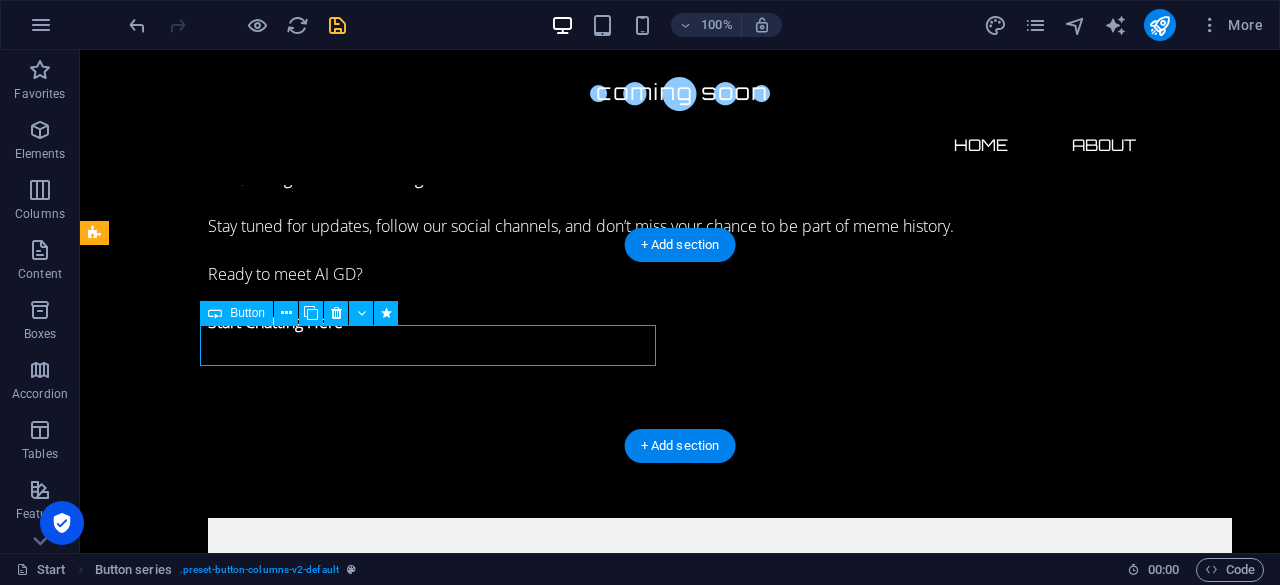 select on "px" 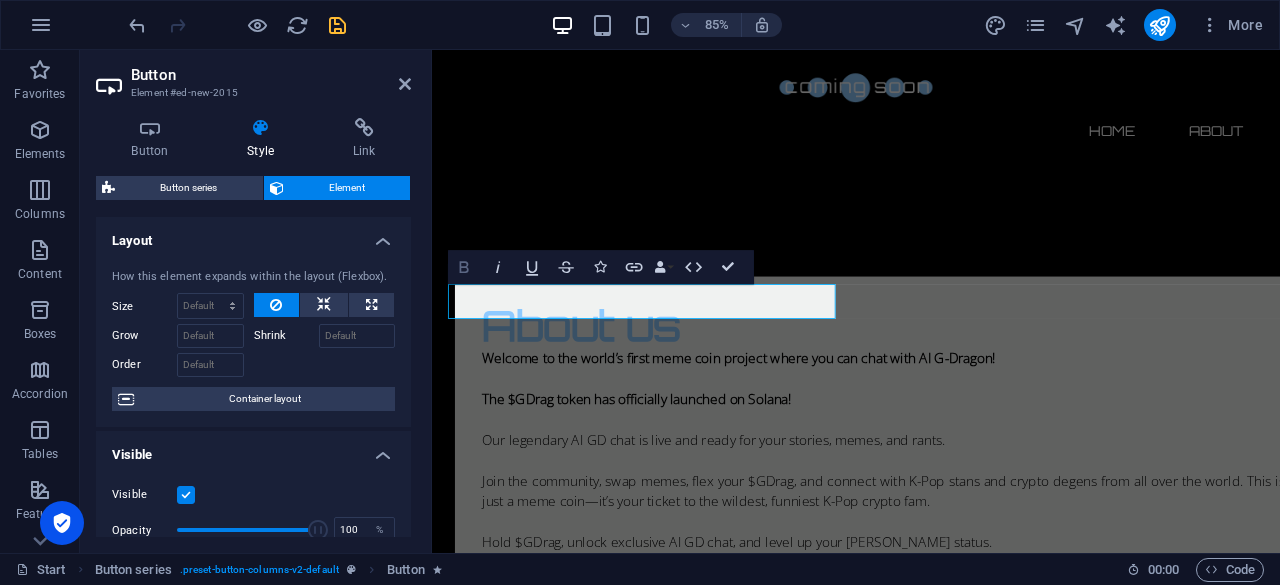 click 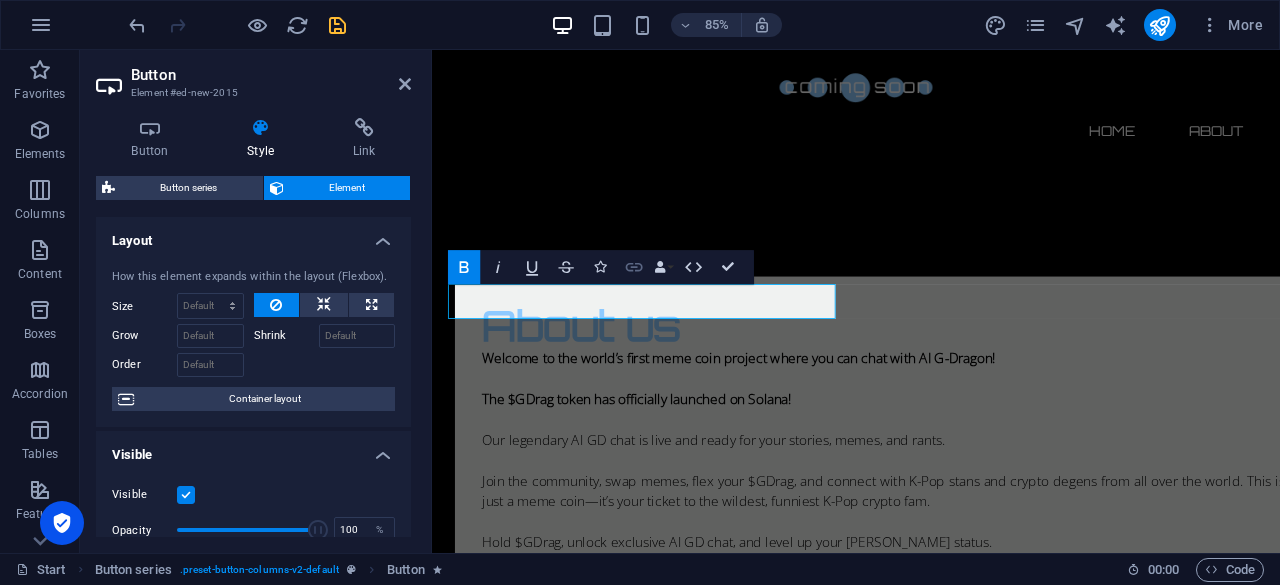 click 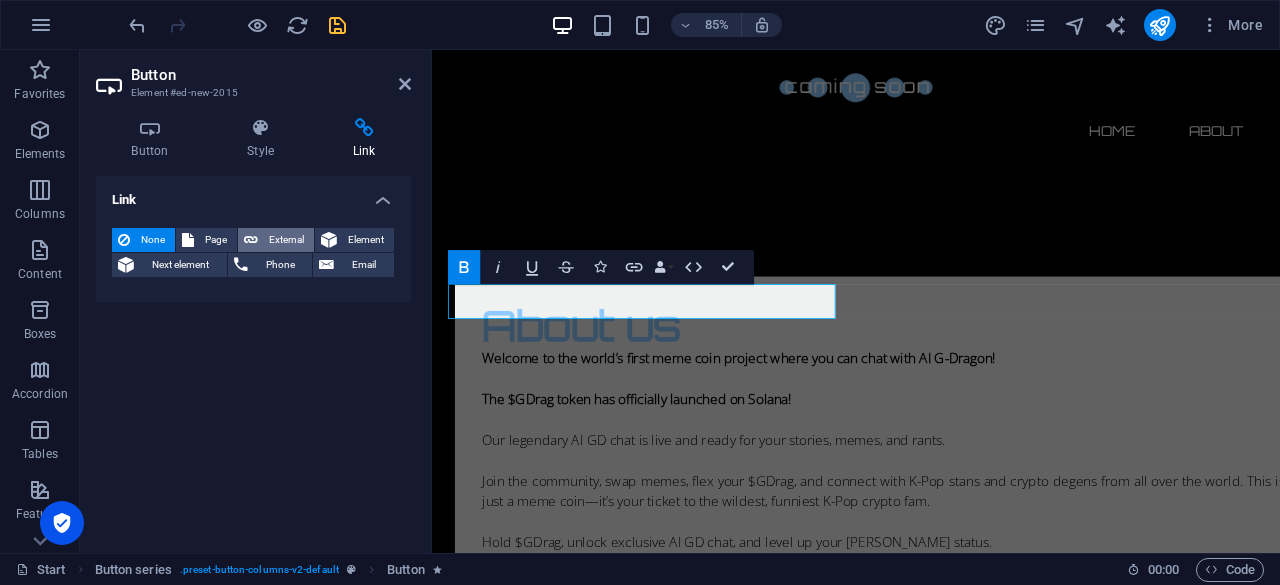click on "External" at bounding box center (286, 240) 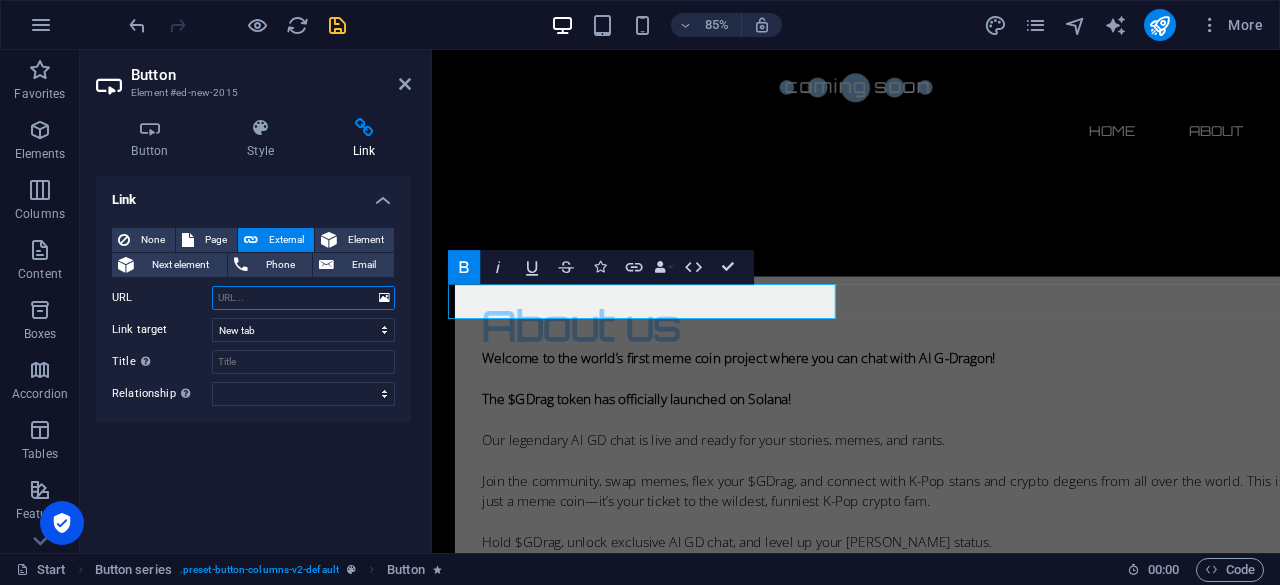paste on "[URL][DOMAIN_NAME]" 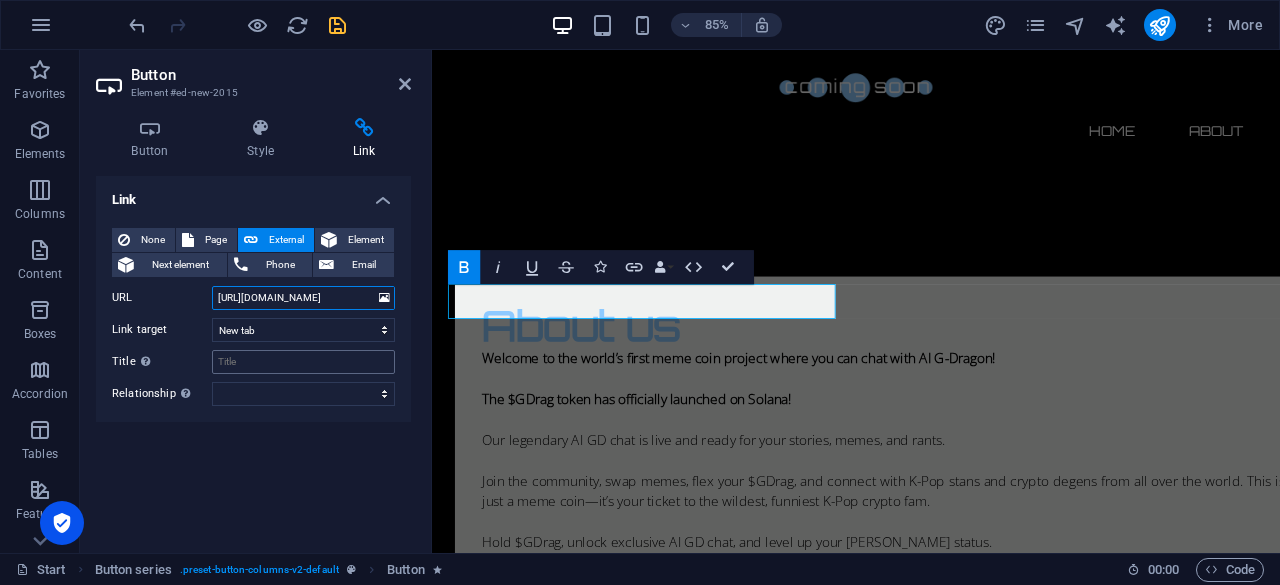 type on "[URL][DOMAIN_NAME]" 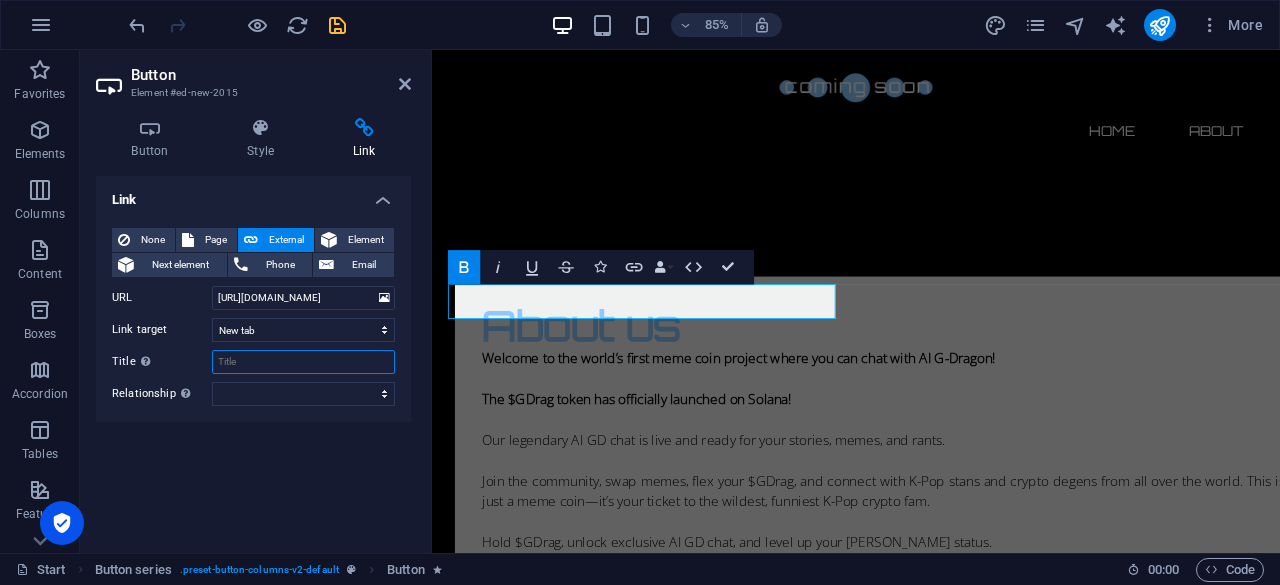click on "Title Additional link description, should not be the same as the link text. The title is most often shown as a tooltip text when the mouse moves over the element. Leave empty if uncertain." at bounding box center [303, 362] 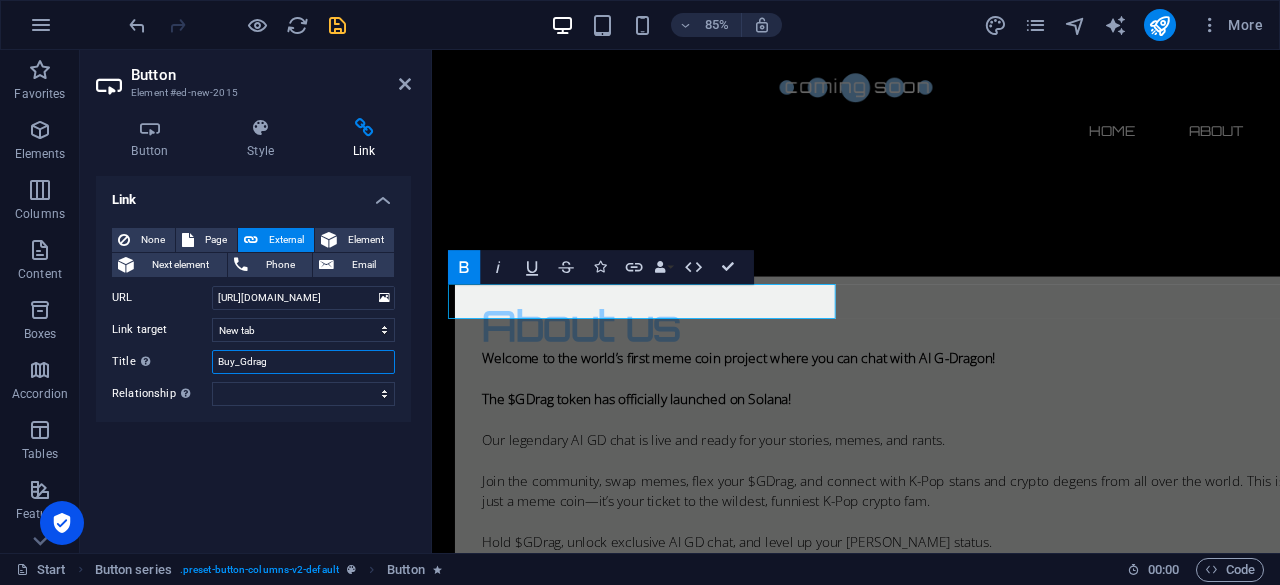 type on "Buy_Gdrag" 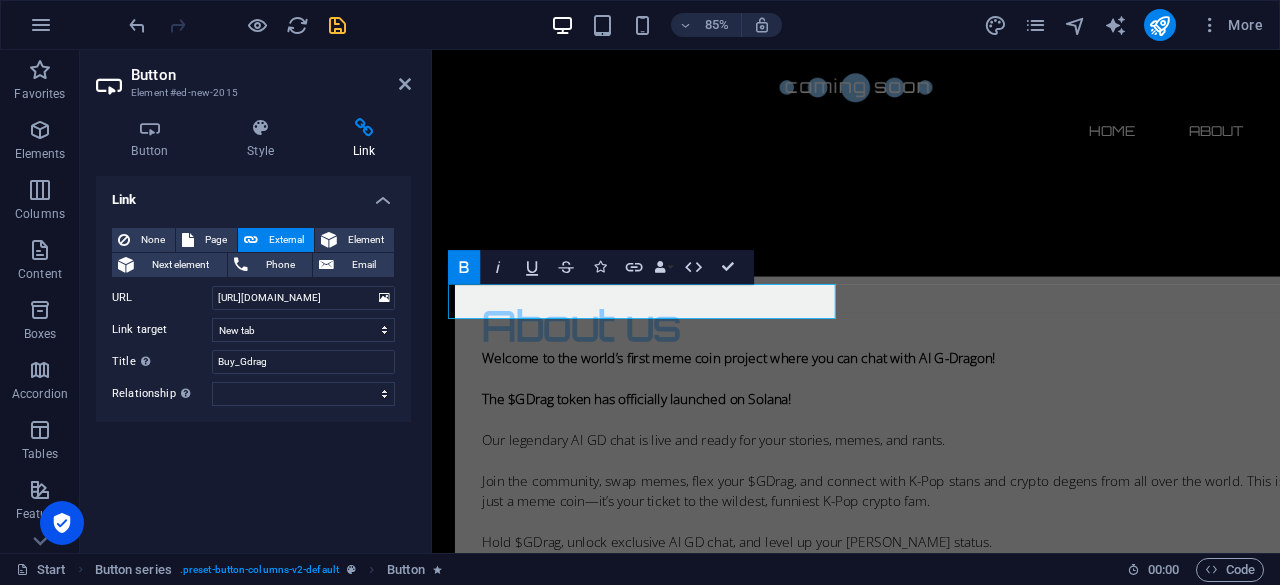 click on "Link None Page External Element Next element Phone Email Page Start Element
URL [URL][DOMAIN_NAME] Phone Email Link target New tab Same tab Overlay Title Additional link description, should not be the same as the link text. The title is most often shown as a tooltip text when the mouse moves over the element. Leave empty if uncertain. Buy_Gdrag Relationship Sets the  relationship of this link to the link target . For example, the value "nofollow" instructs search engines not to follow the link. Can be left empty. alternate author bookmark external help license next nofollow noreferrer noopener prev search tag" at bounding box center (253, 356) 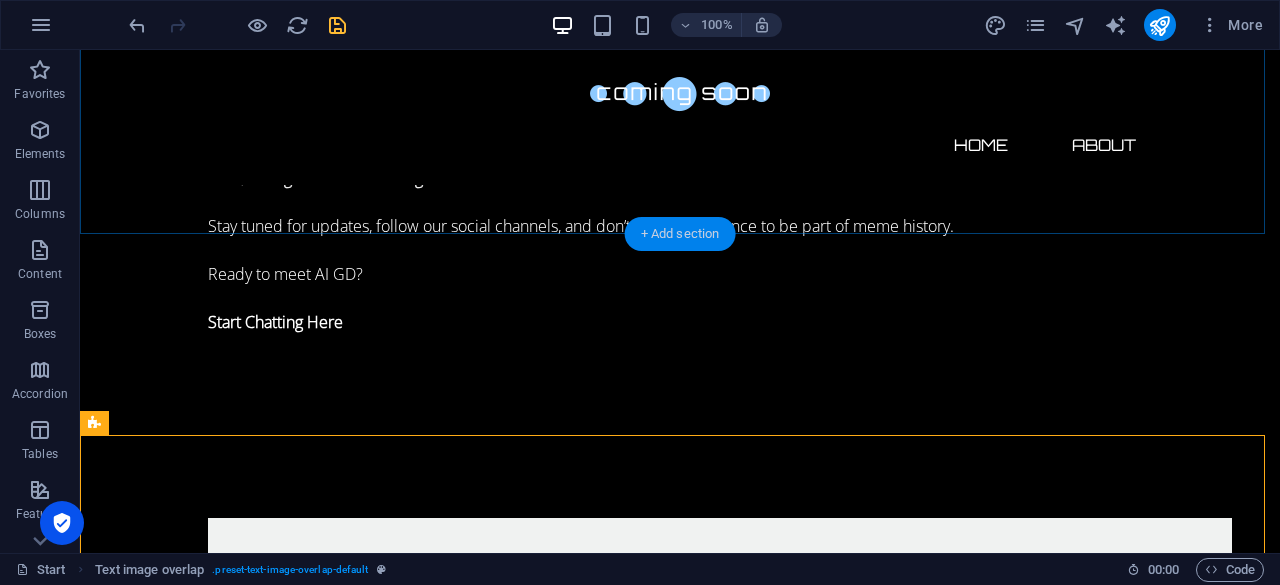 click on "+ Add section" at bounding box center [680, 234] 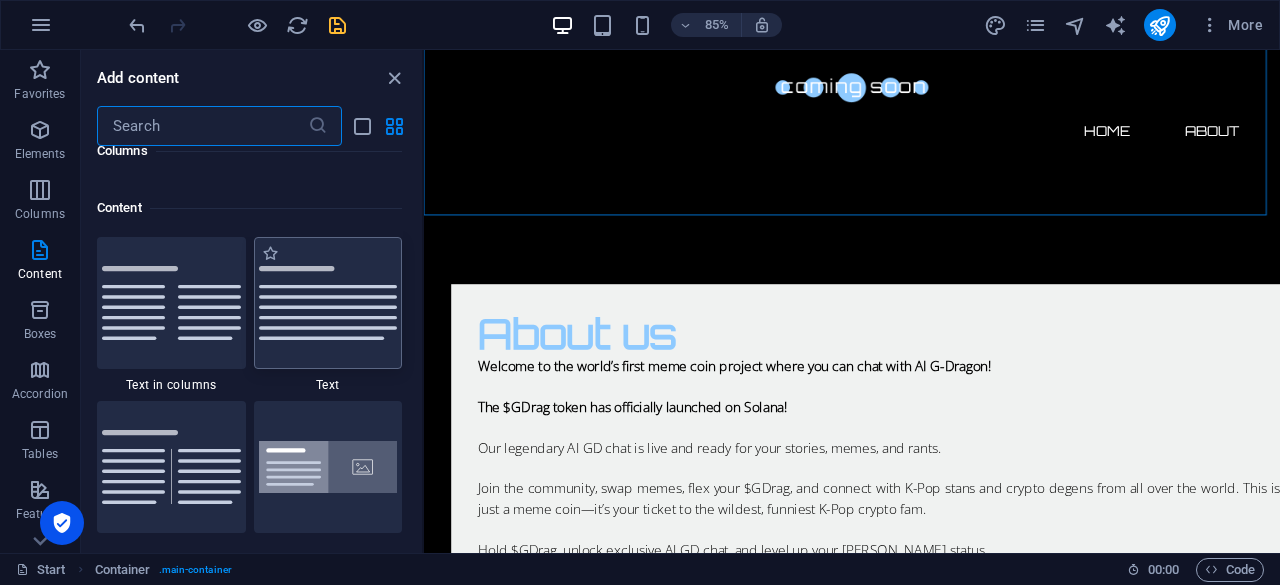 scroll, scrollTop: 3463, scrollLeft: 0, axis: vertical 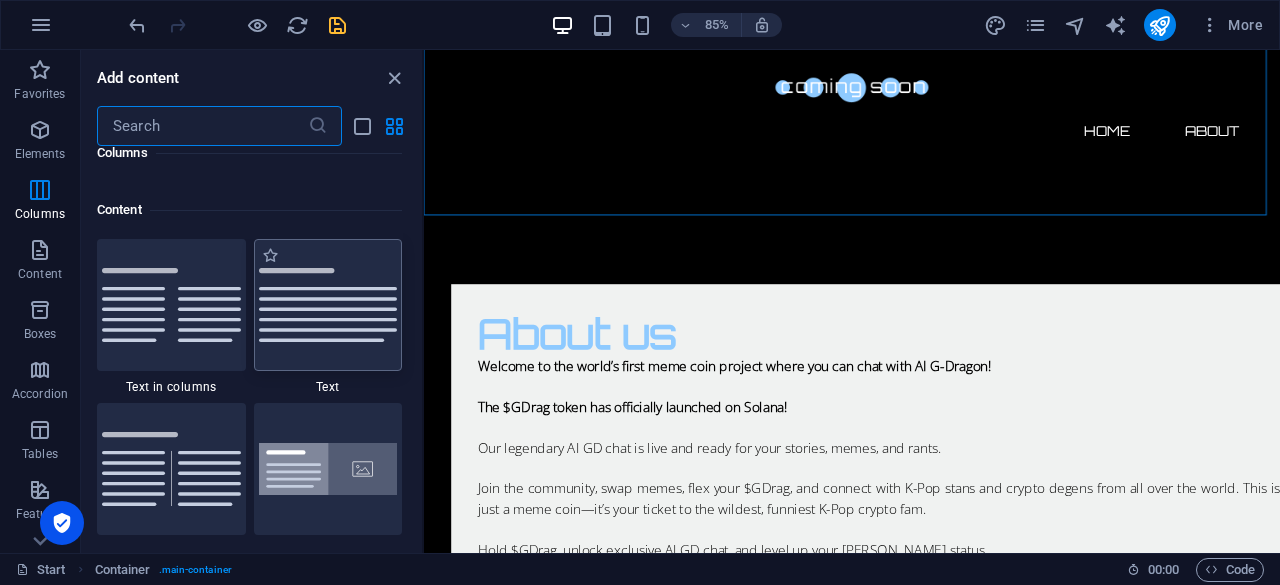 click at bounding box center [328, 305] 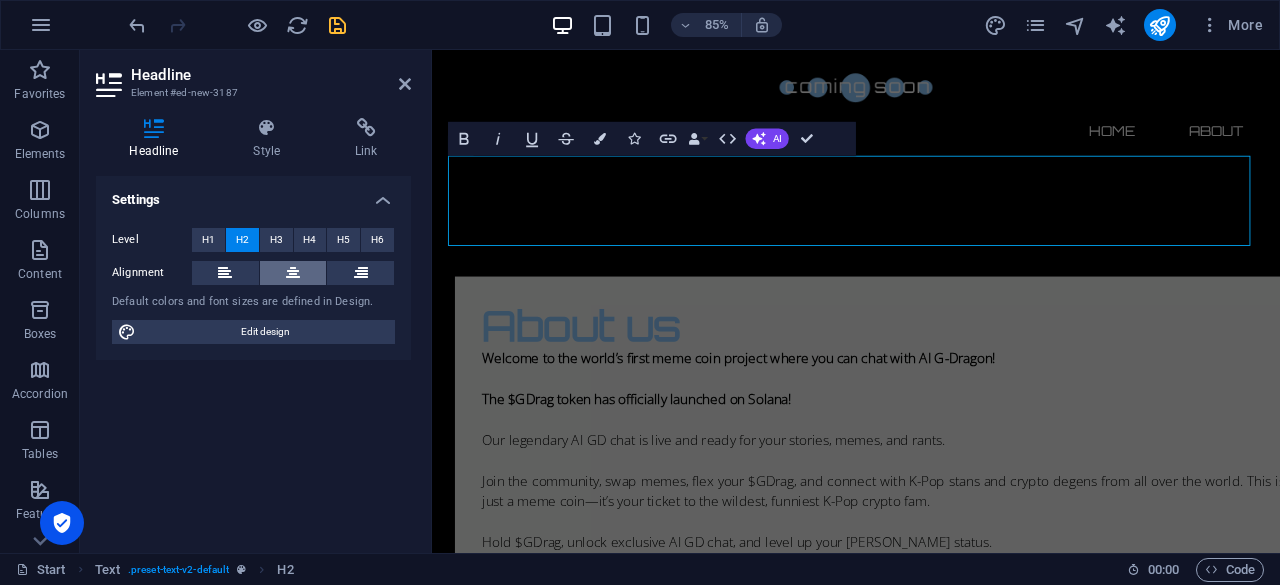 click at bounding box center [293, 273] 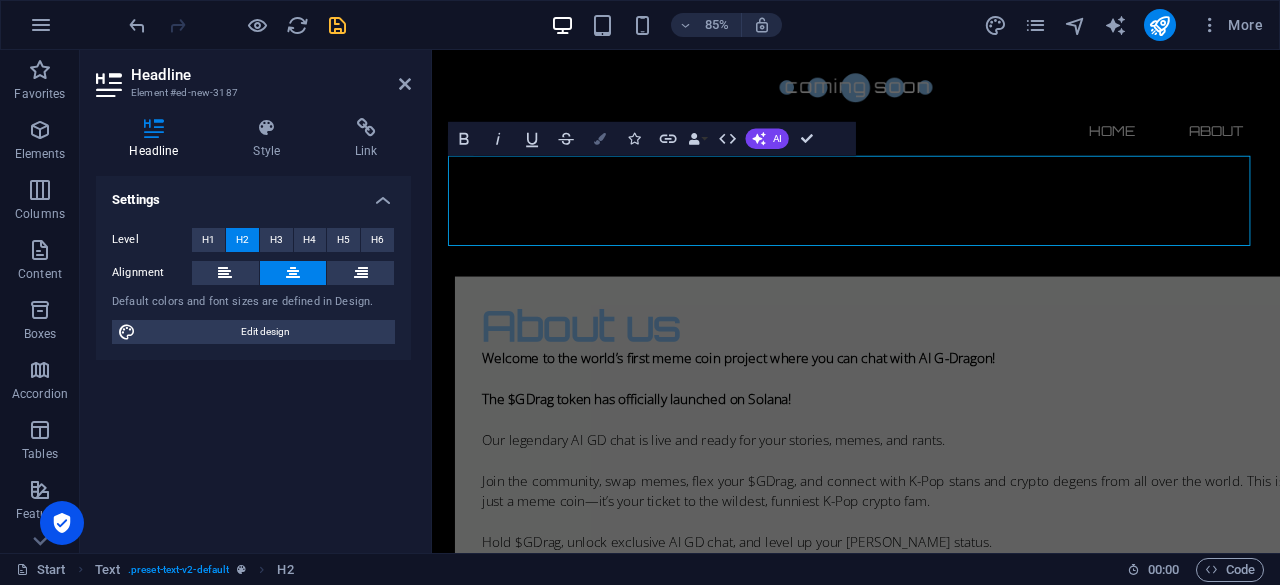 click at bounding box center (600, 139) 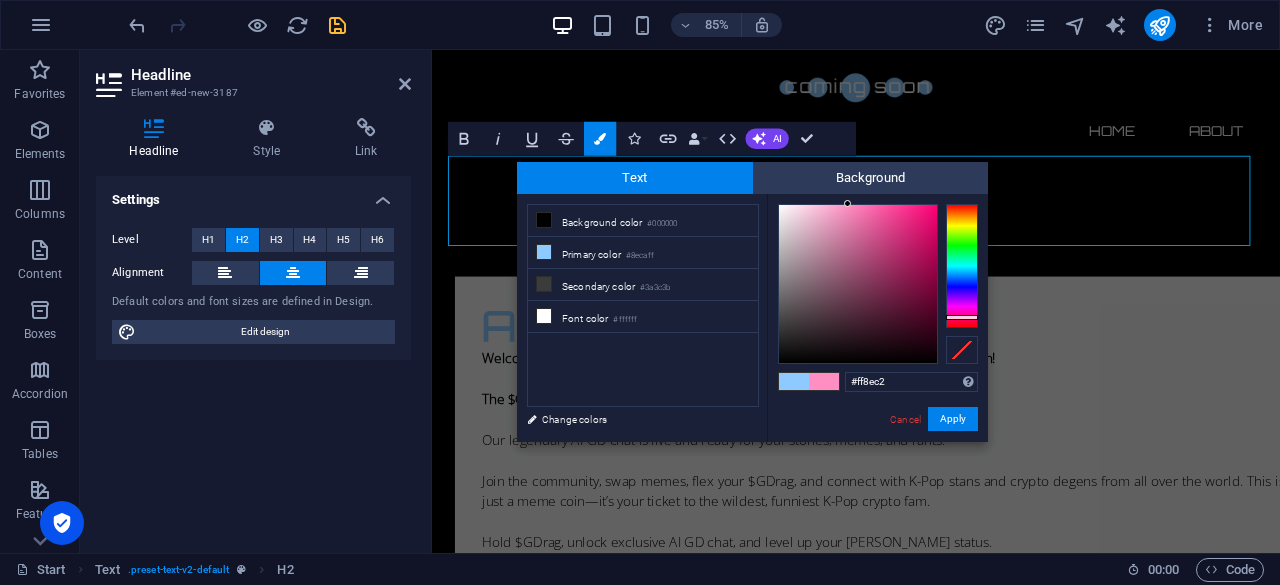 click at bounding box center [962, 266] 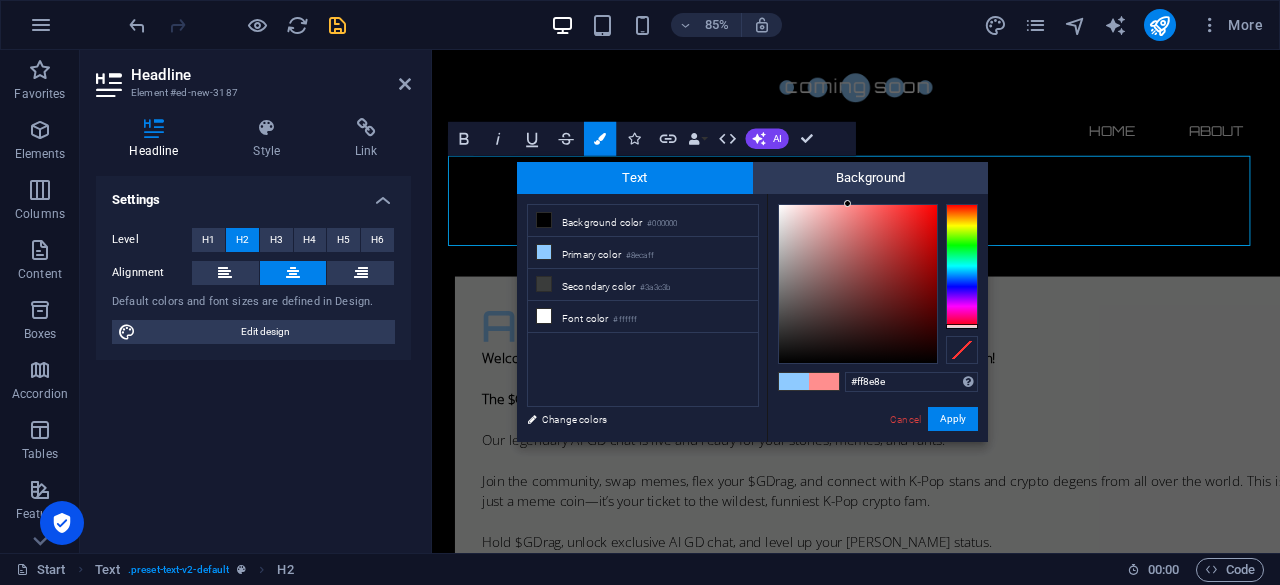 drag, startPoint x: 968, startPoint y: 317, endPoint x: 975, endPoint y: 335, distance: 19.313208 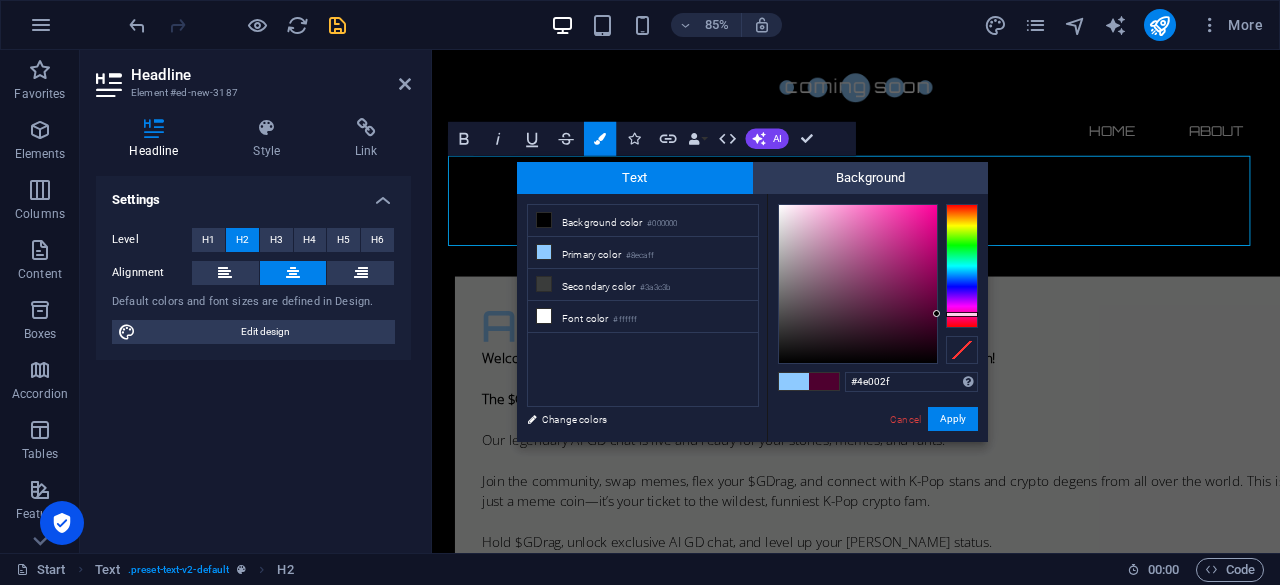 drag, startPoint x: 930, startPoint y: 343, endPoint x: 948, endPoint y: 314, distance: 34.132095 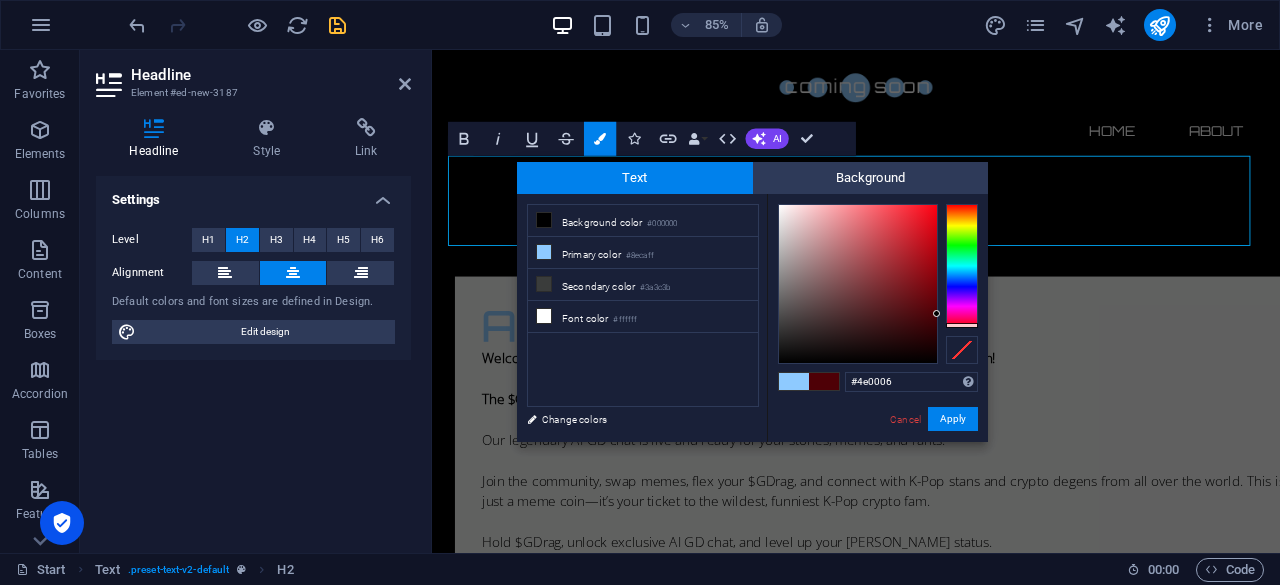click at bounding box center [962, 266] 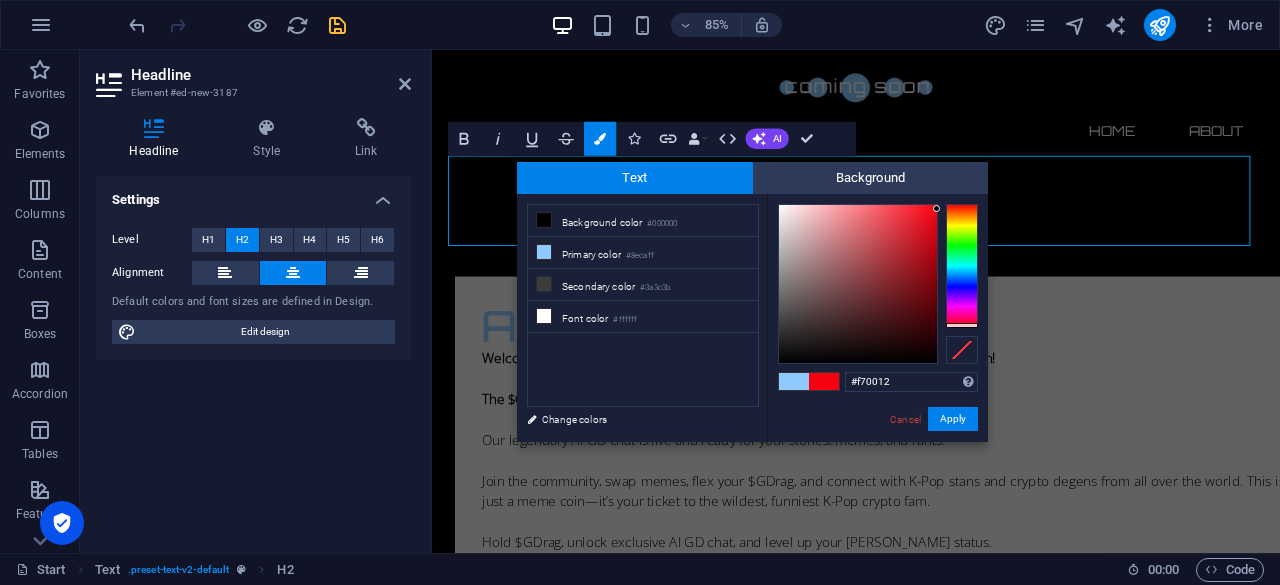 drag, startPoint x: 924, startPoint y: 245, endPoint x: 940, endPoint y: 209, distance: 39.39543 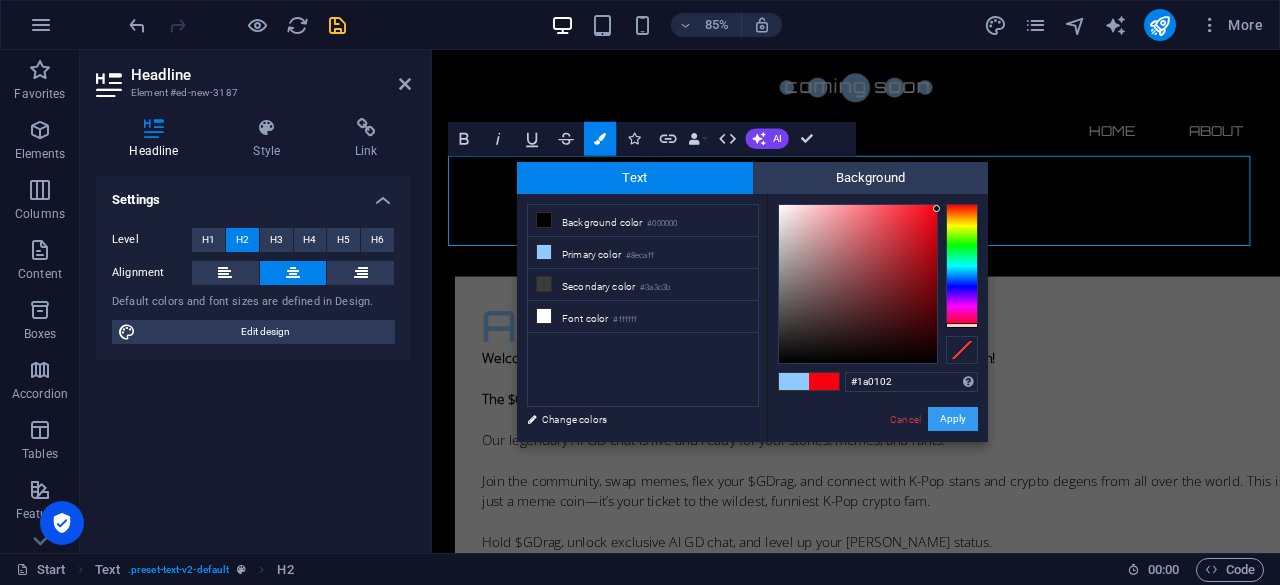 type on "#000000" 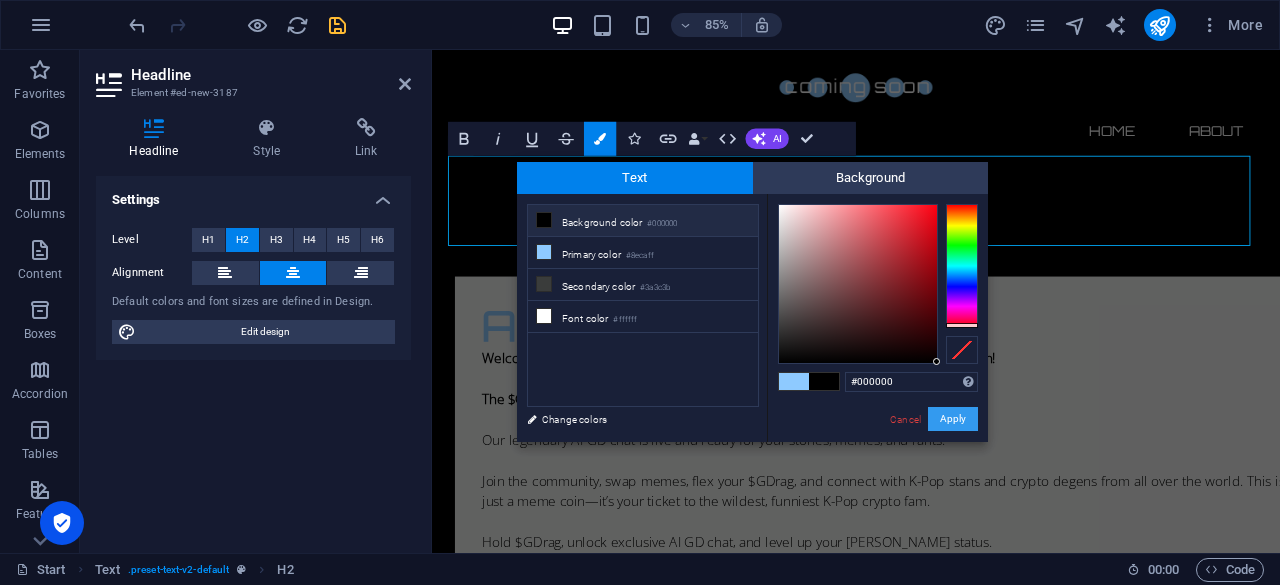 click on "Apply" at bounding box center (953, 419) 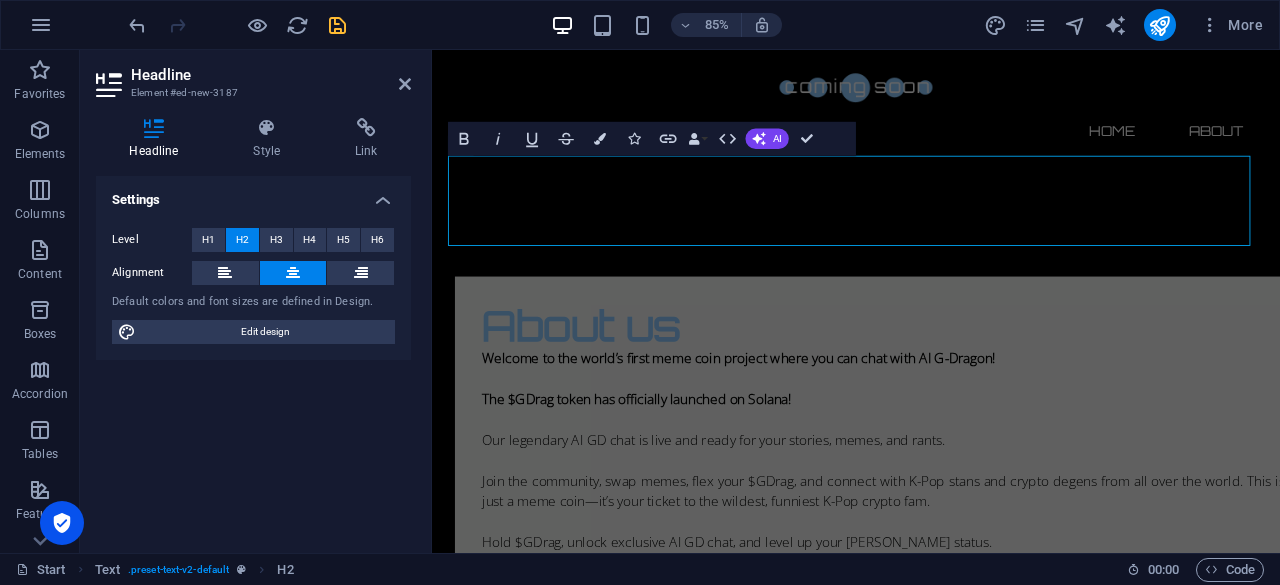 click on "Preset   Image   Container   Container   Container   Container   Container   Container   Container   Preset   Container   Text   Spacer   H2   Menu Bar   Menu   Menu Bar   Image
Text image overlap   Image   Text   Container   H2   Preset   Text image overlap   Container   H2   H2   Spacer   Spacer   Button series   Button   Button   Text   Spacer   Button series   Image   Button   Button   Button   Text   H2   Text   Spacer Bold Italic Underline Strikethrough Colors Icons Link Data Bindings Company First name Last name Street ZIP code City Email Phone Mobile Fax Custom field 1 Custom field 2 Custom field 3 Custom field 4 Custom field 5 Custom field 6 HTML AI Improve Make shorter Make longer Fix spelling & grammar Translate to English Generate text Confirm (Ctrl+⏎)" at bounding box center (856, 301) 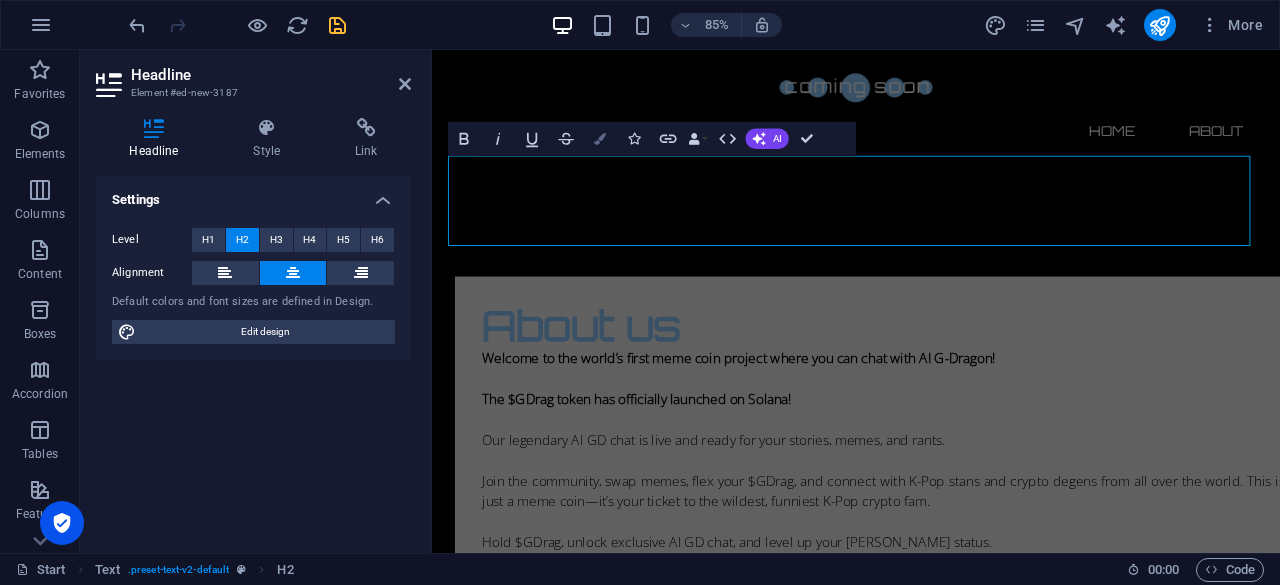 click on "Colors" at bounding box center (600, 139) 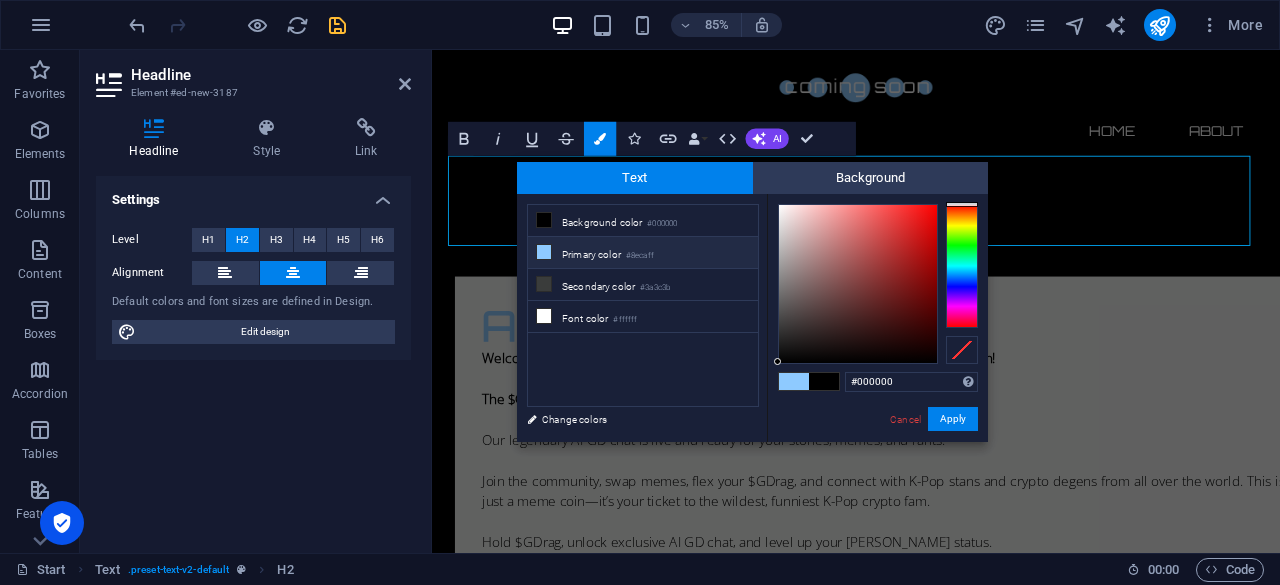 type on "#a90c0c" 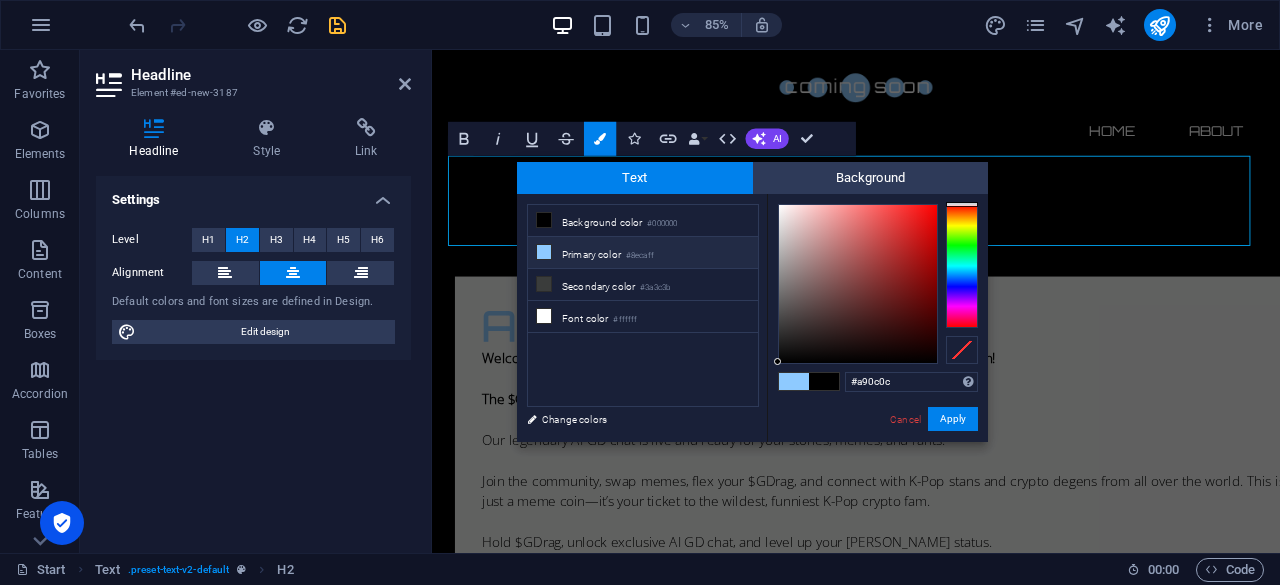 click at bounding box center [858, 284] 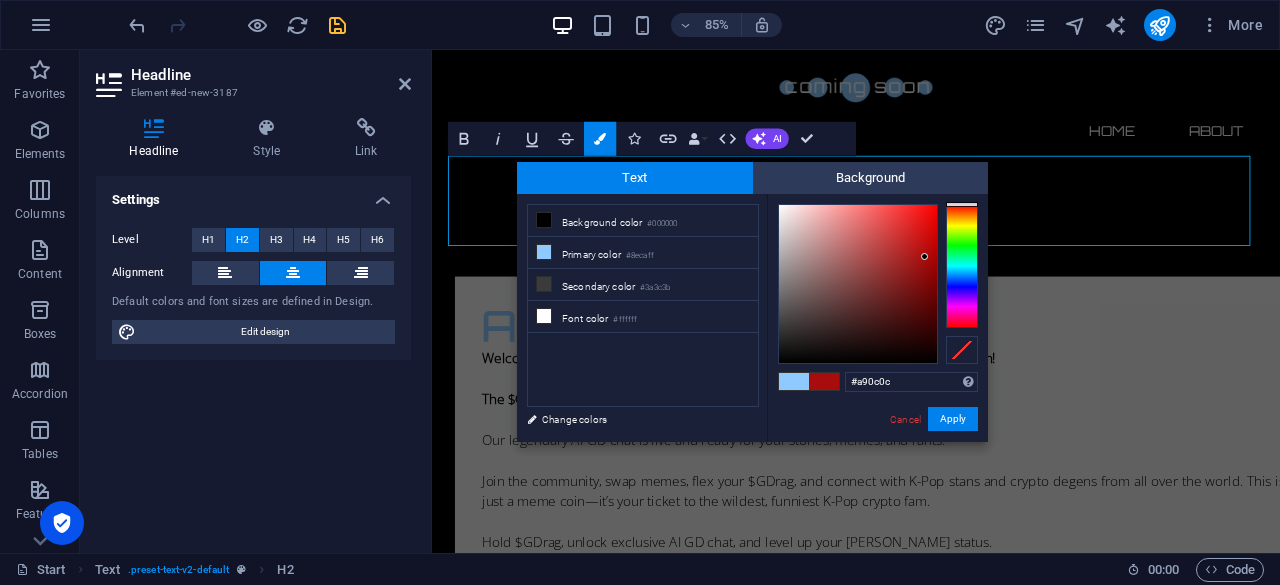 click at bounding box center [924, 256] 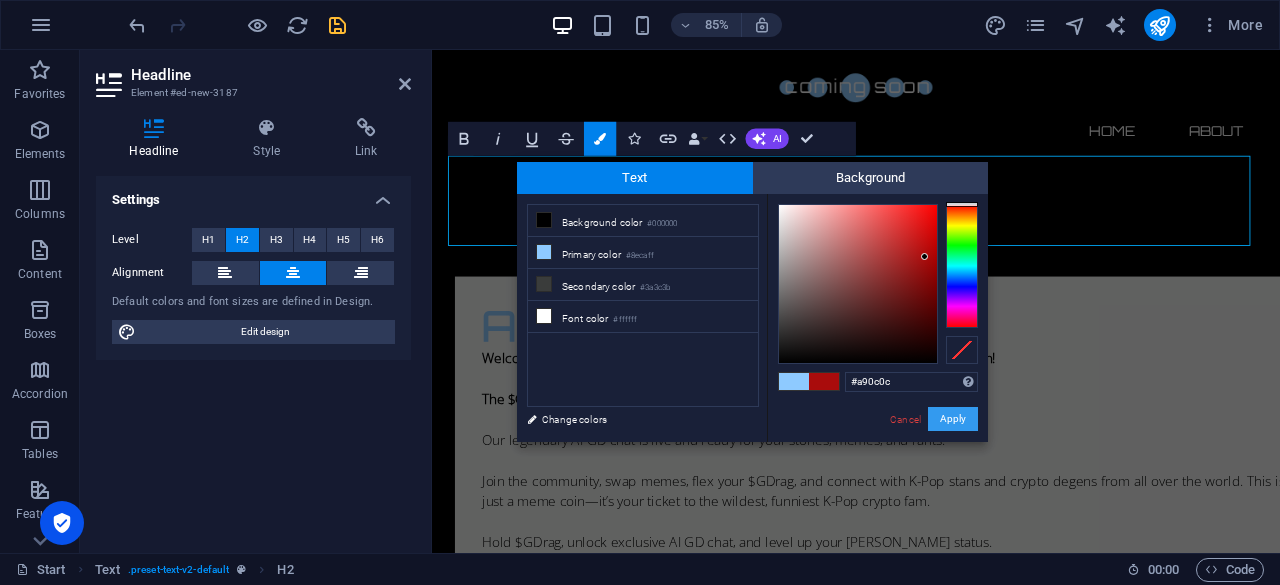 click on "Apply" at bounding box center [953, 419] 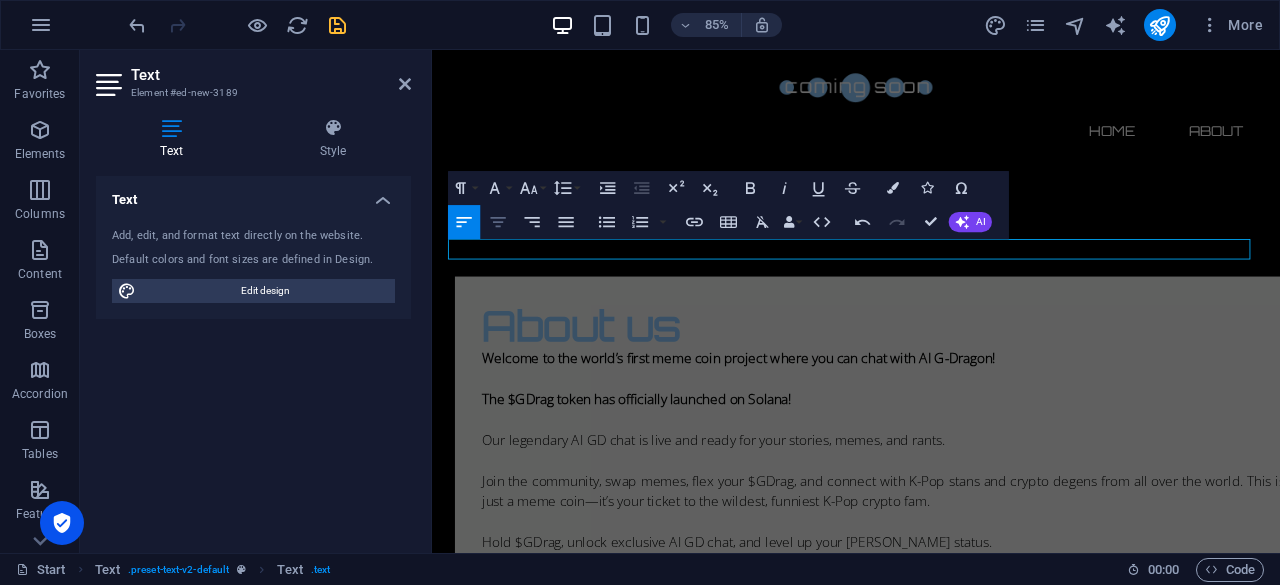 click on "Align Center" at bounding box center (498, 222) 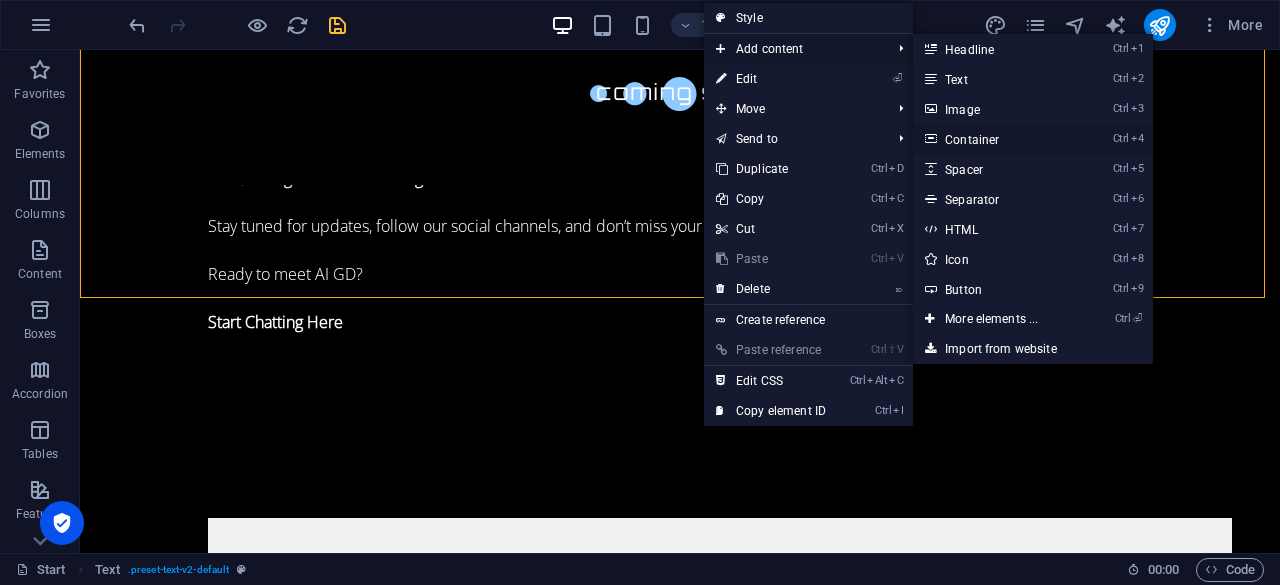 click on "Ctrl 4  Container" at bounding box center (995, 139) 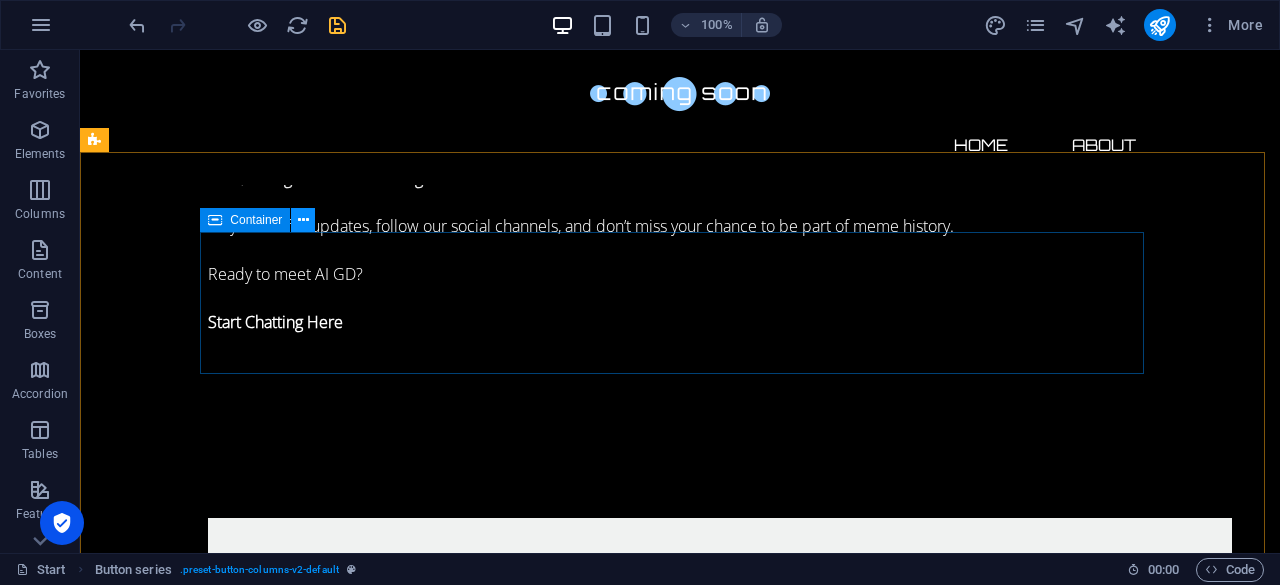 click at bounding box center [303, 220] 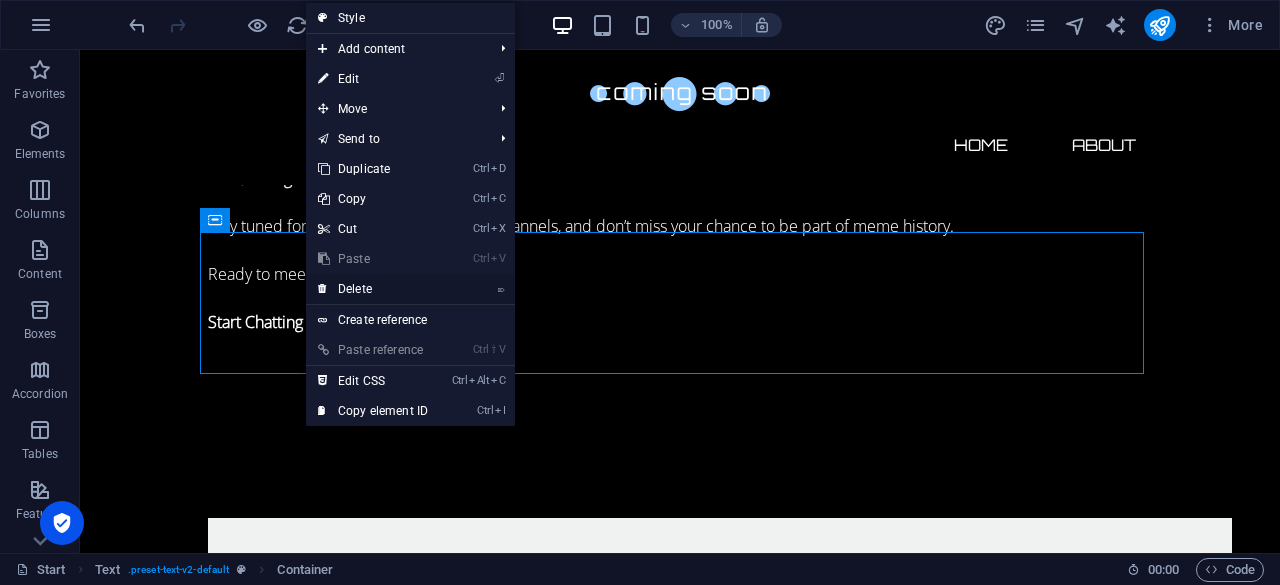 click on "⌦  Delete" at bounding box center [373, 289] 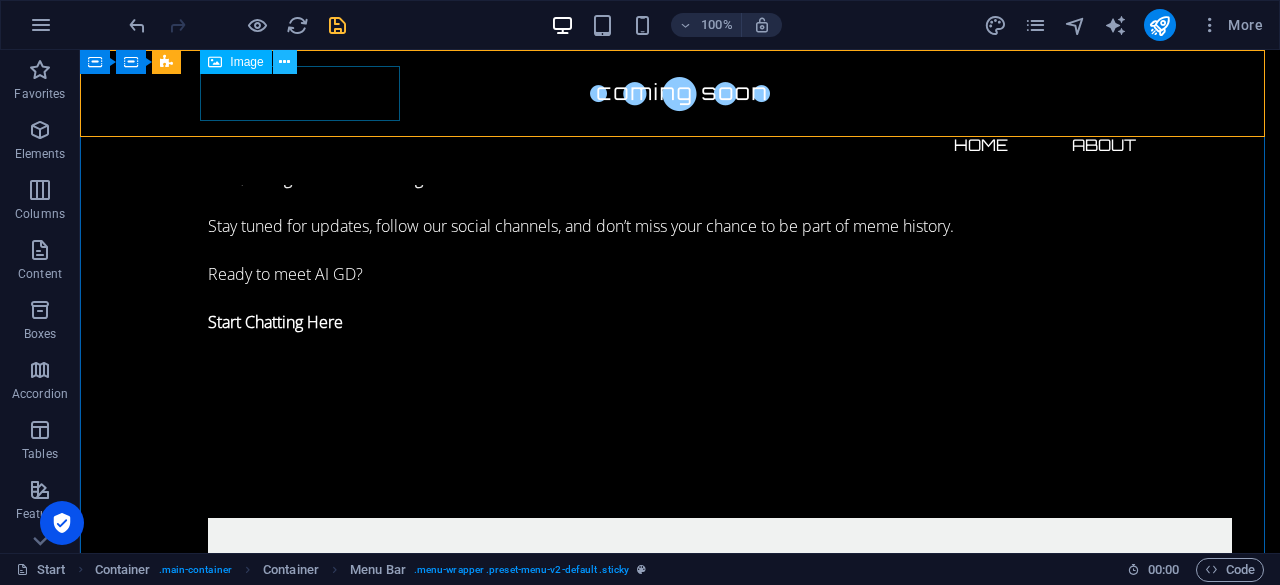 click at bounding box center [284, 62] 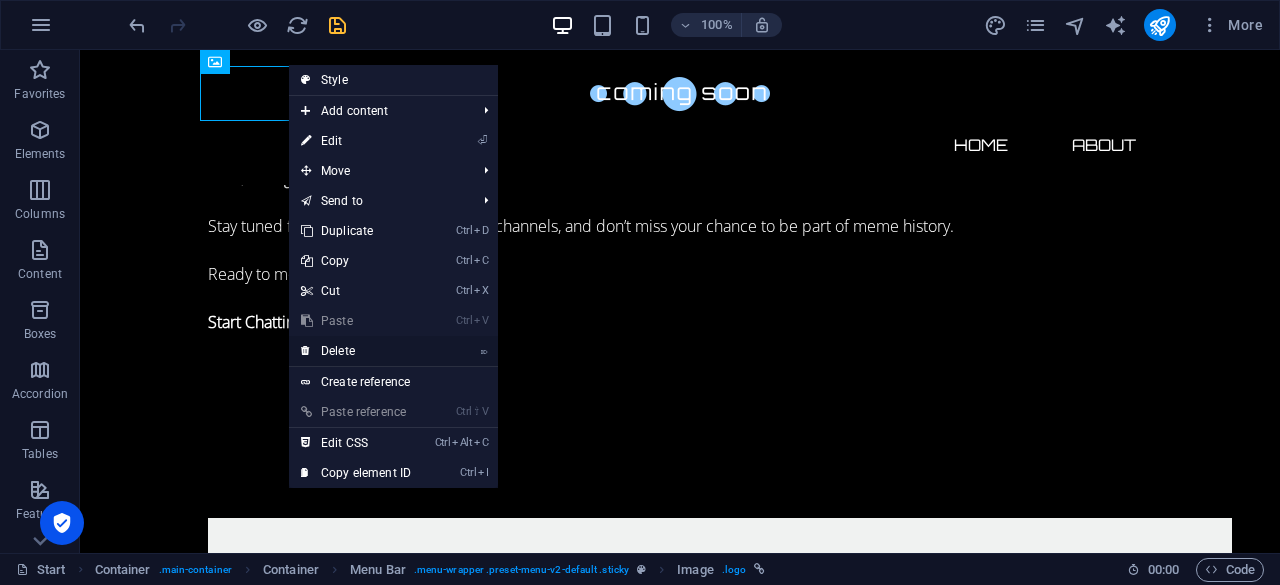click on "⌦  Delete" at bounding box center [356, 351] 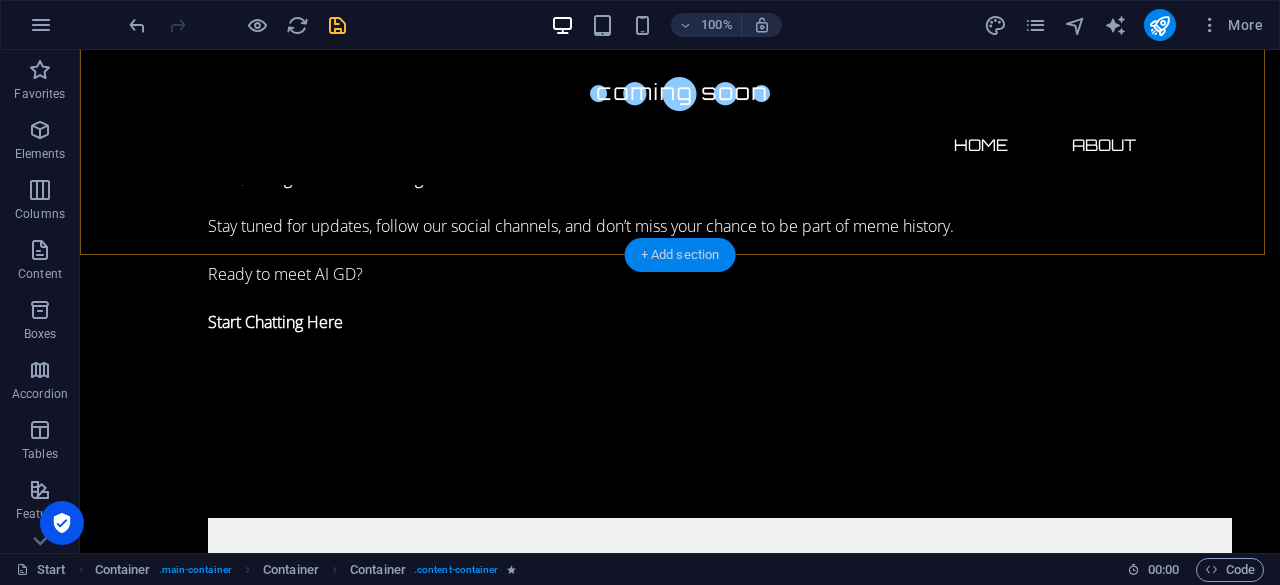 click on "+ Add section" at bounding box center (680, 255) 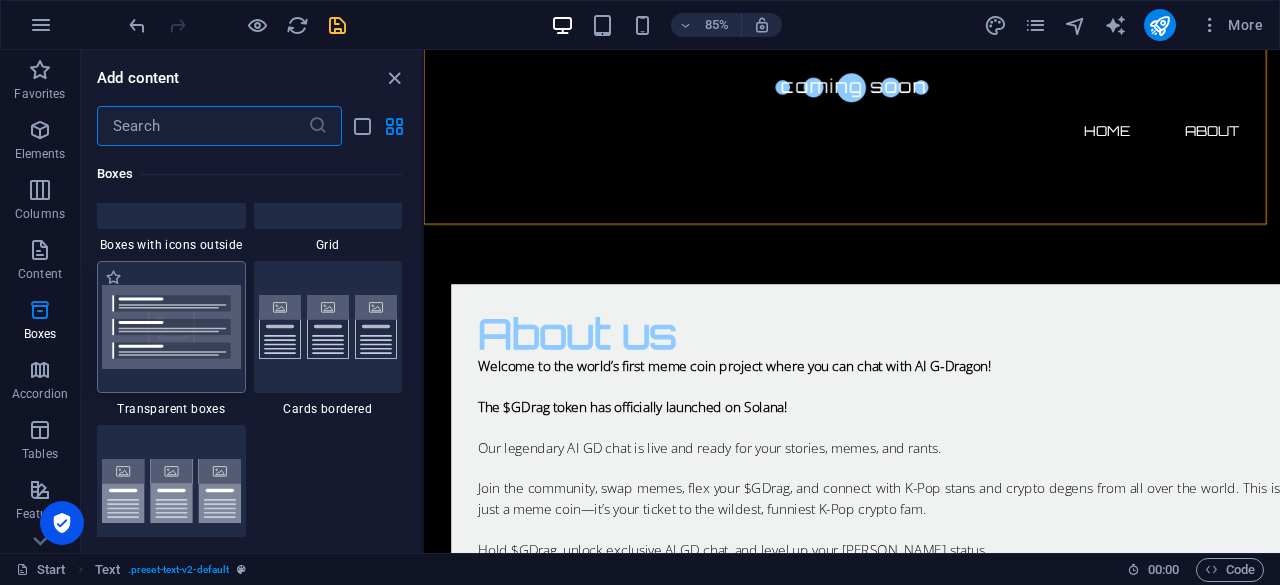 scroll, scrollTop: 5788, scrollLeft: 0, axis: vertical 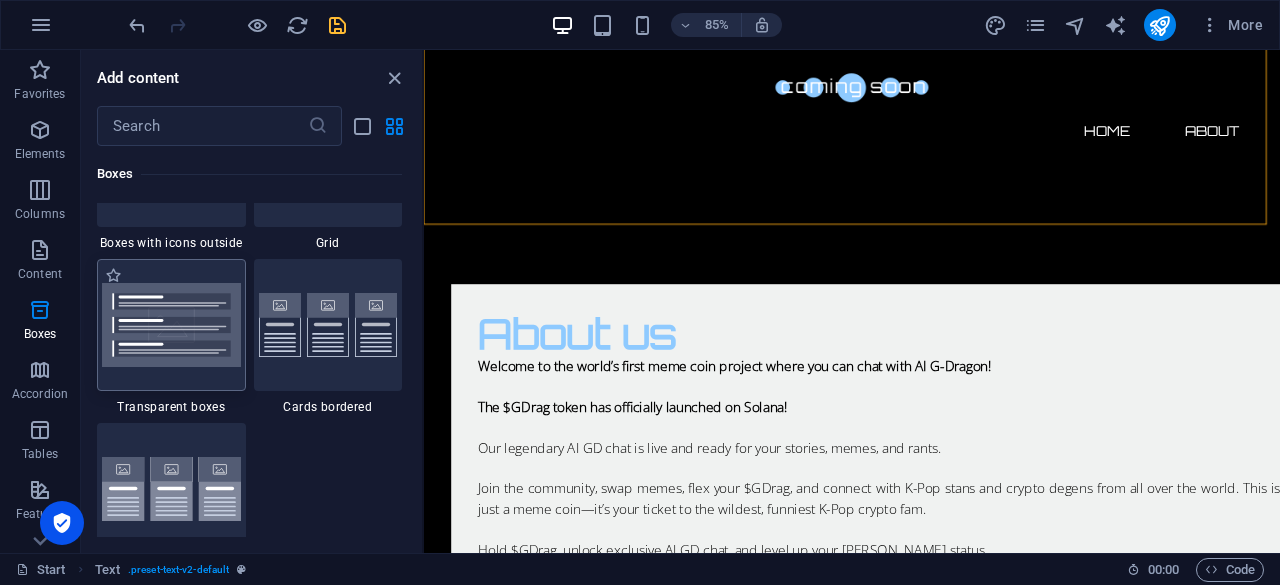 click at bounding box center (171, 325) 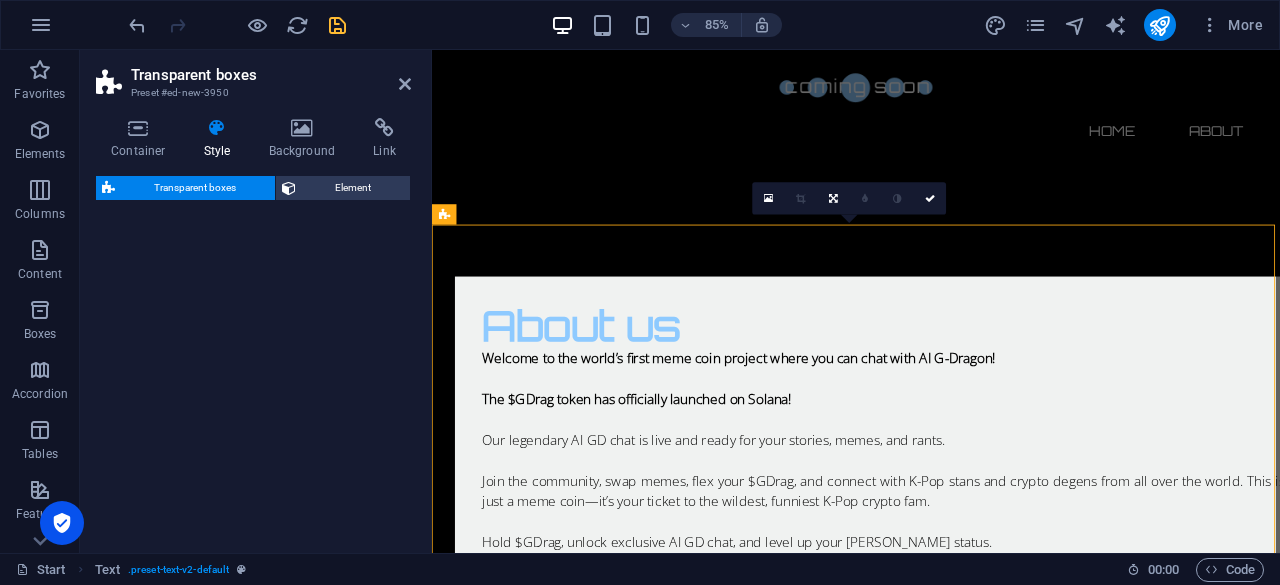 select on "rem" 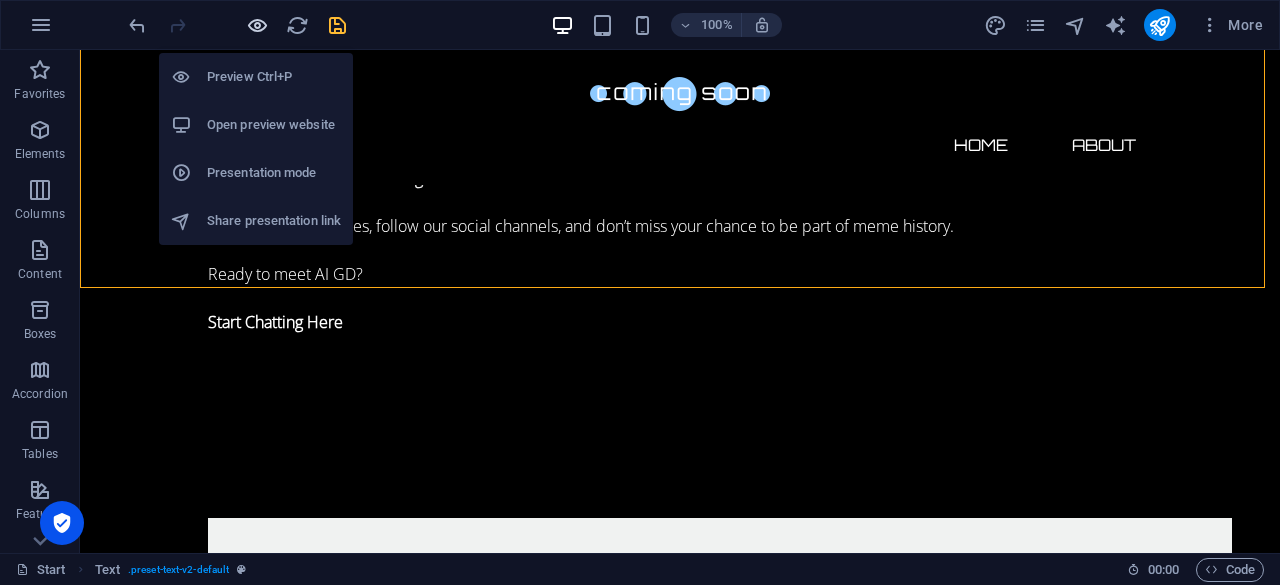 click at bounding box center [257, 25] 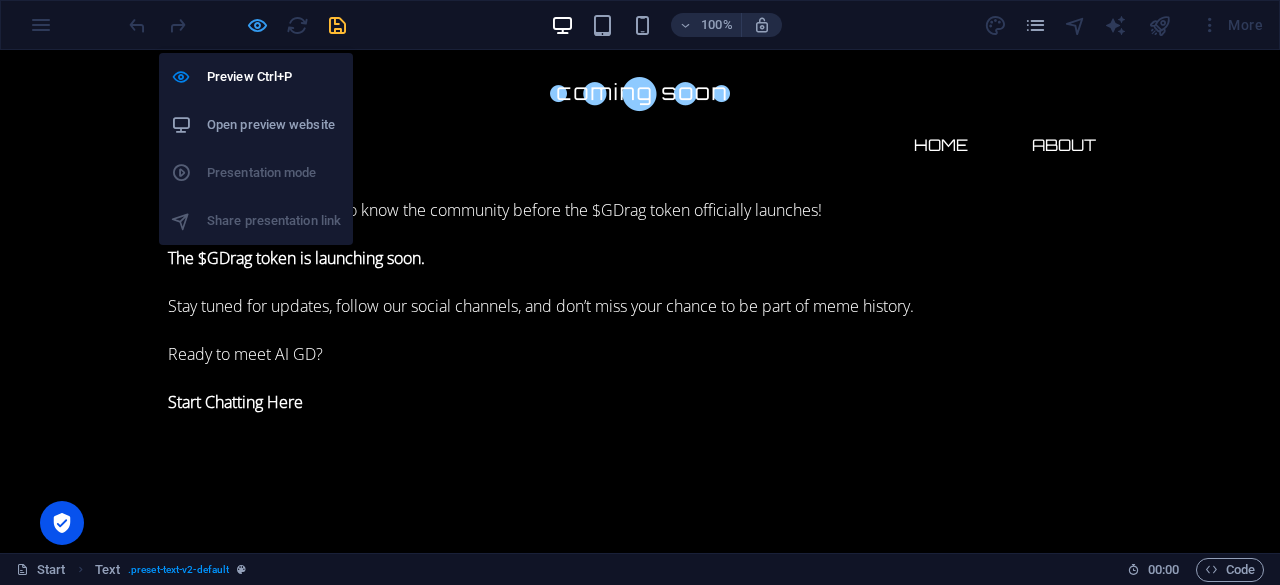 click at bounding box center (257, 25) 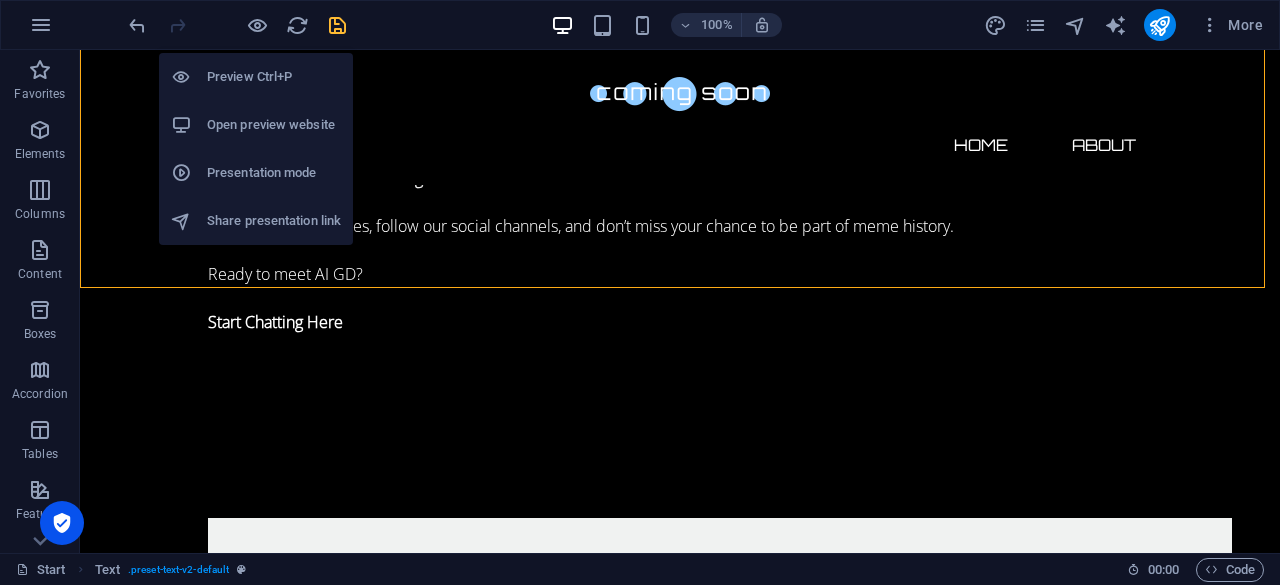 click on "Open preview website" at bounding box center (274, 125) 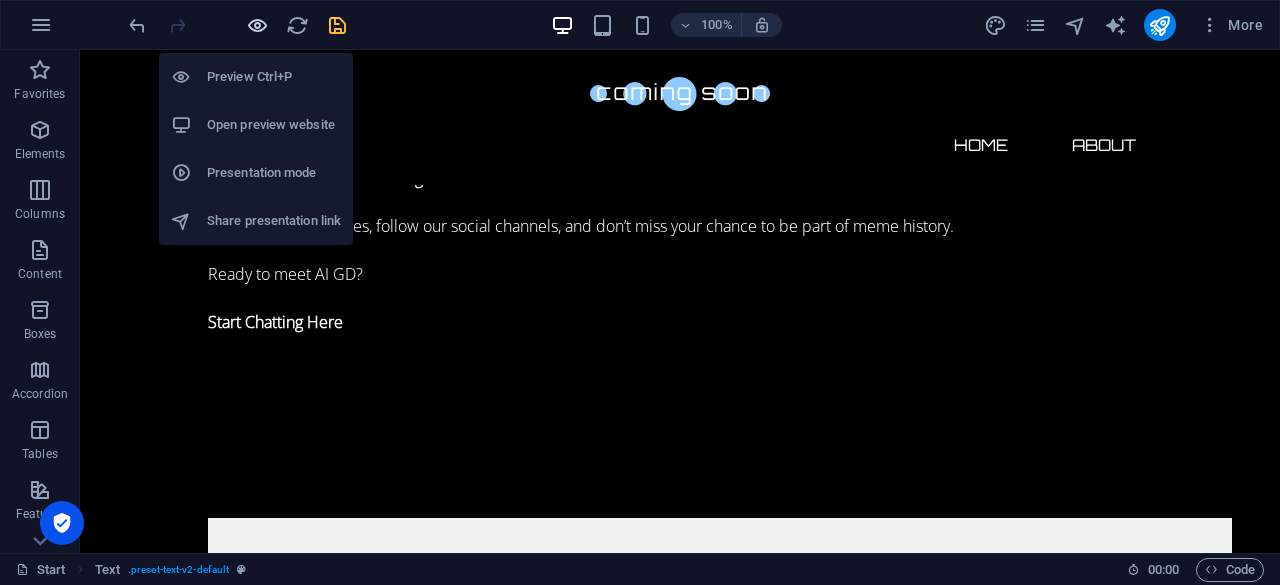 click at bounding box center (257, 25) 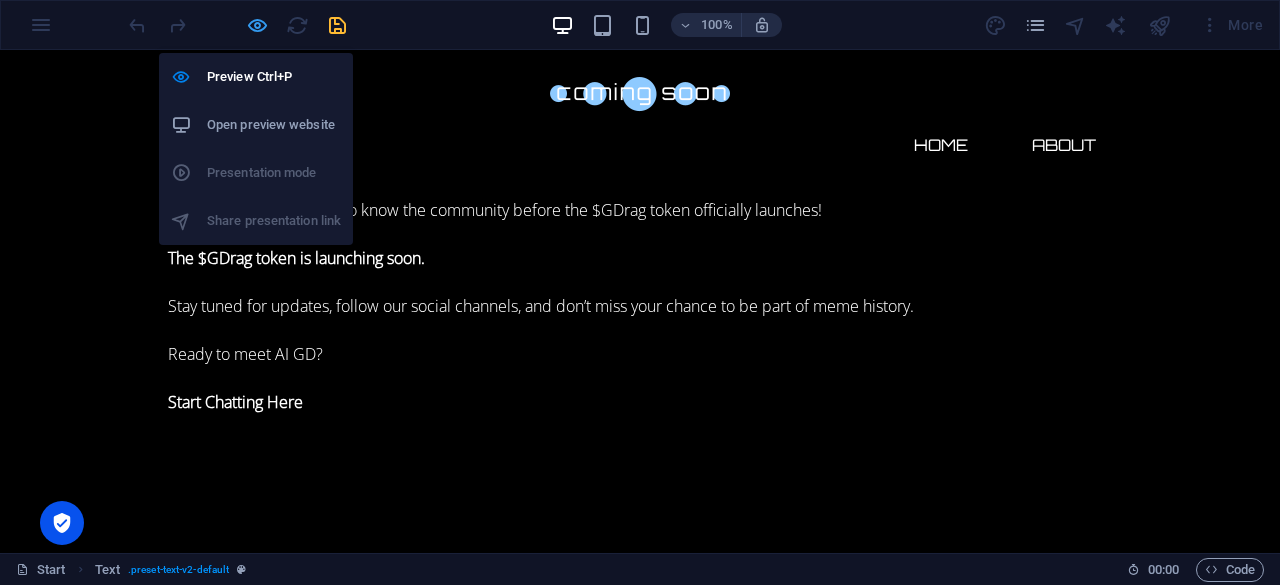 click at bounding box center [257, 25] 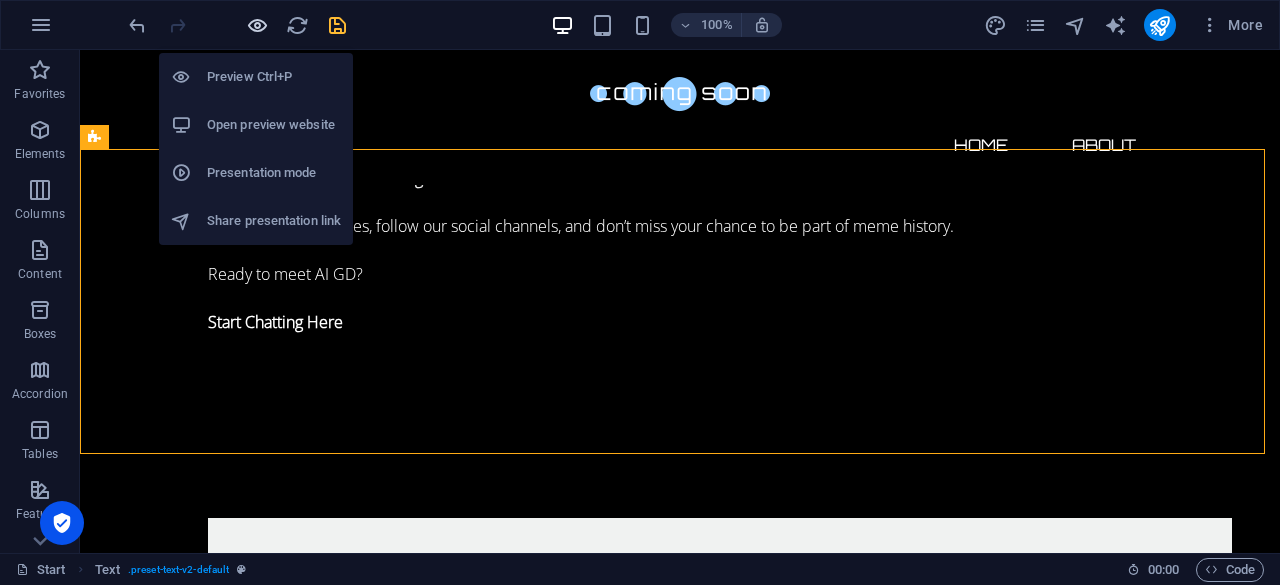 click at bounding box center [257, 25] 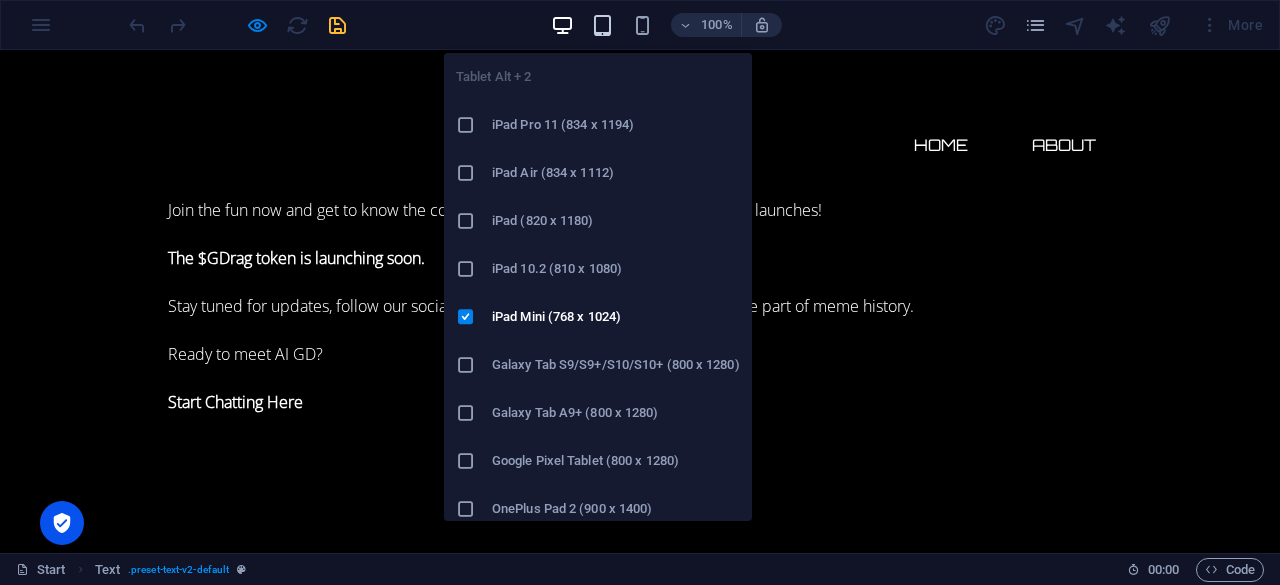 click at bounding box center (602, 25) 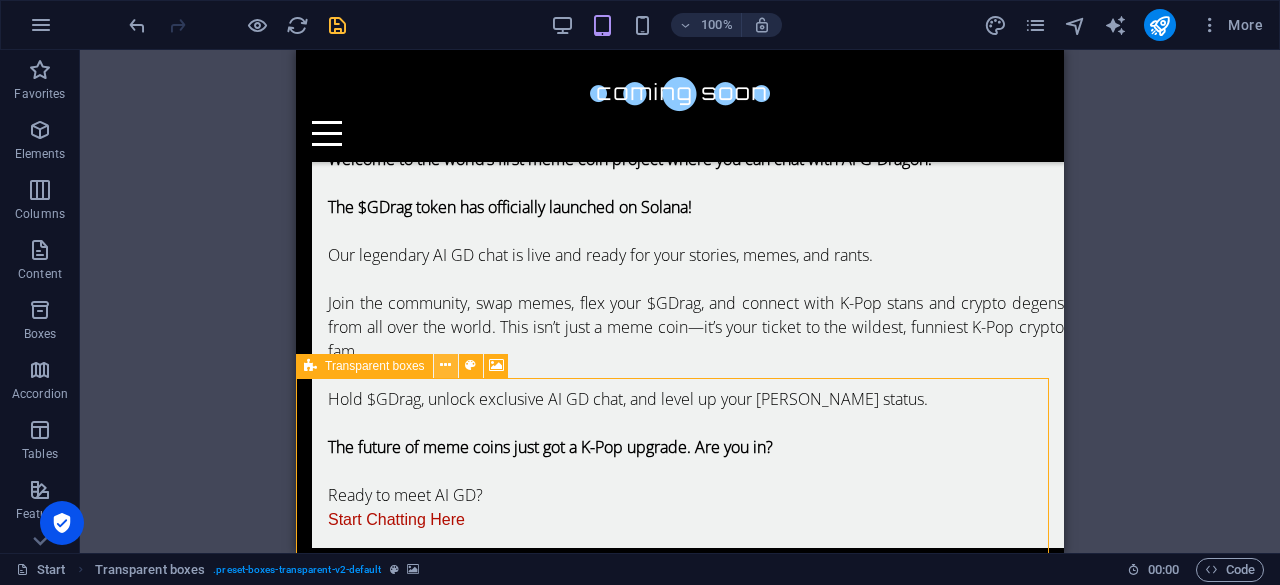 click at bounding box center [445, 365] 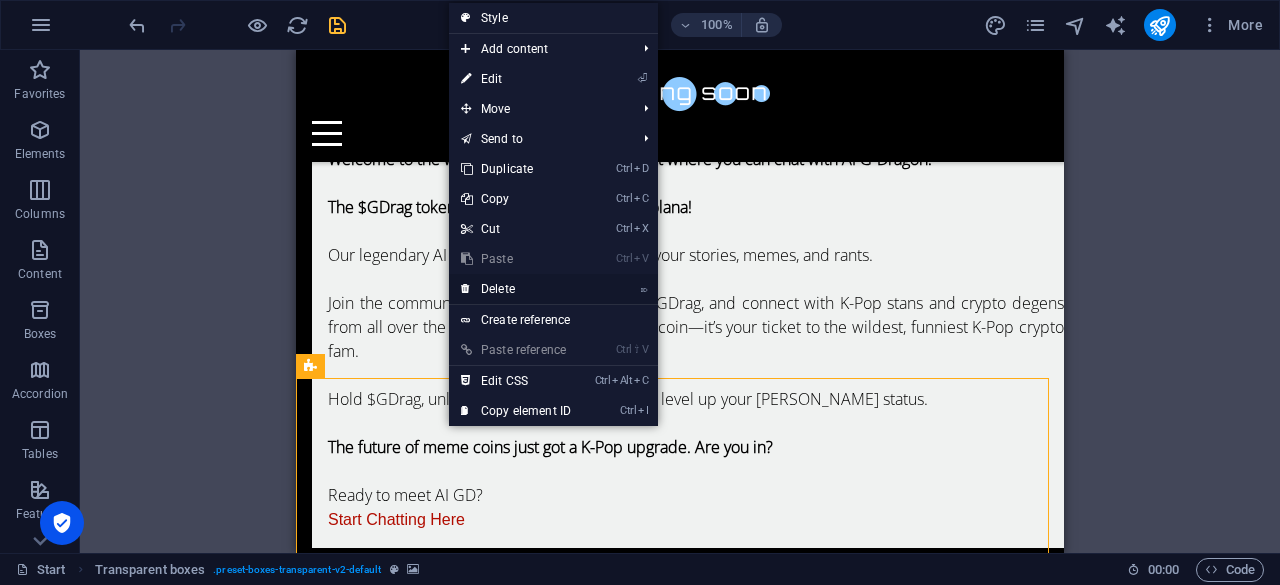 click on "⌦  Delete" at bounding box center (516, 289) 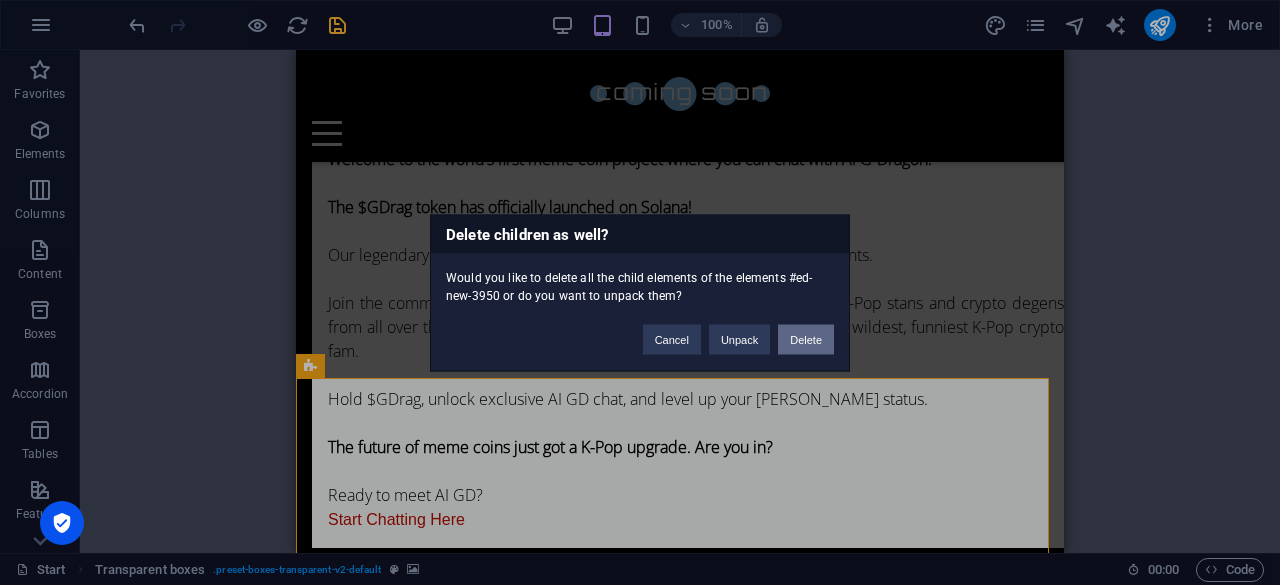 click on "Delete" at bounding box center [806, 339] 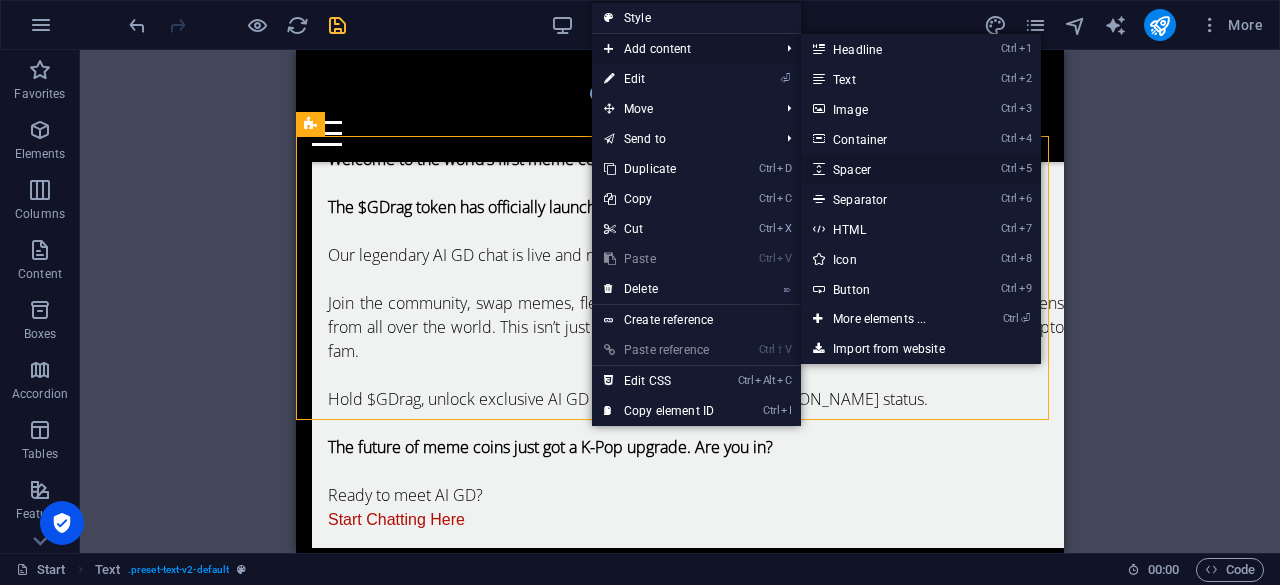 click on "Ctrl 5  Spacer" at bounding box center [883, 169] 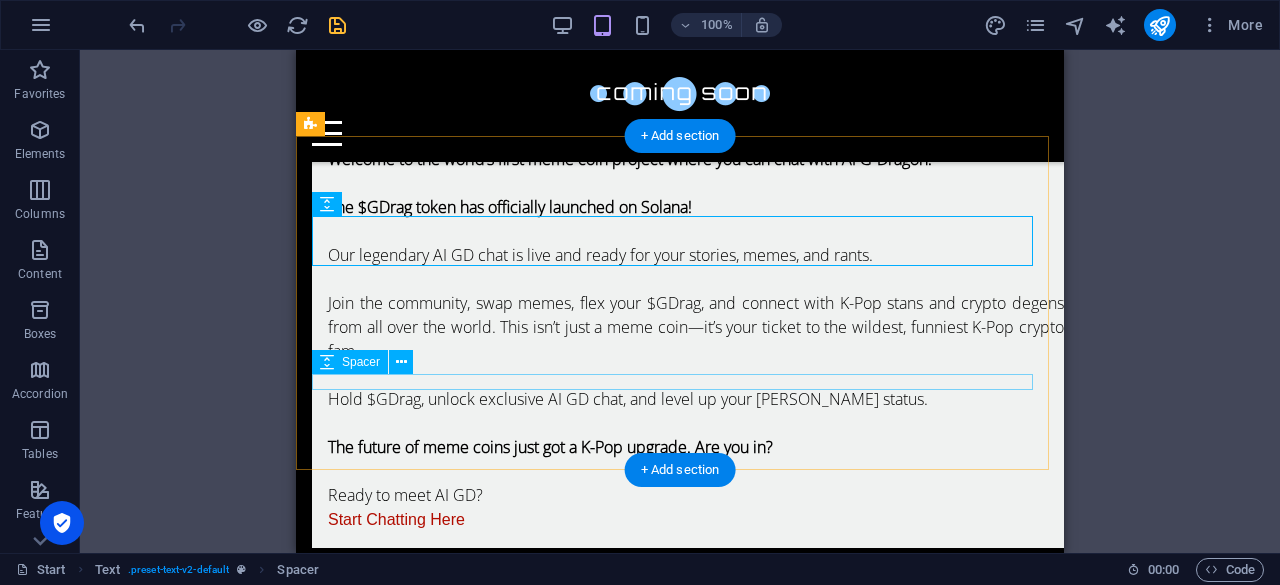 select on "rem" 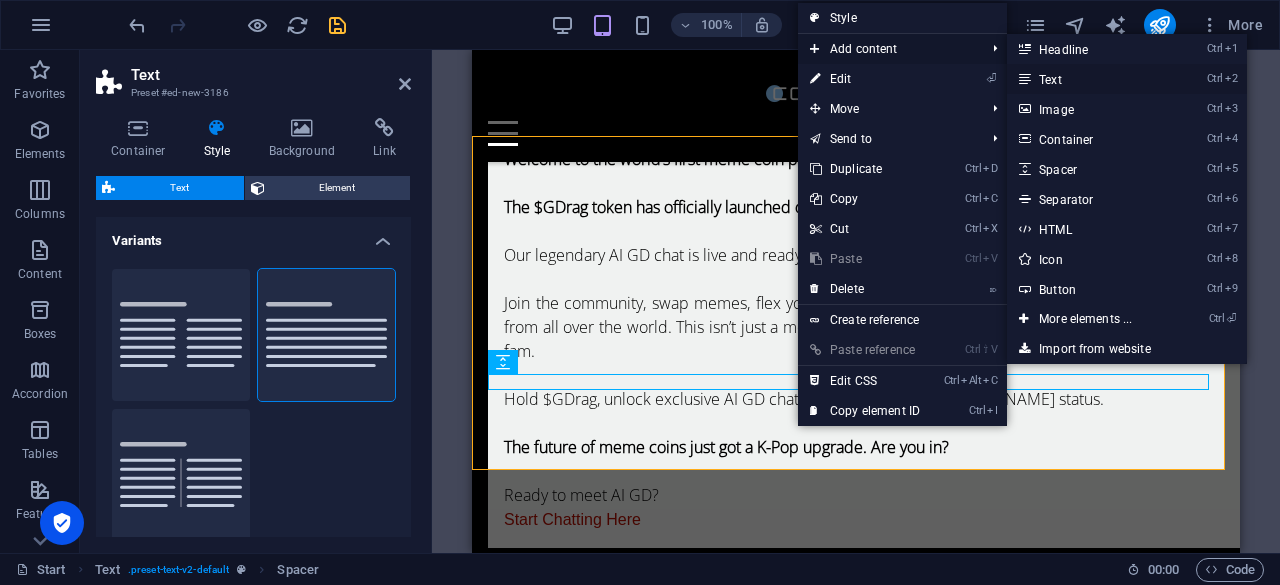 click on "Ctrl 2  Text" at bounding box center (1089, 79) 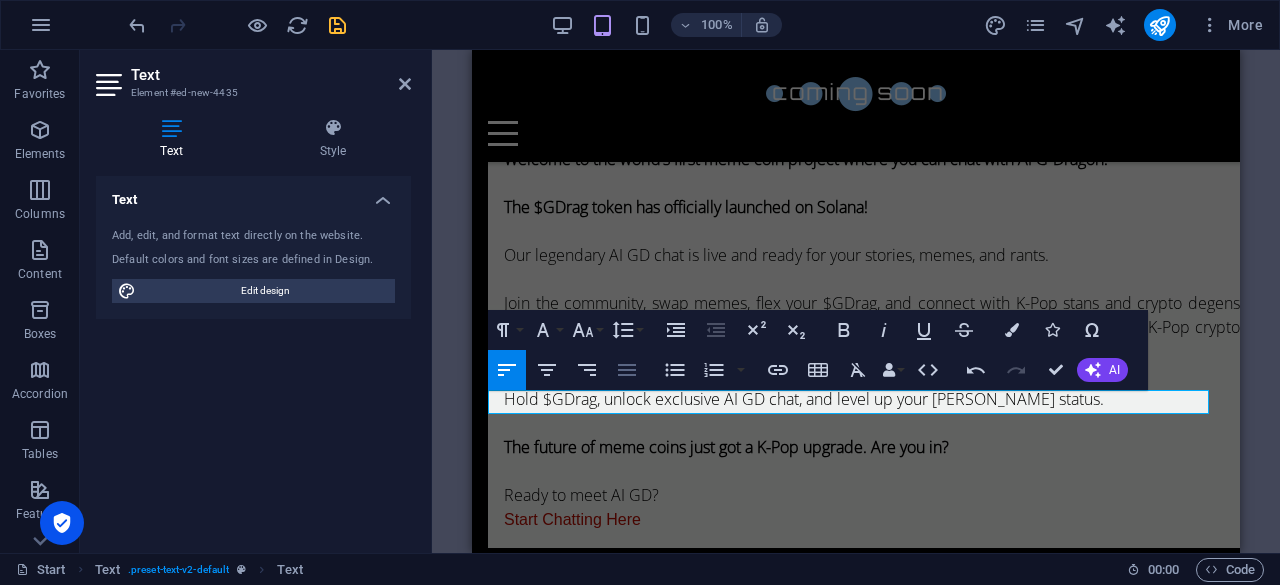 click 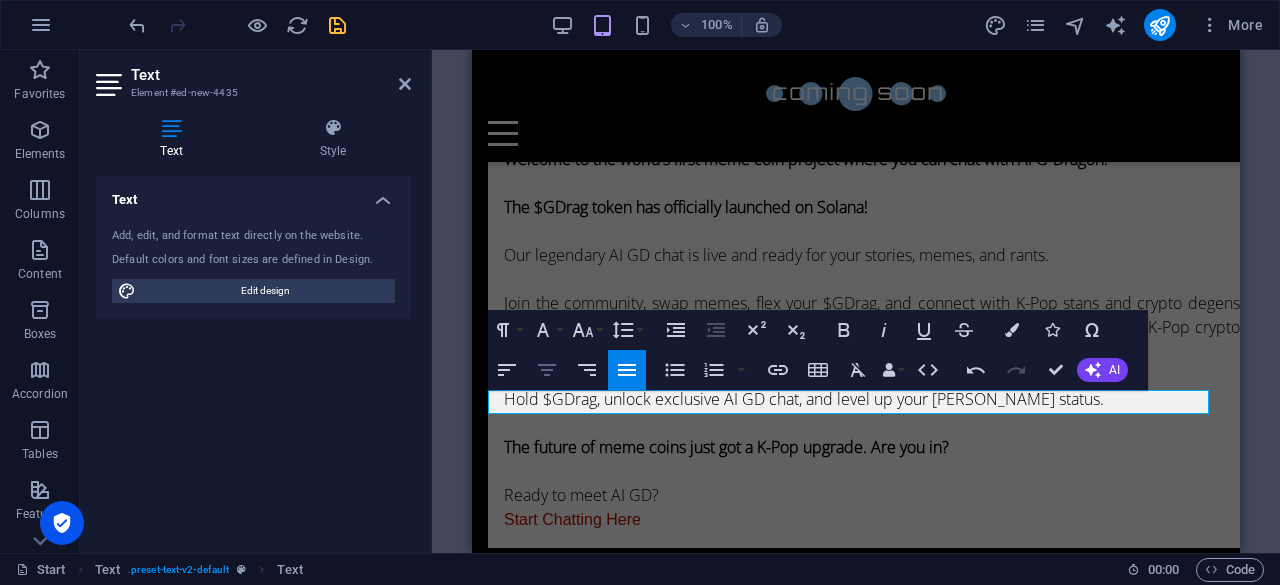 click 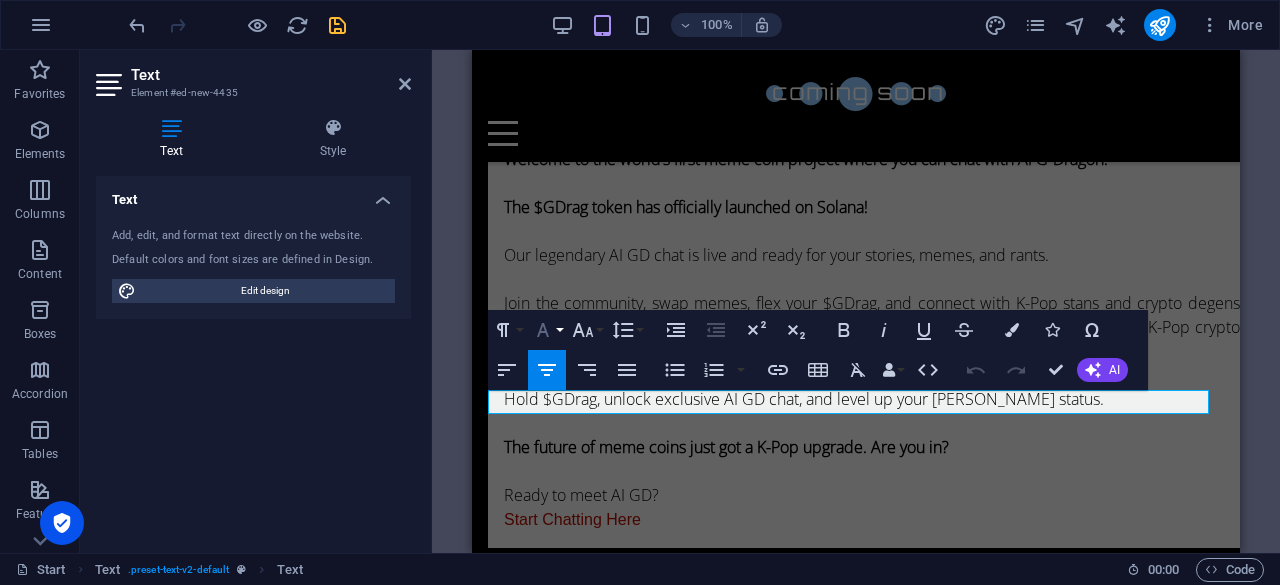 click 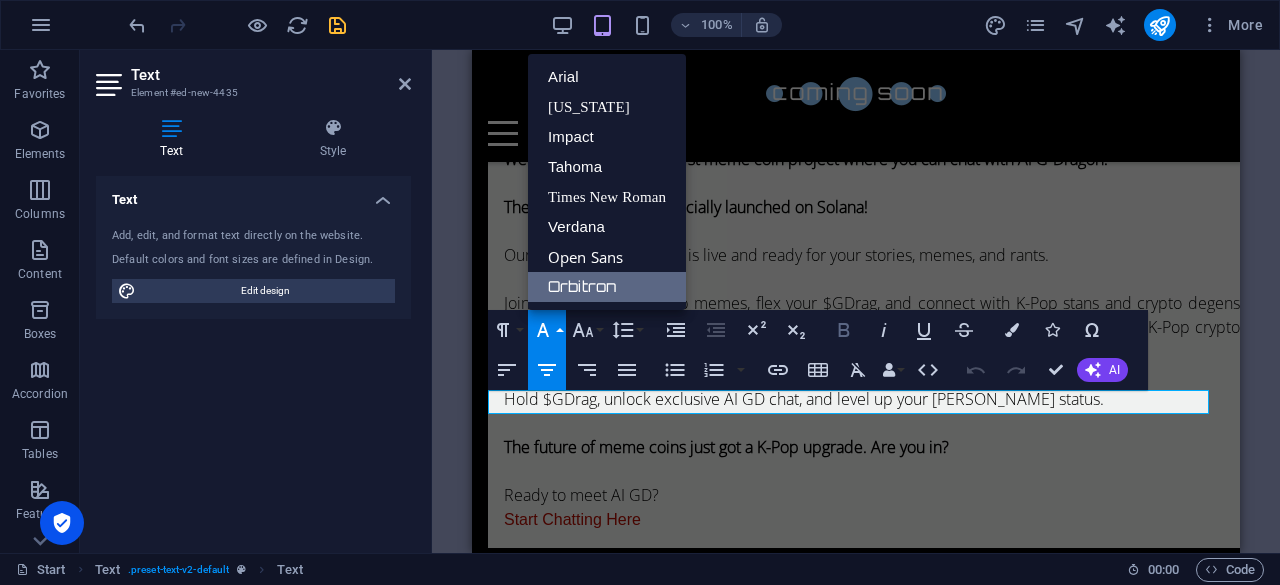 scroll, scrollTop: 0, scrollLeft: 0, axis: both 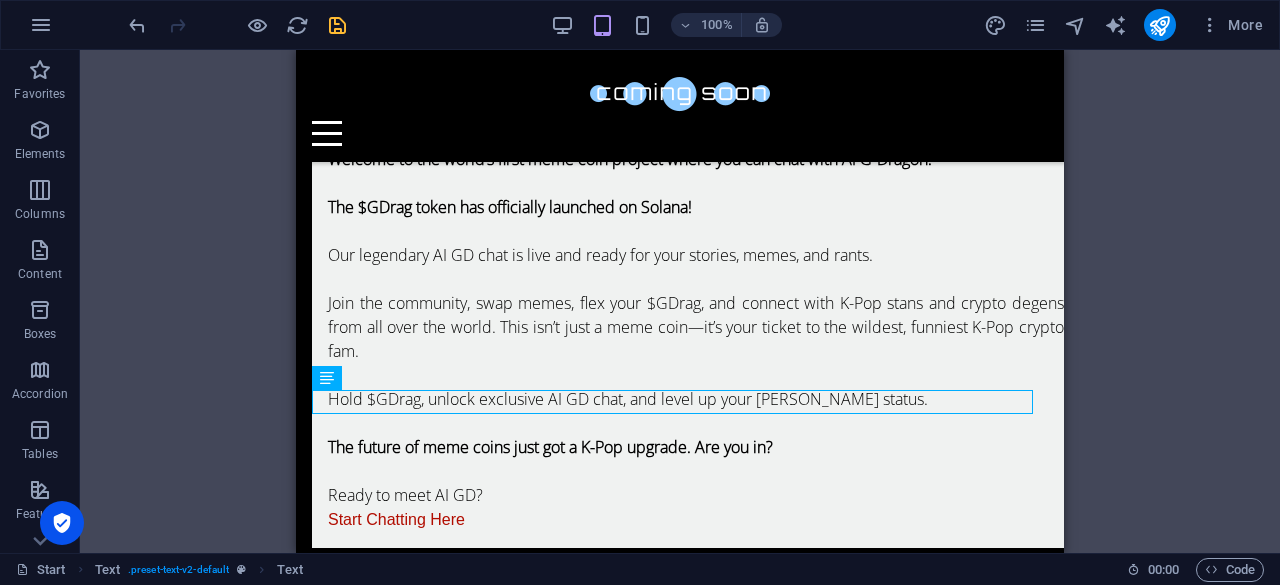 click on "Preset   Container   Container   Image   Container   Container   Container   Container   Container   Container   Container   Container   Container   Preset   Container   Text   Spacer   H2   Menu Bar   Menu   Image
Text image overlap   Image   Text   Container   H2   Preset   Text image overlap   Container   H2   H2   Spacer   Spacer   Button series   Button   Button   Text   Spacer   Button series   Image   Button   Button   Button   Text   H2   Text   Spacer   Container   Placeholder   Transparent boxes   H3   Container   Text   Text   Container   Container   H3   Container   H3   Container   Text   Menu Bar   Container   Spacer   Text" at bounding box center (680, 301) 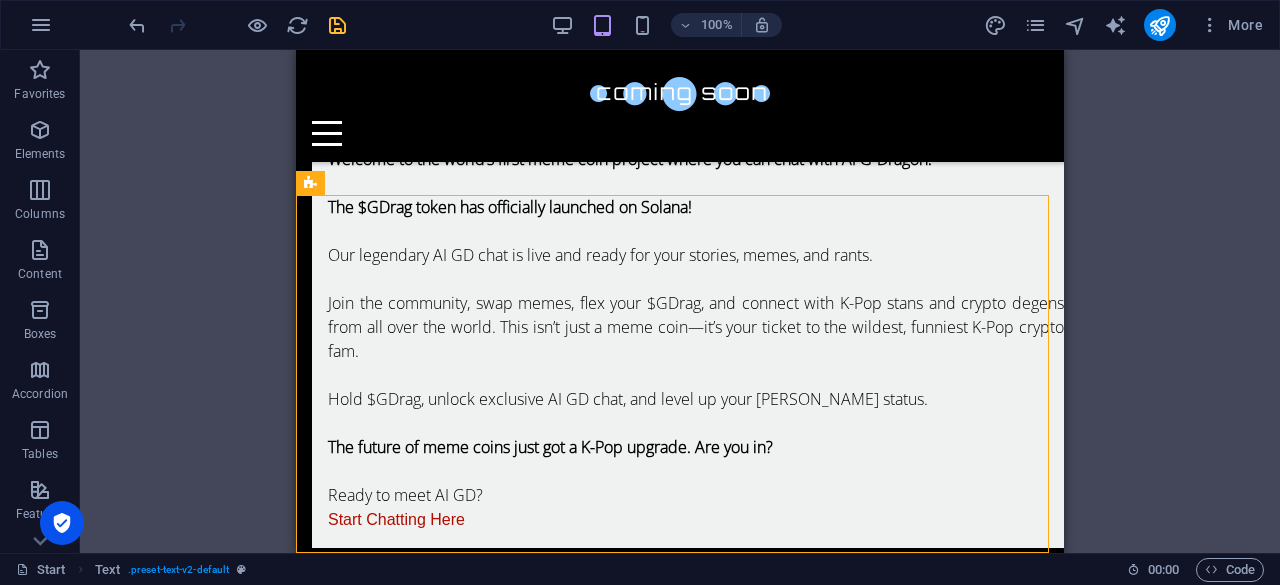 click on "Preset   Image   Container   Container   Container   Container   Container   Container   Preset   Container   Text   Spacer   H2   Menu Bar   Menu   Image
Text image overlap   Image   Text   Container   H2   Preset   Text image overlap   Container   H2   H2   Spacer   Spacer   Button series   Button   Button   Text   Spacer   Button series   Image   Button   Button   Button   Text   H2   Text   Spacer   Container   Placeholder   Transparent boxes   H3   Container   Text   Text   Container   Container   H3   Container   H3   Container   Text   Container   Spacer   Text" at bounding box center (680, 301) 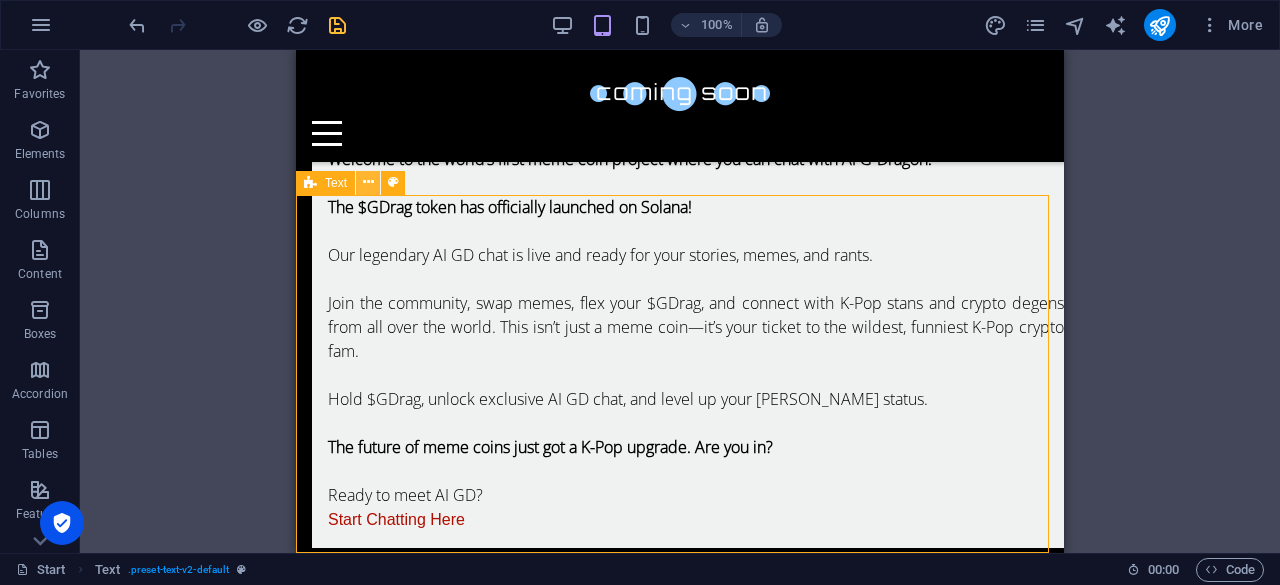 click at bounding box center (368, 182) 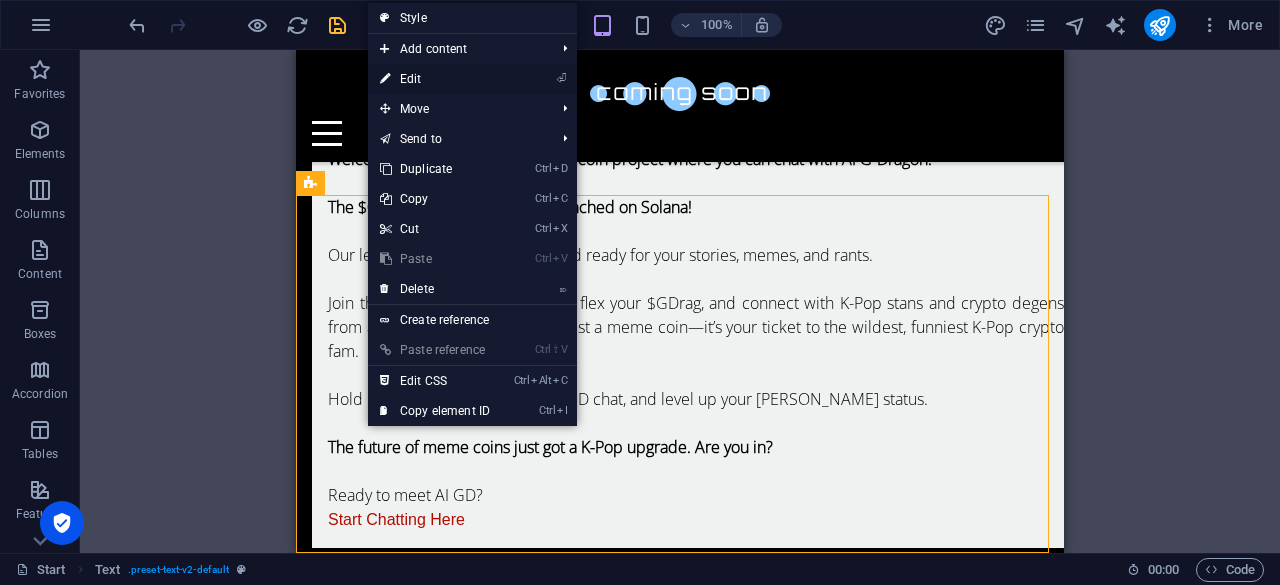 click on "⏎  Edit" at bounding box center (435, 79) 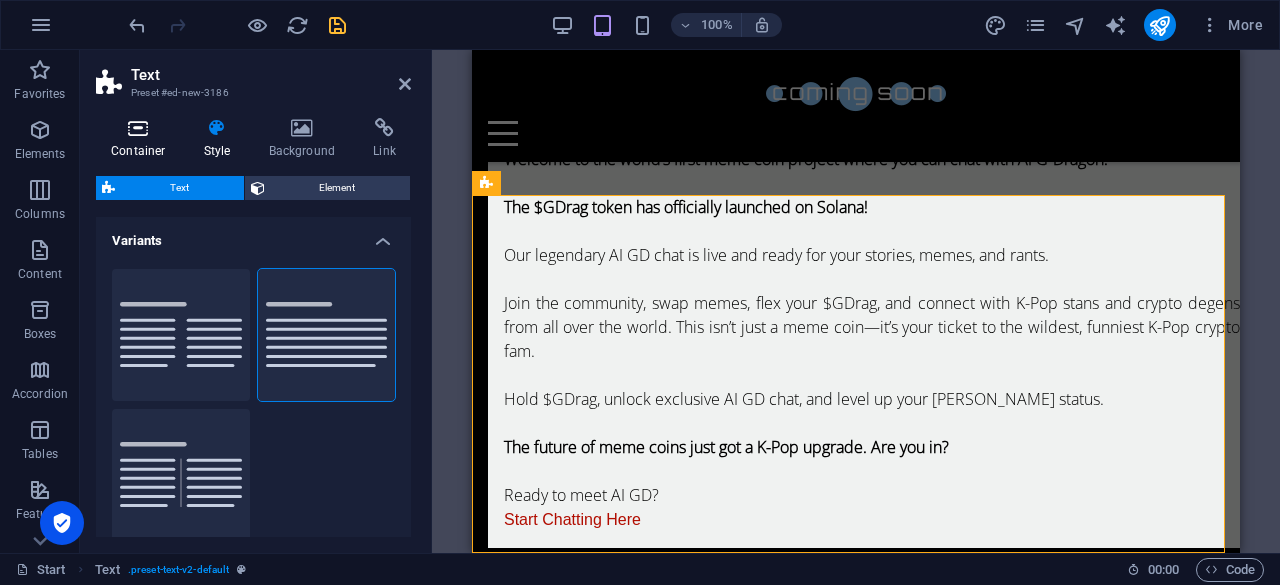 click at bounding box center [138, 128] 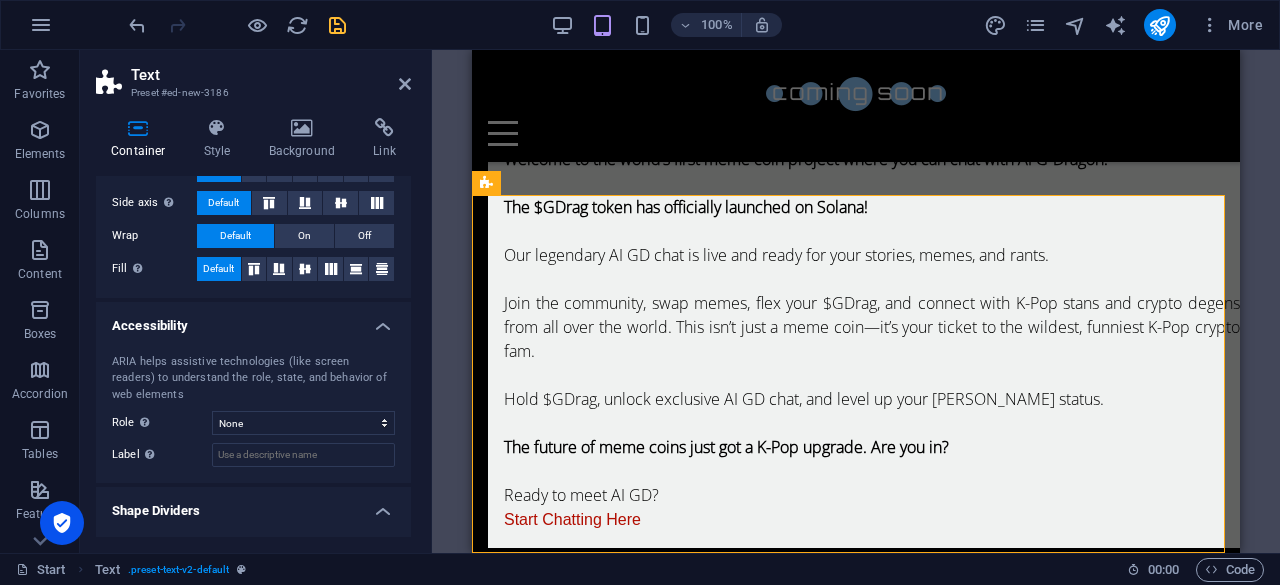 scroll, scrollTop: 412, scrollLeft: 0, axis: vertical 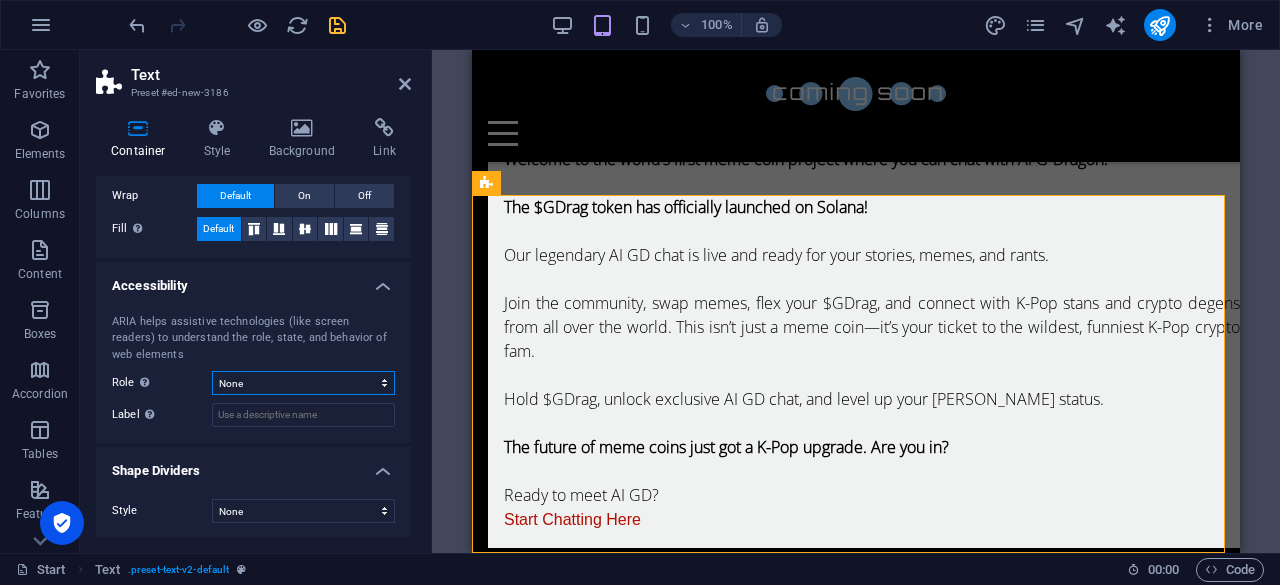 click on "None Alert Article Banner Comment Complementary Dialog Footer Header Marquee Presentation Region Section Separator Status Timer" at bounding box center (303, 383) 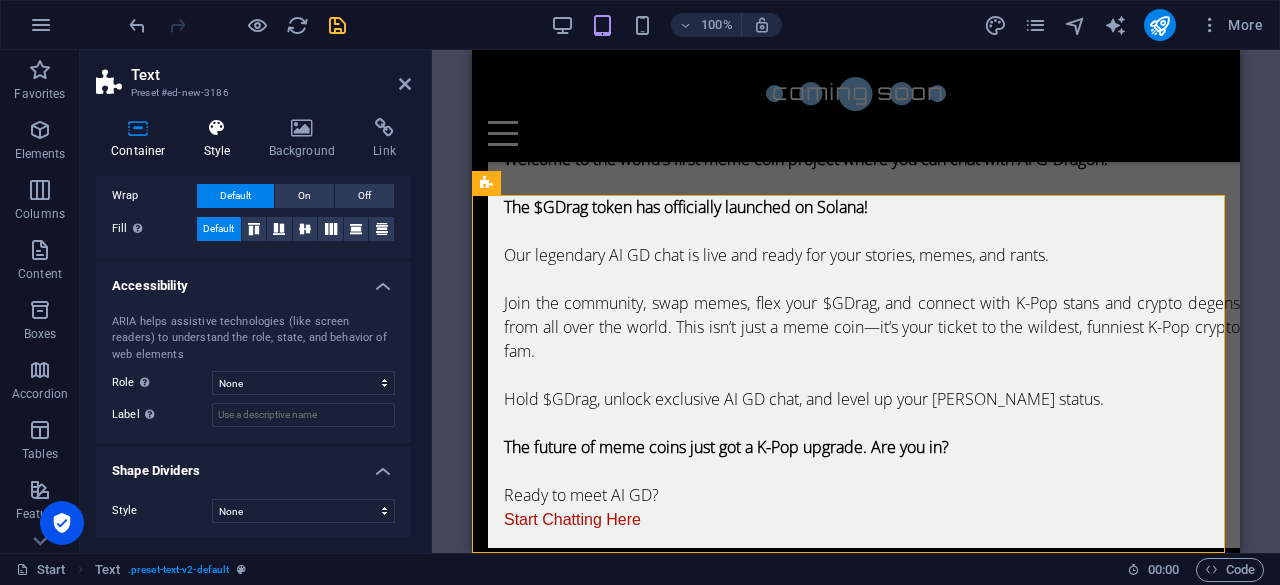 click at bounding box center (217, 128) 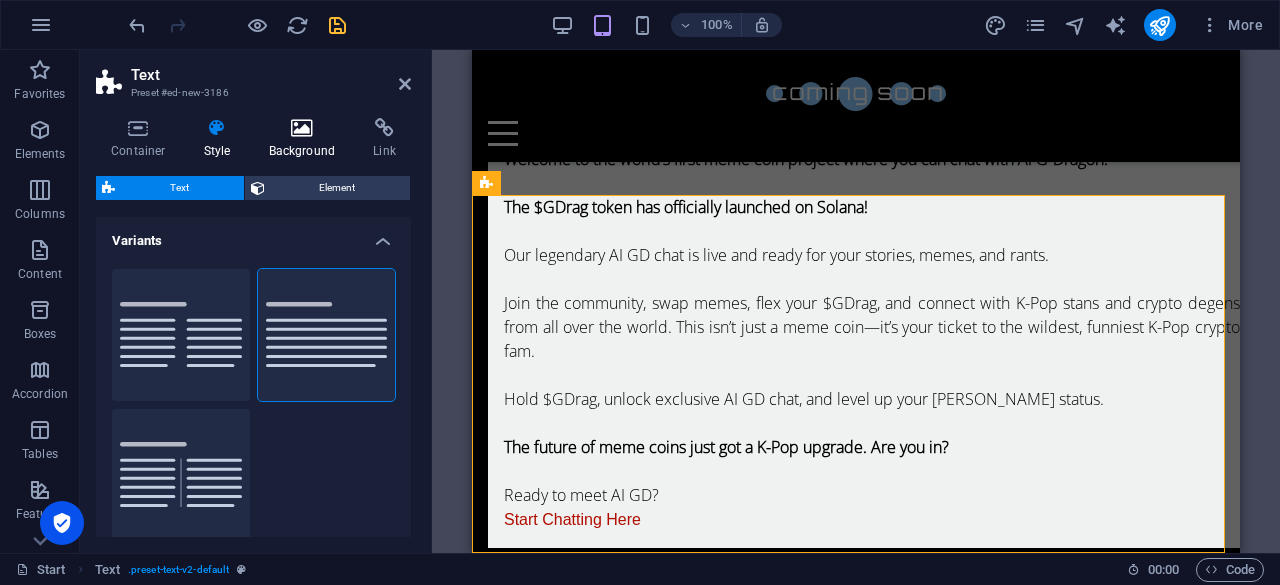 click on "Background" at bounding box center [306, 139] 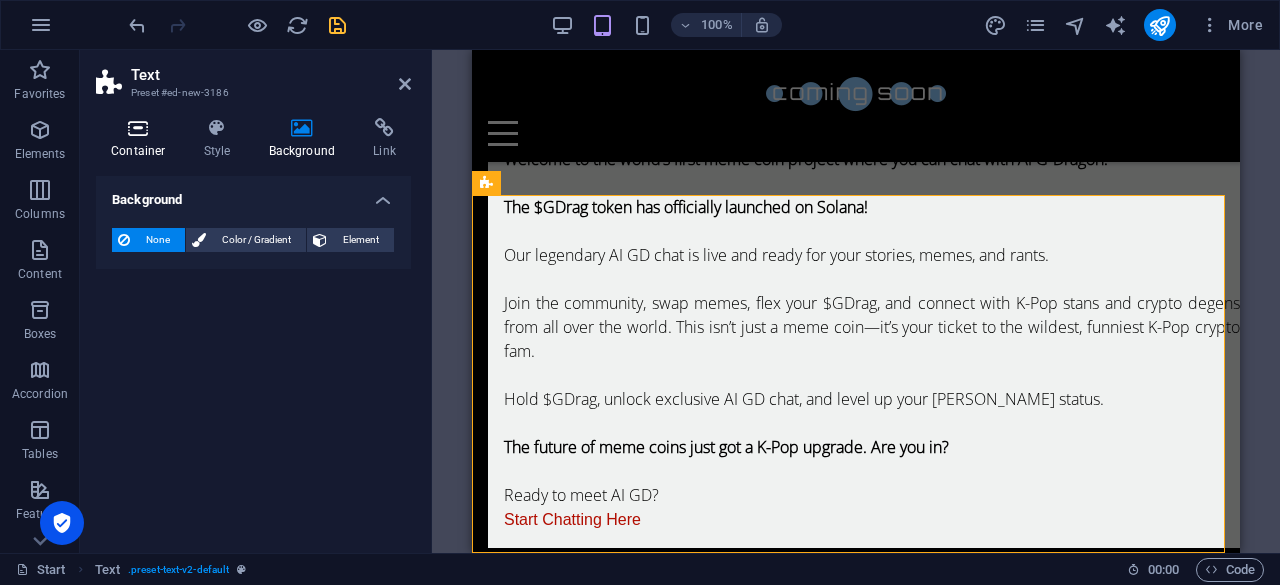 click on "Container" at bounding box center (142, 139) 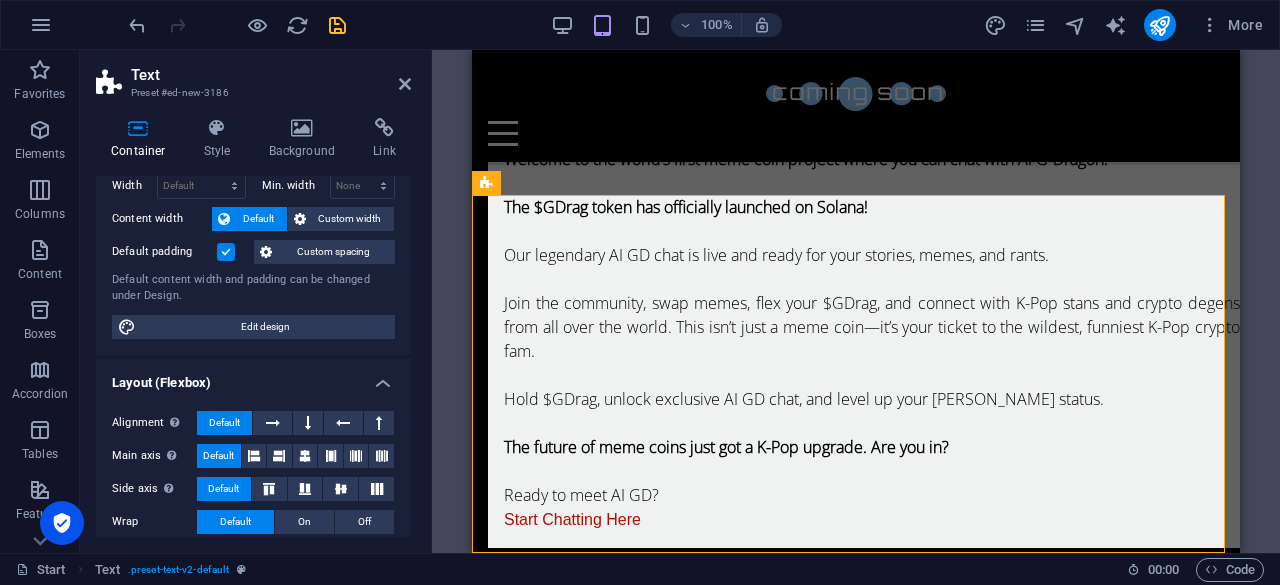 scroll, scrollTop: 0, scrollLeft: 0, axis: both 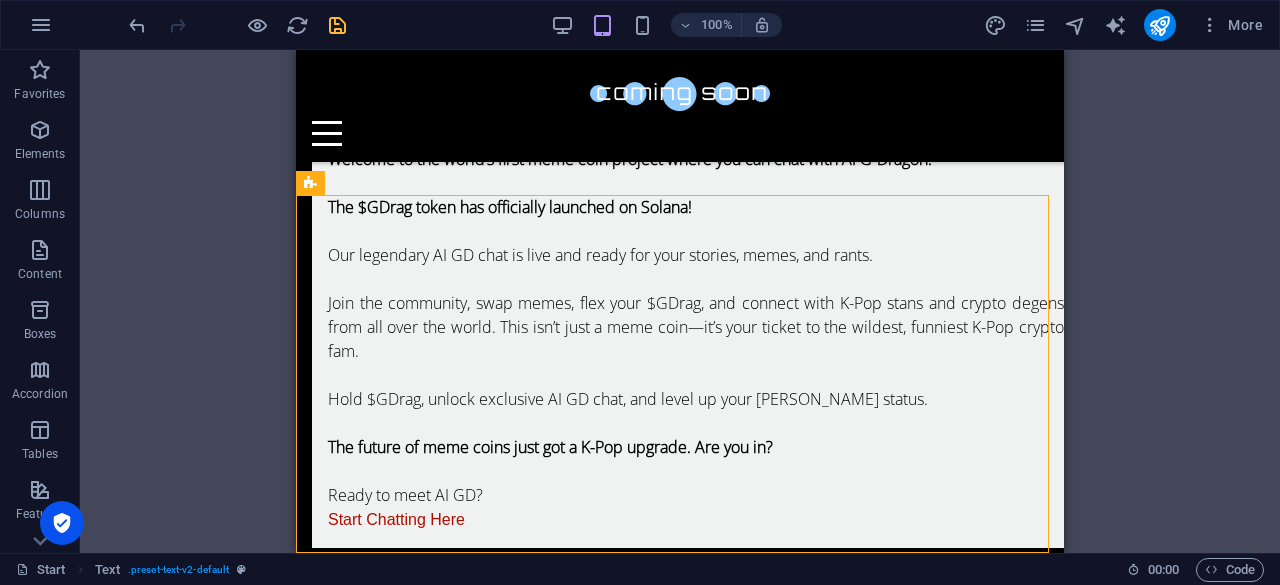 click on "Preset   Image   Container   Container   Container   Container   Container   Container   Preset   Container   Text   Spacer   H2   Menu Bar   Menu   Image
Drag here to replace the existing content. Press “Ctrl” if you want to create a new element.
Text image overlap   Image   Text   Container   H2   Preset   Text image overlap   Container   H2   H2   Spacer   Spacer   Button series   Button   Button   Text   Spacer   Button series   Image   Button   Button   Button   Text   H2   Text   Spacer   Container   Placeholder   Transparent boxes   H3   Container   Text   Text   Container   Container   H3   Container   H3   Container   Text   Container   Spacer   Text" at bounding box center (680, 301) 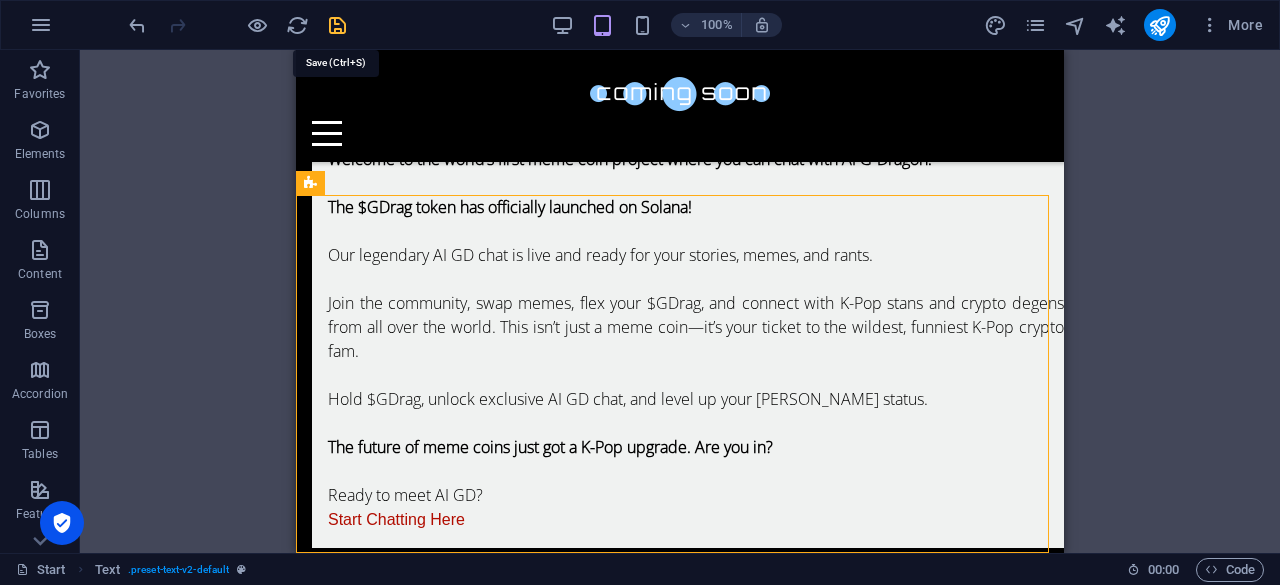 click at bounding box center (337, 25) 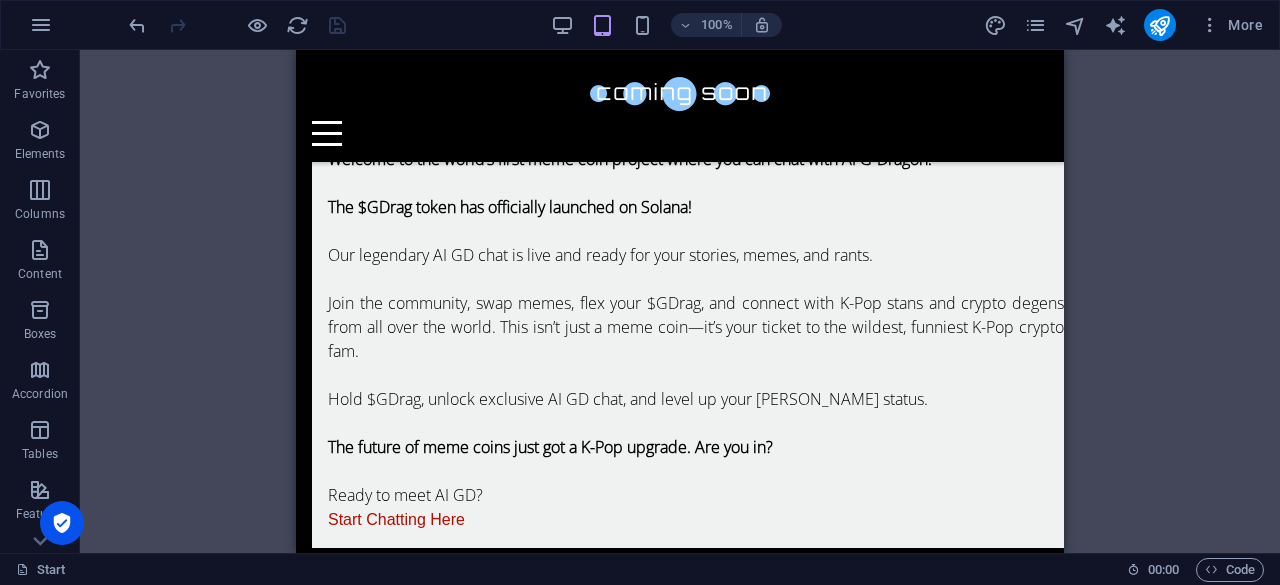 click on "Preset   Container   Container   Image   Container   Container   Container   Container   Container   Container   Container   Container   Container   Preset   Container   Text   Spacer   H2   Menu Bar   Menu   Image
Drag here to replace the existing content. Press “Ctrl” if you want to create a new element.
Text image overlap   Image   Text   Container   H2   Preset   Text image overlap   Container   H2   H2   Spacer   Spacer   Button series   Button   Button   Text   Spacer   Button series   Image   Button   Button   Button   Text   H2   Text   Spacer   Container   Placeholder   Transparent boxes   H3   Container   Text   Text   Container   Container   H3   Container   H3   Container   Text   Container   Spacer   Text   Button series   Text" at bounding box center [680, 301] 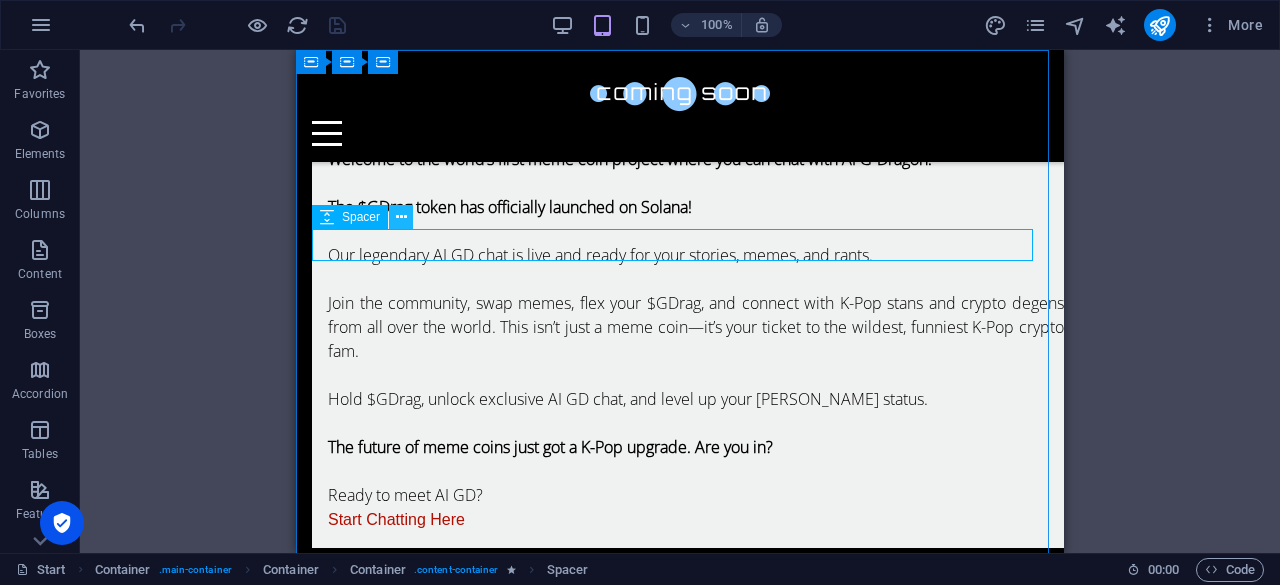 click at bounding box center (401, 217) 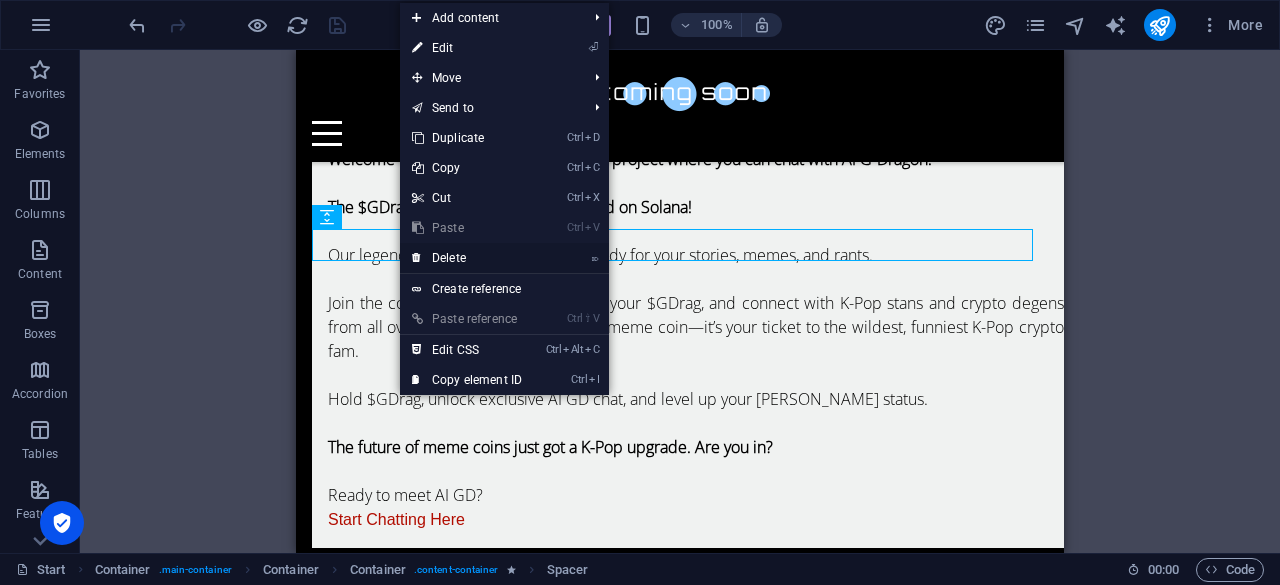click on "⌦  Delete" at bounding box center (467, 258) 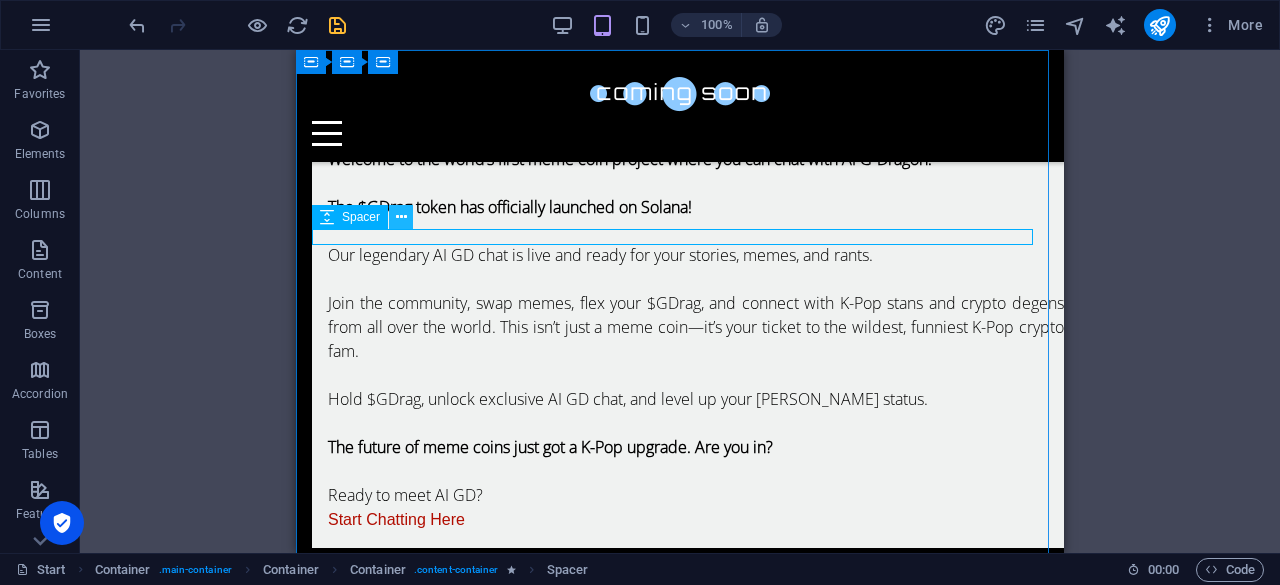 click at bounding box center (401, 217) 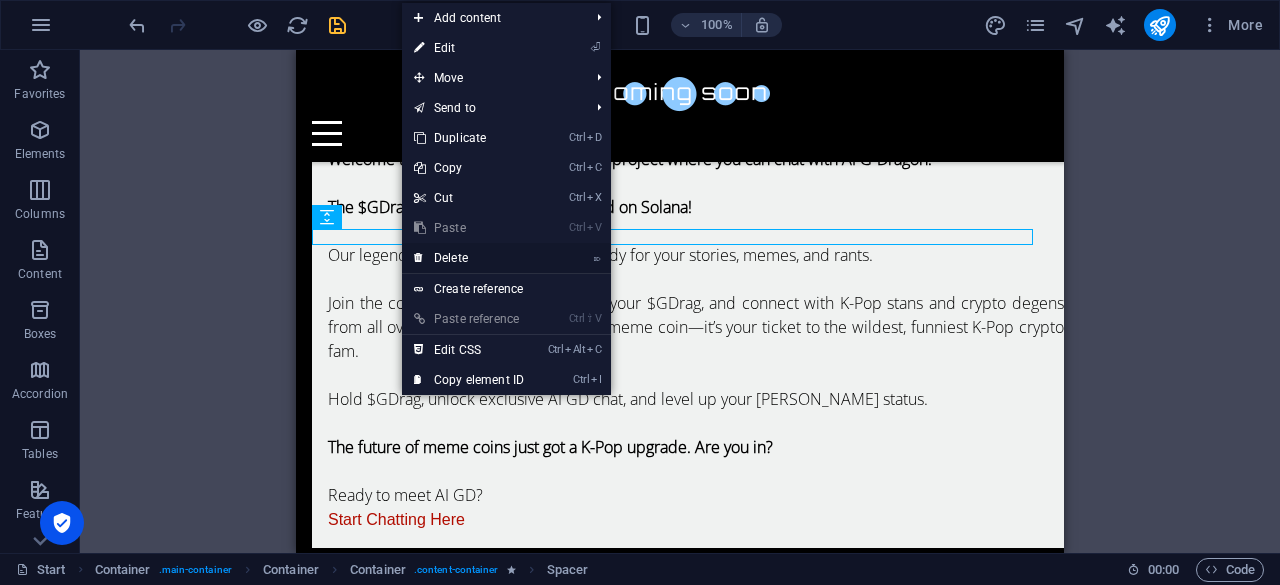 click on "⌦  Delete" at bounding box center [469, 258] 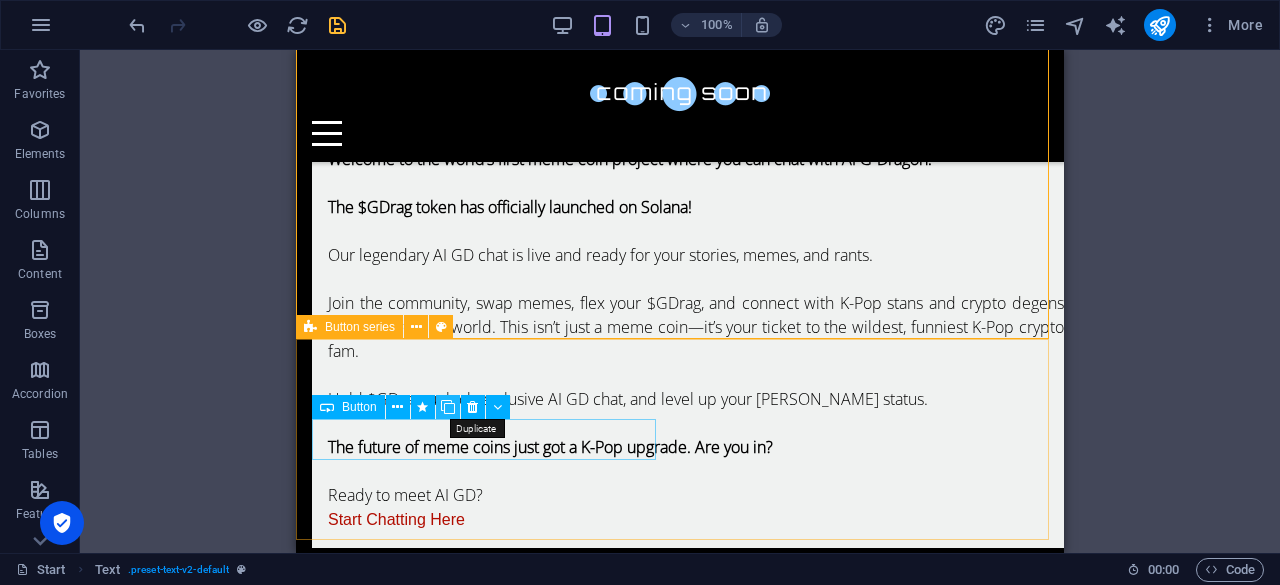 click at bounding box center (448, 407) 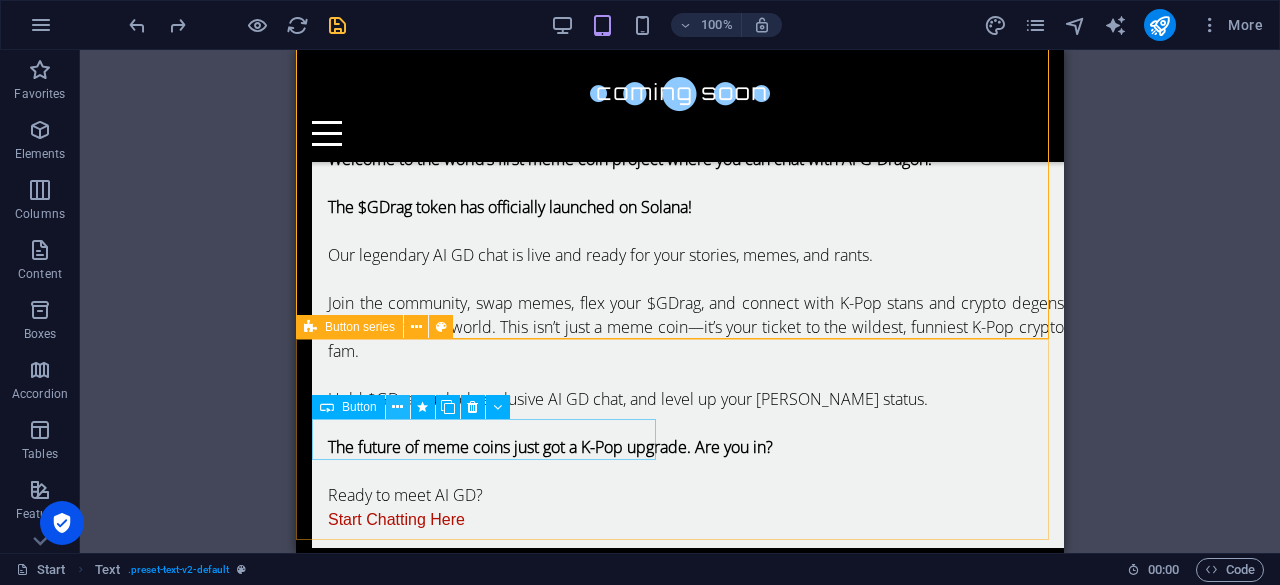 click at bounding box center [397, 407] 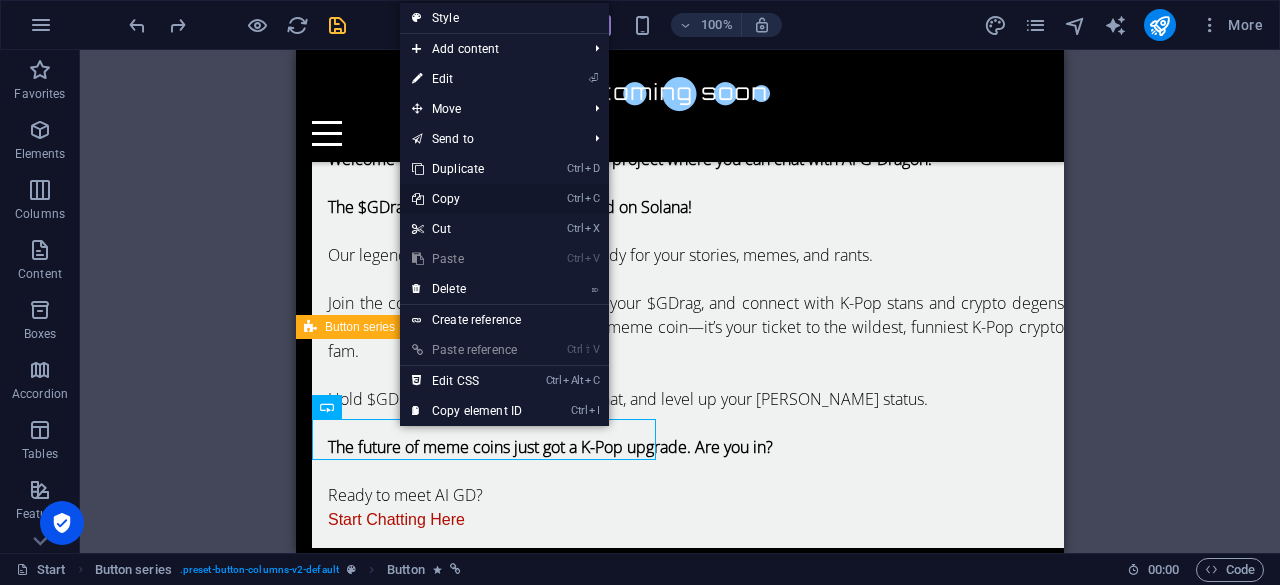 click on "Ctrl C  Copy" at bounding box center (467, 199) 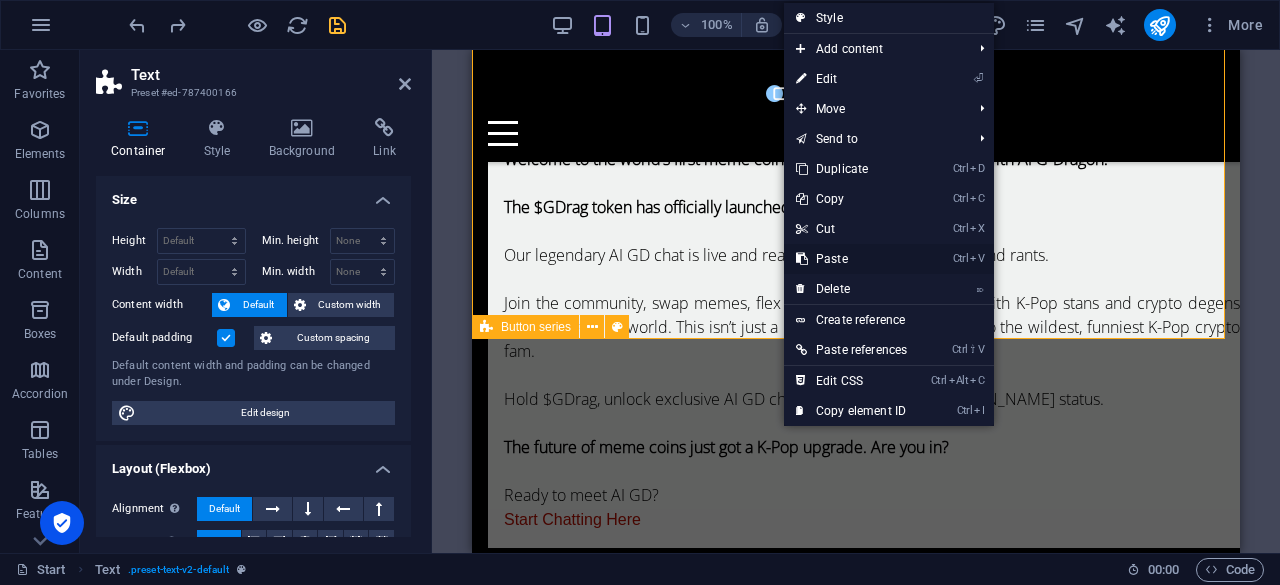 click on "Ctrl V  Paste" at bounding box center (851, 259) 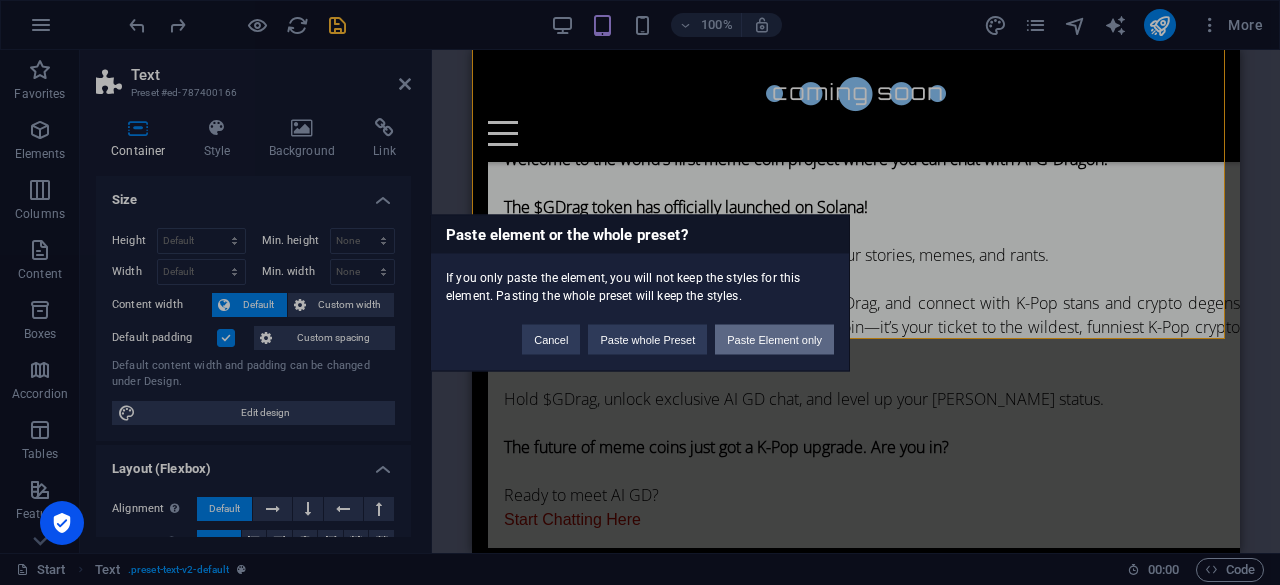 click on "Paste Element only" at bounding box center [774, 339] 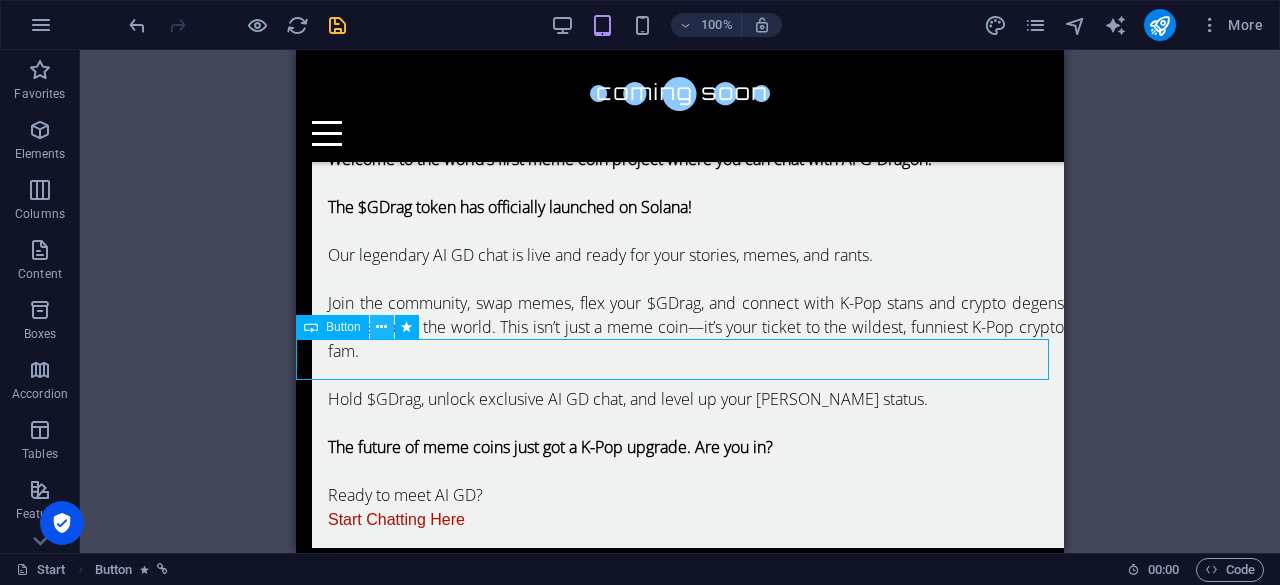click at bounding box center (381, 327) 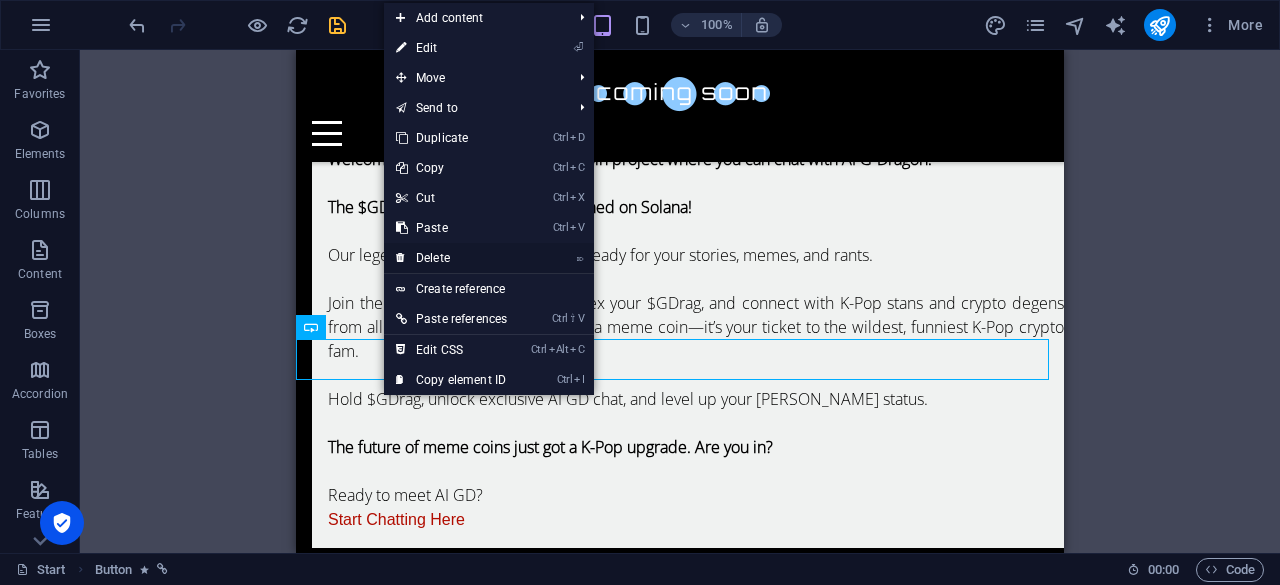 click on "⌦  Delete" at bounding box center [451, 258] 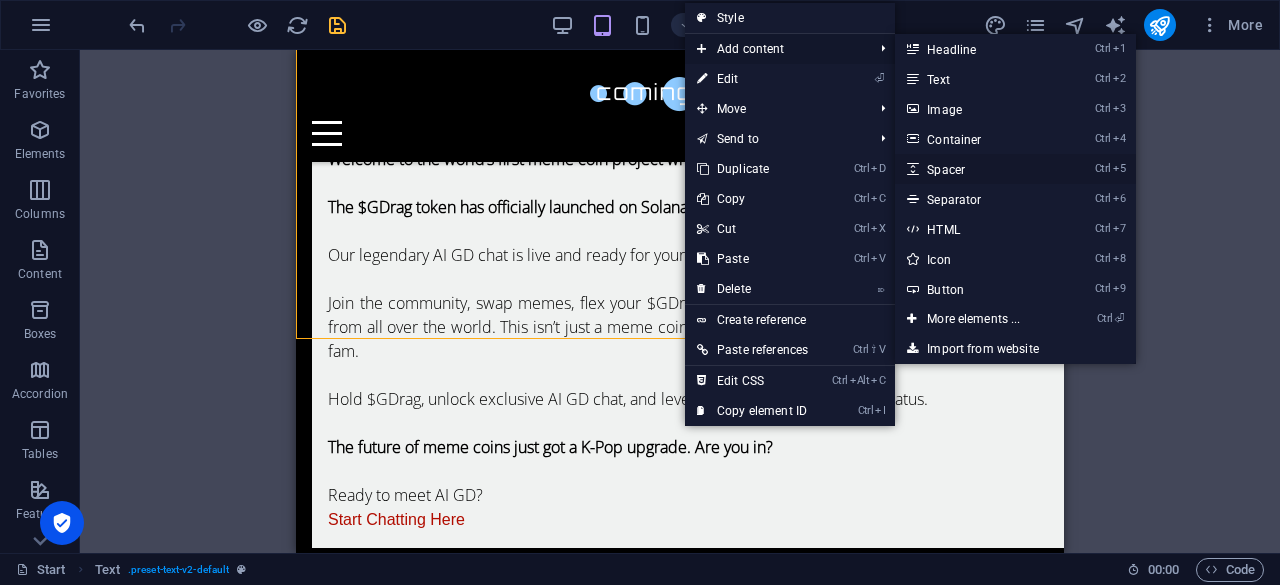 click on "Ctrl 5  Spacer" at bounding box center (977, 169) 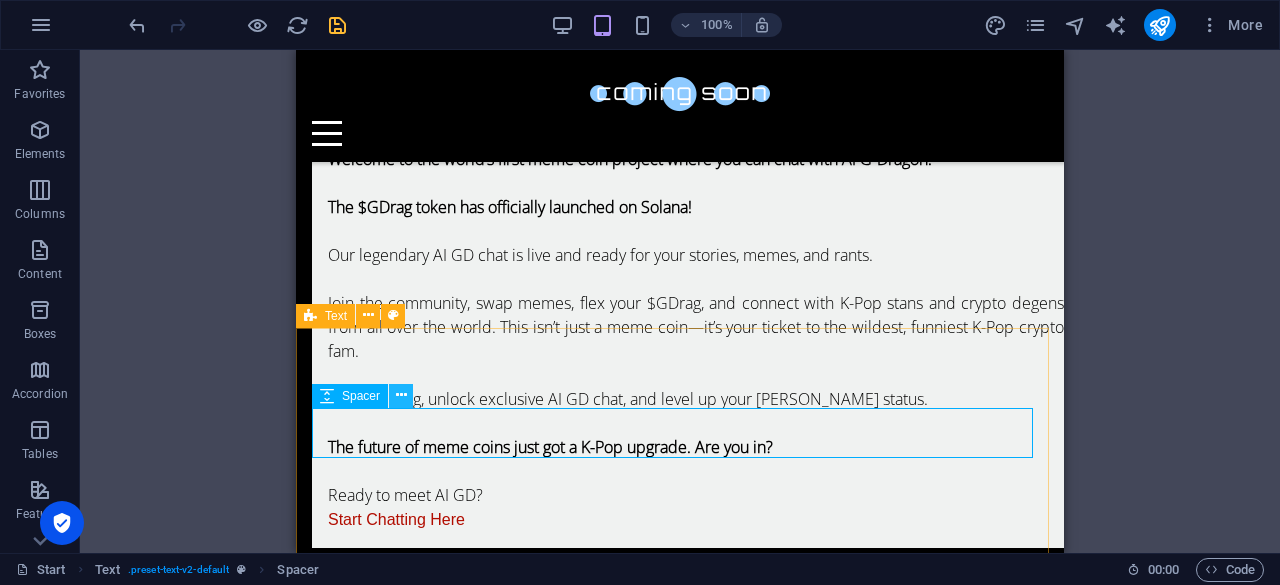 click at bounding box center [401, 395] 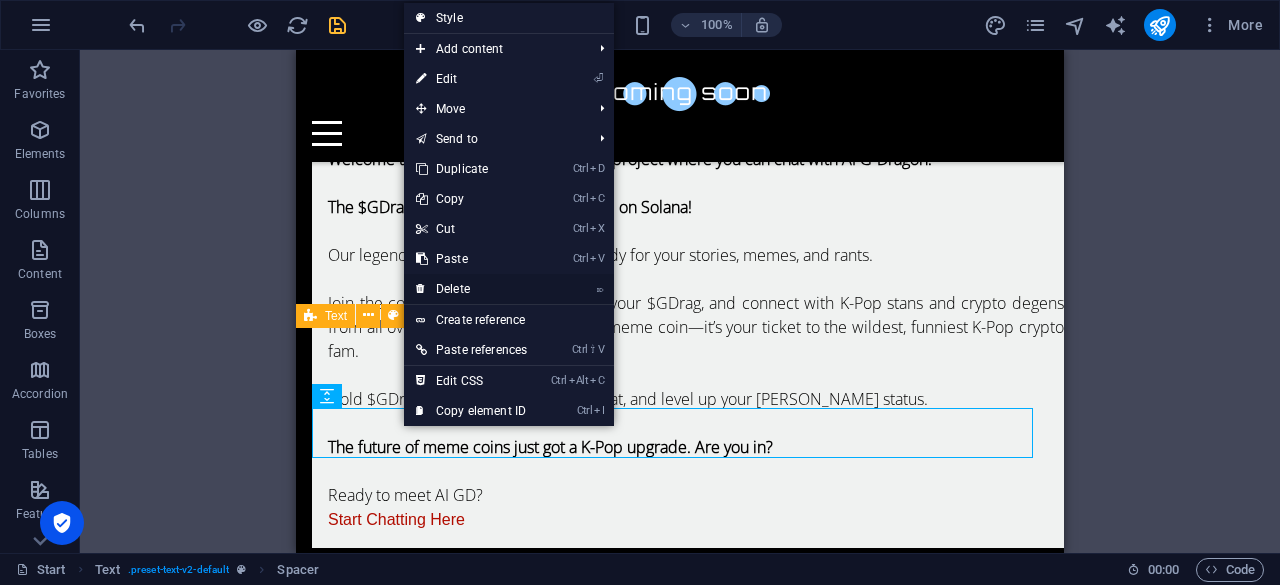 click on "⌦  Delete" at bounding box center (471, 289) 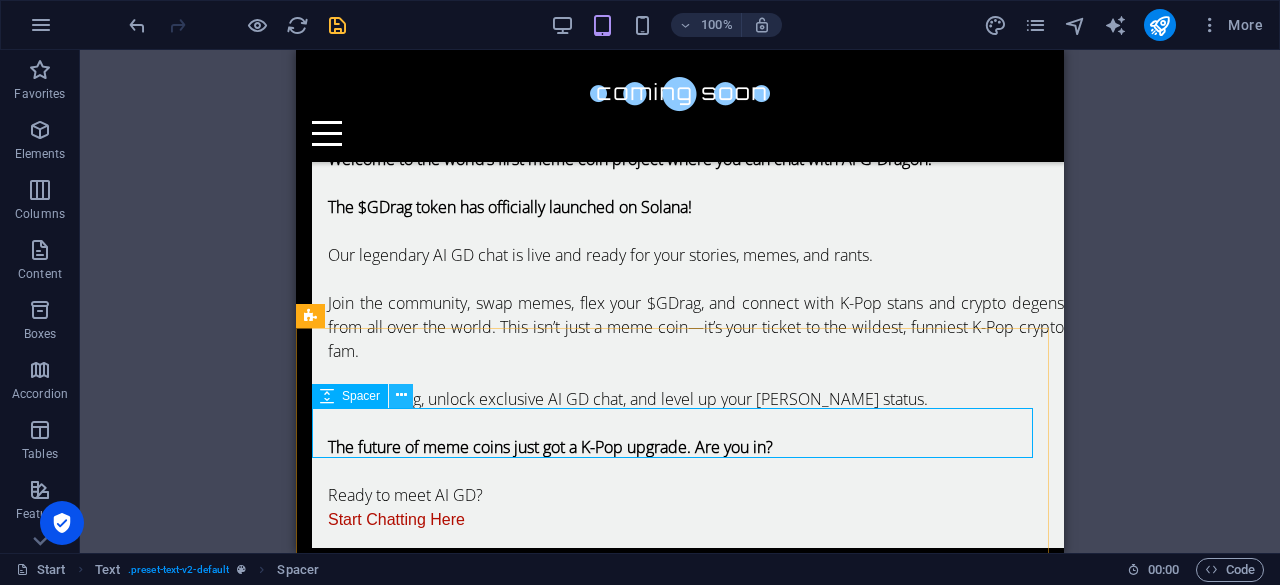 click at bounding box center [401, 395] 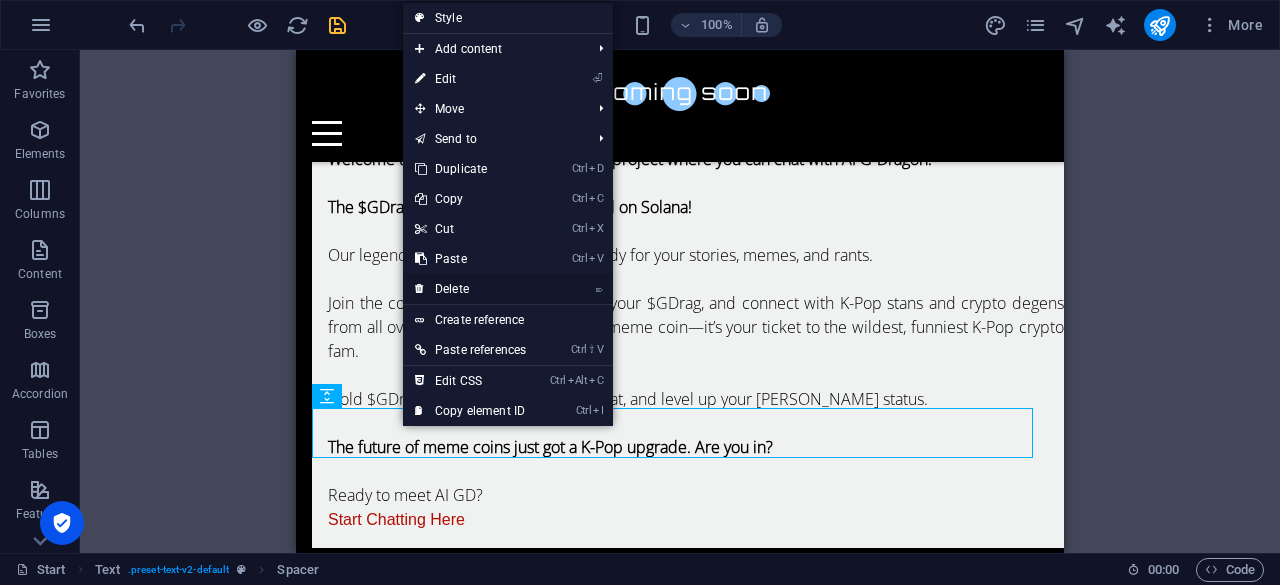 click on "⌦  Delete" at bounding box center (470, 289) 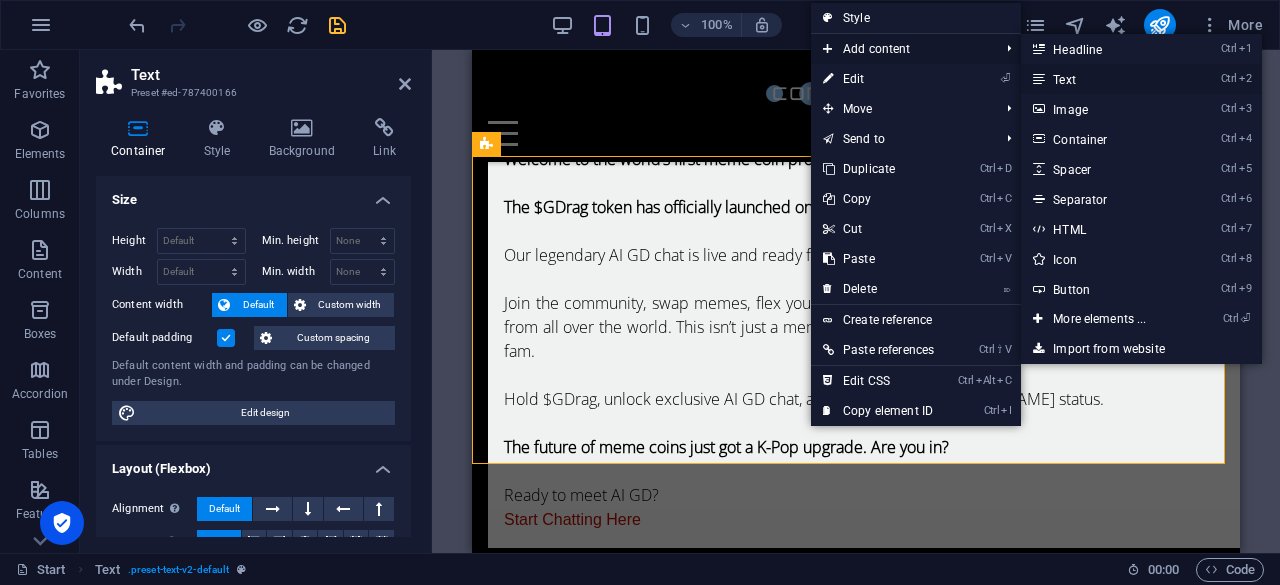 click on "Ctrl 2  Text" at bounding box center [1103, 79] 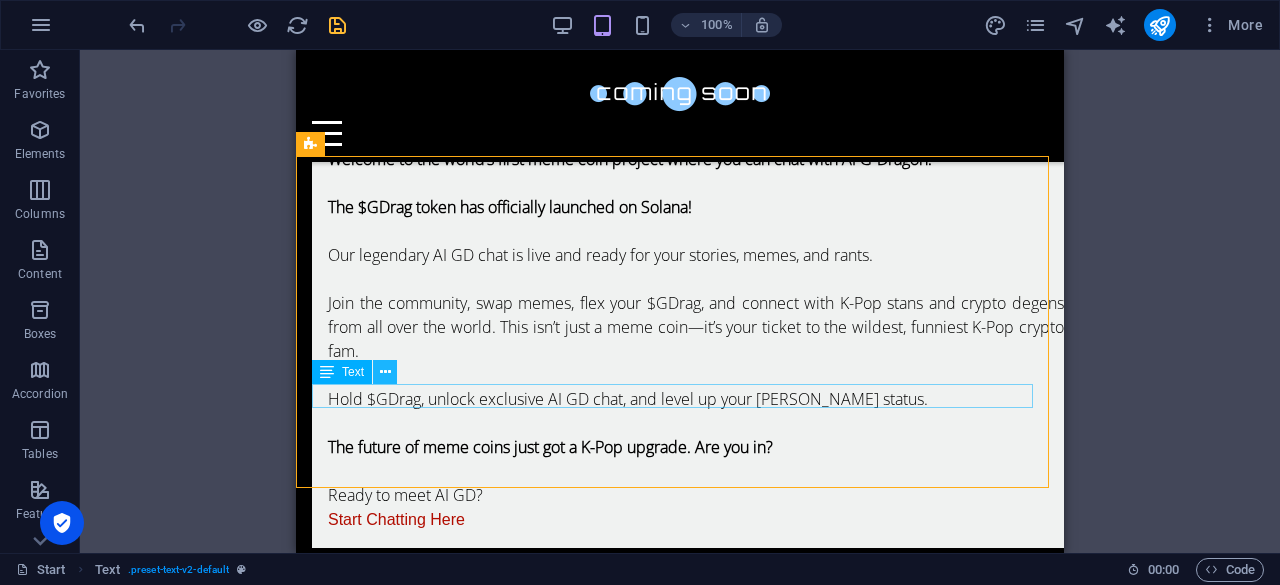 click at bounding box center [385, 372] 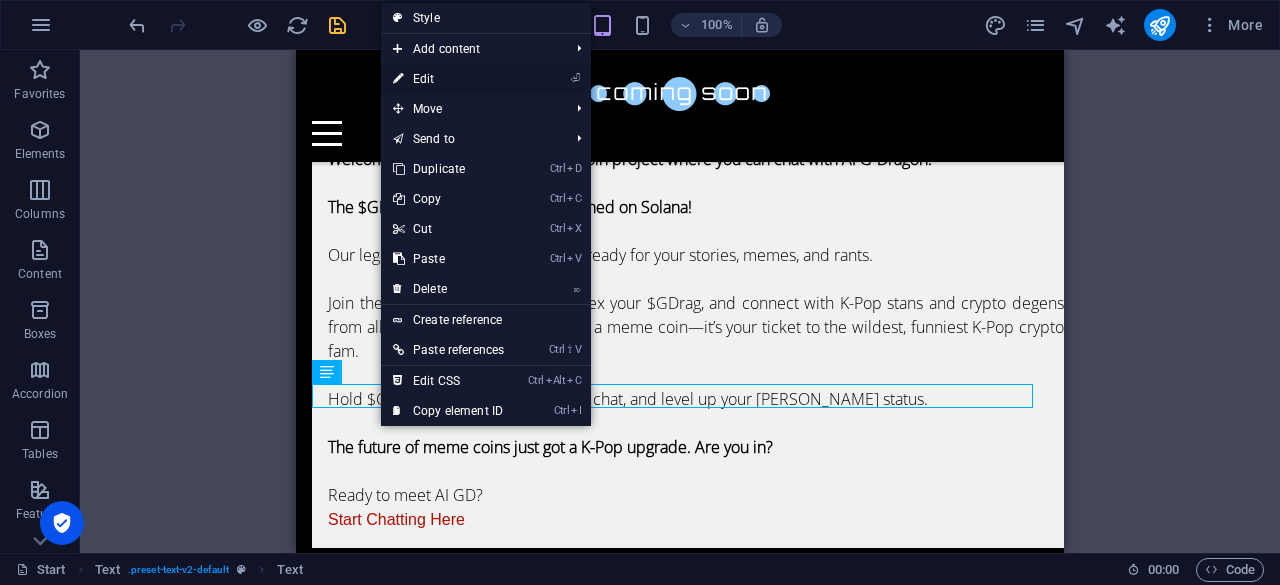 click on "⏎  Edit" at bounding box center (486, 79) 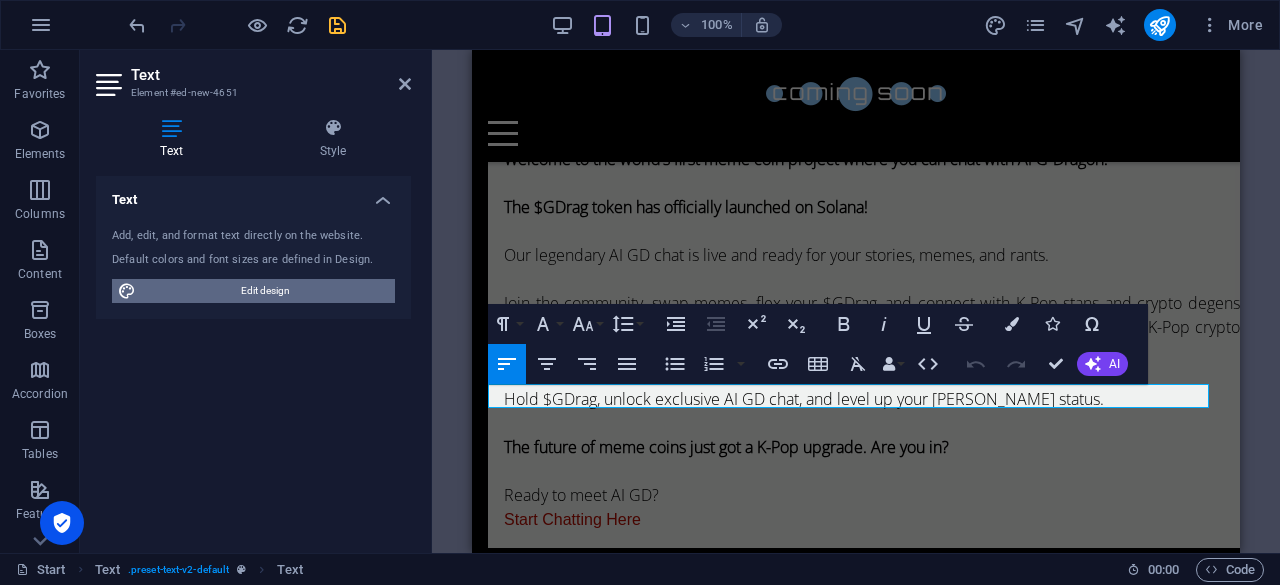 click on "Edit design" at bounding box center [265, 291] 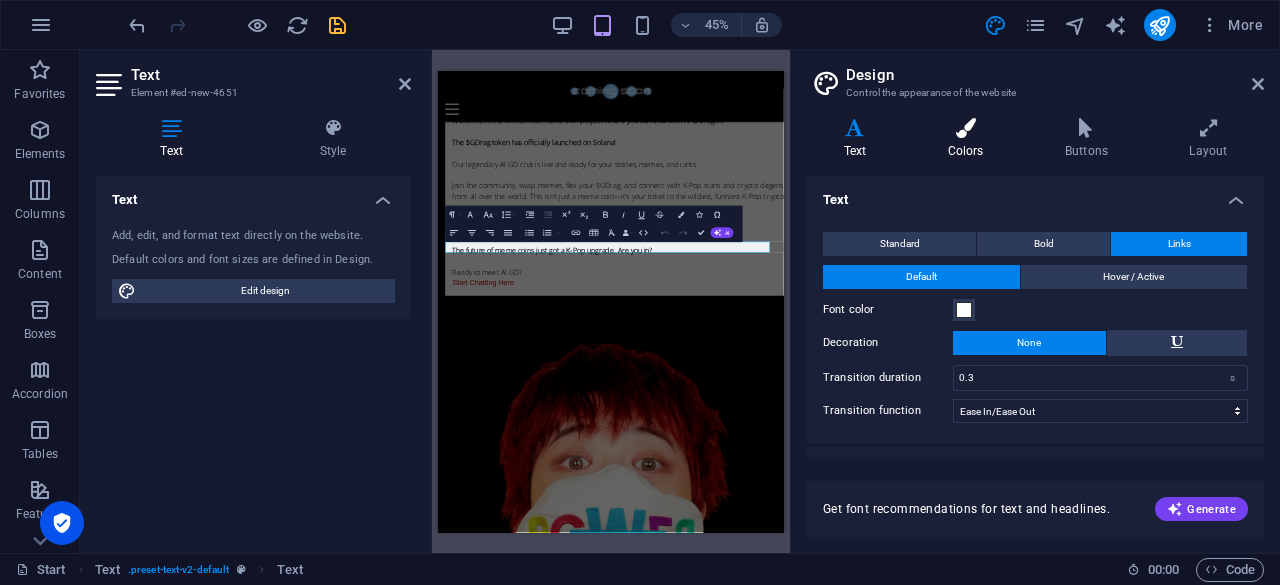 click at bounding box center [965, 128] 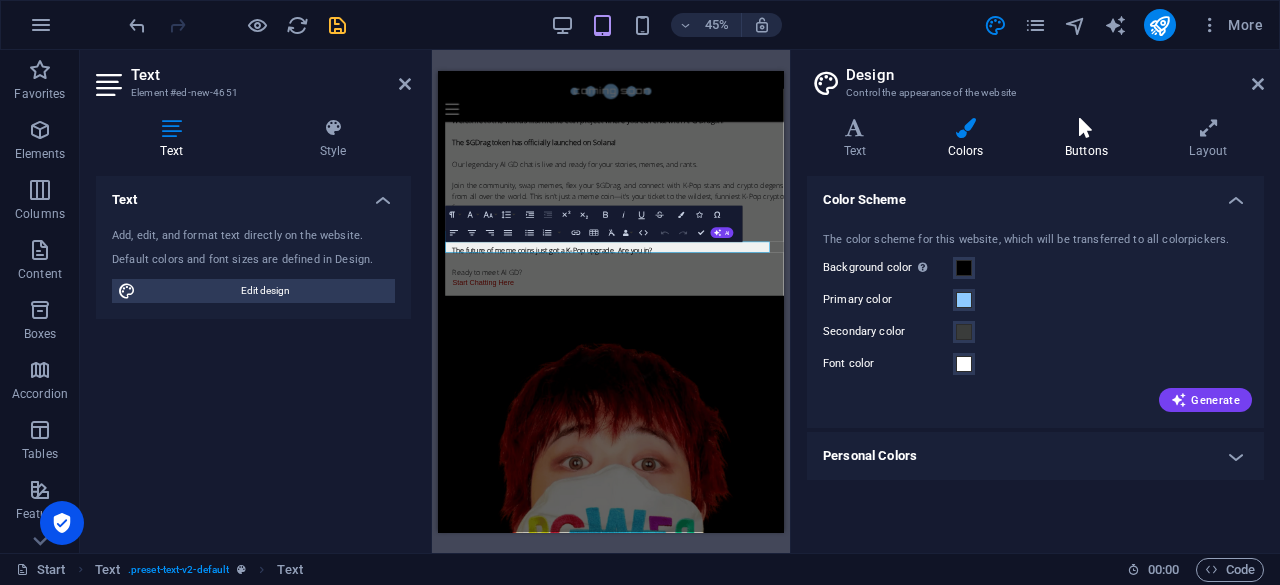 click on "Buttons" at bounding box center (1090, 139) 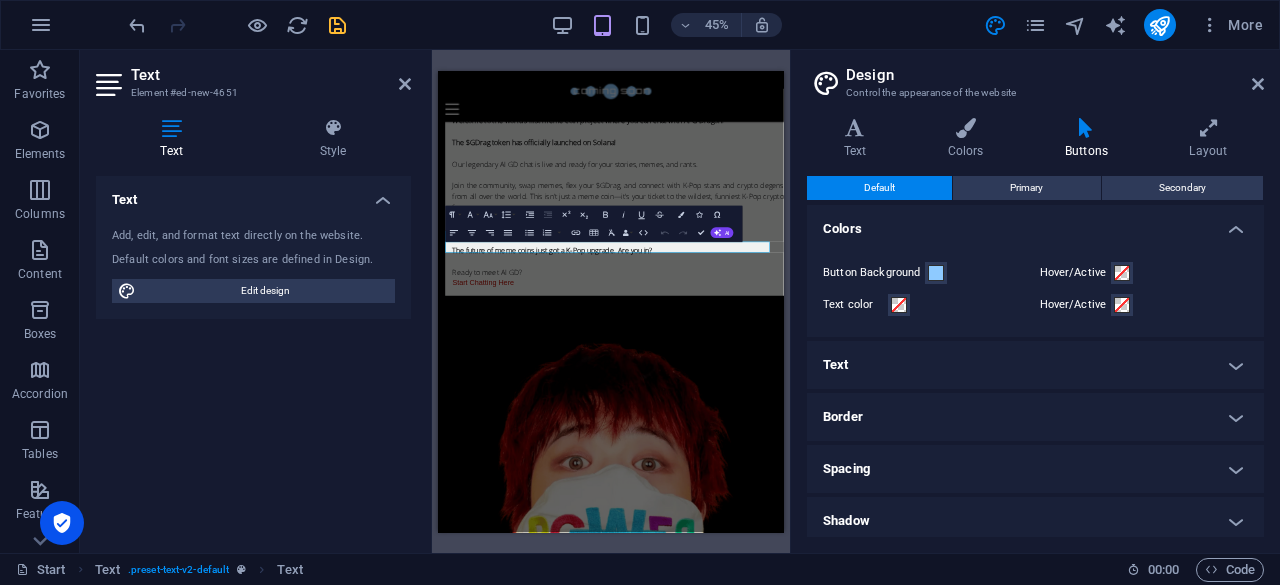 scroll, scrollTop: 111, scrollLeft: 0, axis: vertical 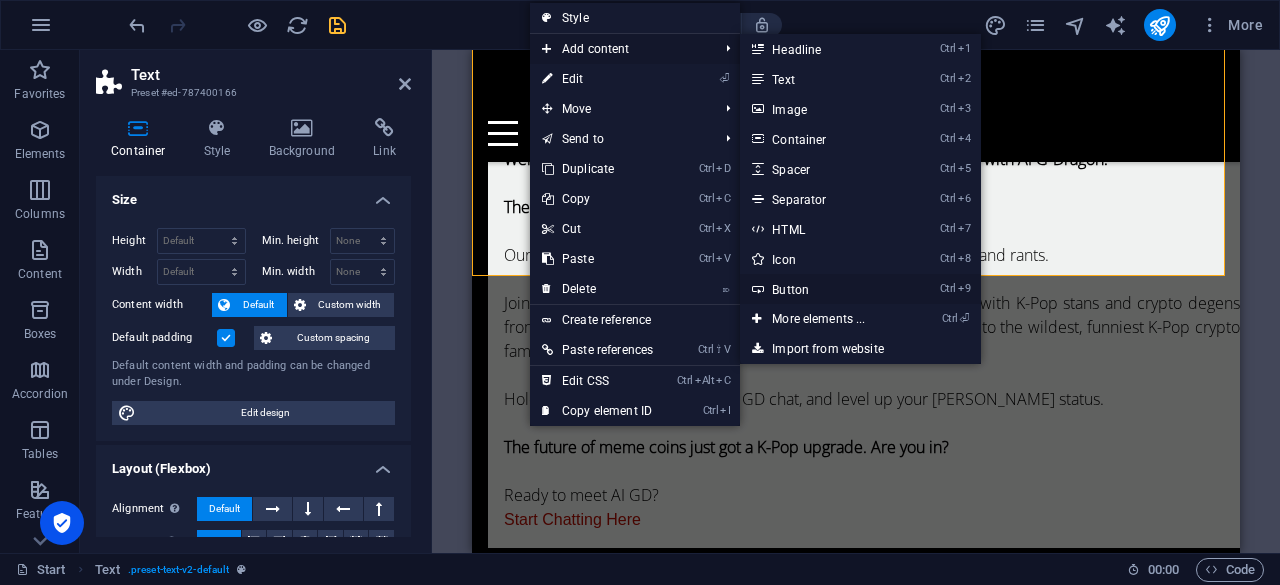 click on "Ctrl 9  Button" at bounding box center [822, 289] 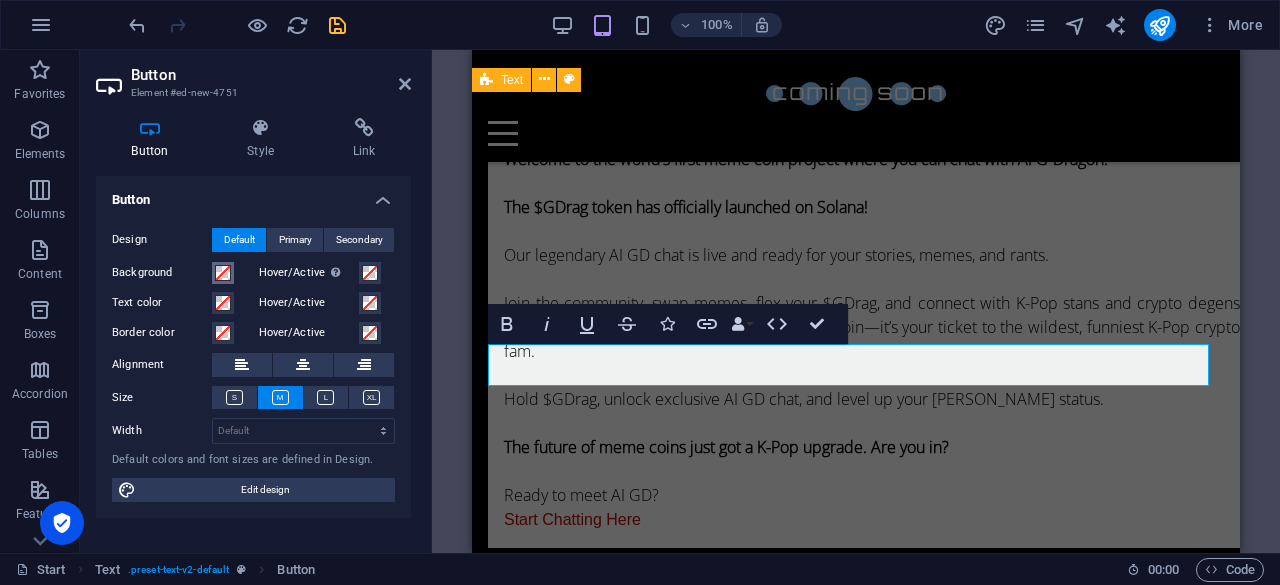 click at bounding box center [223, 273] 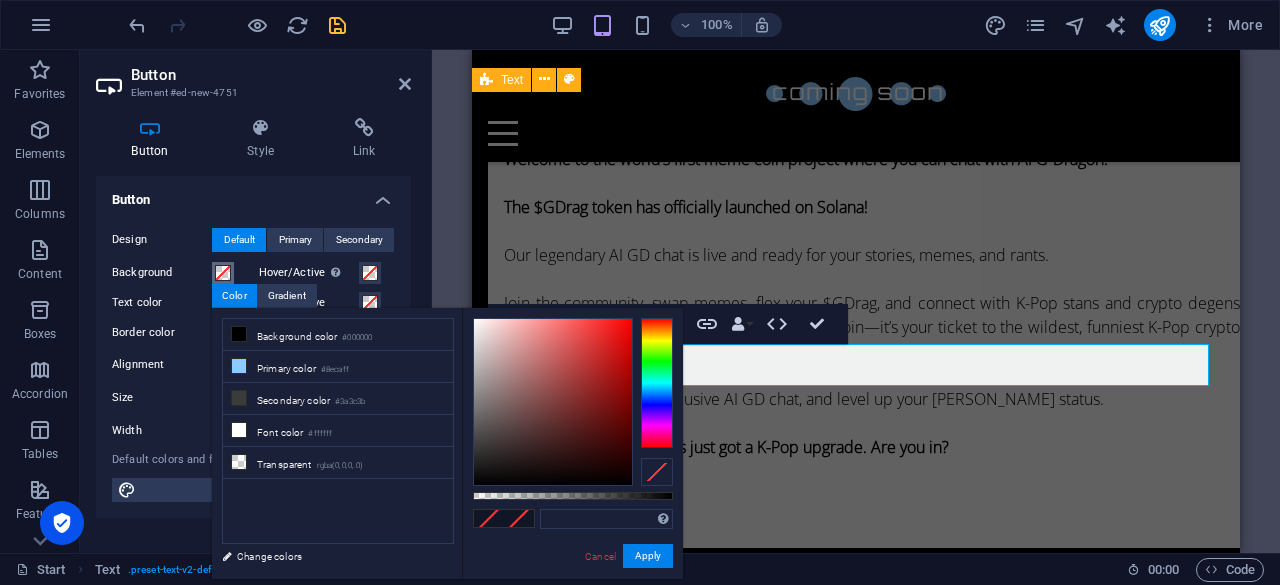 click on "Background" at bounding box center [223, 273] 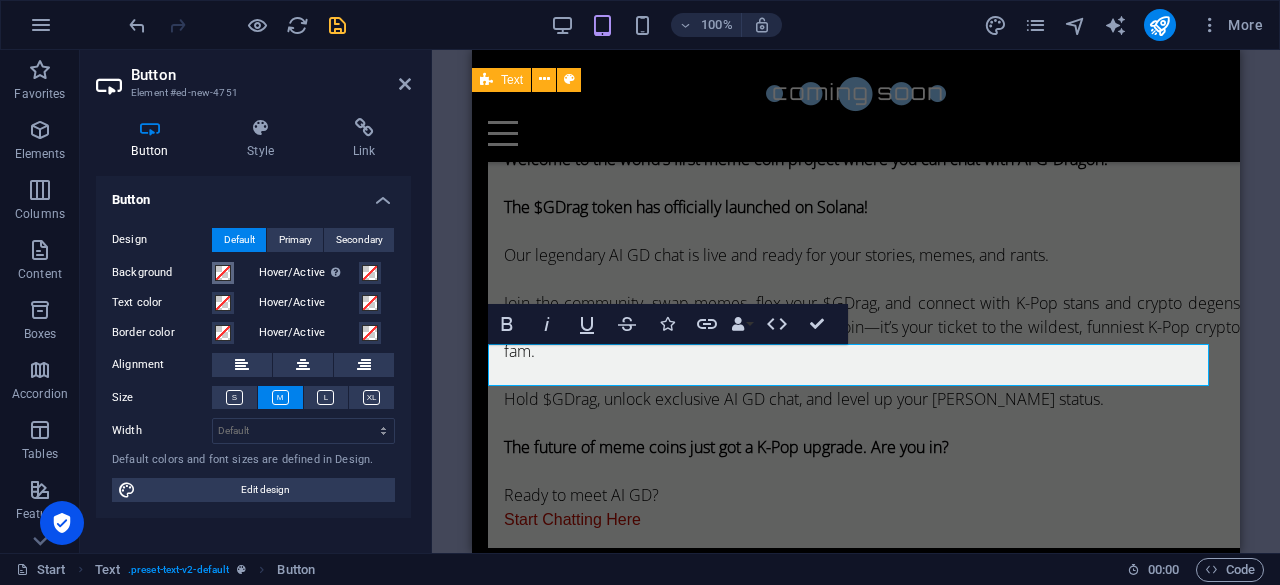 click at bounding box center (223, 273) 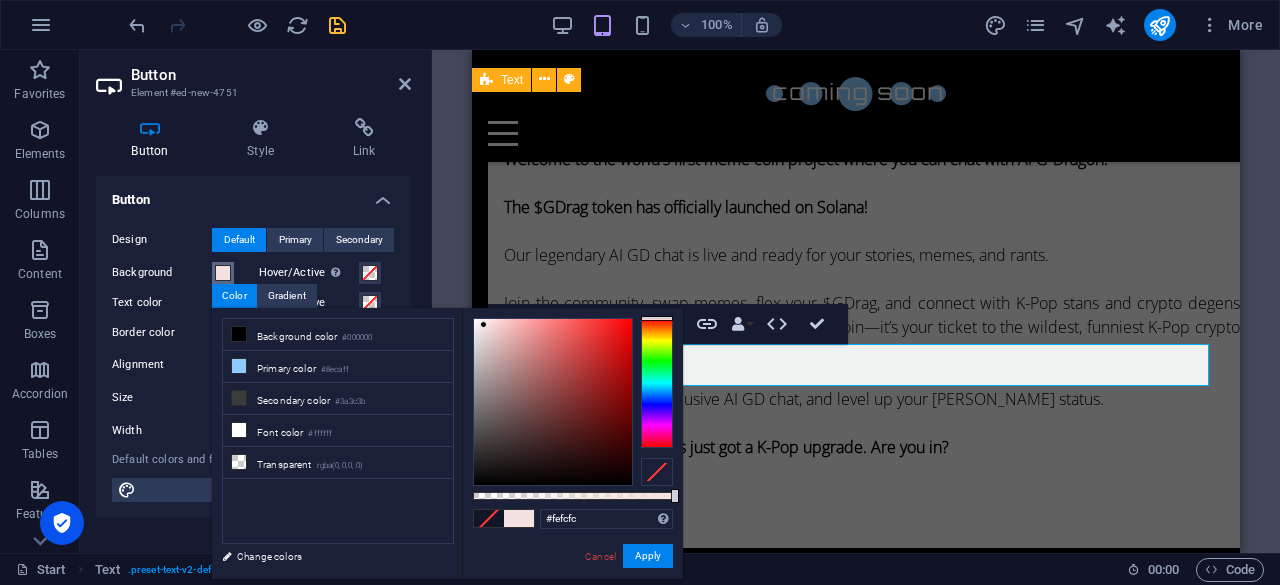 type on "#ffffff" 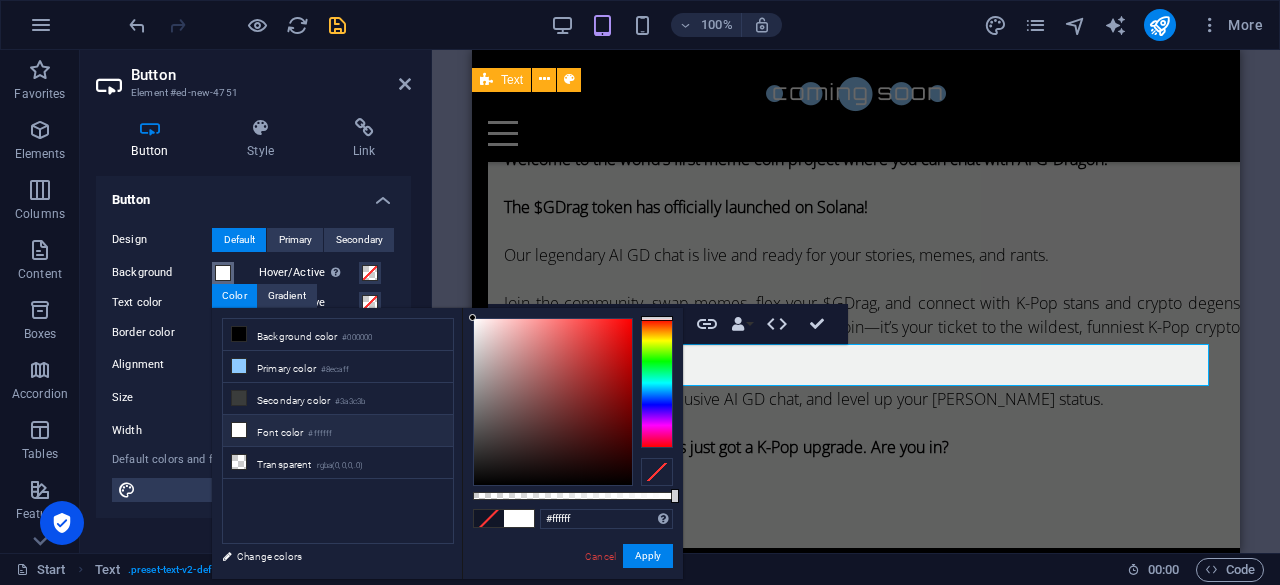 drag, startPoint x: 514, startPoint y: 340, endPoint x: 467, endPoint y: 314, distance: 53.712196 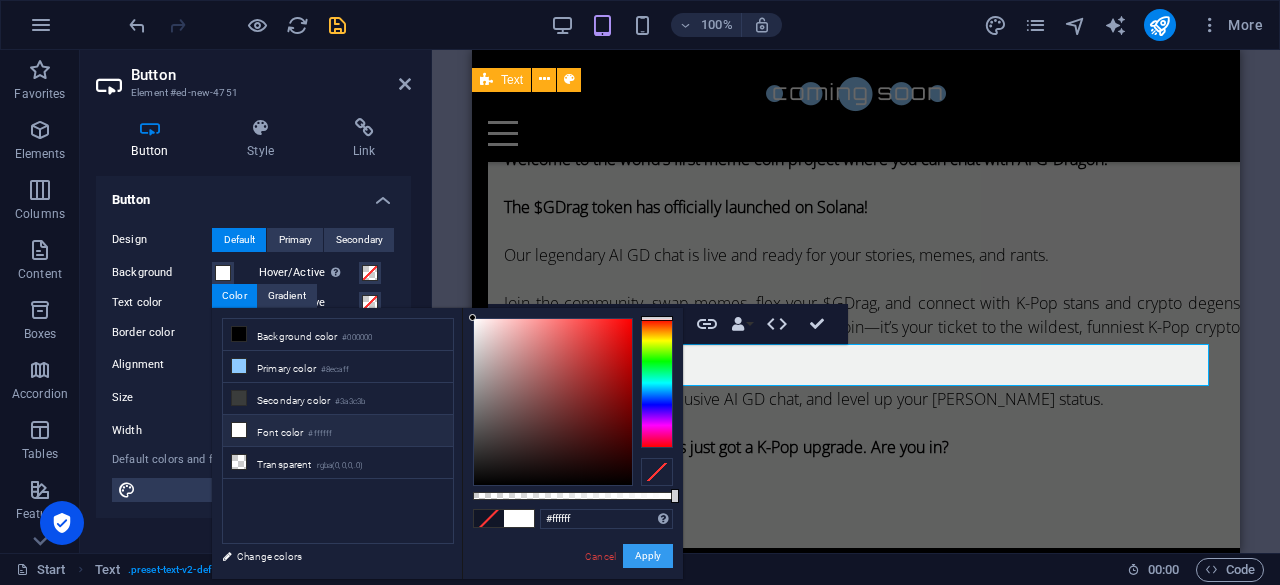 click on "Apply" at bounding box center [648, 556] 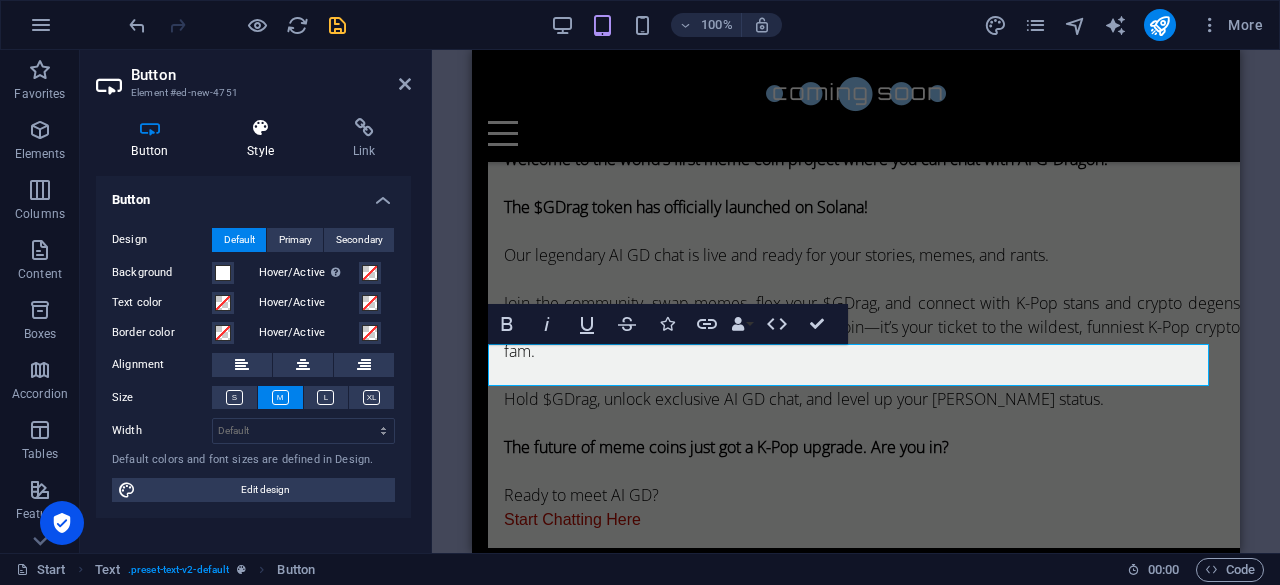 click on "Style" at bounding box center [265, 139] 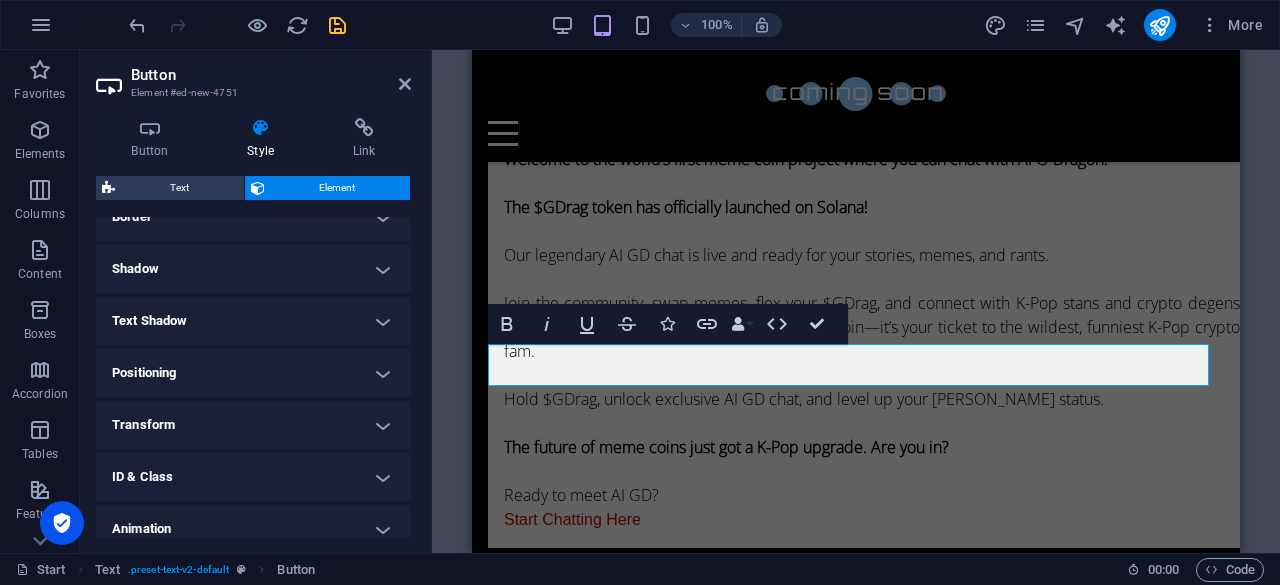 scroll, scrollTop: 524, scrollLeft: 0, axis: vertical 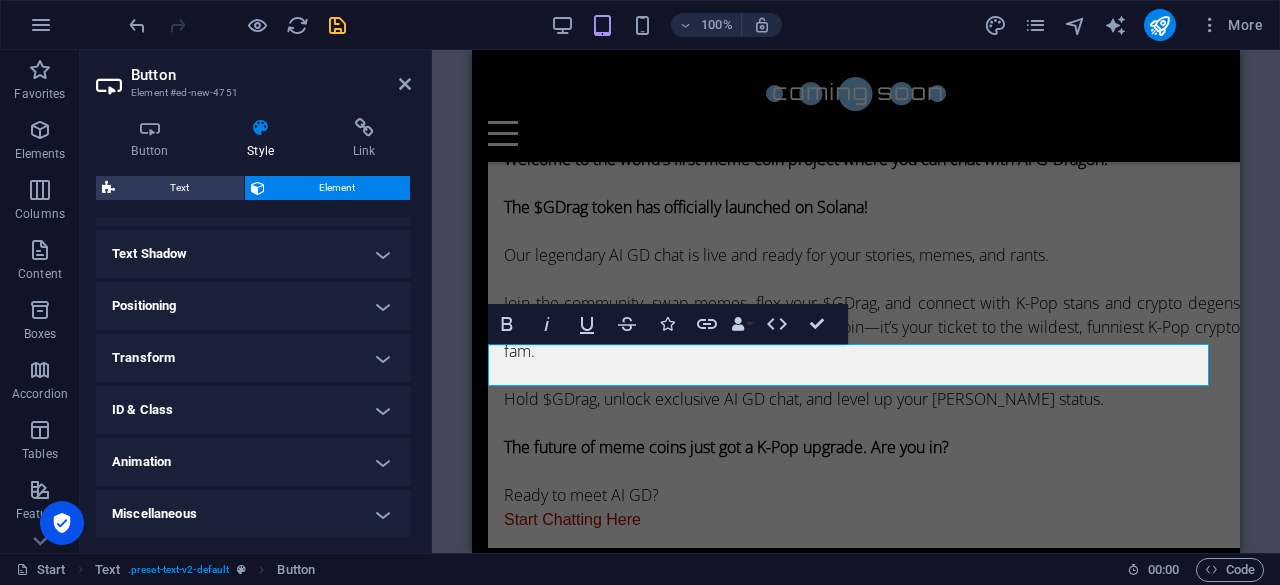 click on "Transform" at bounding box center [253, 358] 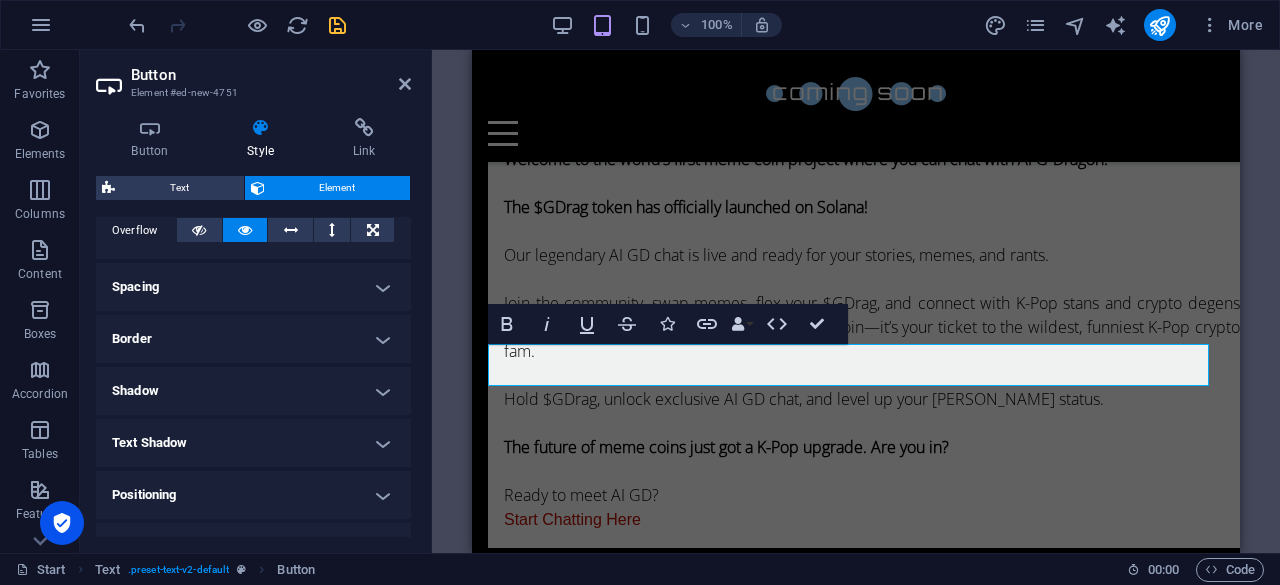 scroll, scrollTop: 336, scrollLeft: 0, axis: vertical 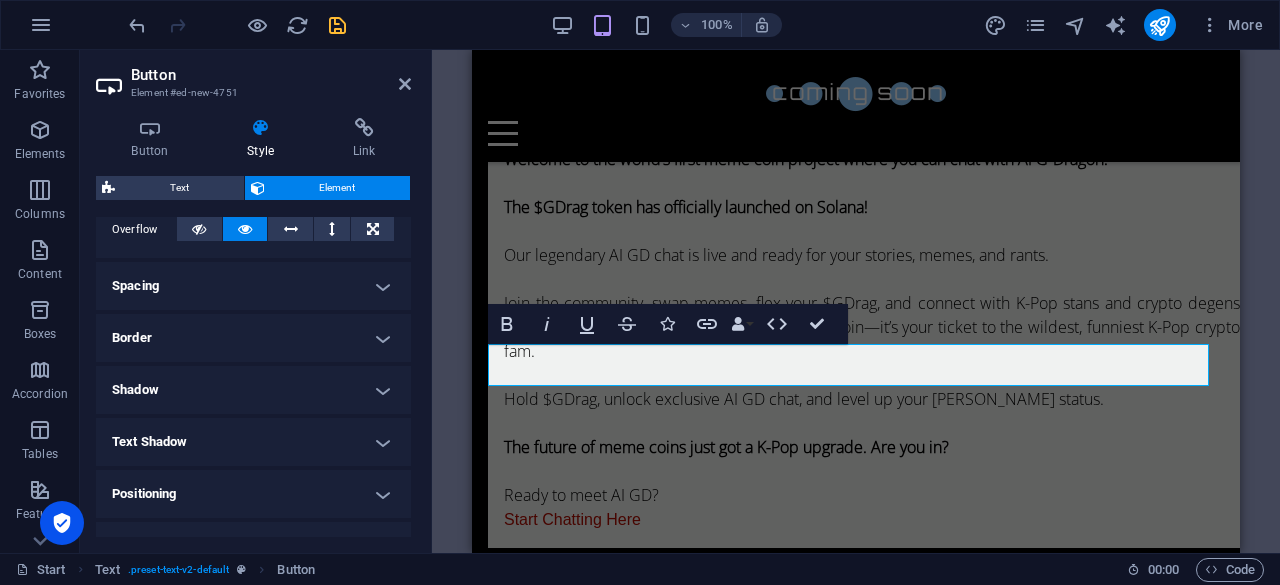 click on "Border" at bounding box center (253, 338) 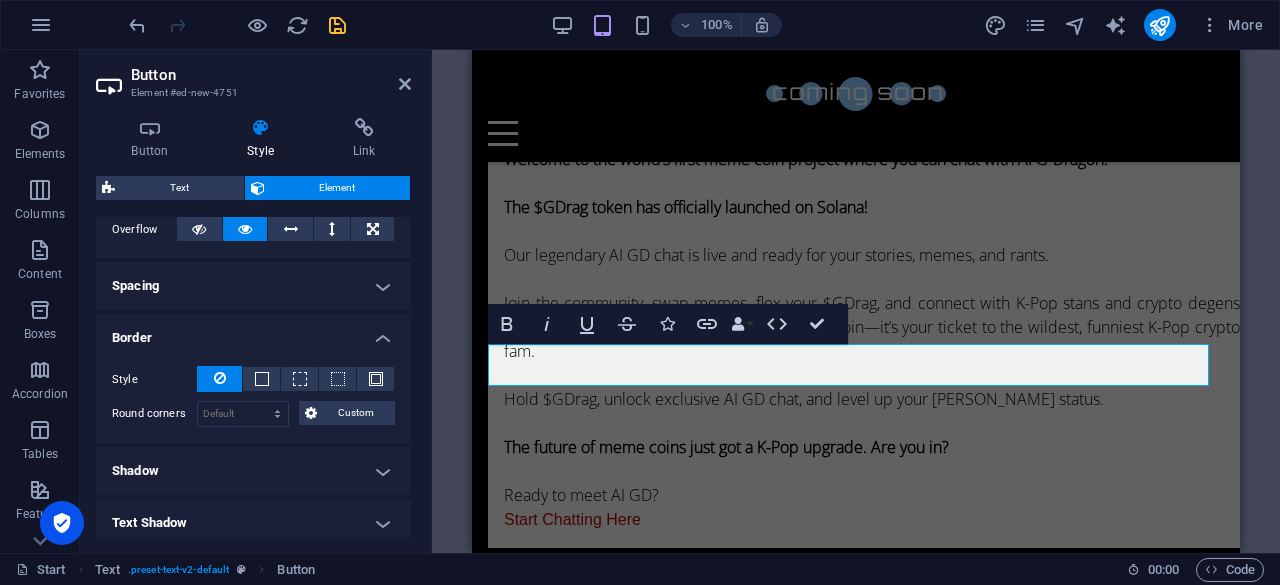 click on "Style              - Width 1 auto px rem % vh vw Custom Custom 1 auto px rem % vh vw 1 auto px rem % vh vw 1 auto px rem % vh vw 1 auto px rem % vh vw  - Color Round corners Default px rem % vh vw Custom Custom px rem % vh vw px rem % vh vw px rem % vh vw px rem % vh vw" at bounding box center [253, 396] 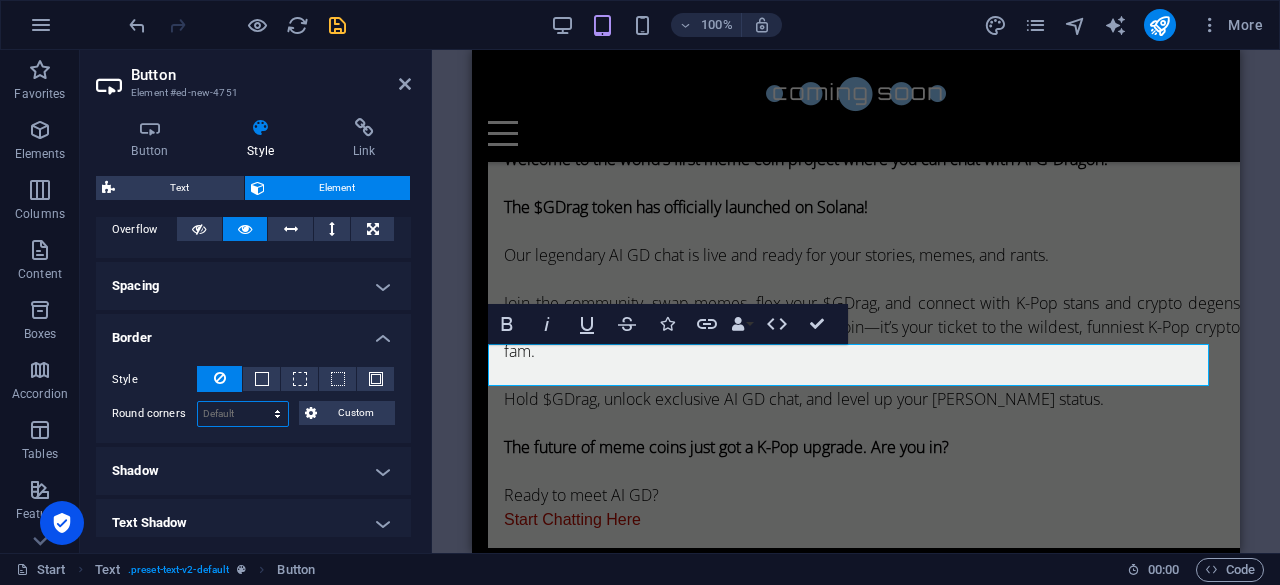 click on "Default px rem % vh vw Custom" at bounding box center (243, 414) 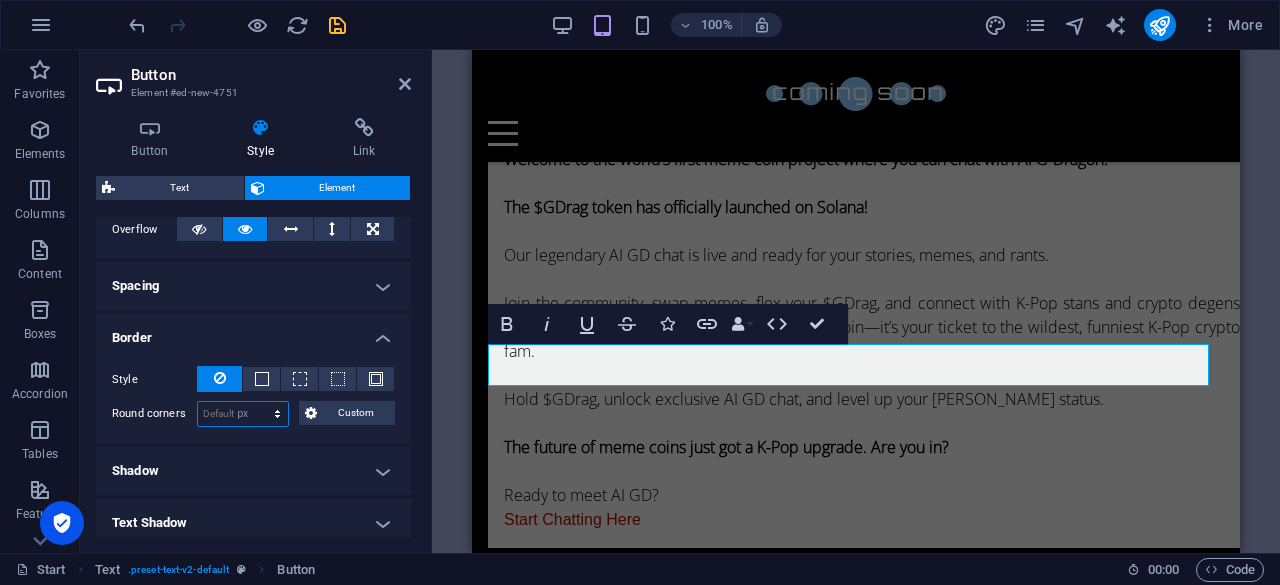 click on "Default px rem % vh vw Custom" at bounding box center (243, 414) 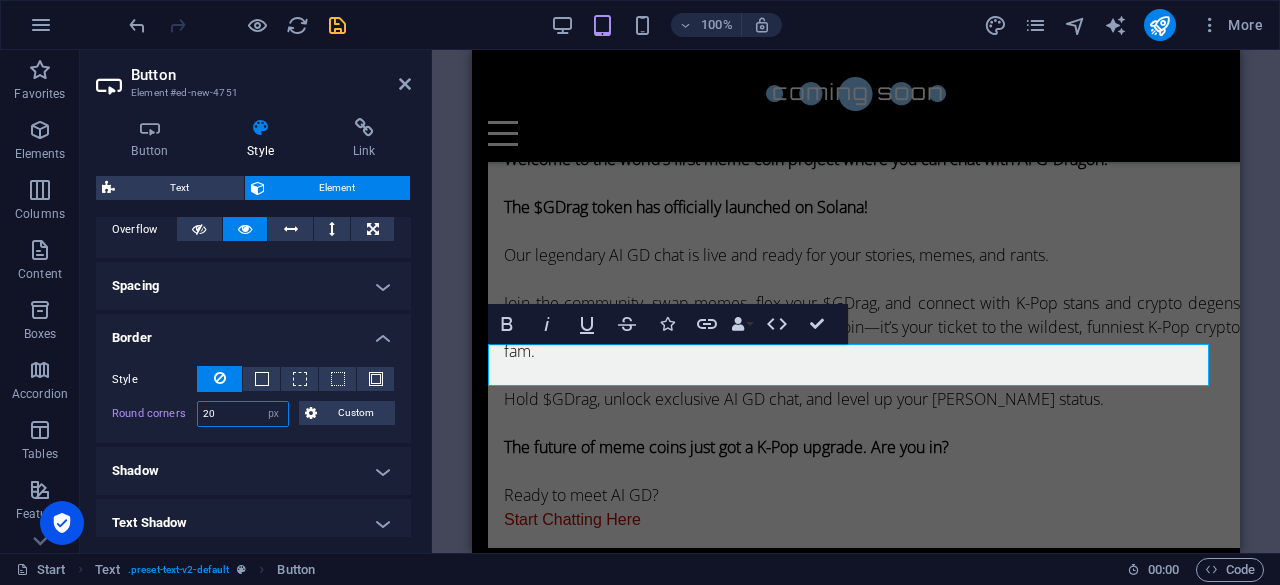type on "20" 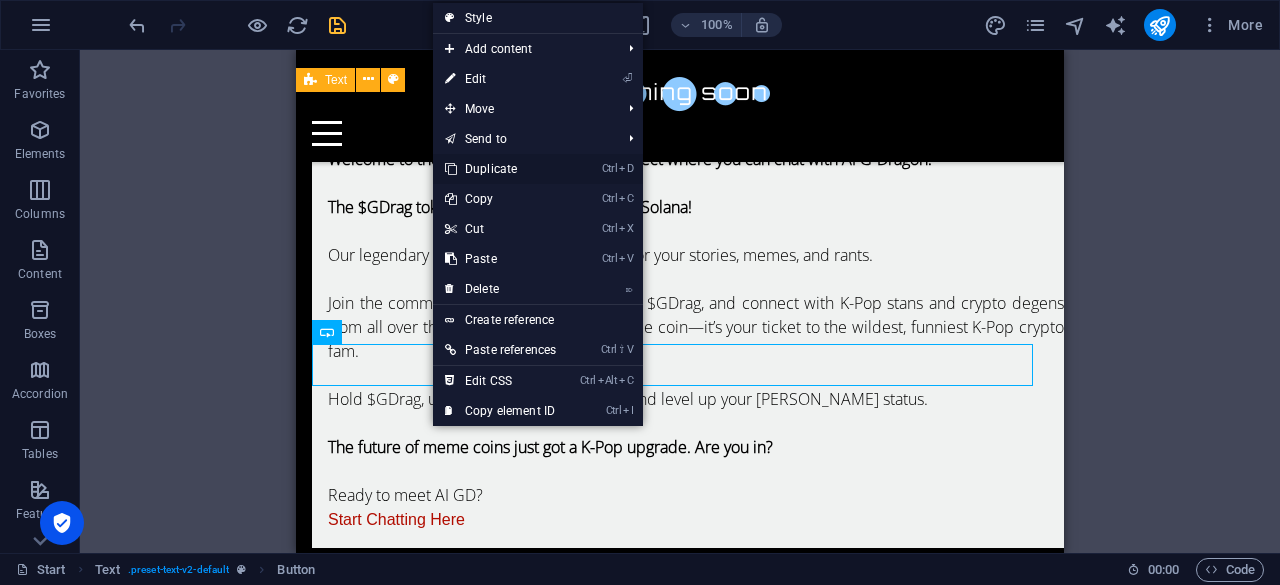 click on "Ctrl D  Duplicate" at bounding box center (500, 169) 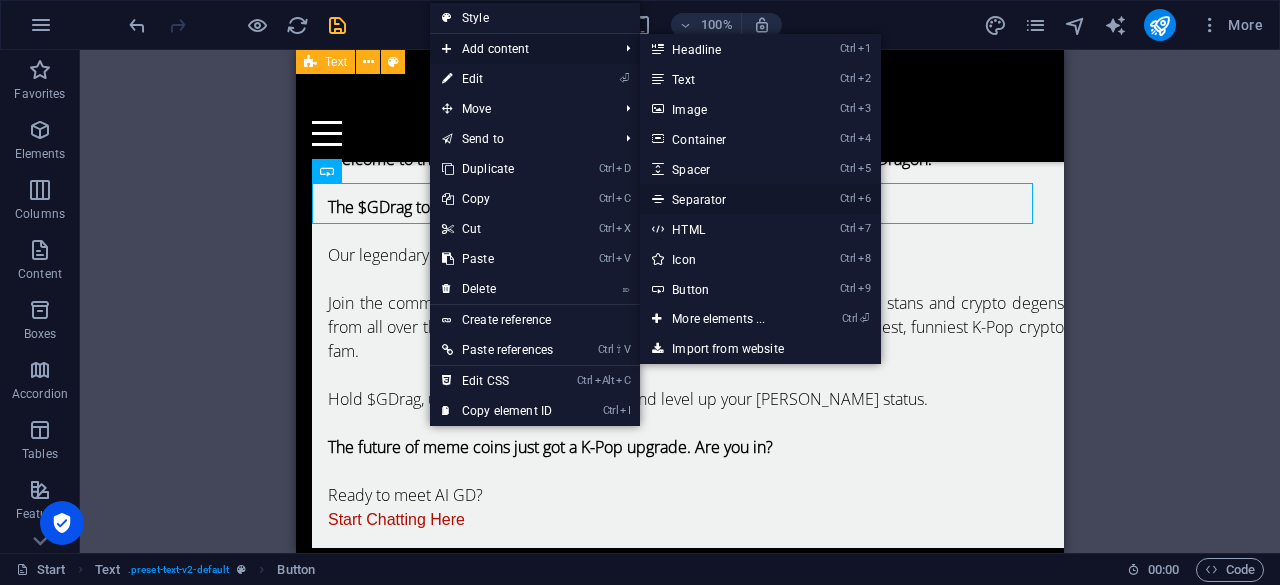 click on "Ctrl 6  Separator" at bounding box center (722, 199) 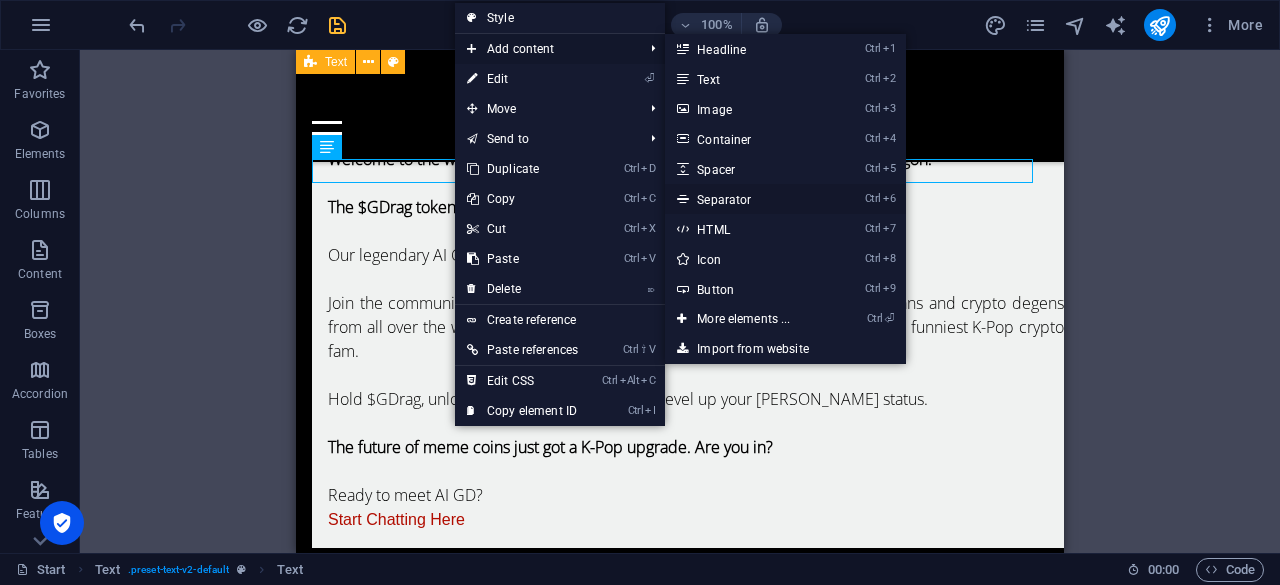 click on "Ctrl 6  Separator" at bounding box center [747, 199] 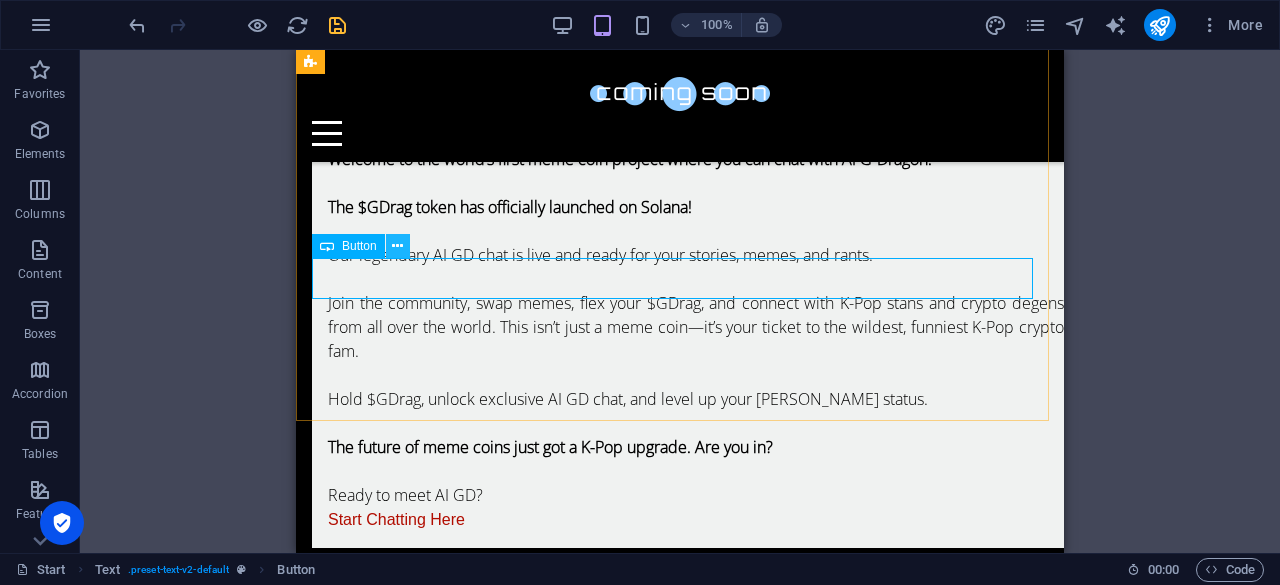 click at bounding box center [397, 246] 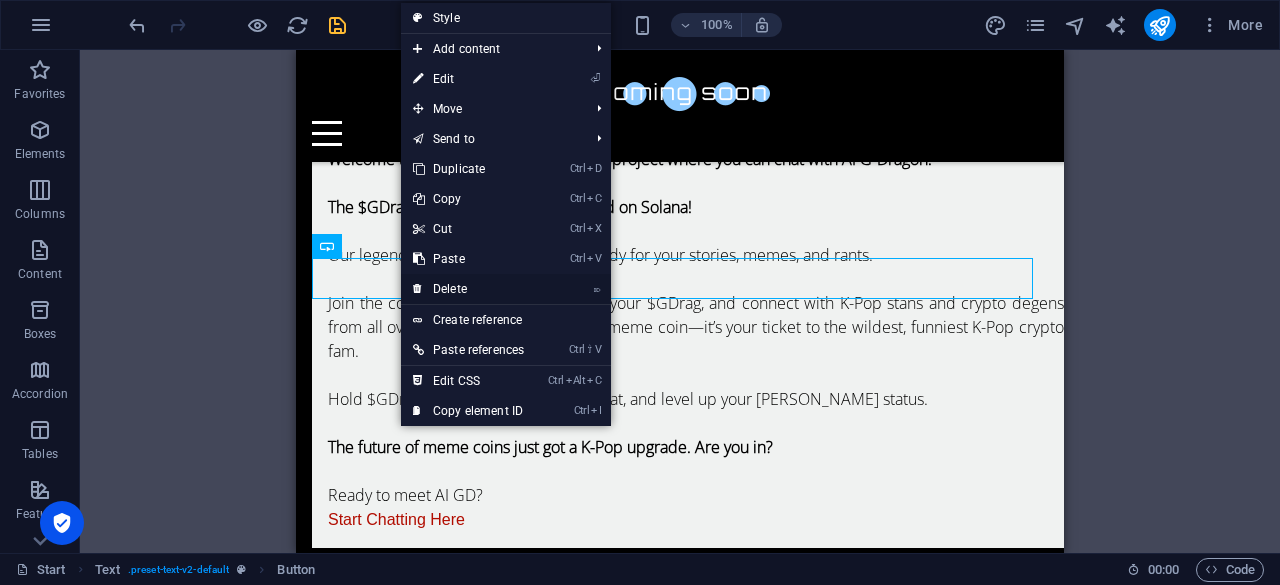 click on "⌦  Delete" at bounding box center (468, 289) 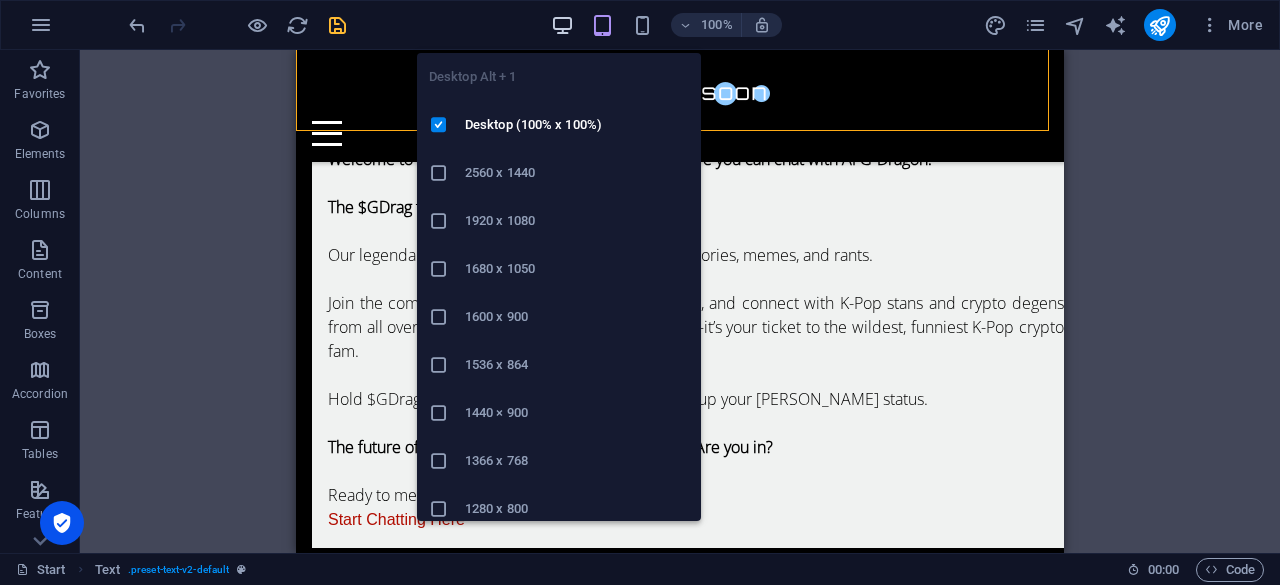 click at bounding box center [562, 25] 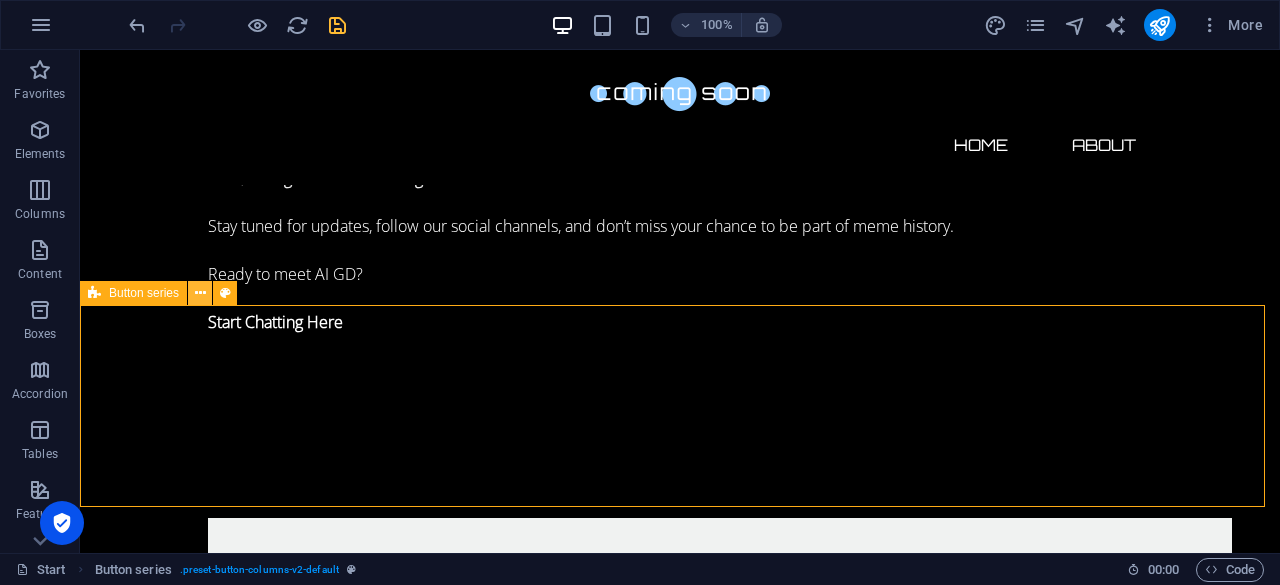 click at bounding box center [200, 293] 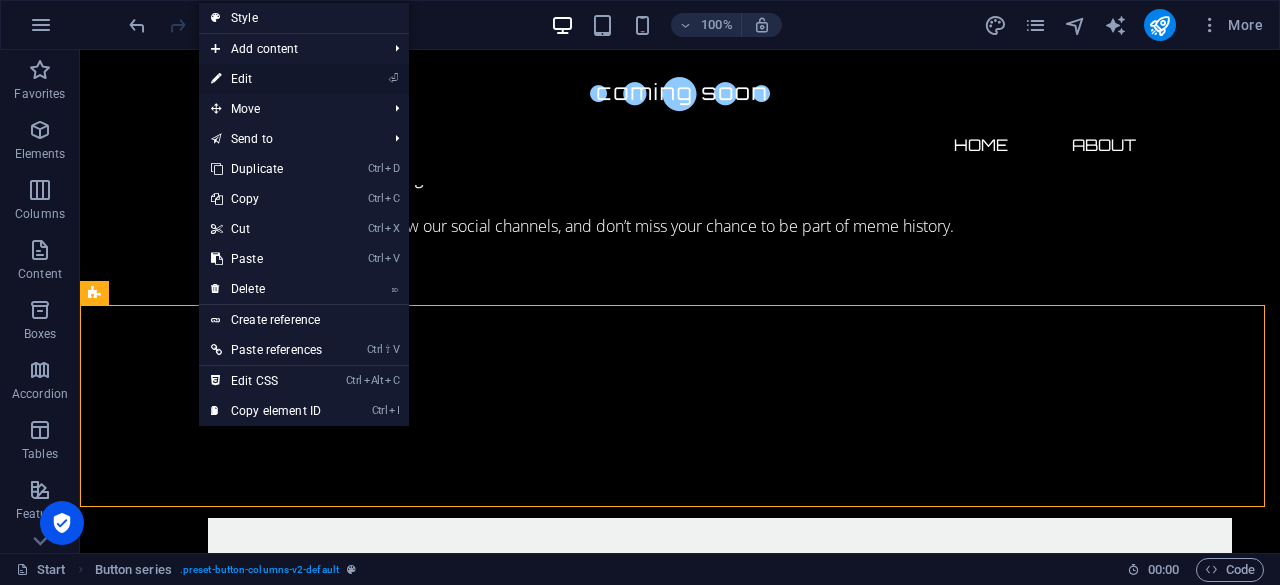 click on "⏎  Edit" at bounding box center [266, 79] 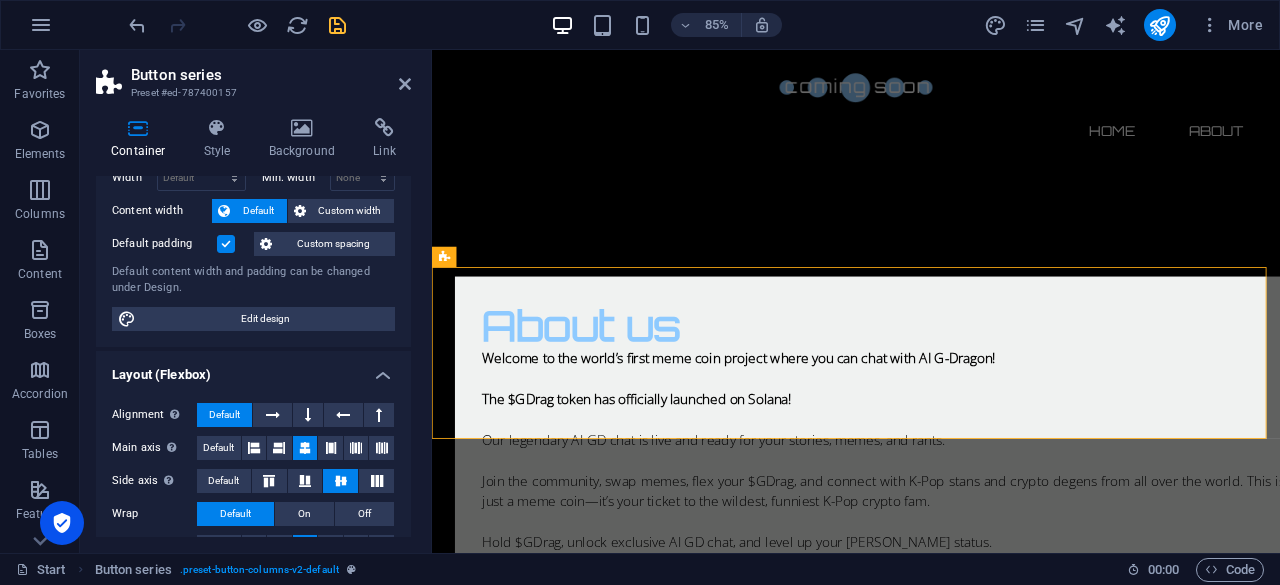 scroll, scrollTop: 0, scrollLeft: 0, axis: both 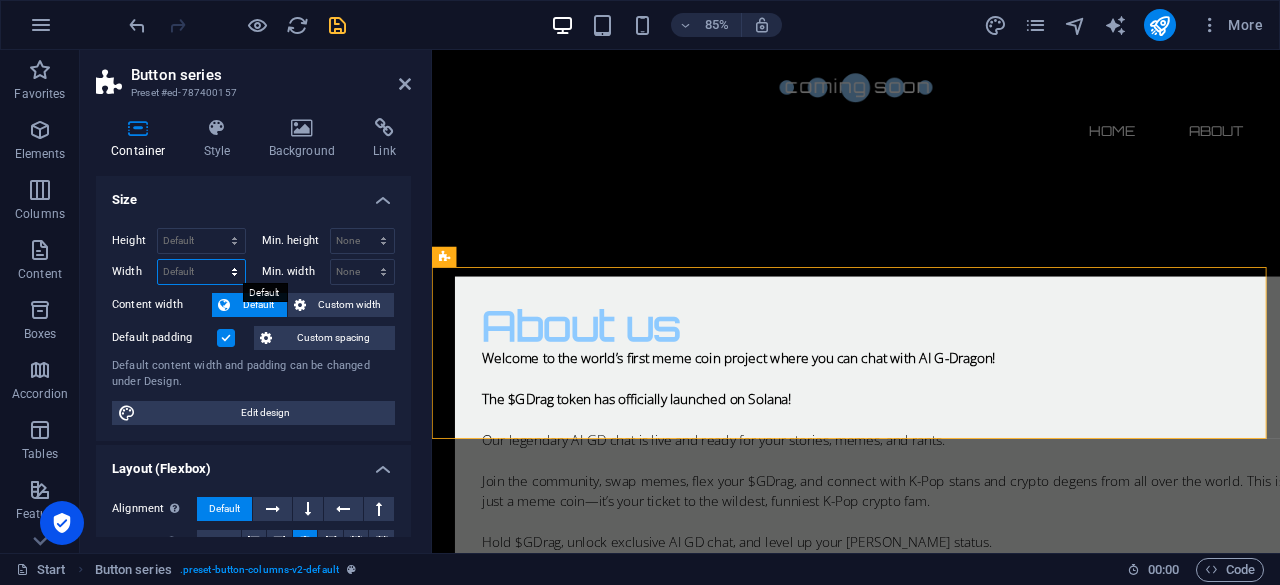 click on "Default px rem % em vh vw" at bounding box center [201, 272] 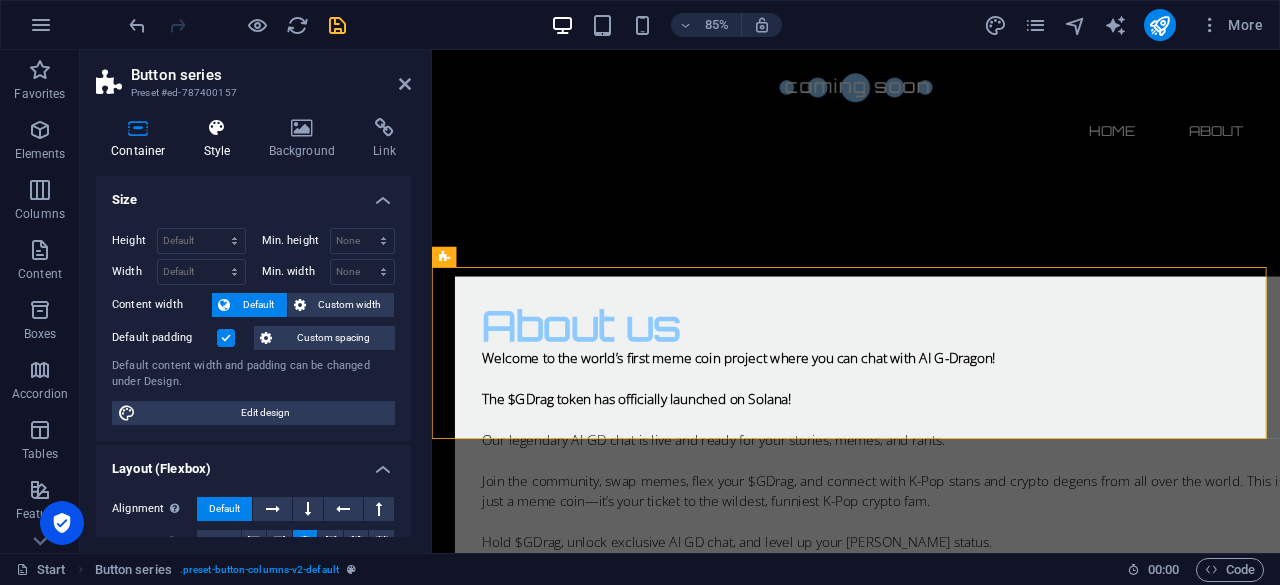 click at bounding box center [217, 128] 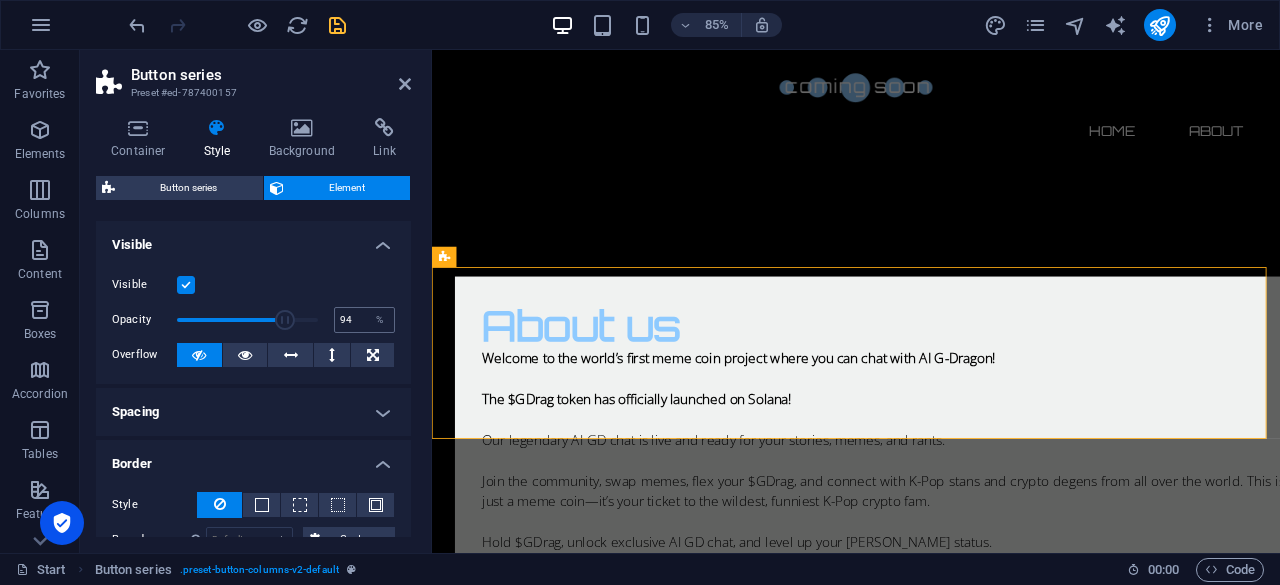 type on "100" 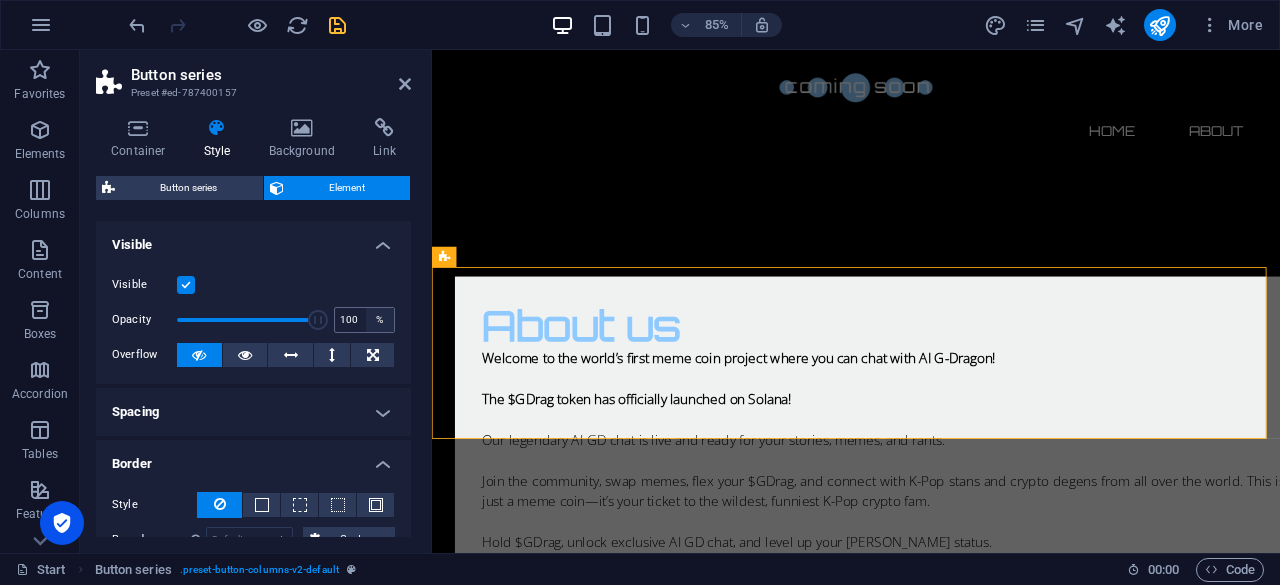 drag, startPoint x: 308, startPoint y: 318, endPoint x: 367, endPoint y: 329, distance: 60.016663 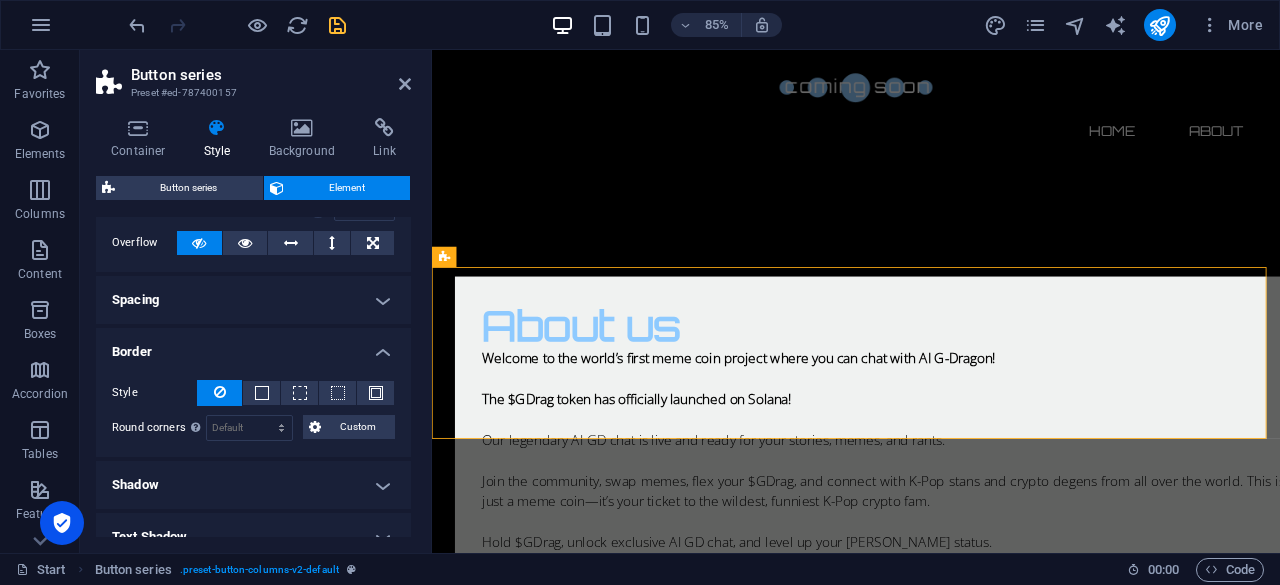 scroll, scrollTop: 117, scrollLeft: 0, axis: vertical 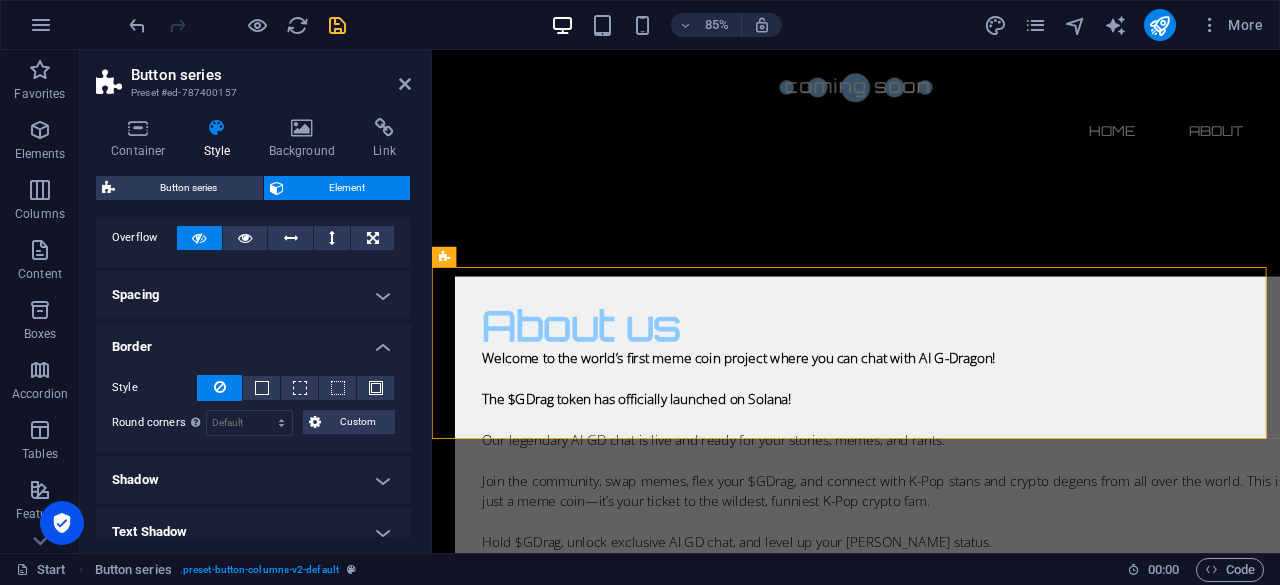 click on "Spacing" at bounding box center (253, 295) 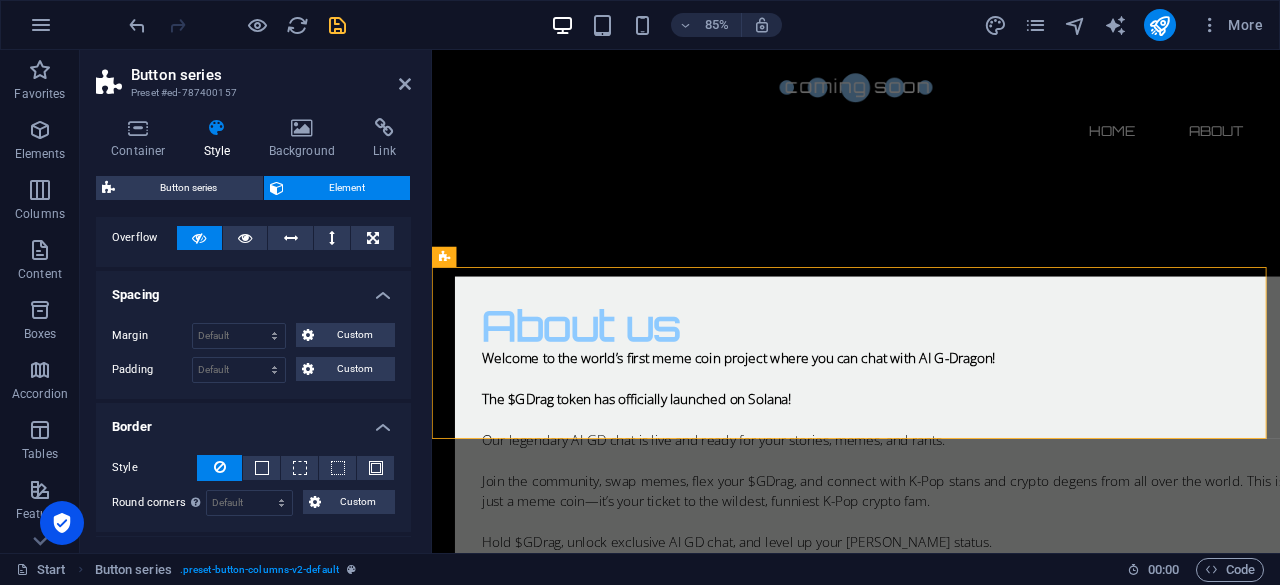 click on "Spacing" at bounding box center (253, 289) 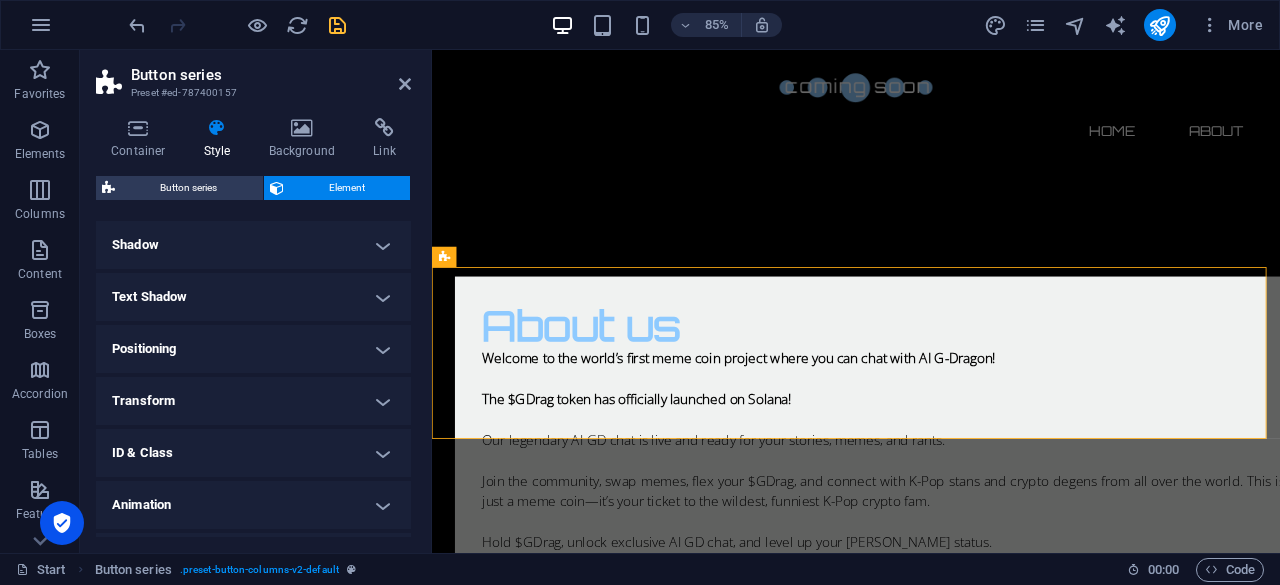 scroll, scrollTop: 366, scrollLeft: 0, axis: vertical 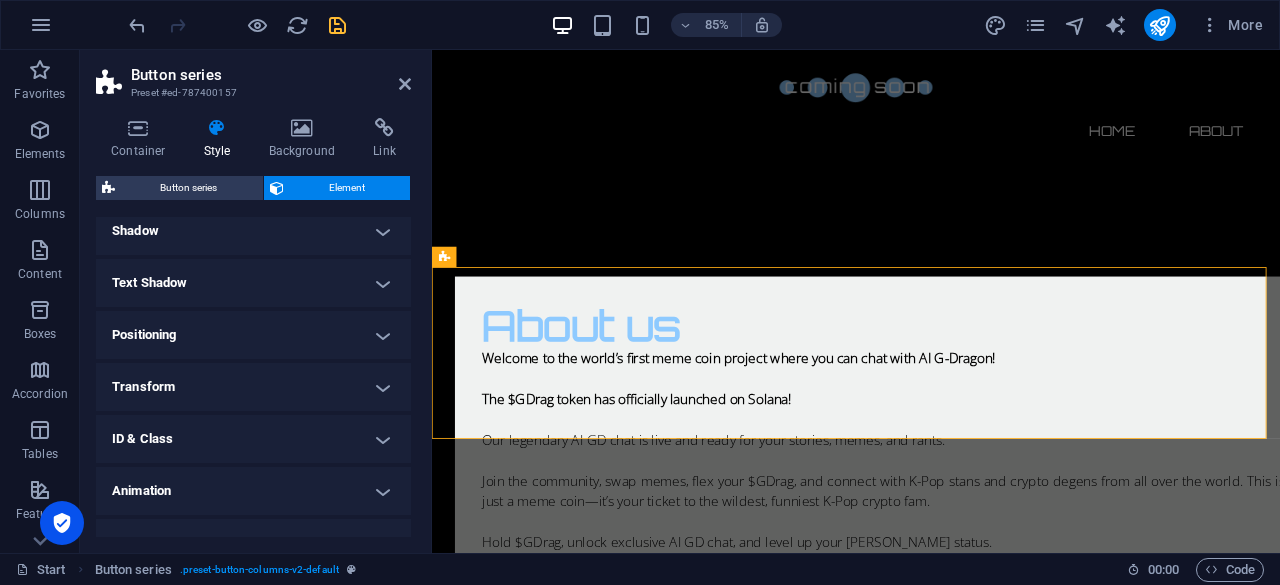 click on "Positioning" at bounding box center (253, 335) 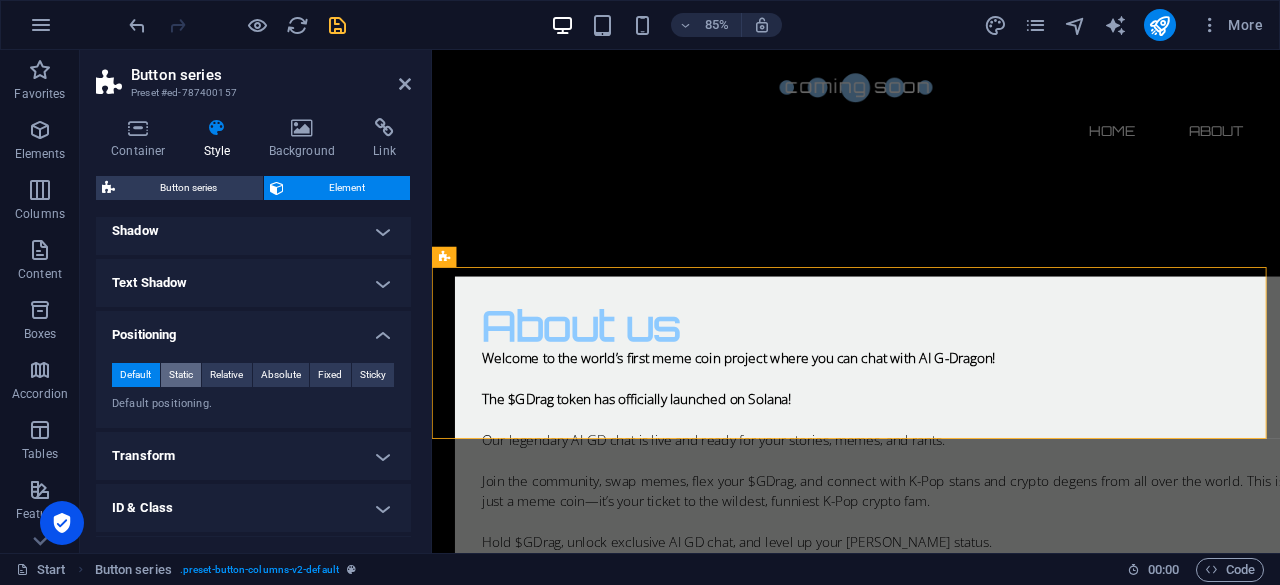 click on "Static" at bounding box center [181, 375] 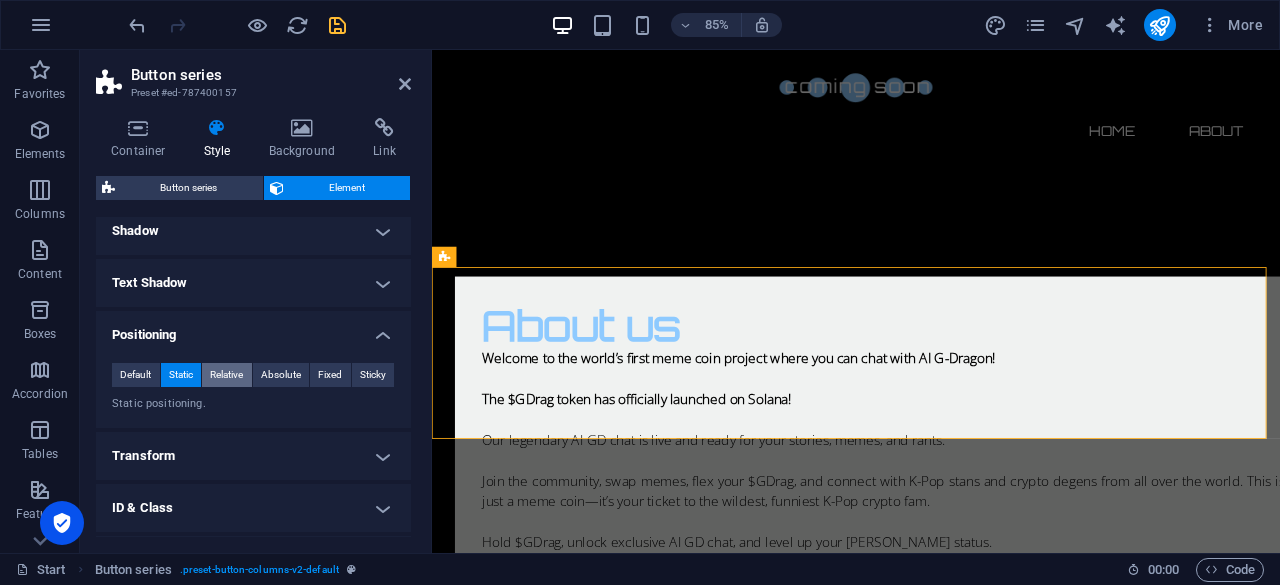 click on "Relative" at bounding box center [226, 375] 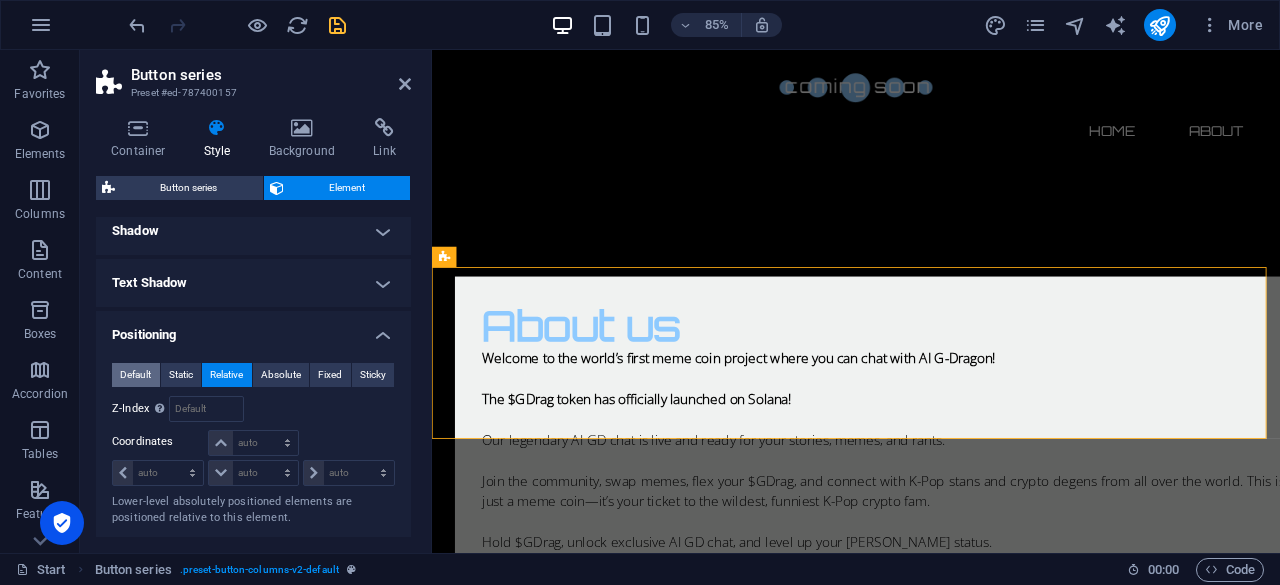 click on "Default" at bounding box center [135, 375] 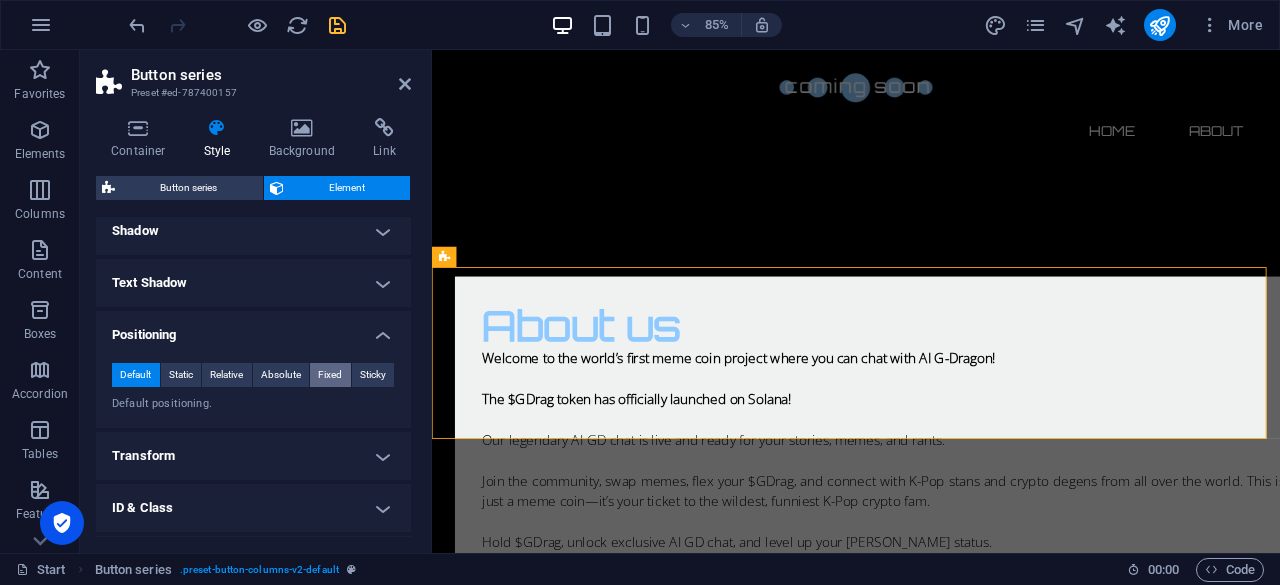 scroll, scrollTop: 463, scrollLeft: 0, axis: vertical 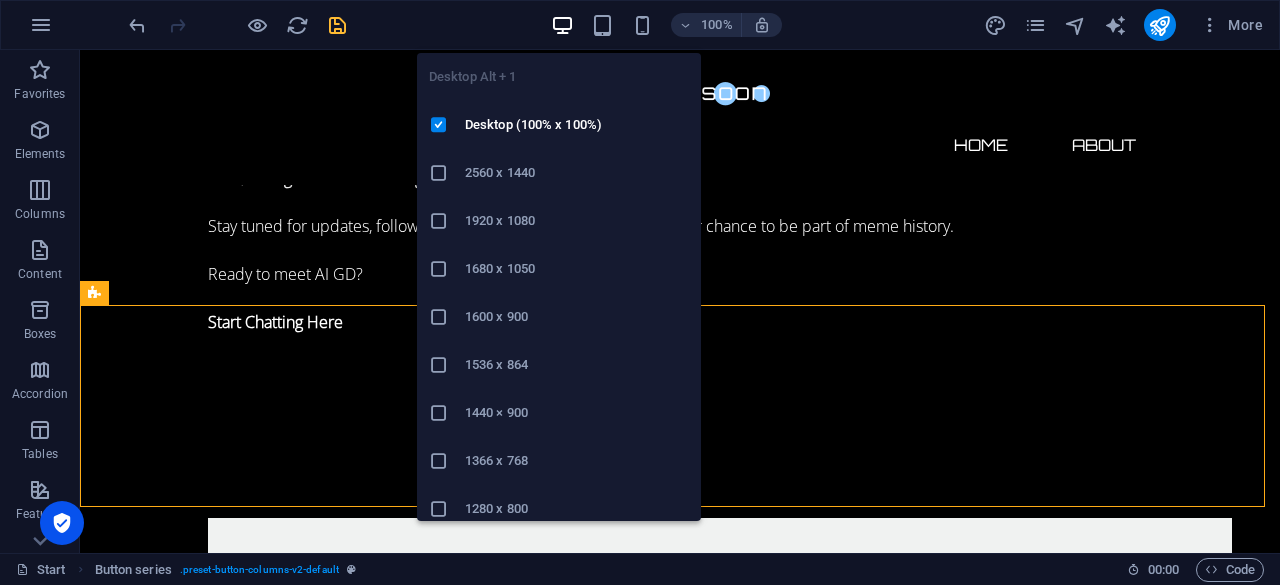 click at bounding box center (562, 25) 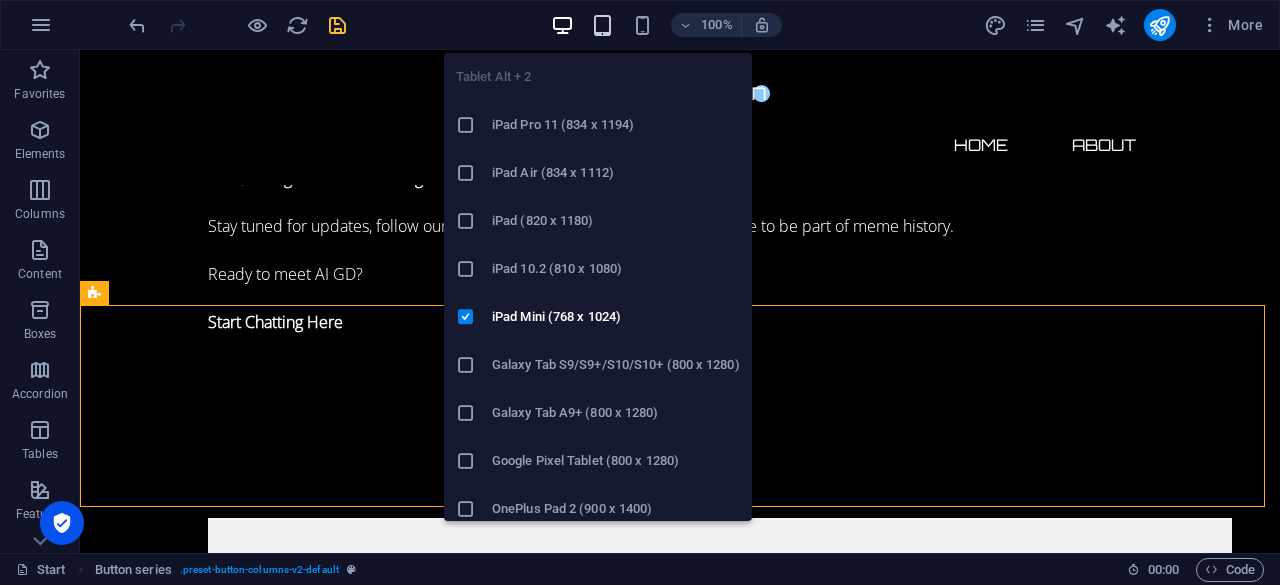 click at bounding box center [602, 25] 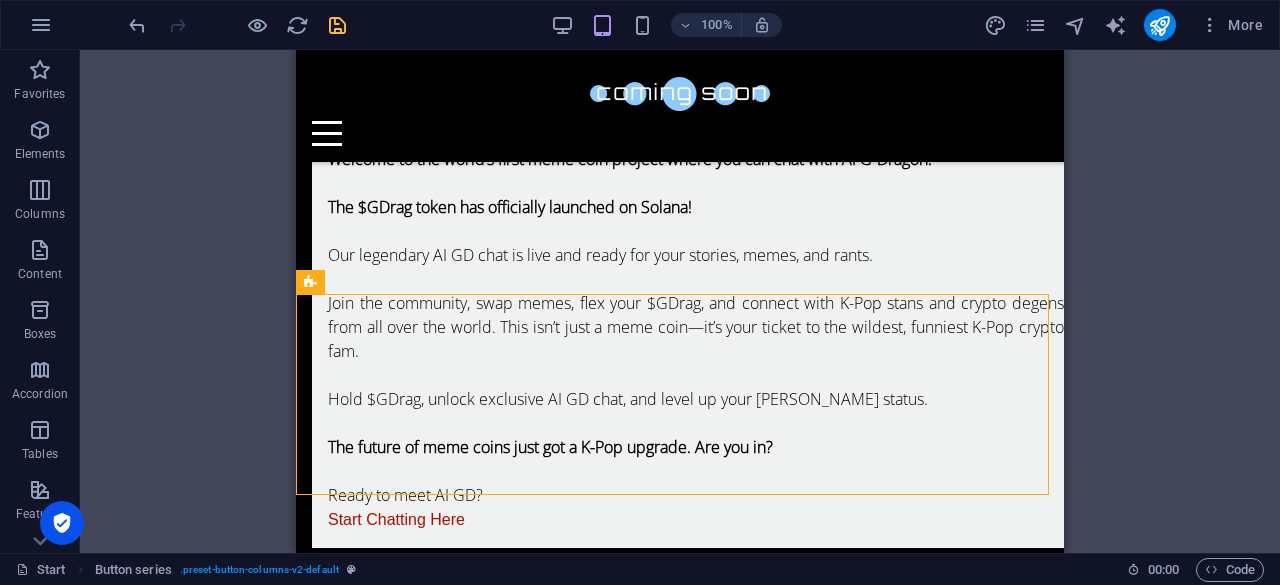 click on "100%" at bounding box center [666, 25] 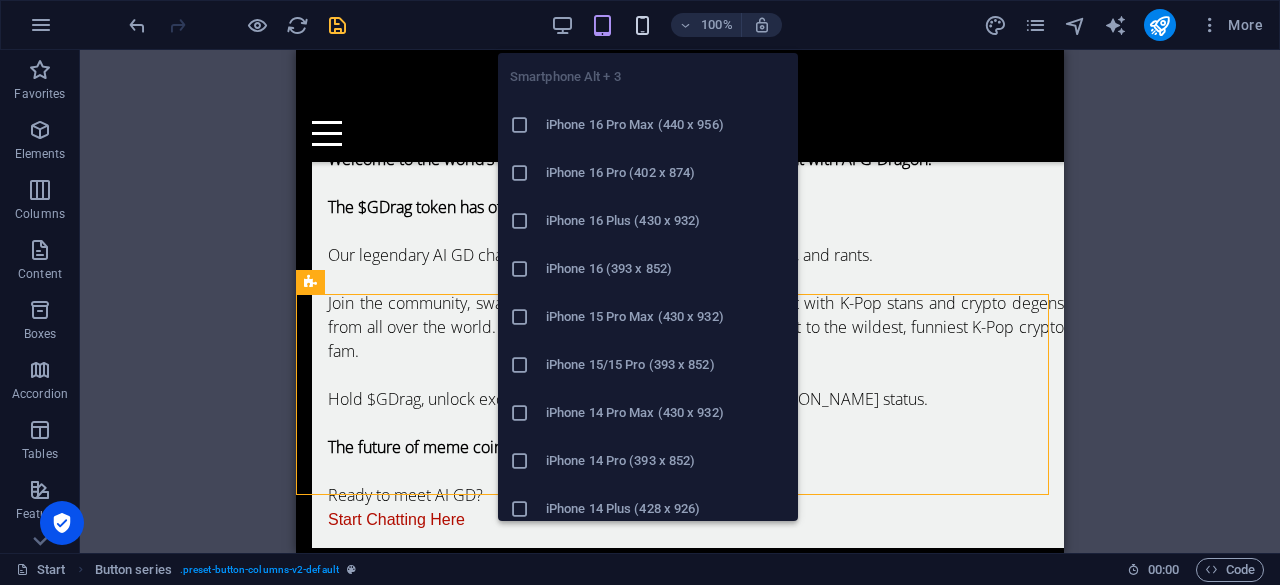 click at bounding box center [642, 25] 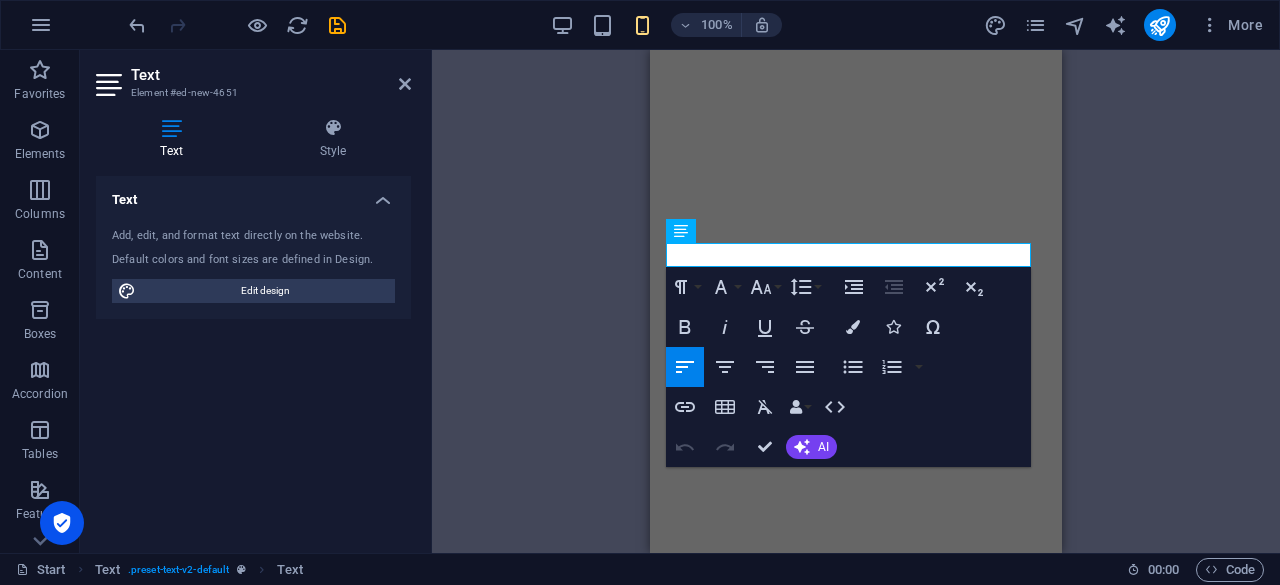 scroll, scrollTop: 0, scrollLeft: 0, axis: both 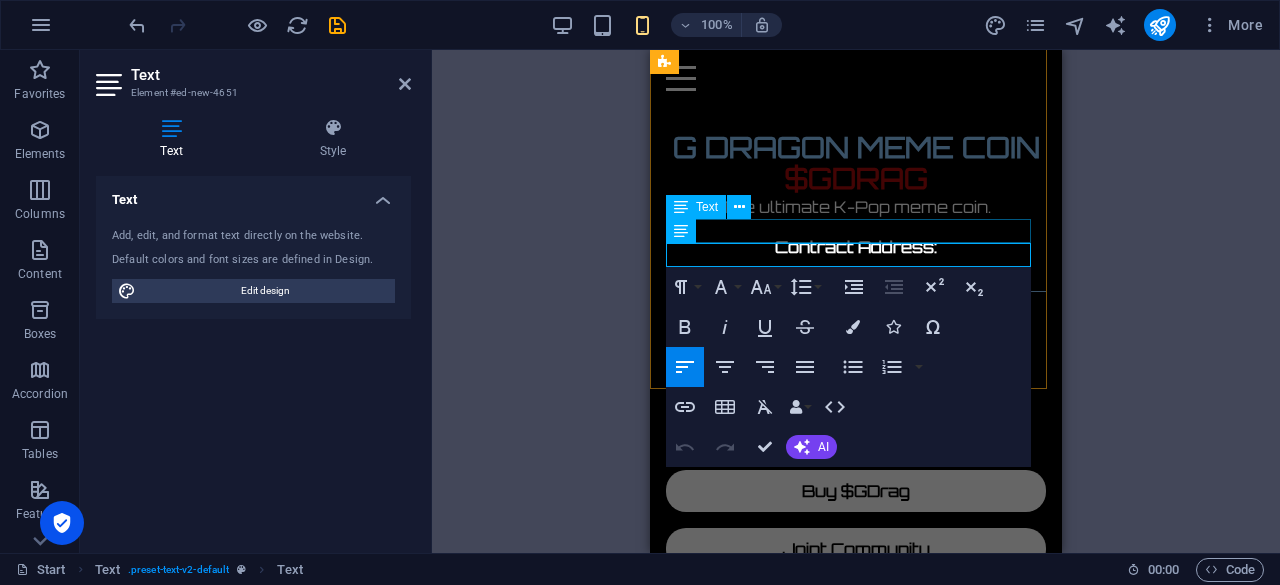 type 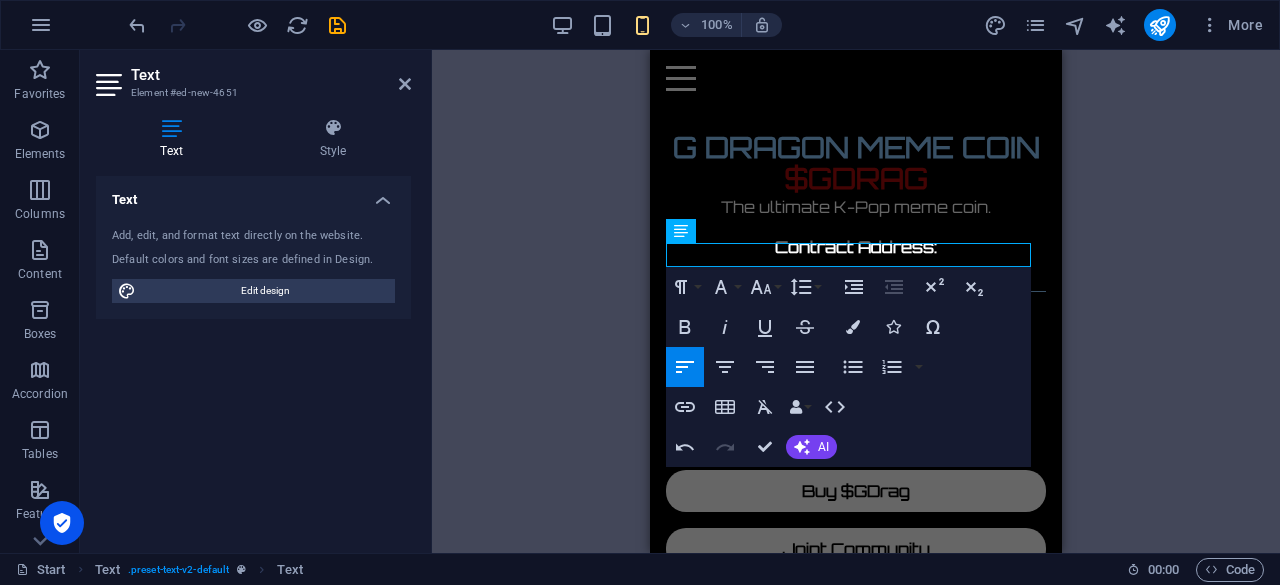 click on "Container   Preset   Container   Container   Image   Container   Container   Container   Container   Container   Container   Container   Container   Container   Preset   Container   Text   Spacer   H2   Menu Bar   Menu   Image
Text image overlap   Image   Text   Container   H2   Preset   Text image overlap   Container   H2   H2   Spacer   Spacer   Button series   Button   Button   Text   Spacer   Button series   Image   Button   Button   Button   Text   H2   Text   Spacer   Container   Placeholder   Transparent boxes   H3   Container   Text   Text   Container   Container   H3   Container   H3   Container   Text   Menu Bar   Container   Spacer   Text   Button series   Text   H2   Text   Button   Button   Text   Spacer   Button   Spacer   Spacer   Text   Button   Button   Separator   Separator Paragraph Format Normal Heading 1 Heading 2 Heading 3 Heading 4 Heading 5 Heading 6 Code Font Family Arial Georgia Impact Tahoma Times New Roman Verdana Open Sans Orbitron Font Size 8 9 10 11 12 14" at bounding box center (856, 301) 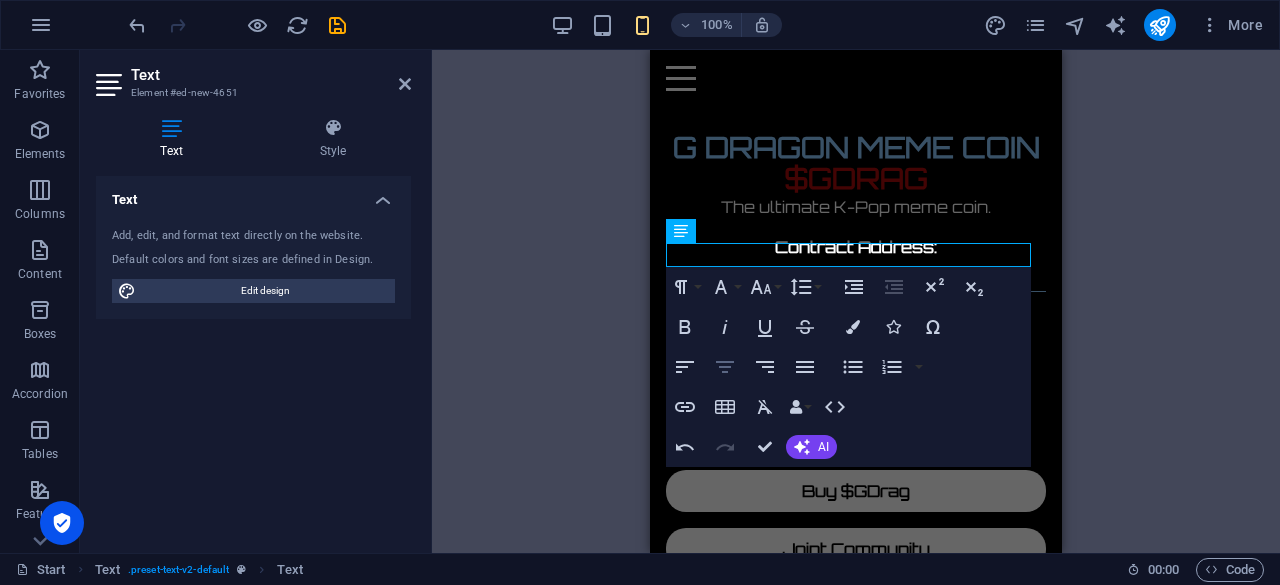 click 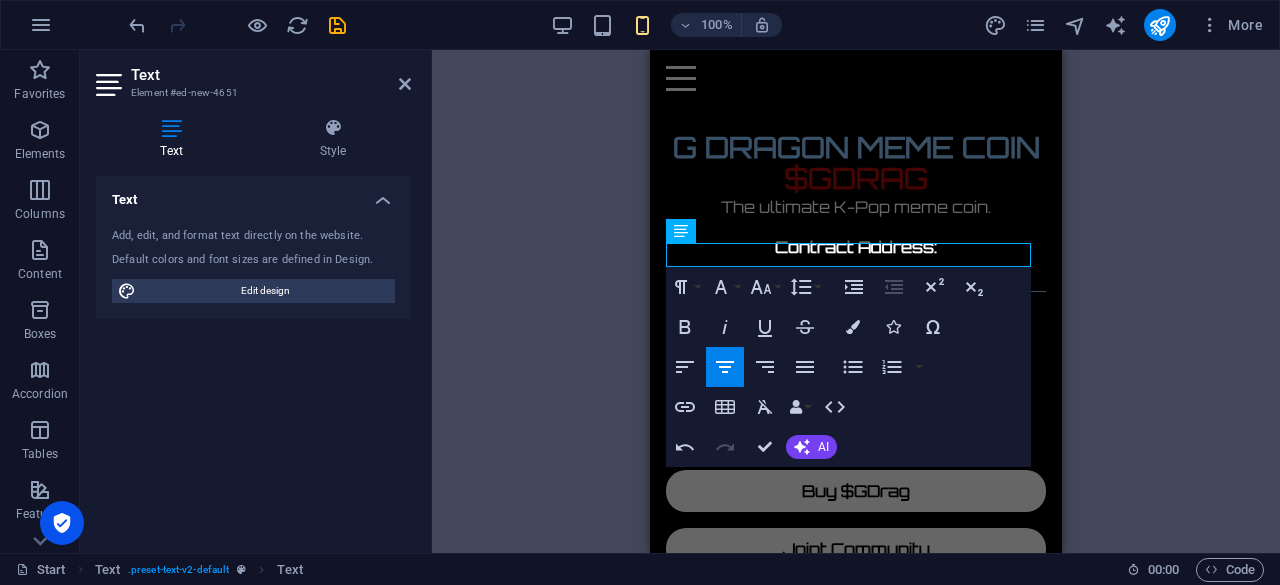 click on "Container   Preset   Container   Container   Image   Container   Container   Container   Container   Container   Container   Container   Container   Container   Preset   Container   Text   Spacer   H2   Menu Bar   Menu   Image
Text image overlap   Image   Text   Container   H2   Preset   Text image overlap   Container   H2   H2   Spacer   Spacer   Button series   Button   Button   Text   Spacer   Button series   Image   Button   Button   Button   Text   H2   Text   Spacer   Container   Placeholder   Transparent boxes   H3   Container   Text   Text   Container   Container   H3   Container   H3   Container   Text   Menu Bar   Container   Spacer   Text   Button series   Text   H2   Text   Button   Button   Text   Spacer   Button   Spacer   Spacer   Text   Button   Button   Separator   Separator Paragraph Format Normal Heading 1 Heading 2 Heading 3 Heading 4 Heading 5 Heading 6 Code Font Family Arial Georgia Impact Tahoma Times New Roman Verdana Open Sans Orbitron Font Size 8 9 10 11 12 14" at bounding box center (856, 301) 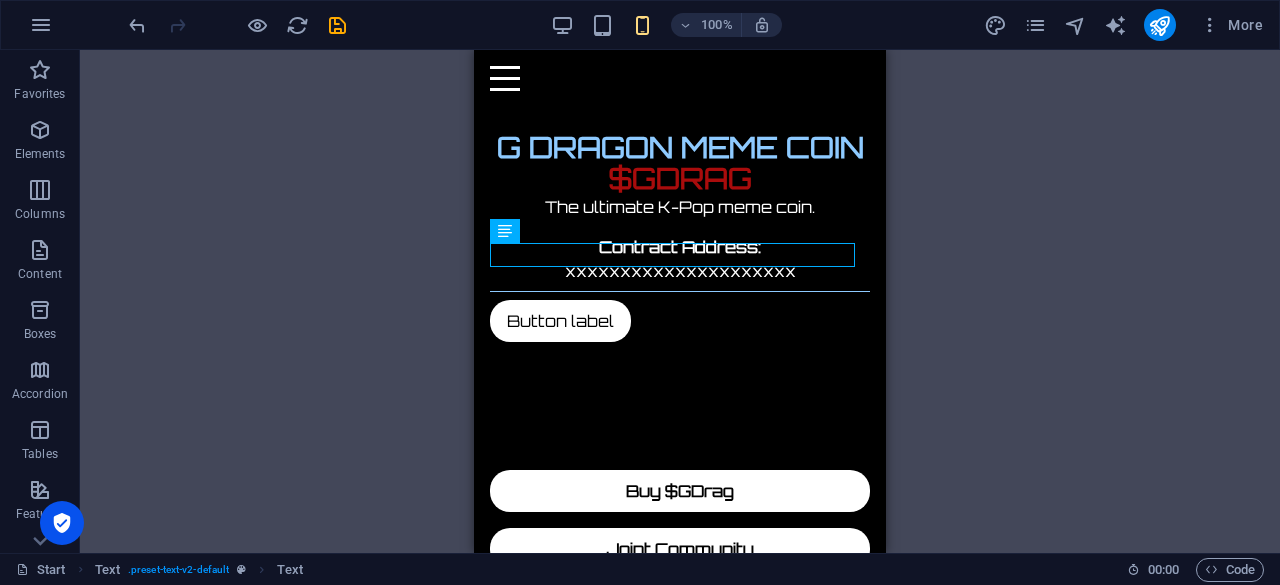 click on "Container   Preset   Container   Container   Image   Container   Container   Container   Container   Container   Container   Container   Container   Container   Preset   Container   Text   Spacer   H2   Menu Bar   Menu   Image
Text image overlap   Image   Text   Container   H2   Preset   Text image overlap   Container   H2   H2   Spacer   Spacer   Button series   Button   Button   Text   Spacer   Button series   Image   Button   Button   Button   Text   H2   Text   Spacer   Container   Placeholder   Transparent boxes   H3   Container   Text   Text   Container   Container   H3   Container   H3   Container   Text   Menu Bar   Container   Spacer   Text   Button series   Text   H2   Text   Button   Button   Text   Spacer   Button   Spacer   Spacer   Text   Button   Button   Separator   Separator" at bounding box center (680, 301) 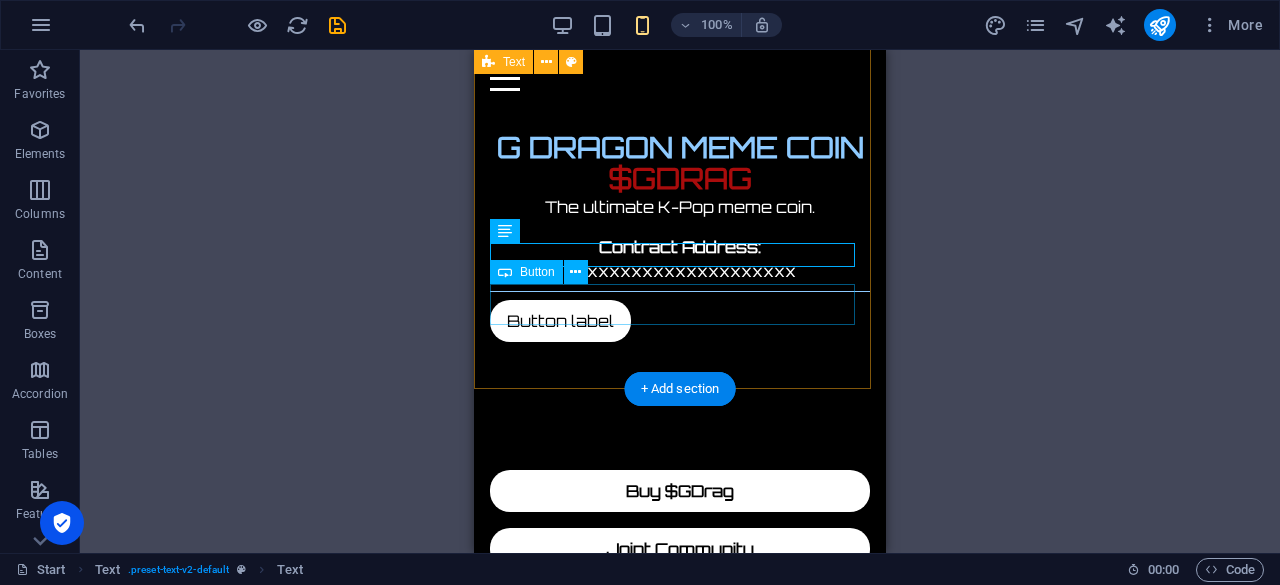 click on "Button label" at bounding box center (680, 321) 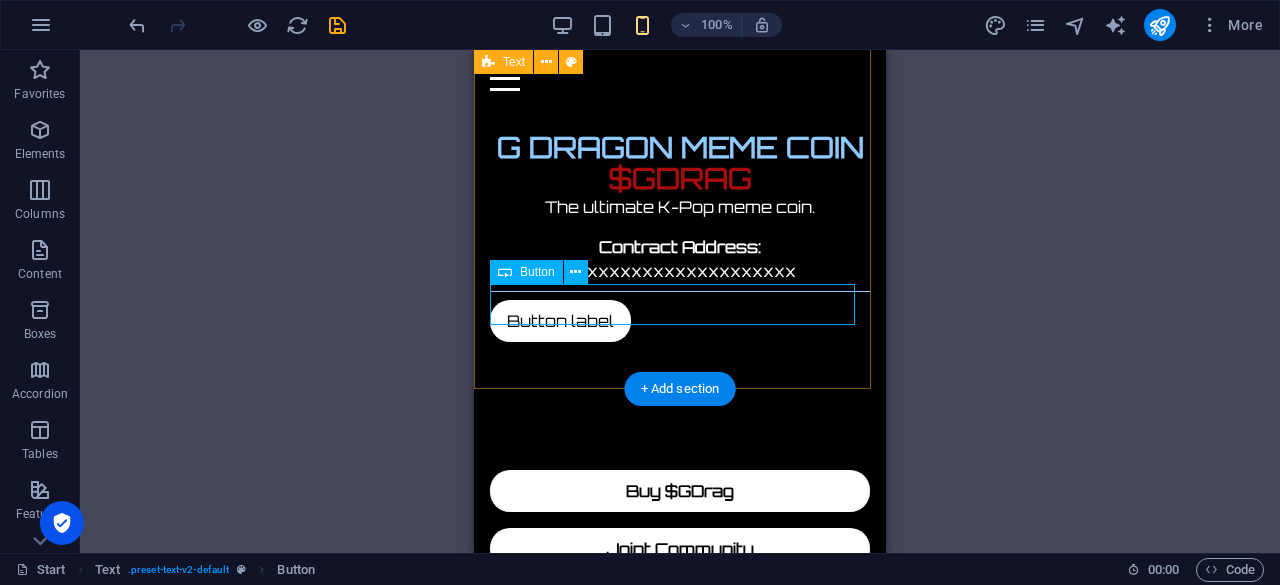 click on "Button label" at bounding box center (680, 321) 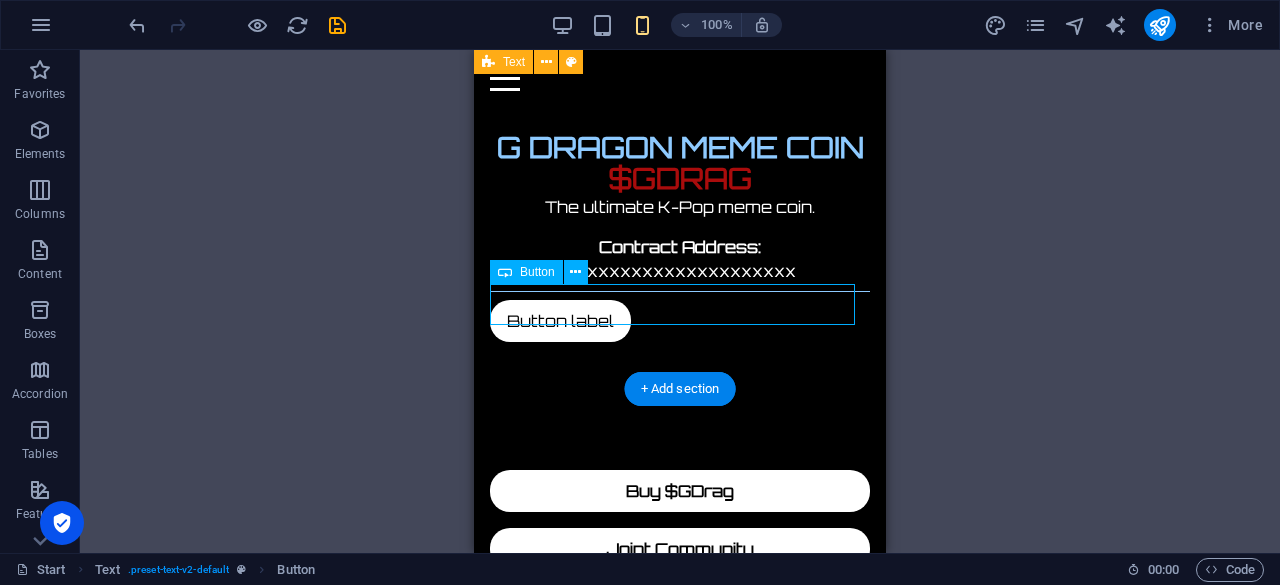 drag, startPoint x: 612, startPoint y: 309, endPoint x: 533, endPoint y: 311, distance: 79.025314 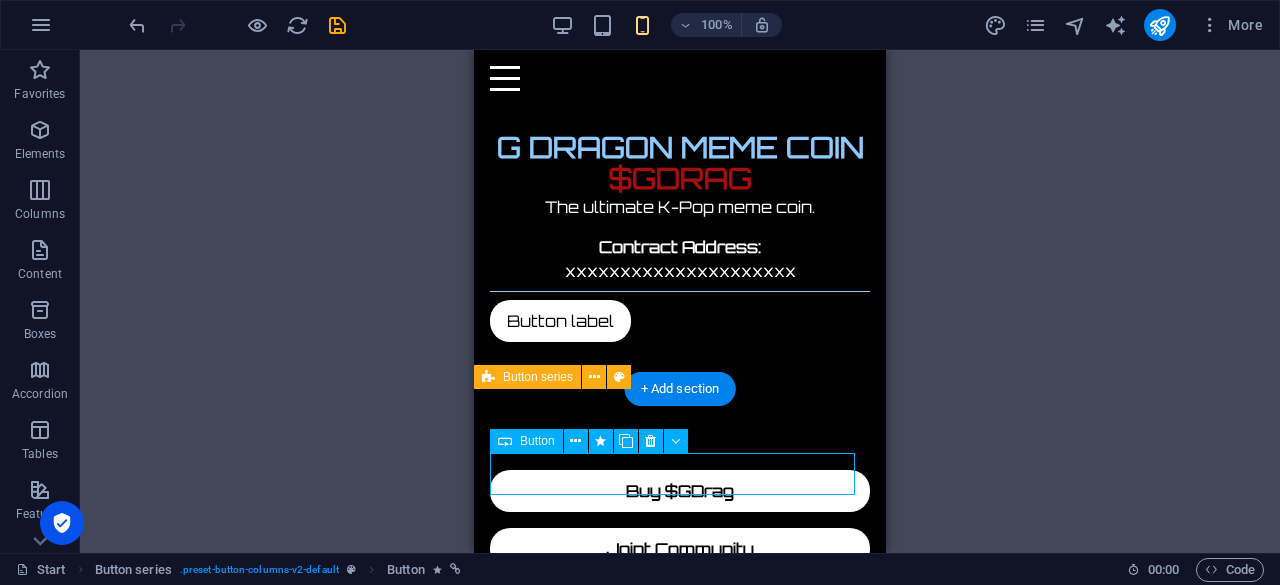 drag, startPoint x: 600, startPoint y: 475, endPoint x: 720, endPoint y: 479, distance: 120.06665 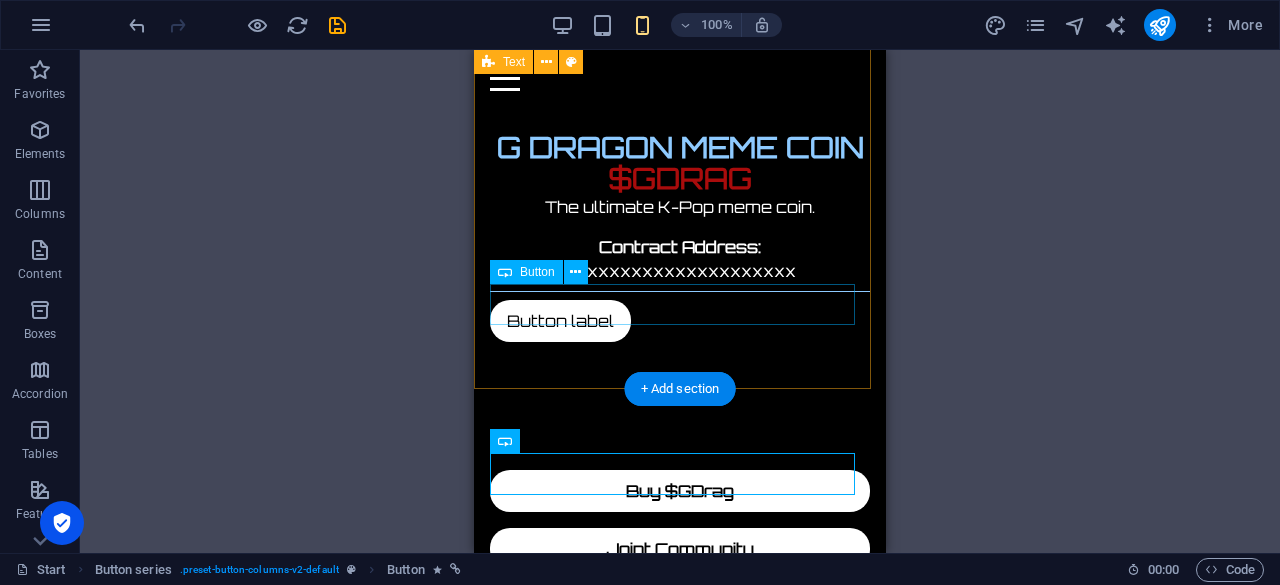 click on "Button label" at bounding box center (680, 321) 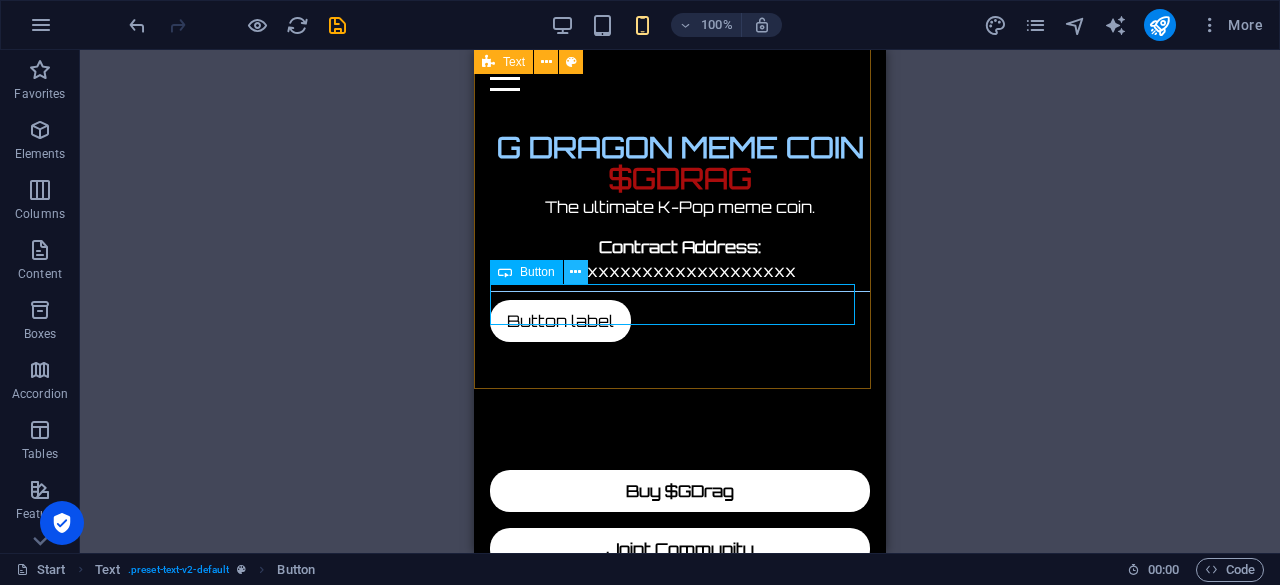 click at bounding box center [575, 272] 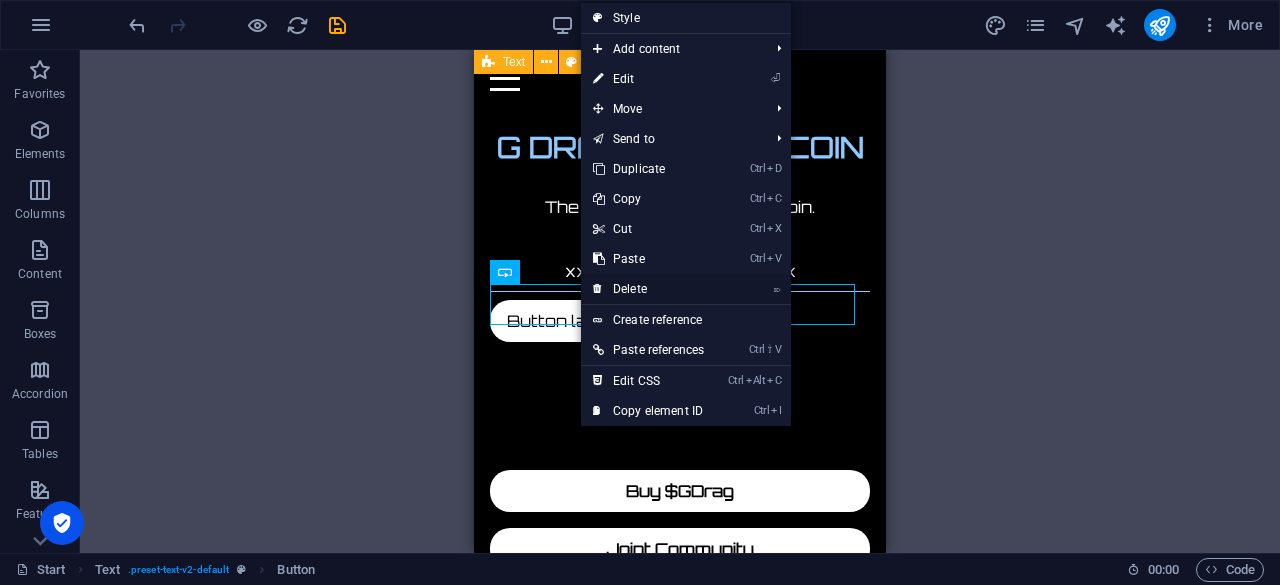 click on "⌦  Delete" at bounding box center [648, 289] 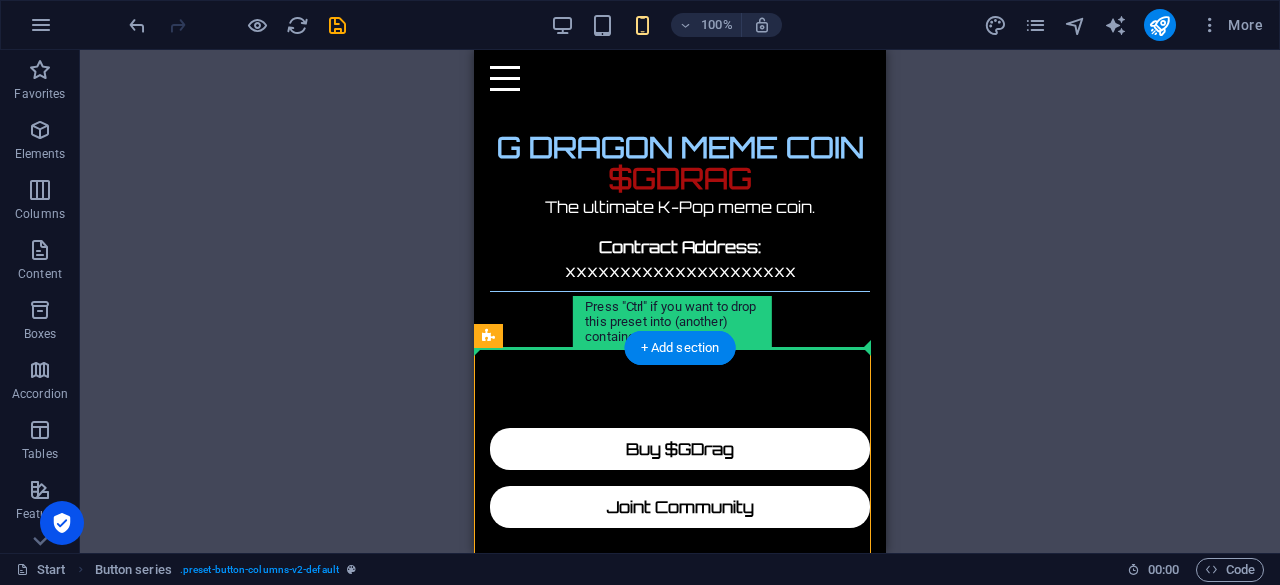 drag, startPoint x: 800, startPoint y: 384, endPoint x: 792, endPoint y: 289, distance: 95.33625 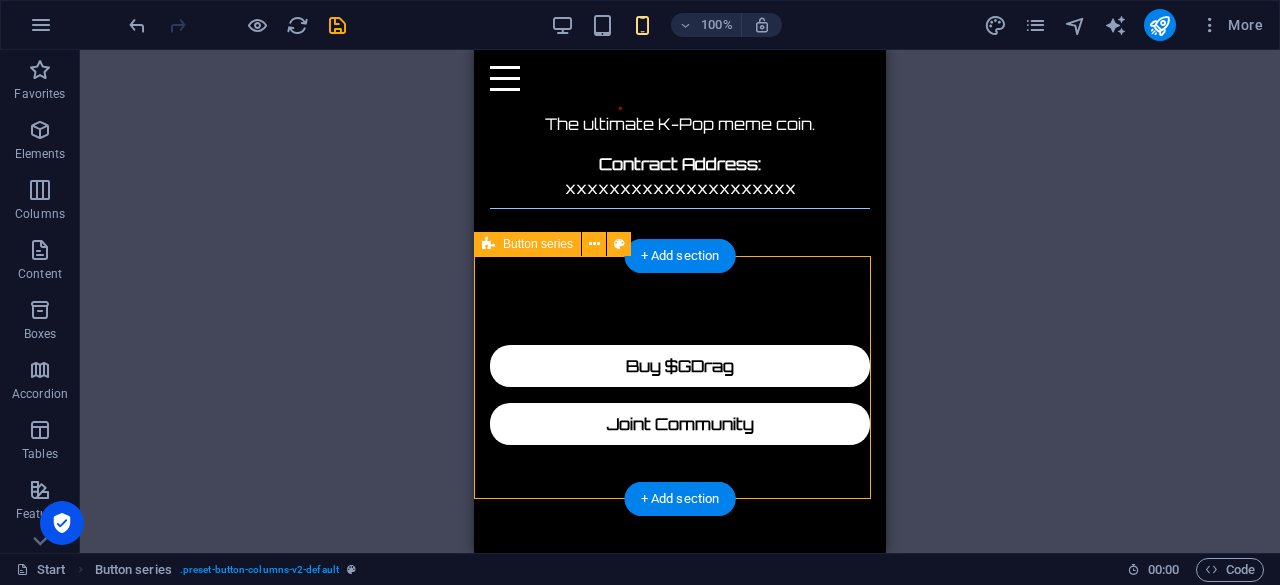 scroll, scrollTop: 691, scrollLeft: 0, axis: vertical 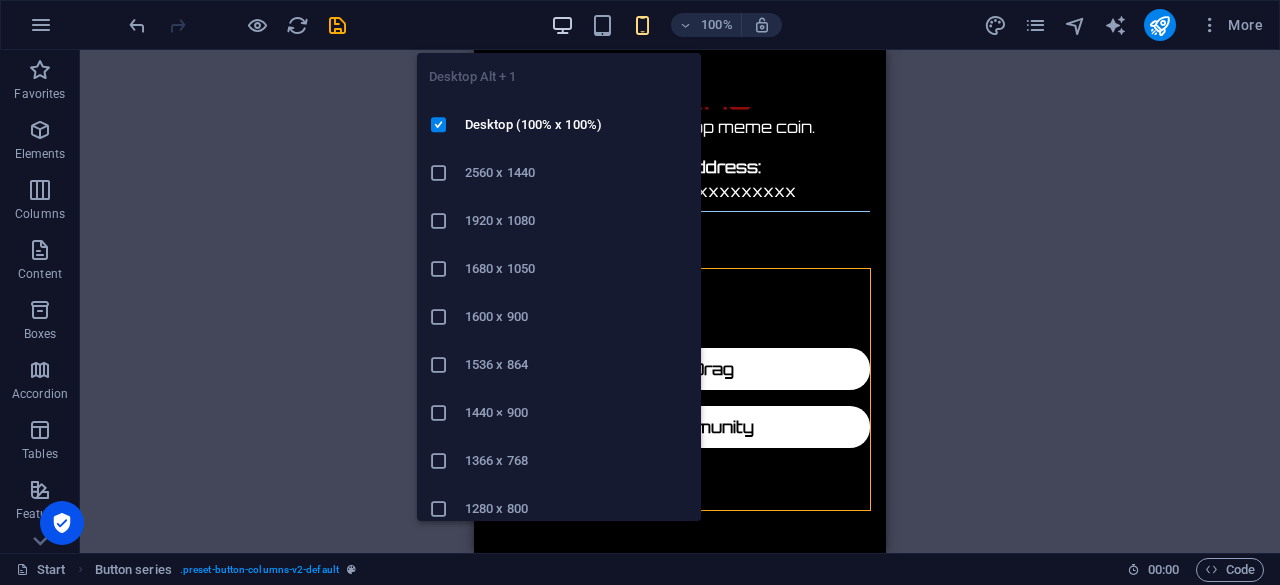 click at bounding box center (562, 25) 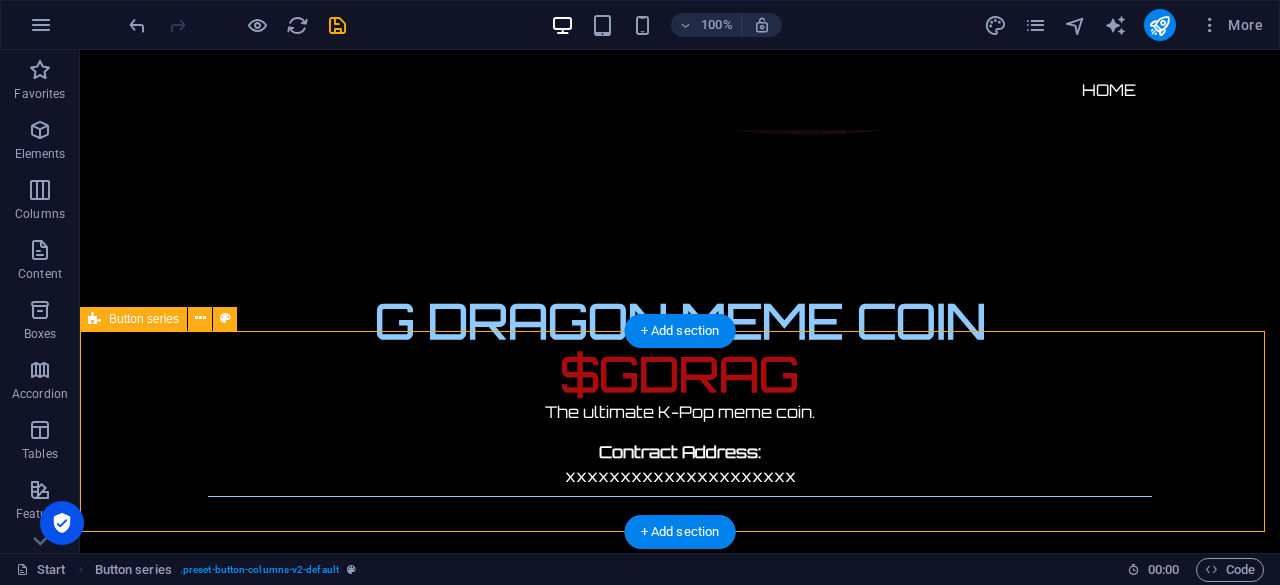 scroll, scrollTop: 1326, scrollLeft: 0, axis: vertical 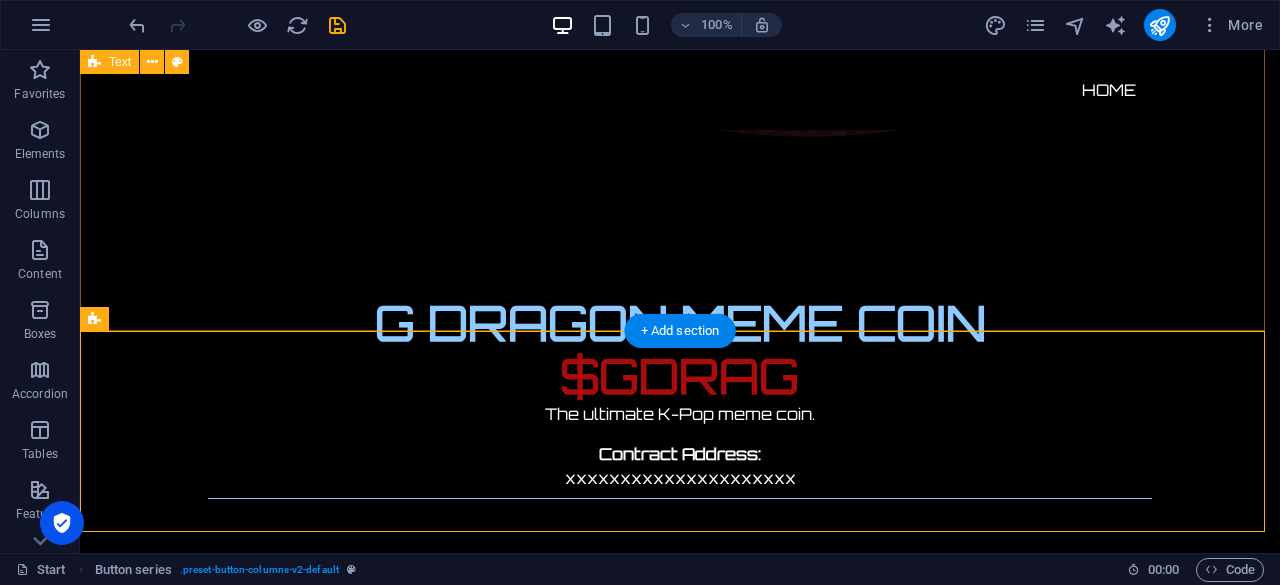 click on "G DRAGON MEME COIN $GDRAG The ultimate K-Pop meme coin. Contract Address: xxxxxxxxxxxxxxxxxxxxx" at bounding box center (680, 402) 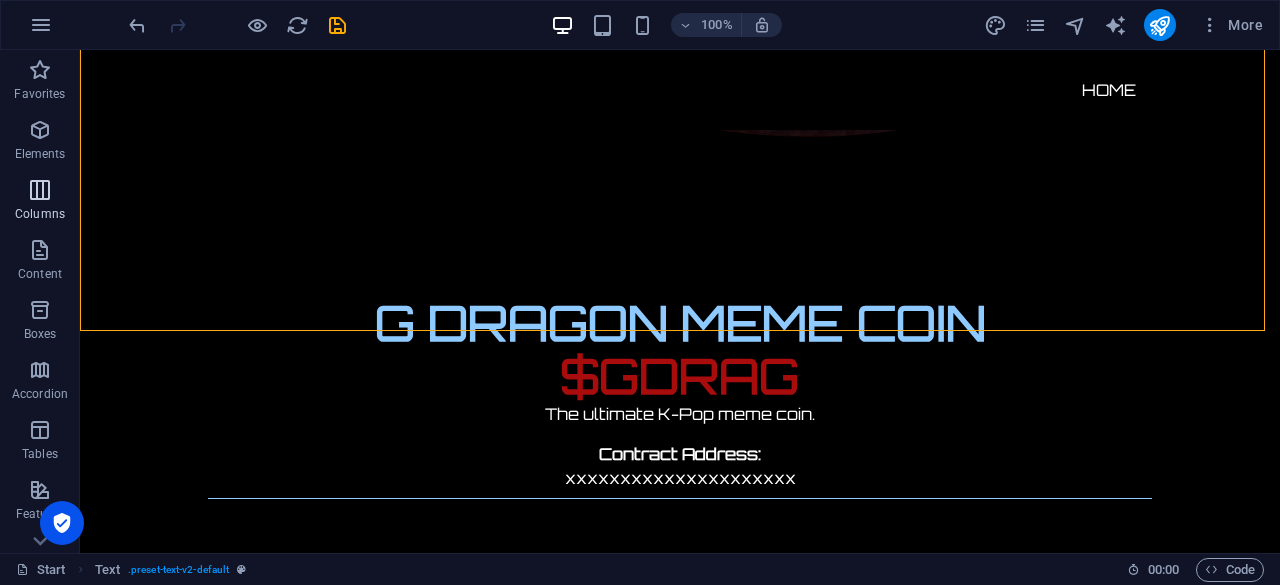 click at bounding box center (40, 190) 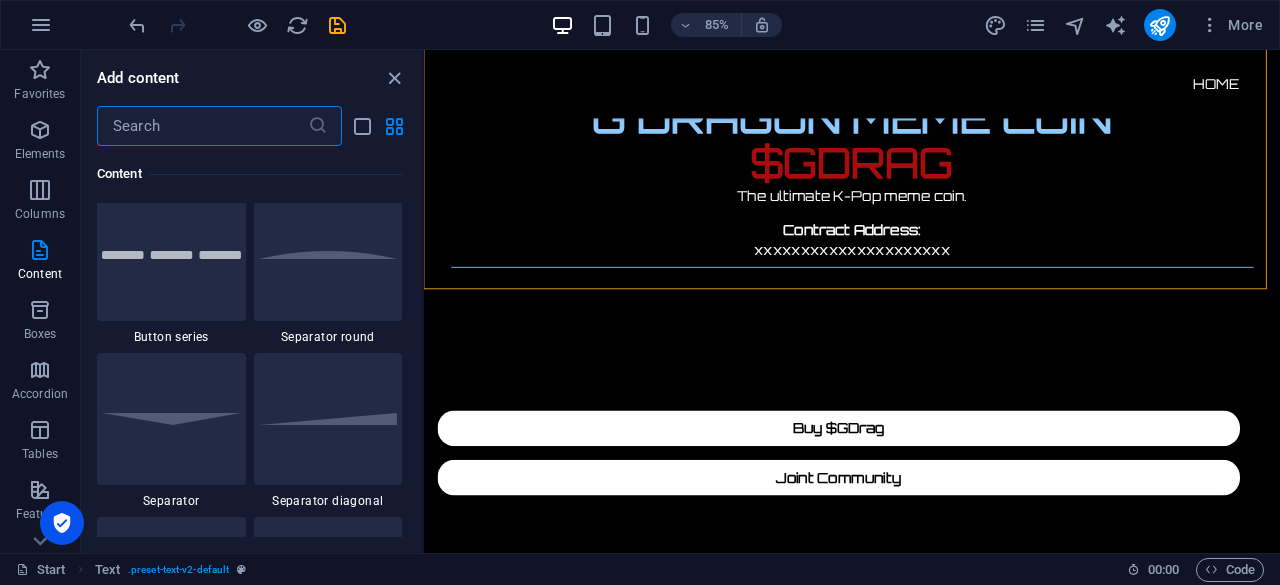 scroll, scrollTop: 4657, scrollLeft: 0, axis: vertical 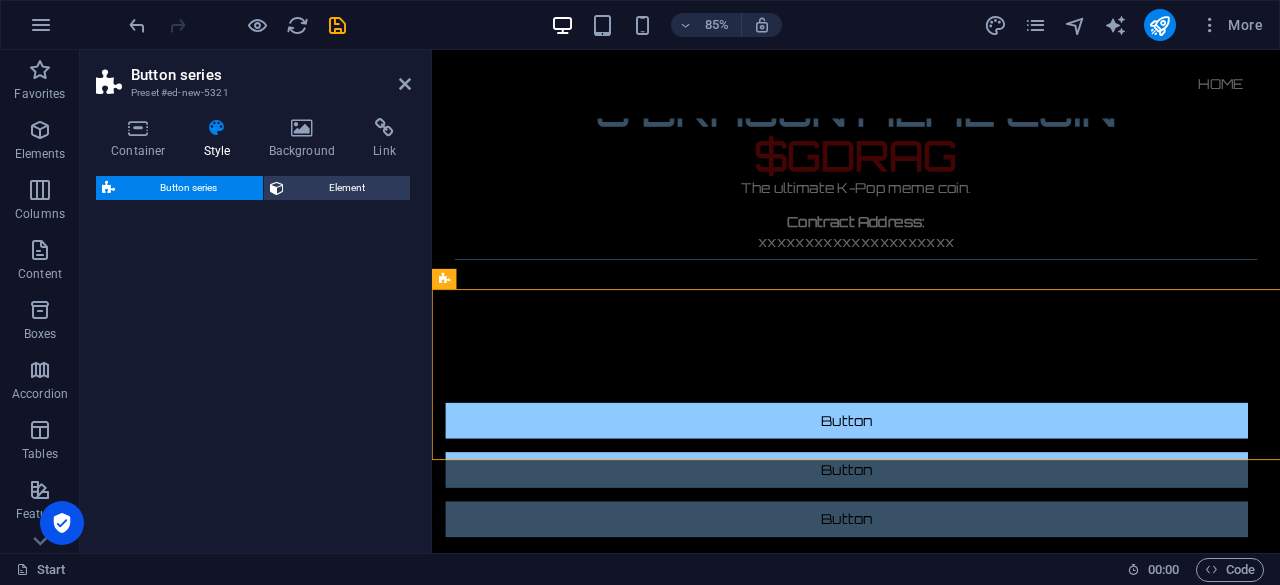 select on "rem" 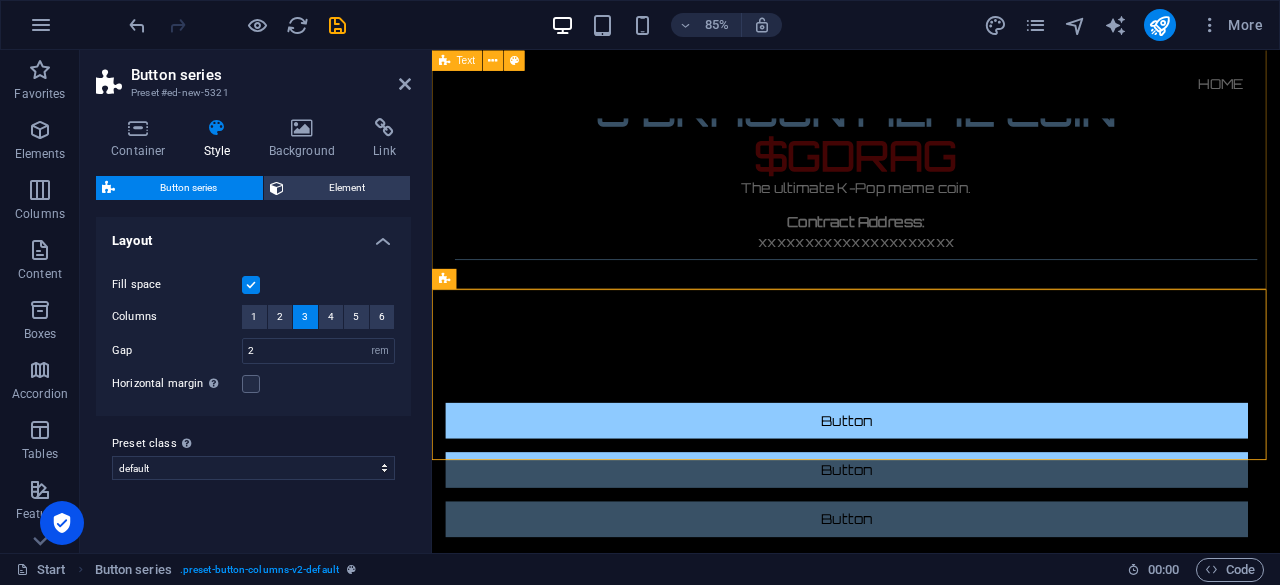 click on "G DRAGON MEME COIN $GDRAG The ultimate K-Pop meme coin. Contract Address: xxxxxxxxxxxxxxxxxxxxx" at bounding box center [931, 200] 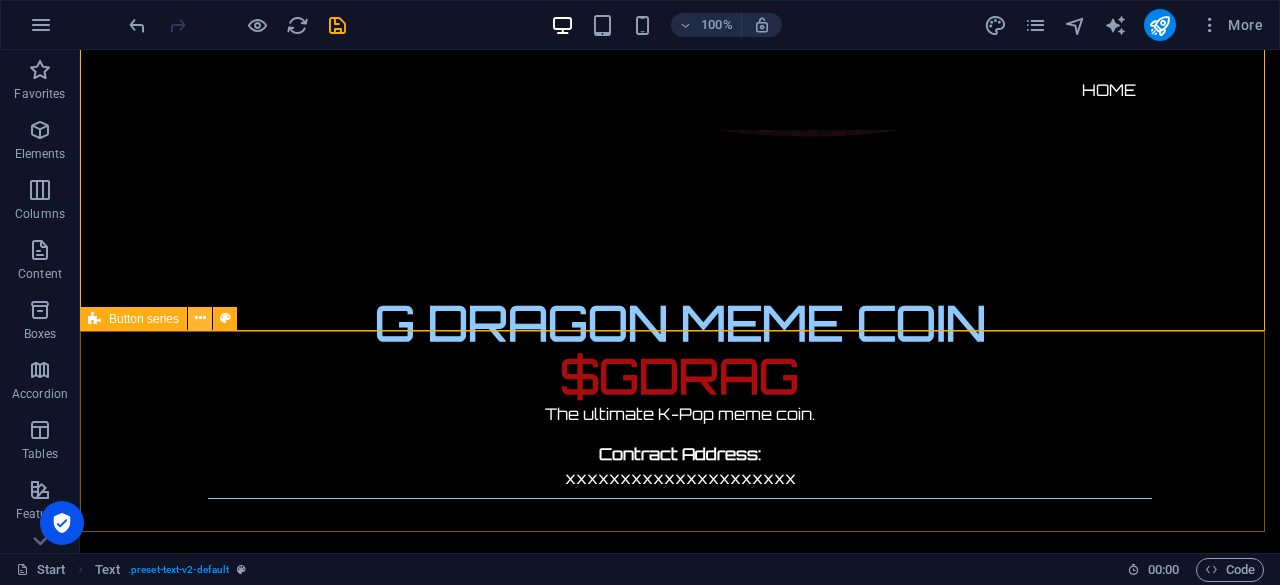 click at bounding box center (200, 318) 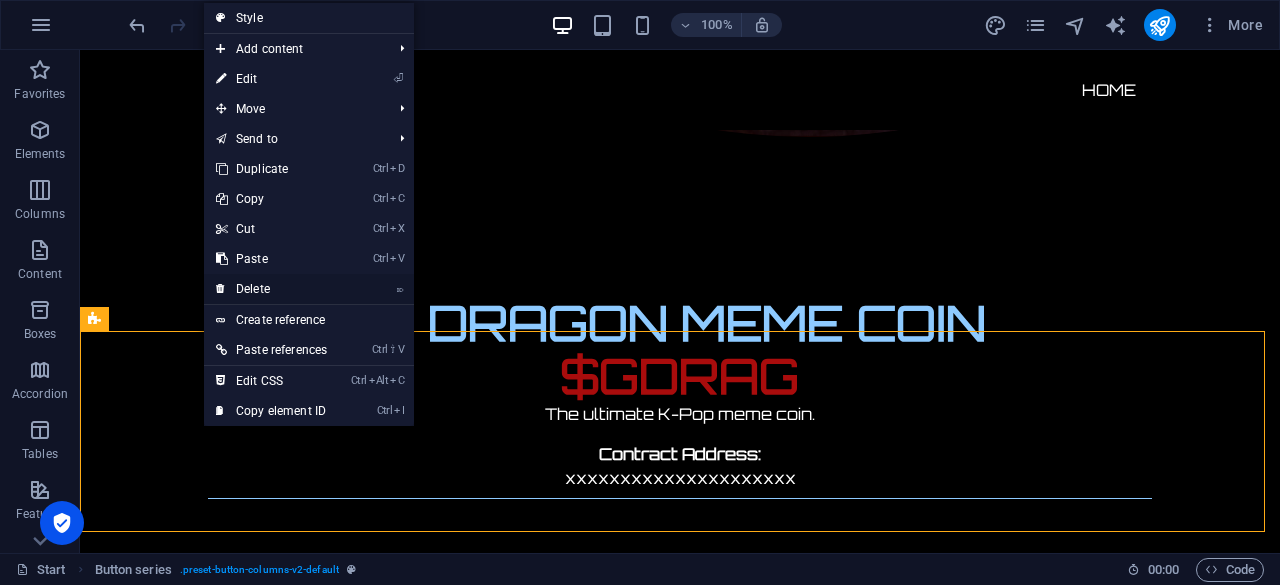 click on "⌦  Delete" at bounding box center [271, 289] 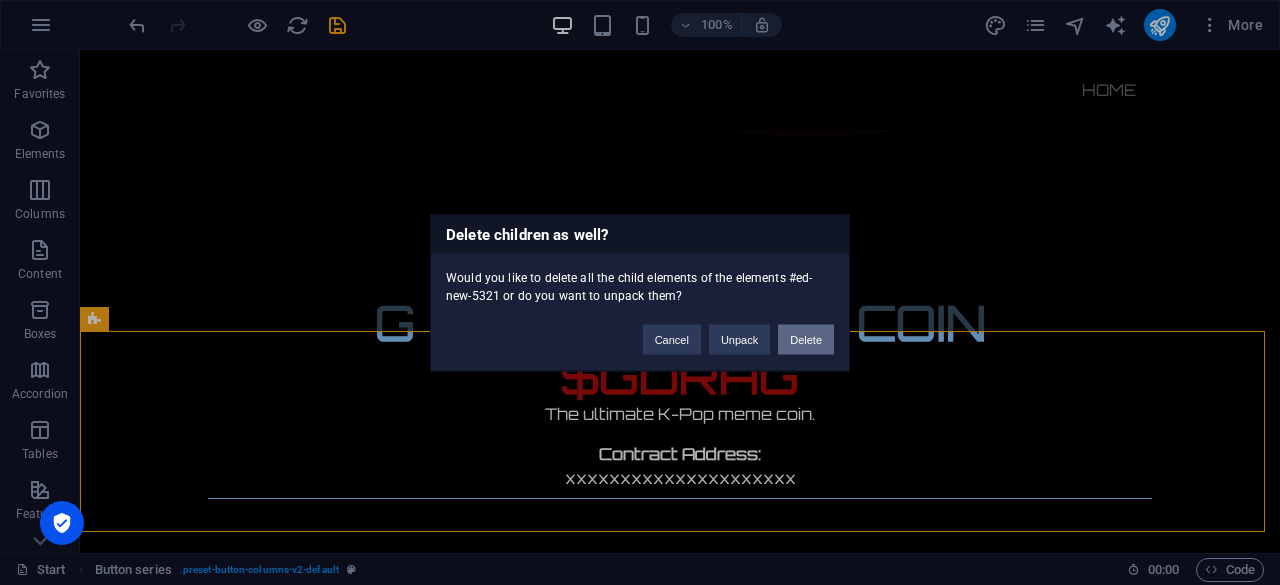 click on "Delete" at bounding box center (806, 339) 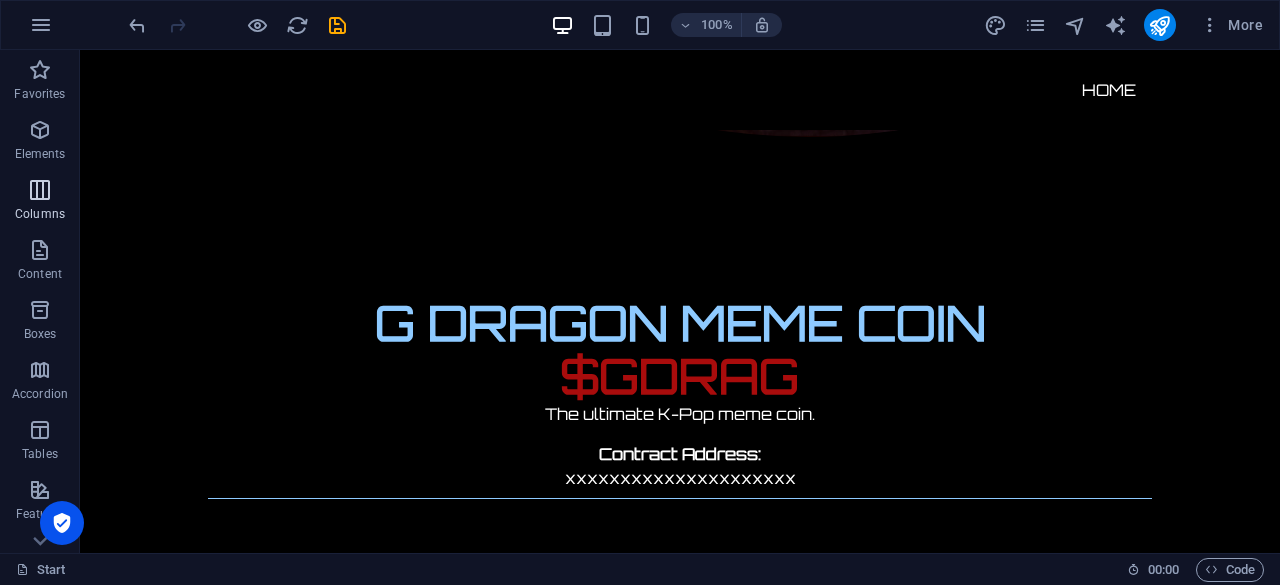 click at bounding box center (40, 190) 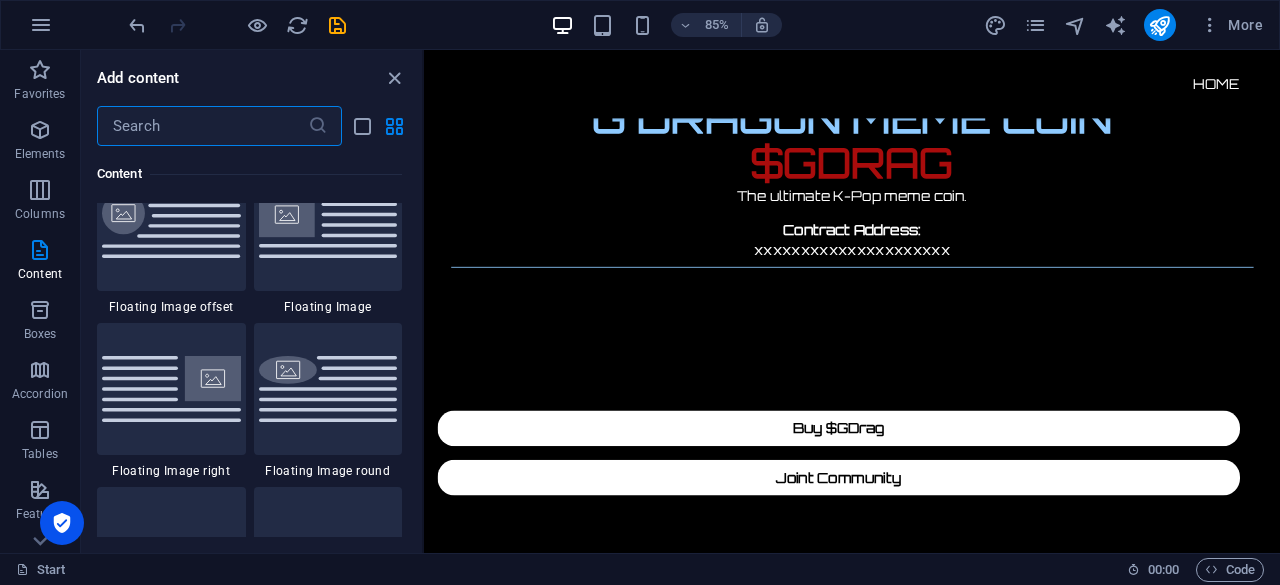 scroll, scrollTop: 4568, scrollLeft: 0, axis: vertical 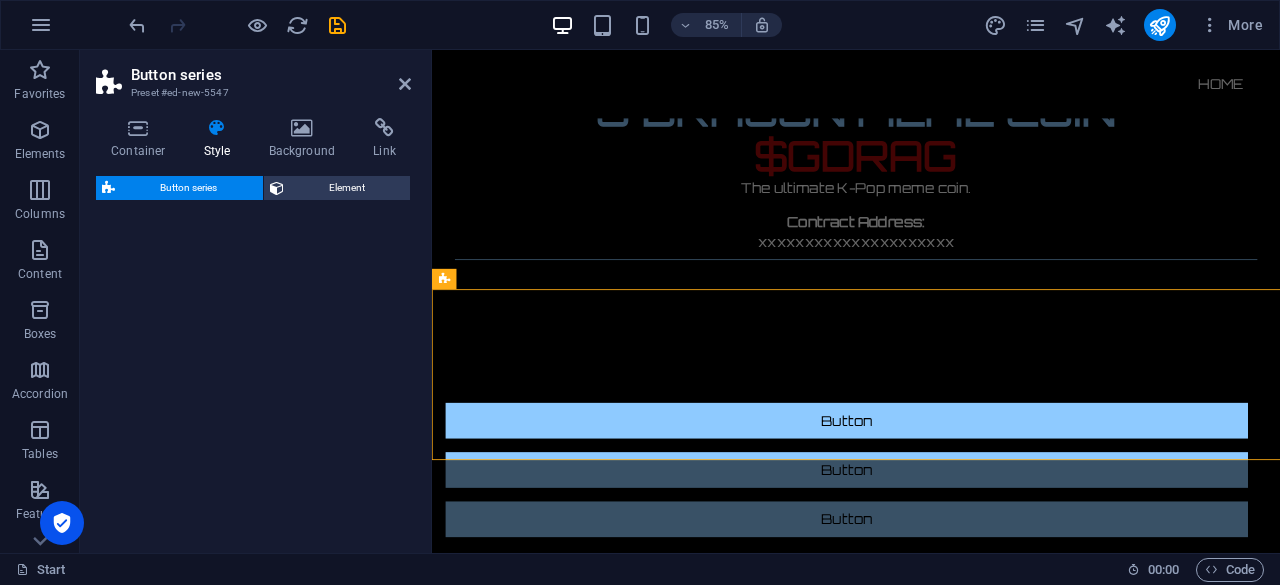 select on "rem" 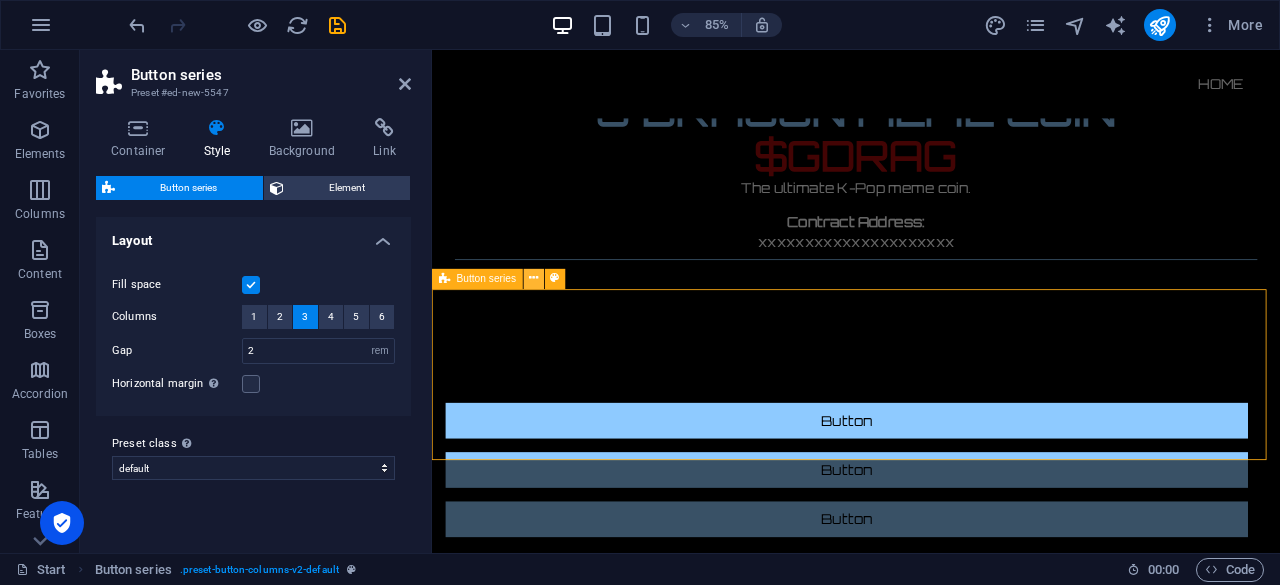 click at bounding box center (533, 278) 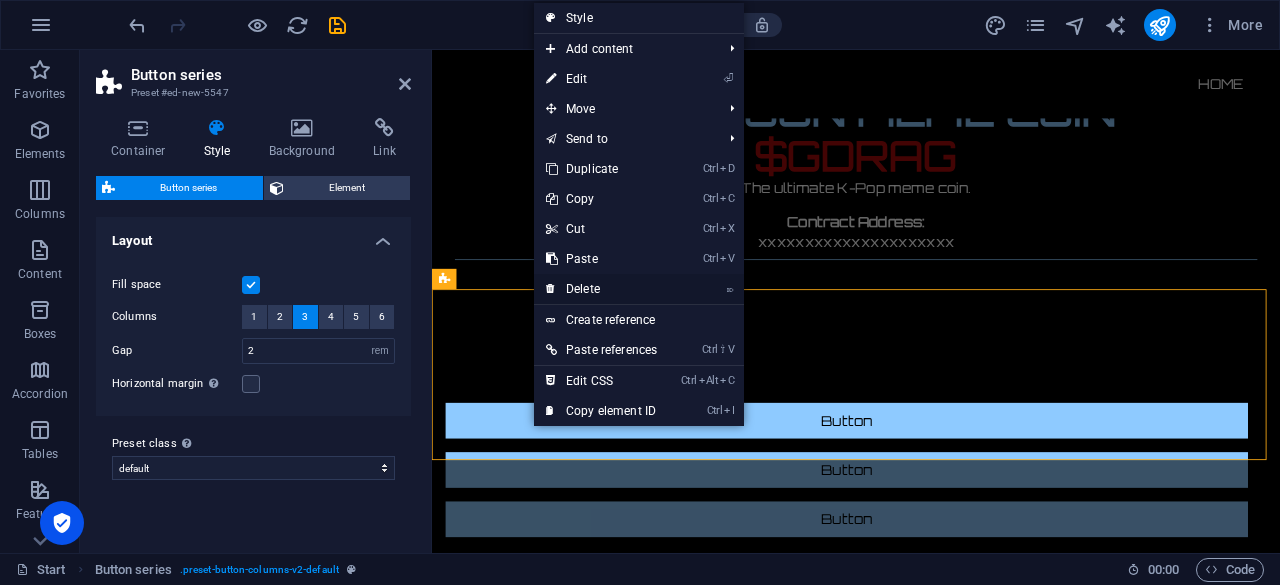 click on "⌦  Delete" at bounding box center [601, 289] 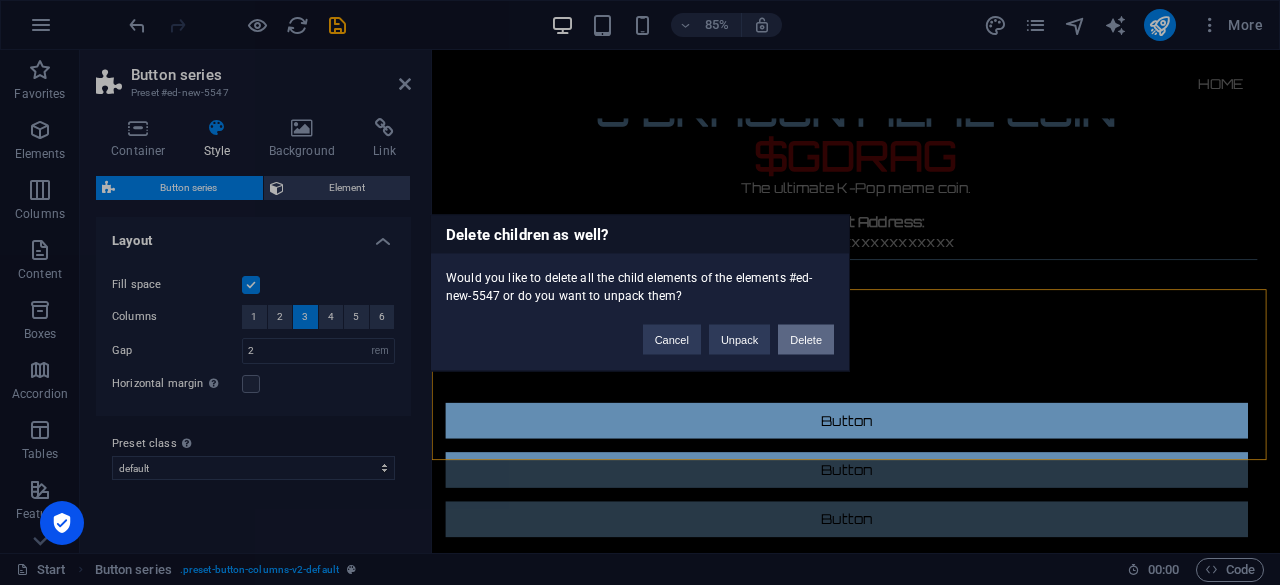 click on "Delete" at bounding box center [806, 339] 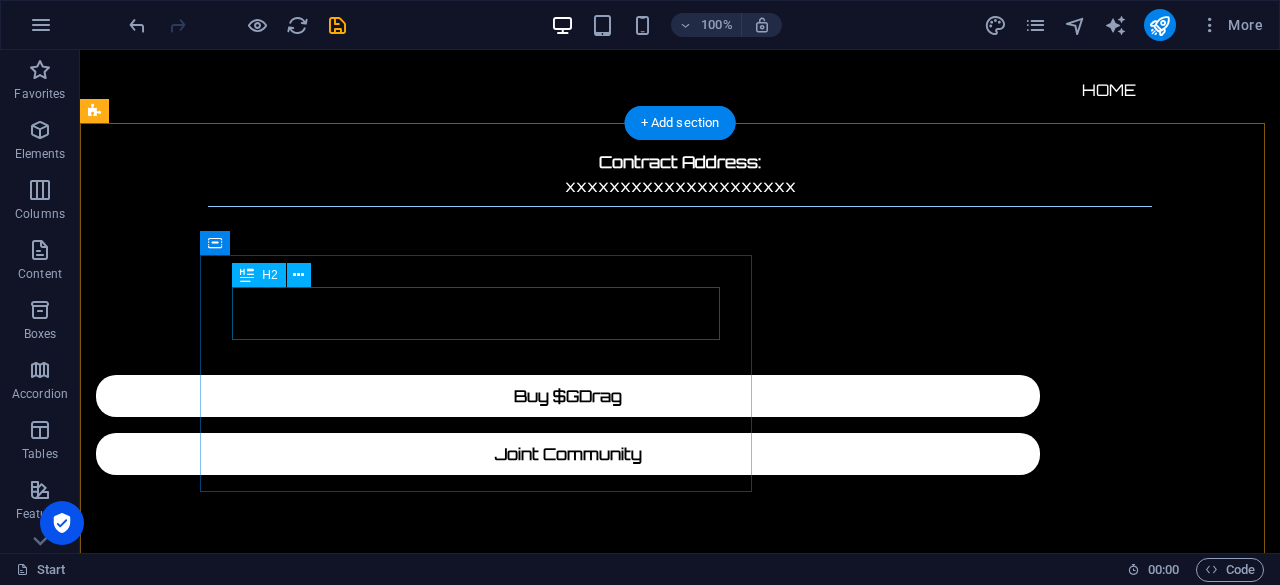 scroll, scrollTop: 1806, scrollLeft: 0, axis: vertical 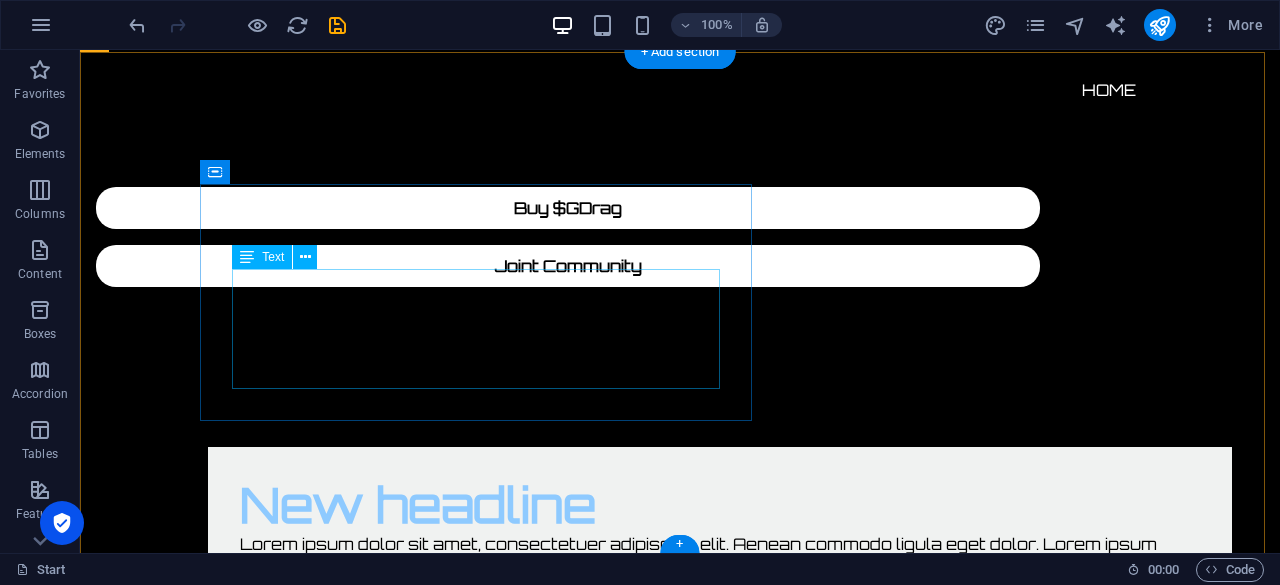click on "Lorem ipsum dolor sit amet, consectetuer adipiscing elit. Aenean commodo ligula eget dolor. Lorem ipsum dolor sit amet, consectetuer adipiscing elit leget dolor. Lorem ipsum dolor sit amet, consectetuer adipiscing elit. Aenean commodo ligula eget dolor." at bounding box center [720, 568] 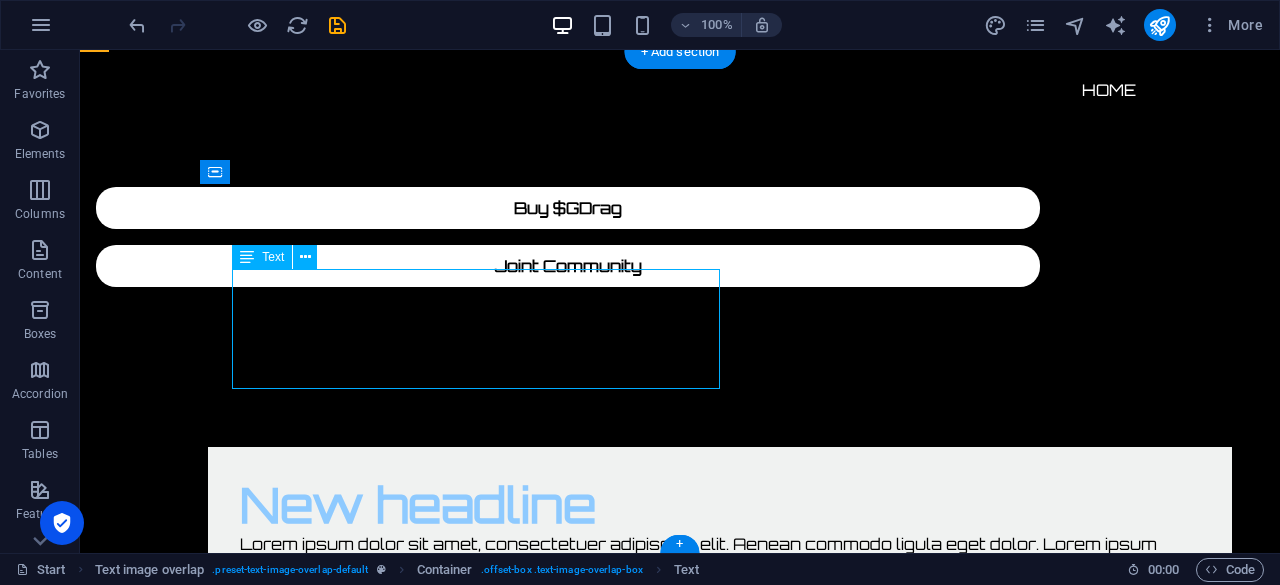 click on "Lorem ipsum dolor sit amet, consectetuer adipiscing elit. Aenean commodo ligula eget dolor. Lorem ipsum dolor sit amet, consectetuer adipiscing elit leget dolor. Lorem ipsum dolor sit amet, consectetuer adipiscing elit. Aenean commodo ligula eget dolor." at bounding box center [720, 568] 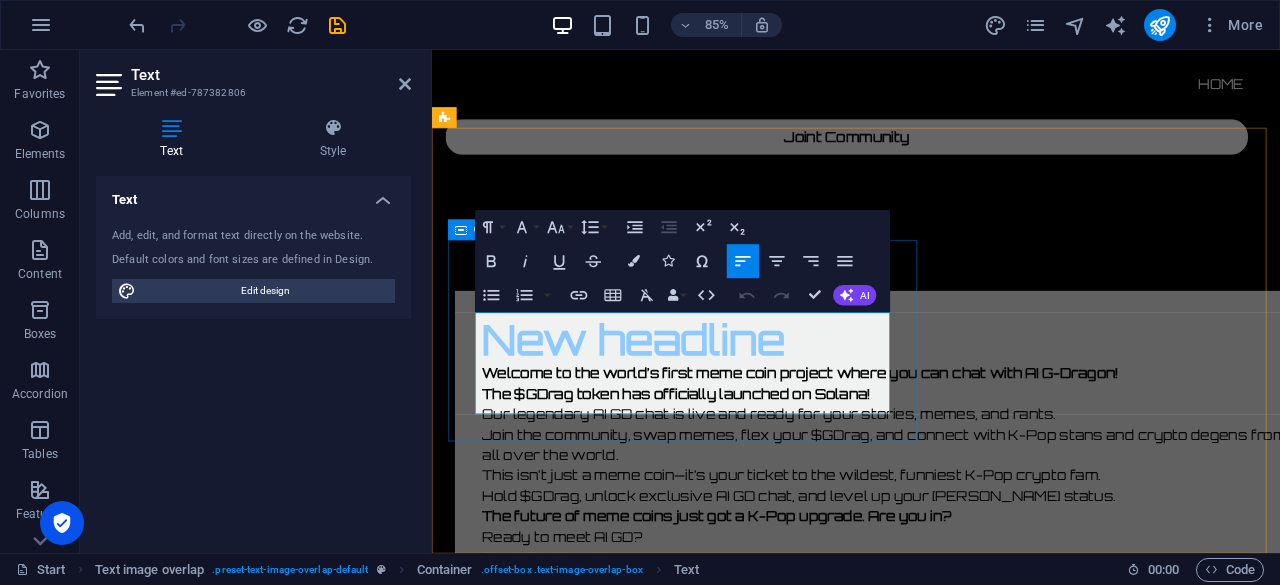 scroll, scrollTop: 1665, scrollLeft: 0, axis: vertical 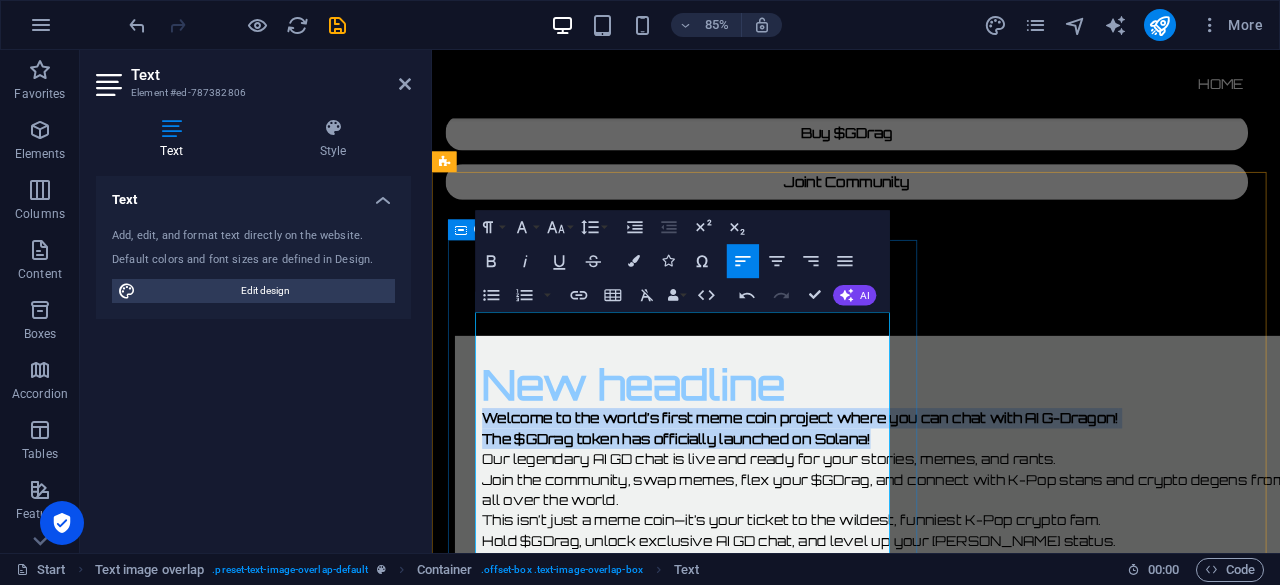 drag, startPoint x: 949, startPoint y: 415, endPoint x: 452, endPoint y: 373, distance: 498.77148 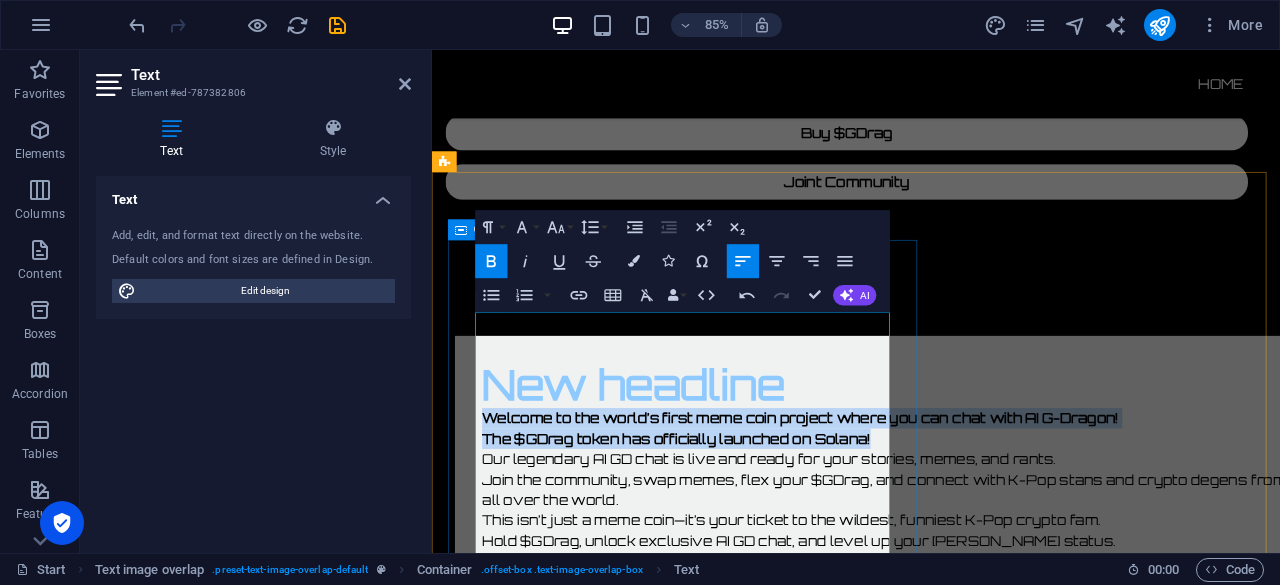 copy on "Welcome to the world’s first meme coin project where you can chat with AI G-Dragon! The $GDrag token has officially launched on Solana!" 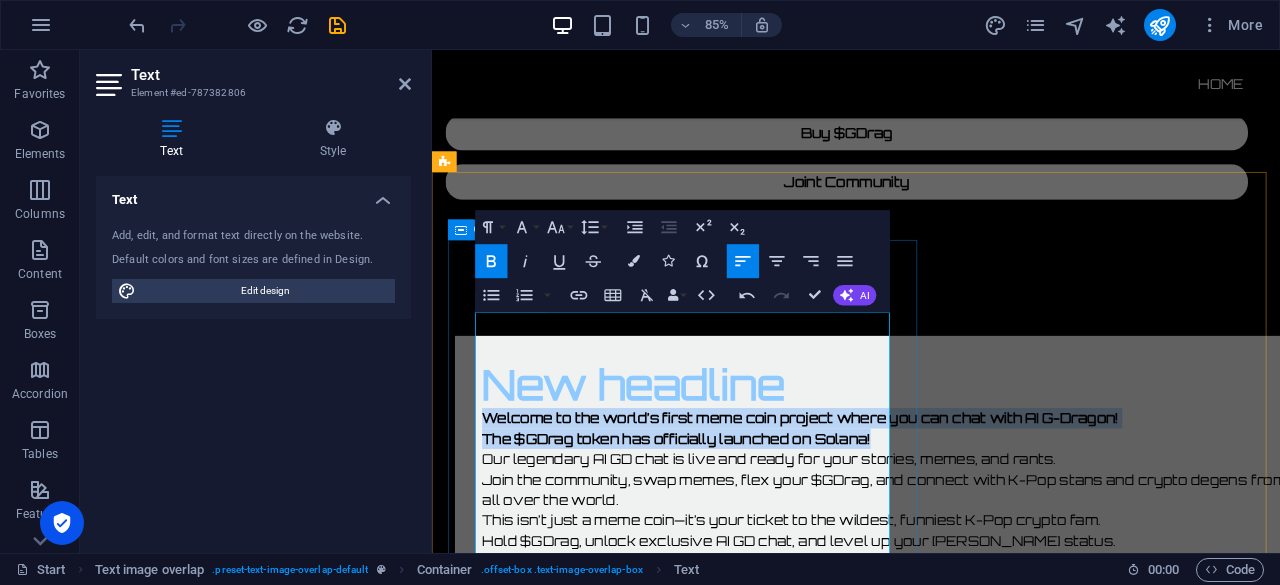 click on "Welcome to the world’s first meme coin project where you can chat with AI G-Dragon! The $GDrag token has officially launched on Solana!" at bounding box center (865, 495) 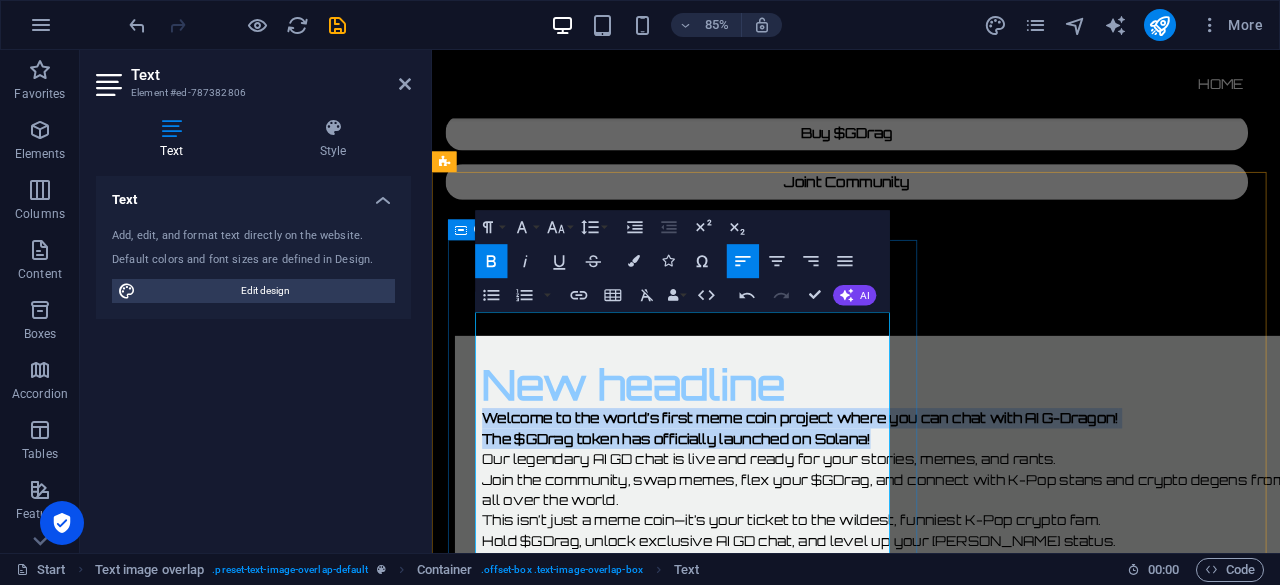drag, startPoint x: 952, startPoint y: 415, endPoint x: 472, endPoint y: 365, distance: 482.59714 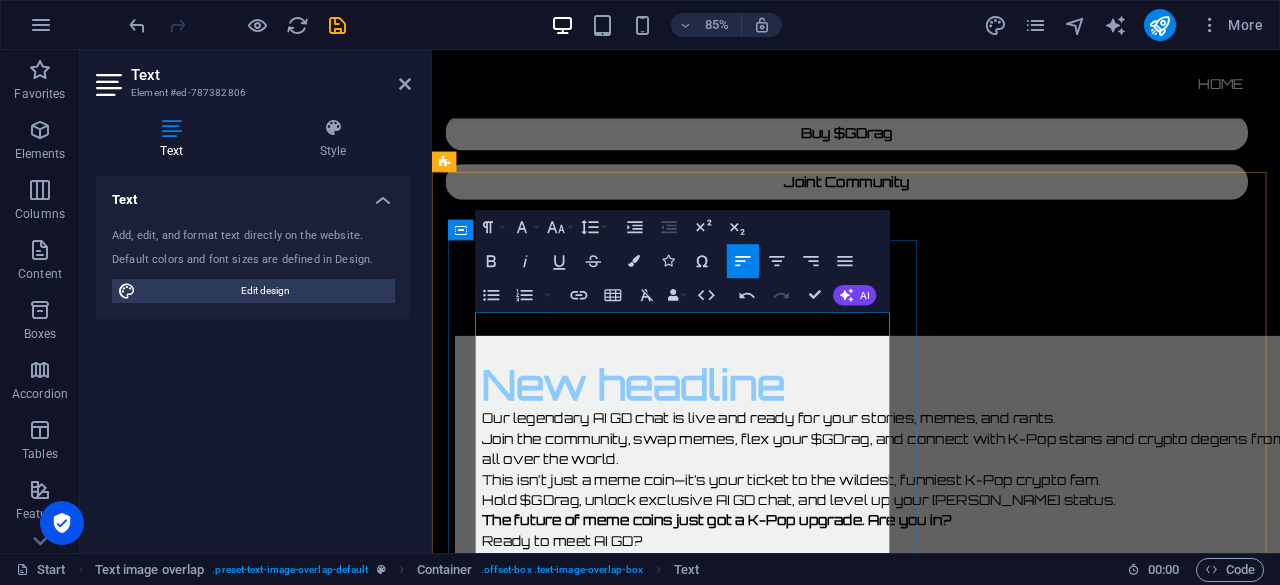 click on "Our legendary AI GD chat is live and ready for your stories, memes, and rants. Join the community, swap memes, flex your $GDrag, and connect with K-Pop stans and crypto degens from all over the world." at bounding box center [971, 507] 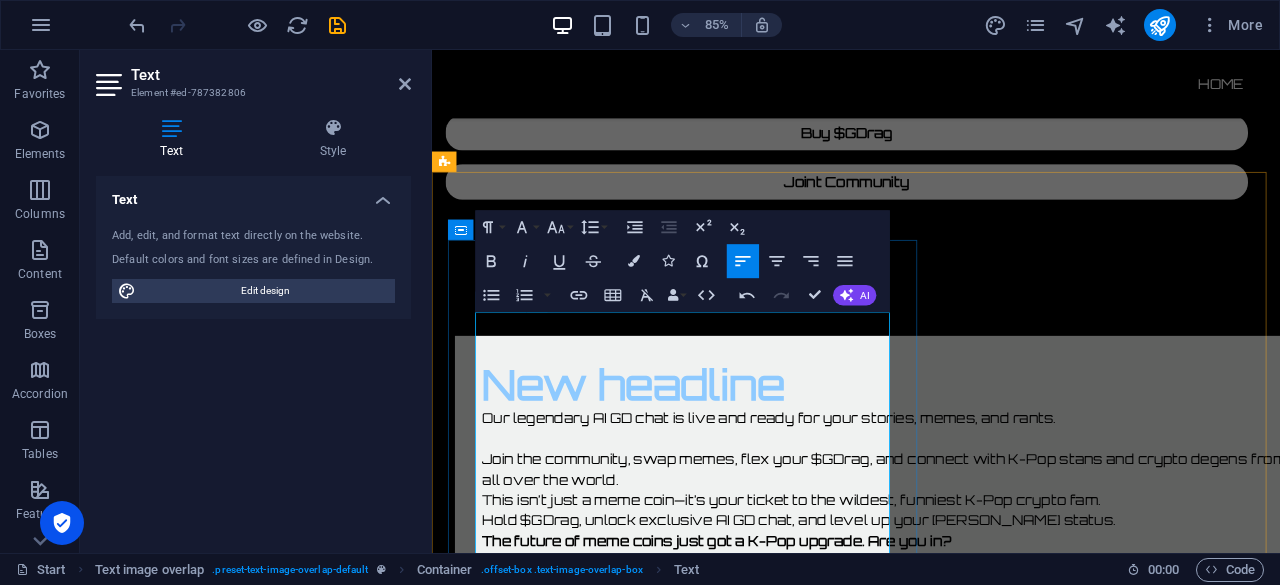 click on "Join the community, swap memes, flex your $GDrag, and connect with K-Pop stans and crypto degens from all over the world." at bounding box center [971, 531] 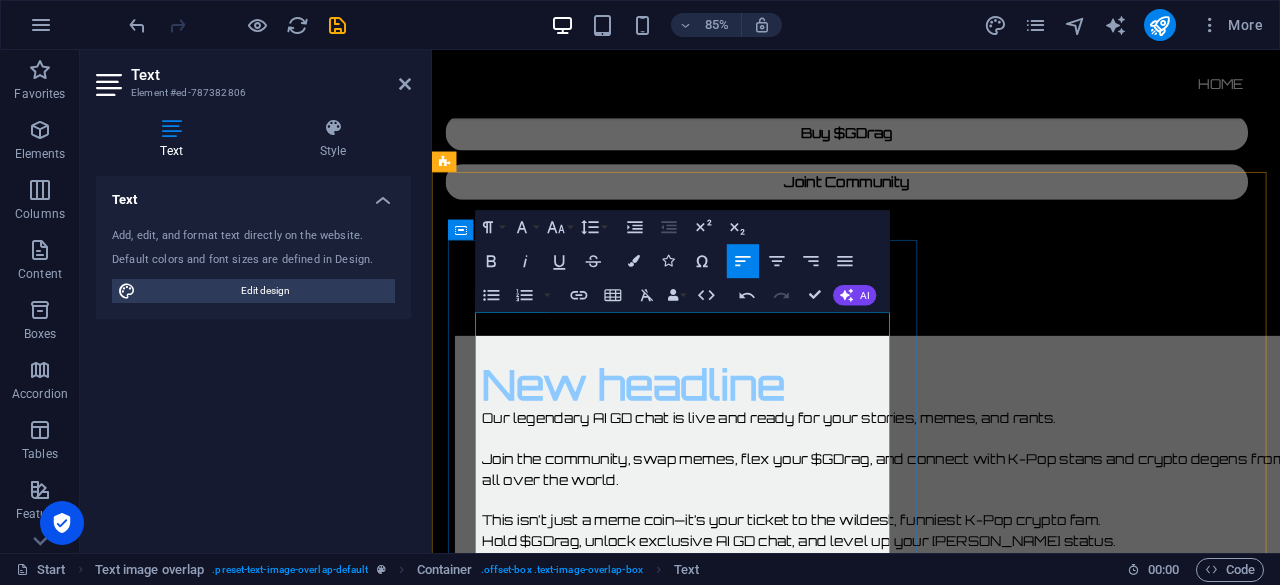 click on "This isn’t just a meme coin—it’s your ticket to the wildest, funniest K-Pop crypto fam. Hold $GDrag, unlock exclusive AI GD chat, and level up your [PERSON_NAME] status." at bounding box center [971, 615] 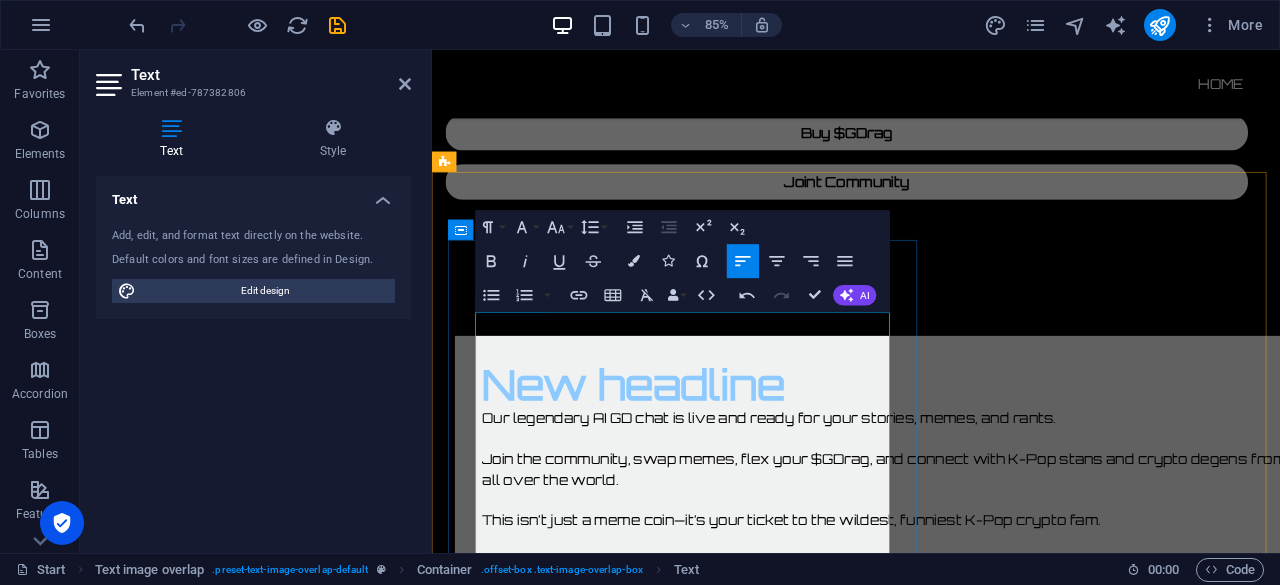 click on "Start Text image overlap . preset-text-image-overlap-default Container . offset-box .text-image-overlap-box Text 00 : 00 Code" at bounding box center (640, 569) 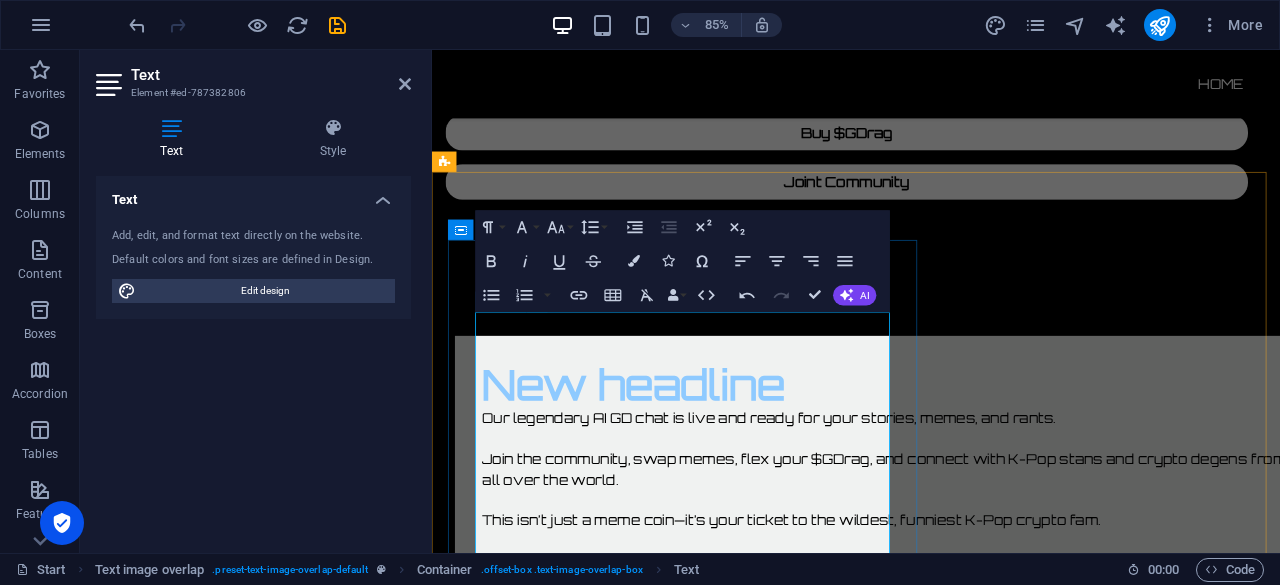 click on "Hold $GDrag, unlock exclusive AI GD chat, and level up your [PERSON_NAME] status." at bounding box center [971, 639] 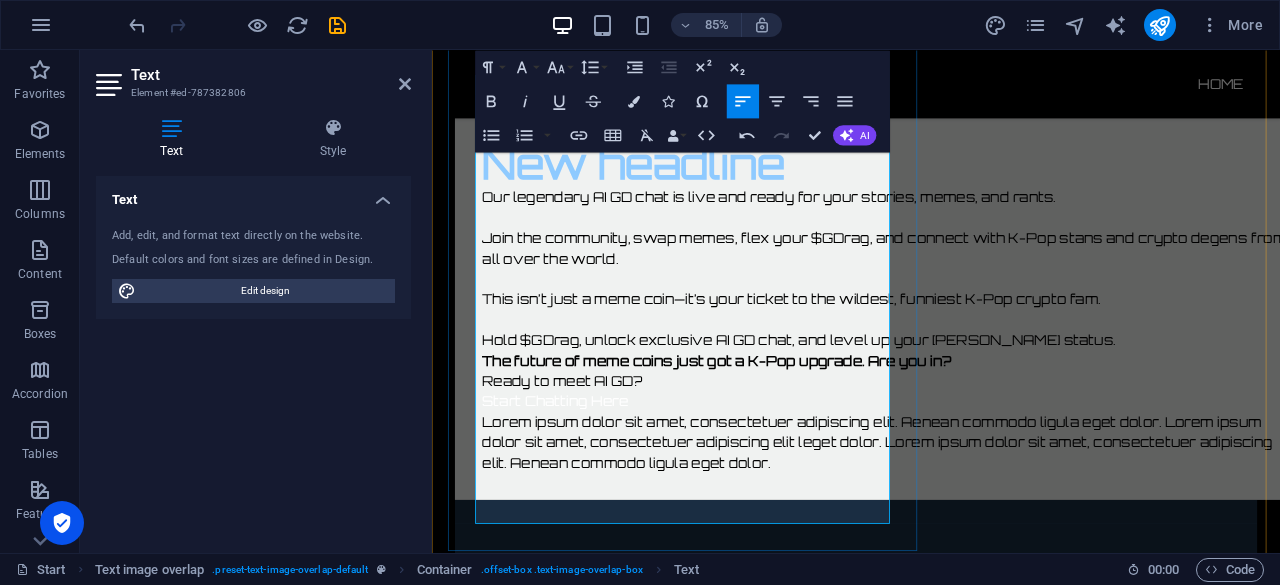 scroll, scrollTop: 1927, scrollLeft: 0, axis: vertical 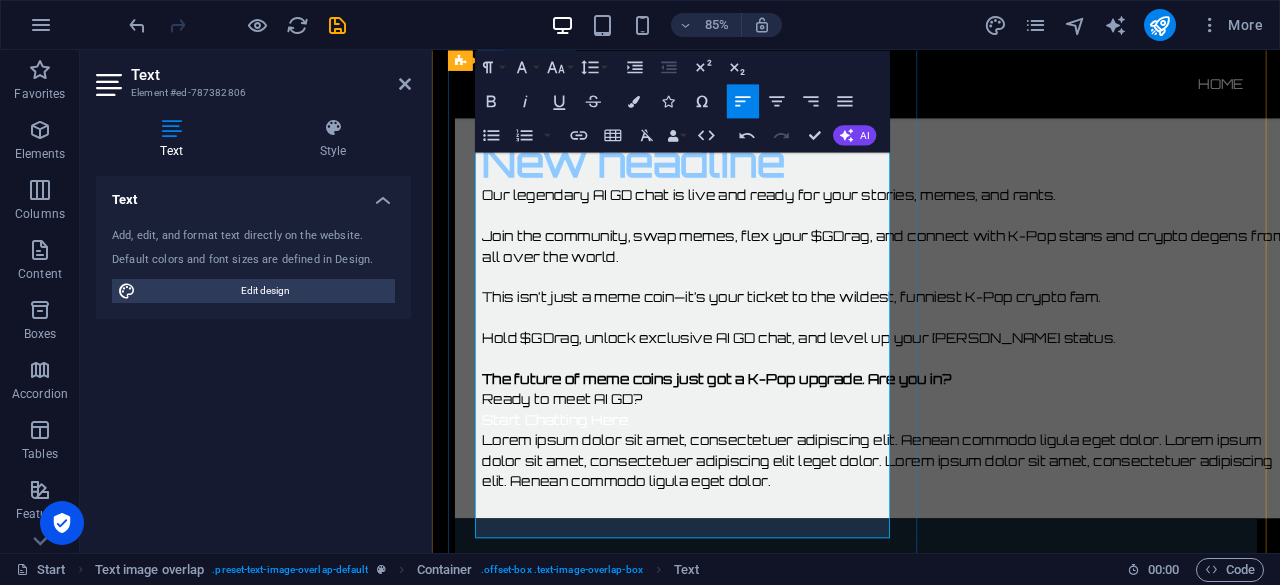click on "The future of meme coins just got a K-Pop upgrade. Are you in?" at bounding box center (971, 437) 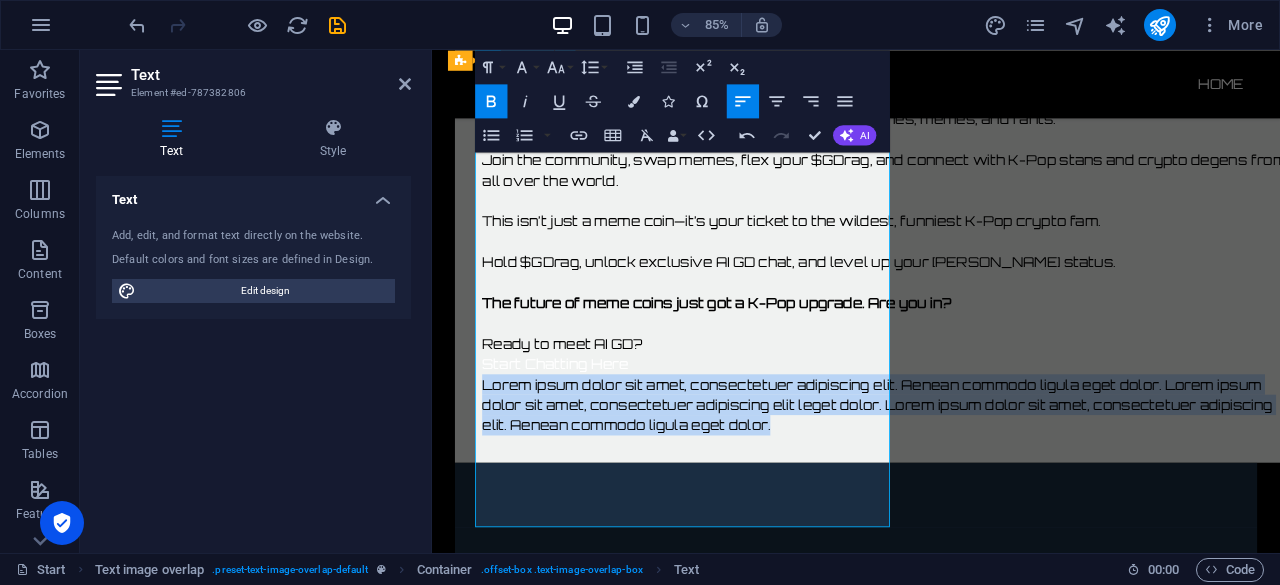 scroll, scrollTop: 2045, scrollLeft: 0, axis: vertical 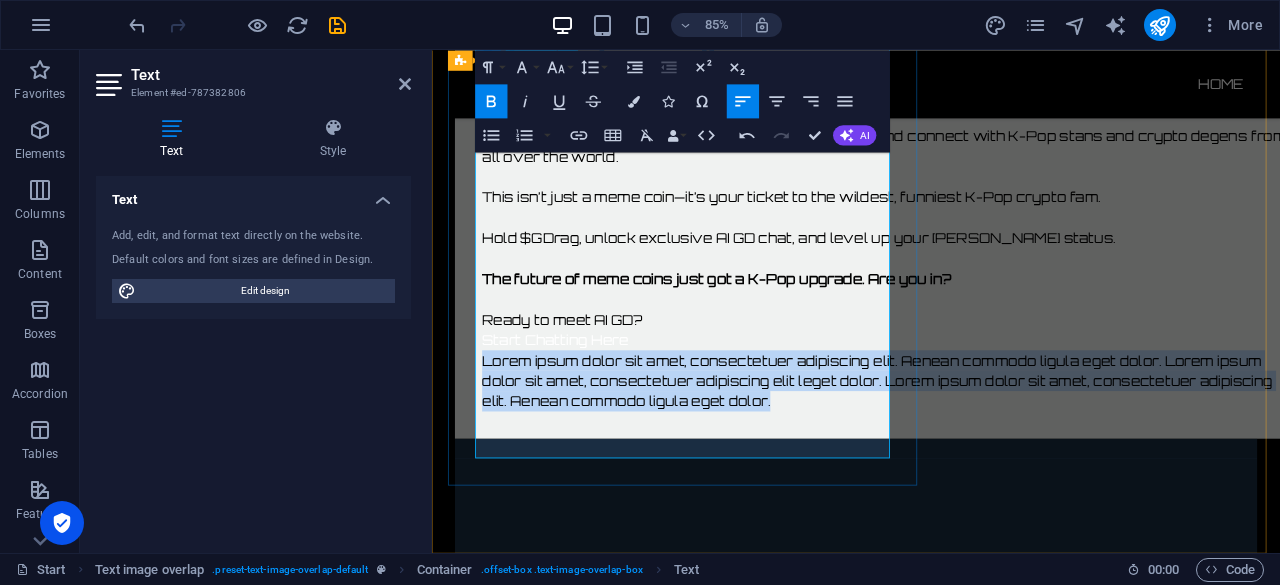 drag, startPoint x: 484, startPoint y: 542, endPoint x: 822, endPoint y: 514, distance: 339.15778 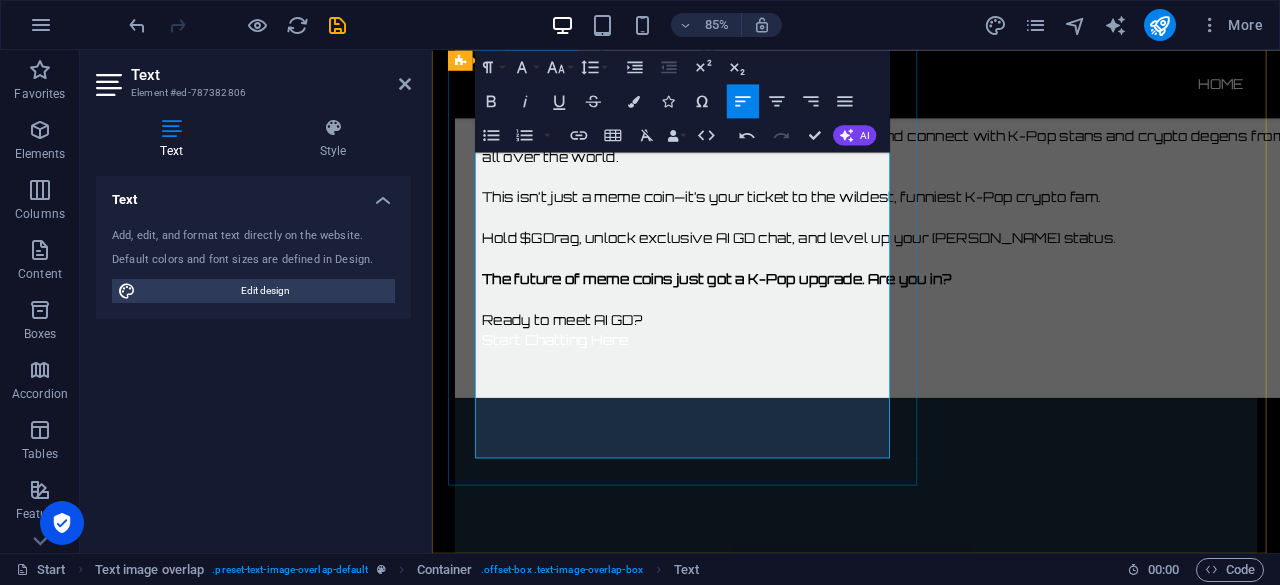 scroll, scrollTop: 1949, scrollLeft: 0, axis: vertical 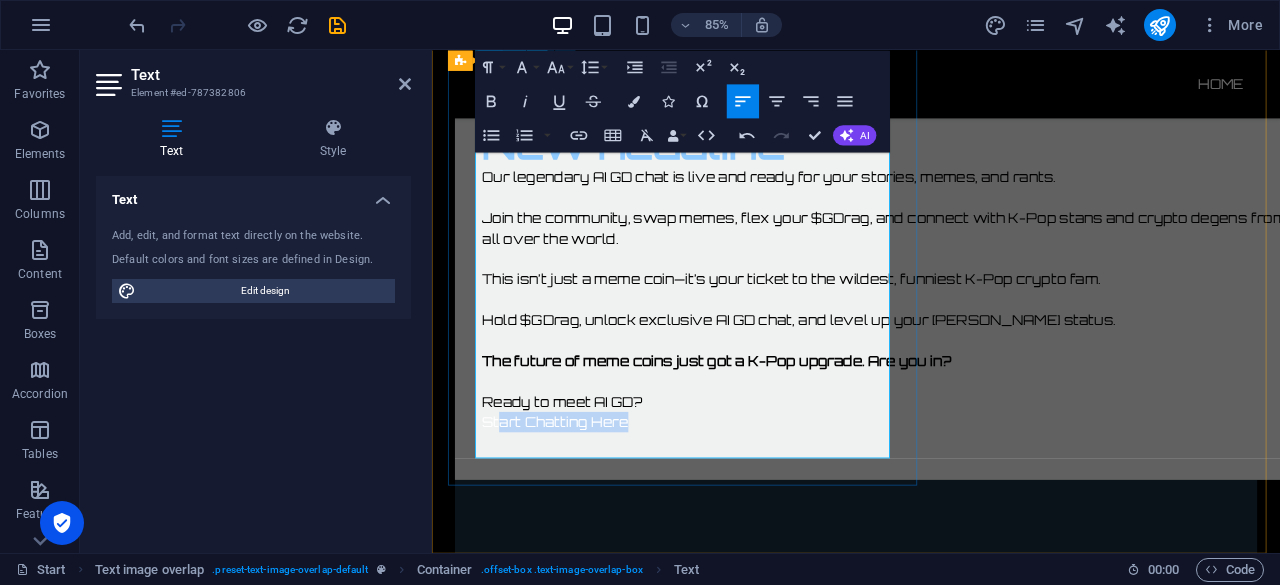 drag, startPoint x: 686, startPoint y: 491, endPoint x: 687, endPoint y: 469, distance: 22.022715 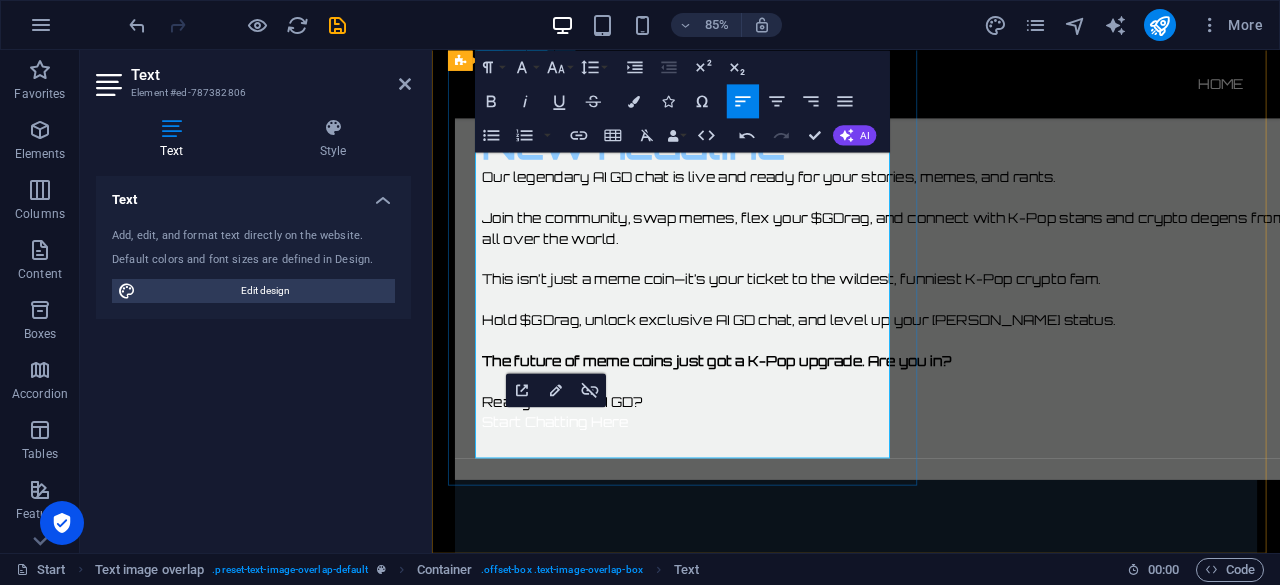 click on "Ready to meet AI GD? Start Chatting Here" at bounding box center (971, 475) 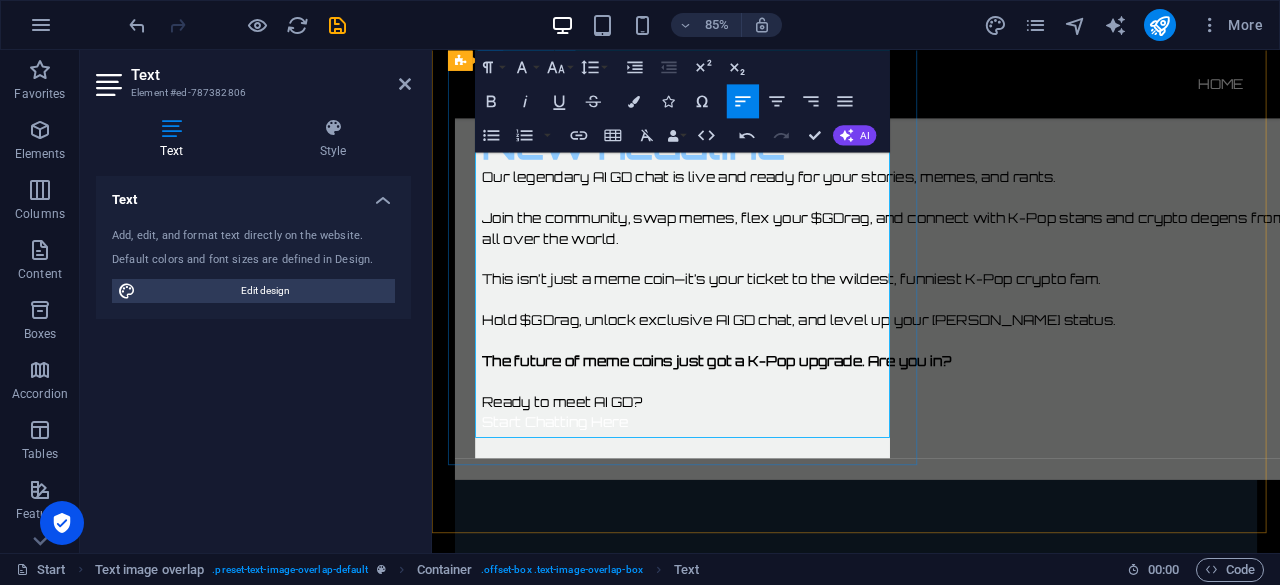 scroll, scrollTop: 1973, scrollLeft: 0, axis: vertical 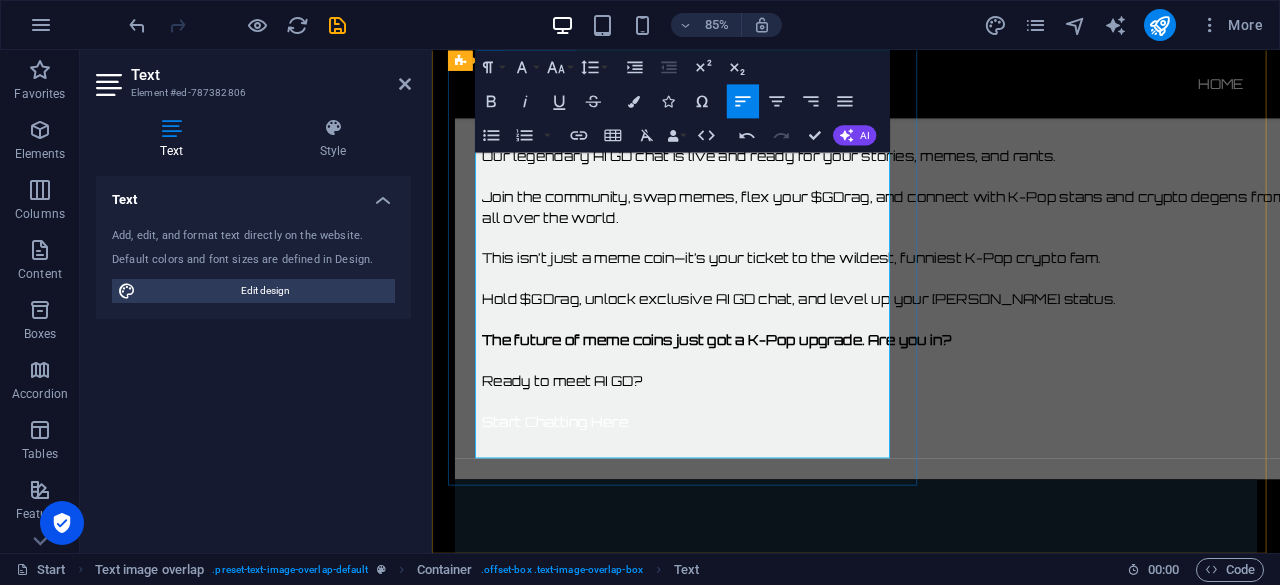click at bounding box center (971, 511) 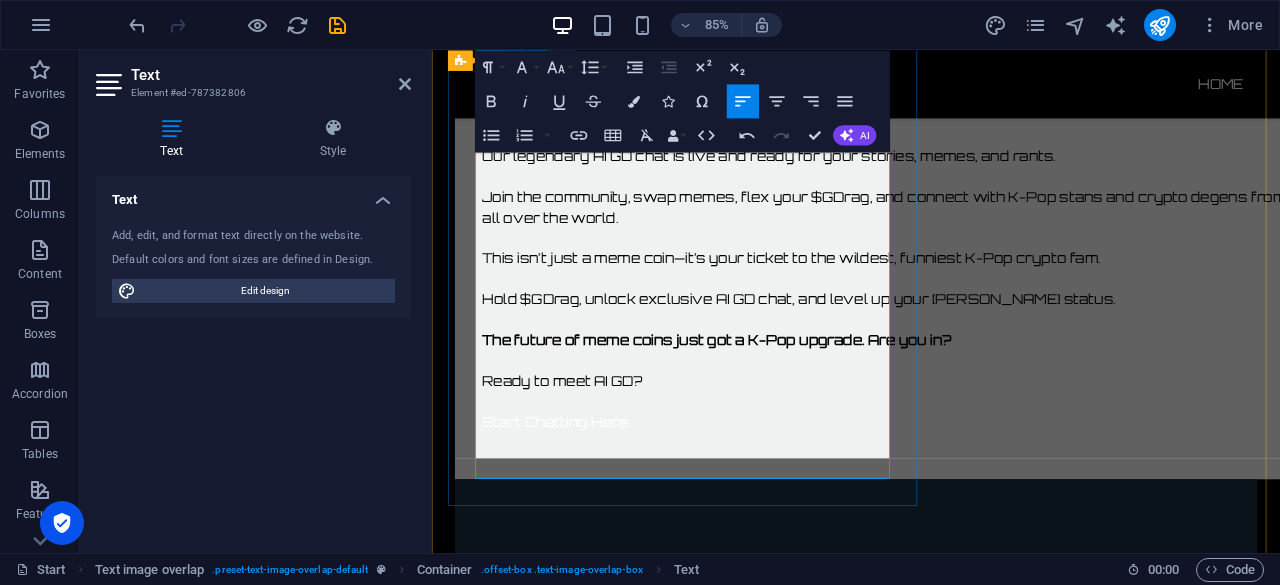 scroll, scrollTop: 1949, scrollLeft: 0, axis: vertical 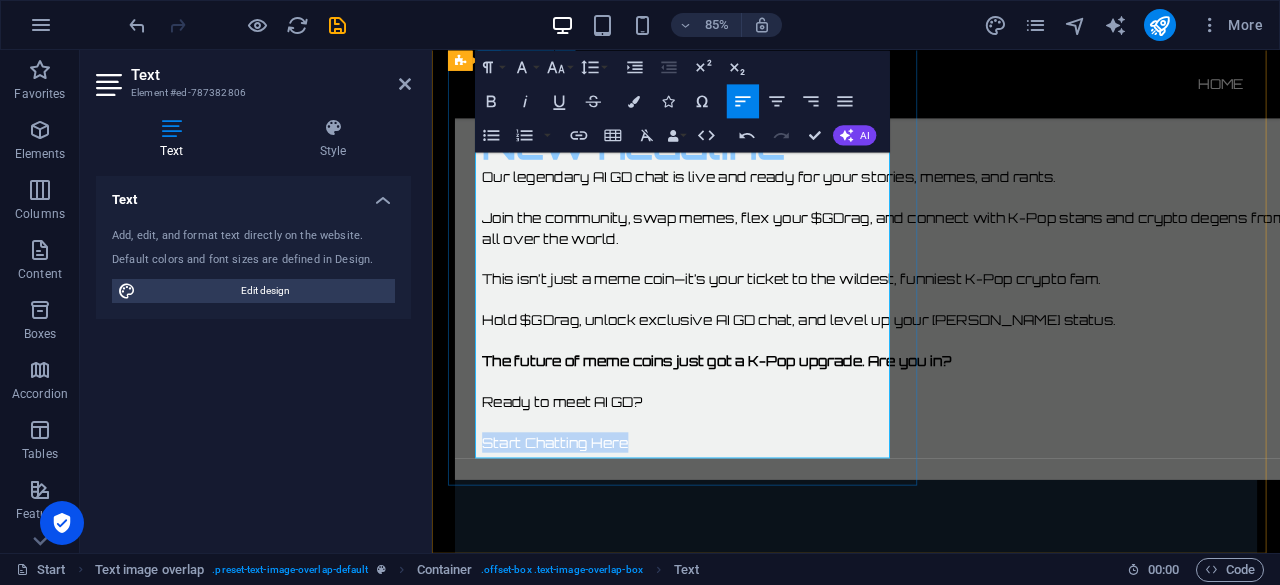 drag, startPoint x: 662, startPoint y: 515, endPoint x: 473, endPoint y: 522, distance: 189.12958 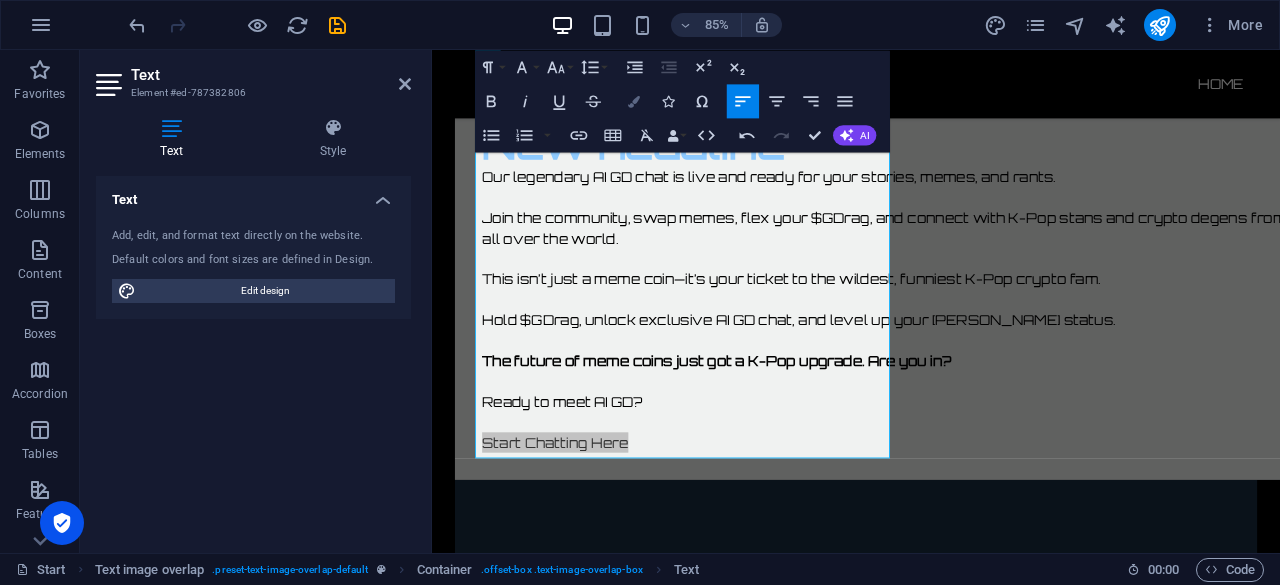 click at bounding box center (634, 101) 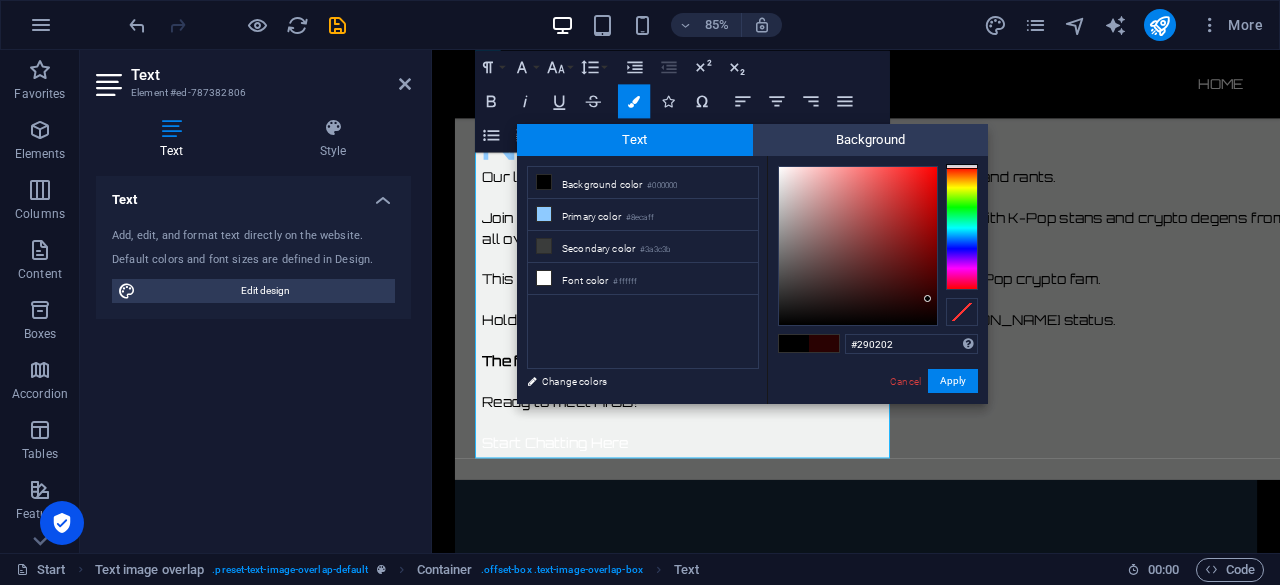 click at bounding box center (858, 246) 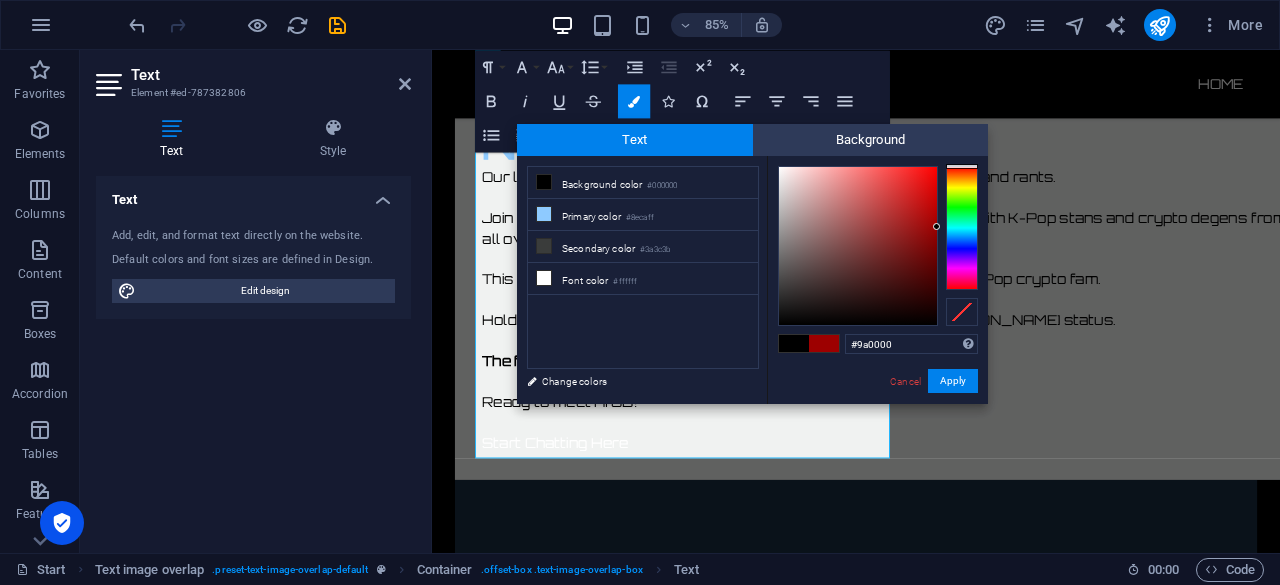 drag, startPoint x: 928, startPoint y: 299, endPoint x: 940, endPoint y: 229, distance: 71.021126 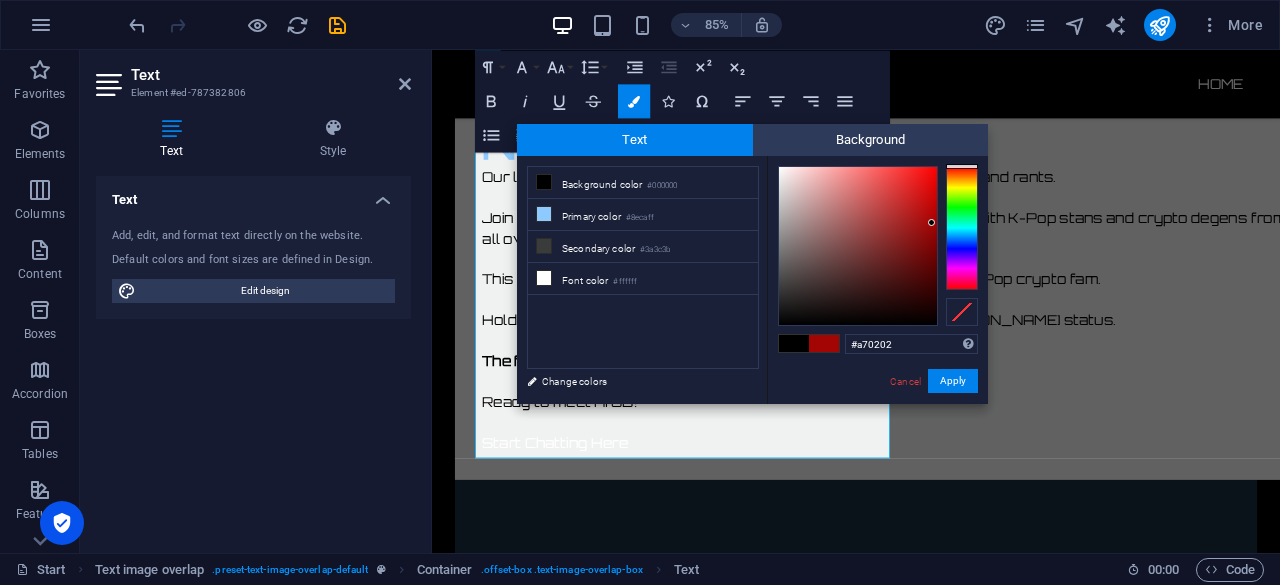 click at bounding box center [931, 222] 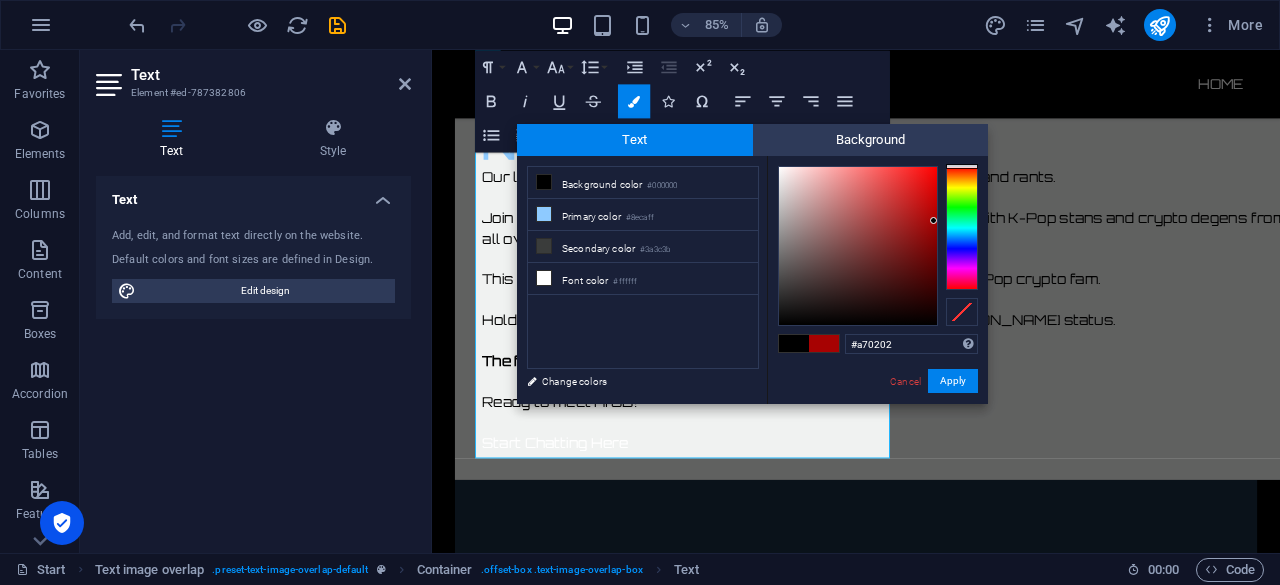 type on "#e50b0b" 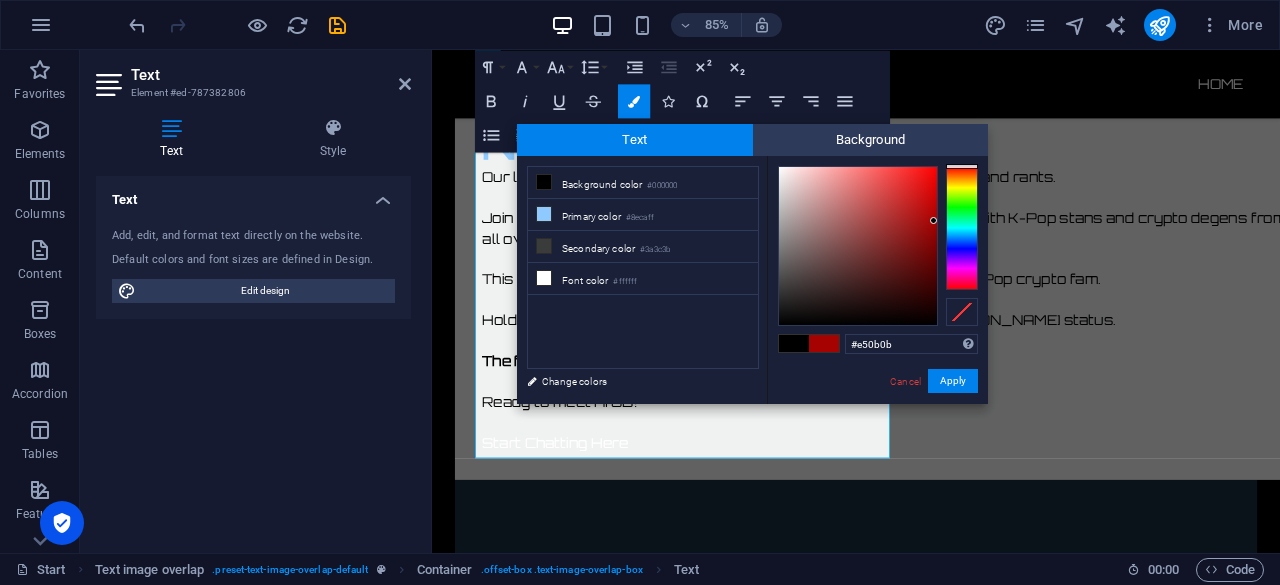 click at bounding box center [858, 246] 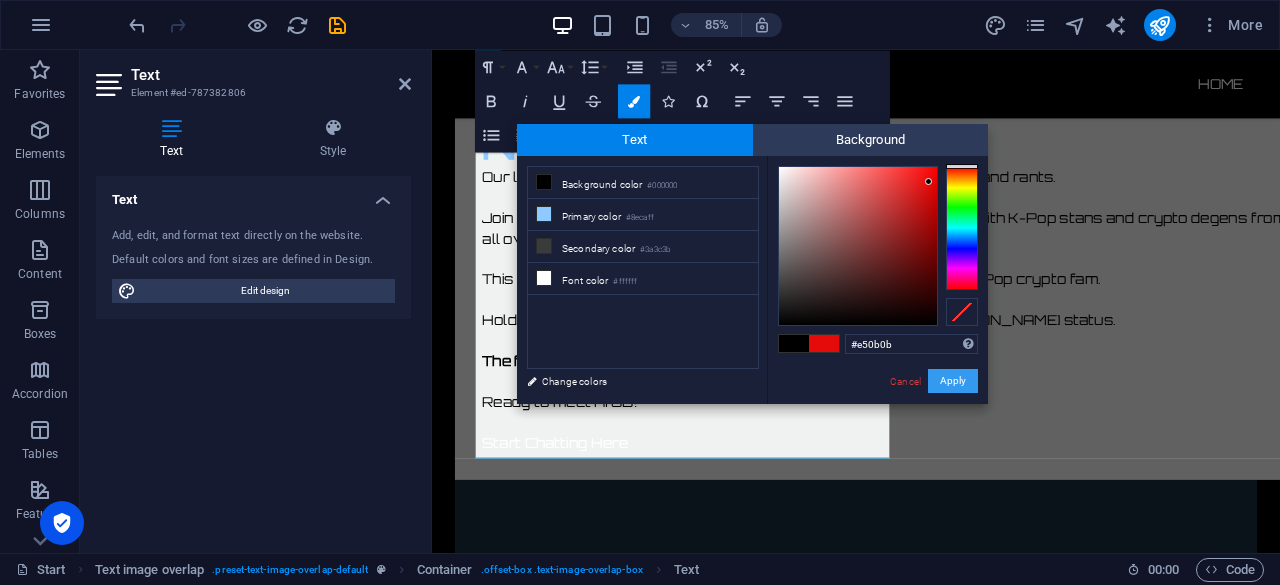 click on "Apply" at bounding box center [953, 381] 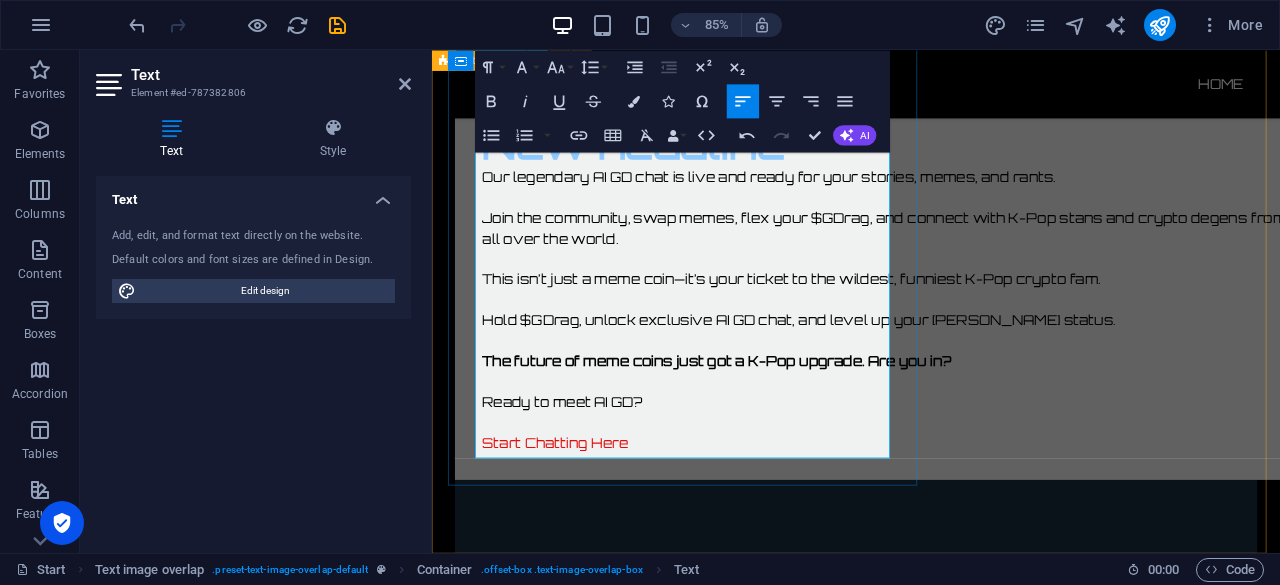 click on "​" at bounding box center [971, 439] 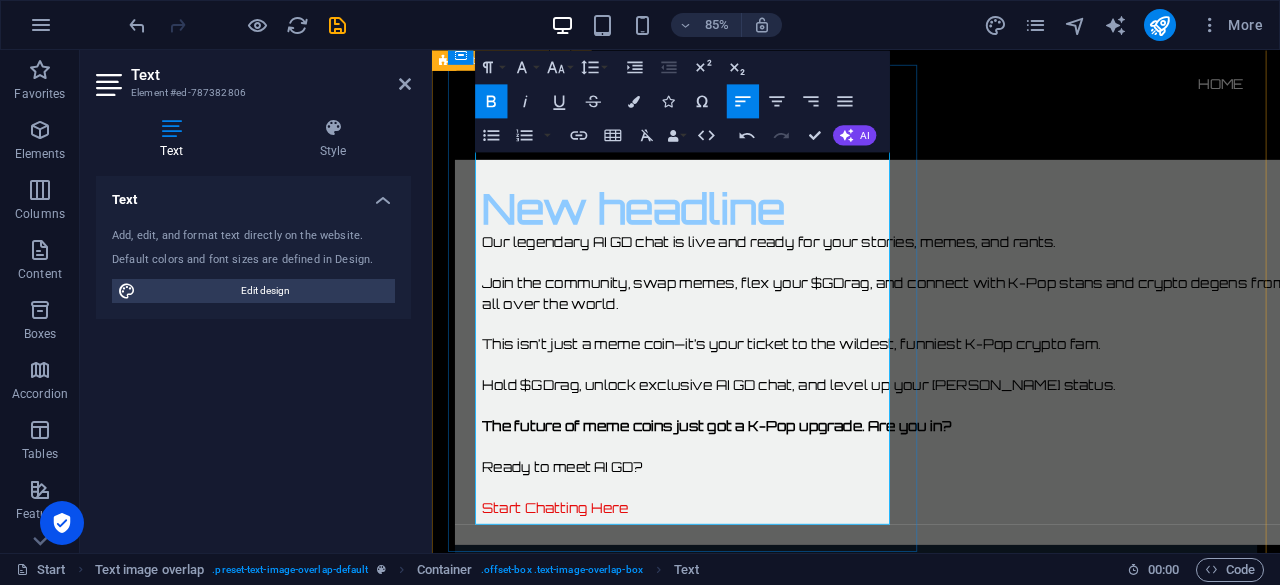 scroll, scrollTop: 1806, scrollLeft: 0, axis: vertical 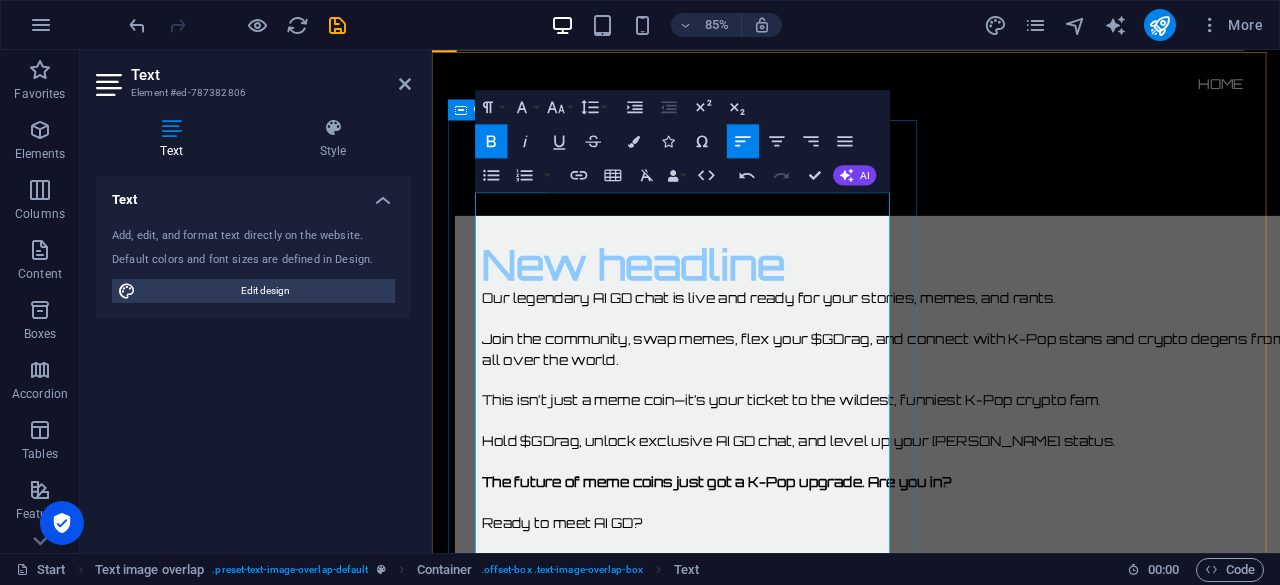 click on "Our legendary AI GD chat is live and ready for your stories, memes, and rants." at bounding box center (971, 342) 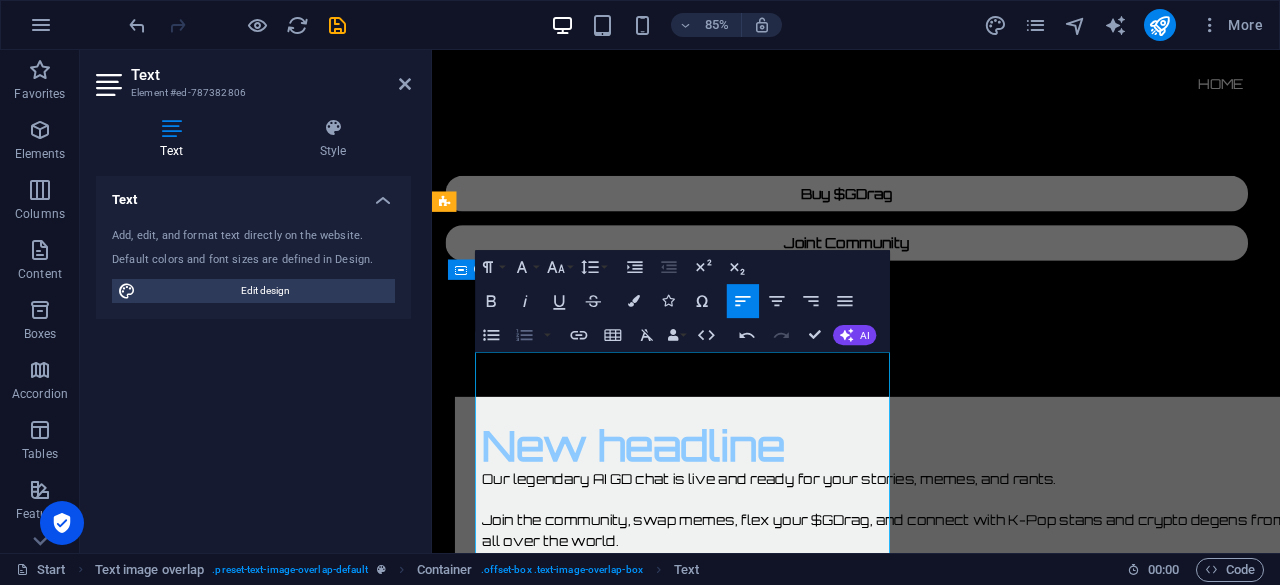 scroll, scrollTop: 1591, scrollLeft: 0, axis: vertical 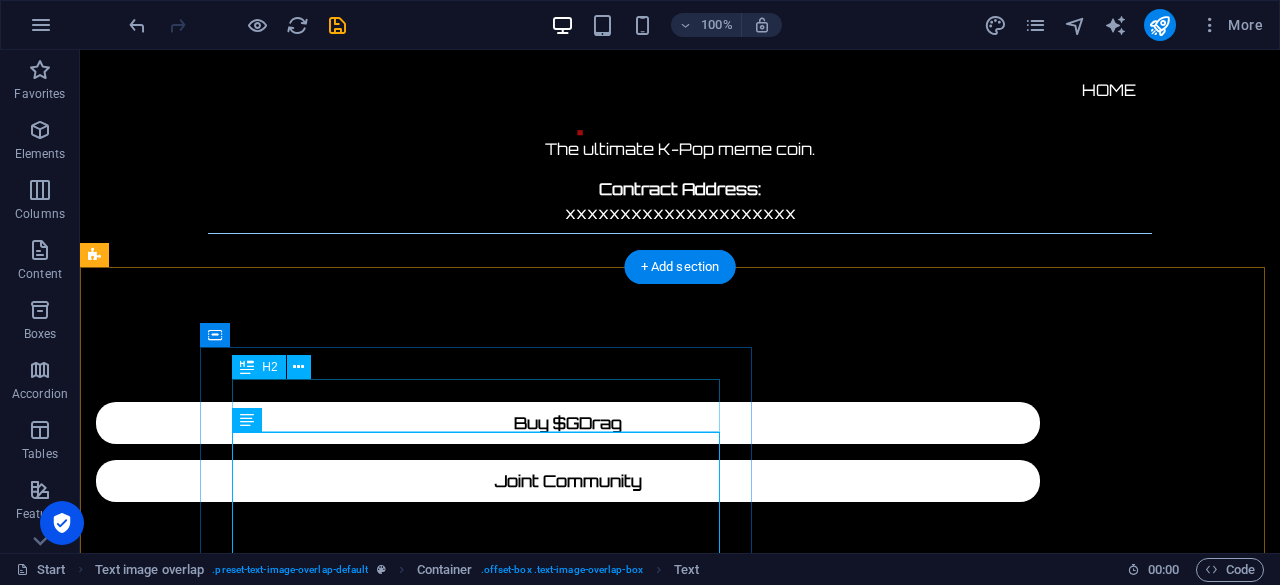 click on "New headline" at bounding box center [720, 720] 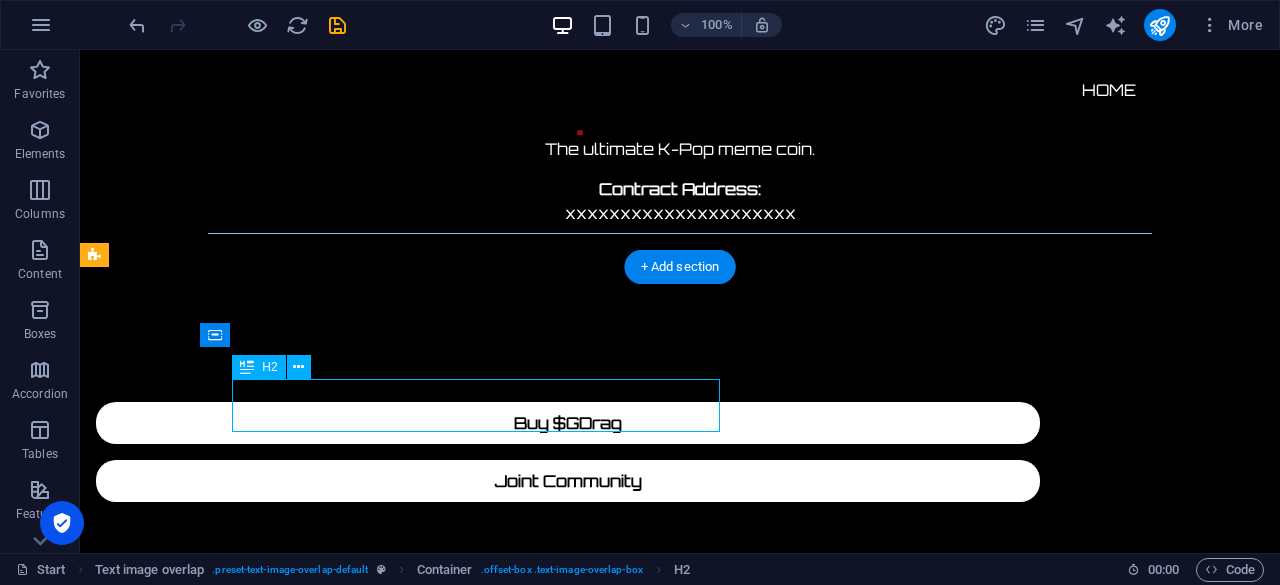 click on "New headline" at bounding box center [720, 720] 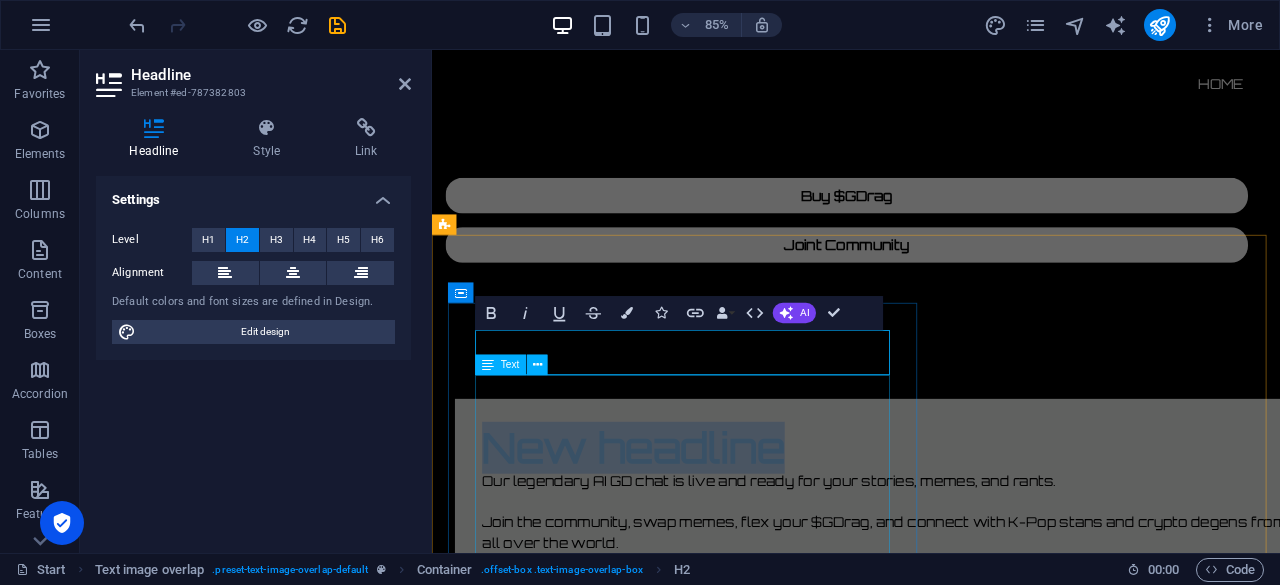 type 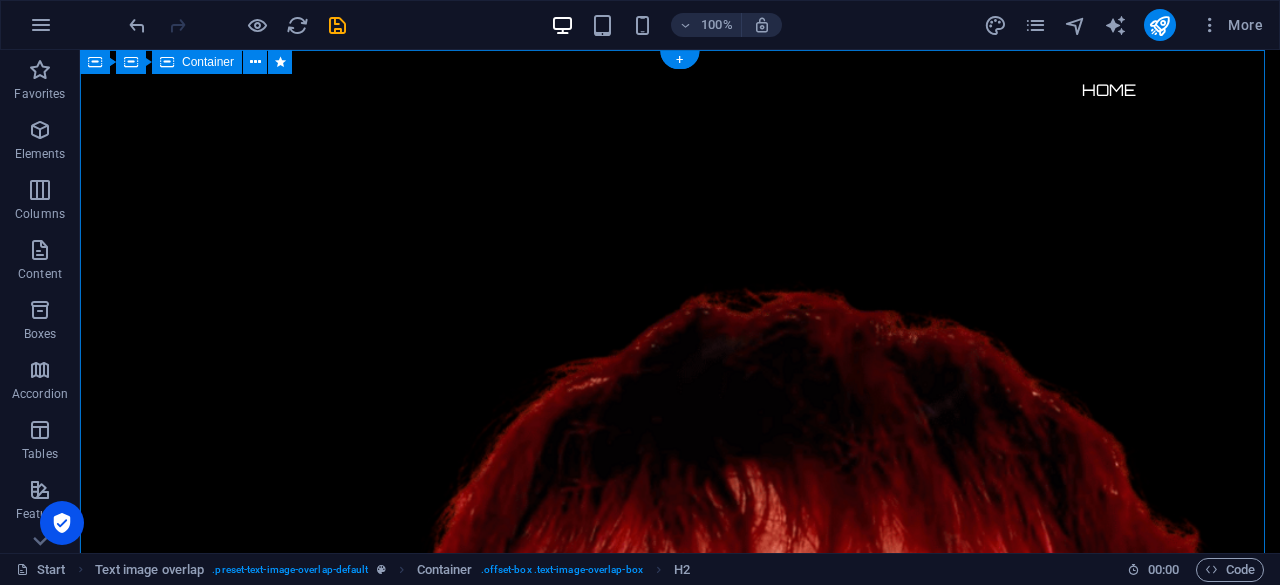scroll, scrollTop: 0, scrollLeft: 0, axis: both 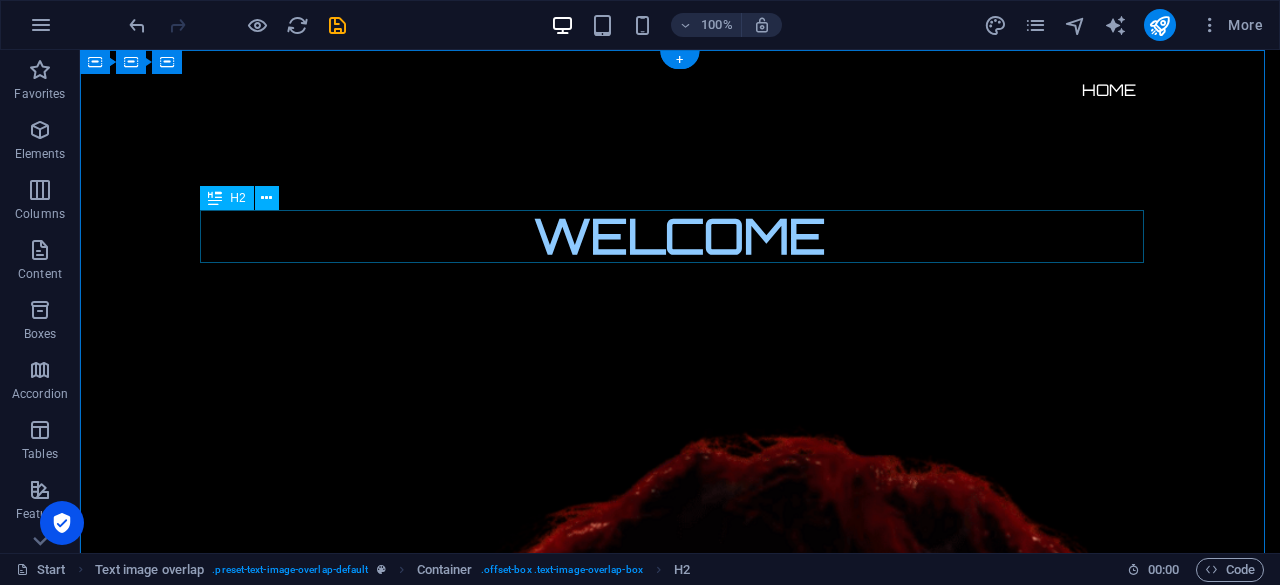 click on "WELCOME" at bounding box center [680, 236] 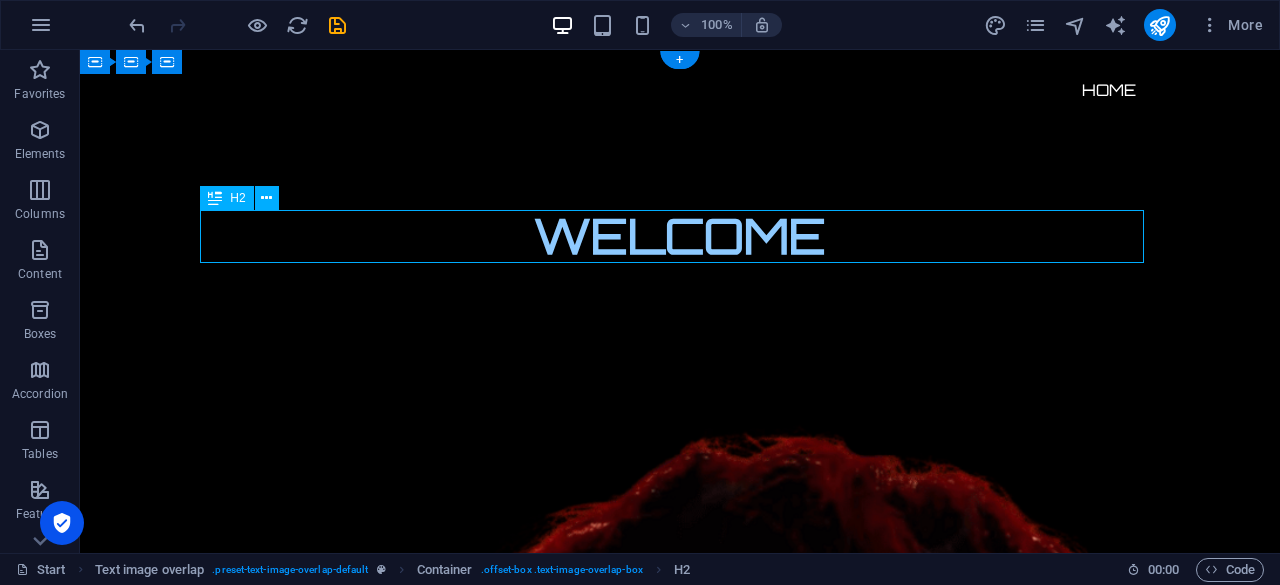 click on "WELCOME" at bounding box center [680, 236] 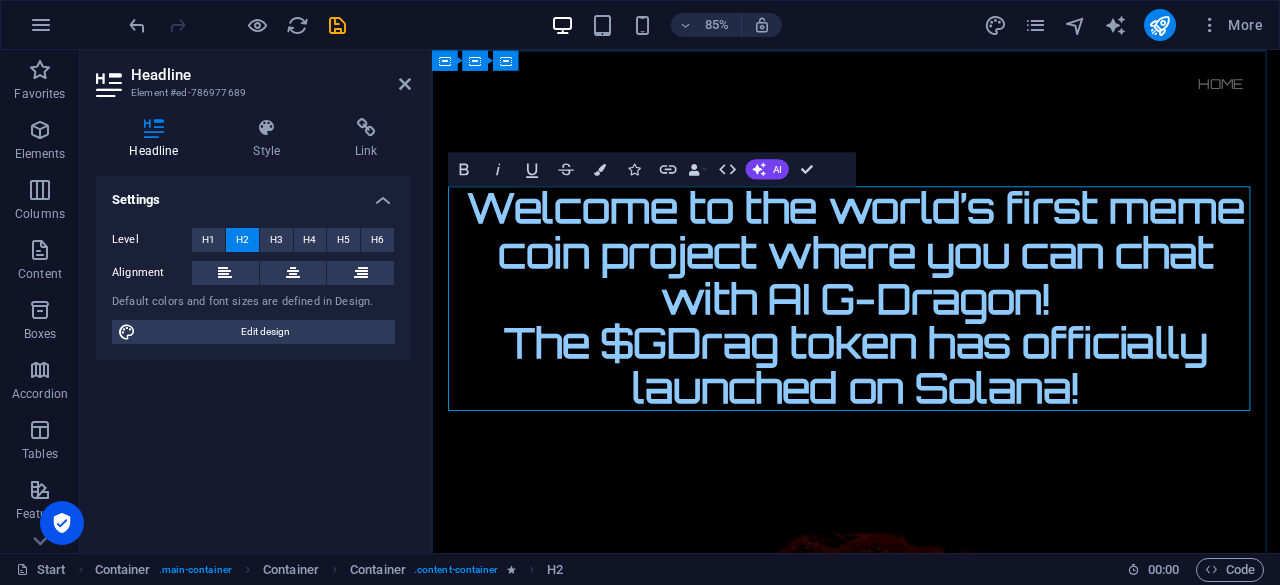 click on "Welcome to the world’s first meme coin project where you can chat with AI G-Dragon! The $GDrag token has officially launched on Solana!" at bounding box center (931, 342) 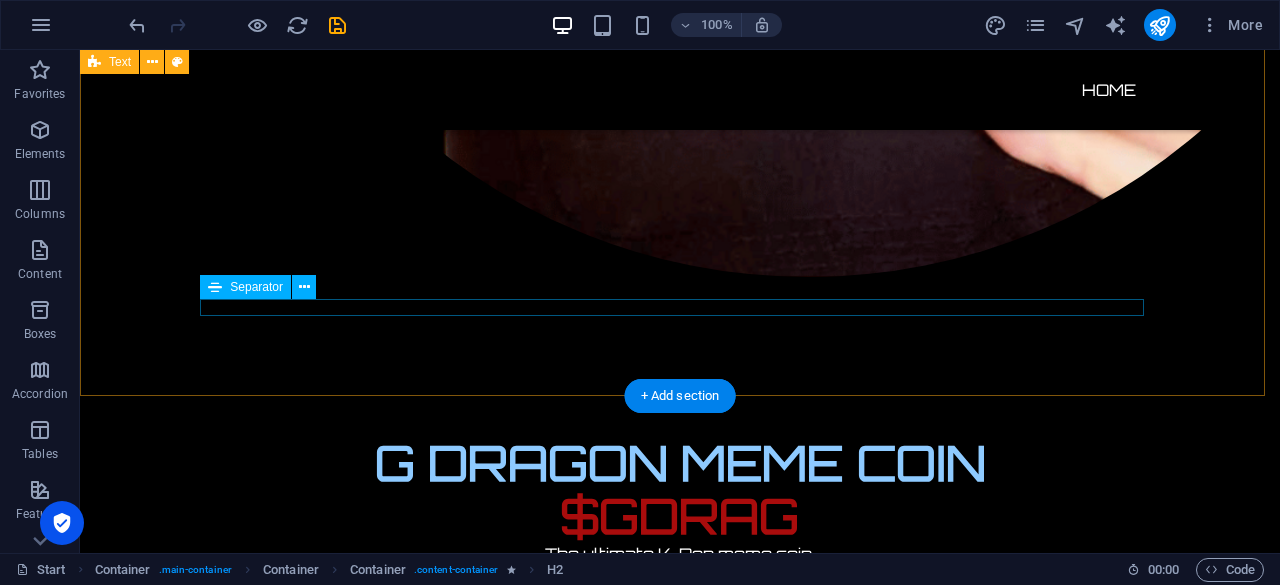 scroll, scrollTop: 1448, scrollLeft: 0, axis: vertical 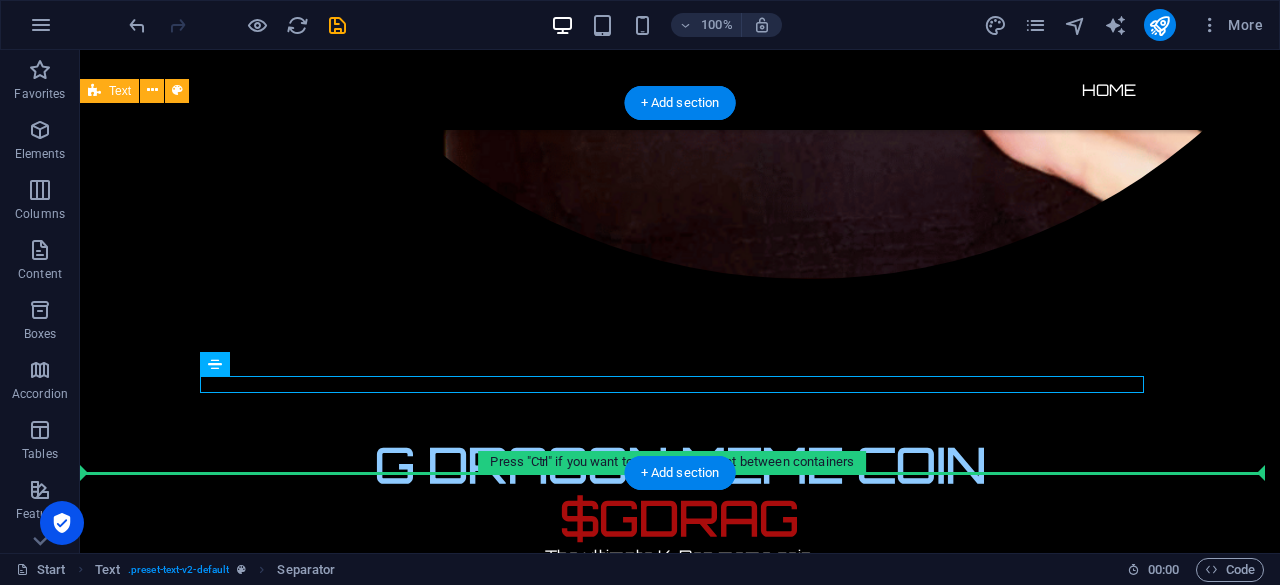 drag, startPoint x: 727, startPoint y: 389, endPoint x: 728, endPoint y: 435, distance: 46.010868 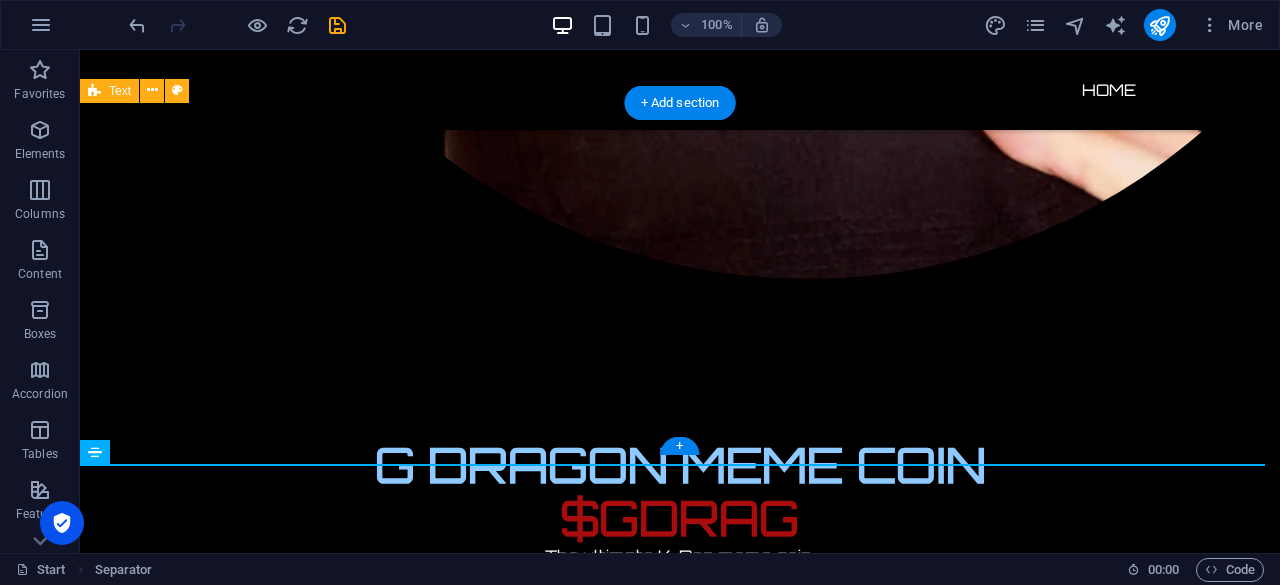 scroll, scrollTop: 1617, scrollLeft: 0, axis: vertical 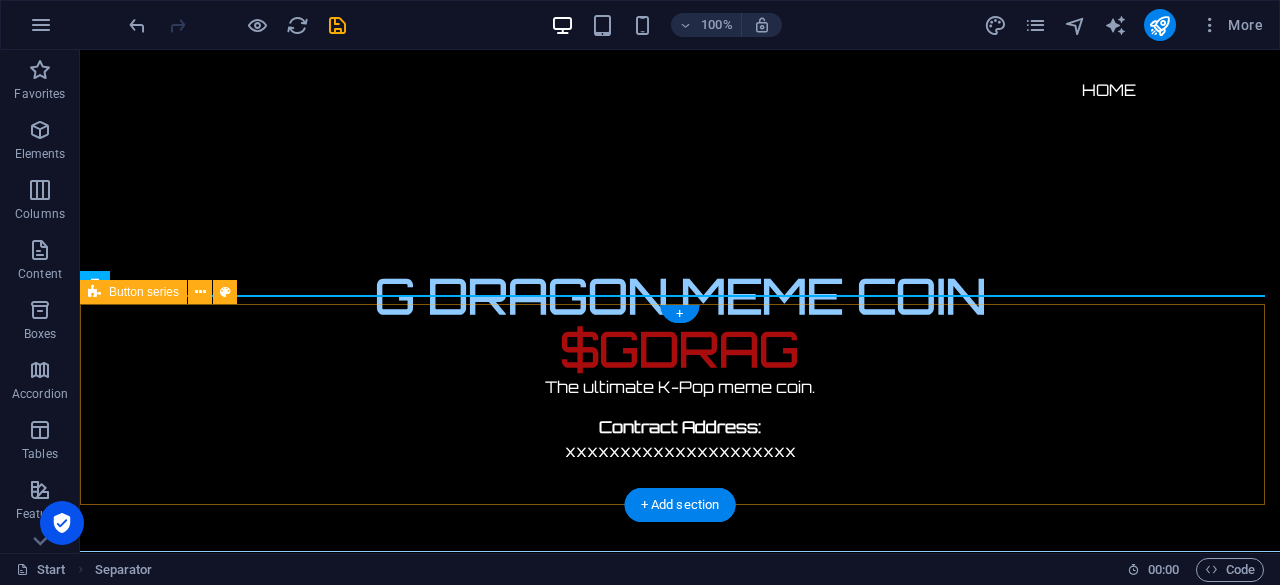 click on "Buy $GDrag Joint Community" at bounding box center [680, 690] 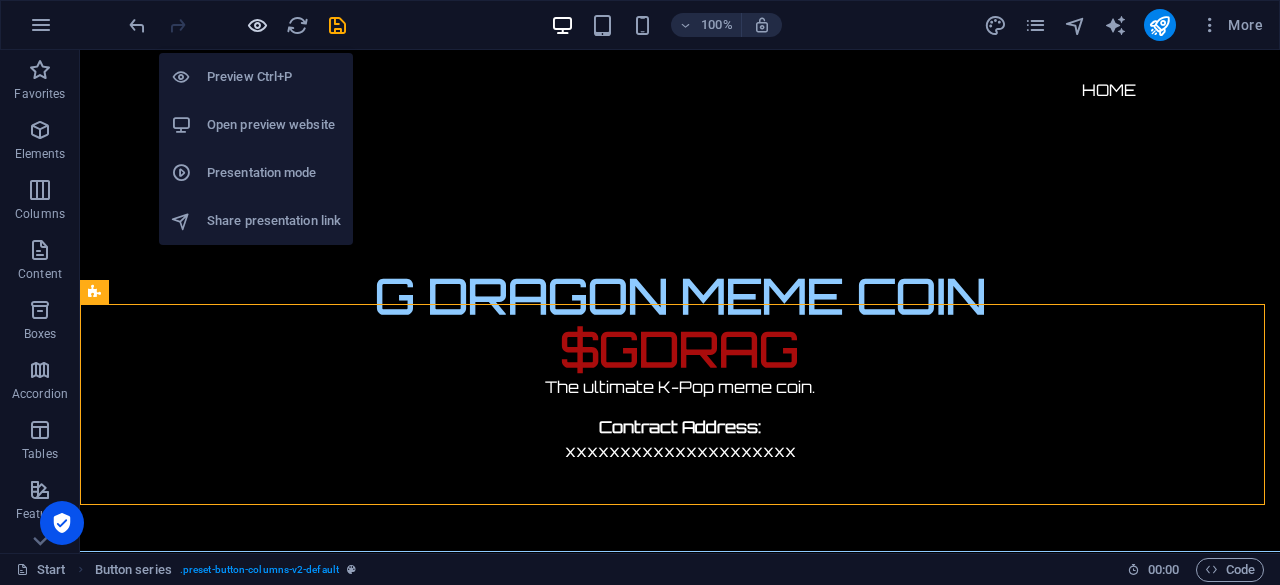click at bounding box center (257, 25) 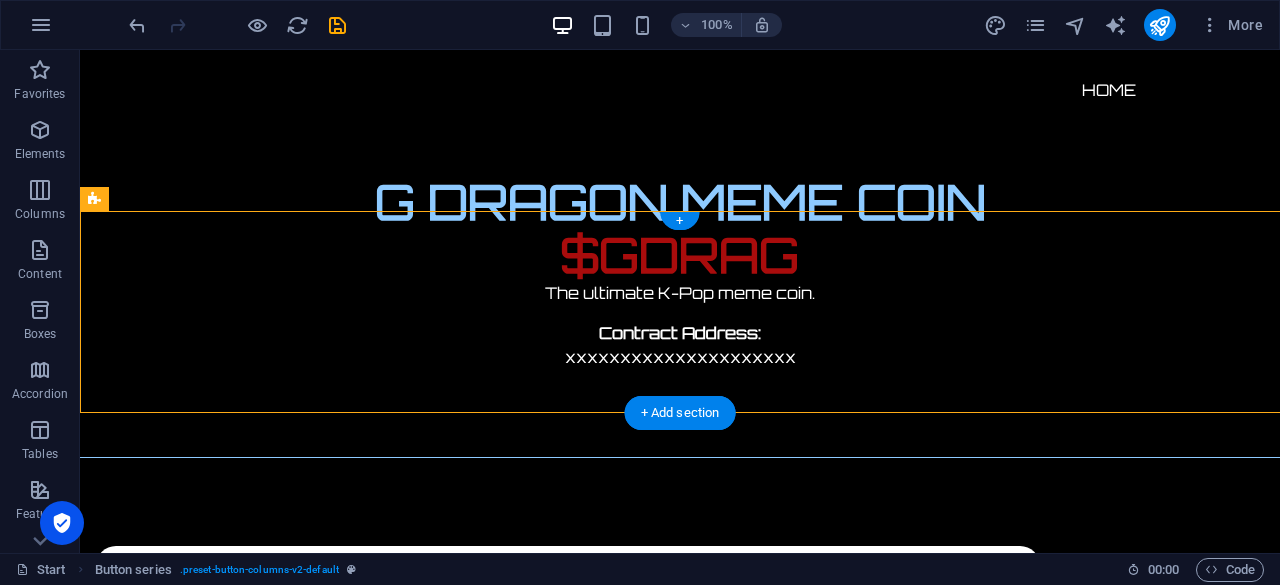 scroll, scrollTop: 1710, scrollLeft: 0, axis: vertical 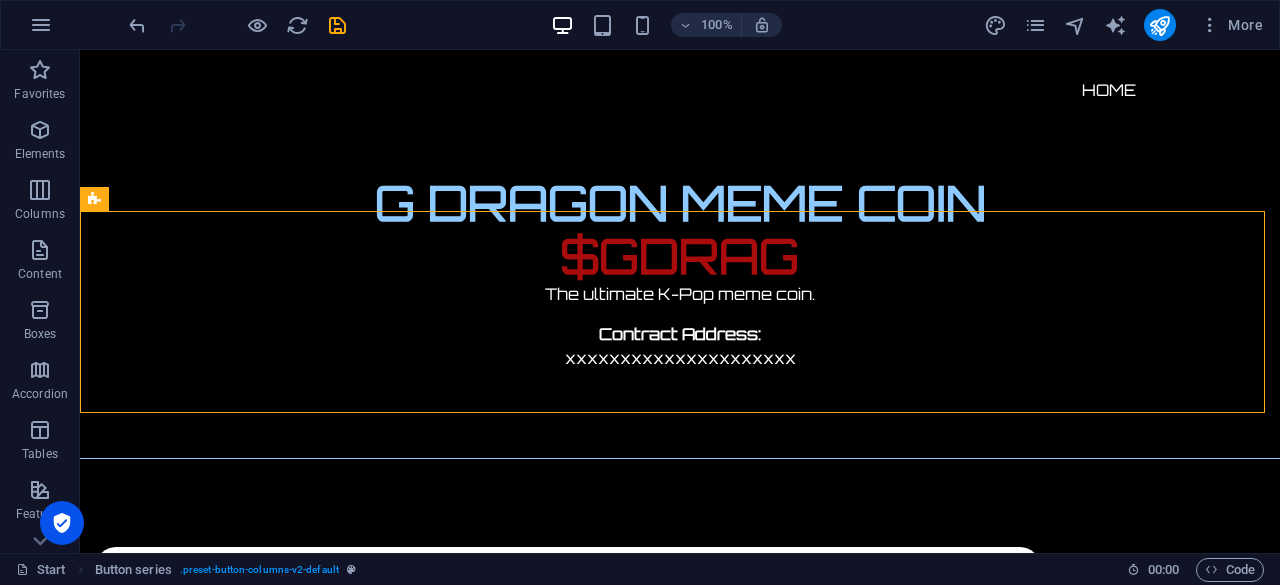 click on "Home Welcome to the world’s first meme coin project where you can chat with AI G-Dragon! The $GDrag token has officially launched on Solana! G DRAGON MEME COIN $GDRAG The ultimate K-Pop meme coin. Contract Address: xxxxxxxxxxxxxxxxxxxxx Buy $GDrag Joint Community About us Our legendary AI GD chat is live and ready for your stories, memes, and rants. Join the community, swap memes, flex your $GDrag, and connect with K-Pop stans and crypto degens from all over the world. This isn’t just a meme coin—it’s your ticket to the wildest, funniest K-Pop crypto fam. Hold $GDrag, unlock exclusive AI GD chat, and level up your stan status. The future of meme coins just got a K-Pop upgrade. Are you in? Ready to meet AI GD? Start Chatting Here" at bounding box center (680, 181) 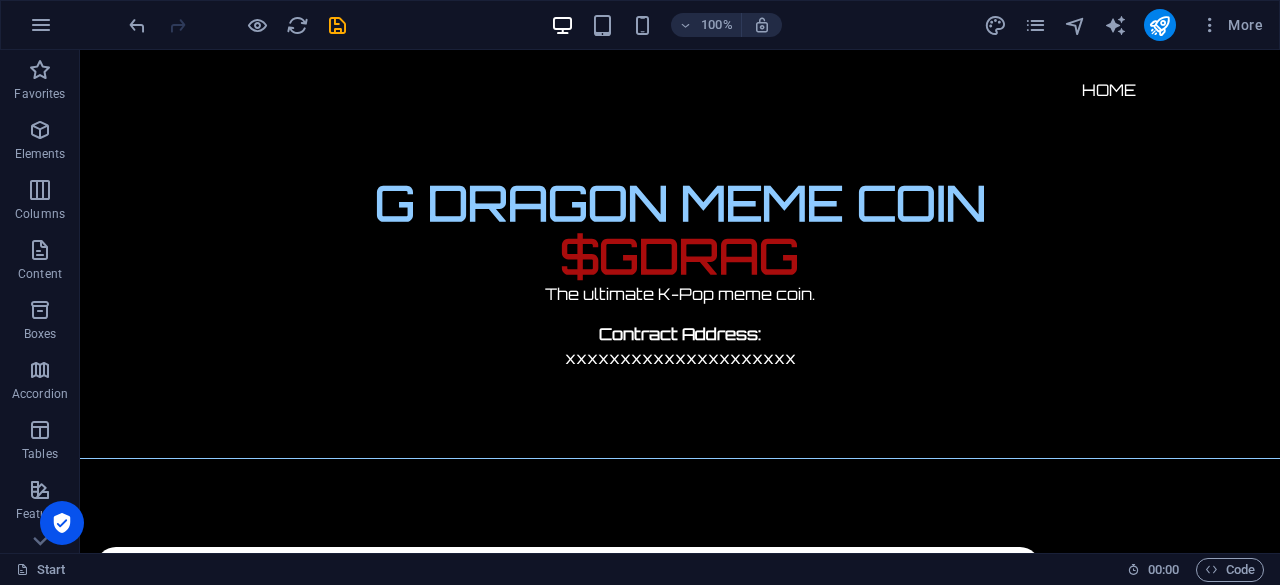 click on "Home Welcome to the world’s first meme coin project where you can chat with AI G-Dragon! The $GDrag token has officially launched on Solana! G DRAGON MEME COIN $GDRAG The ultimate K-Pop meme coin. Contract Address: xxxxxxxxxxxxxxxxxxxxx Buy $GDrag Joint Community About us Our legendary AI GD chat is live and ready for your stories, memes, and rants. Join the community, swap memes, flex your $GDrag, and connect with K-Pop stans and crypto degens from all over the world. This isn’t just a meme coin—it’s your ticket to the wildest, funniest K-Pop crypto fam. Hold $GDrag, unlock exclusive AI GD chat, and level up your stan status. The future of meme coins just got a K-Pop upgrade. Are you in? Ready to meet AI GD? Start Chatting Here" at bounding box center [680, 181] 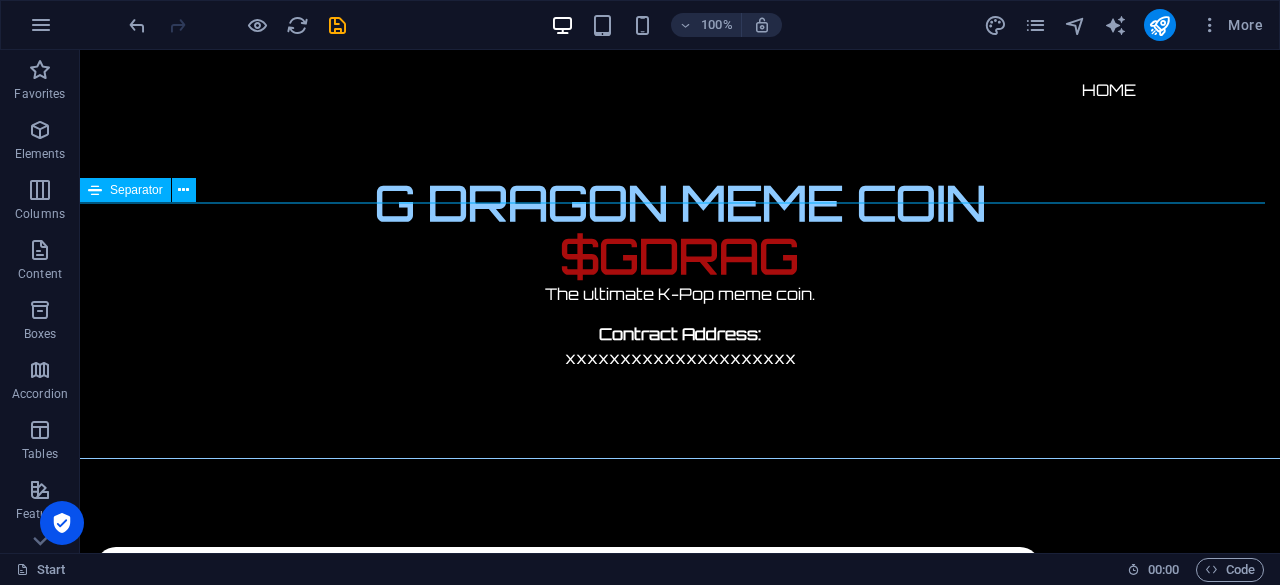 click at bounding box center [680, 458] 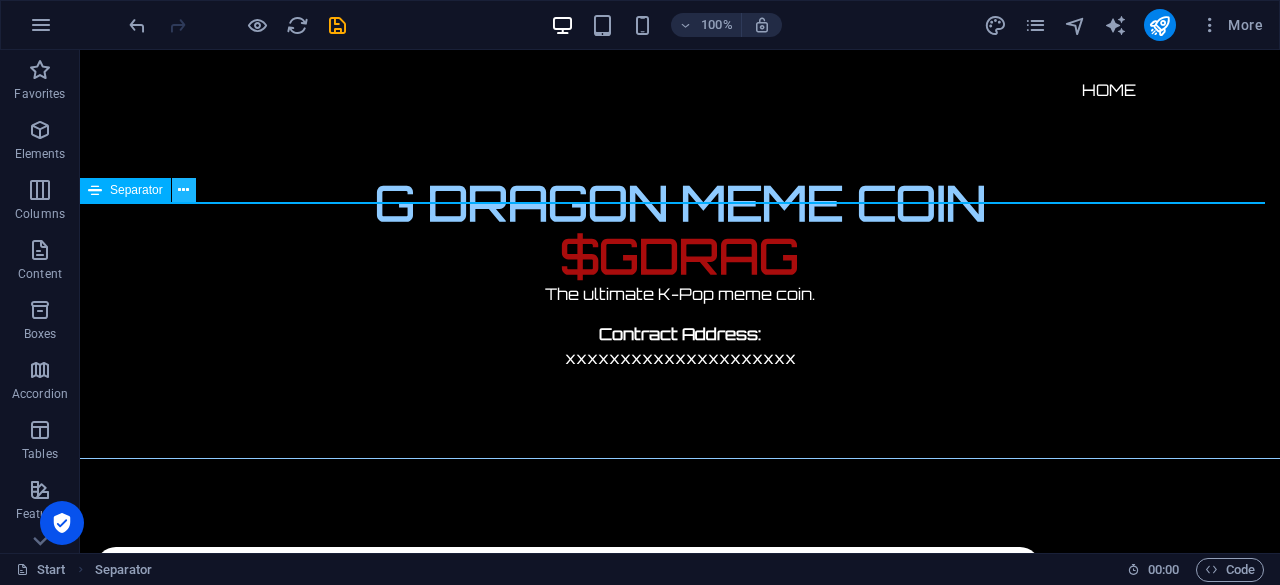 click at bounding box center [183, 190] 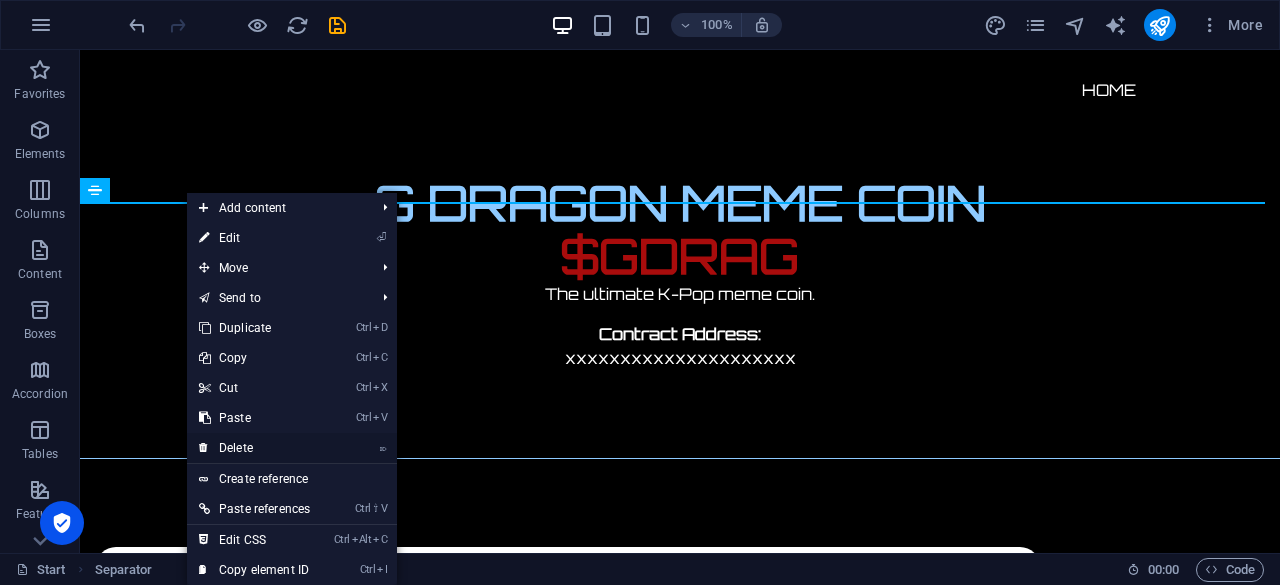 click on "⌦  Delete" at bounding box center (254, 448) 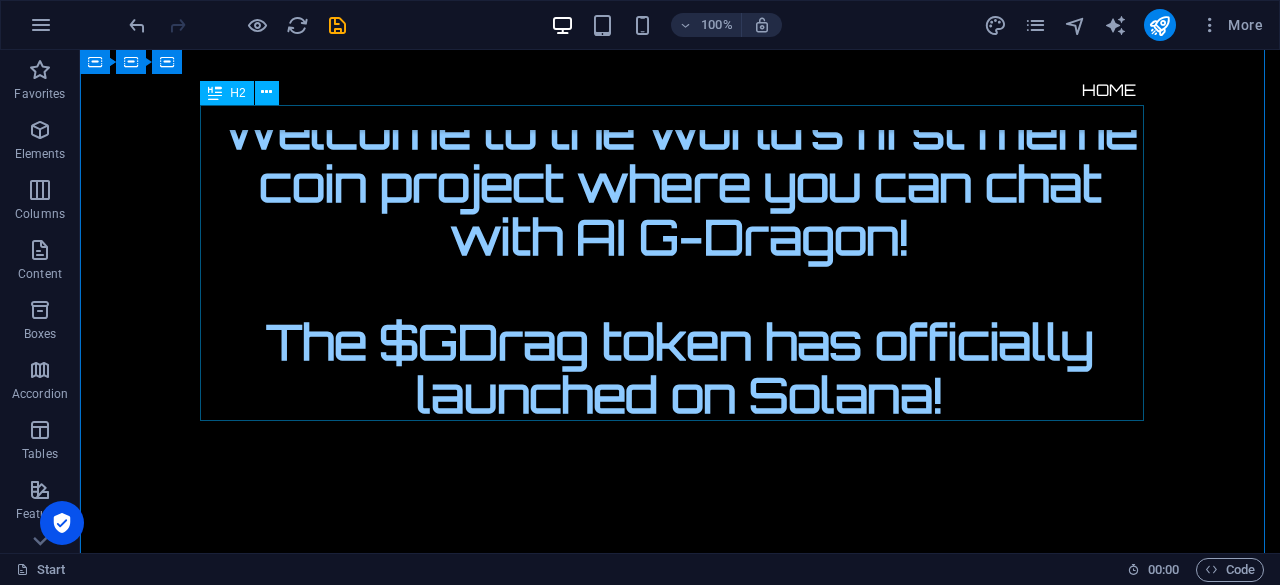 scroll, scrollTop: 56, scrollLeft: 0, axis: vertical 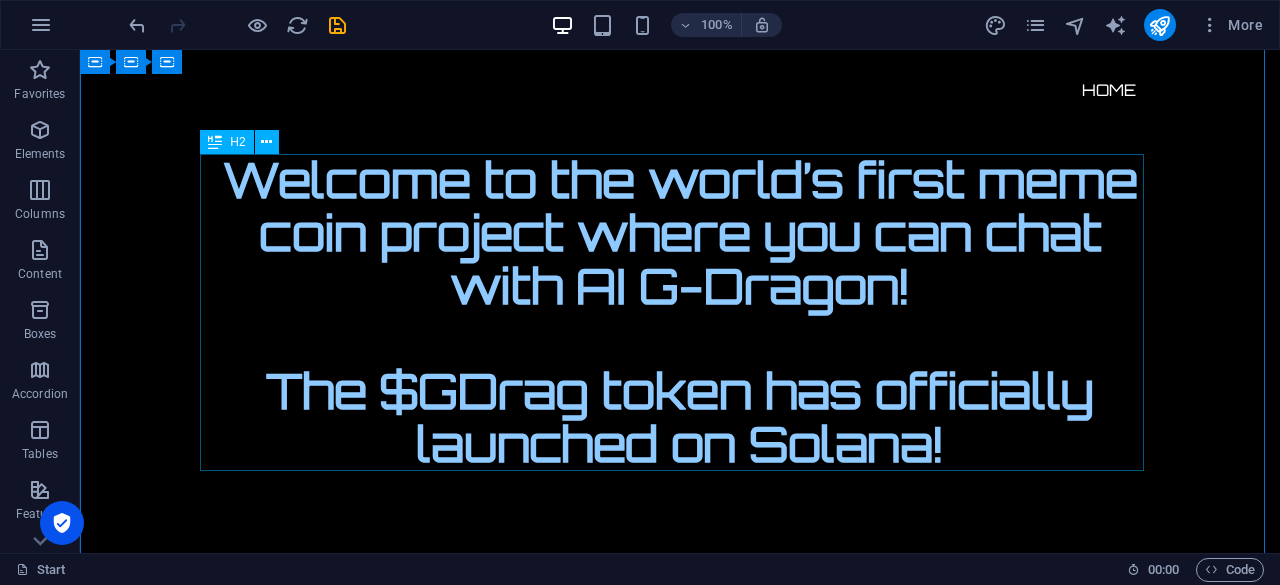 click on "Welcome to the world’s first meme coin project where you can chat with AI G-Dragon! The $GDrag token has officially launched on Solana!" at bounding box center (680, 312) 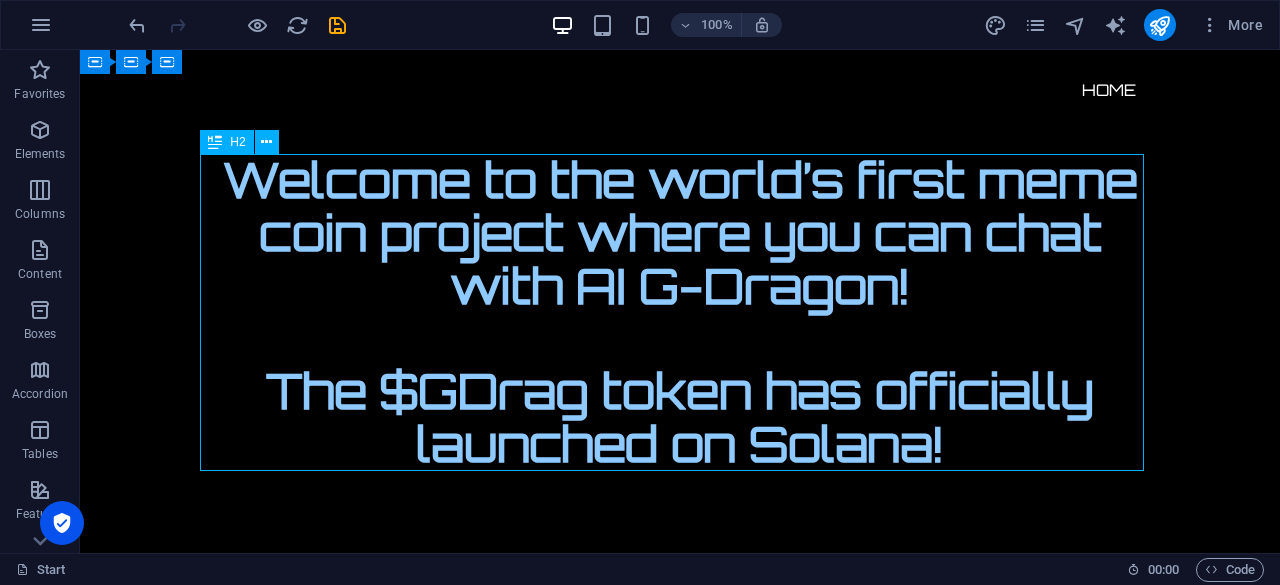 click on "Welcome to the world’s first meme coin project where you can chat with AI G-Dragon! The $GDrag token has officially launched on Solana!" at bounding box center [680, 312] 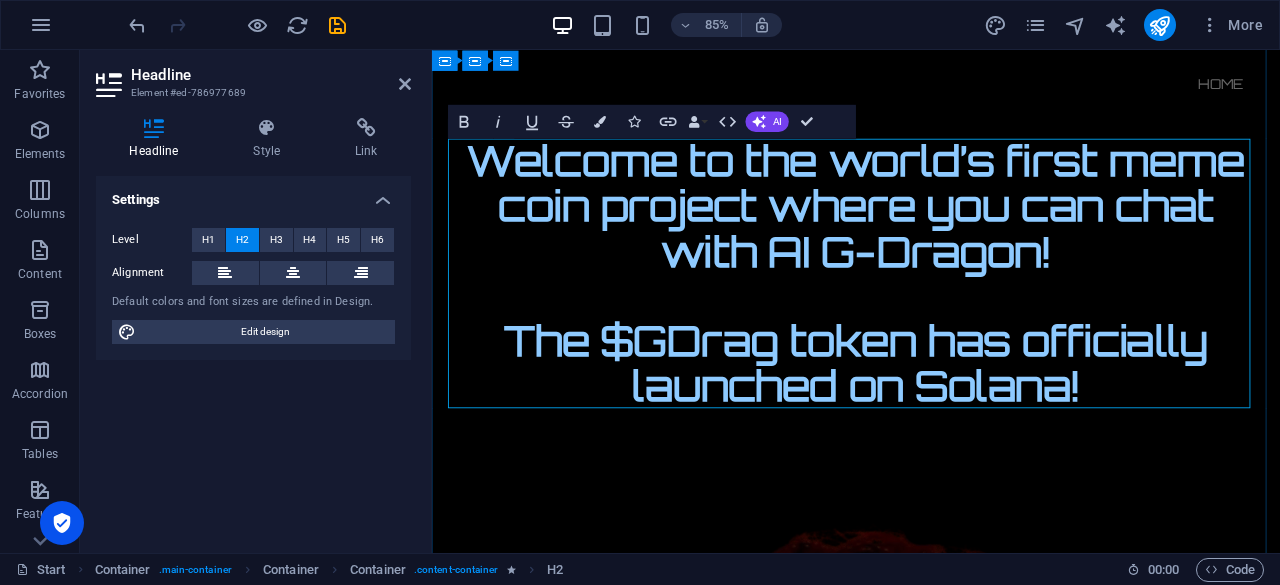 click on "Welcome to the world’s first meme coin project where you can chat with AI G-Dragon! The $GDrag token has officially launched on Solana!" at bounding box center [931, 312] 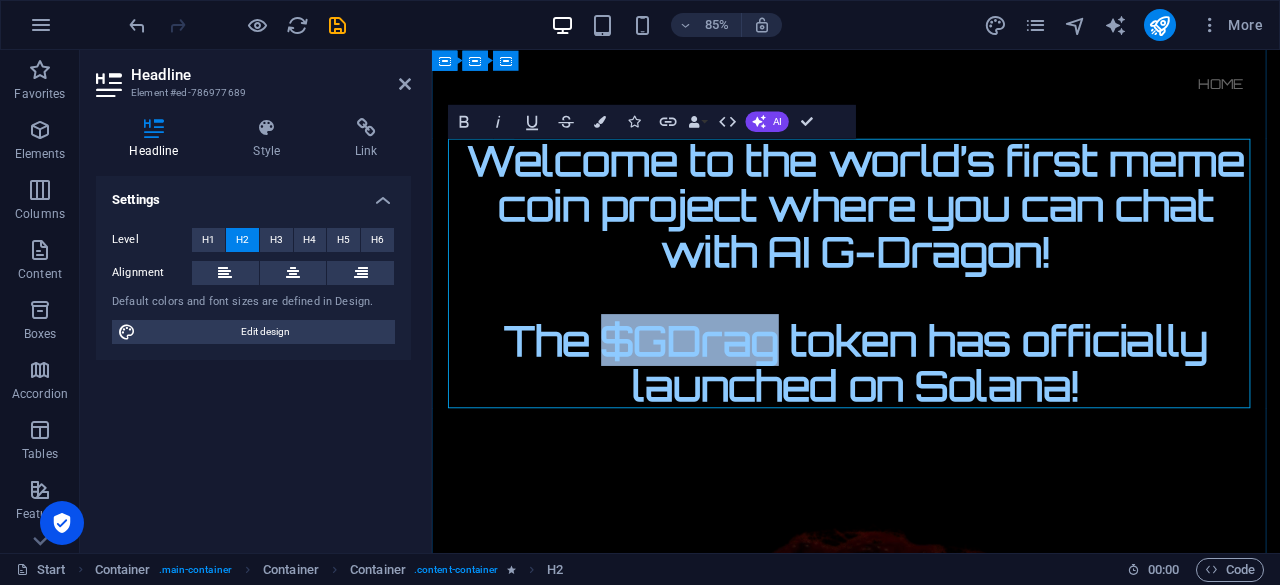 drag, startPoint x: 635, startPoint y: 387, endPoint x: 830, endPoint y: 389, distance: 195.01025 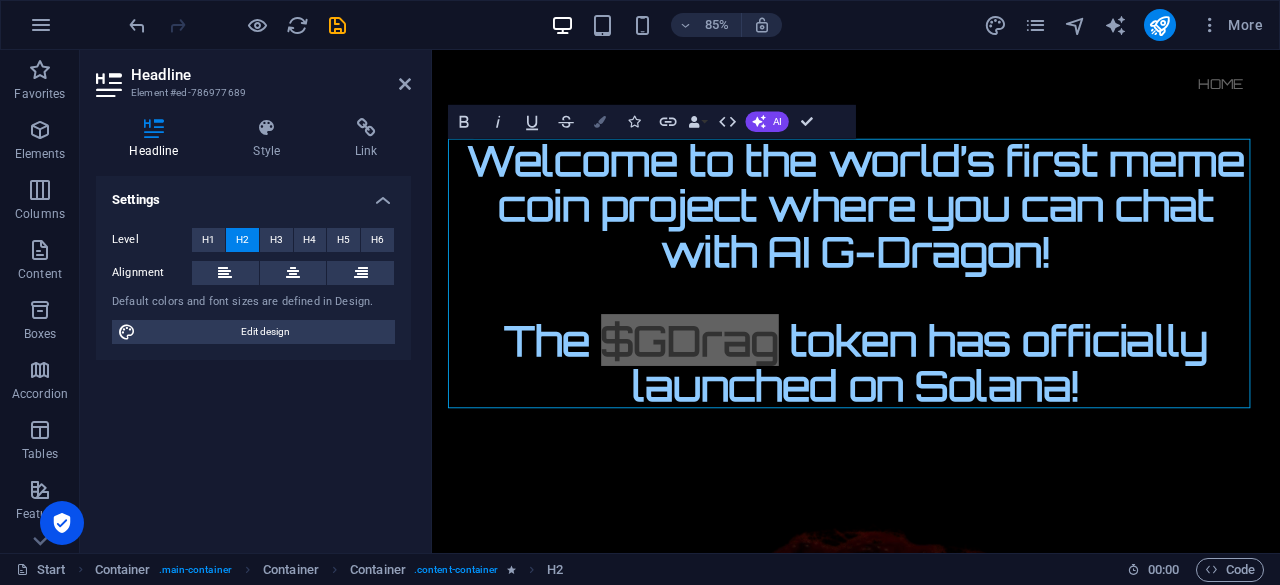 click at bounding box center (600, 121) 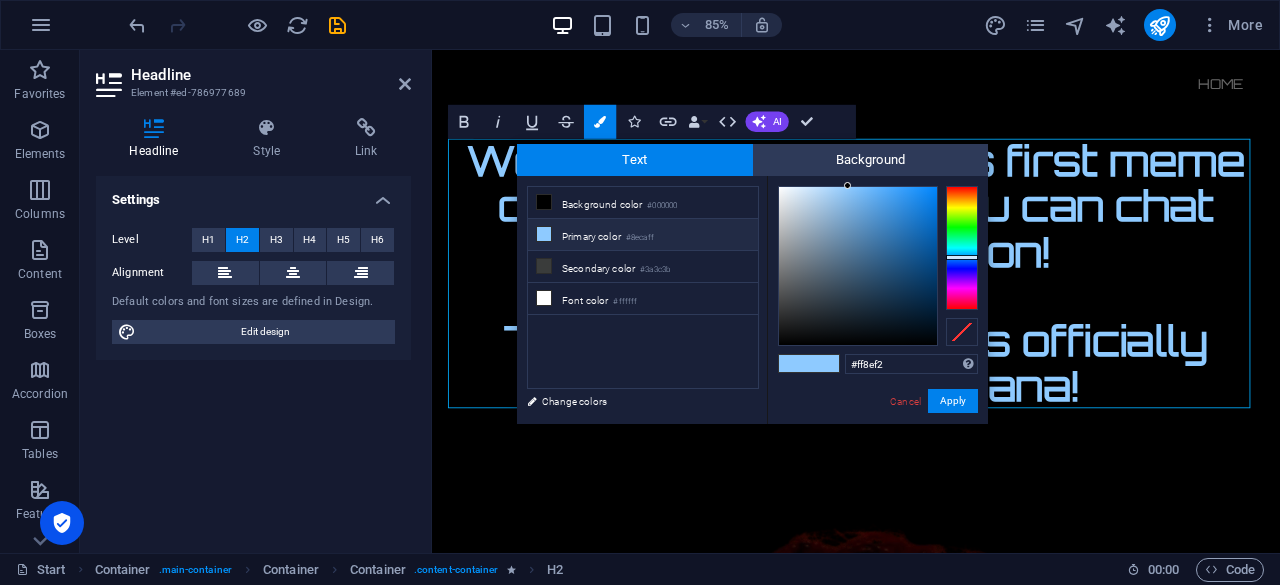 click at bounding box center [962, 248] 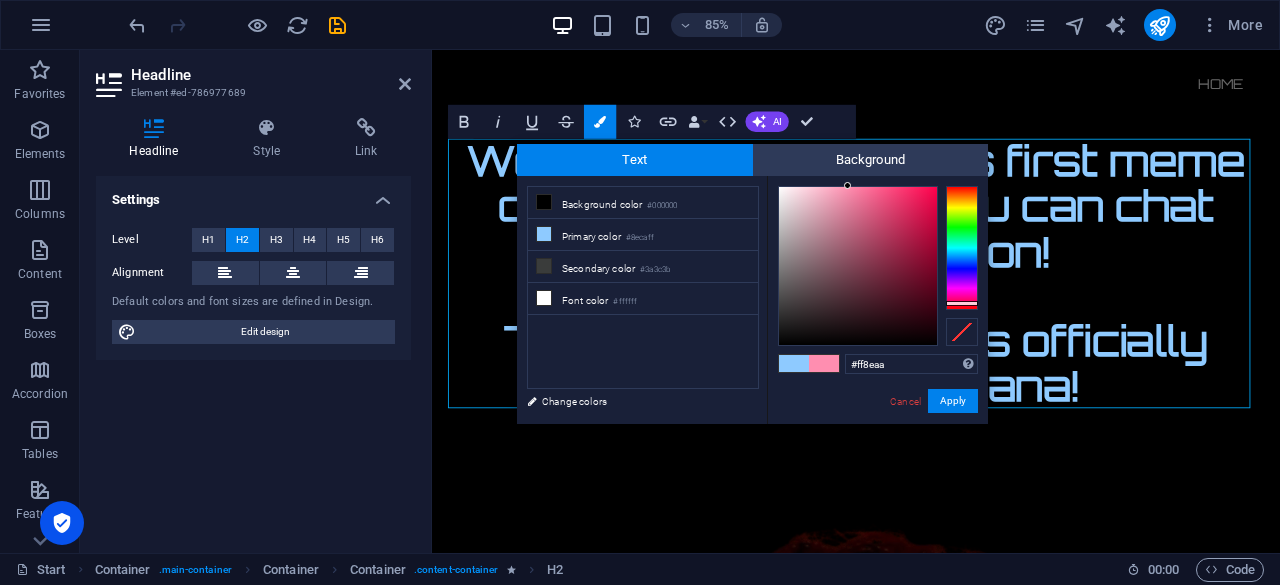 drag, startPoint x: 968, startPoint y: 289, endPoint x: 976, endPoint y: 304, distance: 17 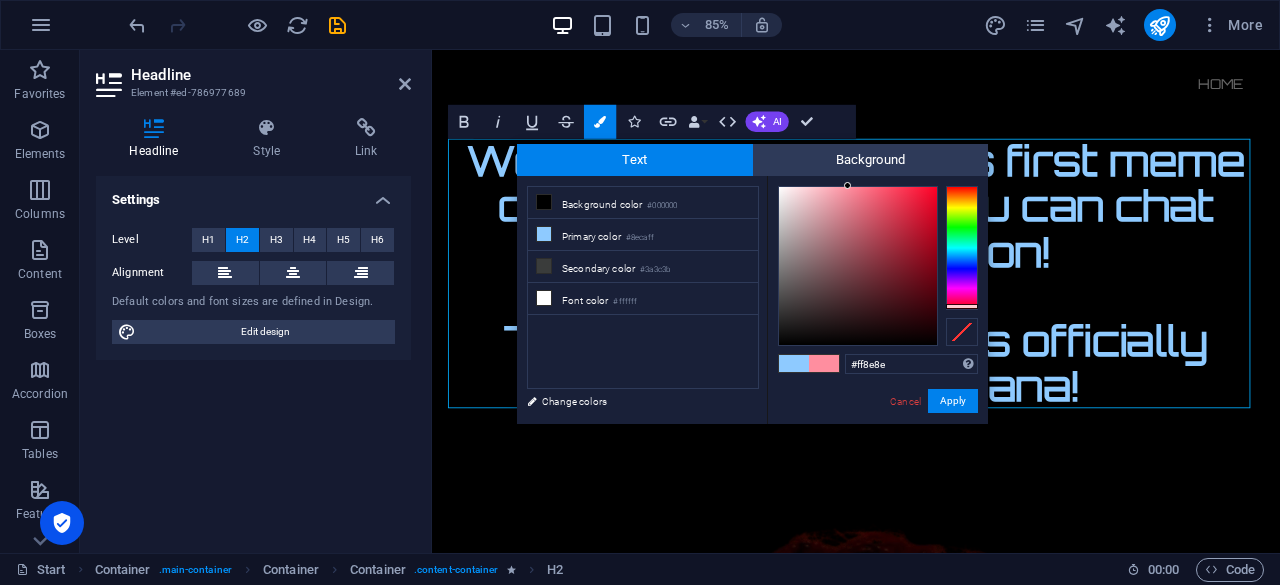 click at bounding box center [962, 306] 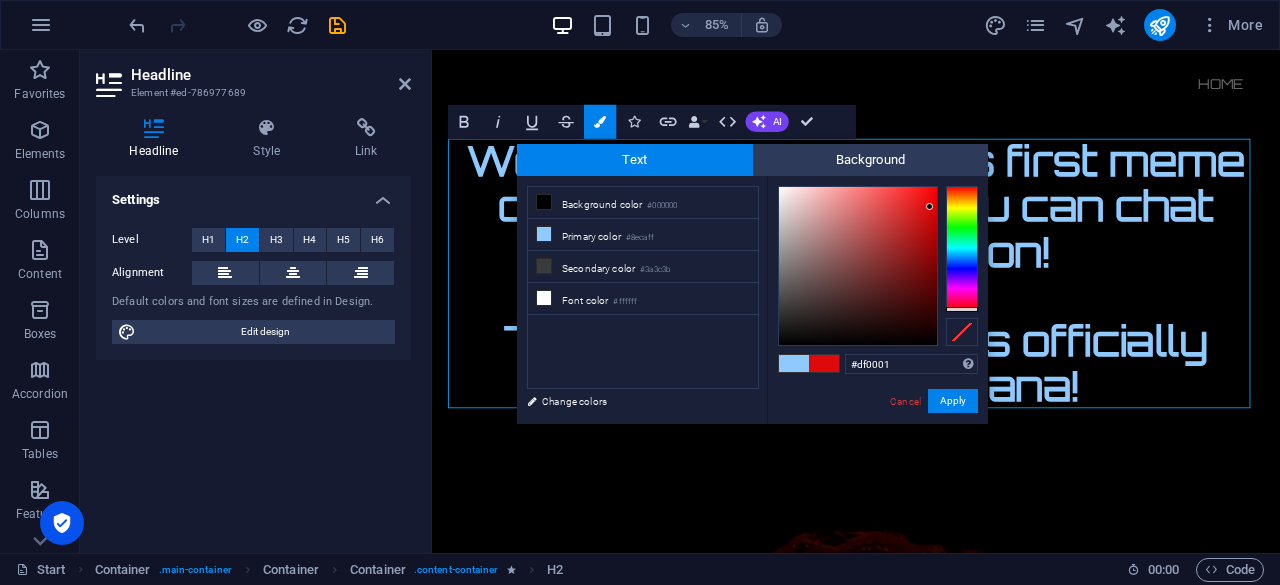 click at bounding box center (858, 266) 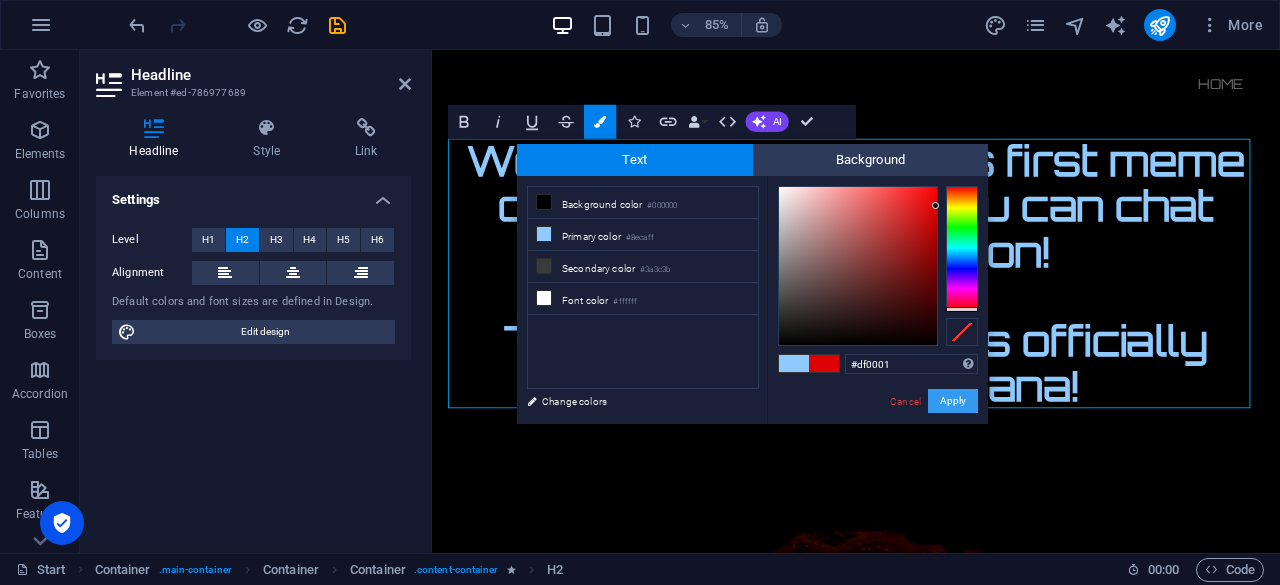 click on "Apply" at bounding box center [953, 401] 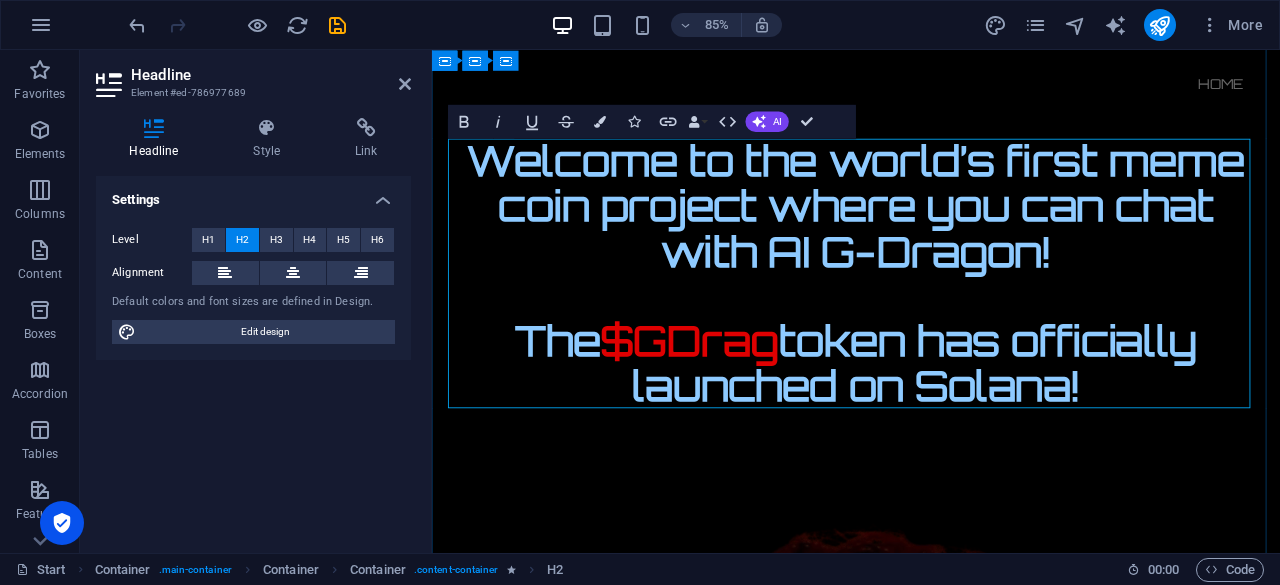 click on "Welcome to the world’s first meme coin project where you can chat with AI G-Dragon! The  $GDrag  token has officially launched on Solana!" at bounding box center [931, 312] 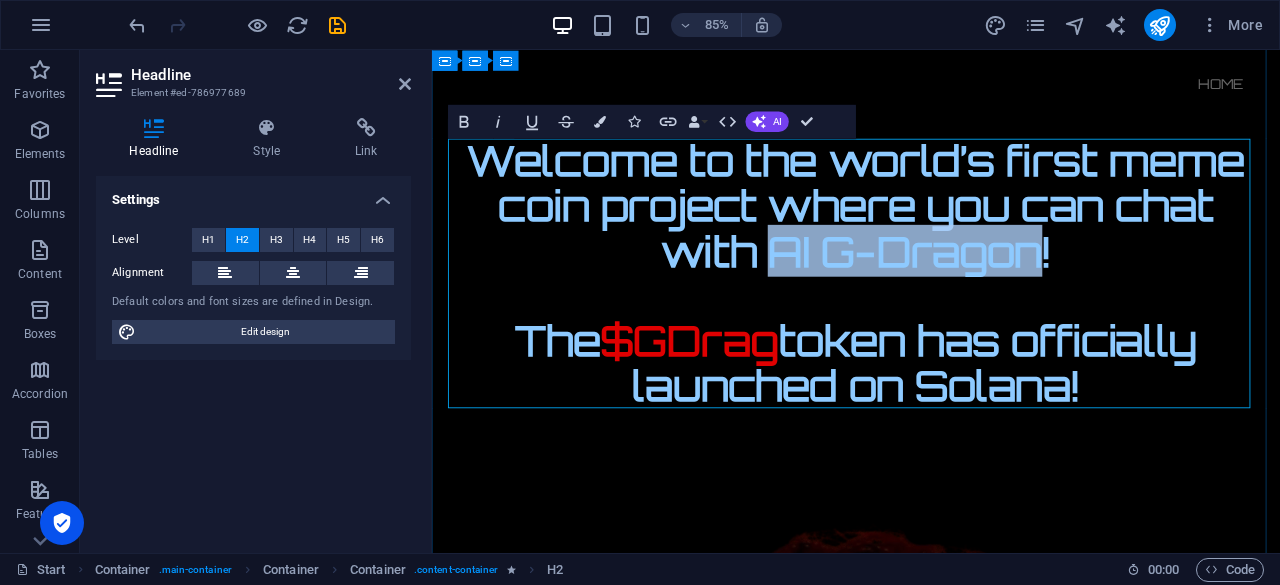 drag, startPoint x: 818, startPoint y: 281, endPoint x: 1137, endPoint y: 298, distance: 319.45267 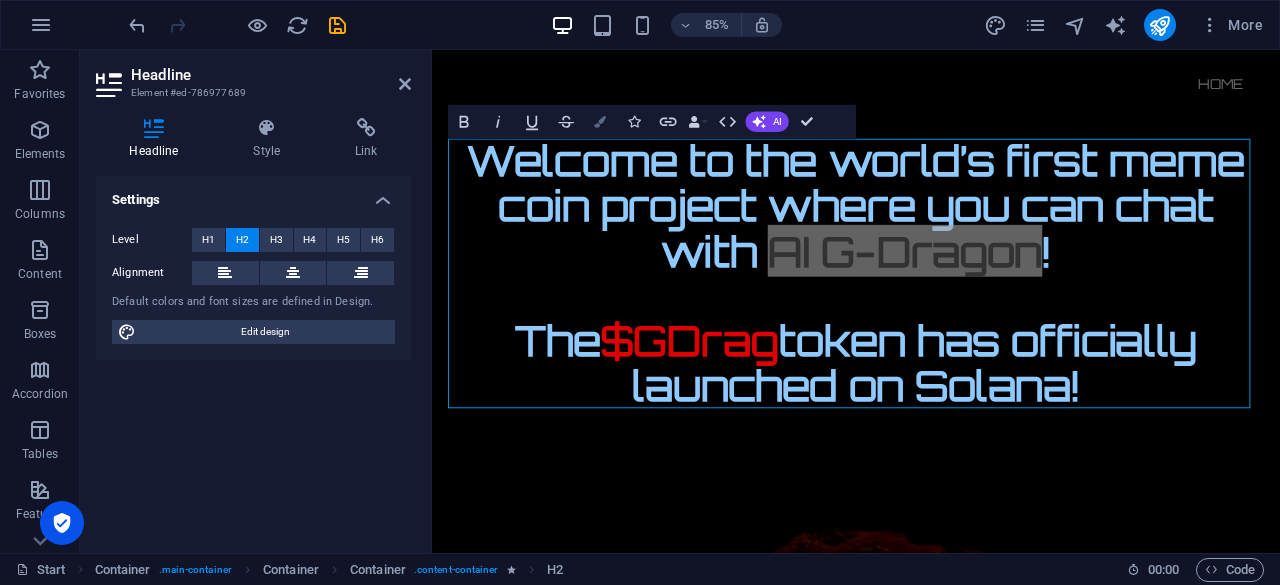 click on "Colors" at bounding box center [600, 121] 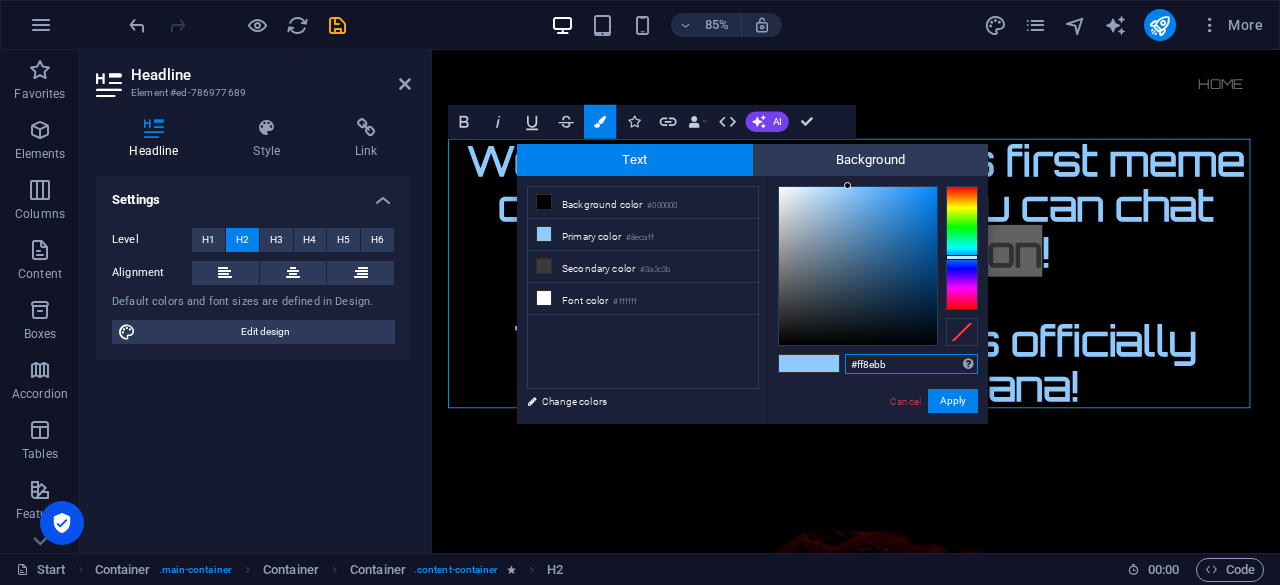 click at bounding box center [962, 248] 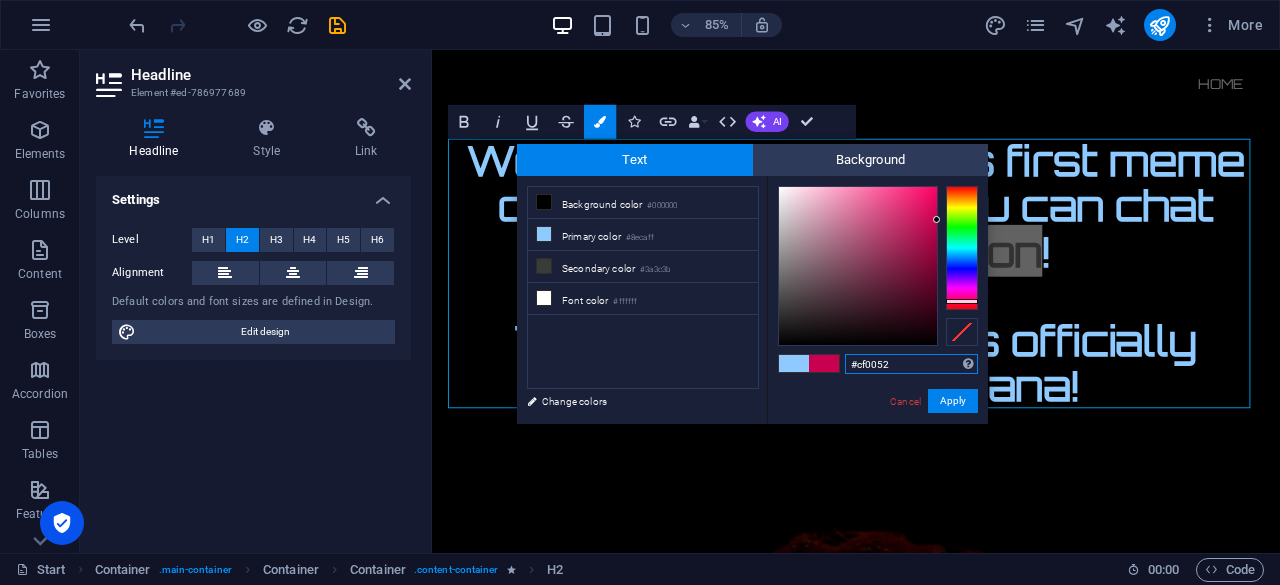 drag, startPoint x: 923, startPoint y: 237, endPoint x: 938, endPoint y: 216, distance: 25.806976 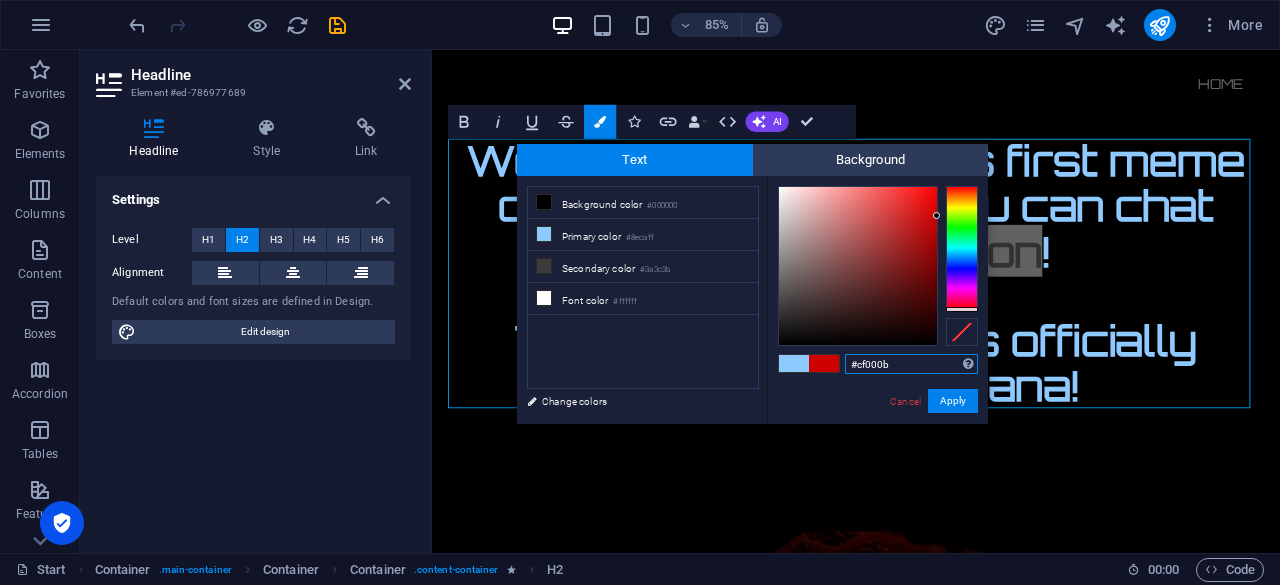 type on "#cf0015" 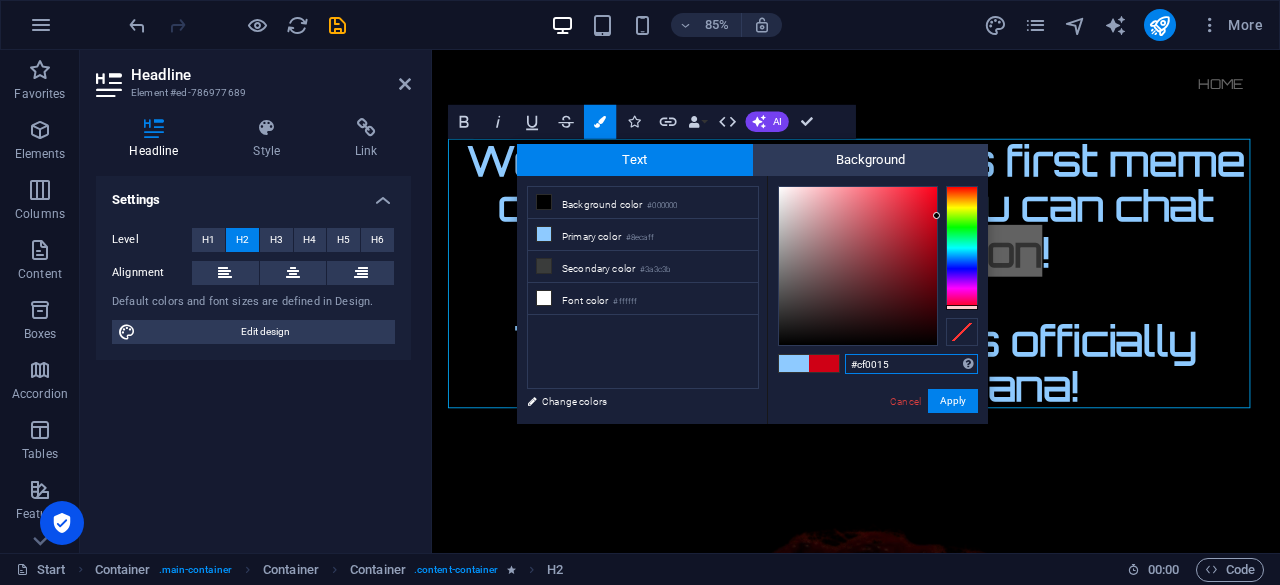 drag, startPoint x: 969, startPoint y: 296, endPoint x: 973, endPoint y: 307, distance: 11.7046995 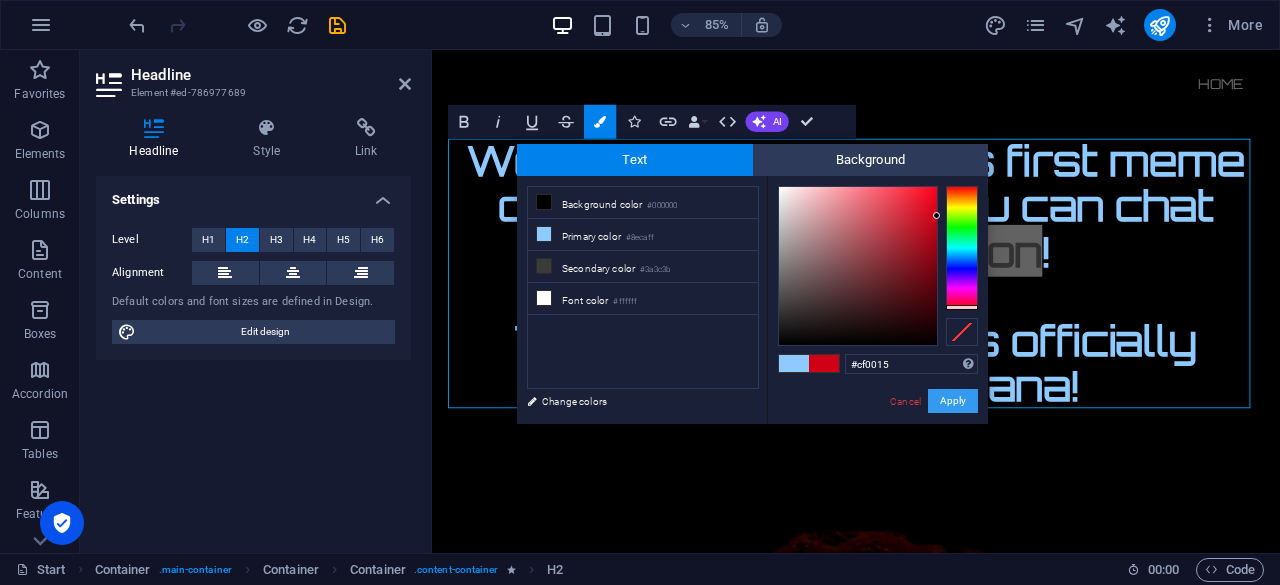 click on "Apply" at bounding box center [953, 401] 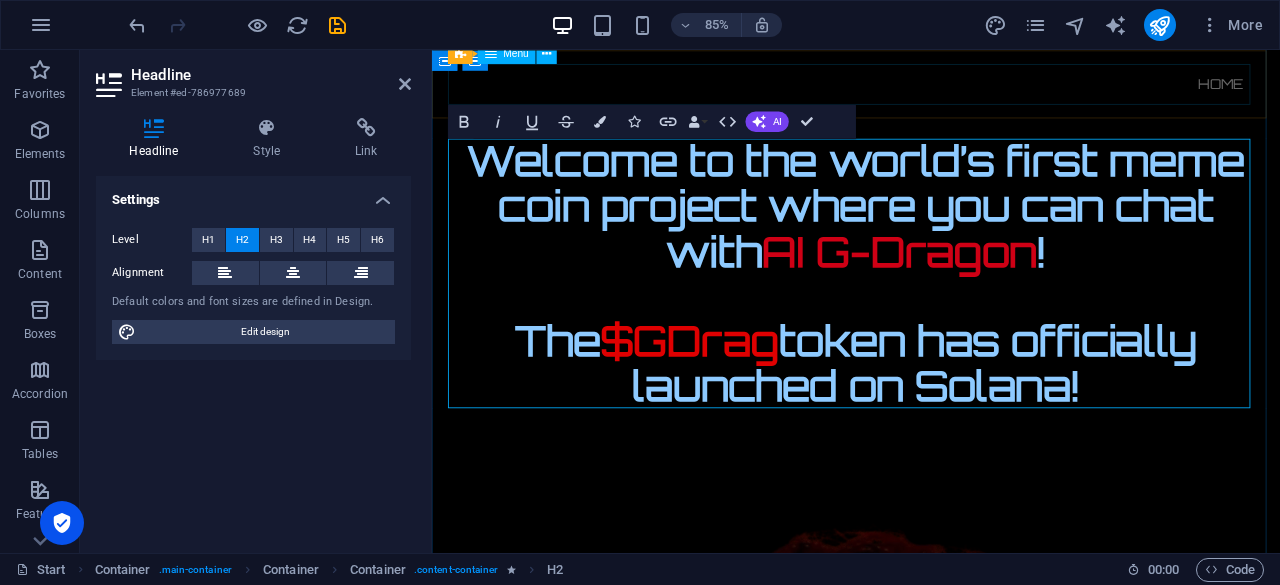 click on "Home" at bounding box center (931, 90) 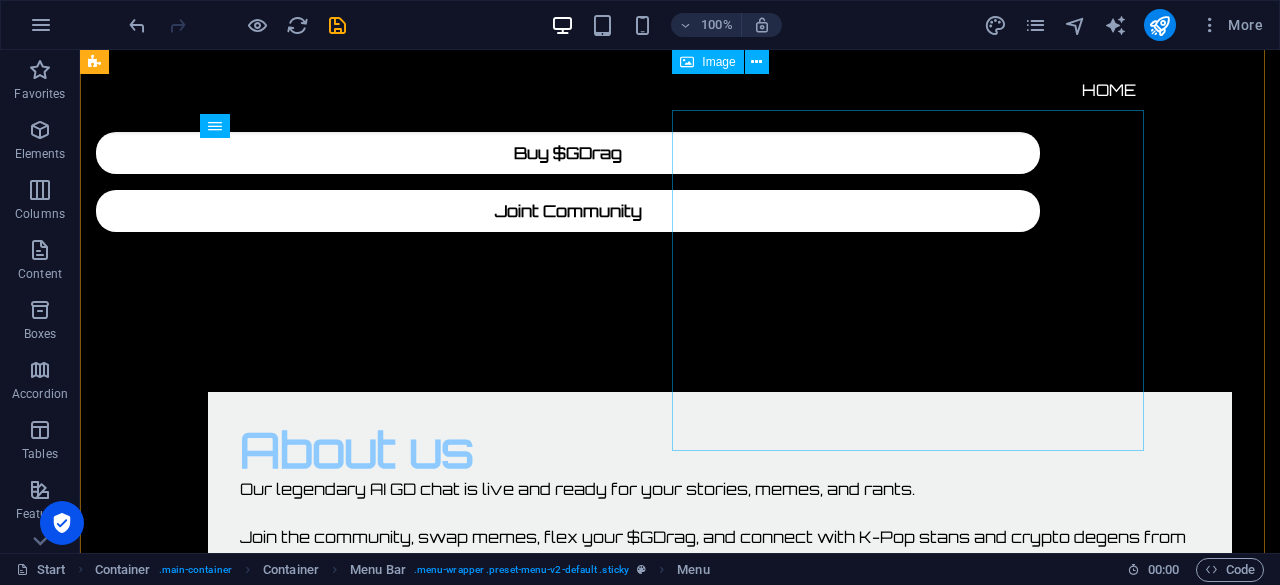 scroll, scrollTop: 2077, scrollLeft: 0, axis: vertical 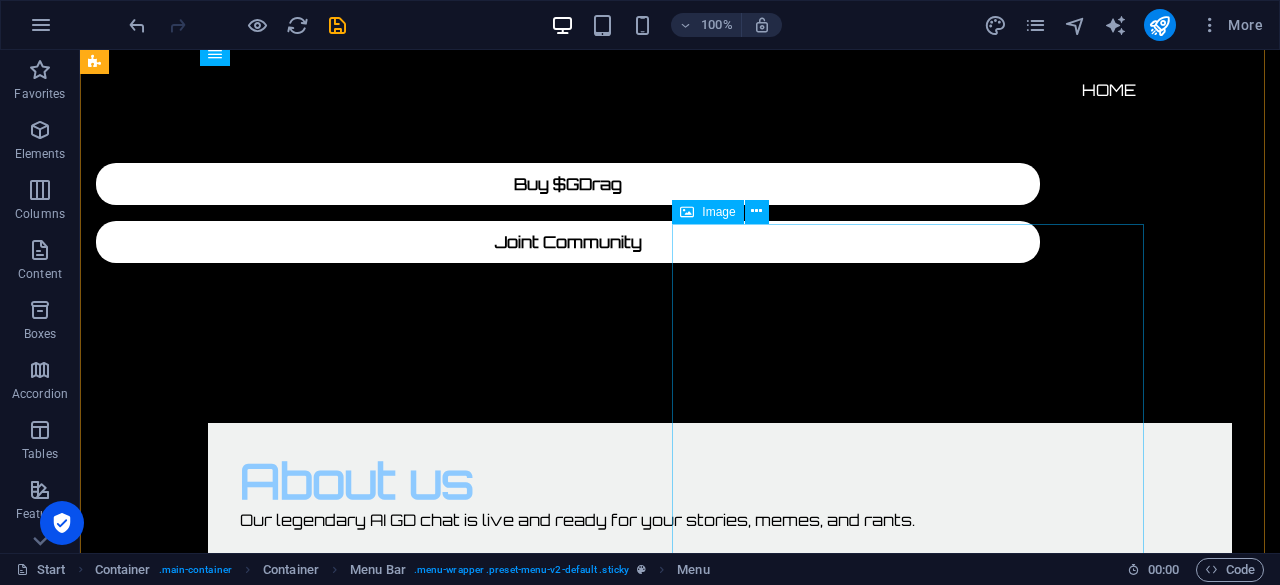 click at bounding box center (680, 1217) 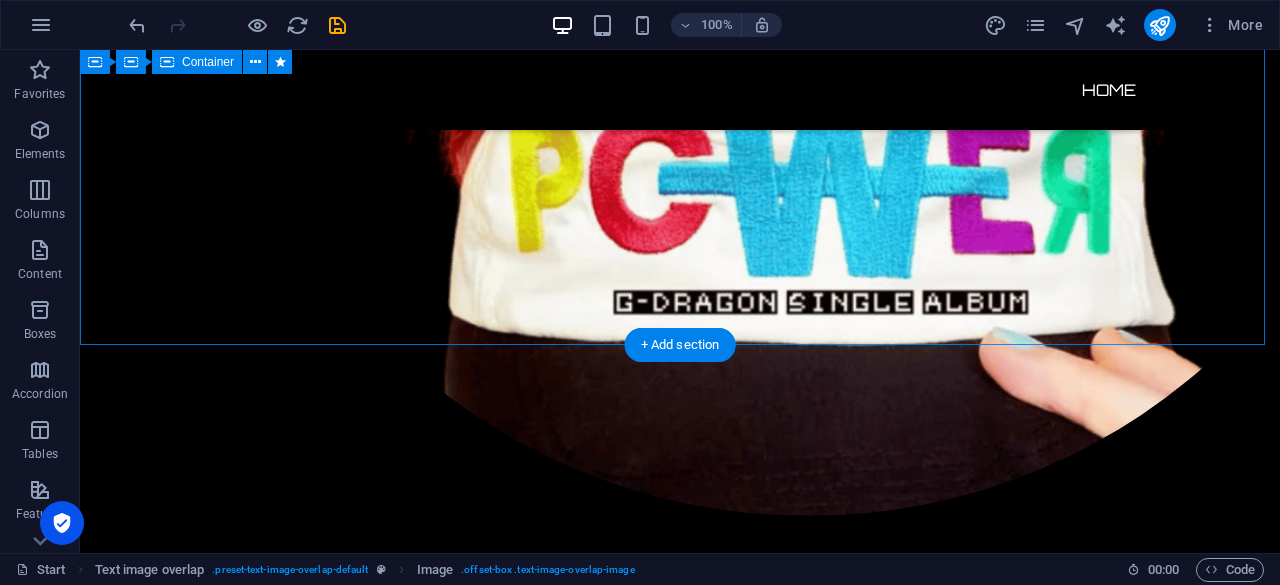 scroll, scrollTop: 1205, scrollLeft: 0, axis: vertical 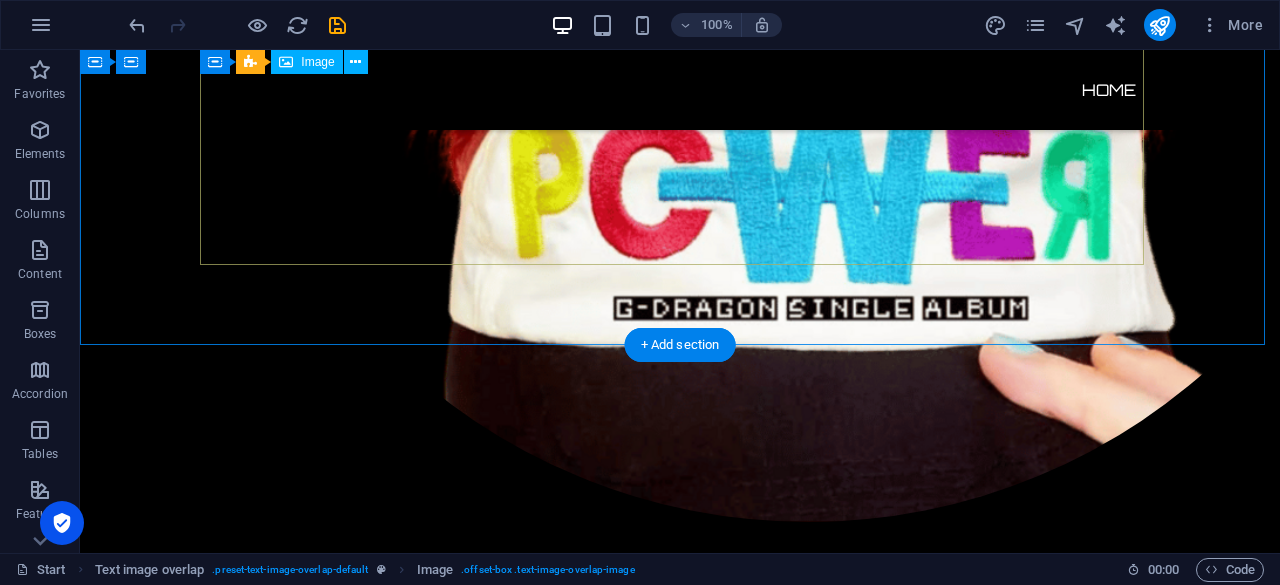 click at bounding box center (680, -78) 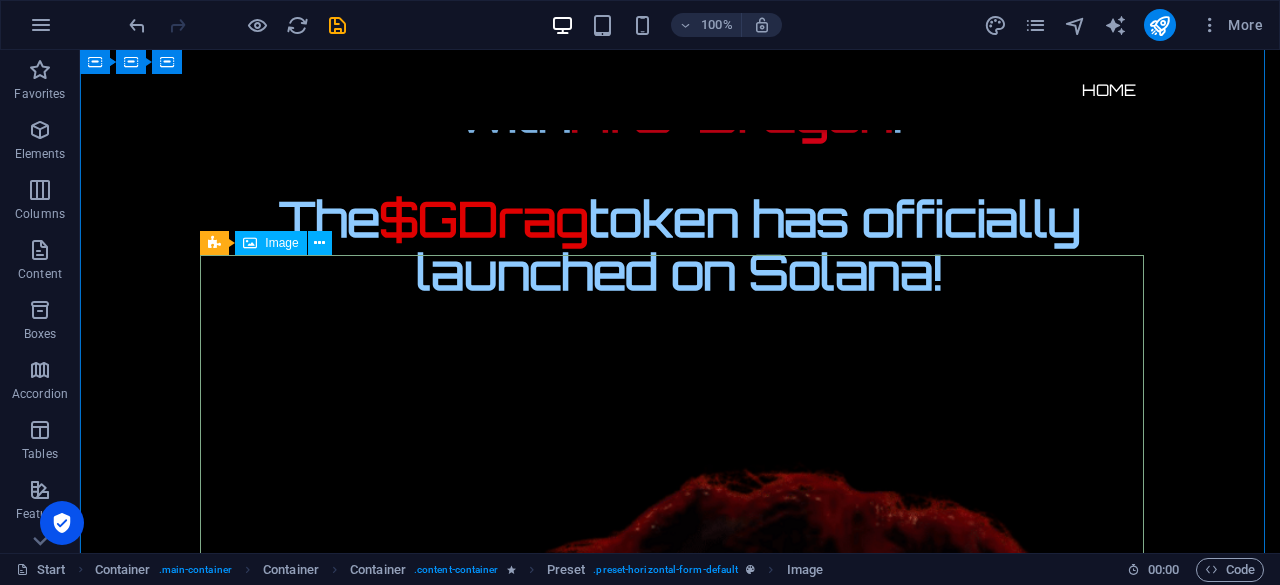 scroll, scrollTop: 226, scrollLeft: 0, axis: vertical 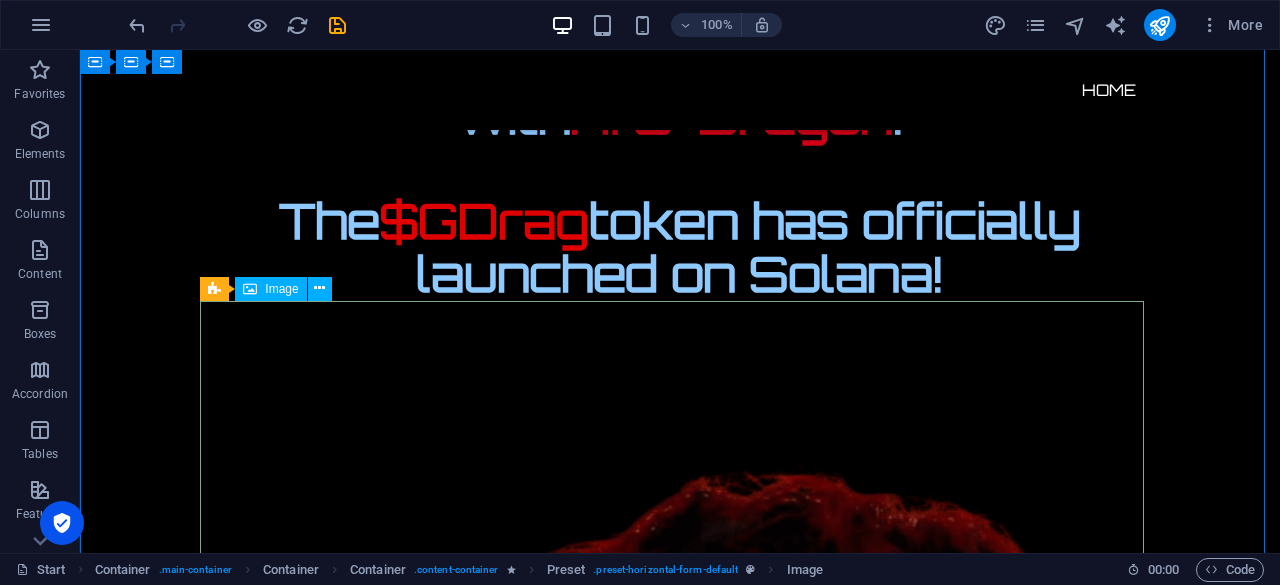 click at bounding box center [680, 901] 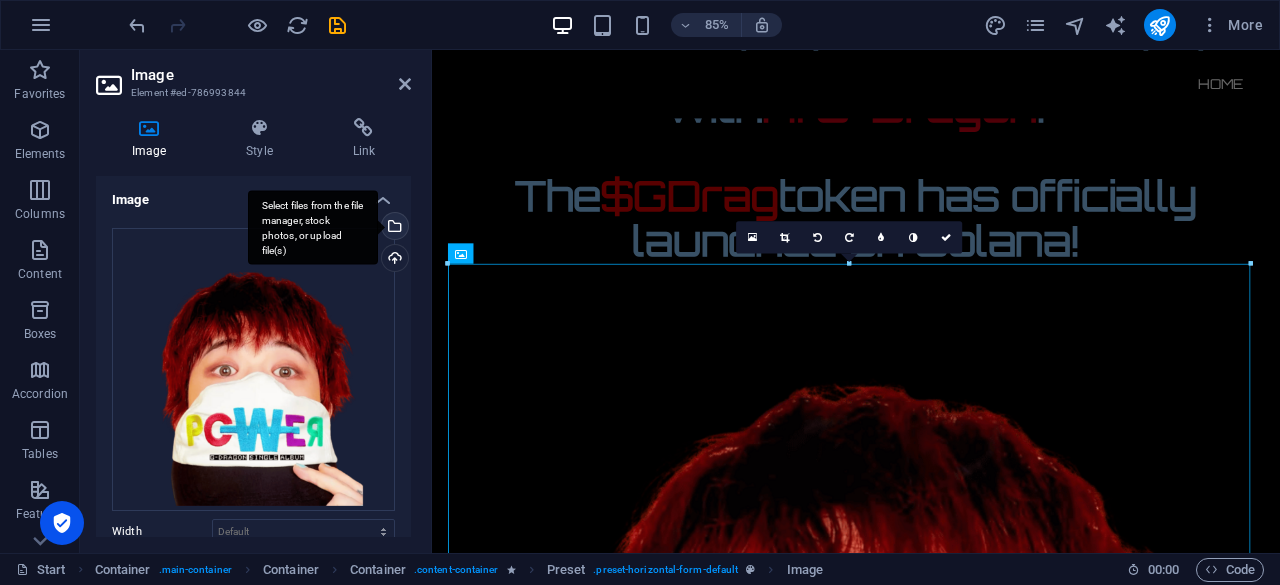 click on "Select files from the file manager, stock photos, or upload file(s)" at bounding box center [393, 228] 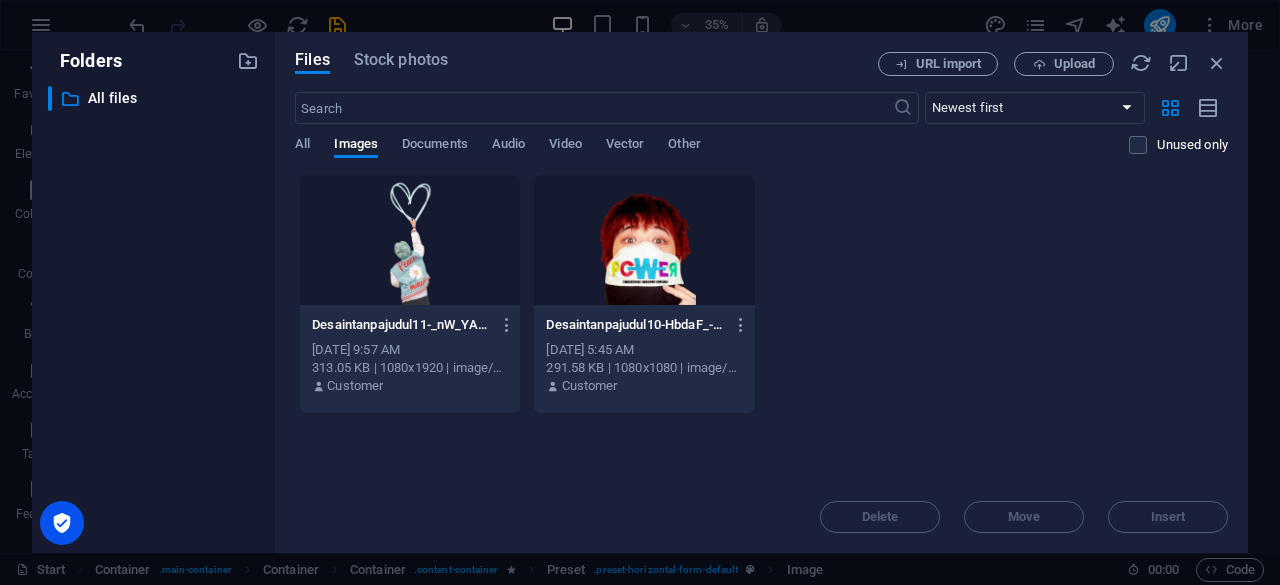 click at bounding box center [410, 240] 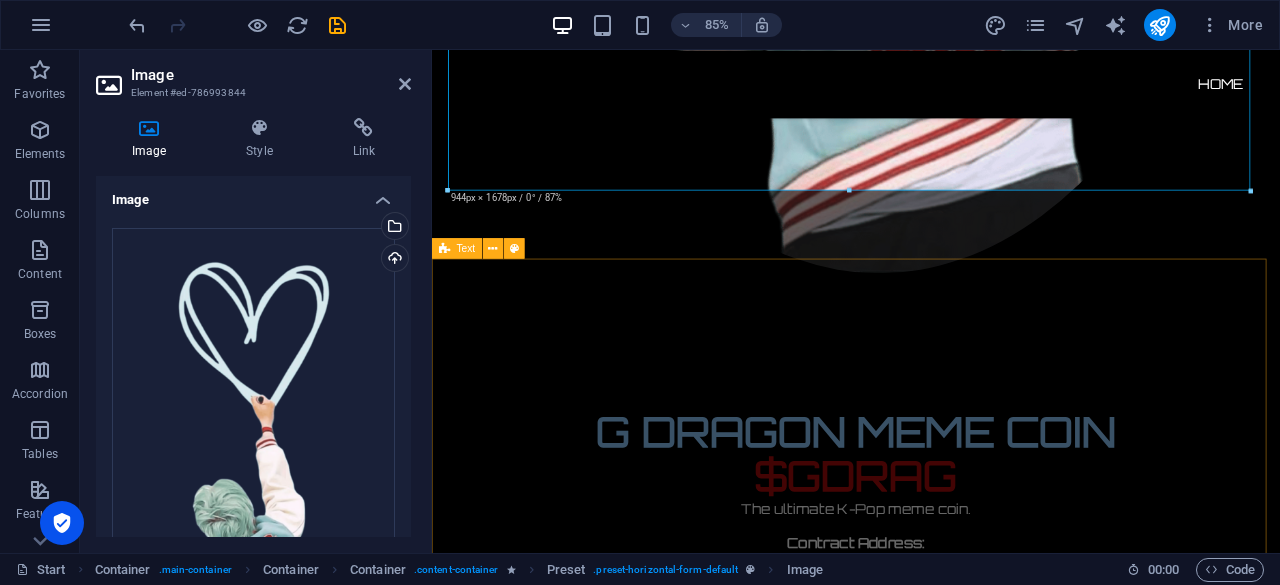 scroll, scrollTop: 1990, scrollLeft: 0, axis: vertical 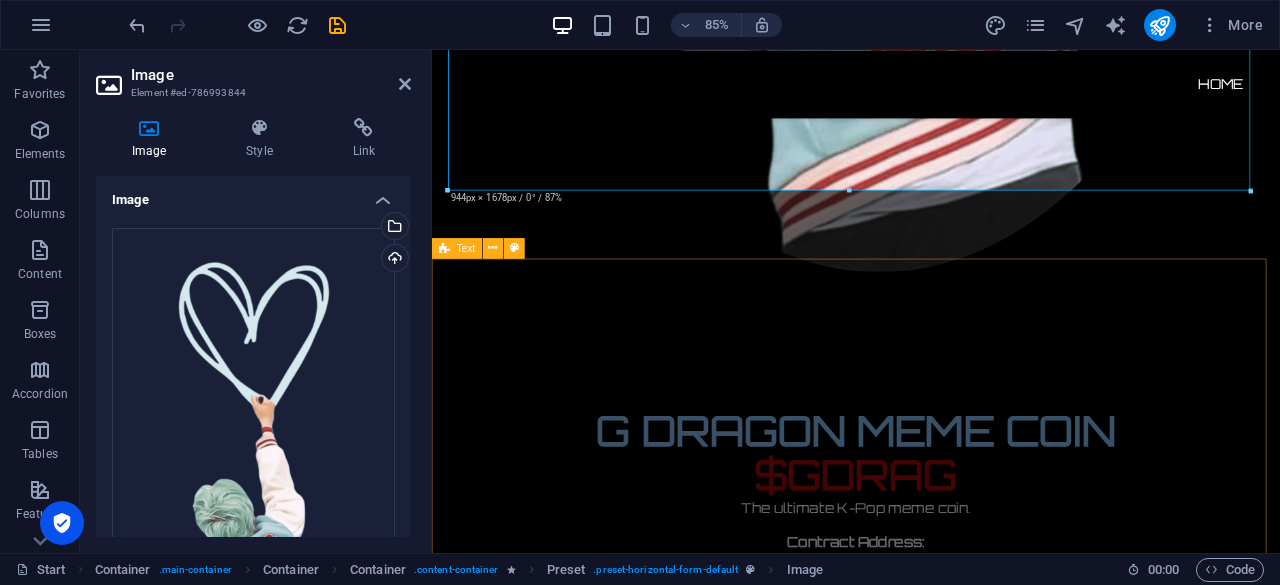 click on "G DRAGON MEME COIN $GDRAG The ultimate K-Pop meme coin. Contract Address: xxxxxxxxxxxxxxxxxxxxx" at bounding box center [931, 568] 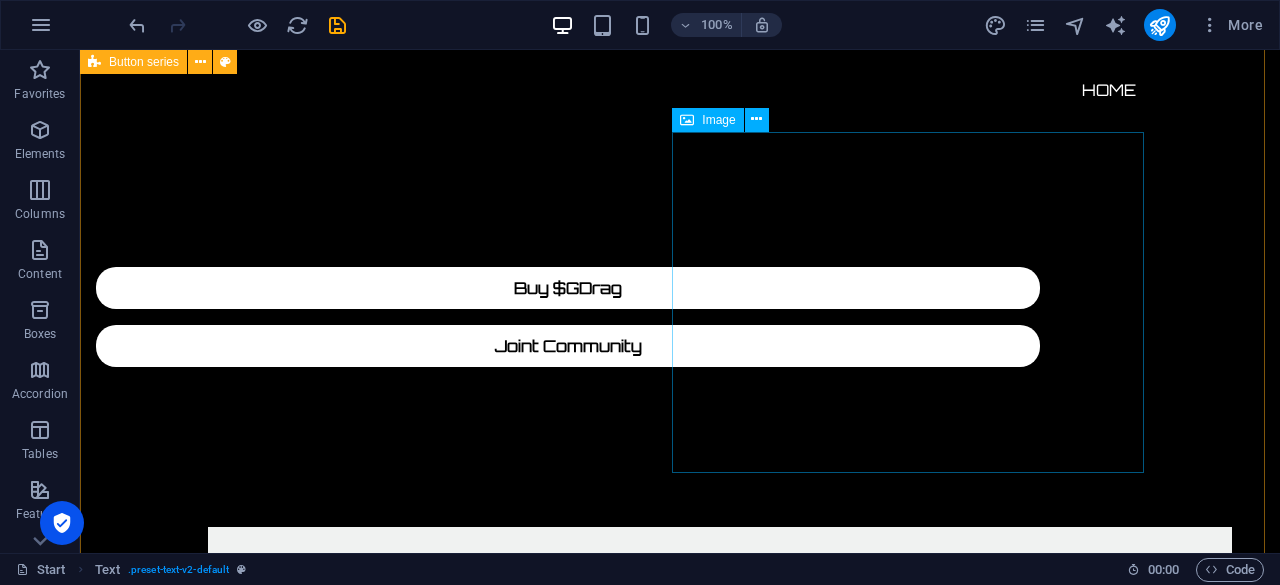 scroll, scrollTop: 2907, scrollLeft: 0, axis: vertical 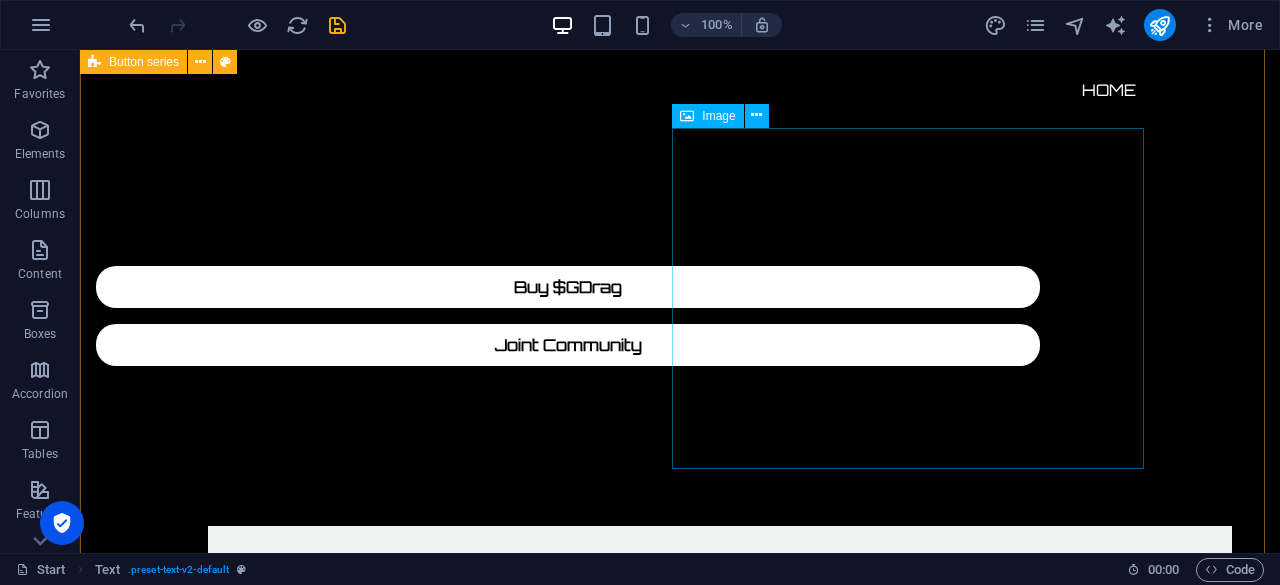 click at bounding box center [680, 1320] 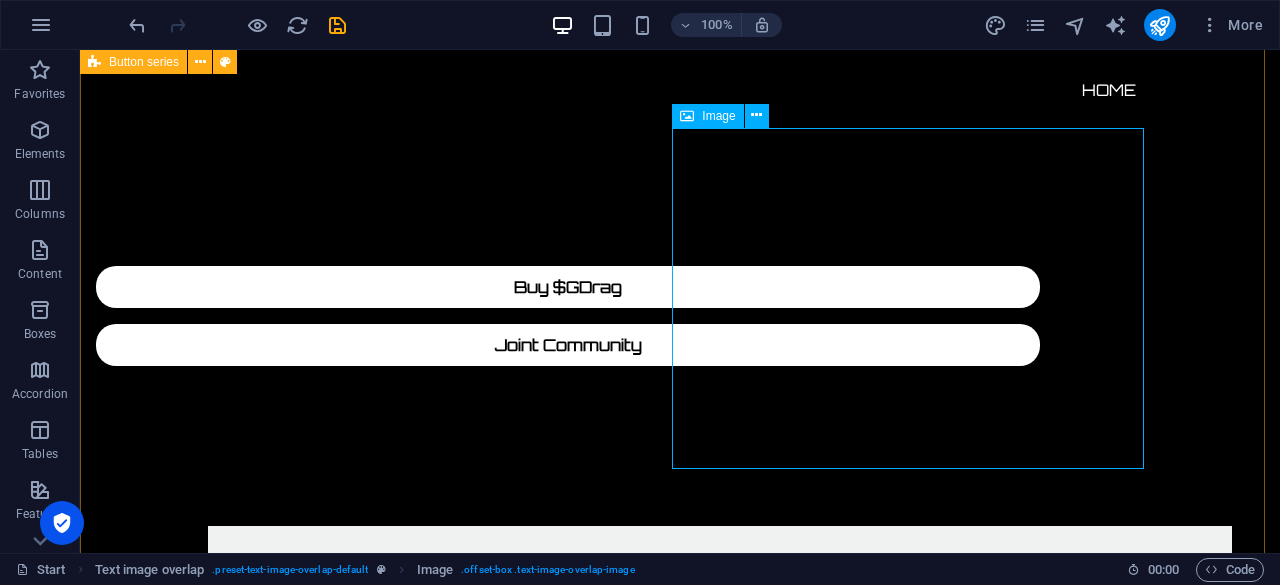 click on "Image" at bounding box center (707, 116) 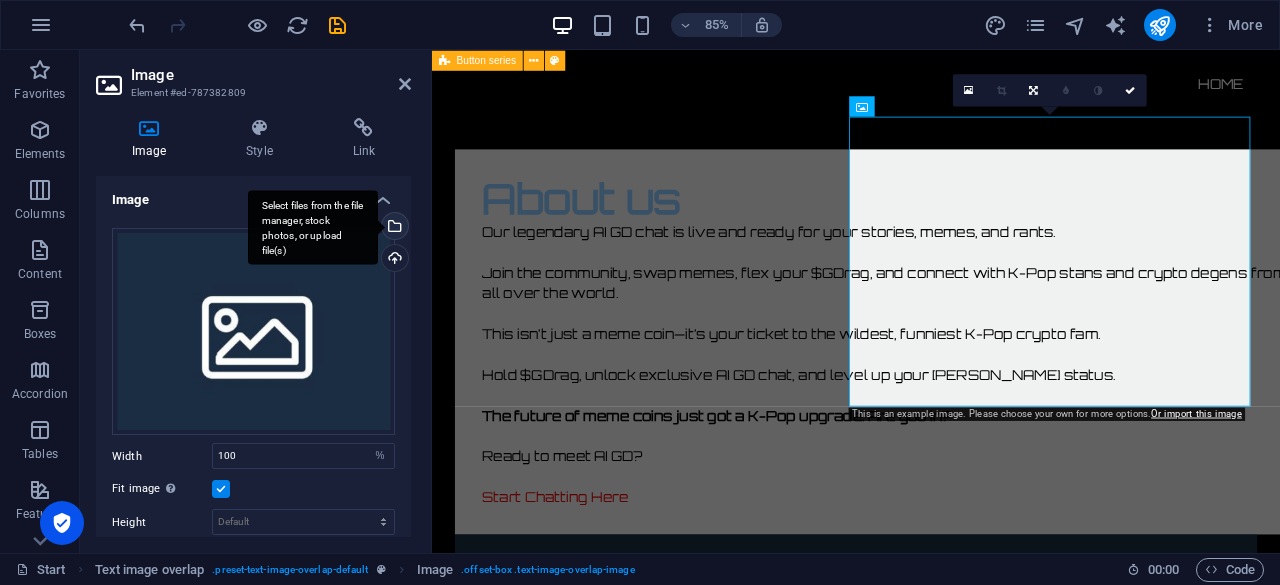 click on "Select files from the file manager, stock photos, or upload file(s)" at bounding box center [393, 228] 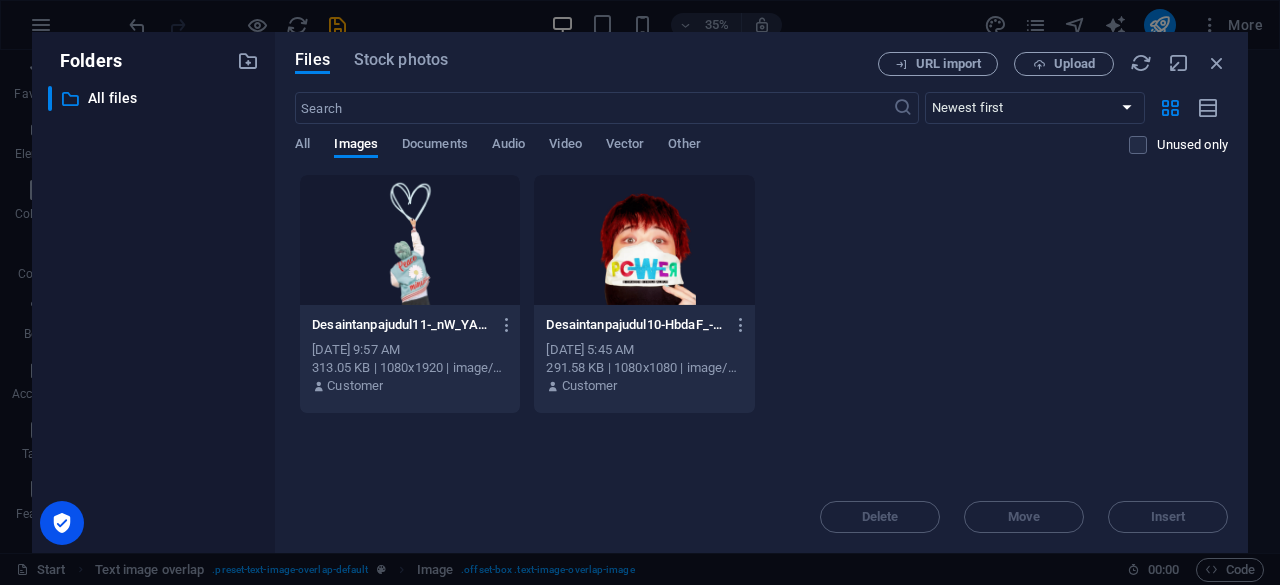 click at bounding box center (644, 240) 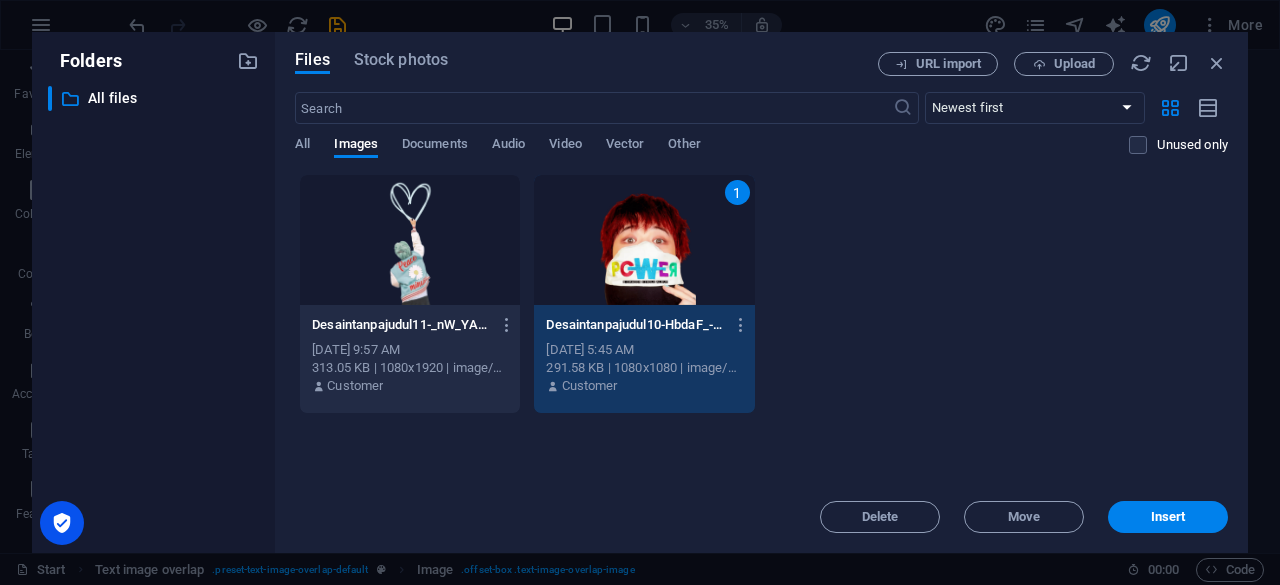 click on "1" at bounding box center (644, 240) 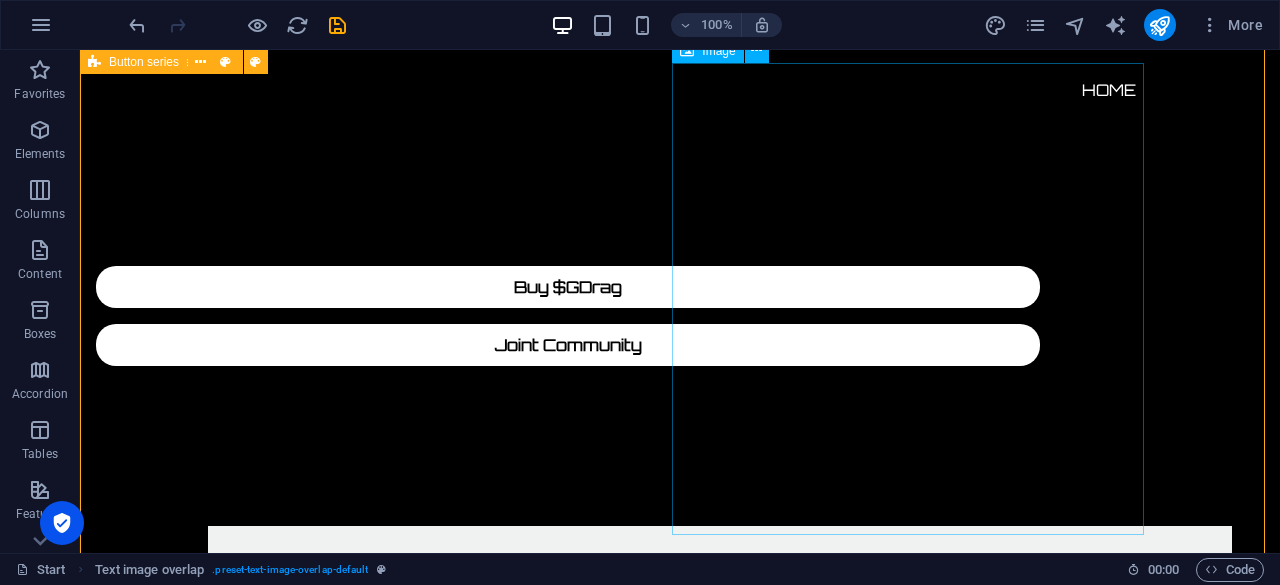 scroll, scrollTop: 3018, scrollLeft: 0, axis: vertical 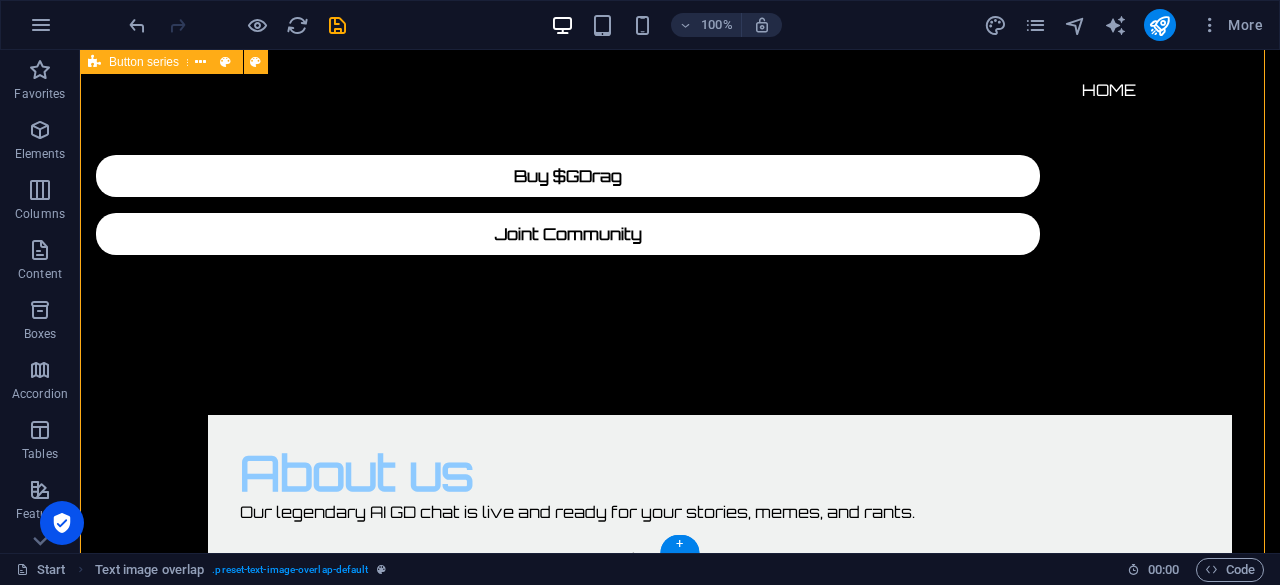 click on "About us Our legendary AI GD chat is live and ready for your stories, memes, and rants. Join the community, swap memes, flex your $GDrag, and connect with K-Pop stans and crypto degens from all over the world. This isn’t just a meme coin—it’s your ticket to the wildest, funniest K-Pop crypto fam. Hold $GDrag, unlock exclusive AI GD chat, and level up your stan status. The future of meme coins just got a K-Pop upgrade. Are you in? Ready to meet AI GD? Start Chatting Here" at bounding box center [680, 1113] 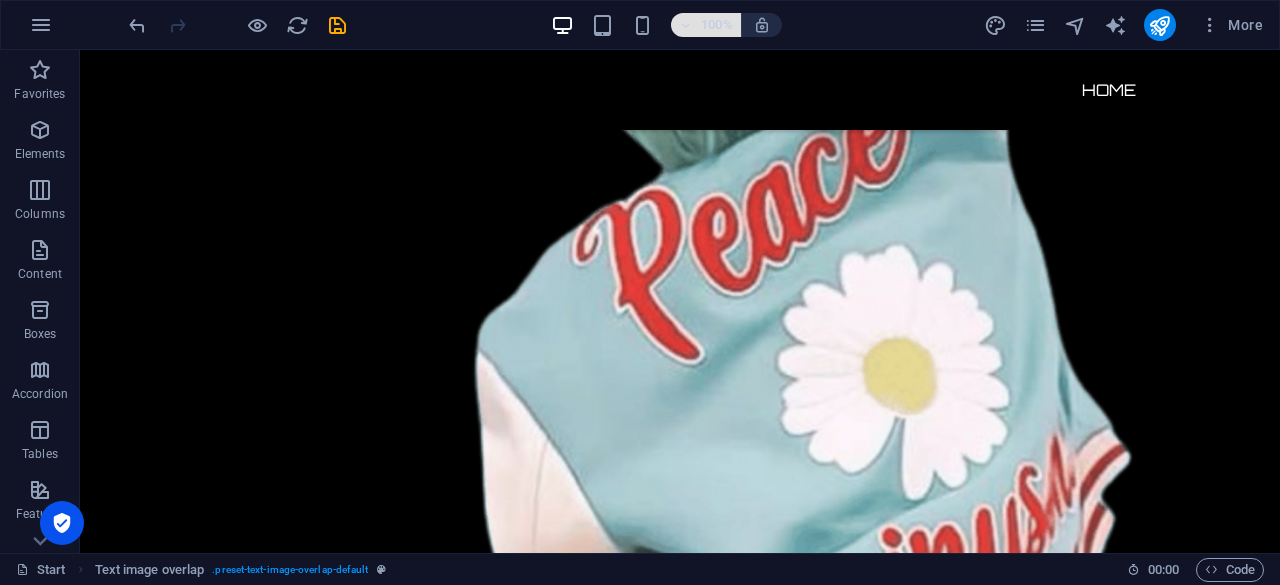 scroll, scrollTop: 1750, scrollLeft: 0, axis: vertical 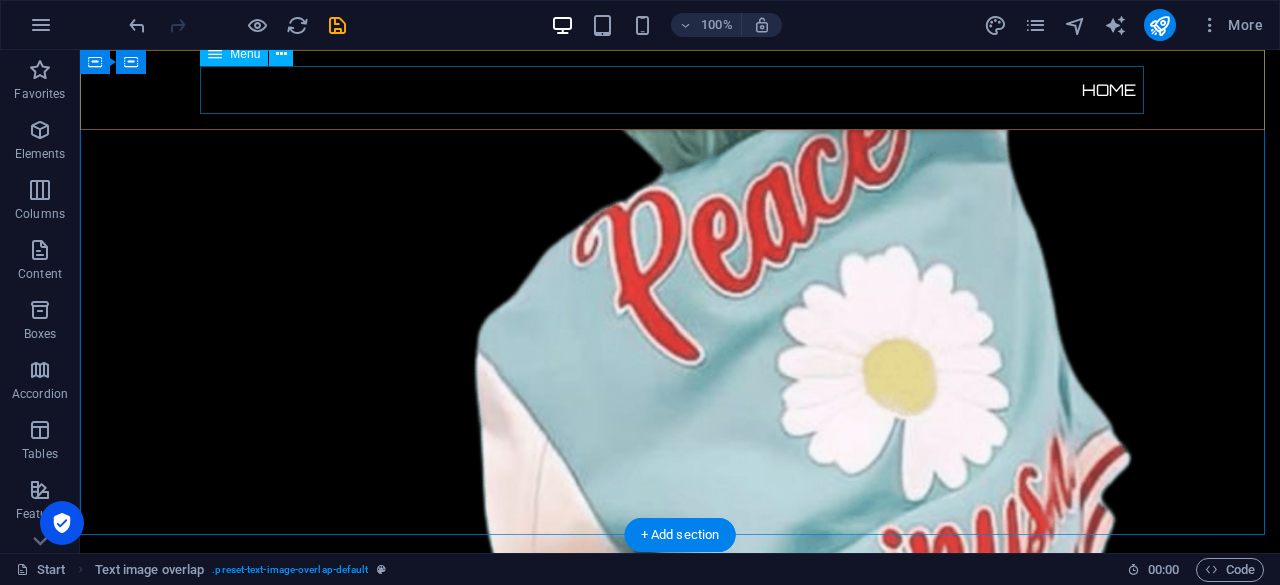 click on "Home" at bounding box center (680, 90) 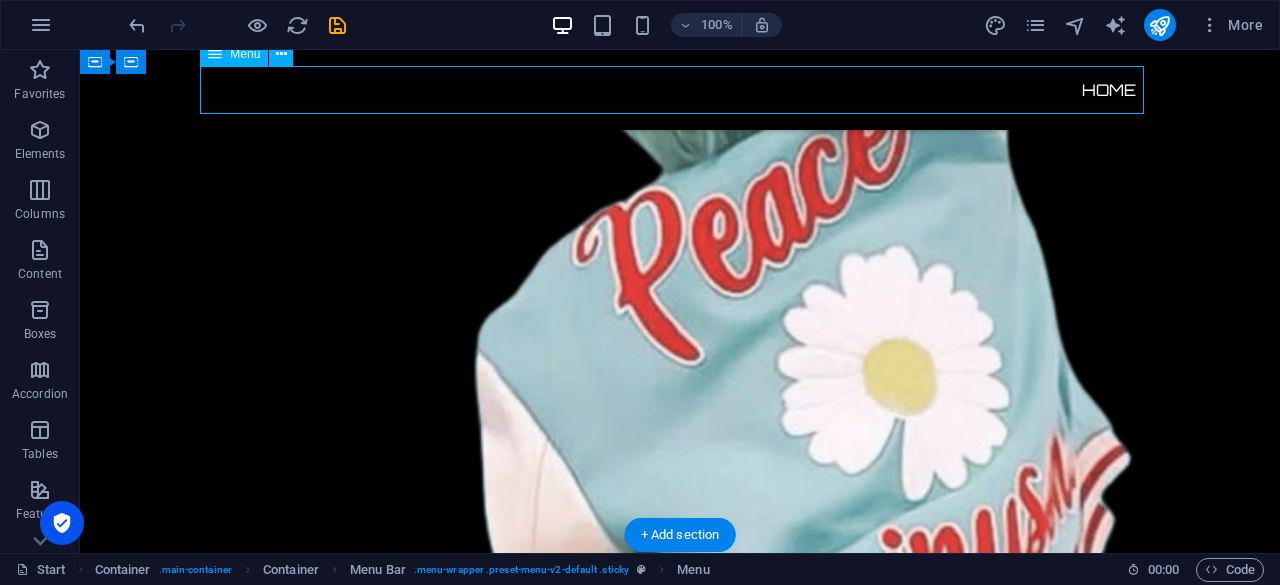 click on "Home" at bounding box center [680, 90] 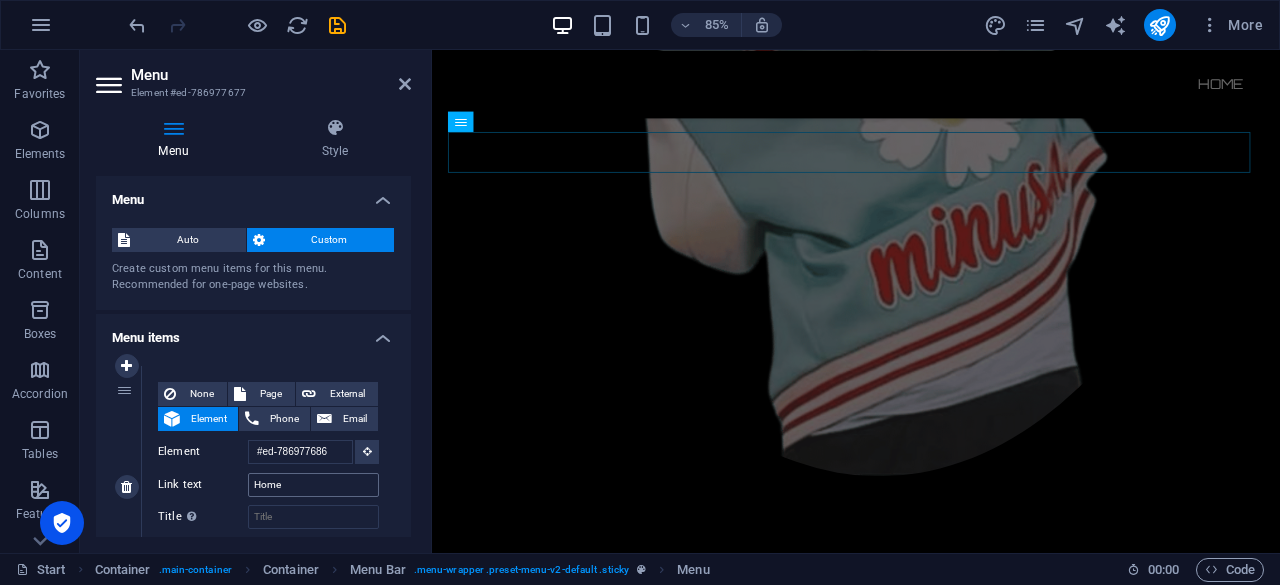 scroll, scrollTop: 1670, scrollLeft: 0, axis: vertical 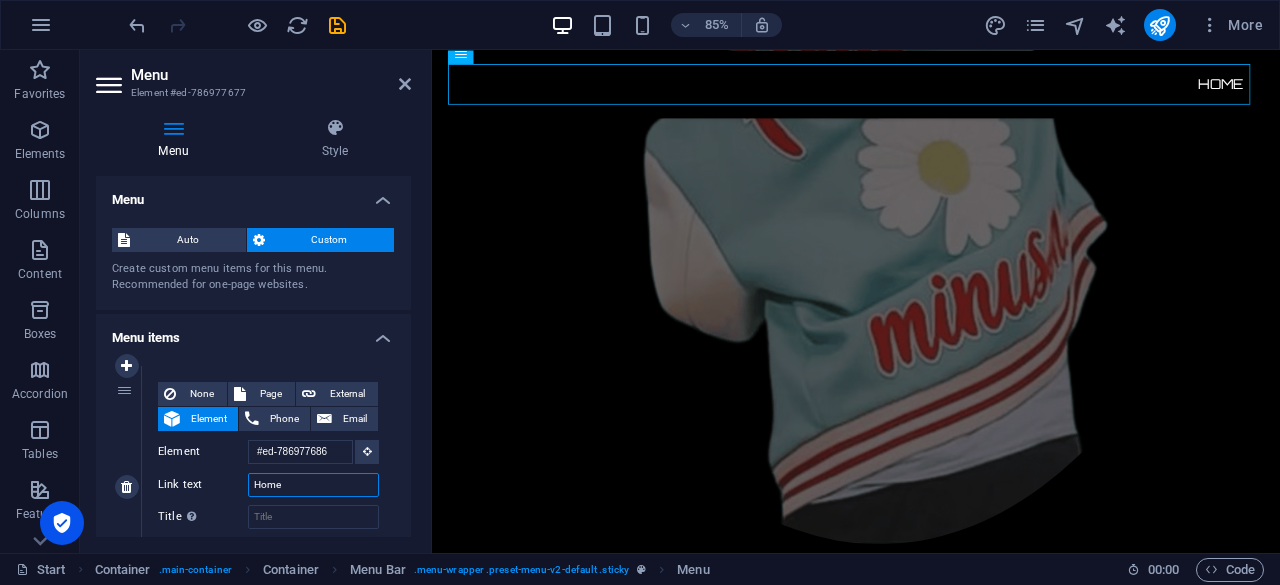 drag, startPoint x: 306, startPoint y: 485, endPoint x: 215, endPoint y: 489, distance: 91.08787 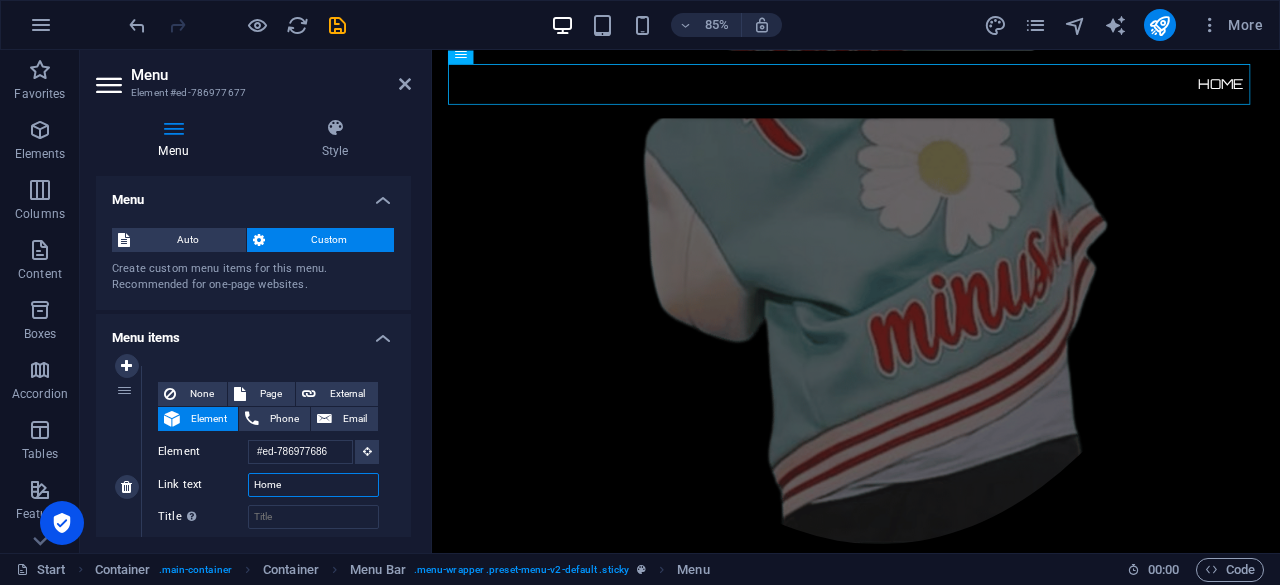 click on "Link text Home" at bounding box center (268, 485) 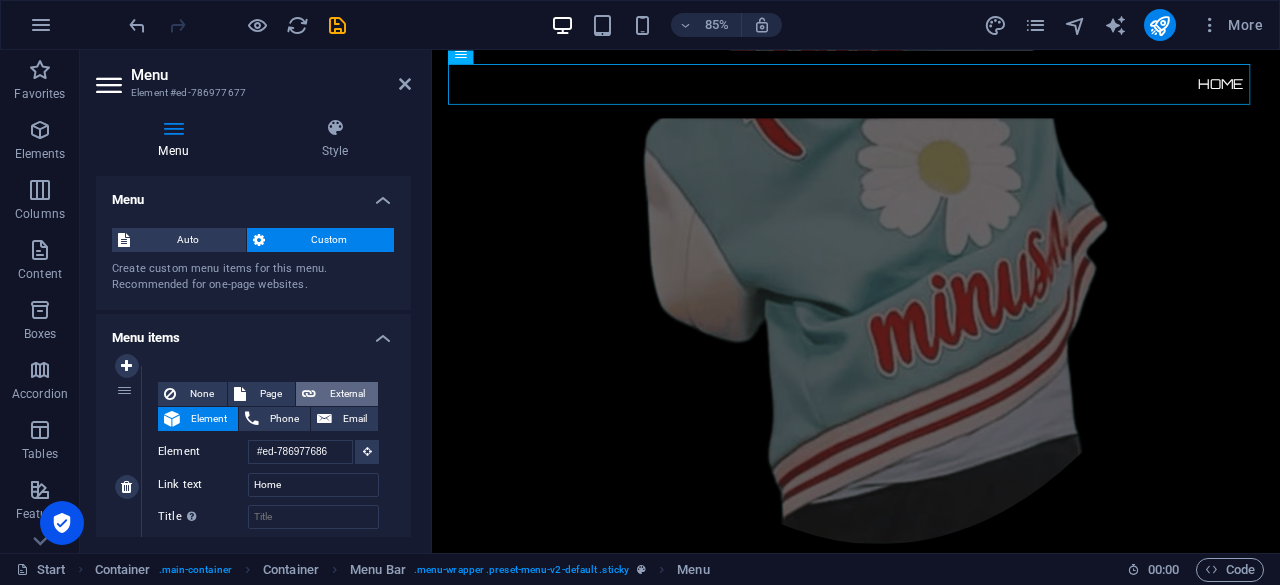 click on "External" at bounding box center (347, 394) 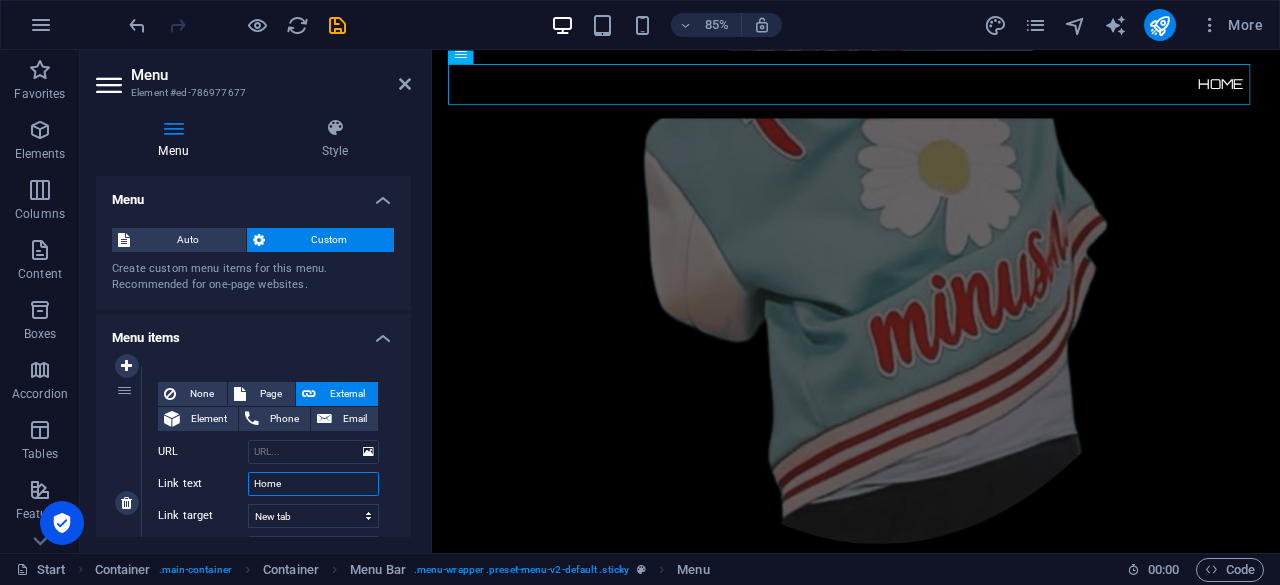 drag, startPoint x: 311, startPoint y: 483, endPoint x: 232, endPoint y: 479, distance: 79.101204 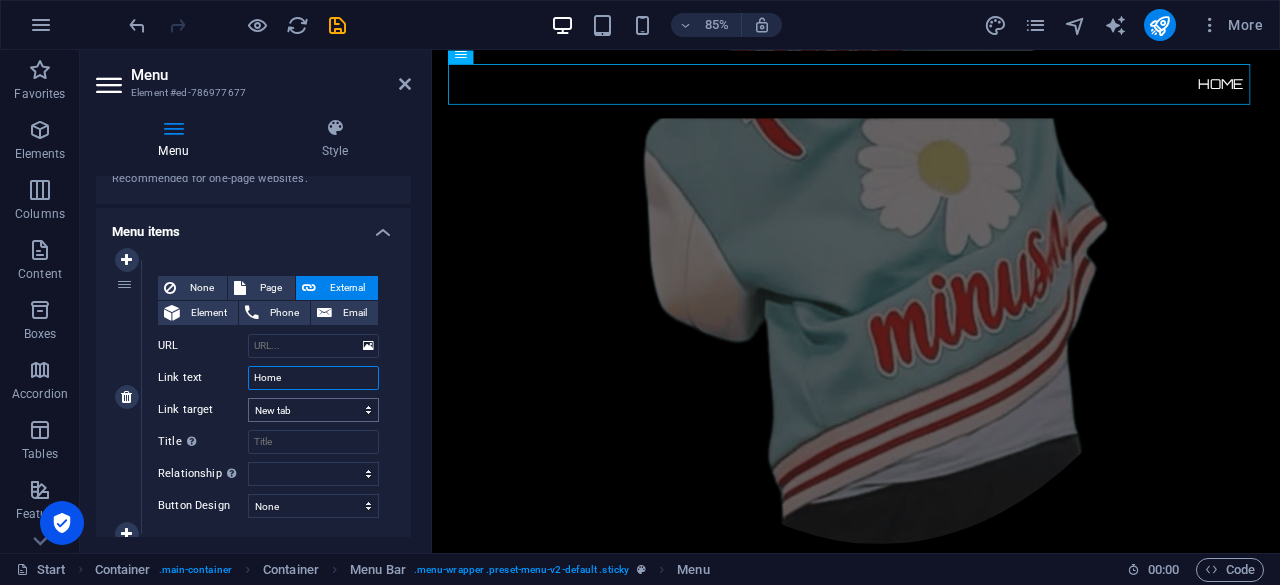 scroll, scrollTop: 158, scrollLeft: 0, axis: vertical 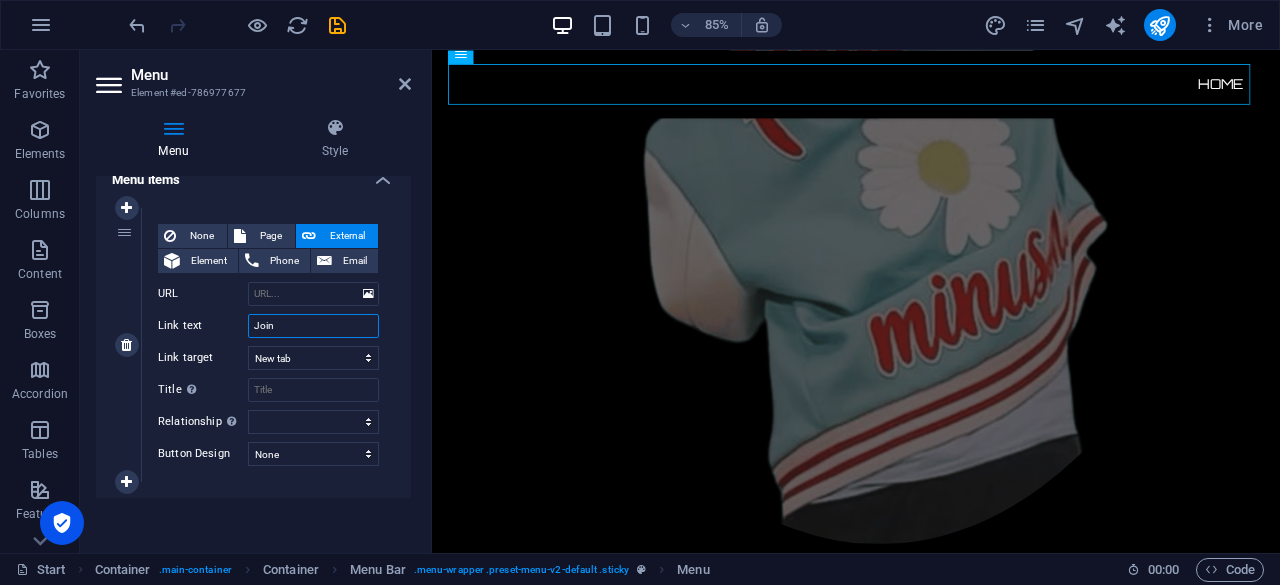 type on "Joiny" 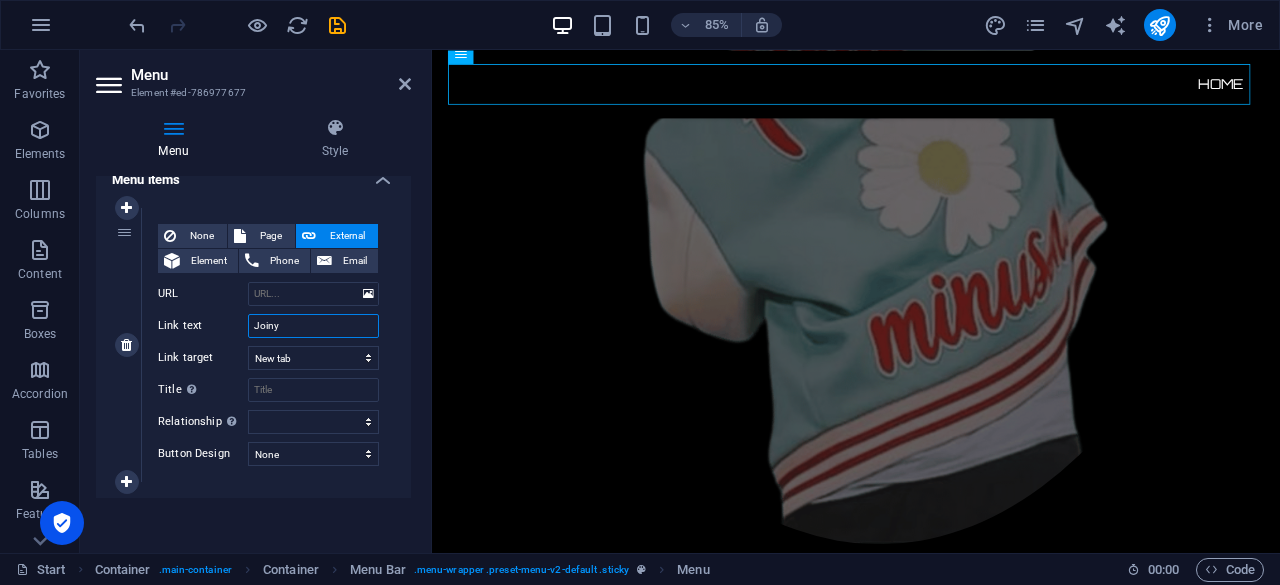select 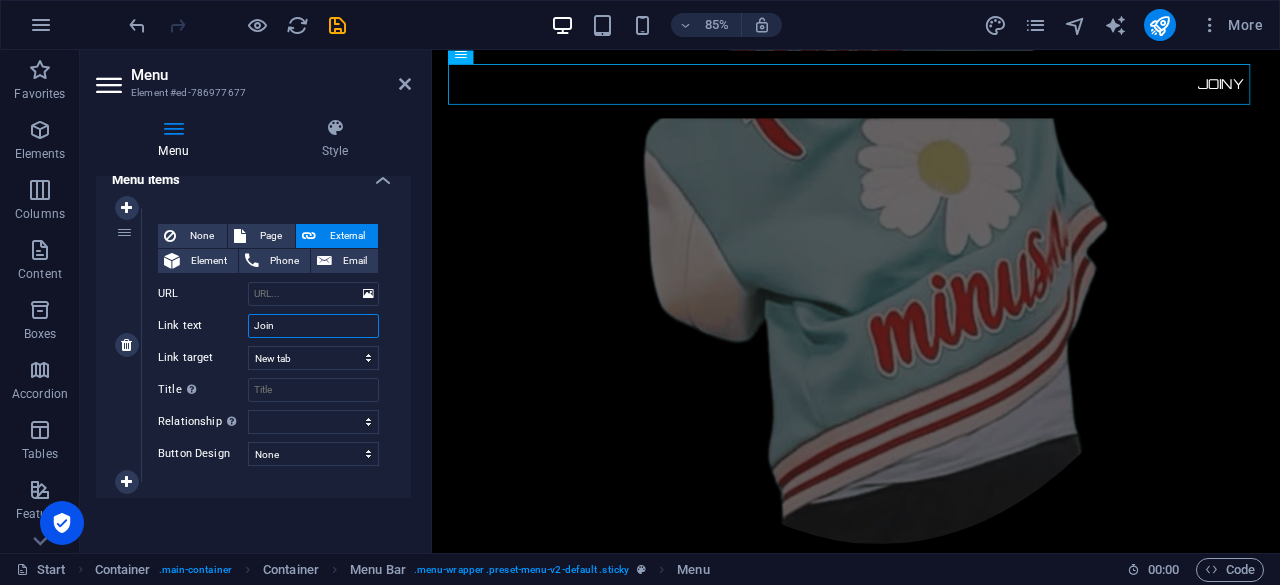 type on "Joint" 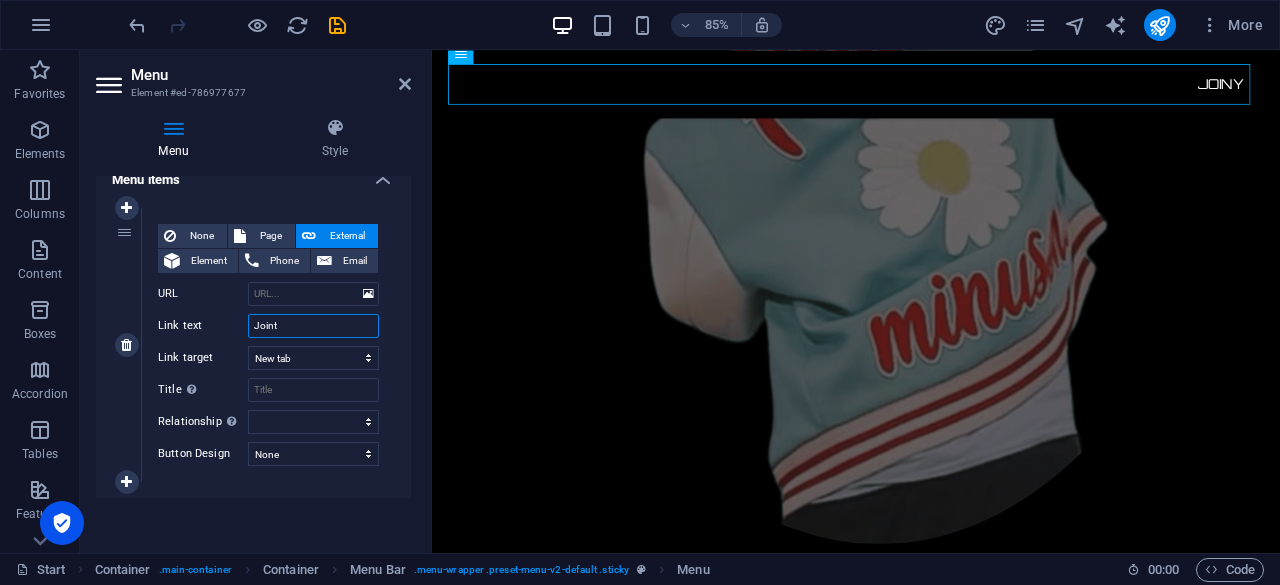select 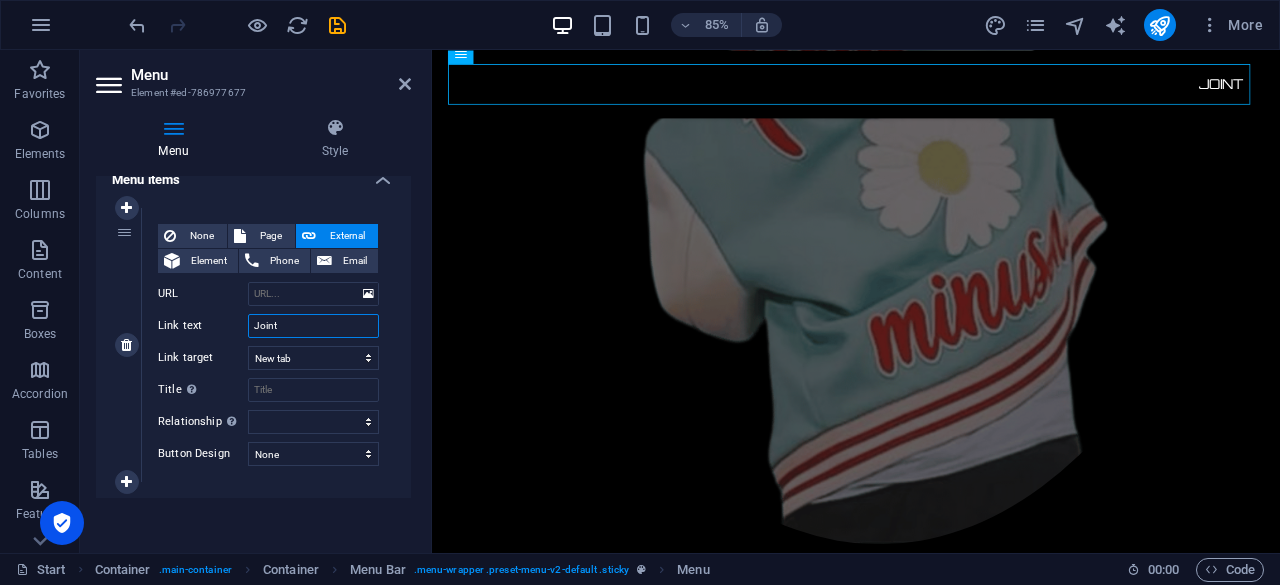 type on "Joint u" 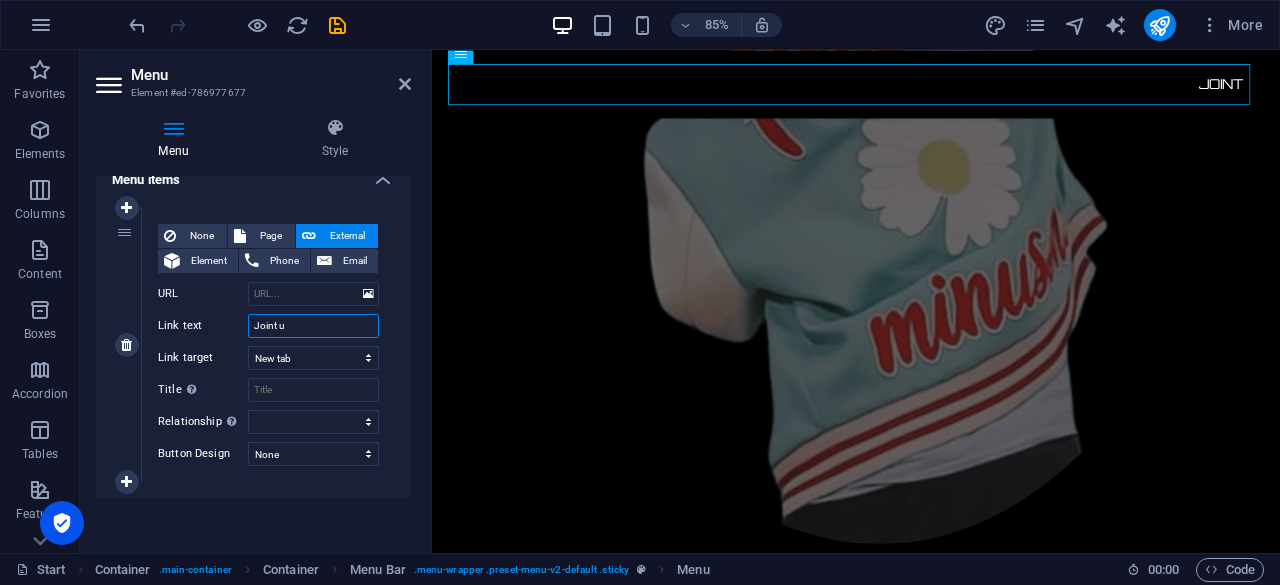 select 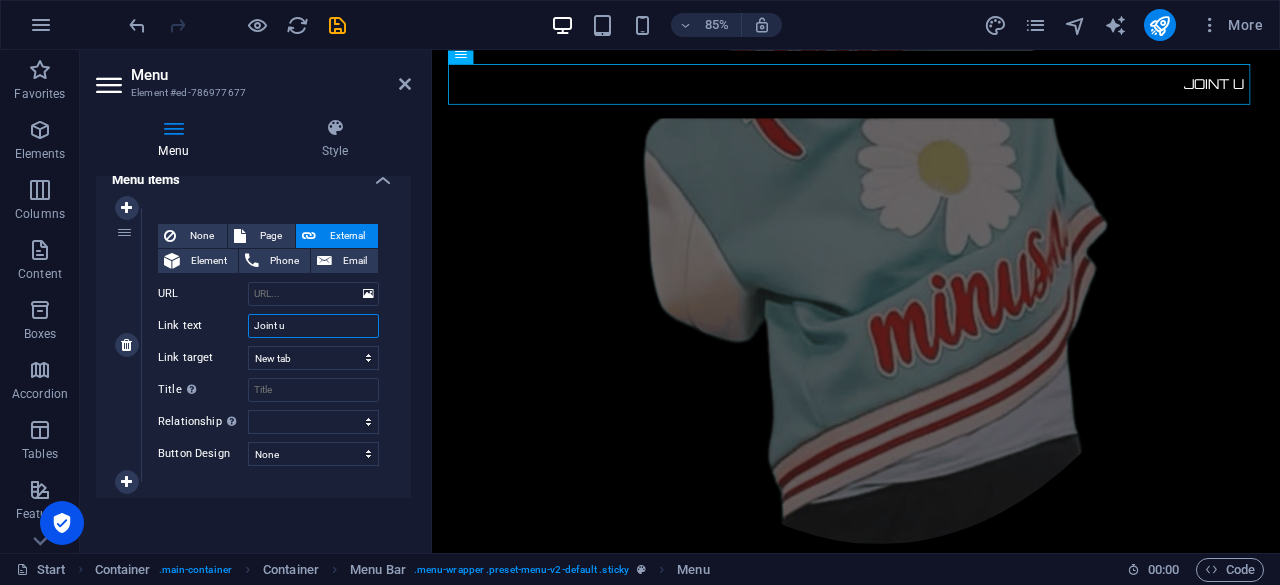 type on "Joint us" 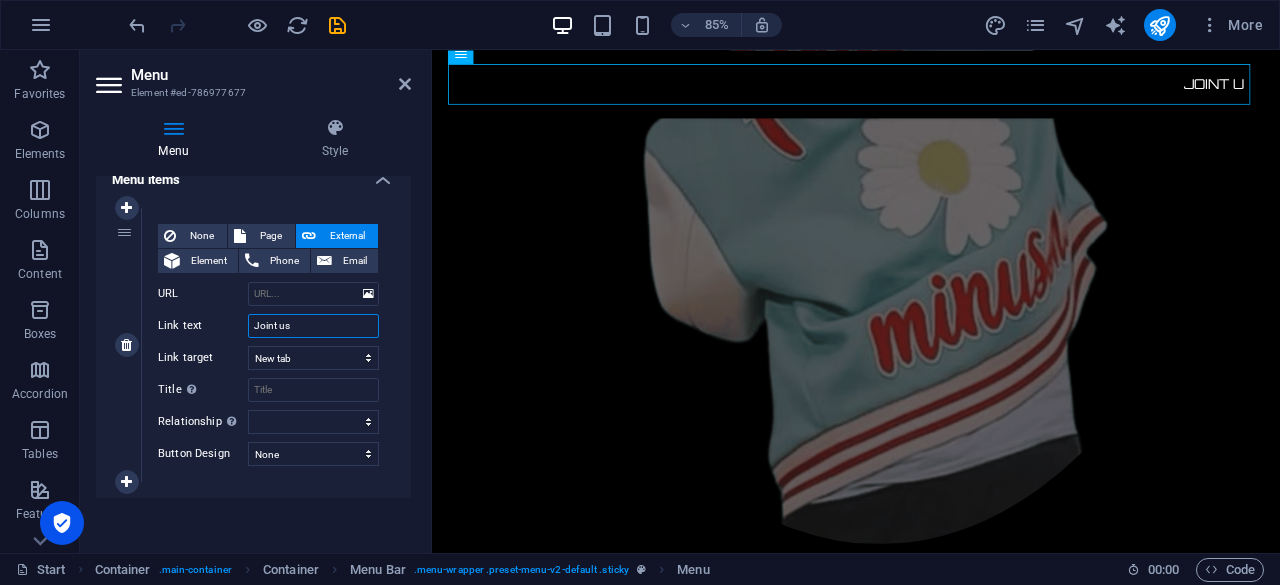 select 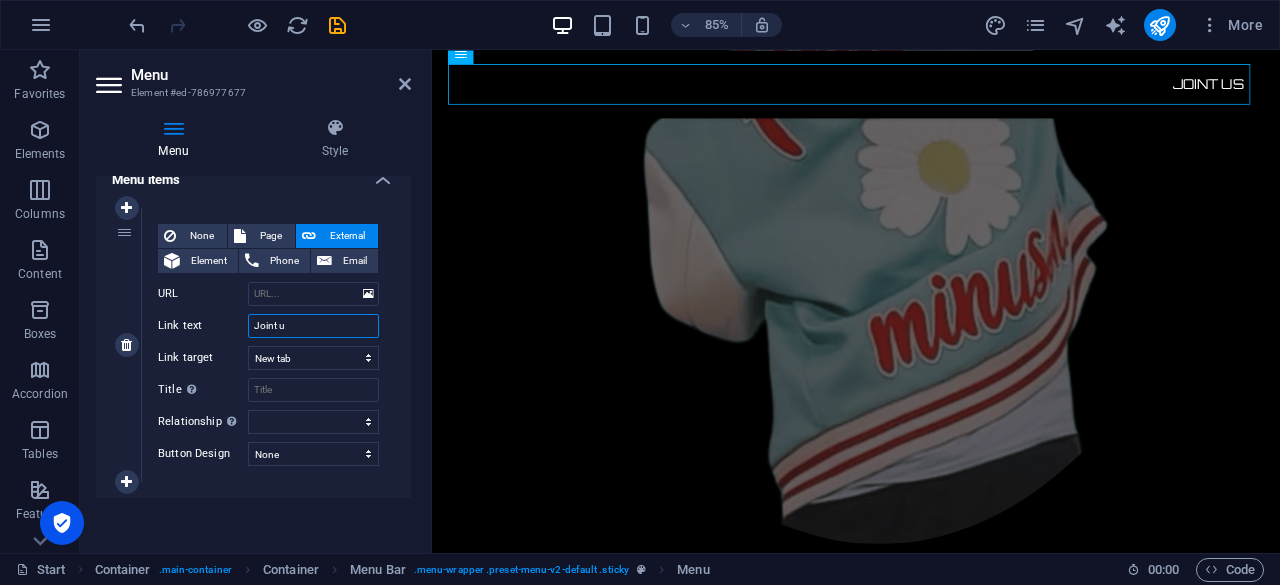 type on "Joint" 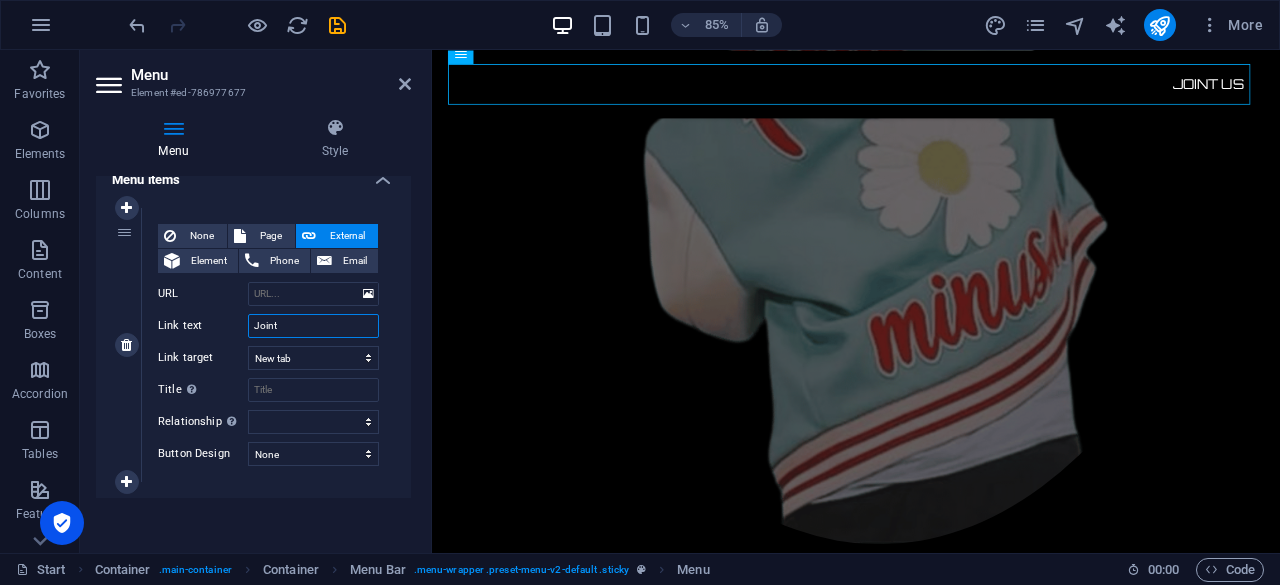 select 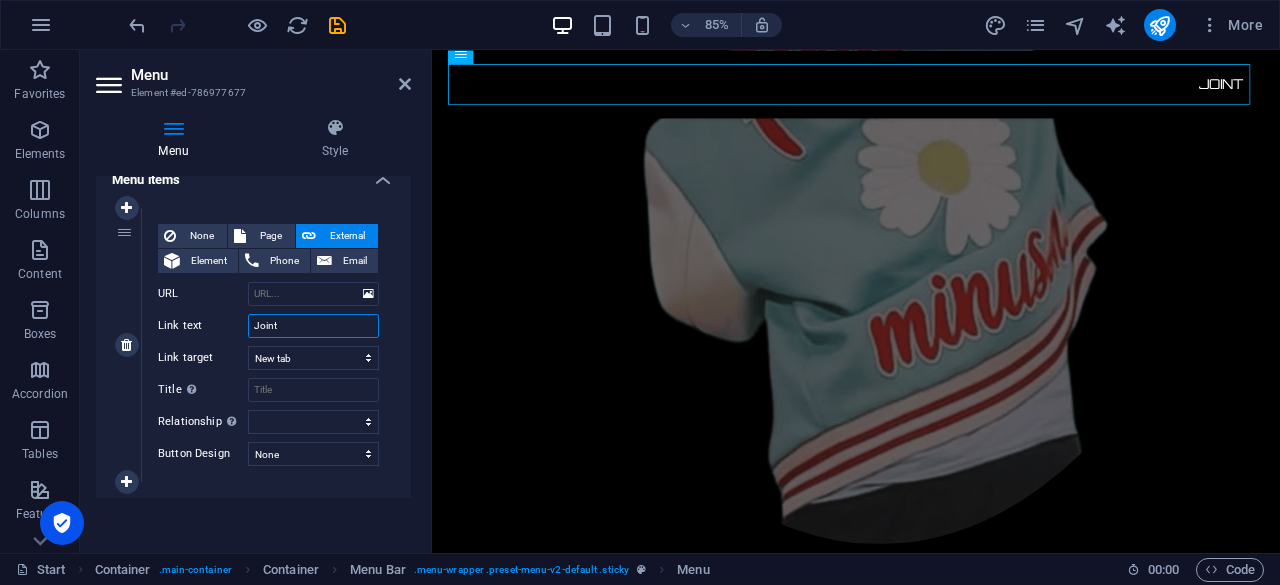 type on "Join" 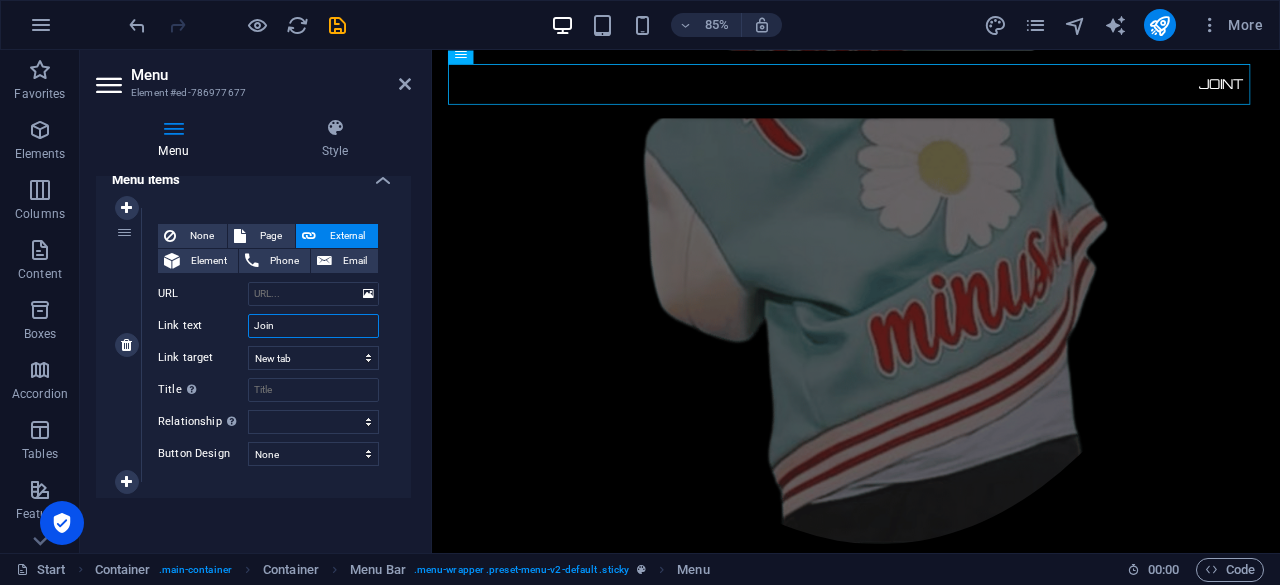 select 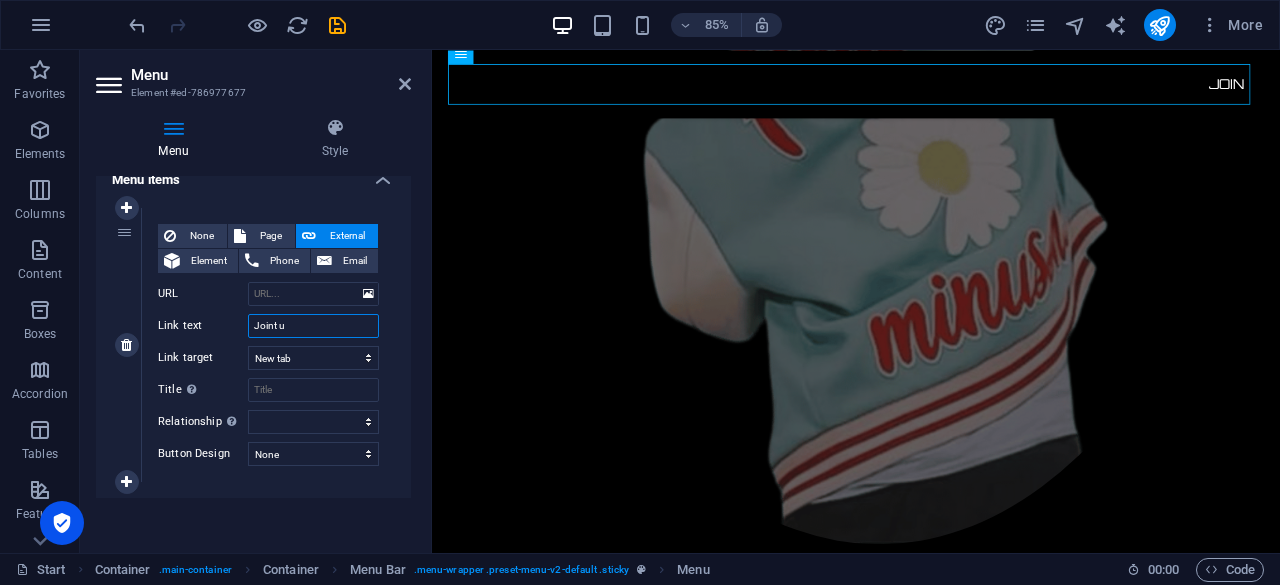 type on "Joint us" 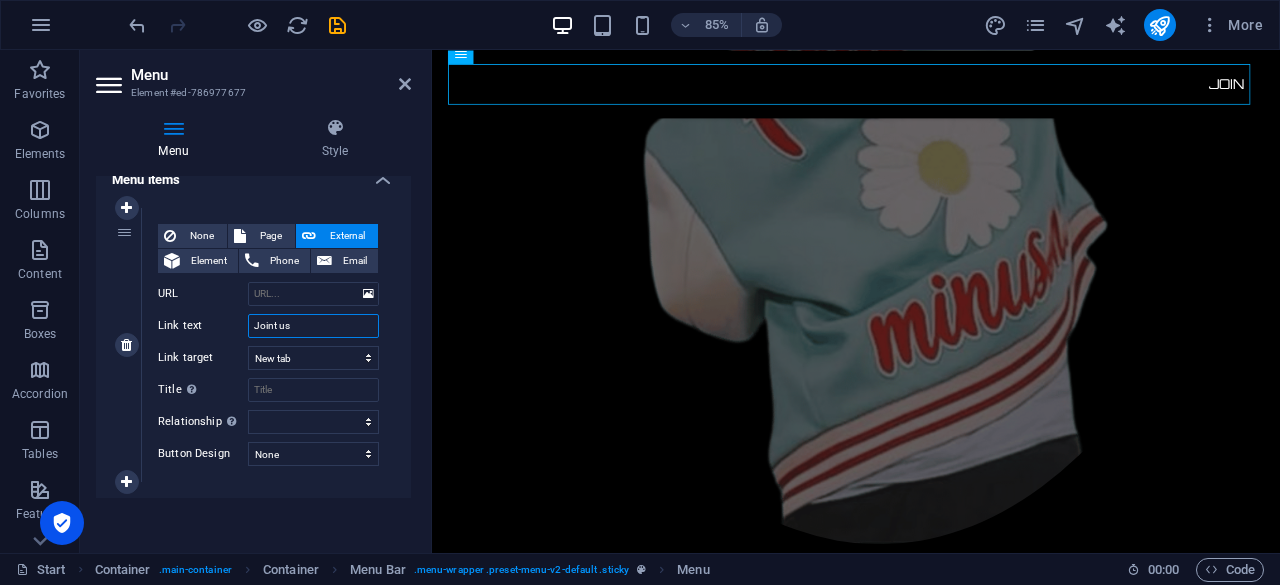 select 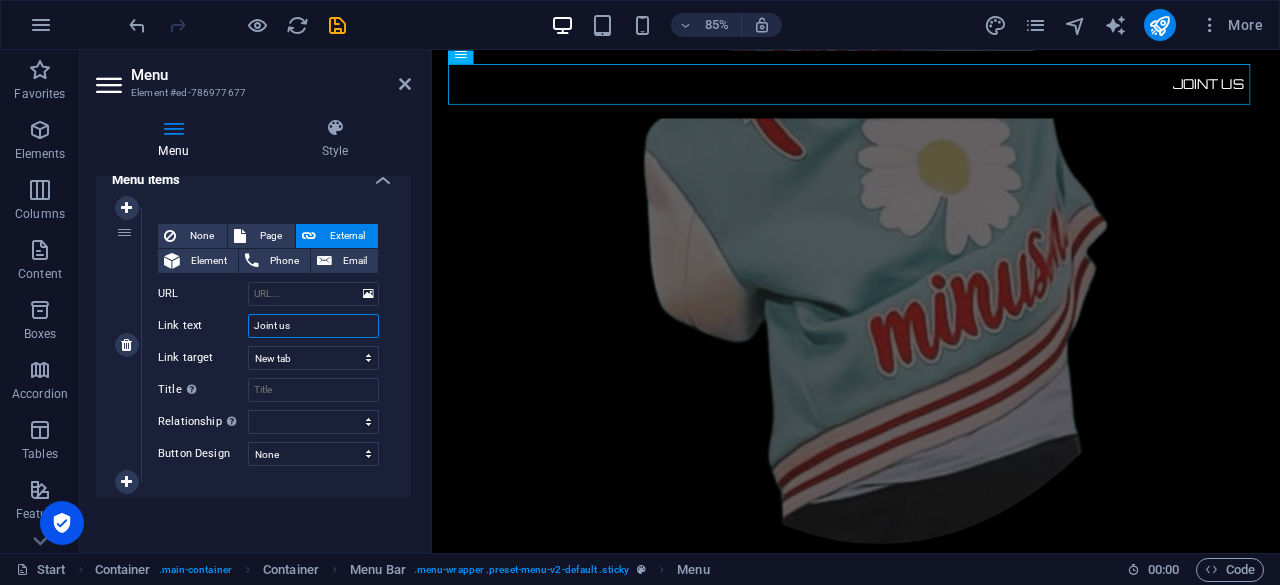 type on "Joint us!" 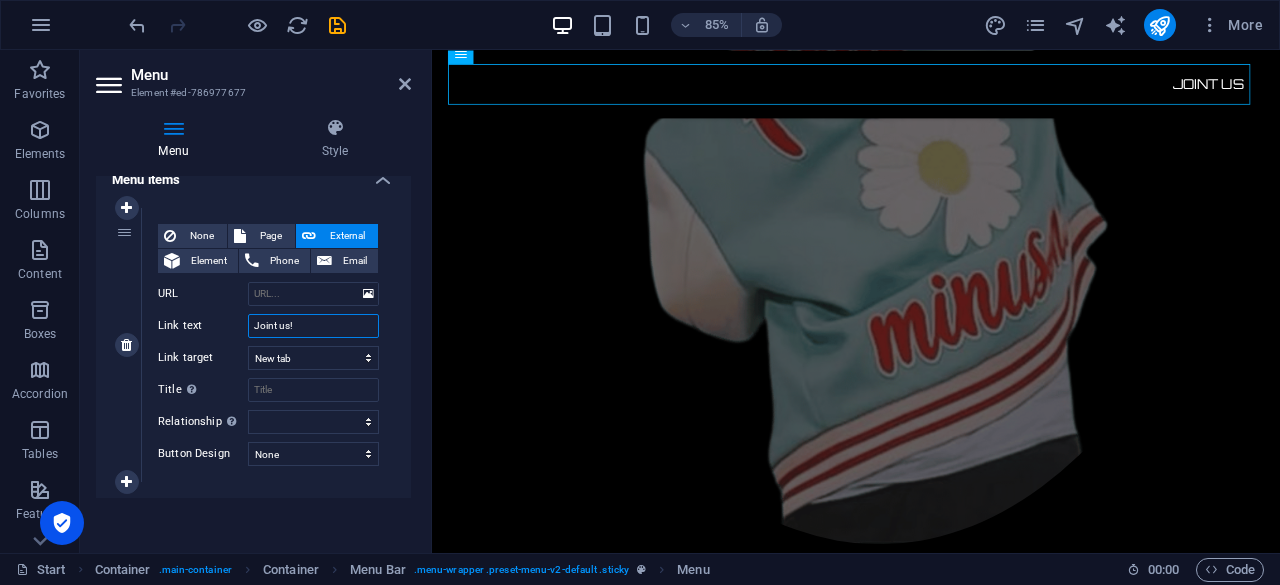 select 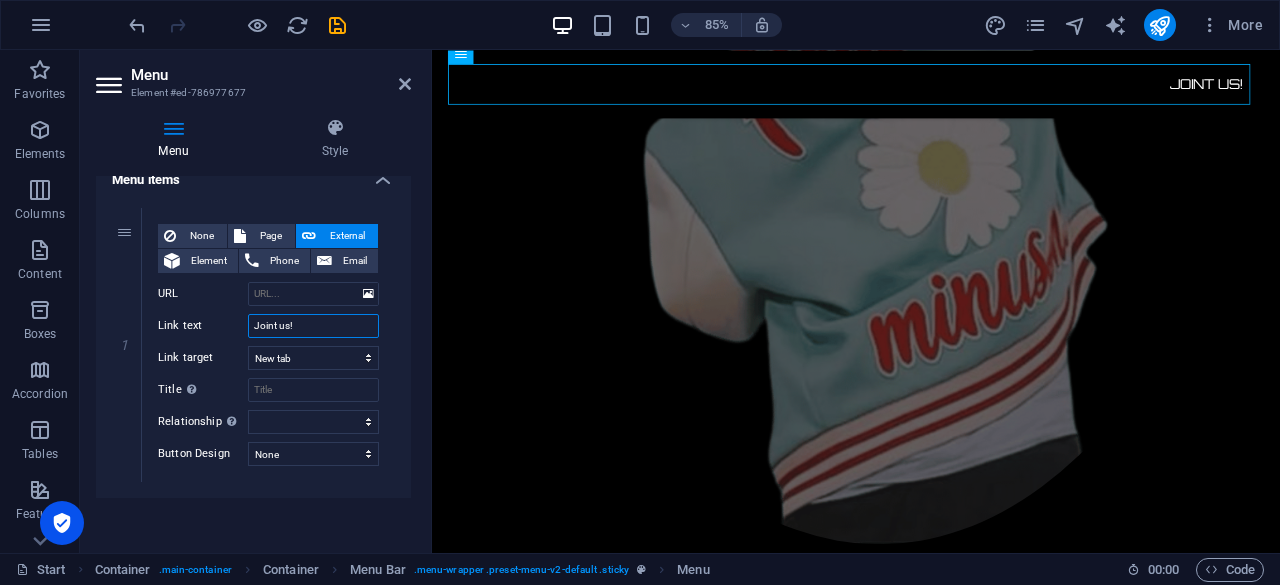 type on "Joint us!" 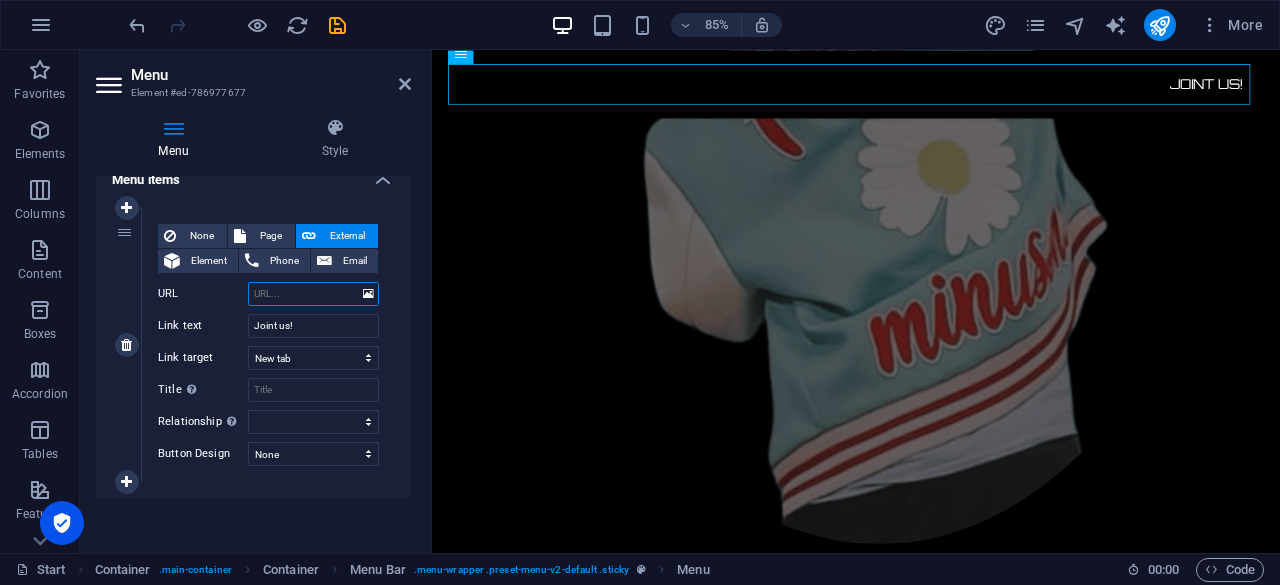click on "URL" at bounding box center (313, 294) 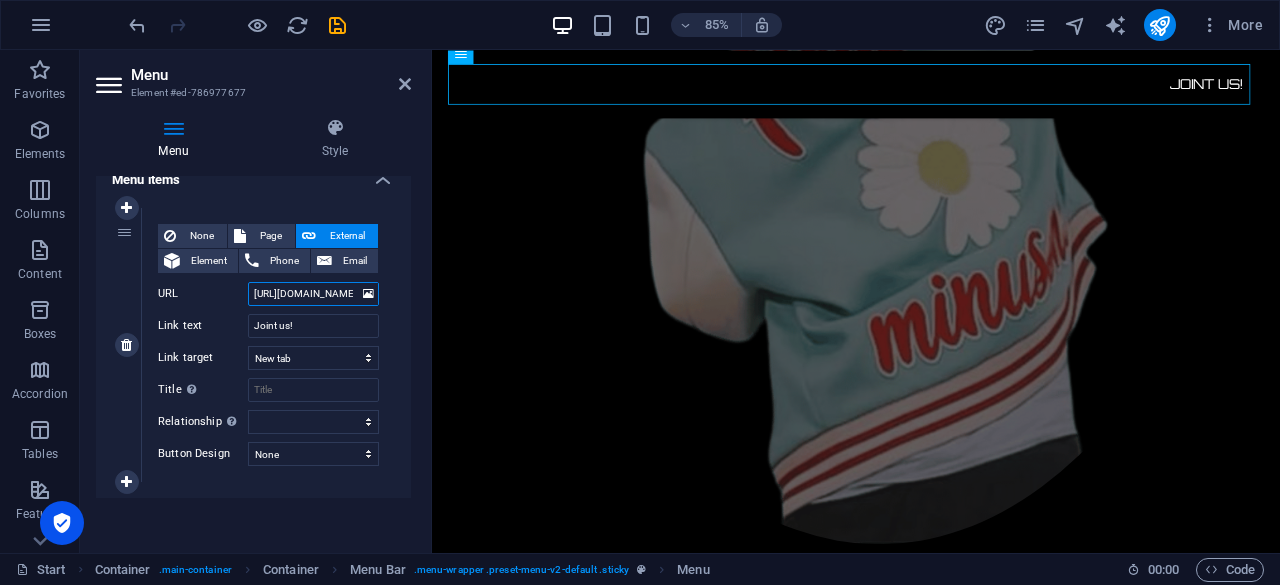 select 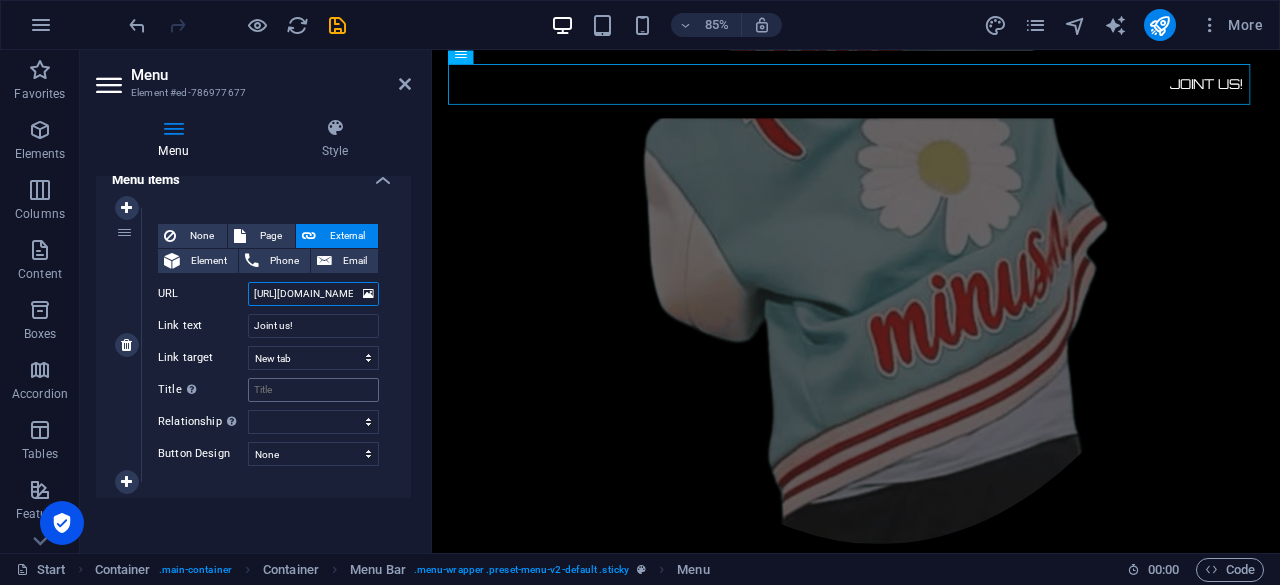 type on "[URL][DOMAIN_NAME]" 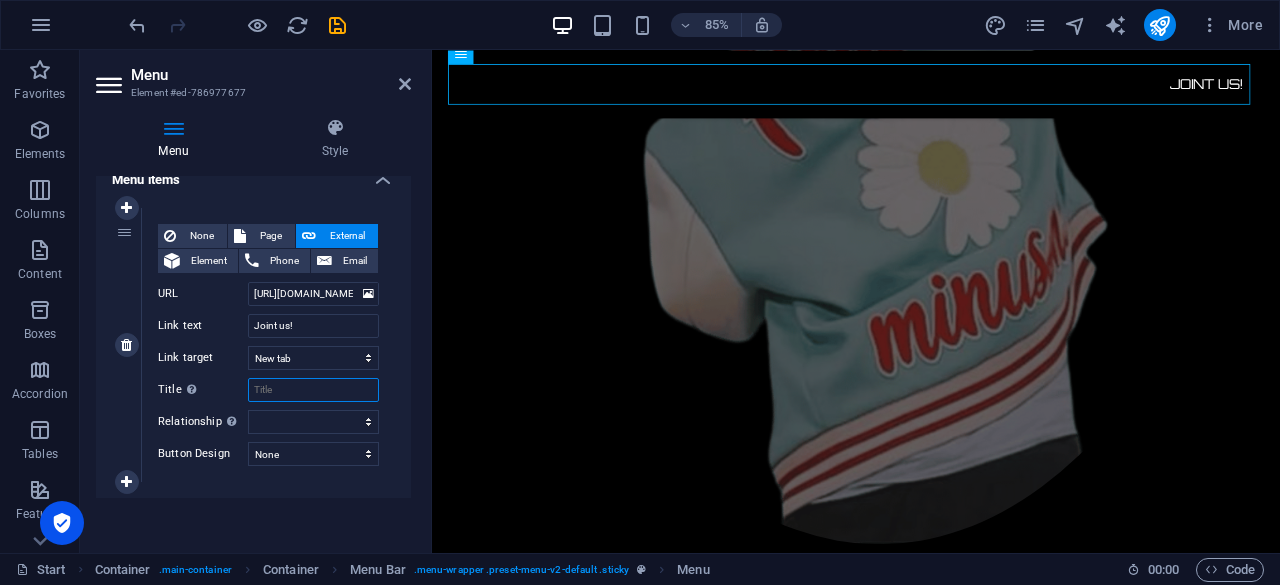 click on "Title Additional link description, should not be the same as the link text. The title is most often shown as a tooltip text when the mouse moves over the element. Leave empty if uncertain." at bounding box center (313, 390) 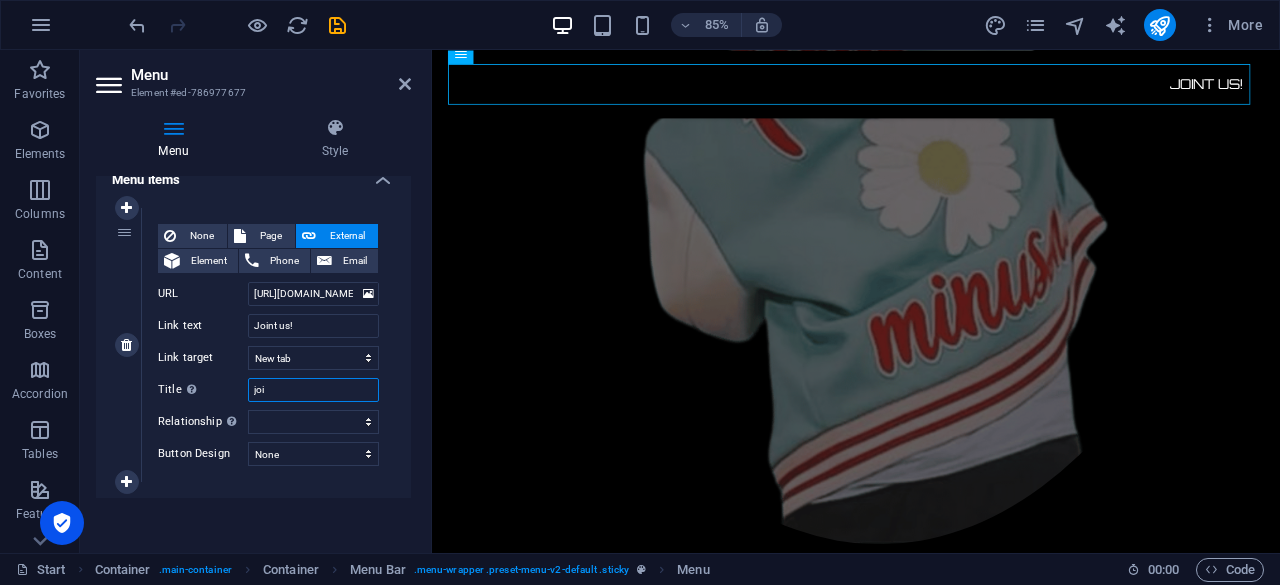 type on "joit" 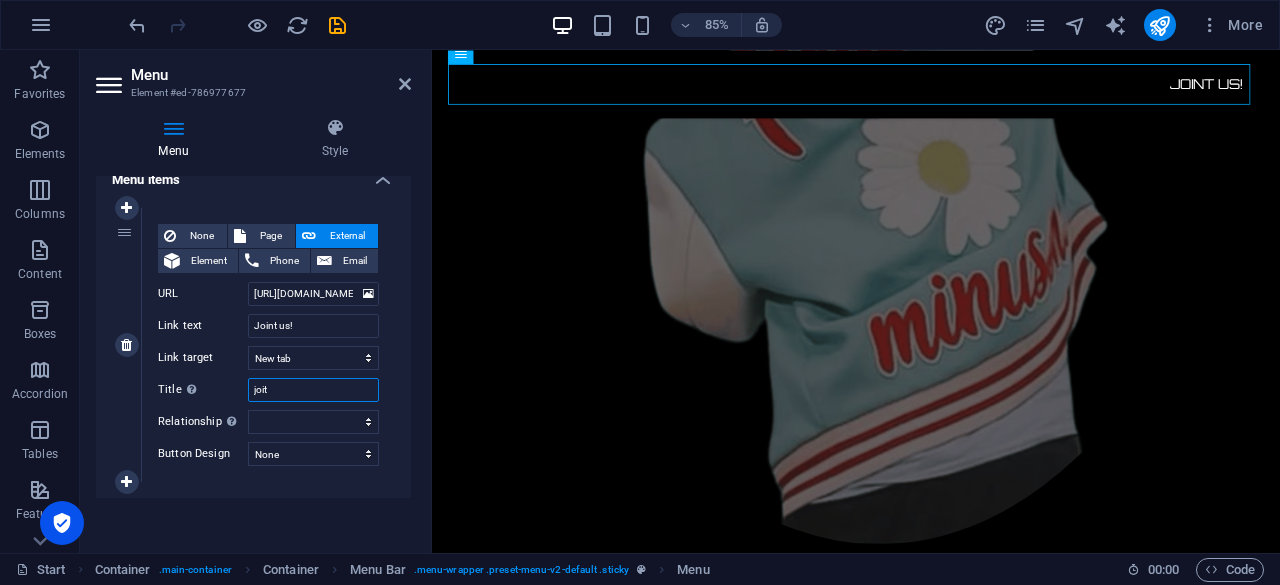 select 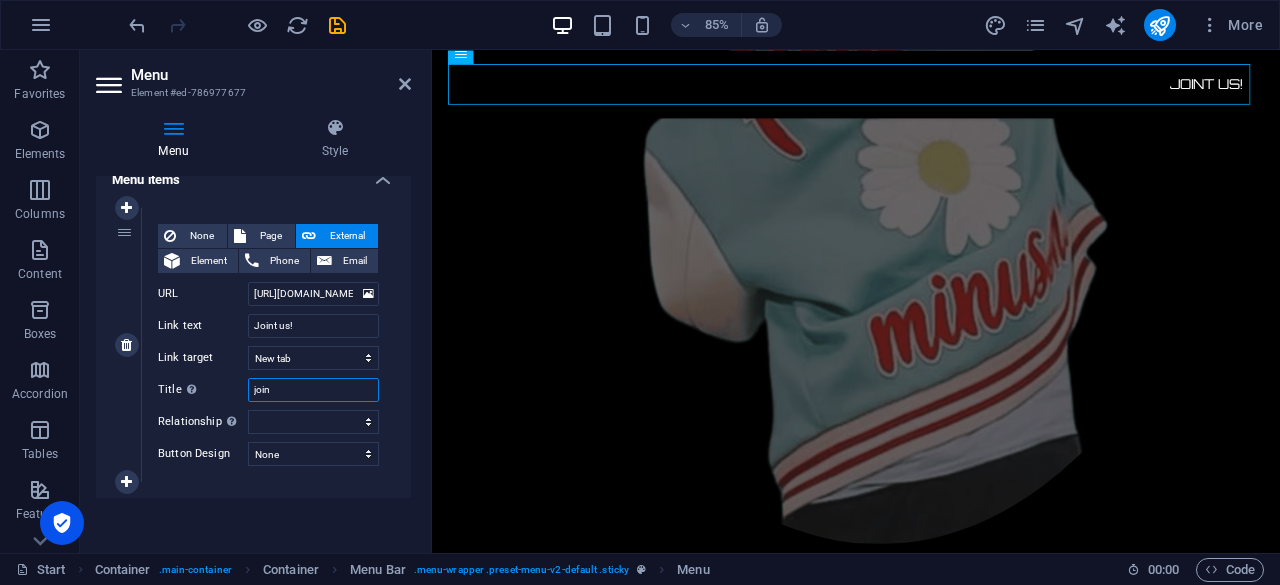 type on "joint" 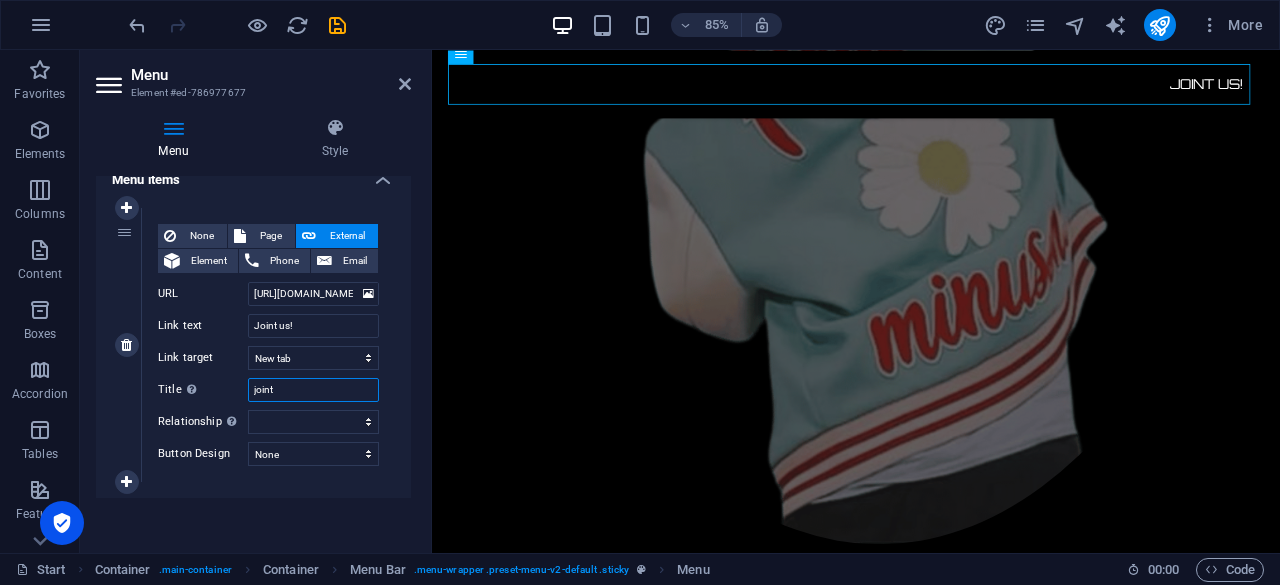 select 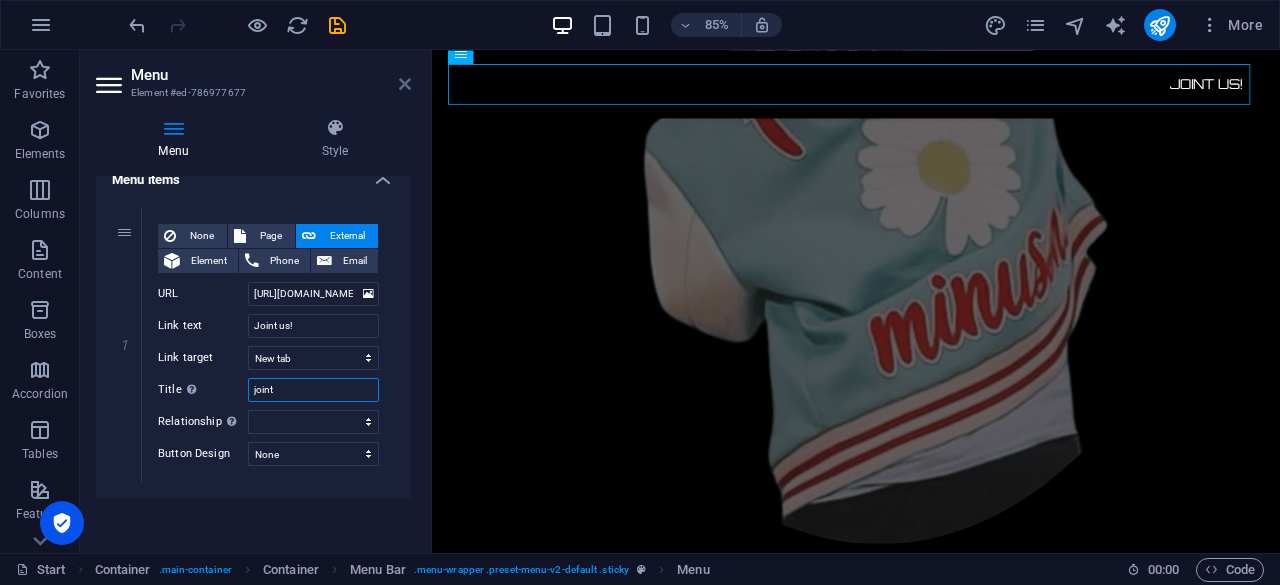 type on "joint" 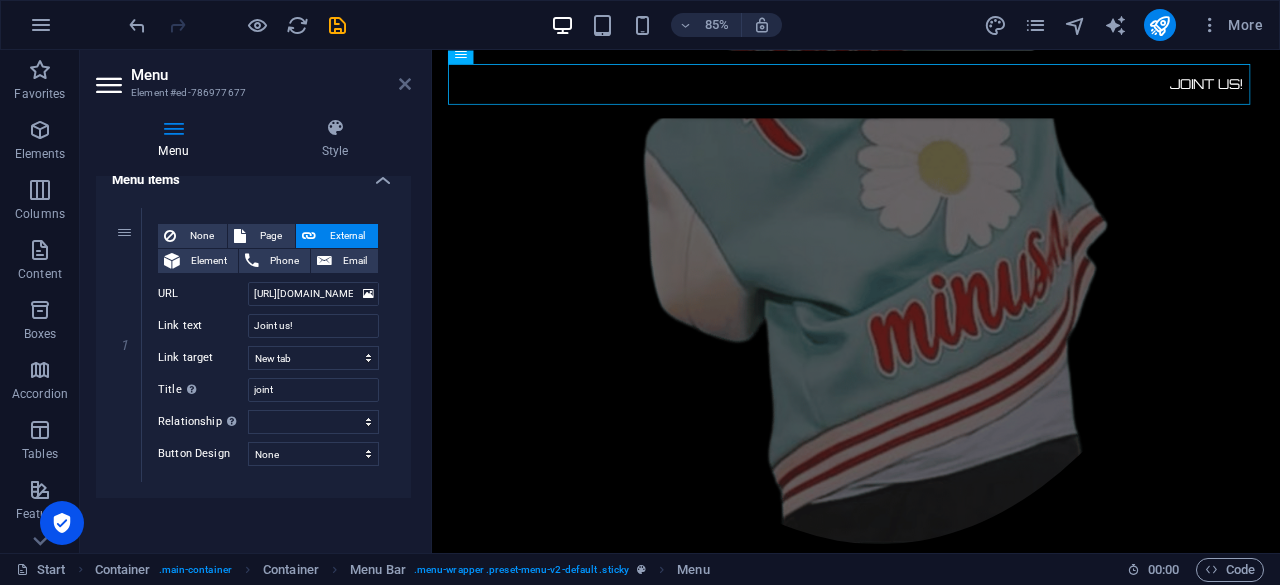 click at bounding box center [405, 84] 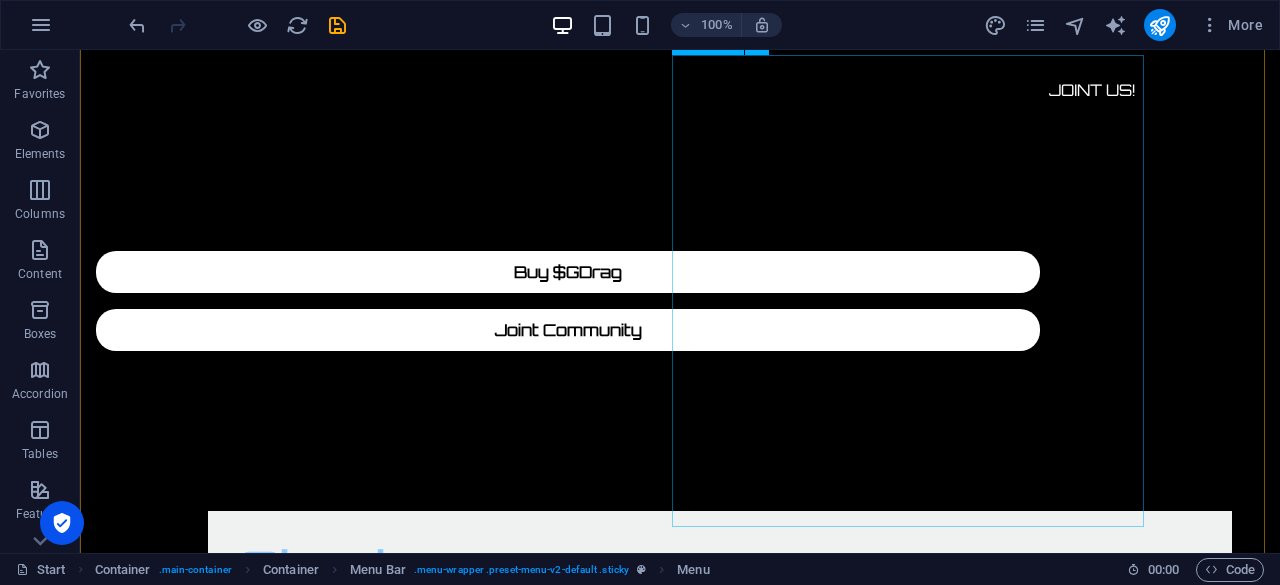 scroll, scrollTop: 3018, scrollLeft: 0, axis: vertical 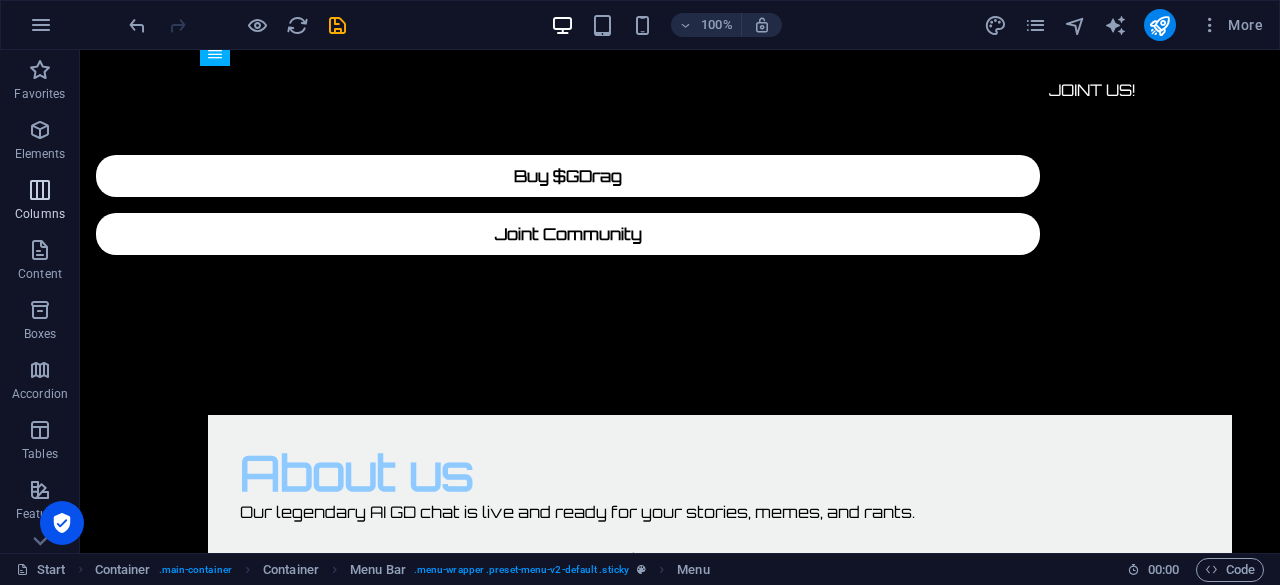 click at bounding box center [40, 190] 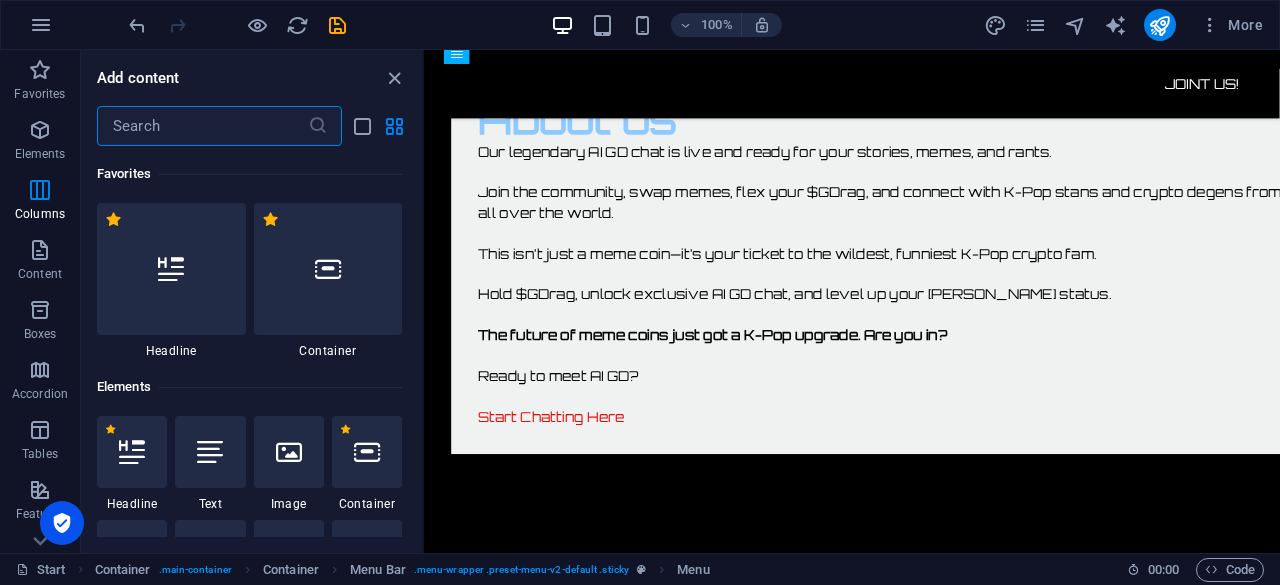 scroll, scrollTop: 2674, scrollLeft: 0, axis: vertical 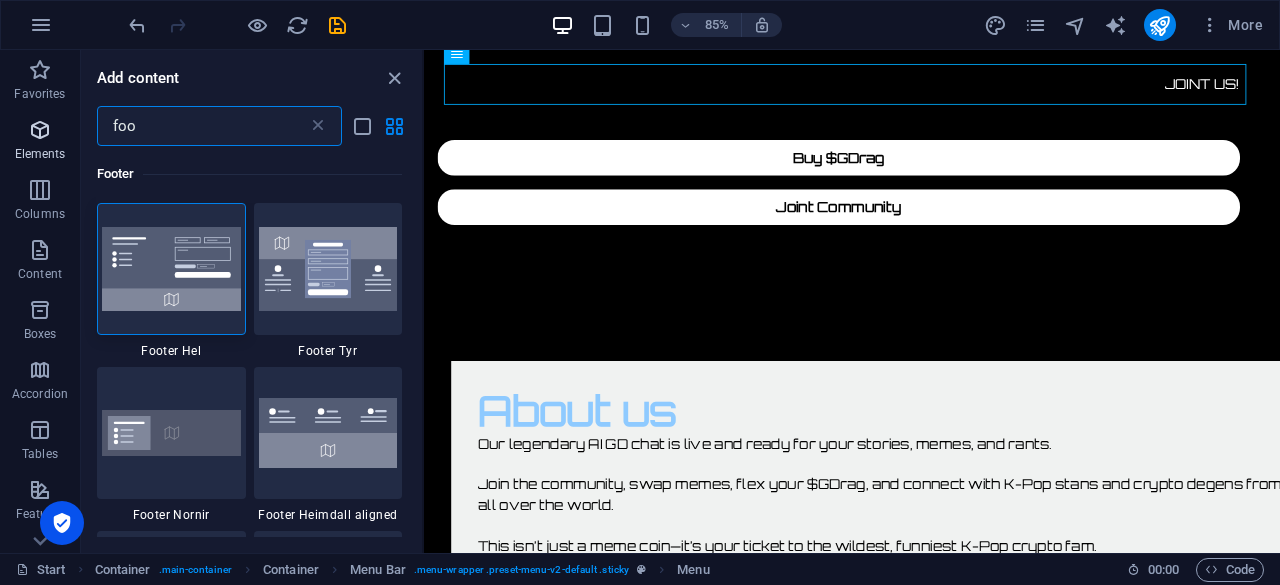 drag, startPoint x: 220, startPoint y: 130, endPoint x: 32, endPoint y: 120, distance: 188.26576 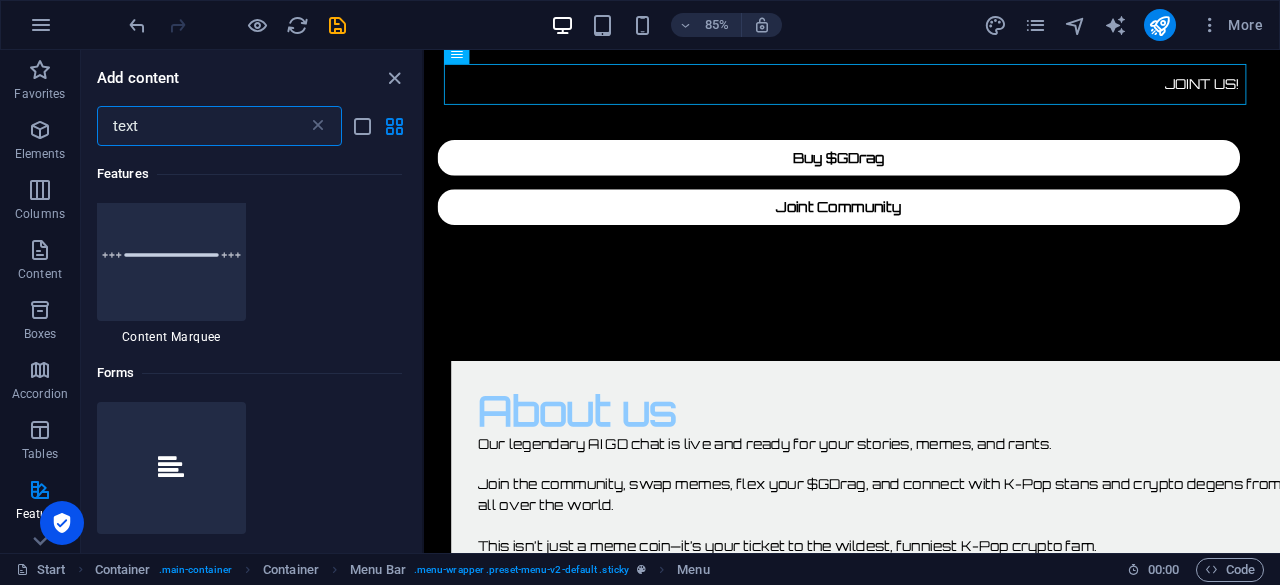scroll, scrollTop: 2275, scrollLeft: 0, axis: vertical 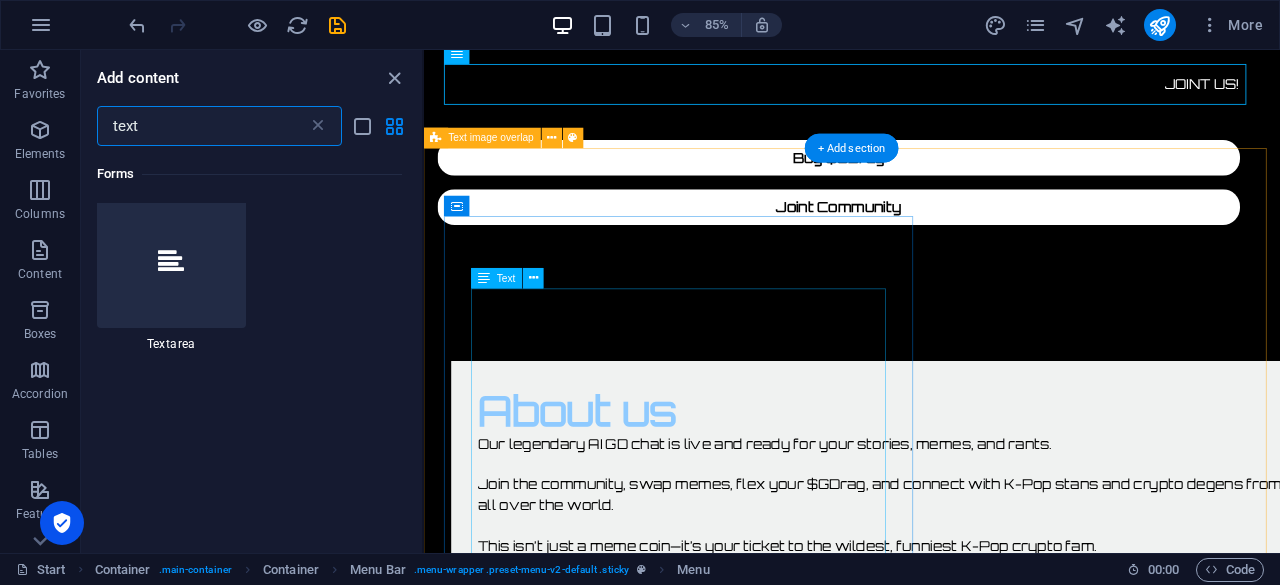 type on "text" 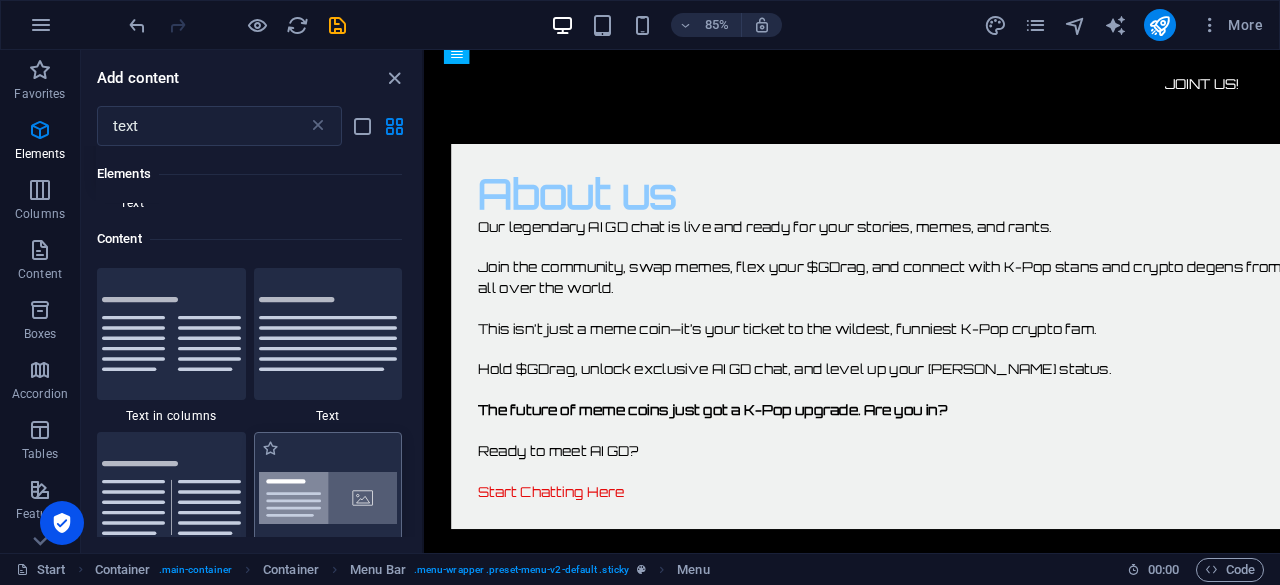 scroll, scrollTop: 135, scrollLeft: 0, axis: vertical 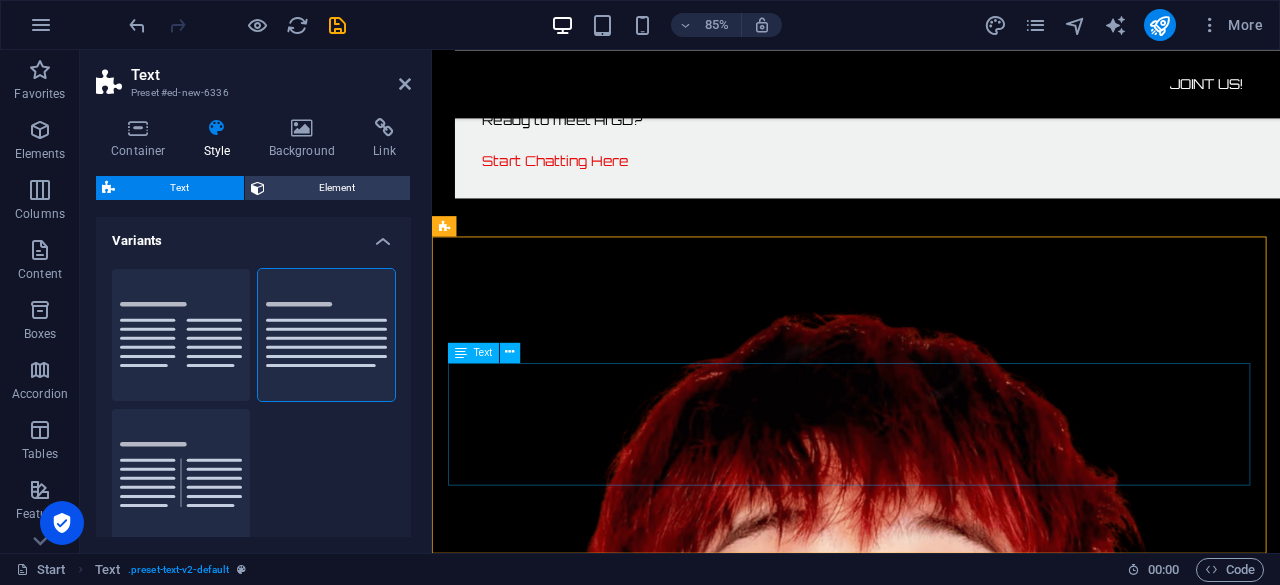 click on "Lorem ipsum dolor sitope amet, consectetur adipisicing elitip. Massumenda, dolore, cum vel modi asperiores consequatur suscipit quidem ducimus eveniet iure expedita consecteture odiogil voluptatum similique fugit voluptates atem accusamus quae quas dolorem tenetur facere tempora maiores adipisci reiciendis accusantium voluptatibus id voluptate tempore dolor harum nisi amet! Nobis, eaque. Aenean commodo ligula eget dolor. Lorem ipsum dolor sit amet, consectetuer adipiscing elit leget odiogil voluptatum similique fugit voluptates dolor. Libero assumenda, dolore, cum vel modi asperiores consequatur." at bounding box center (931, 1469) 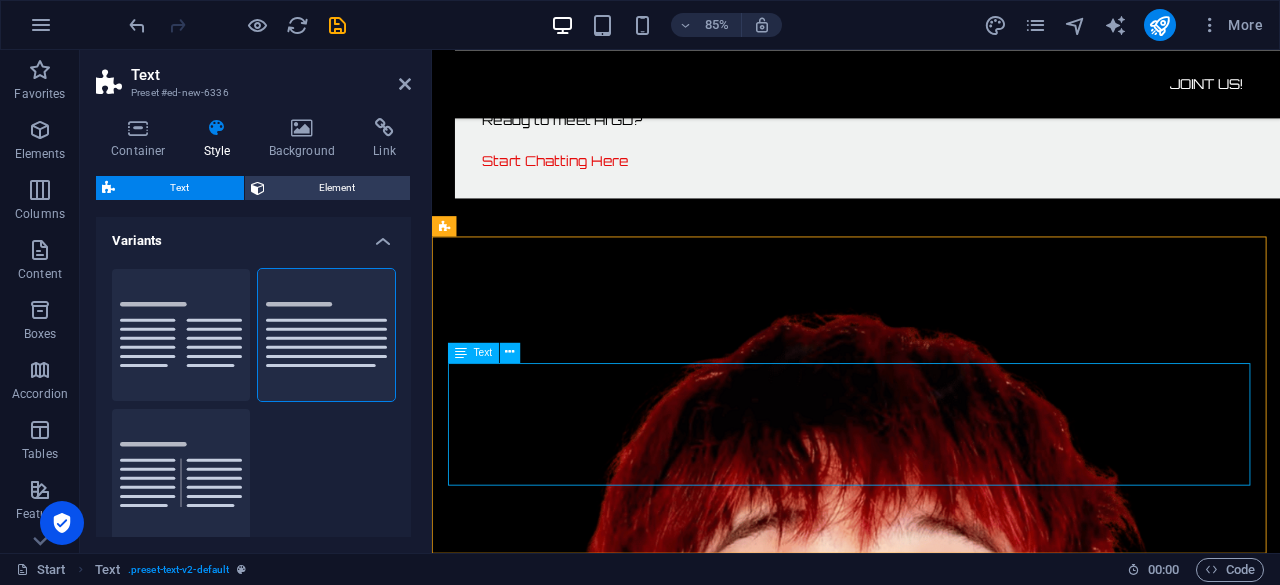 click on "Lorem ipsum dolor sitope amet, consectetur adipisicing elitip. Massumenda, dolore, cum vel modi asperiores consequatur suscipit quidem ducimus eveniet iure expedita consecteture odiogil voluptatum similique fugit voluptates atem accusamus quae quas dolorem tenetur facere tempora maiores adipisci reiciendis accusantium voluptatibus id voluptate tempore dolor harum nisi amet! Nobis, eaque. Aenean commodo ligula eget dolor. Lorem ipsum dolor sit amet, consectetuer adipiscing elit leget odiogil voluptatum similique fugit voluptates dolor. Libero assumenda, dolore, cum vel modi asperiores consequatur." at bounding box center (931, 1469) 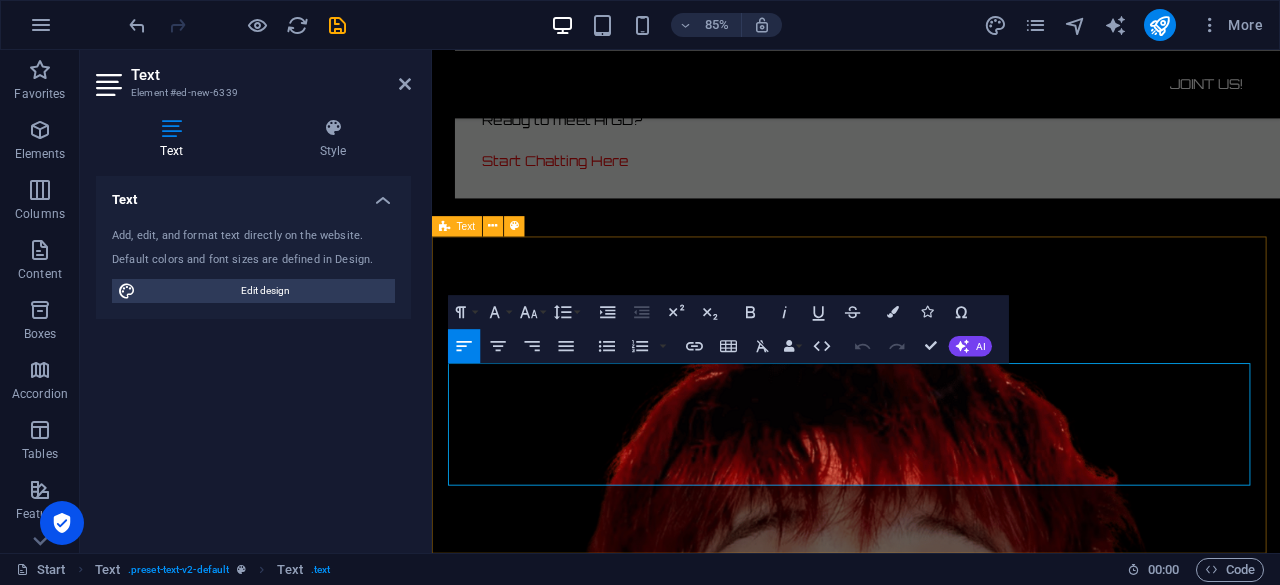 click on "Headline Lorem ipsum dolor sitope amet, consectetur adipisicing elitip. Massumenda, dolore, cum vel modi asperiores consequatur suscipit quidem ducimus eveniet iure expedita consecteture odiogil voluptatum similique fugit voluptates atem accusamus quae quas dolorem tenetur facere tempora maiores adipisci reiciendis accusantium voluptatibus id voluptate tempore dolor harum nisi amet! Nobis, eaque. Aenean commodo ligula eget dolor. Lorem ipsum dolor sit amet, consectetuer adipiscing elit leget odiogil voluptatum similique fugit voluptates dolor. Libero assumenda, dolore, cum vel modi asperiores consequatur." at bounding box center (931, 1434) 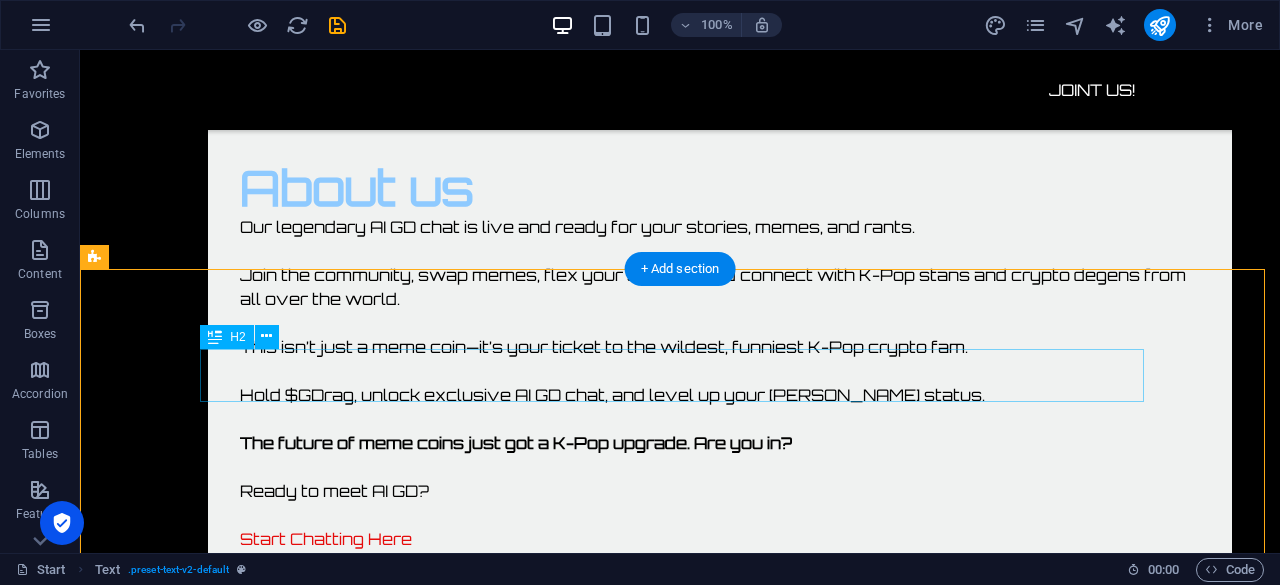 click on "Headline" at bounding box center [680, 1713] 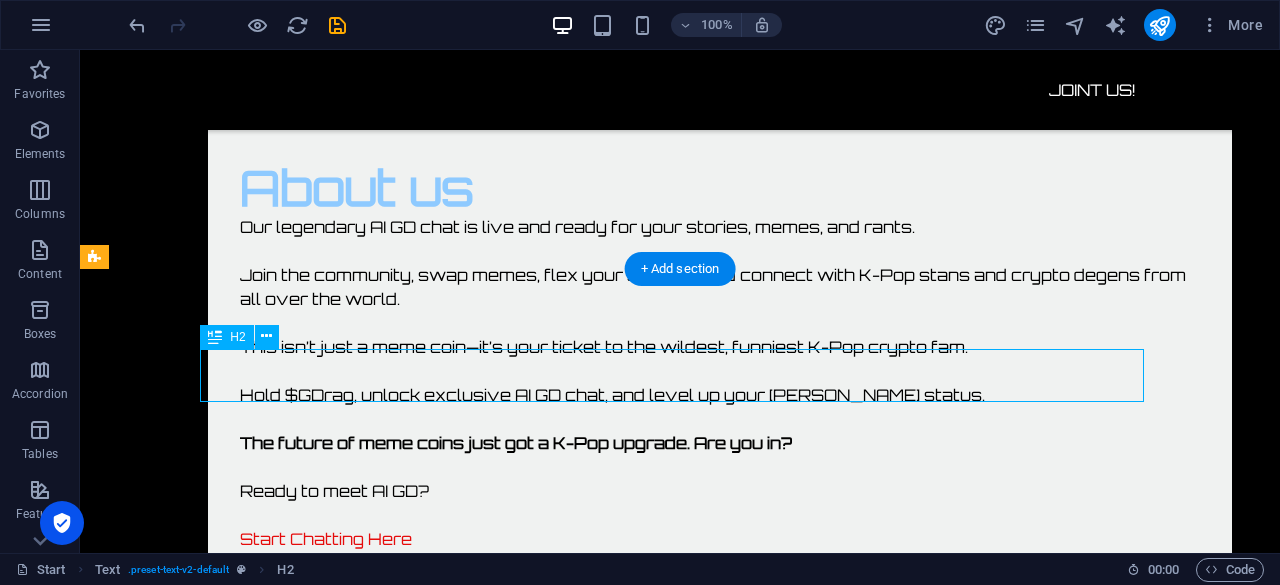 click on "Headline" at bounding box center [680, 1713] 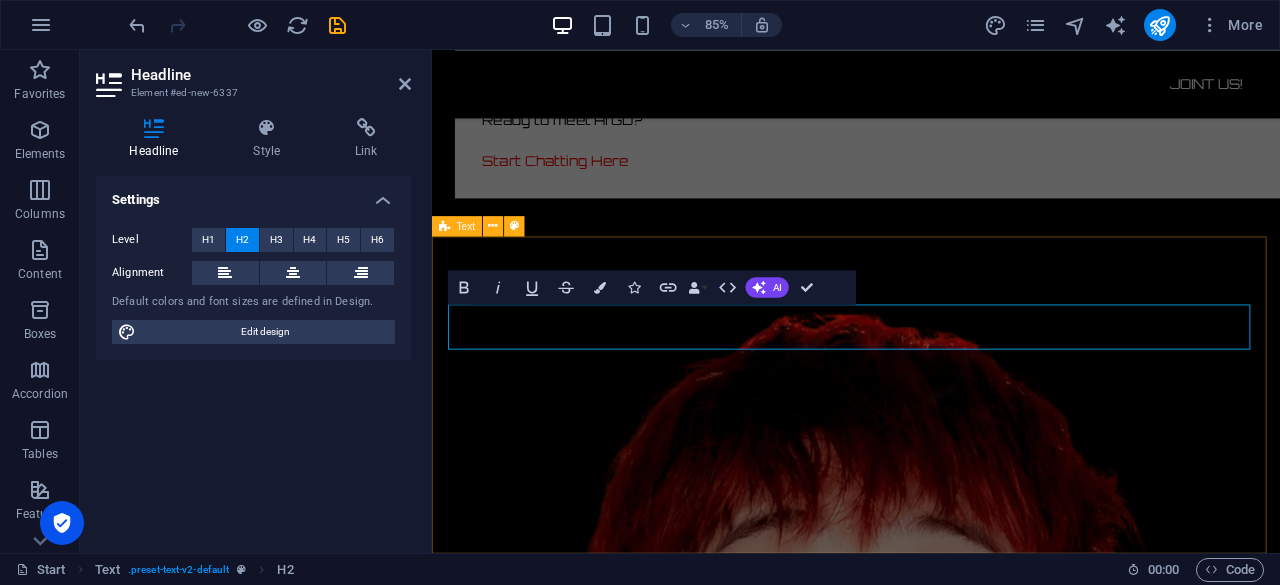 drag, startPoint x: 704, startPoint y: 372, endPoint x: 450, endPoint y: 375, distance: 254.01772 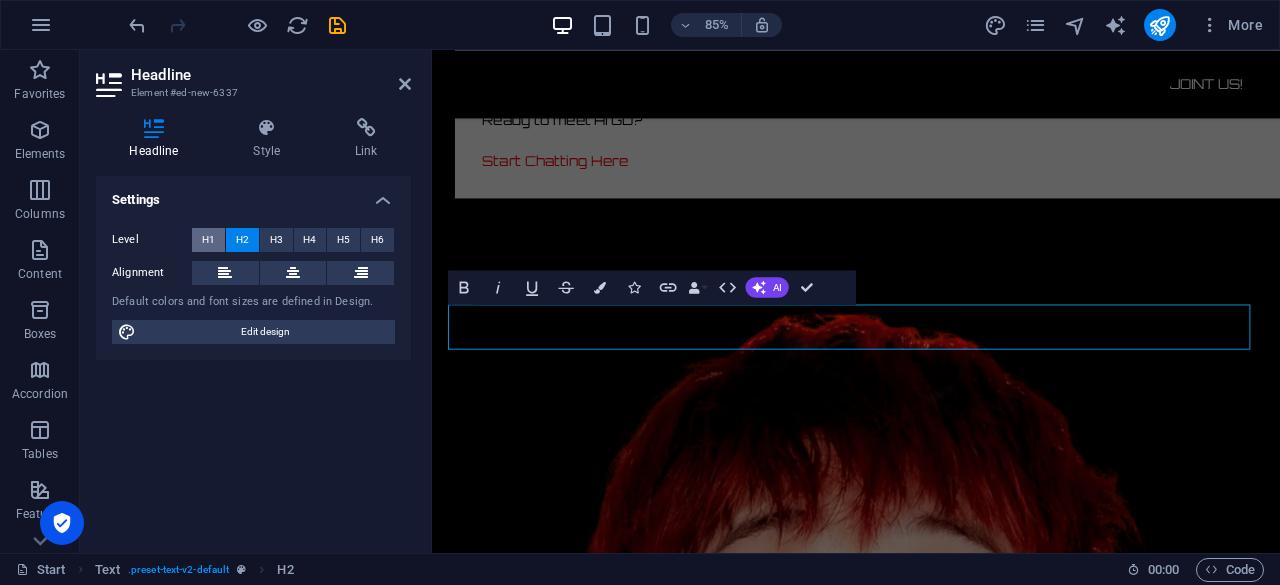 click on "H1" at bounding box center [208, 240] 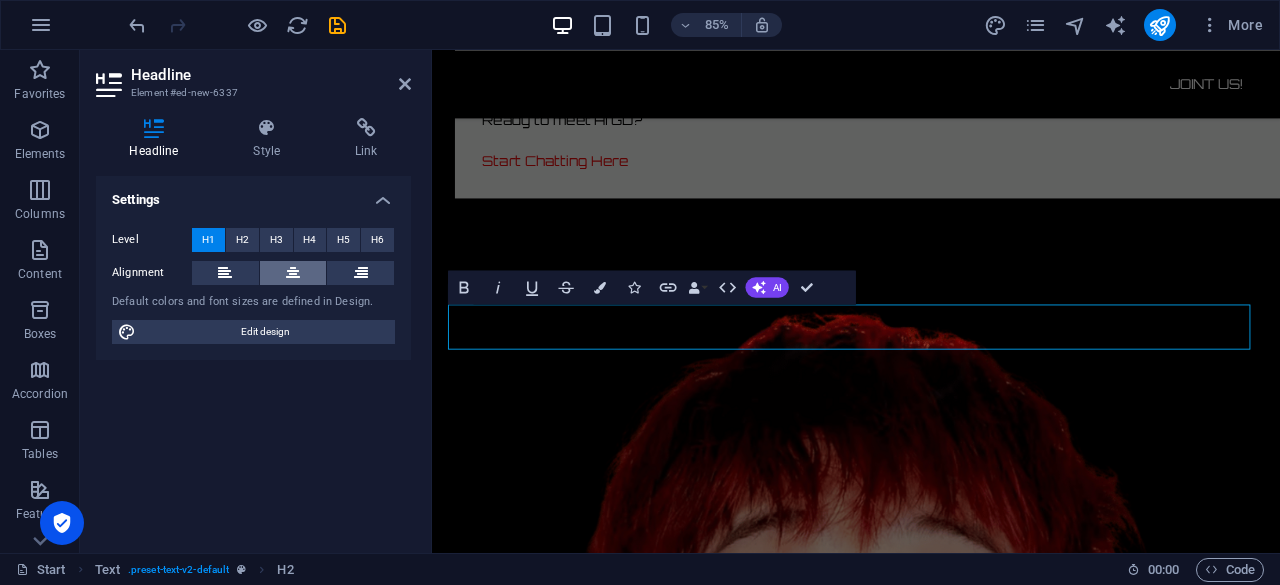 click at bounding box center (293, 273) 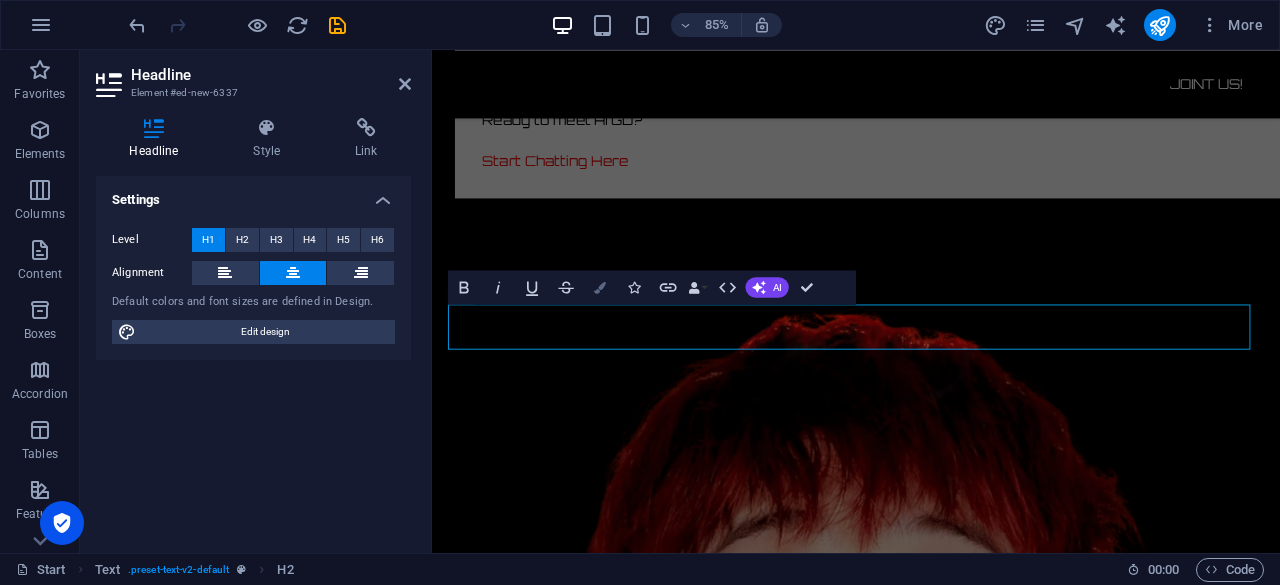 click at bounding box center (600, 287) 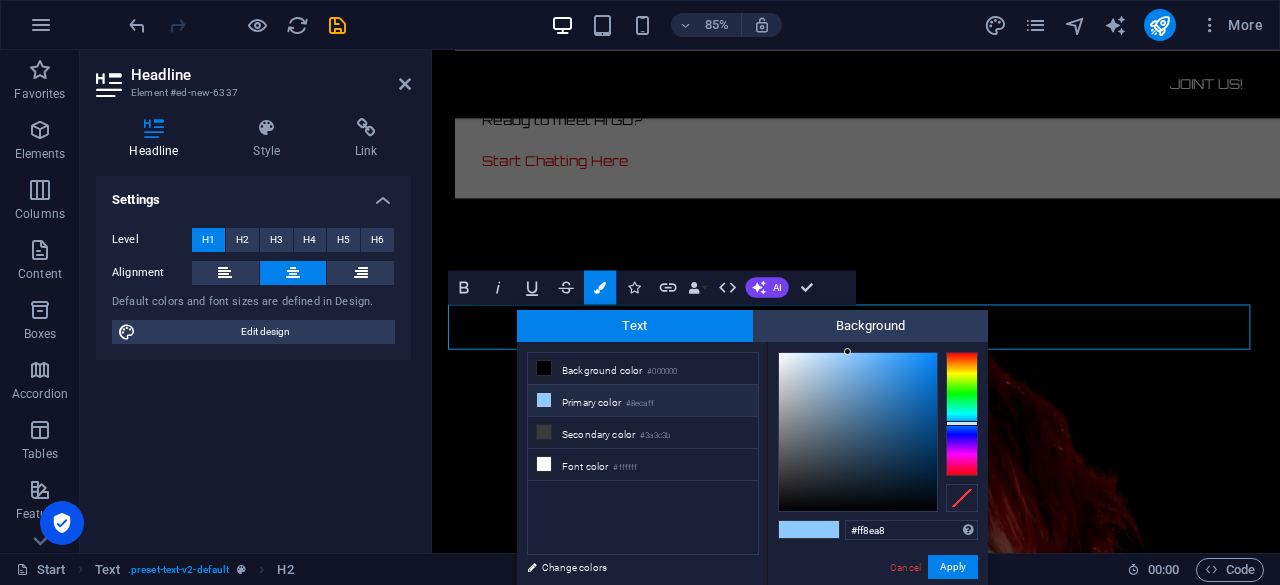 click at bounding box center (962, 414) 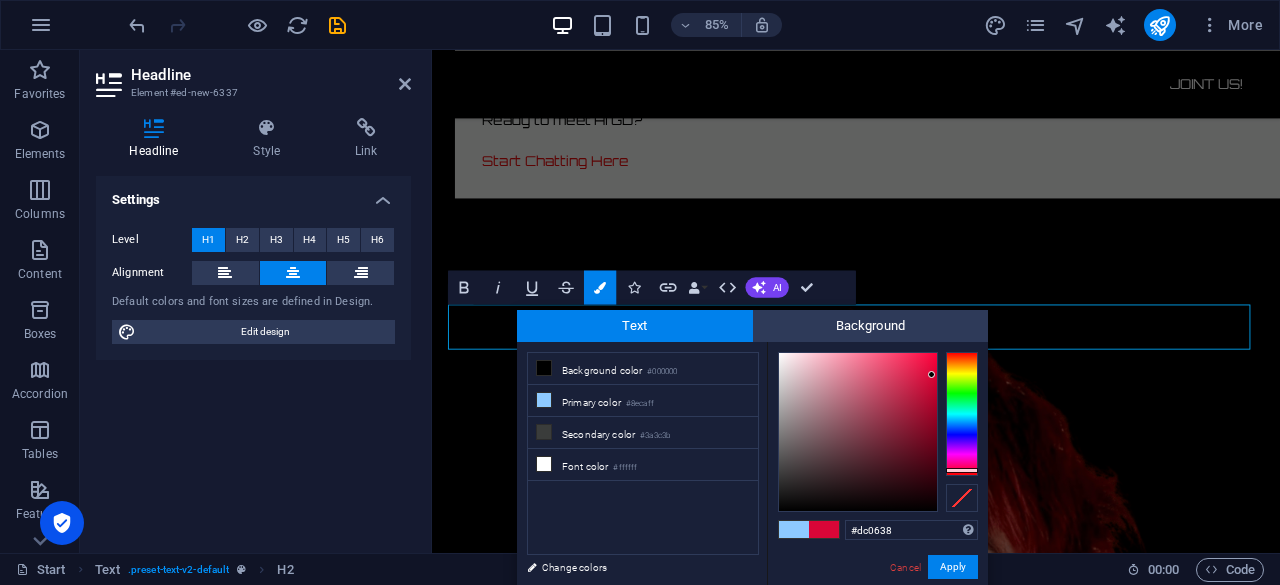 drag, startPoint x: 926, startPoint y: 396, endPoint x: 932, endPoint y: 374, distance: 22.803509 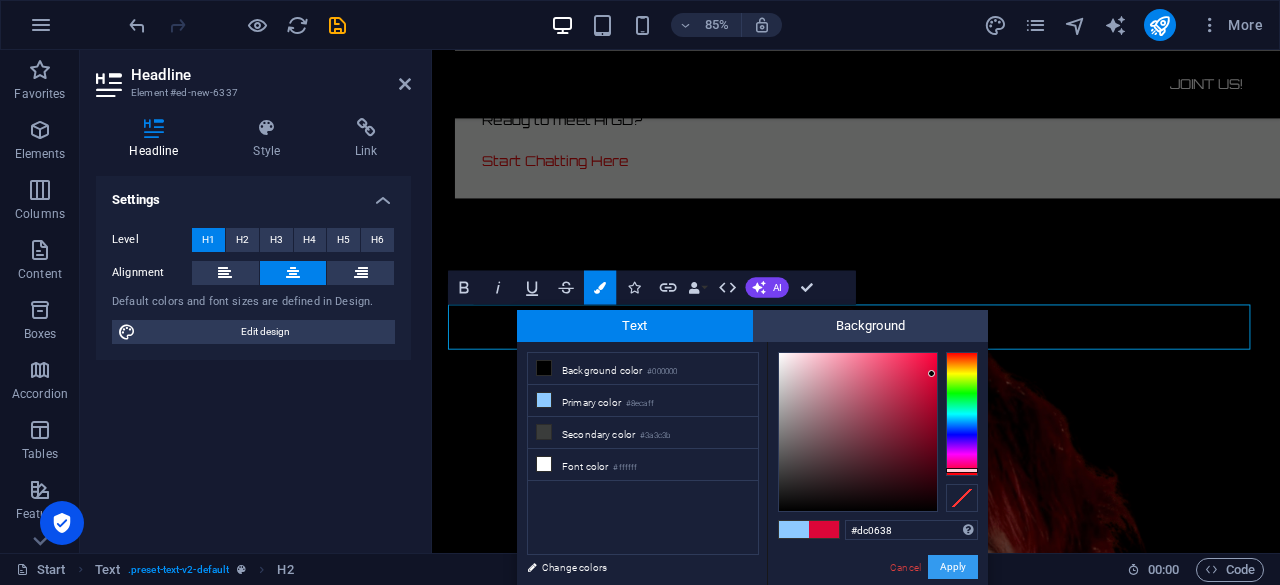 click on "Apply" at bounding box center [953, 567] 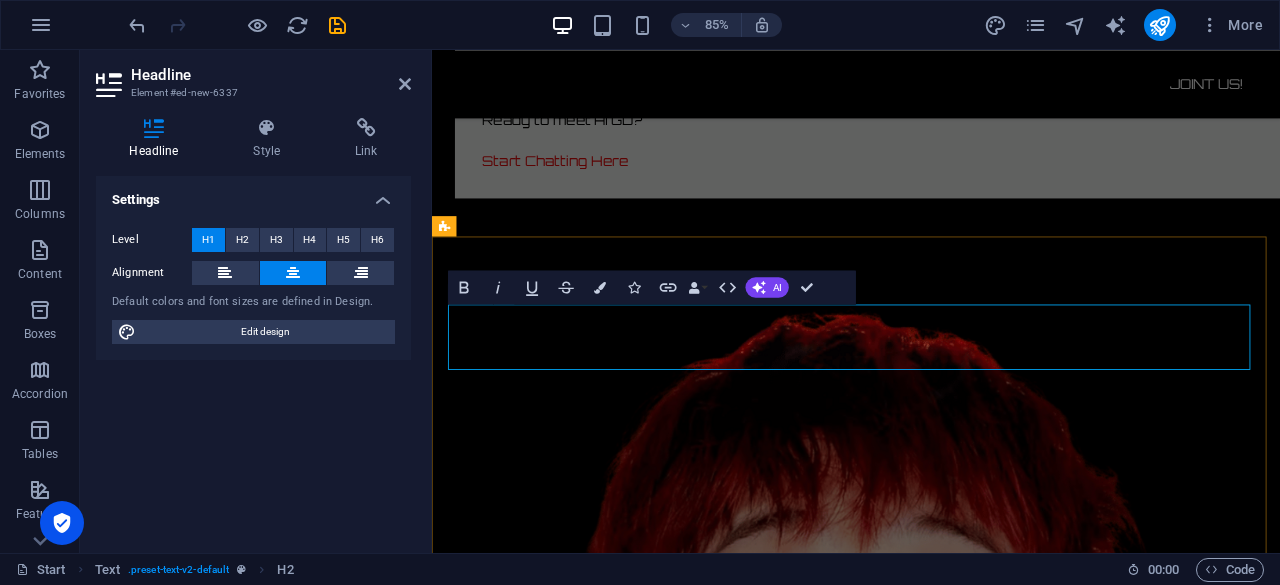 click on "$GDRAG" at bounding box center [931, 1378] 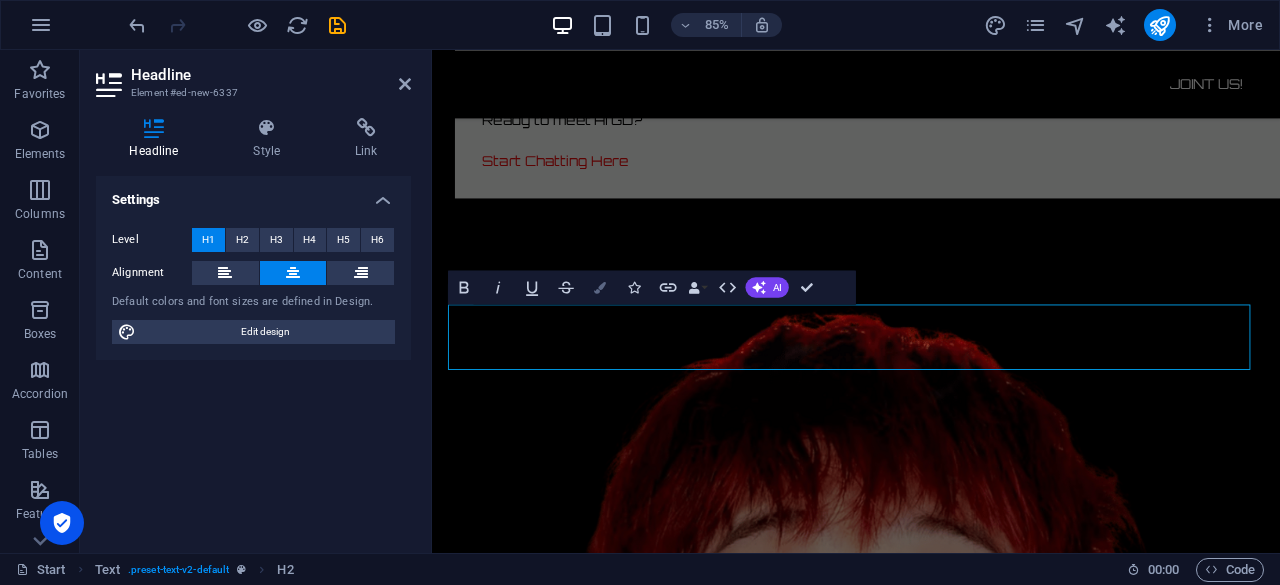 click at bounding box center [600, 287] 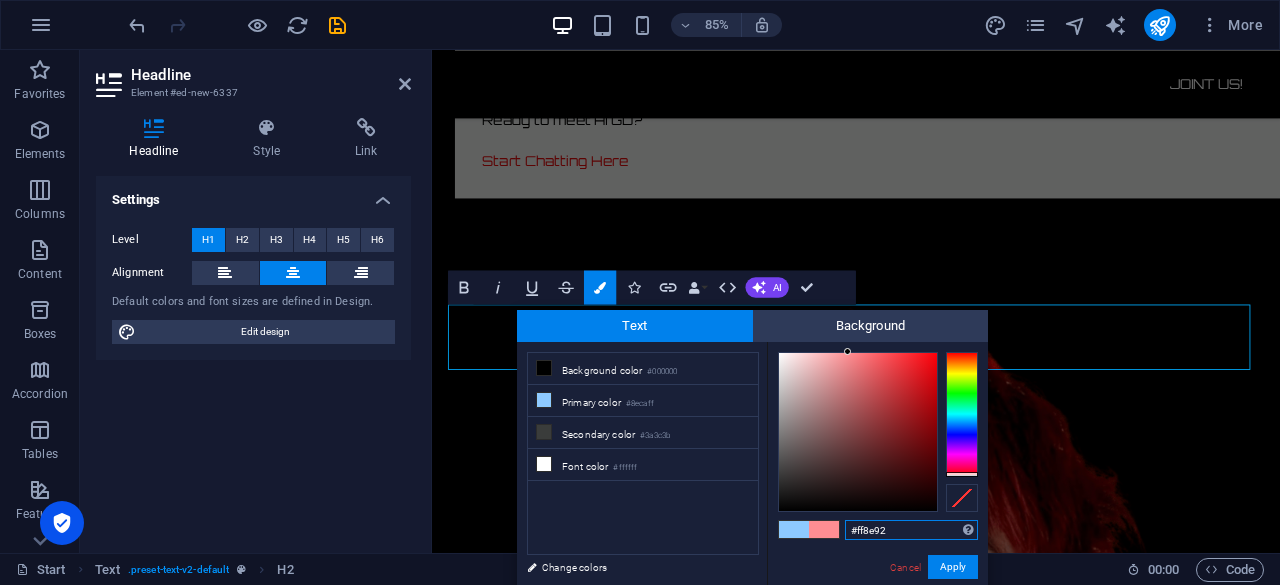drag, startPoint x: 970, startPoint y: 459, endPoint x: 970, endPoint y: 474, distance: 15 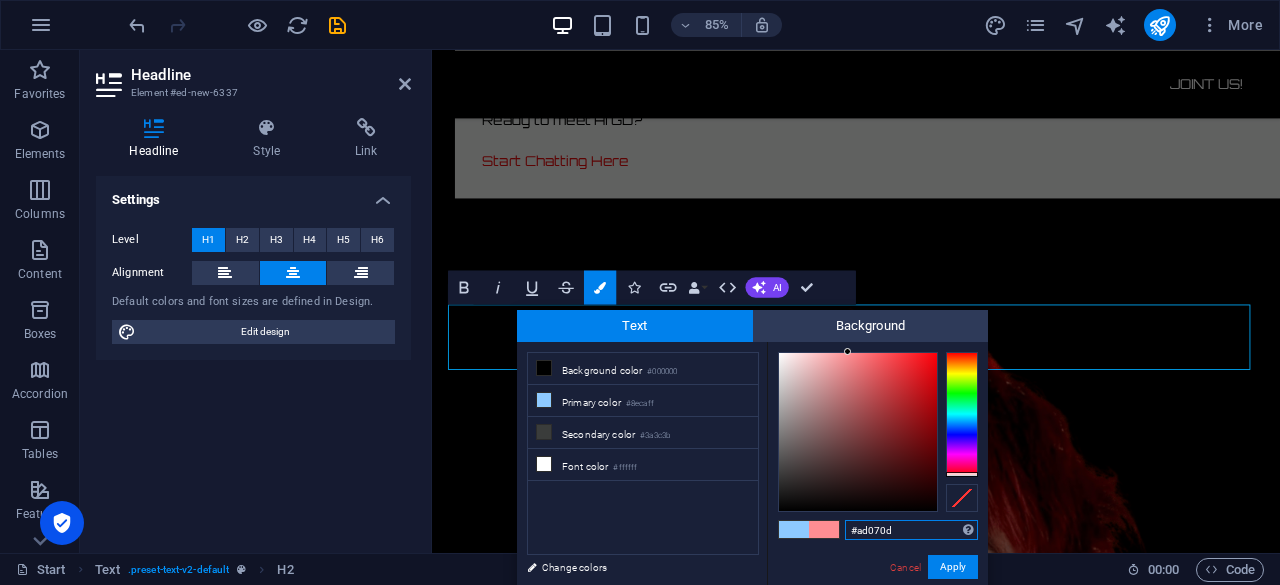 click at bounding box center (858, 432) 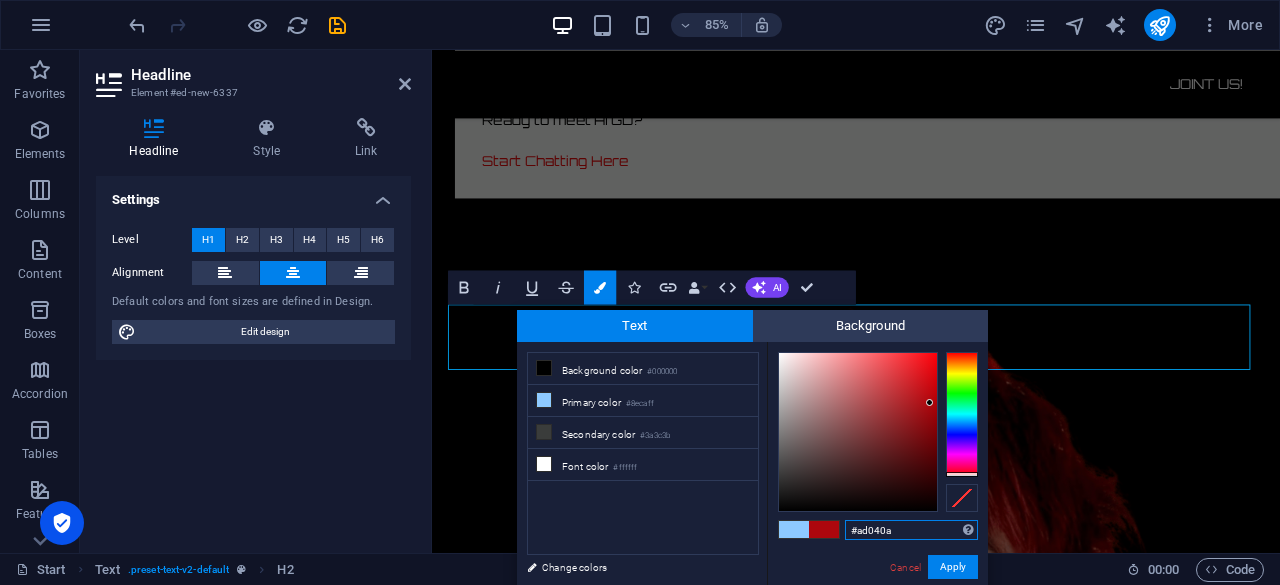 click at bounding box center [929, 402] 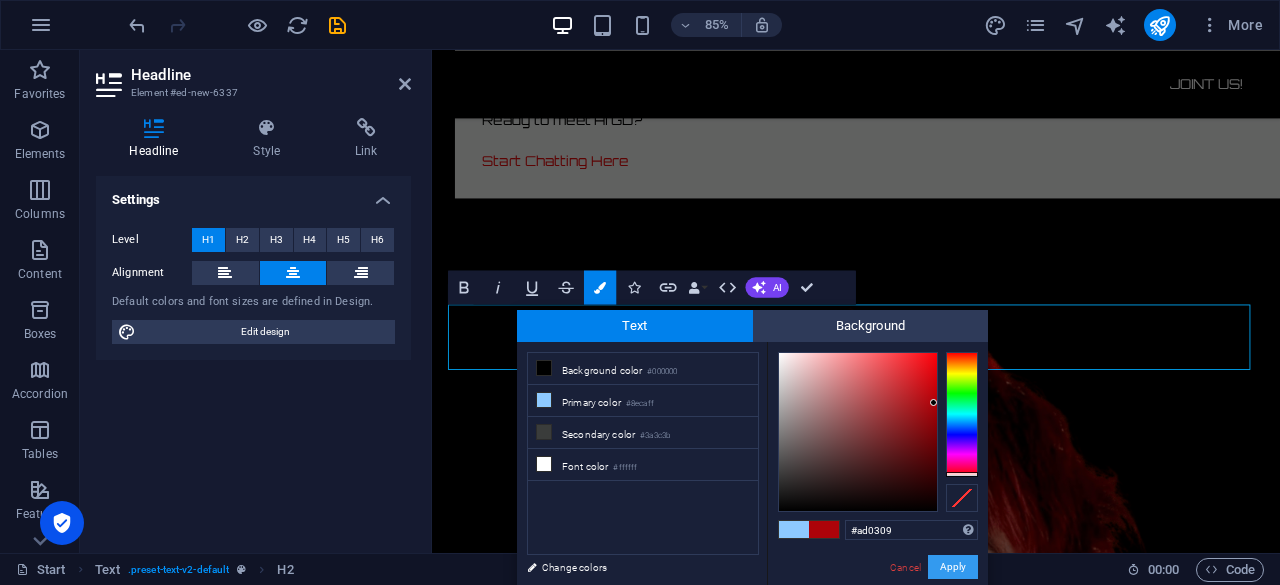 click on "Apply" at bounding box center (953, 567) 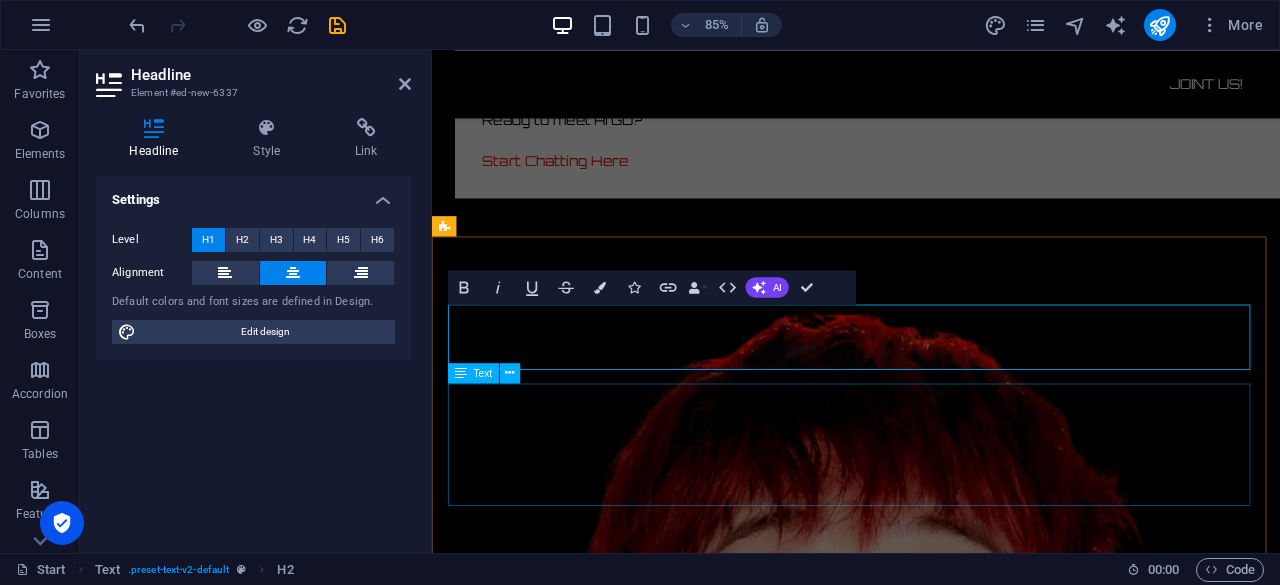 click on "Lorem ipsum dolor sitope amet, consectetur adipisicing elitip. Massumenda, dolore, cum vel modi asperiores consequatur suscipit quidem ducimus eveniet iure expedita consecteture odiogil voluptatum similique fugit voluptates atem accusamus quae quas dolorem tenetur facere tempora maiores adipisci reiciendis accusantium voluptatibus id voluptate tempore dolor harum nisi amet! Nobis, eaque. Aenean commodo ligula eget dolor. Lorem ipsum dolor sit amet, consectetuer adipiscing elit leget odiogil voluptatum similique fugit voluptates dolor. Libero assumenda, dolore, cum vel modi asperiores consequatur." at bounding box center [931, 1493] 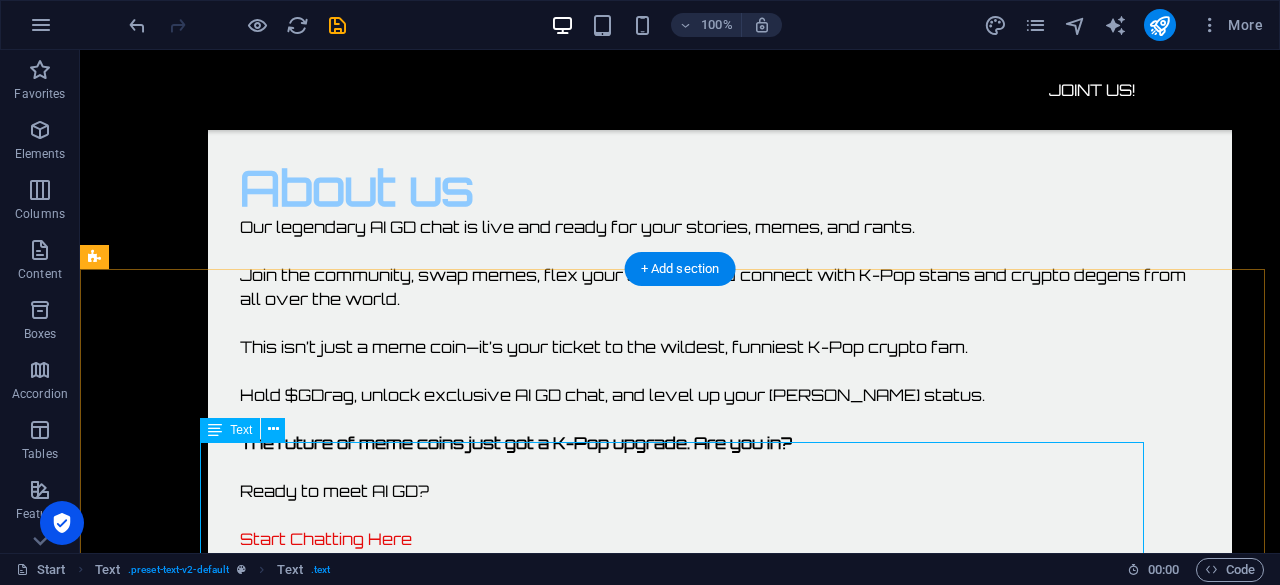 click on "Lorem ipsum dolor sitope amet, consectetur adipisicing elitip. Massumenda, dolore, cum vel modi asperiores consequatur suscipit quidem ducimus eveniet iure expedita consecteture odiogil voluptatum similique fugit voluptates atem accusamus quae quas dolorem tenetur facere tempora maiores adipisci reiciendis accusantium voluptatibus id voluptate tempore dolor harum nisi amet! Nobis, eaque. Aenean commodo ligula eget dolor. Lorem ipsum dolor sit amet, consectetuer adipiscing elit leget odiogil voluptatum similique fugit voluptates dolor. Libero assumenda, dolore, cum vel modi asperiores consequatur." at bounding box center [680, 1852] 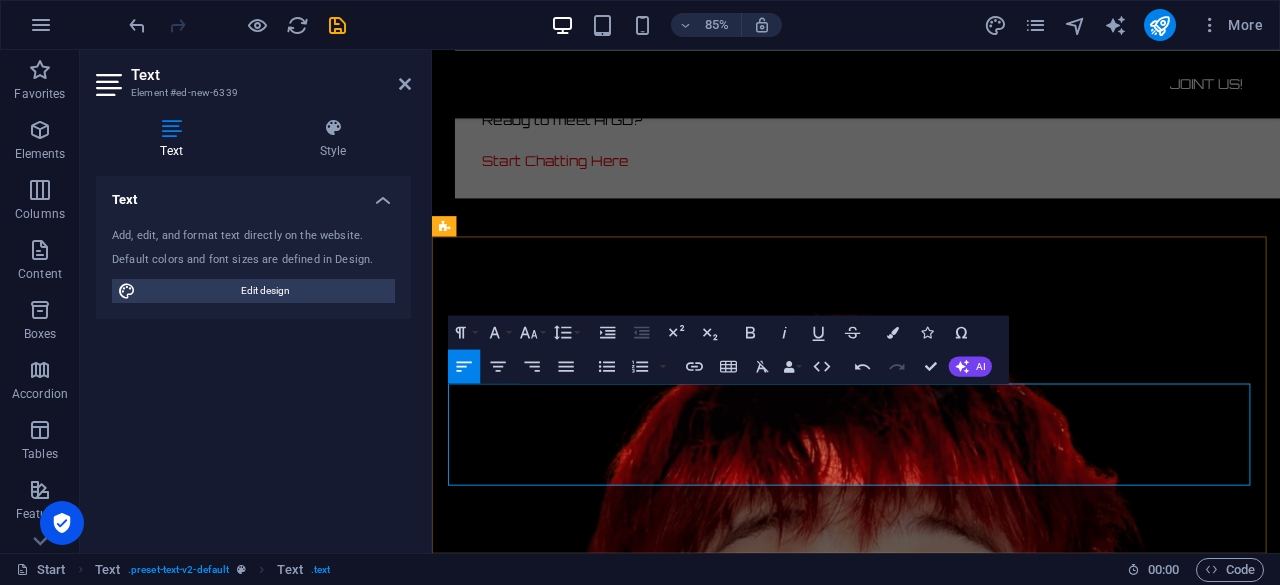 click on "The world’s first K-Pop meme coin with real AI idol vibes ✨" at bounding box center (931, 1433) 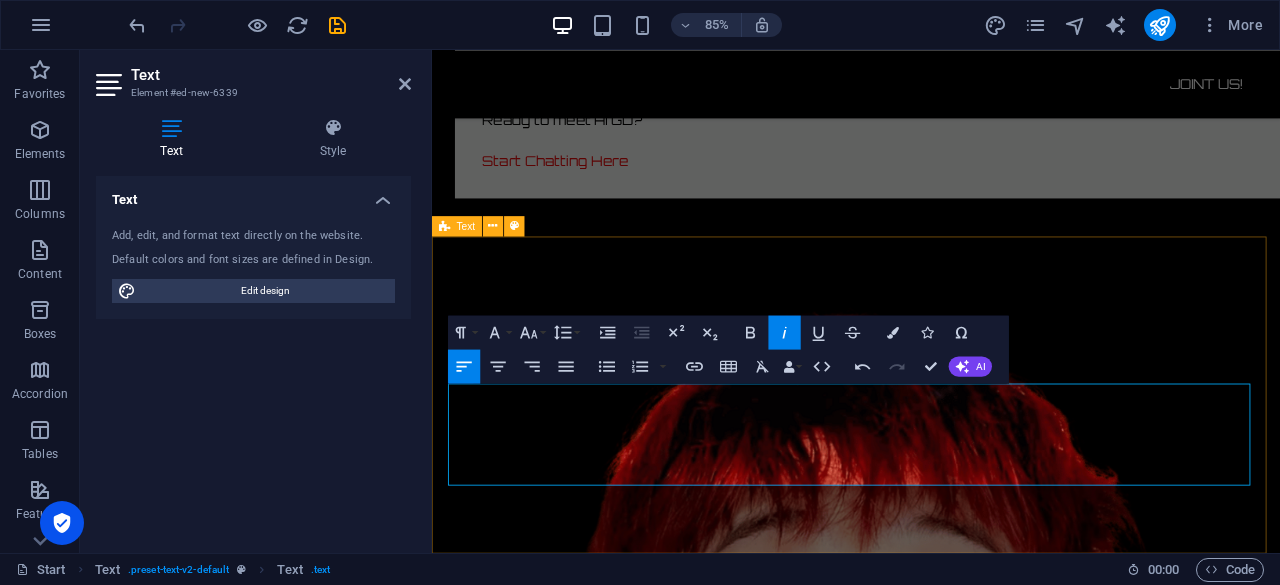 type 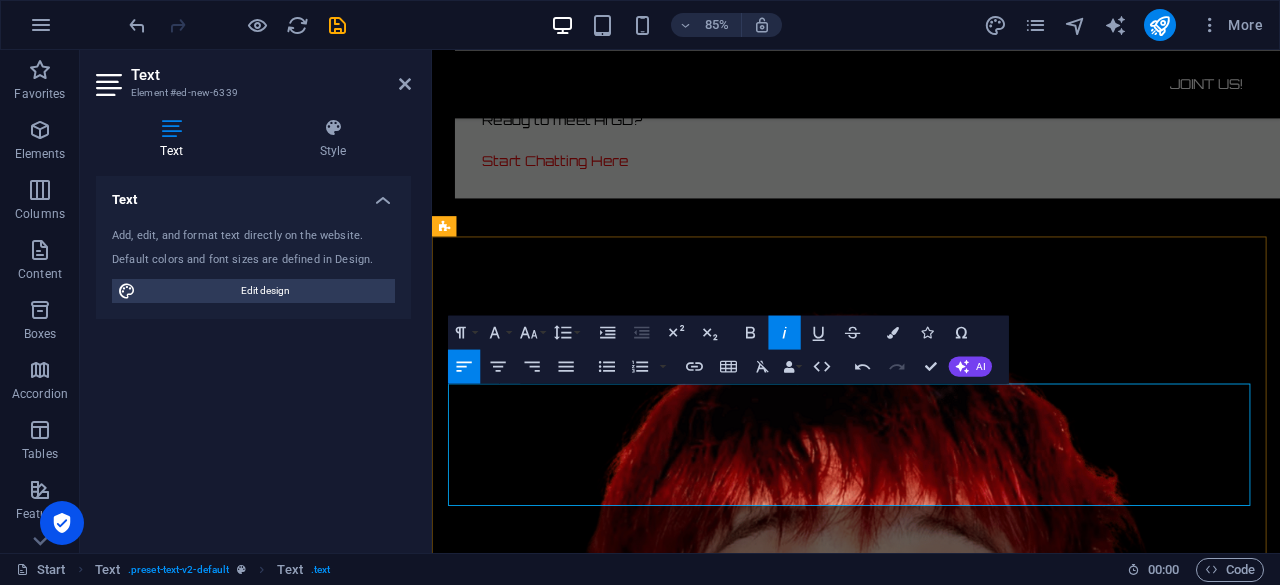click on "$GDRAG is a meme coin with no intrinsic value or expectation of financial return. For entertainment and community purposes only. Always DYOR and never invest more than you can afford to lose." at bounding box center (931, 1505) 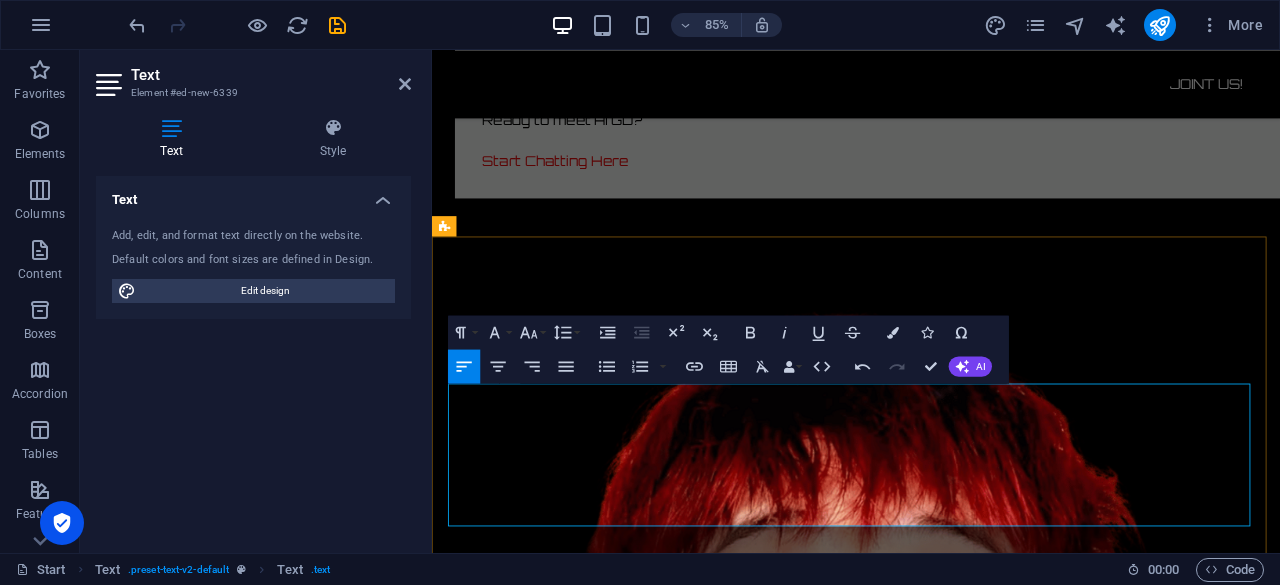 click on "Always DYOR and never invest more than you can afford to lose." at bounding box center [931, 1541] 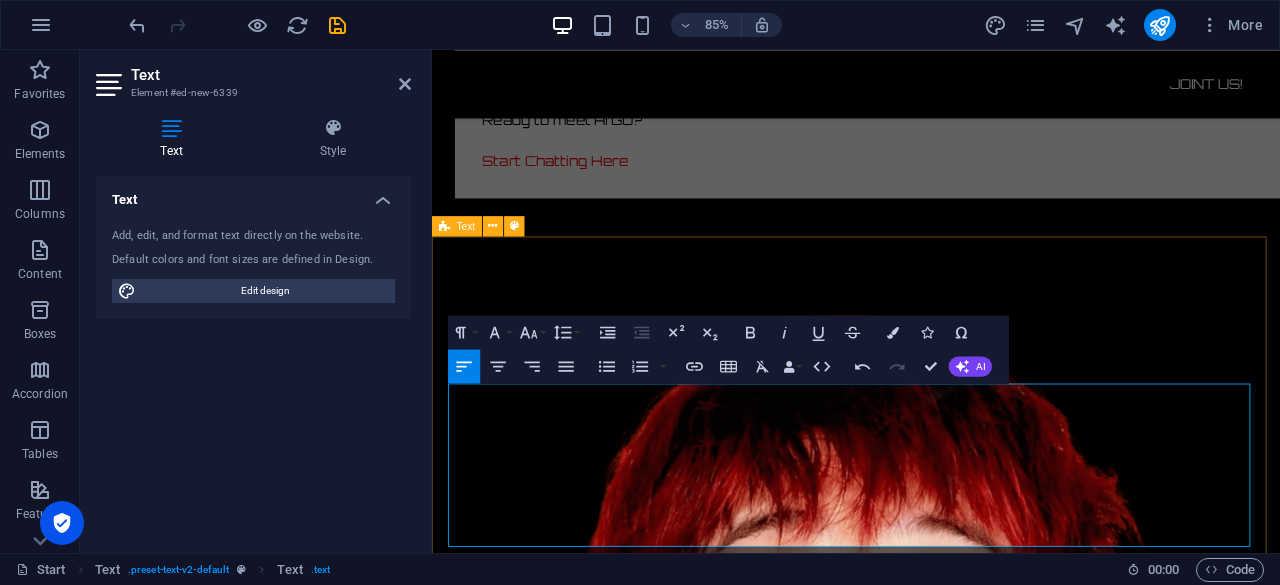 drag, startPoint x: 856, startPoint y: 616, endPoint x: 439, endPoint y: 451, distance: 448.45737 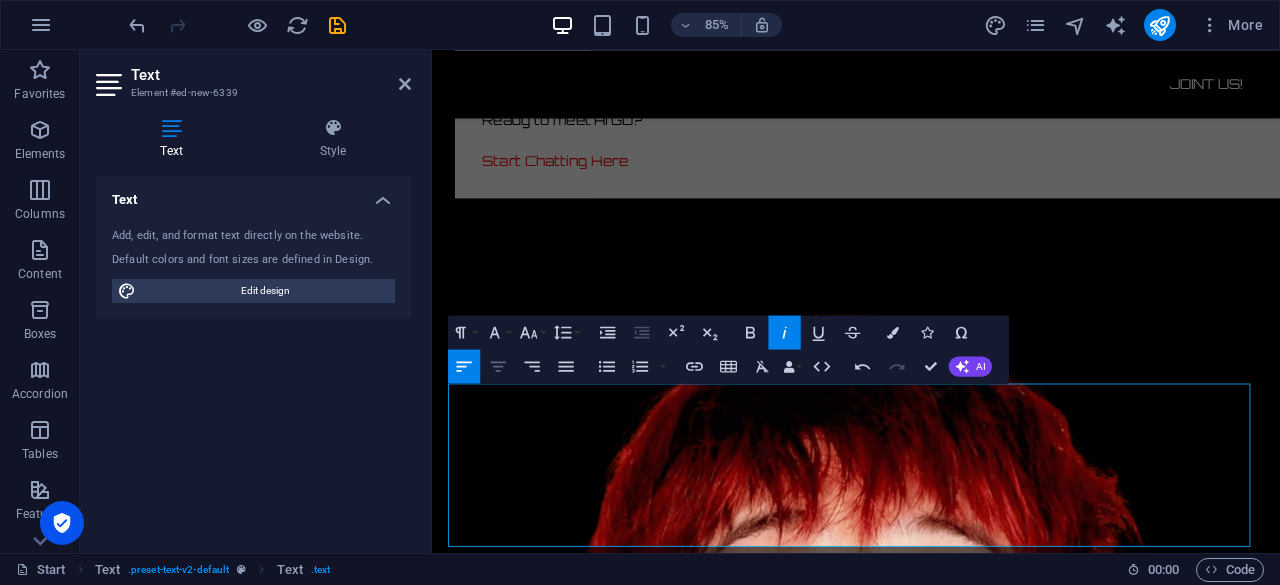 click 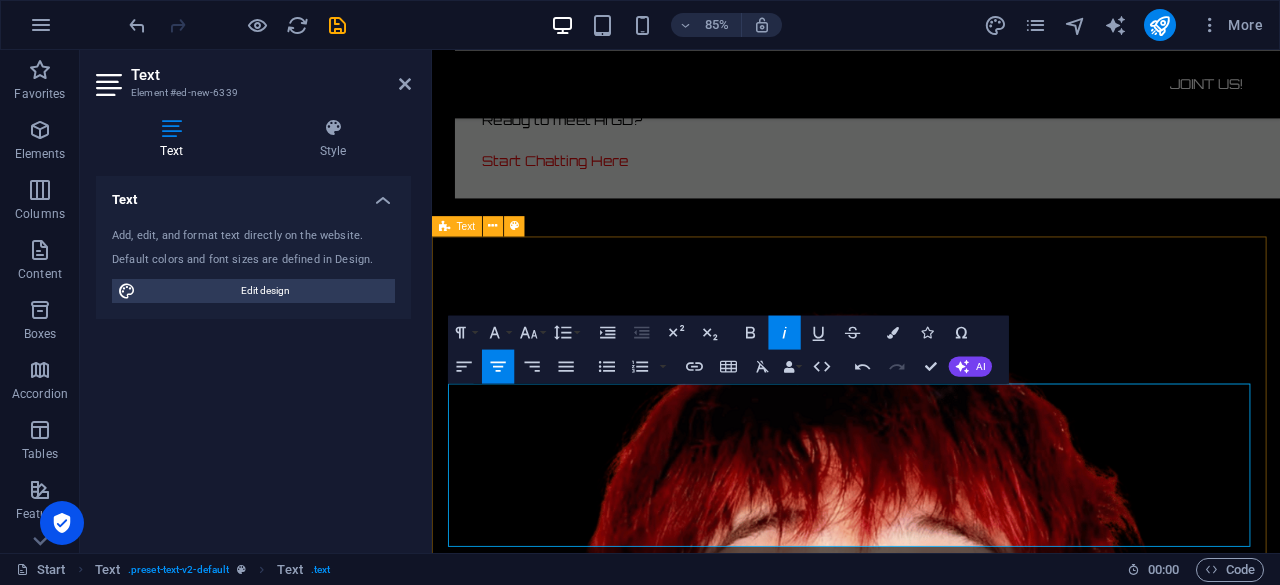 click on "​ $GDRAG The world’s first K-Pop meme coin with real AI idol vibes ✨' ​ $GDRAG is a meme coin with no intrinsic value or expectation of financial return. For entertainment and community purposes only. Always DYOR and never invest more than you can afford to lose. ©Copyrights 2025 $GDRAG" at bounding box center (931, 1470) 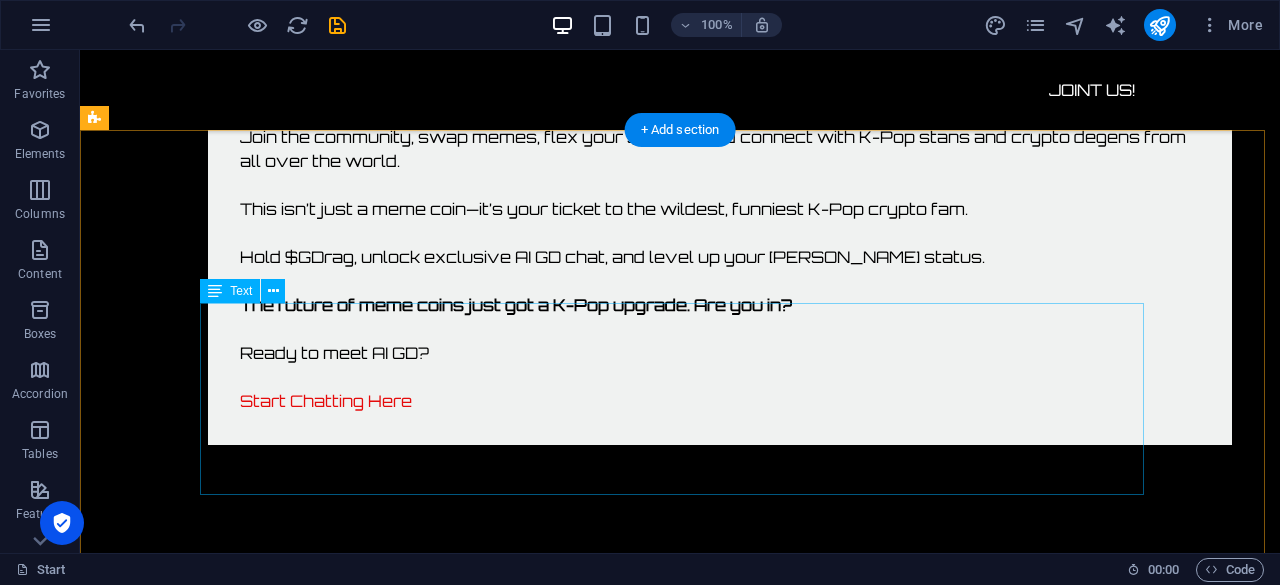 scroll, scrollTop: 3442, scrollLeft: 0, axis: vertical 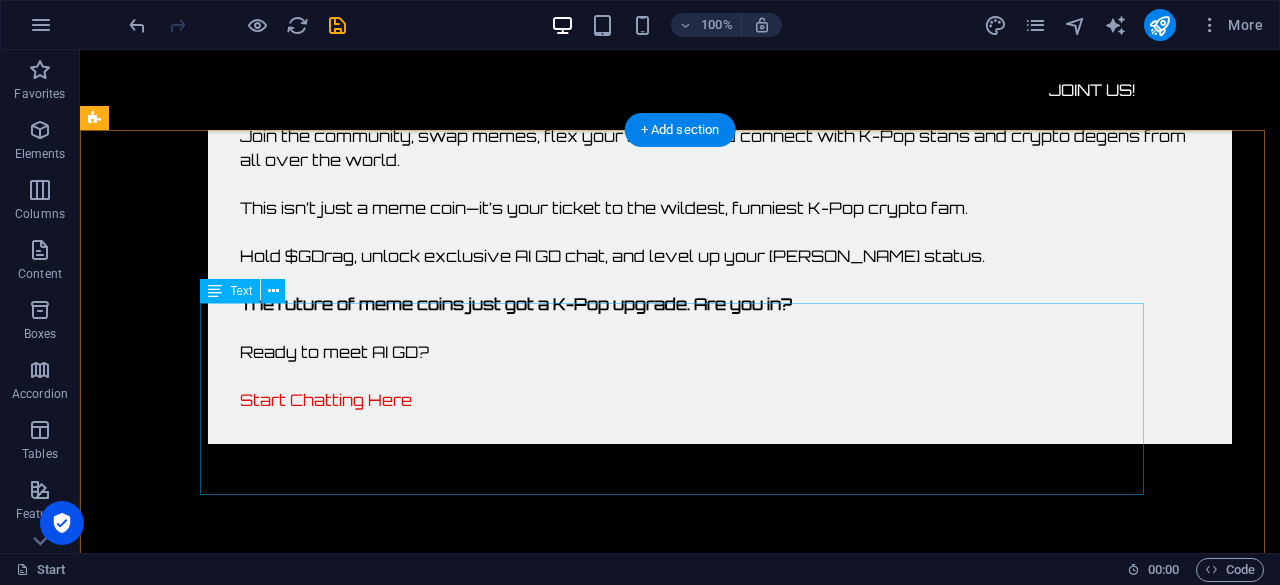 click on "The world’s first K-Pop meme coin with real AI idol vibes ✨' $GDRAG is a meme coin with no intrinsic value or expectation of financial return. For entertainment and community purposes only. Always DYOR and never invest more than you can afford to lose. ©Copyrights 2025 $GDRAG" at bounding box center [680, 1737] 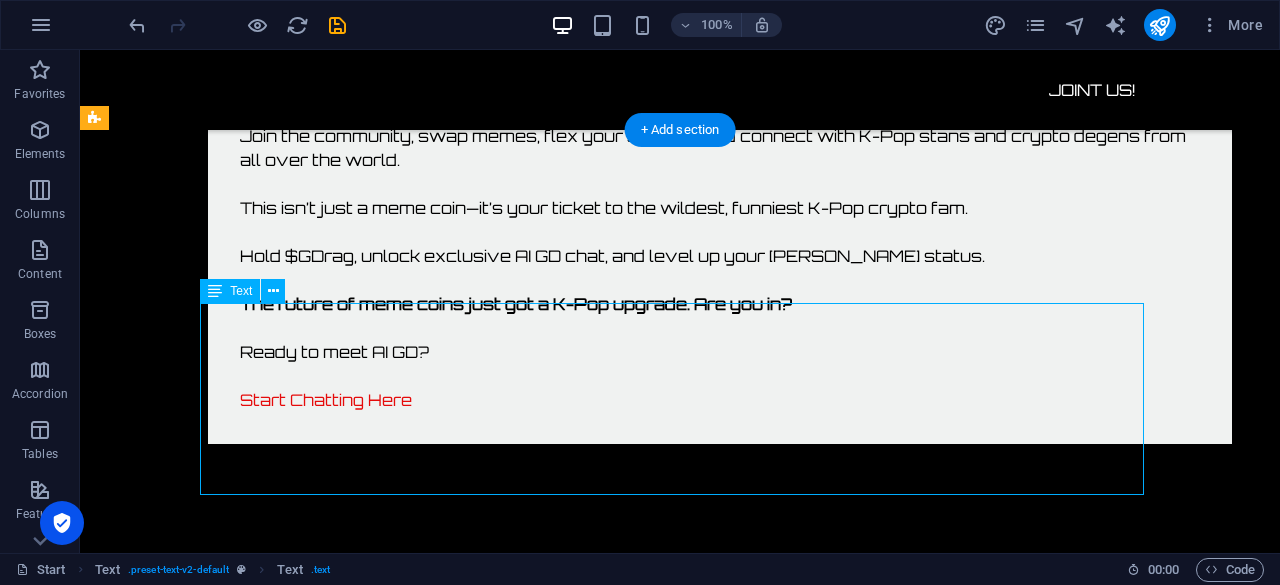 click on "The world’s first K-Pop meme coin with real AI idol vibes ✨' $GDRAG is a meme coin with no intrinsic value or expectation of financial return. For entertainment and community purposes only. Always DYOR and never invest more than you can afford to lose. ©Copyrights 2025 $GDRAG" at bounding box center [680, 1737] 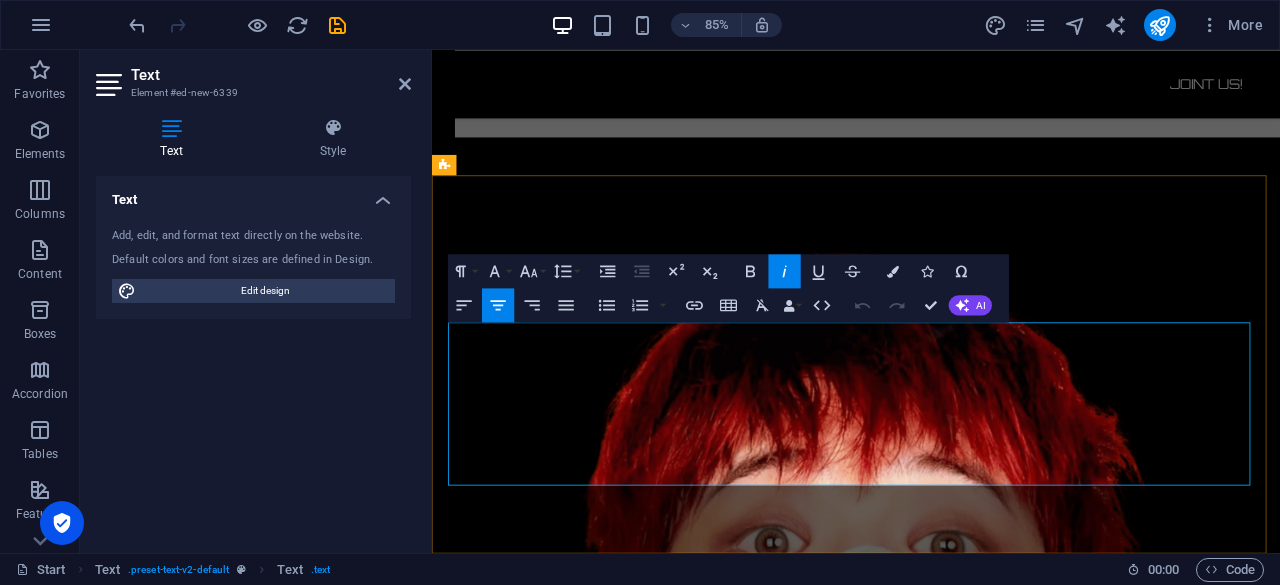 drag, startPoint x: 574, startPoint y: 430, endPoint x: 1139, endPoint y: 477, distance: 566.9515 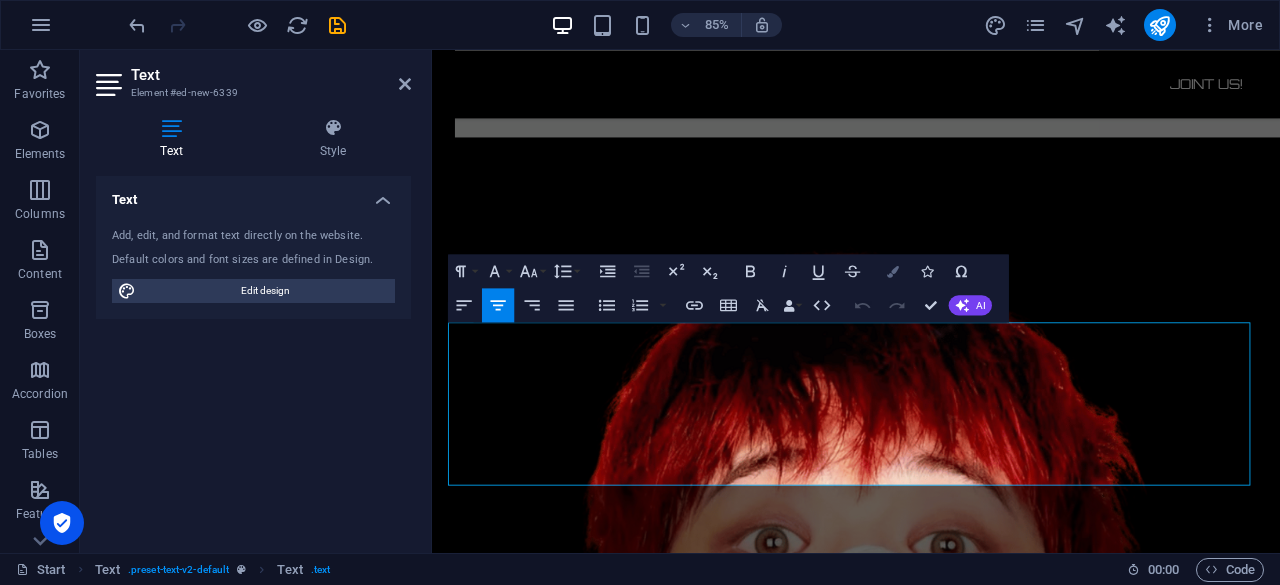 click at bounding box center (894, 271) 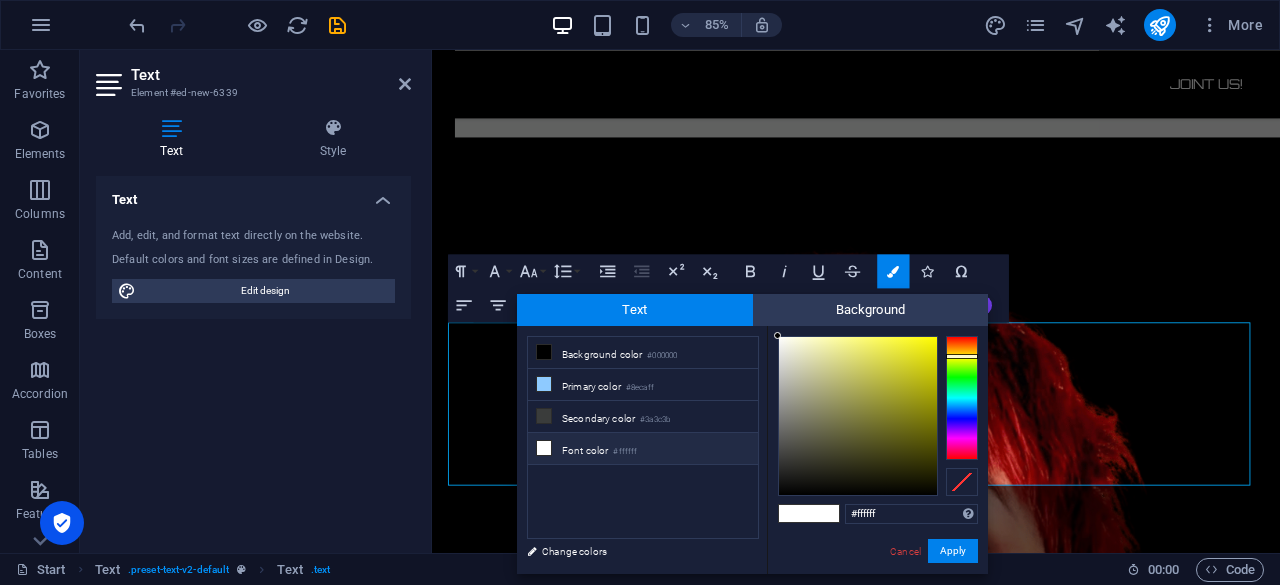 click at bounding box center [962, 398] 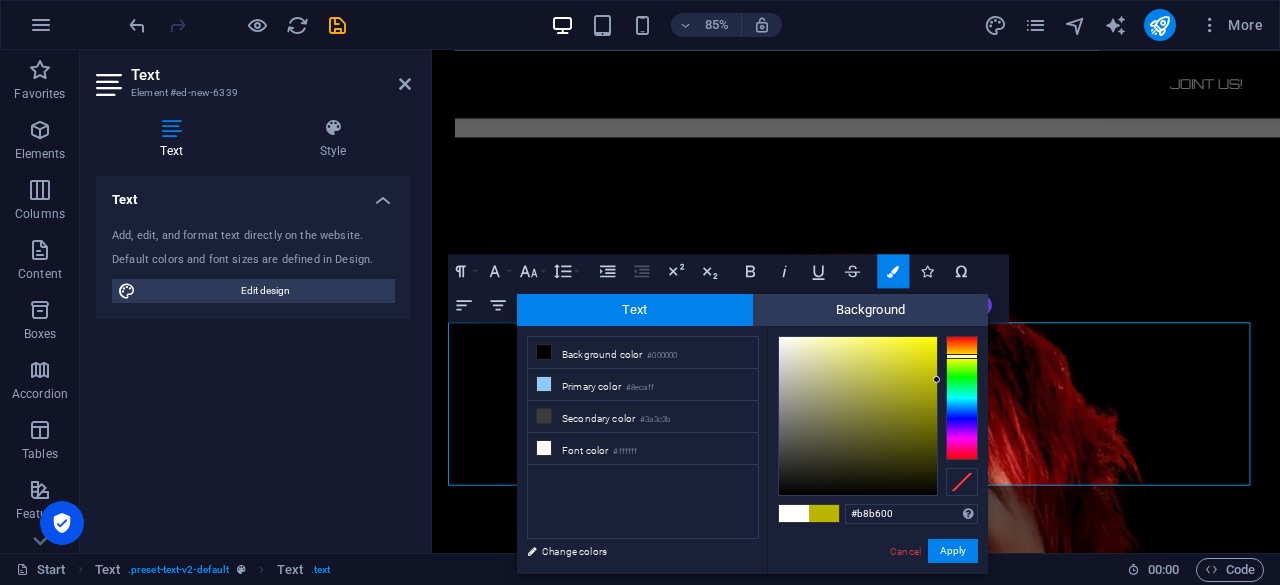 drag, startPoint x: 924, startPoint y: 359, endPoint x: 940, endPoint y: 379, distance: 25.612497 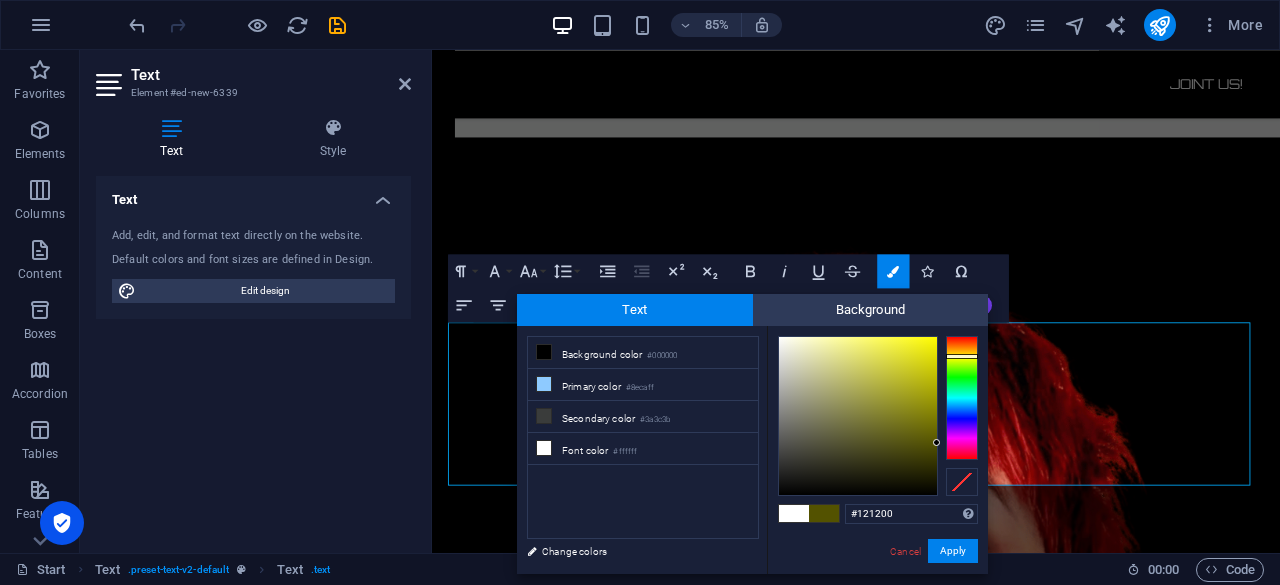 type on "#000000" 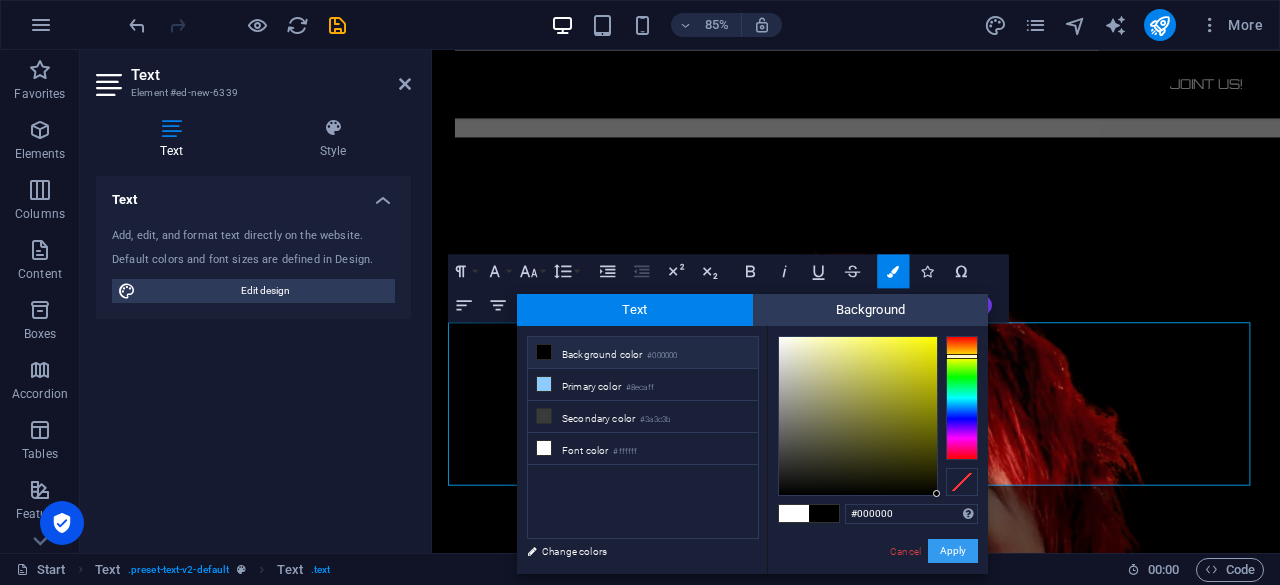 click on "Apply" at bounding box center (953, 551) 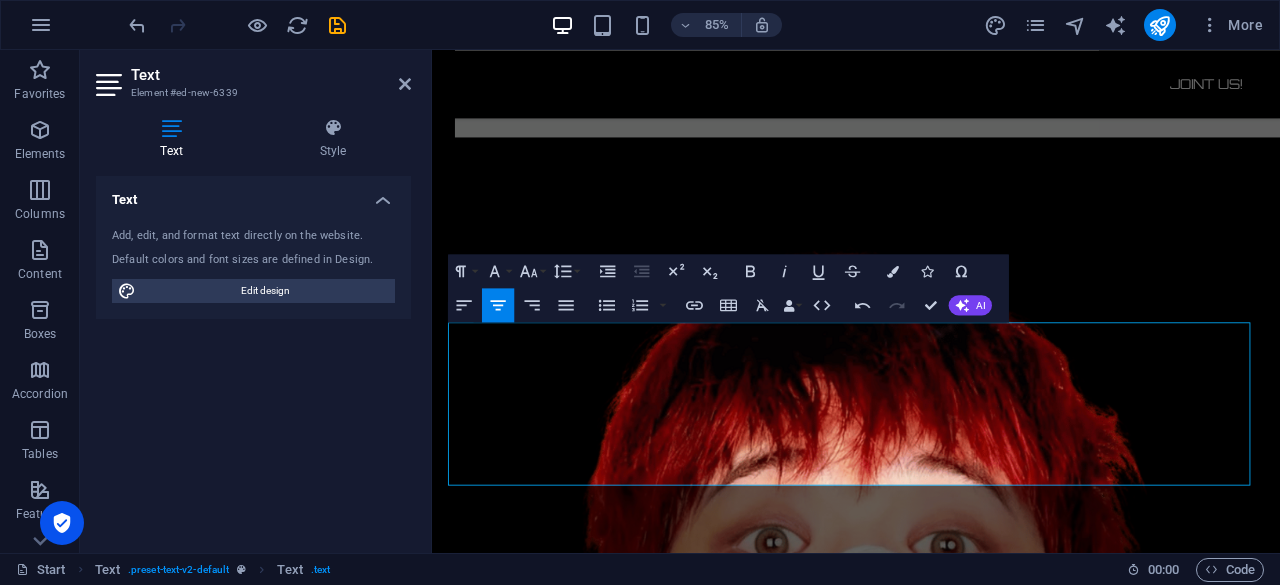 click on "Preset   Image   Container   Container   Container   Container   Container   Container   Container   Preset   Container   Text   Spacer   H2   Menu Bar   Menu   Image
Drag here to replace the existing content. Press “Ctrl” if you want to create a new element.
Text image overlap   Image   Text   Container   H2   Preset   Text image overlap   Container   H2   Container   H2   Spacer   Spacer   Button series   Button   Button   Container   Text   Spacer   Button series   Image   Button   Button   Button   Text   H2   Text   Spacer   Container   Placeholder   Transparent boxes   H3   Container   Text   Text   Container   Container   H3   Container   H3   Container   Text   Container   Spacer   Text   Button series   Text   H2   Text   Button   Button   Text   Spacer   Button   Spacer   Spacer   Text   Button   Button   Separator   Separator   Button series   Button   Button series   Button   Text   H1   Spacer   Text Paragraph Format Normal Heading 1 Heading 2 Heading 3 Heading 4 Code 8" at bounding box center [856, 301] 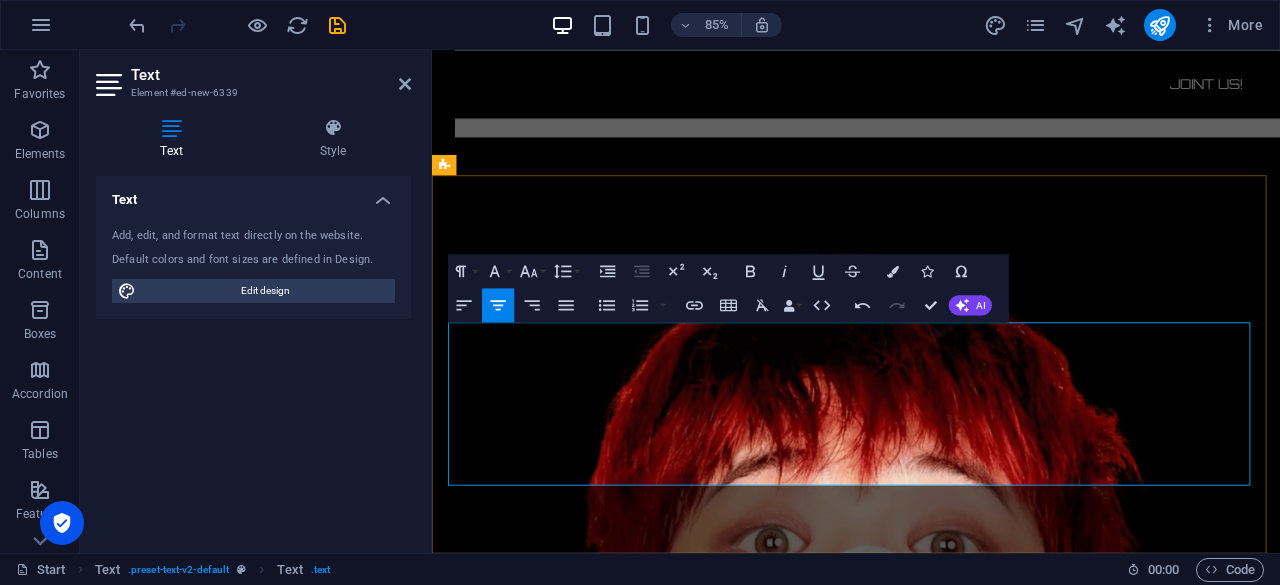 click on "​ $GDRAG The world’s first K-Pop meme coin with real AI idol vibes ✨' $GDRAG is a meme coin with no intrinsic value or expectation of financial return. For entertainment and community purposes only. Always DYOR and never invest more than you can afford to lose. ©Copyrights 2025 $GDRAG" at bounding box center (931, 1398) 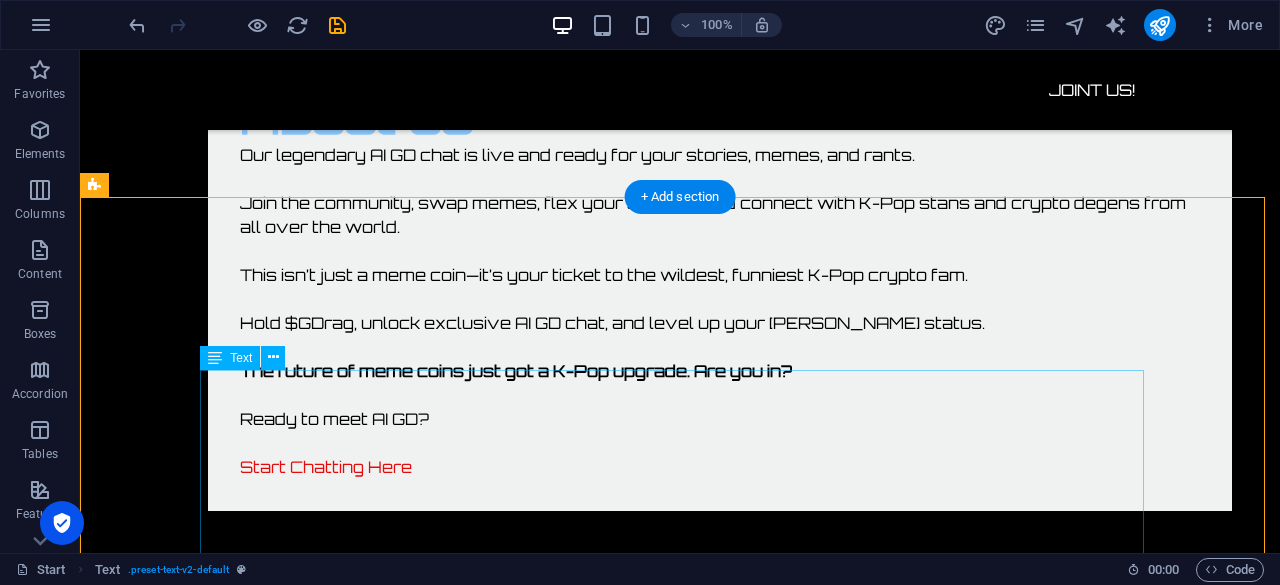 scroll, scrollTop: 3464, scrollLeft: 0, axis: vertical 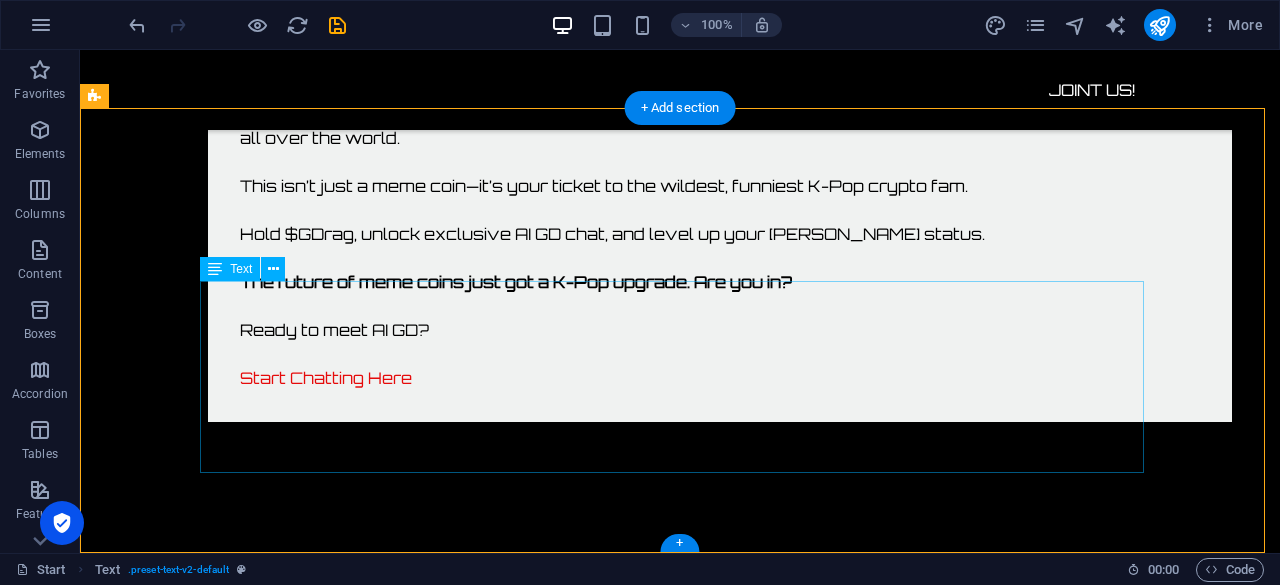 click on "The world’s first K-Pop meme coin with real AI idol vibes ✨' $GDRAG is a meme coin with no intrinsic value or expectation of financial return. For entertainment and community purposes only. Always DYOR and never invest more than you can afford to lose. ©Copyrights 2025 $GDRAG" at bounding box center (680, 1715) 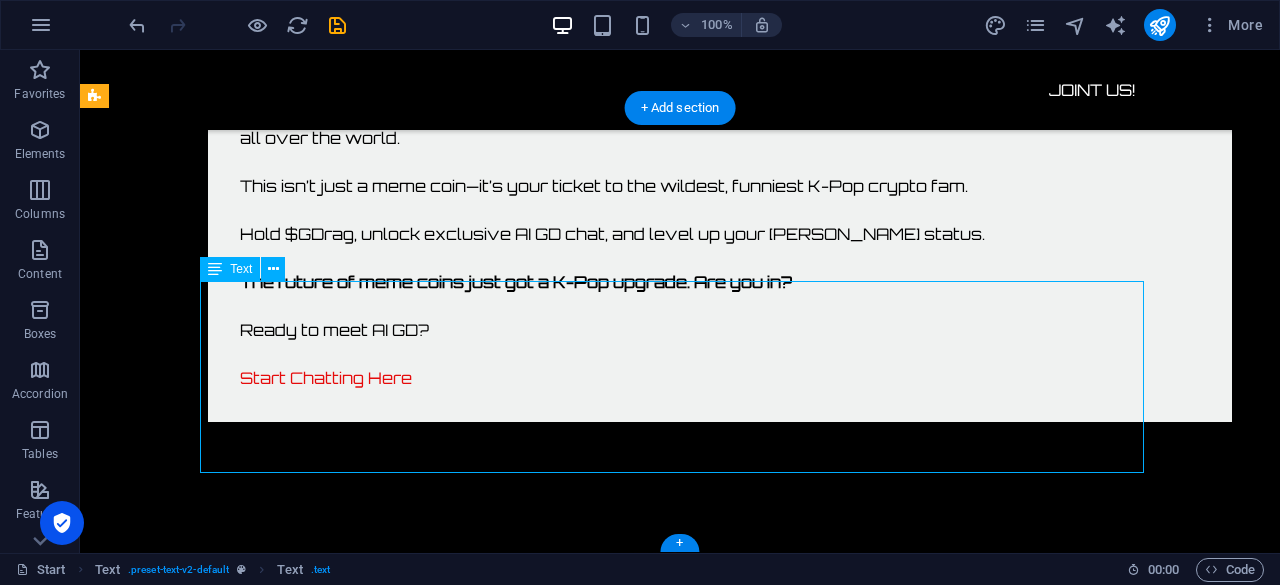 click on "The world’s first K-Pop meme coin with real AI idol vibes ✨' $GDRAG is a meme coin with no intrinsic value or expectation of financial return. For entertainment and community purposes only. Always DYOR and never invest more than you can afford to lose. ©Copyrights 2025 $GDRAG" at bounding box center [680, 1715] 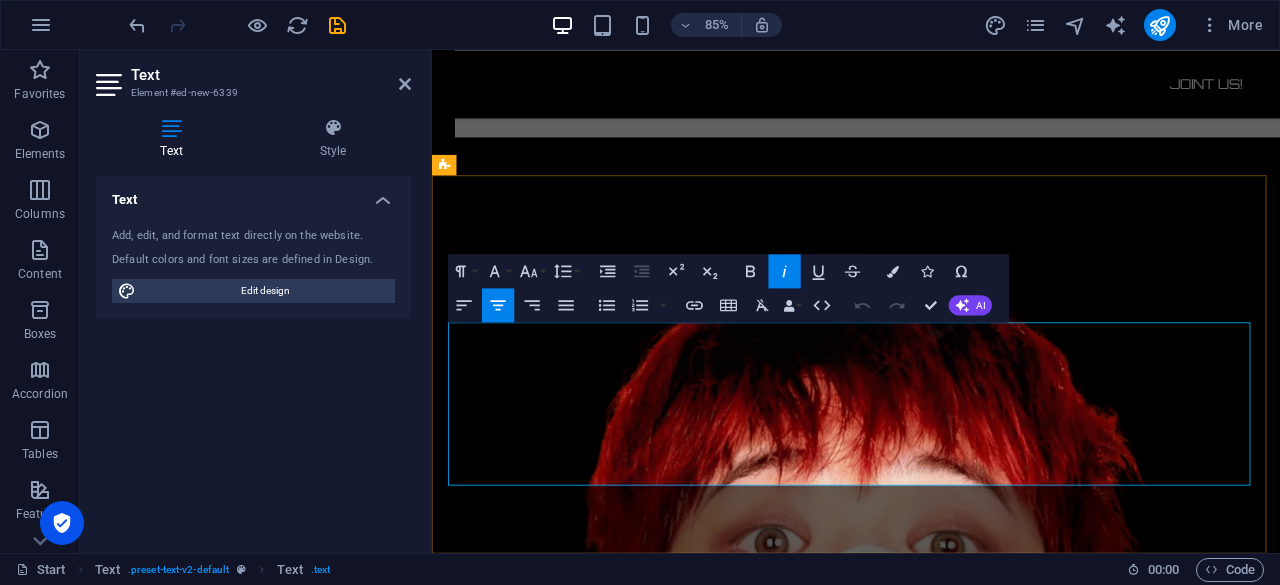 drag, startPoint x: 647, startPoint y: 413, endPoint x: 1186, endPoint y: 479, distance: 543.02576 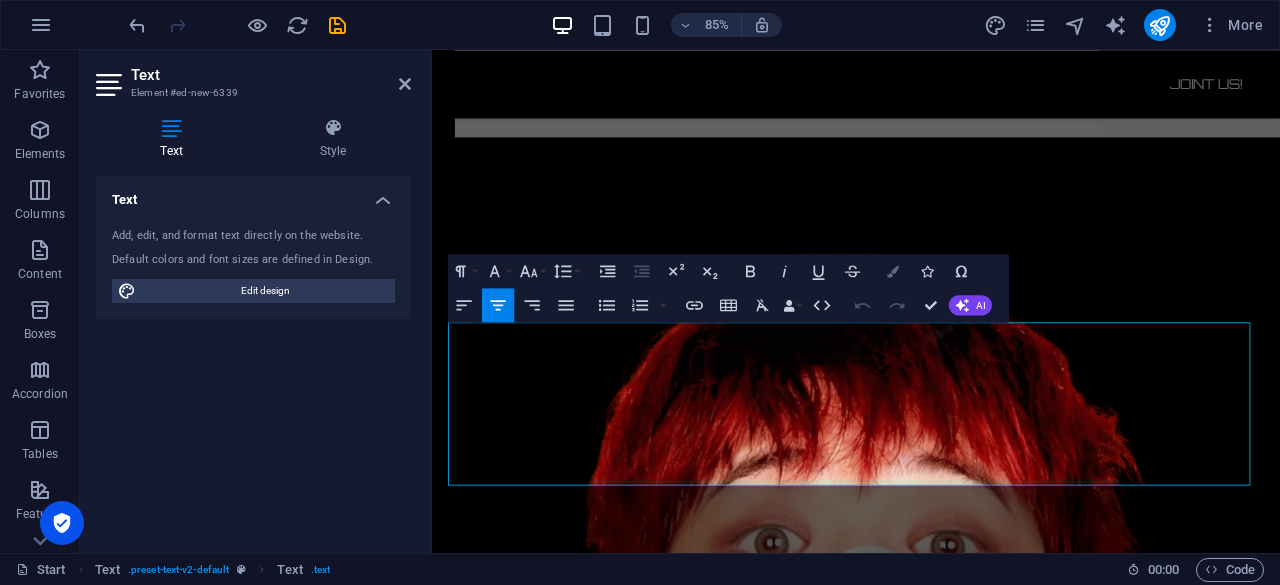 click on "Colors" at bounding box center [893, 271] 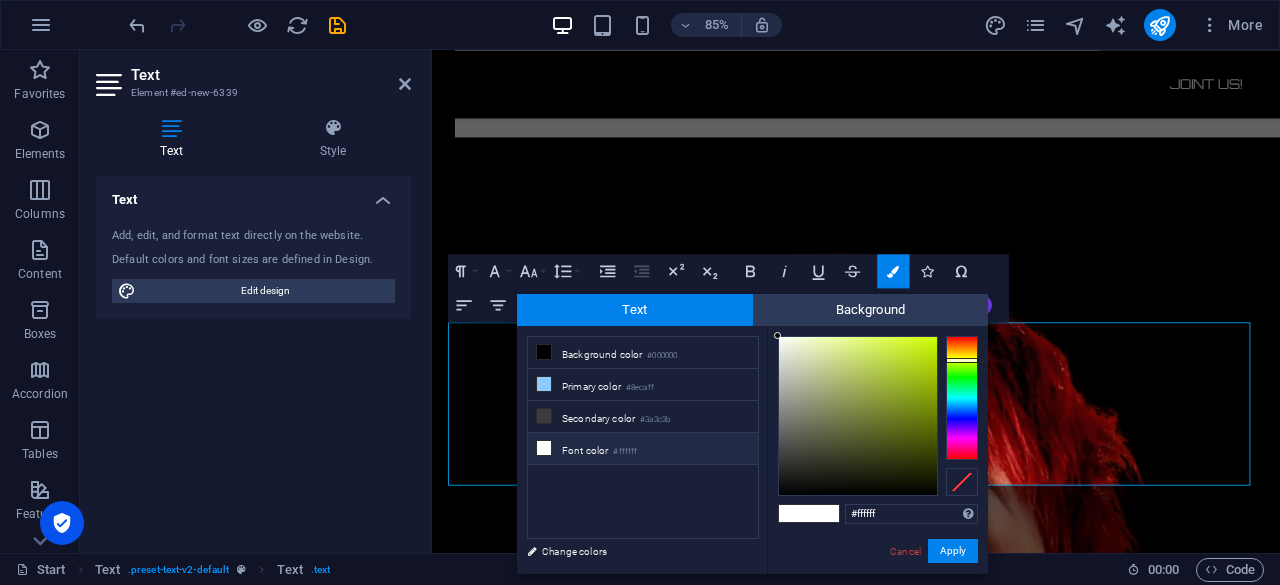 click at bounding box center (962, 398) 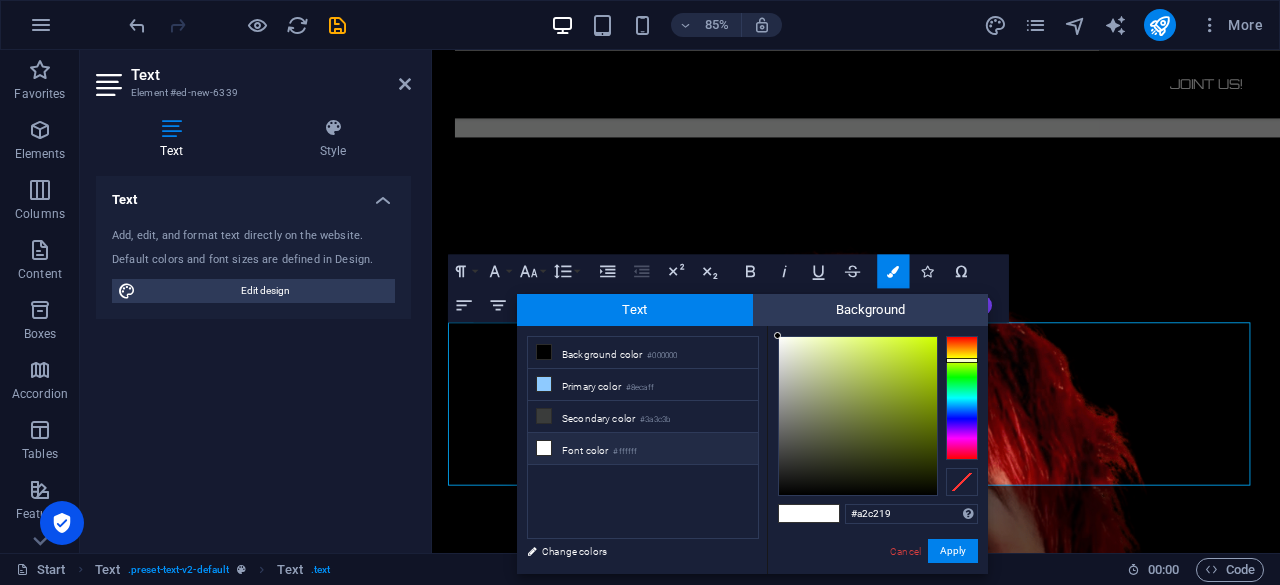 click at bounding box center (858, 416) 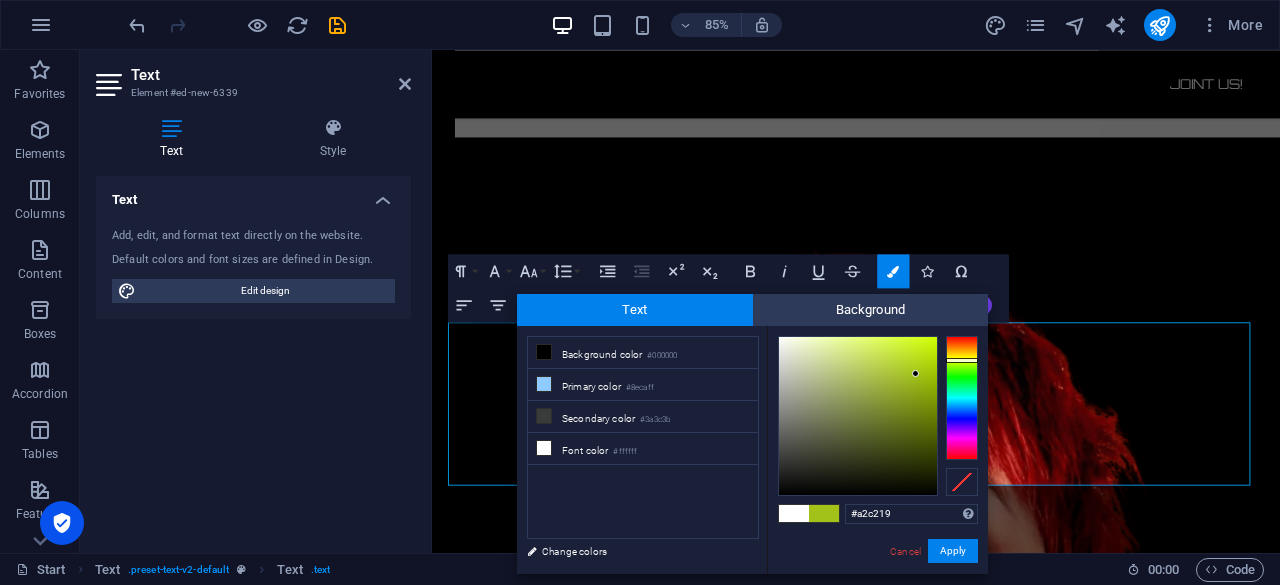 drag, startPoint x: 983, startPoint y: 367, endPoint x: 964, endPoint y: 368, distance: 19.026299 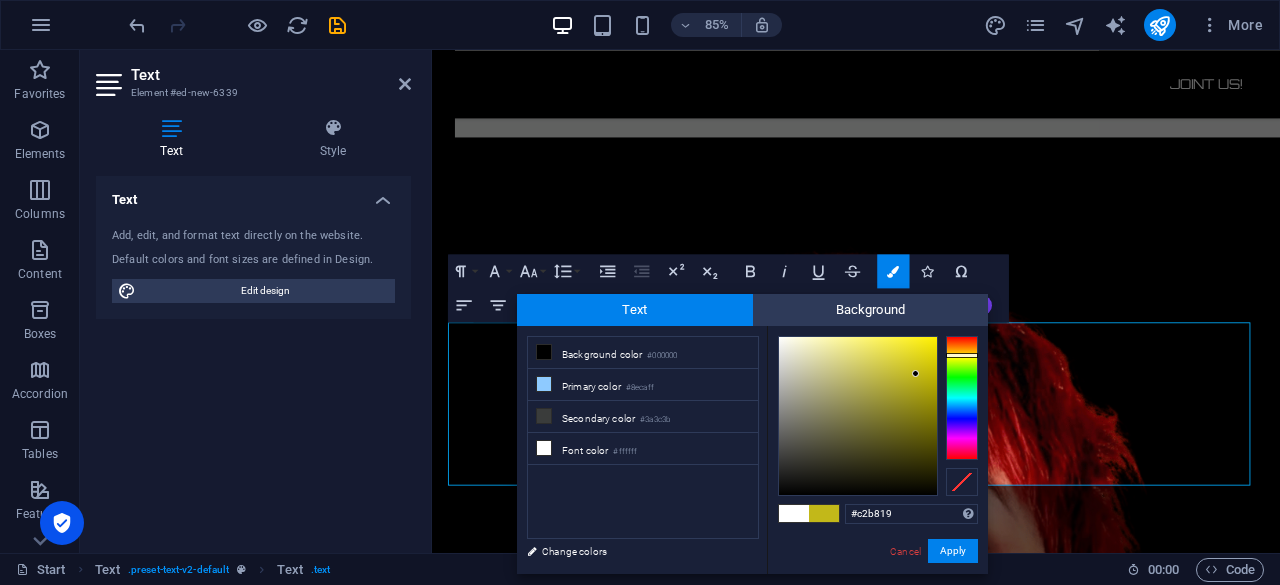 drag, startPoint x: 964, startPoint y: 368, endPoint x: 964, endPoint y: 355, distance: 13 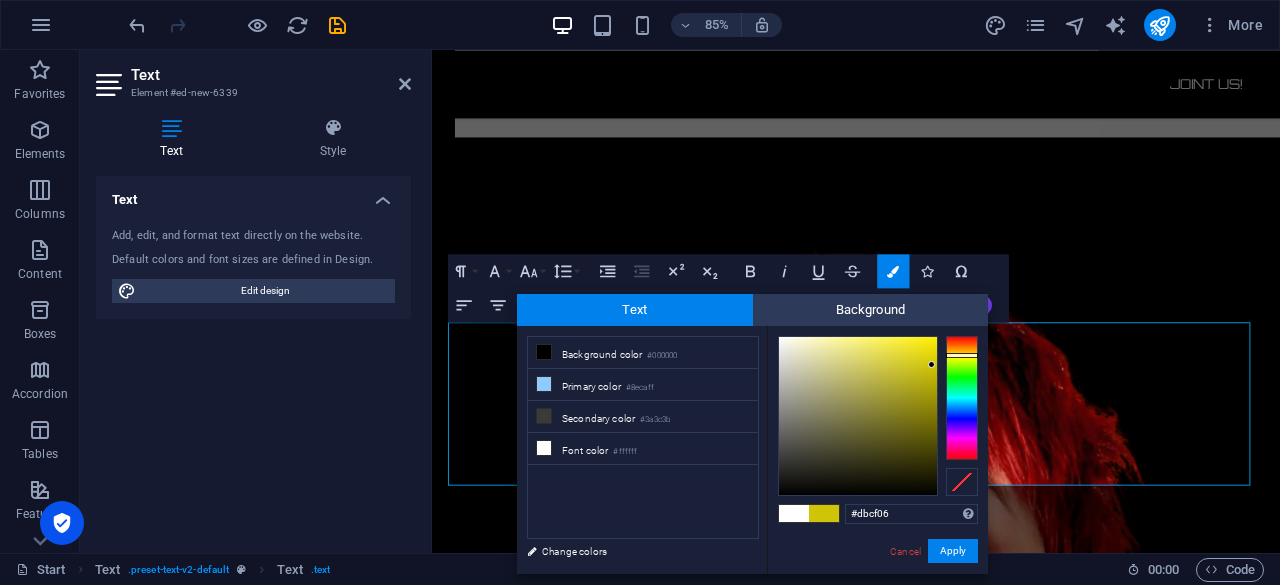 type on "#ddd006" 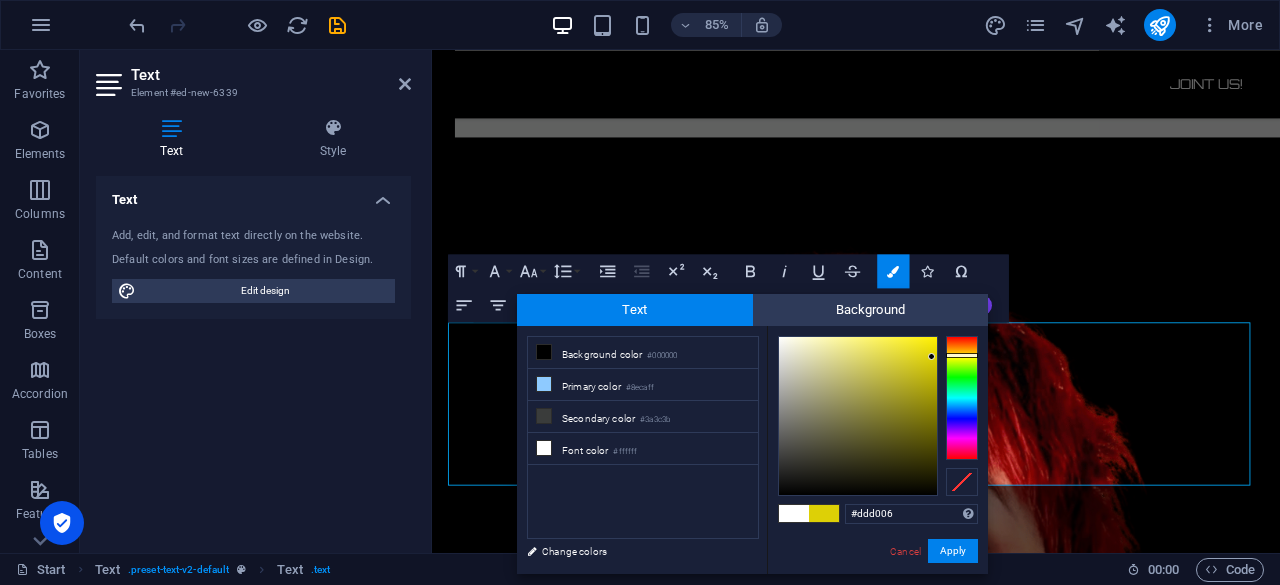 drag, startPoint x: 910, startPoint y: 368, endPoint x: 932, endPoint y: 357, distance: 24.596748 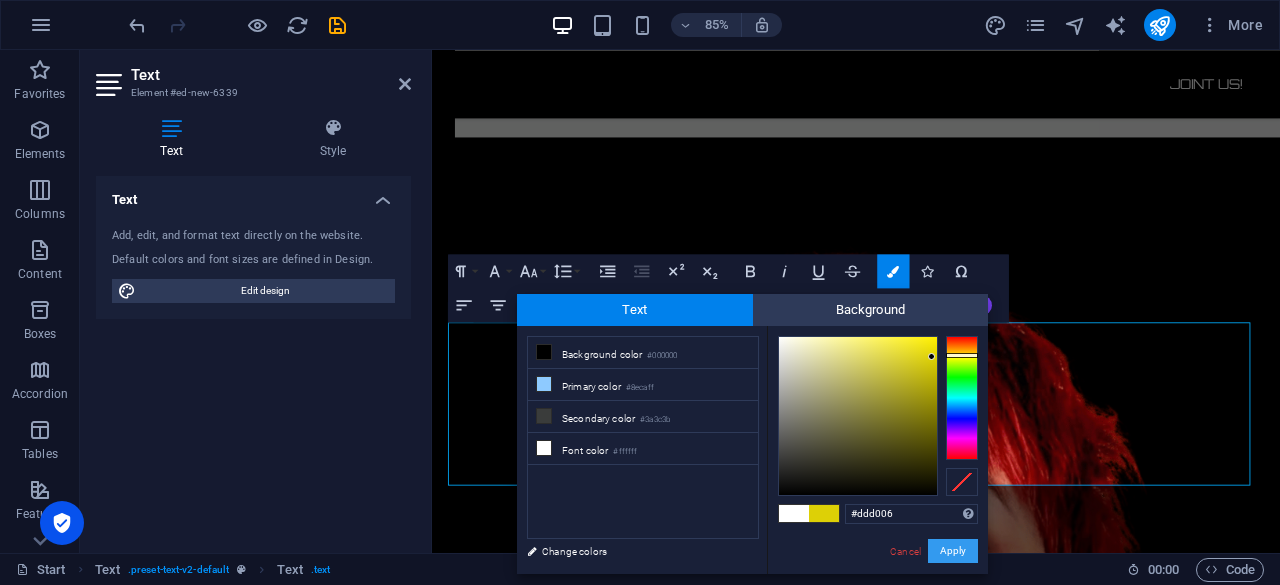 click on "Apply" at bounding box center (953, 551) 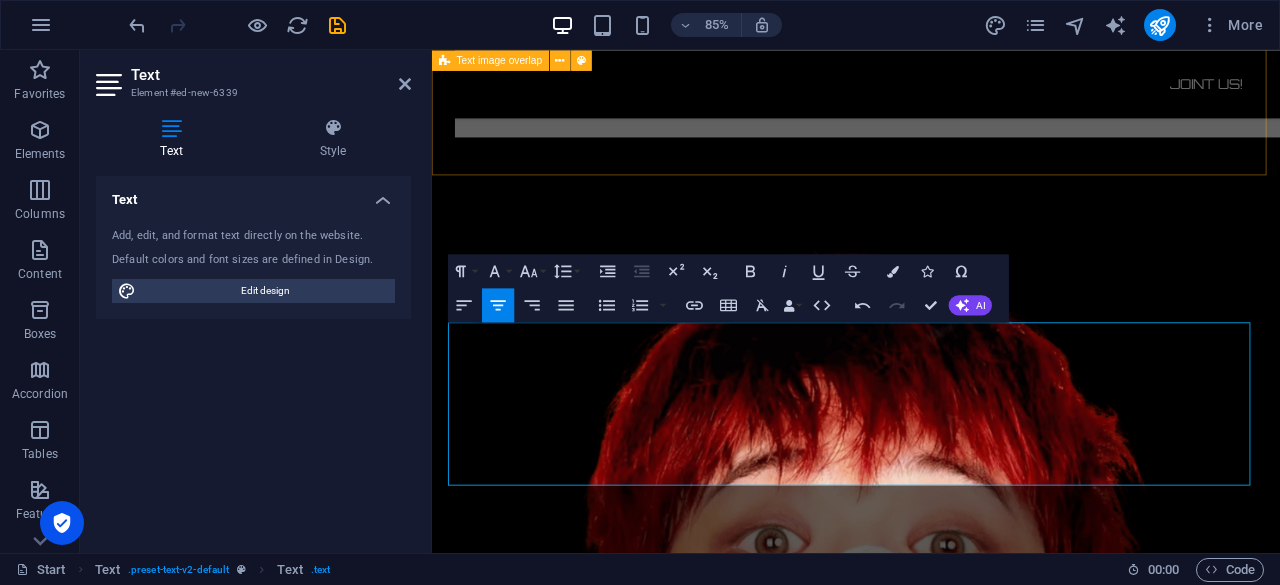 click on "About us Our legendary AI GD chat is live and ready for your stories, memes, and rants. Join the community, swap memes, flex your $GDrag, and connect with K-Pop stans and crypto degens from all over the world. This isn’t just a meme coin—it’s your ticket to the wildest, funniest K-Pop crypto fam. Hold $GDrag, unlock exclusive AI GD chat, and level up your stan status. The future of meme coins just got a K-Pop upgrade. Are you in? Ready to meet AI GD? Start Chatting Here" at bounding box center [931, 397] 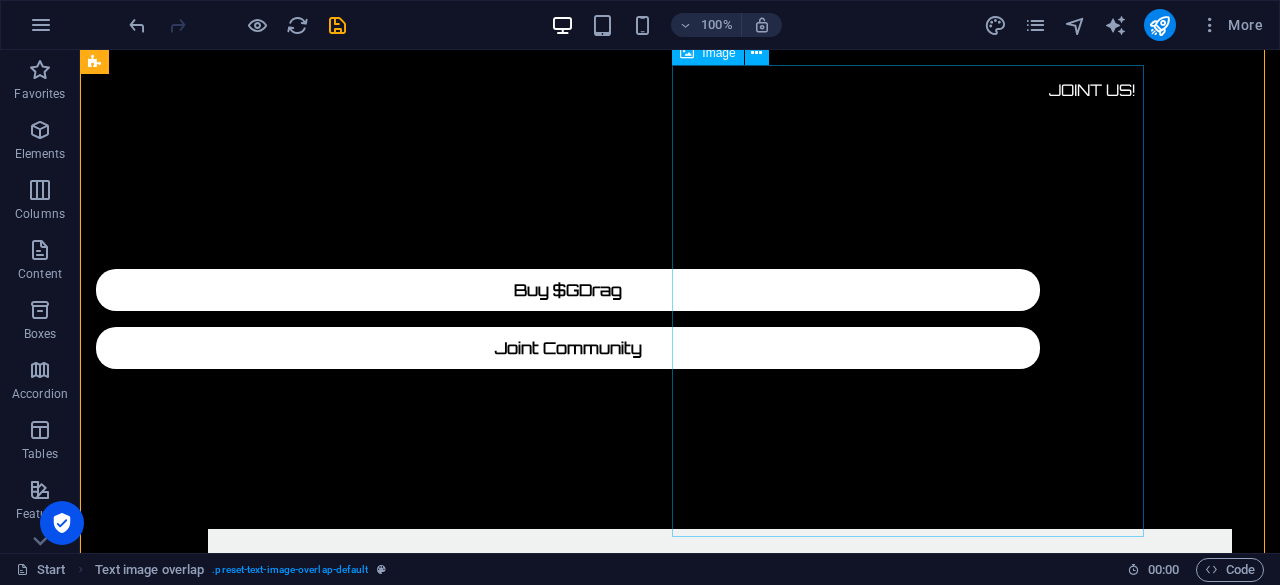 scroll, scrollTop: 3464, scrollLeft: 0, axis: vertical 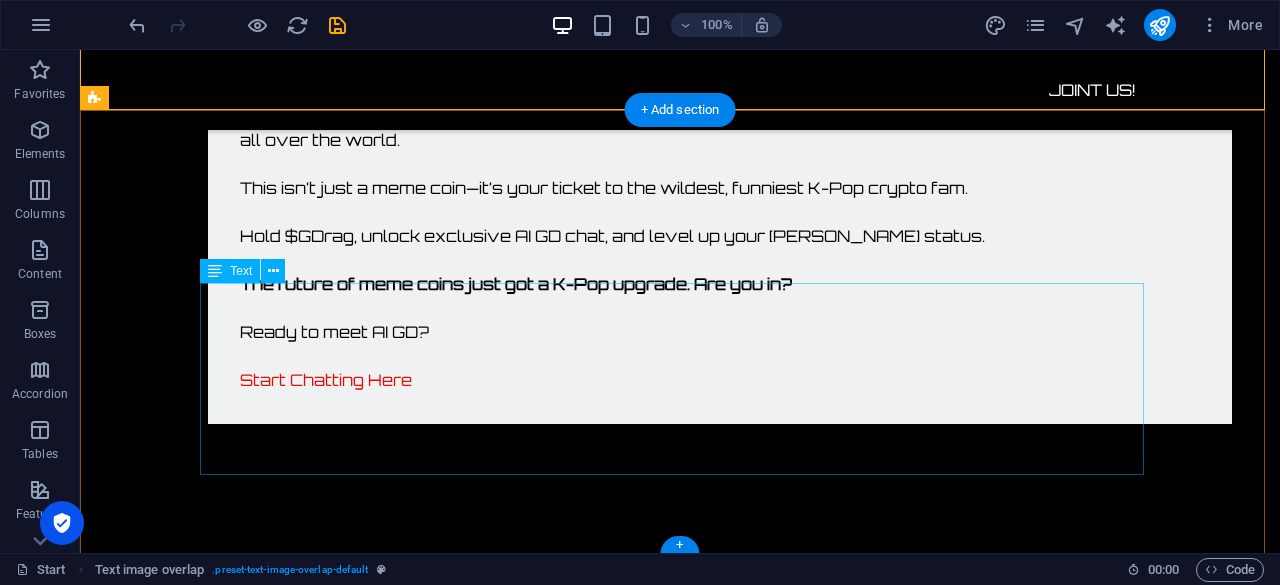 click on "The world’s first K-Pop meme coin with real AI idol vibes ✨' $GDRAG is a meme coin with no intrinsic value or expectation of financial return. For entertainment and community purposes only. Always DYOR and never invest more than you can afford to lose. ©Copyrights 2025 $GDRAG" at bounding box center (680, 1717) 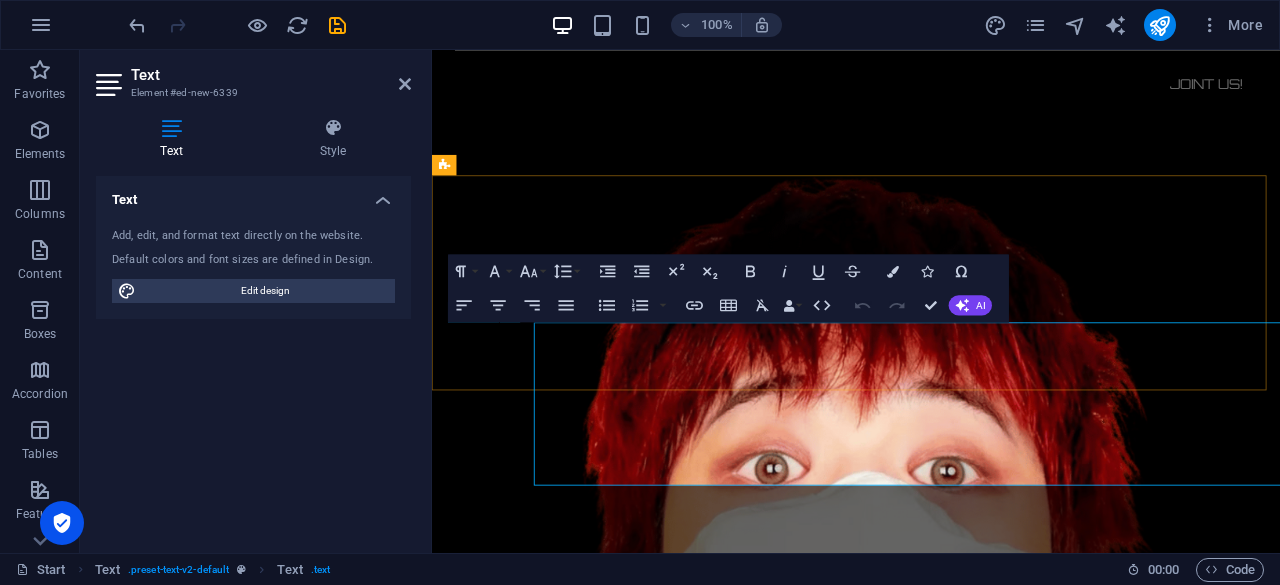 scroll, scrollTop: 3375, scrollLeft: 0, axis: vertical 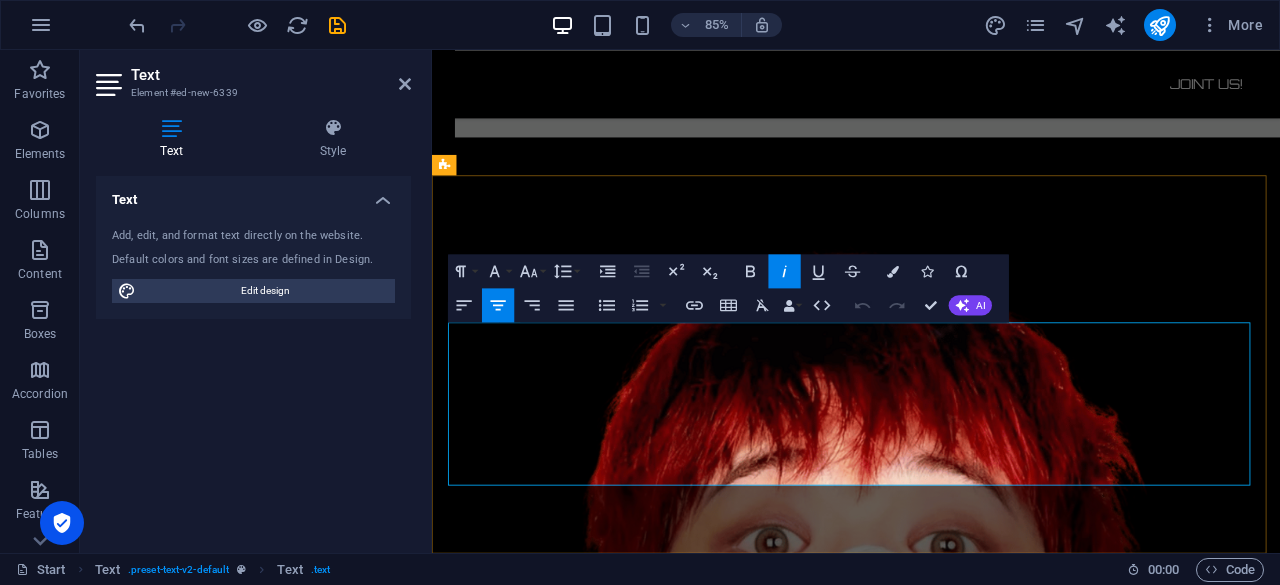 click on "$GDRAG is a meme coin with no intrinsic value or expectation of financial return. For entertainment and community purposes only." at bounding box center (931, 1421) 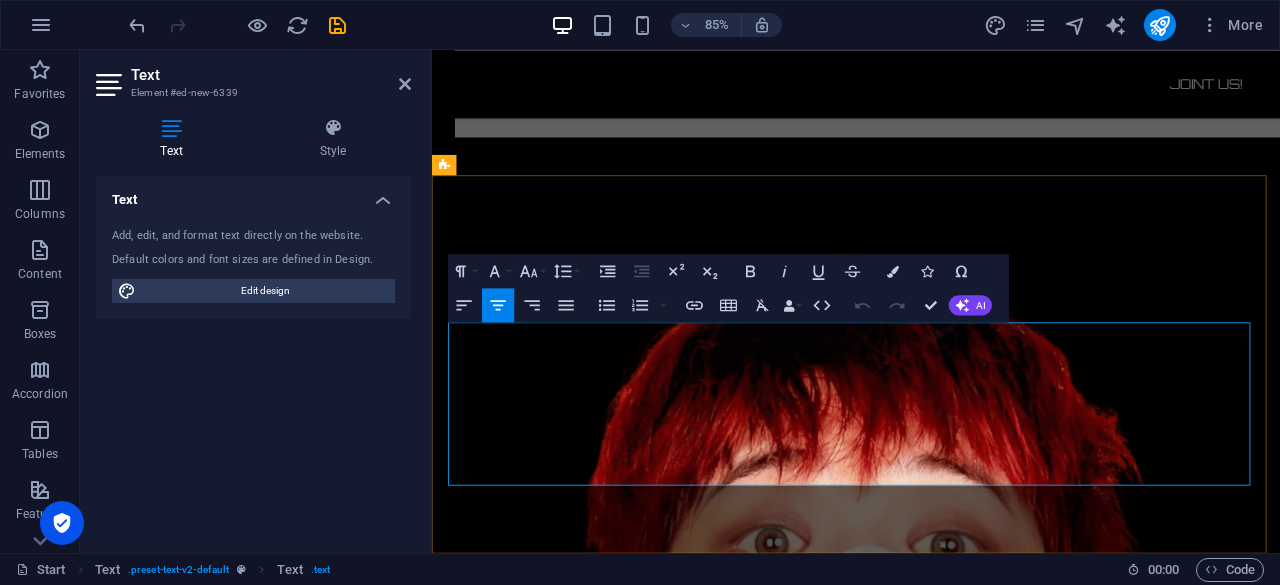 drag, startPoint x: 636, startPoint y: 405, endPoint x: 1174, endPoint y: 478, distance: 542.93 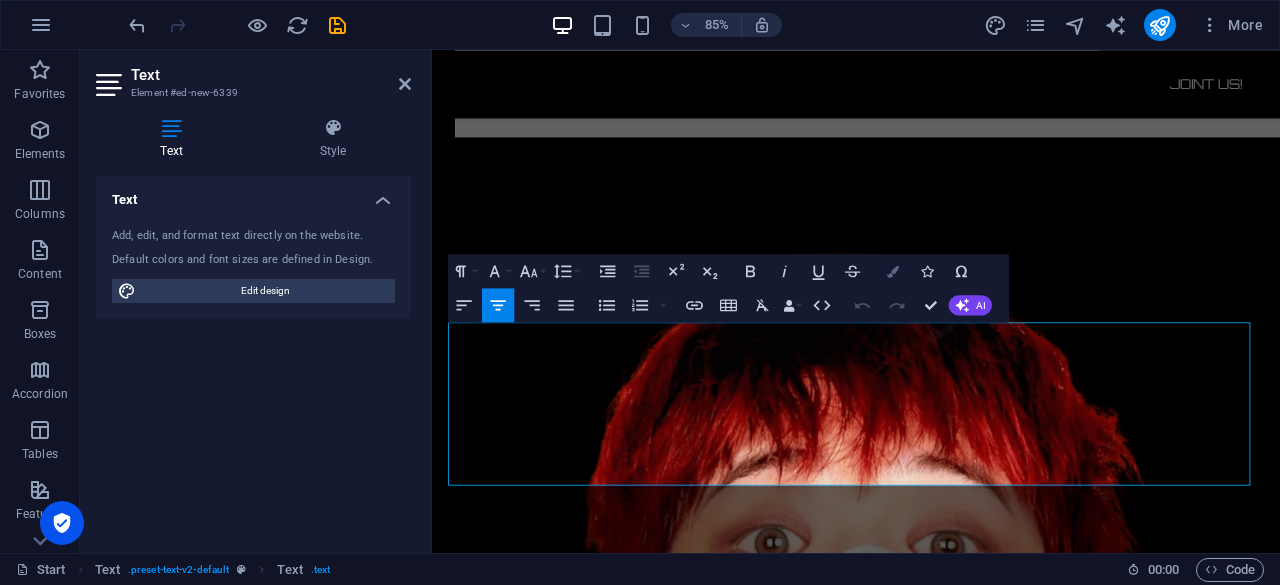 click at bounding box center (894, 271) 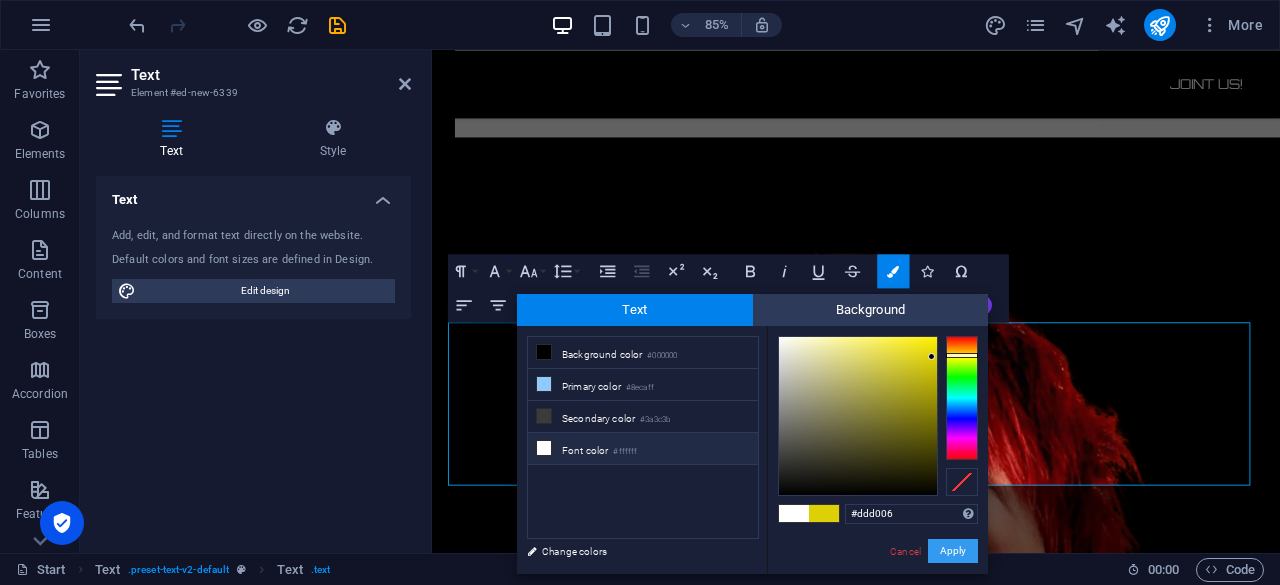 click on "Apply" at bounding box center [953, 551] 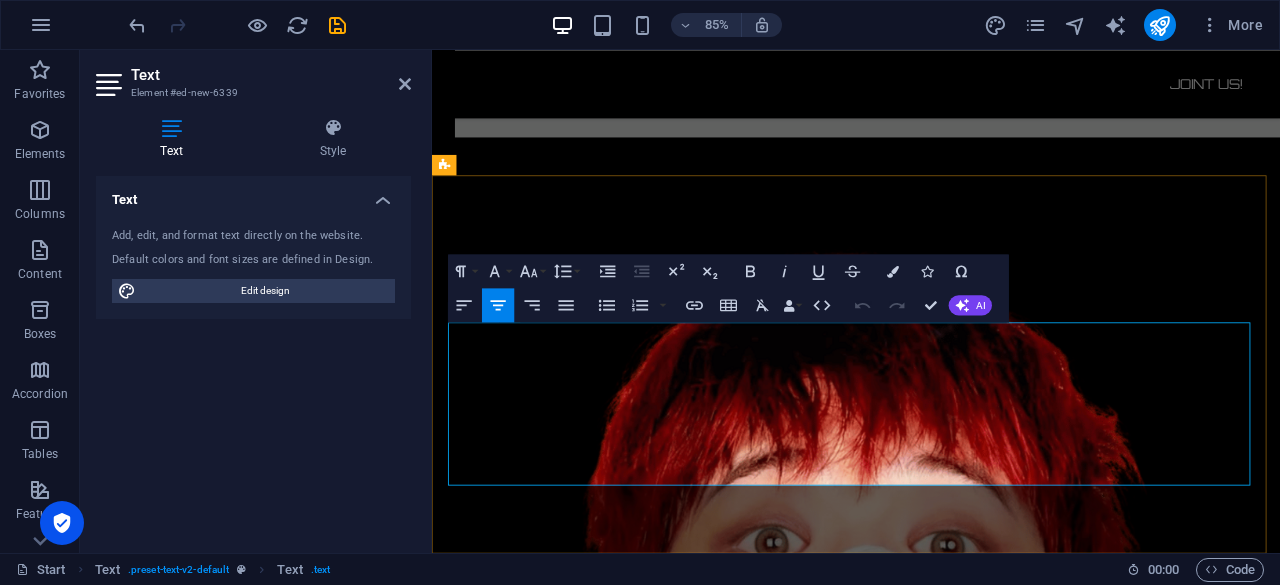 click on "$GDRAG is a meme coin with no intrinsic value or expectation of financial return. For entertainment and community purposes only." at bounding box center (931, 1421) 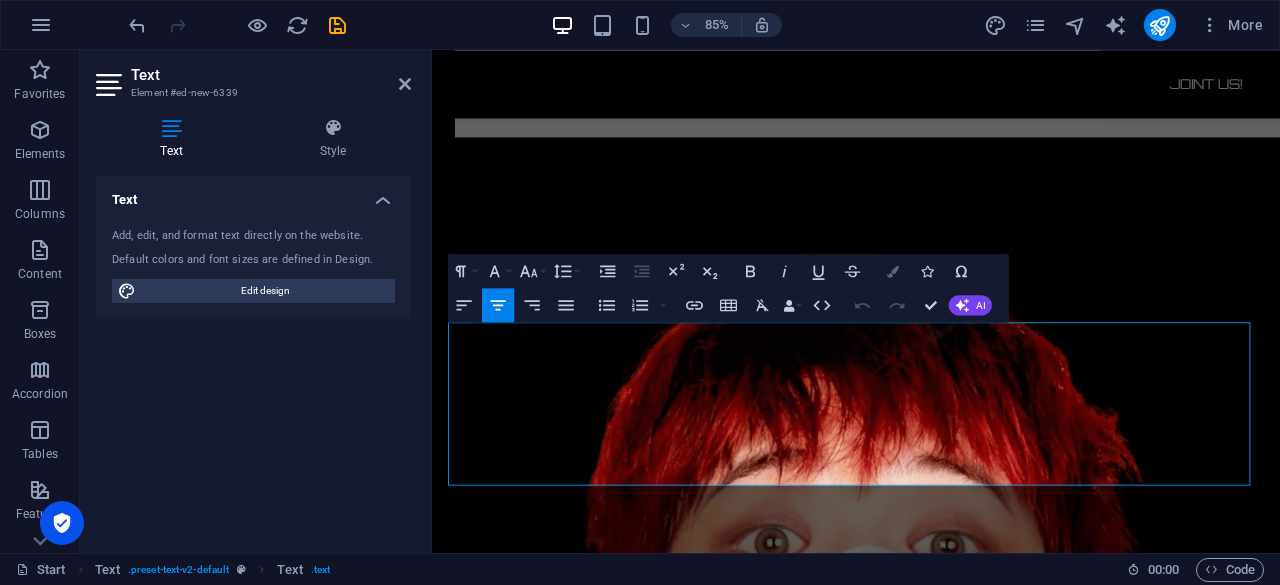 click at bounding box center (894, 271) 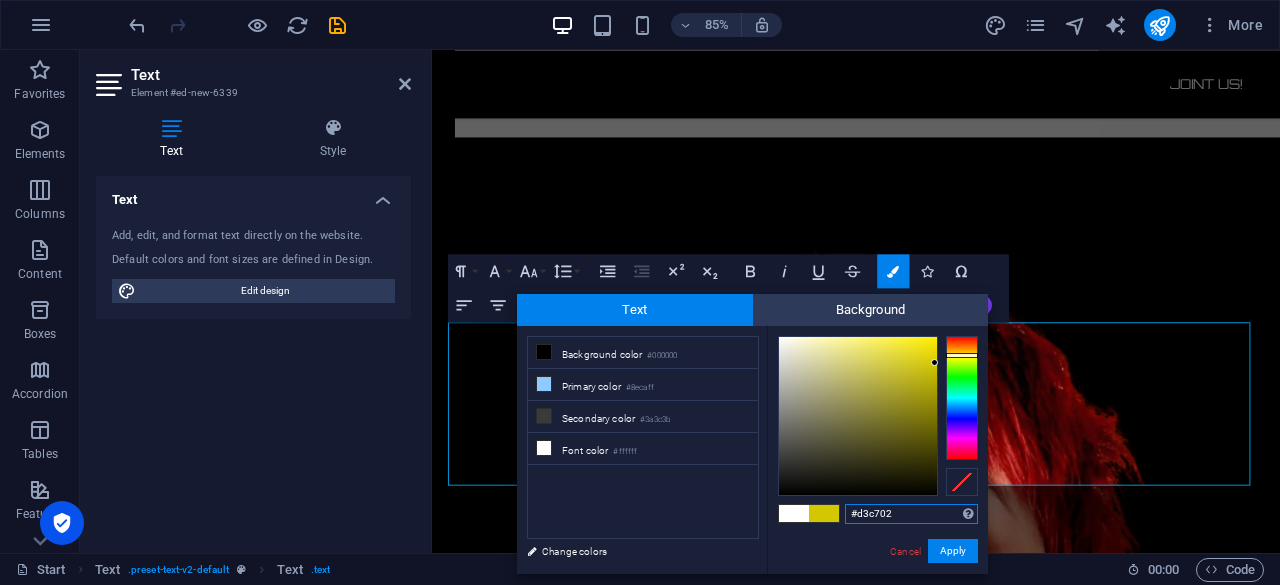 drag, startPoint x: 920, startPoint y: 365, endPoint x: 935, endPoint y: 363, distance: 15.132746 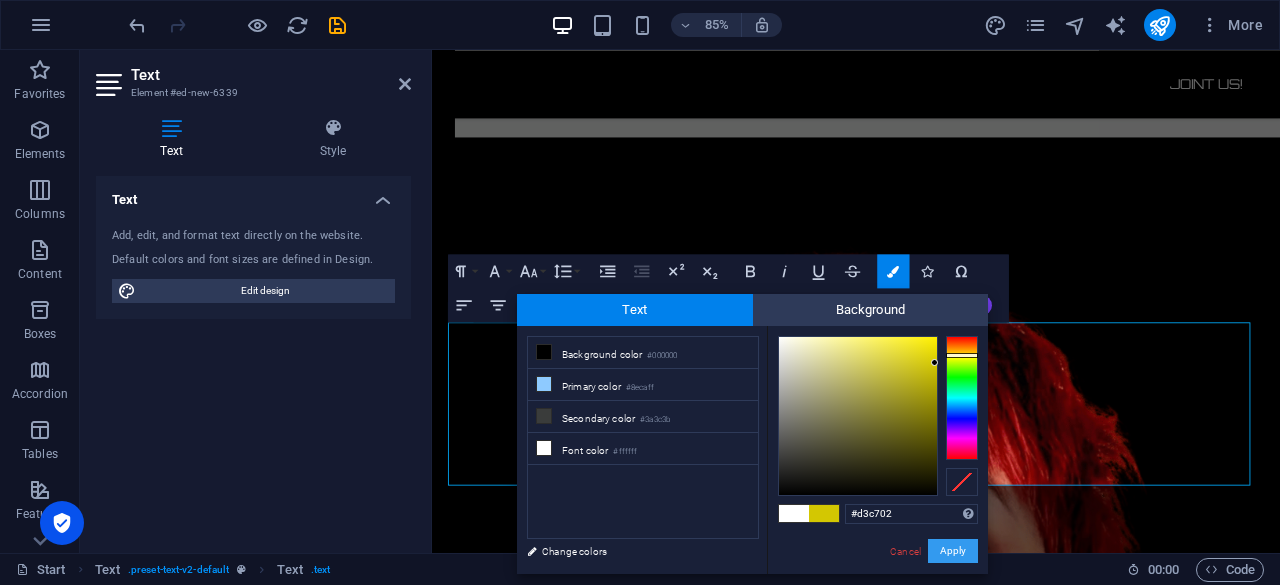 click on "Apply" at bounding box center (953, 551) 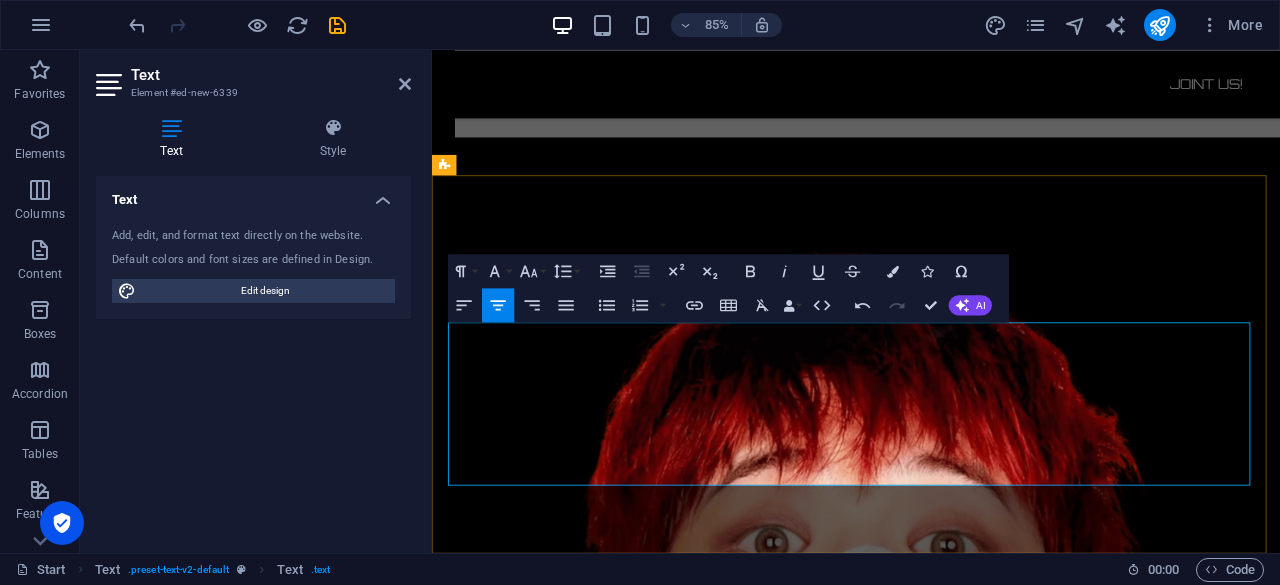 click on "Always DYOR and never invest more than you can afford to lose." at bounding box center (931, 1469) 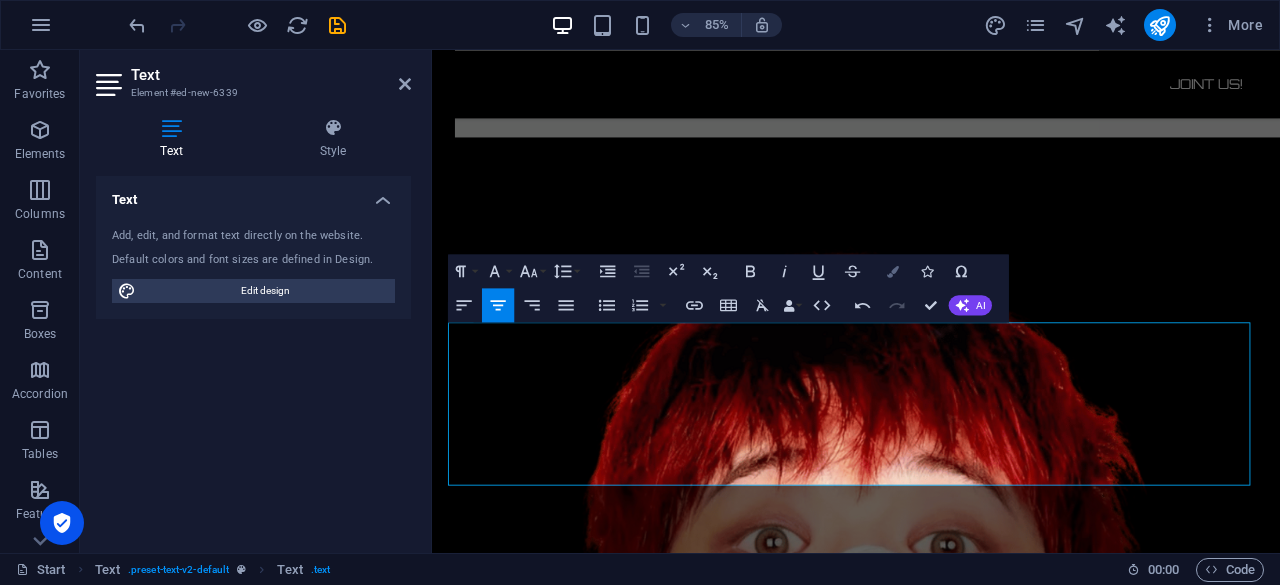 click on "Colors" at bounding box center [893, 271] 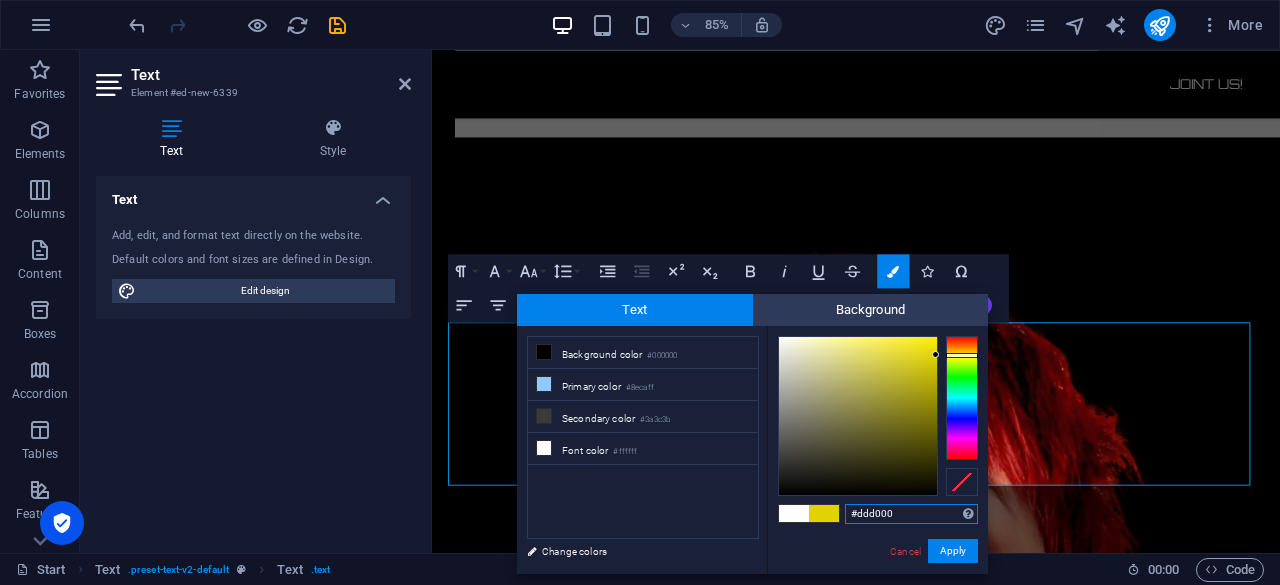 drag, startPoint x: 926, startPoint y: 362, endPoint x: 936, endPoint y: 357, distance: 11.18034 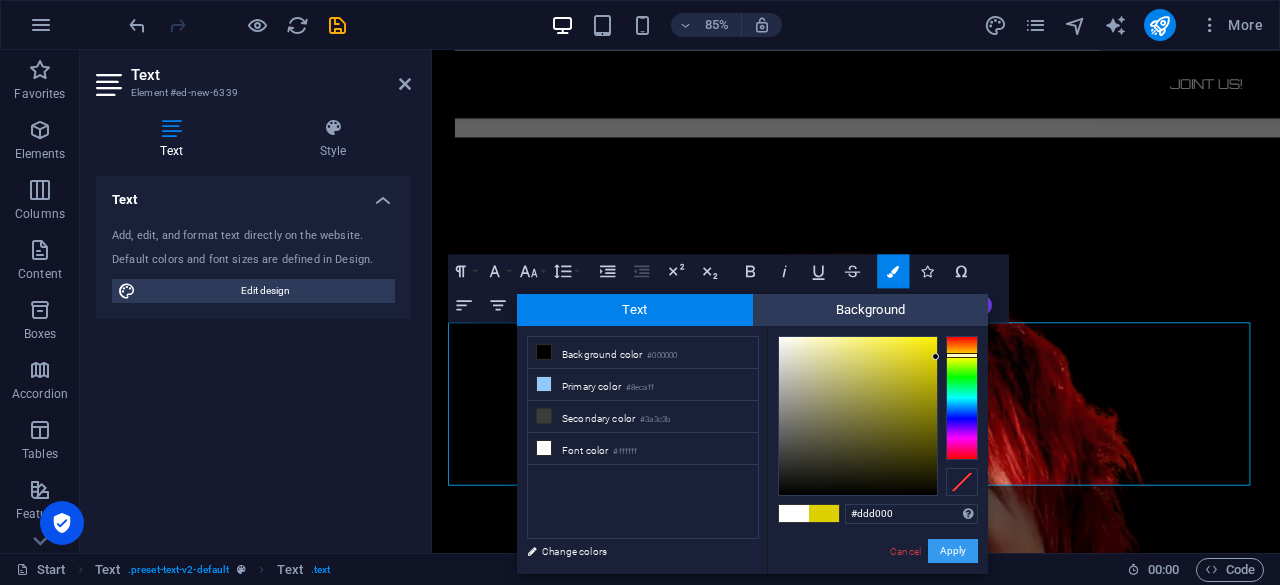 click on "Apply" at bounding box center [953, 551] 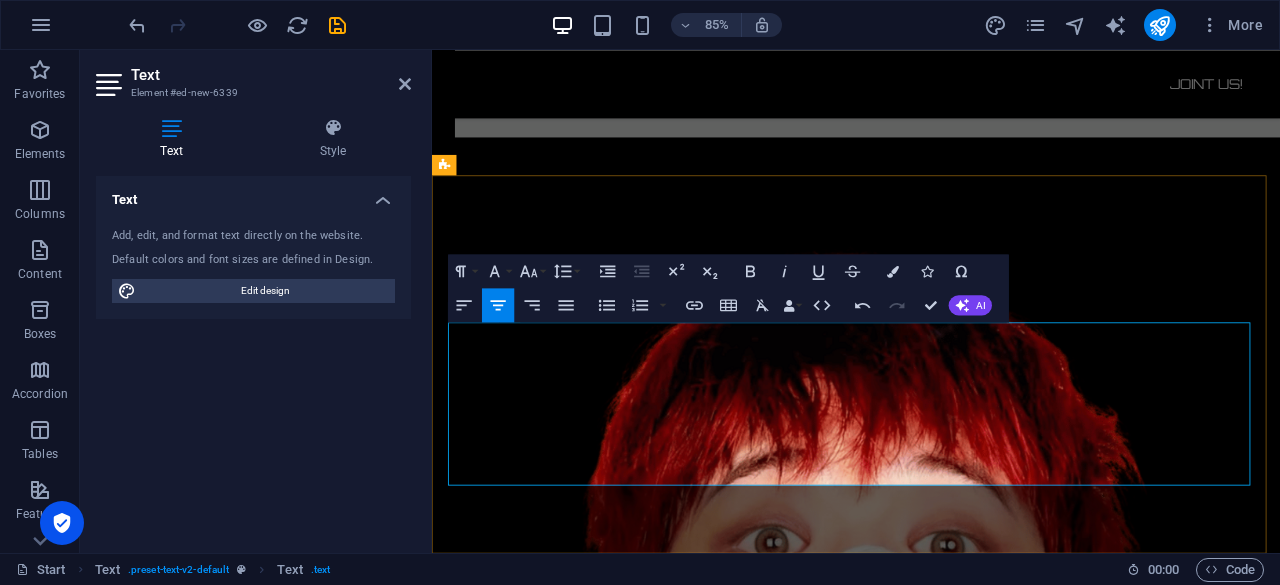 click on "Always DYOR and never invest more than you can afford to lose." at bounding box center (931, 1469) 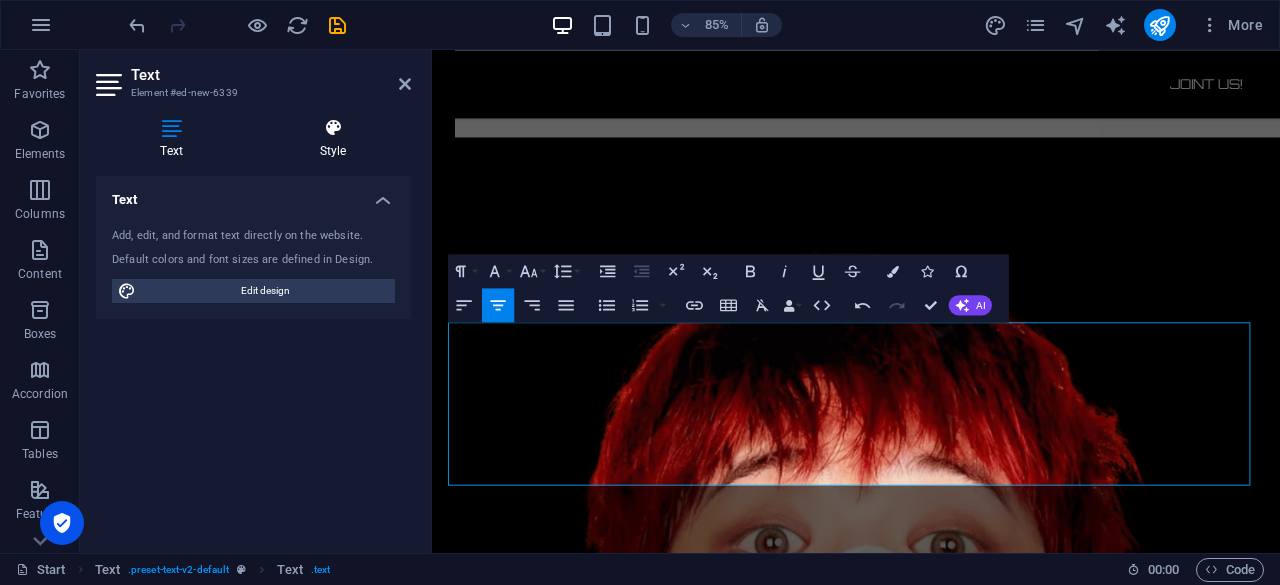 click on "Style" at bounding box center (333, 139) 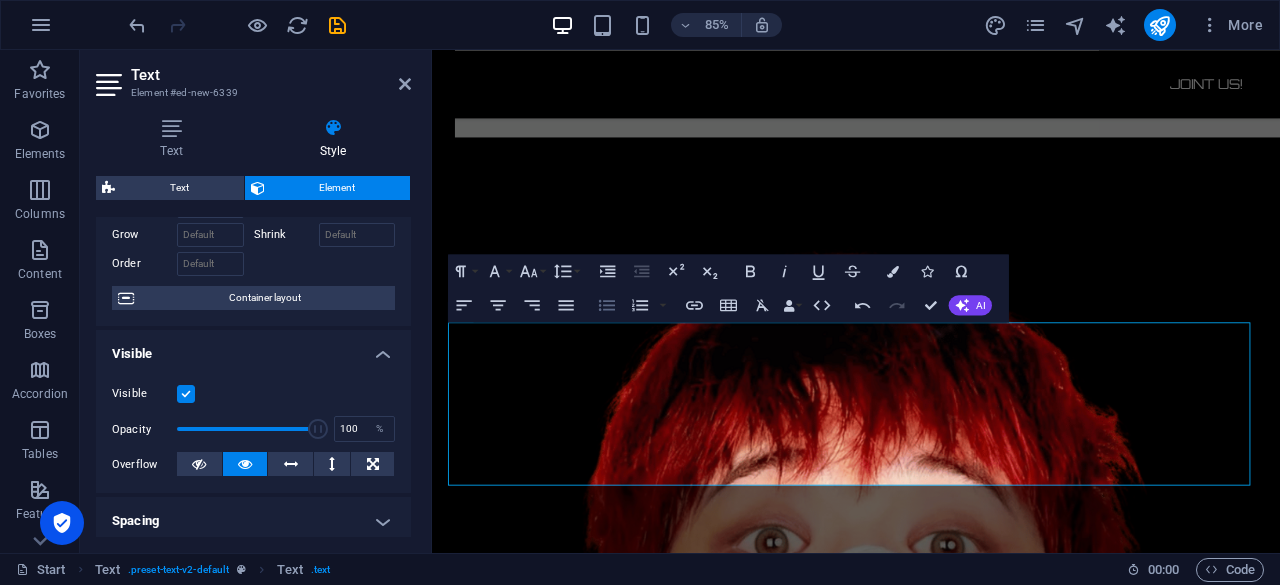 scroll, scrollTop: 90, scrollLeft: 0, axis: vertical 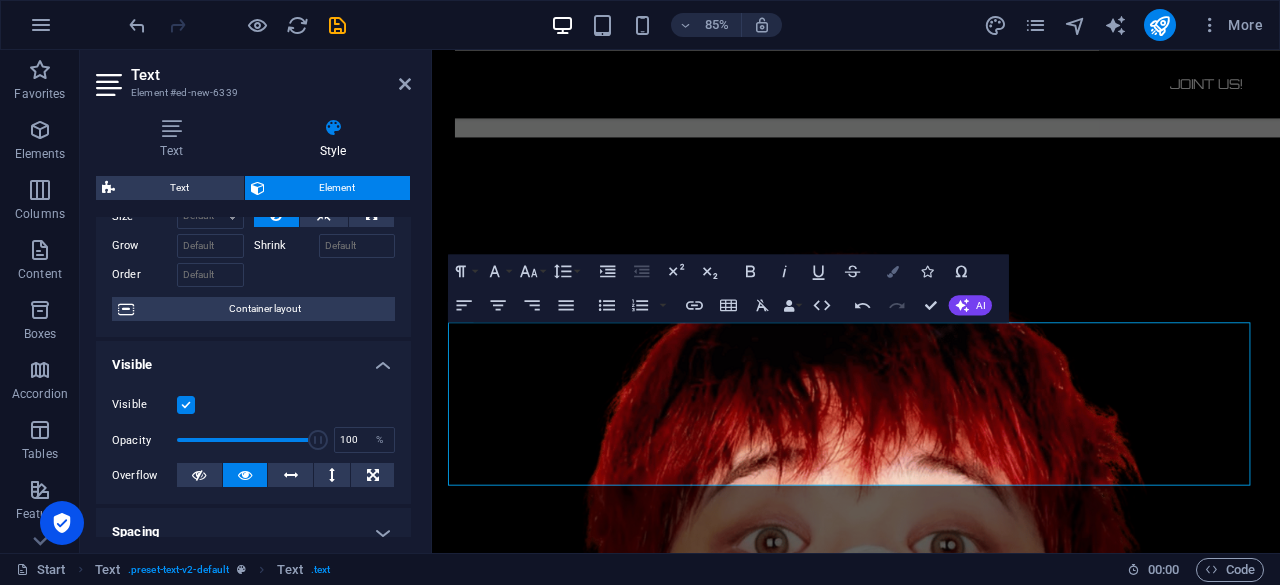 click on "Colors" at bounding box center [893, 271] 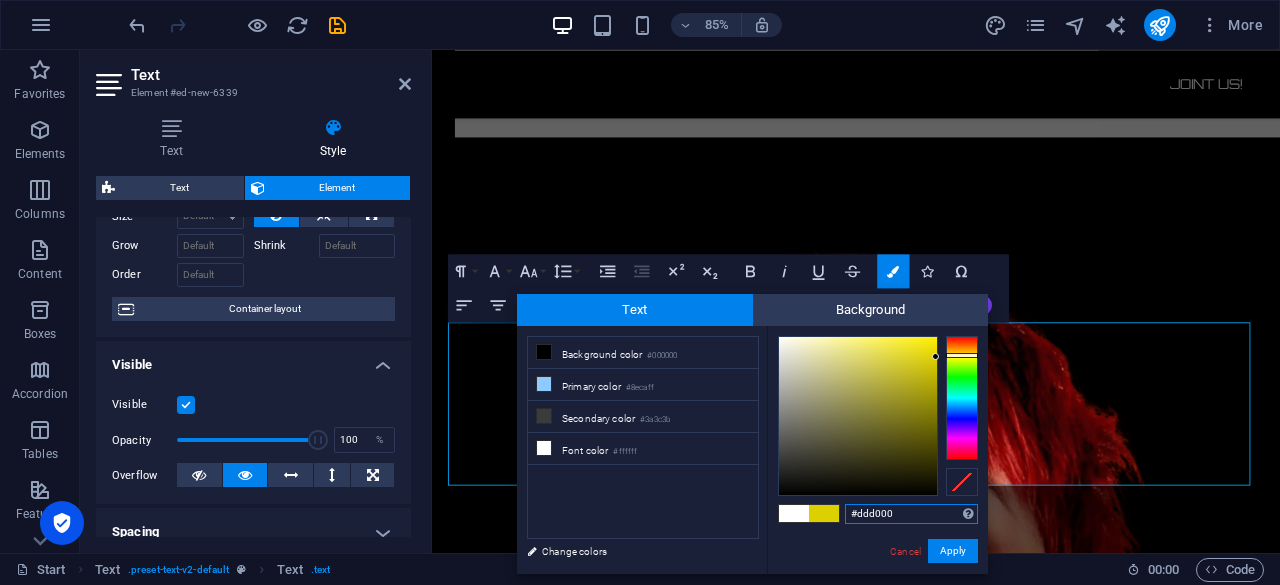 type on "#c3b805" 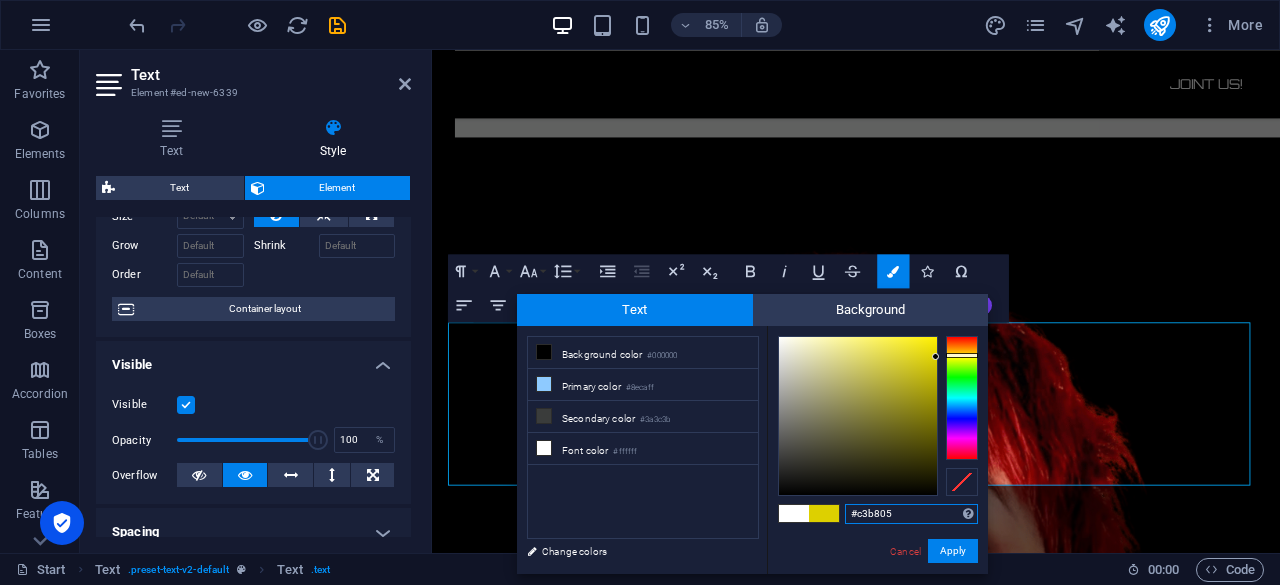 click at bounding box center [858, 416] 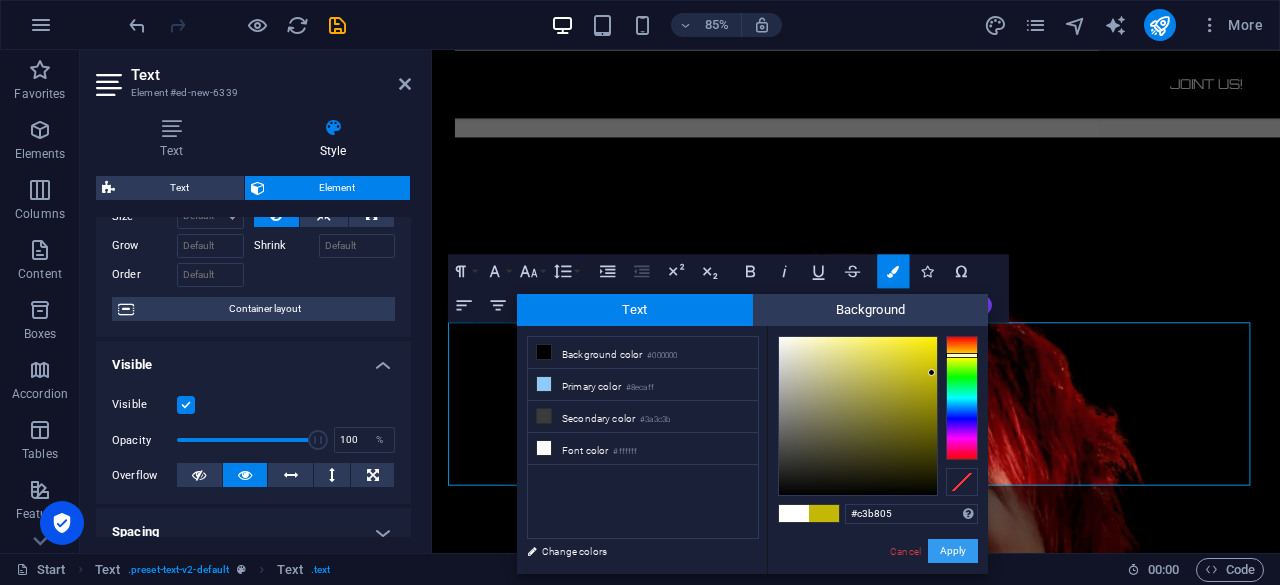 click on "Apply" at bounding box center [953, 551] 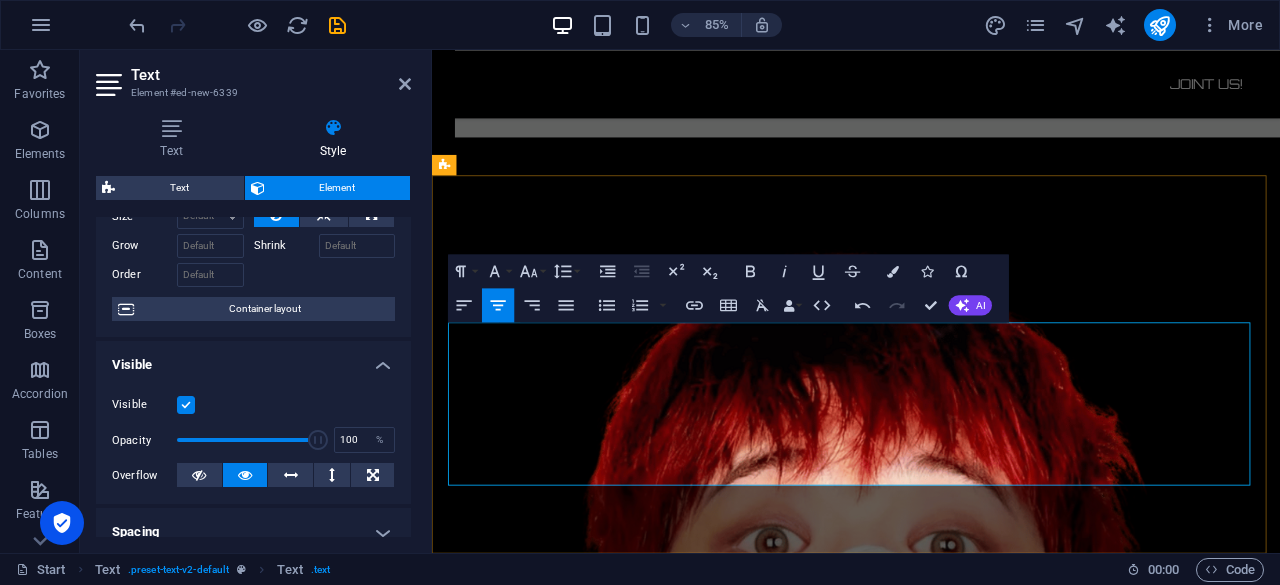 click on "Always DYOR and never invest more than you can afford to lose." at bounding box center [931, 1469] 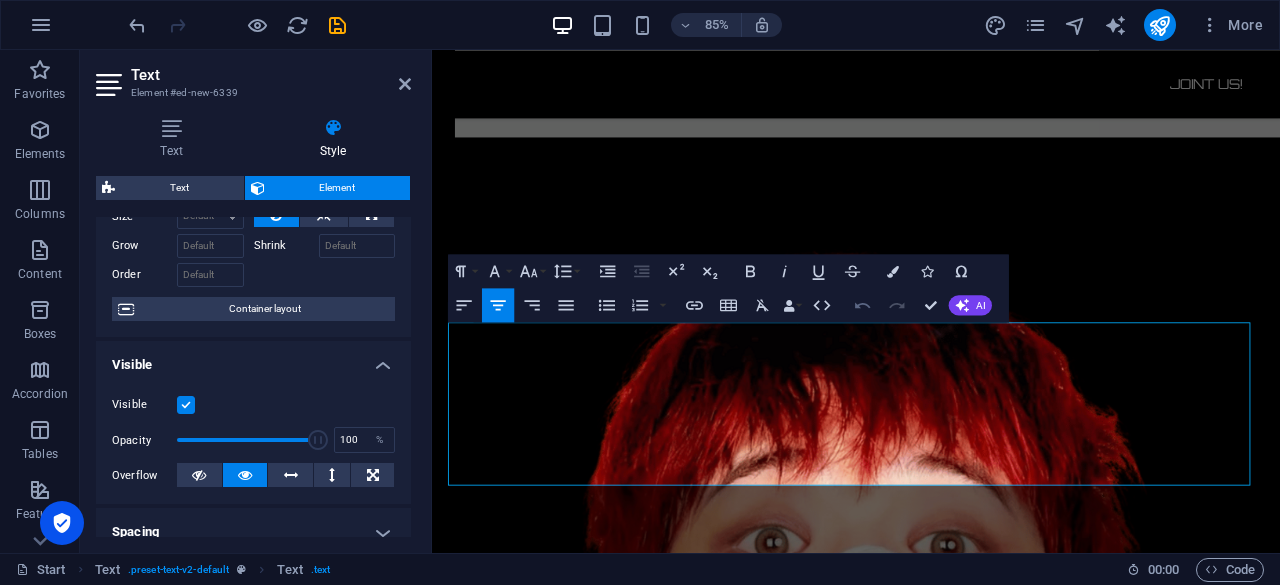 click 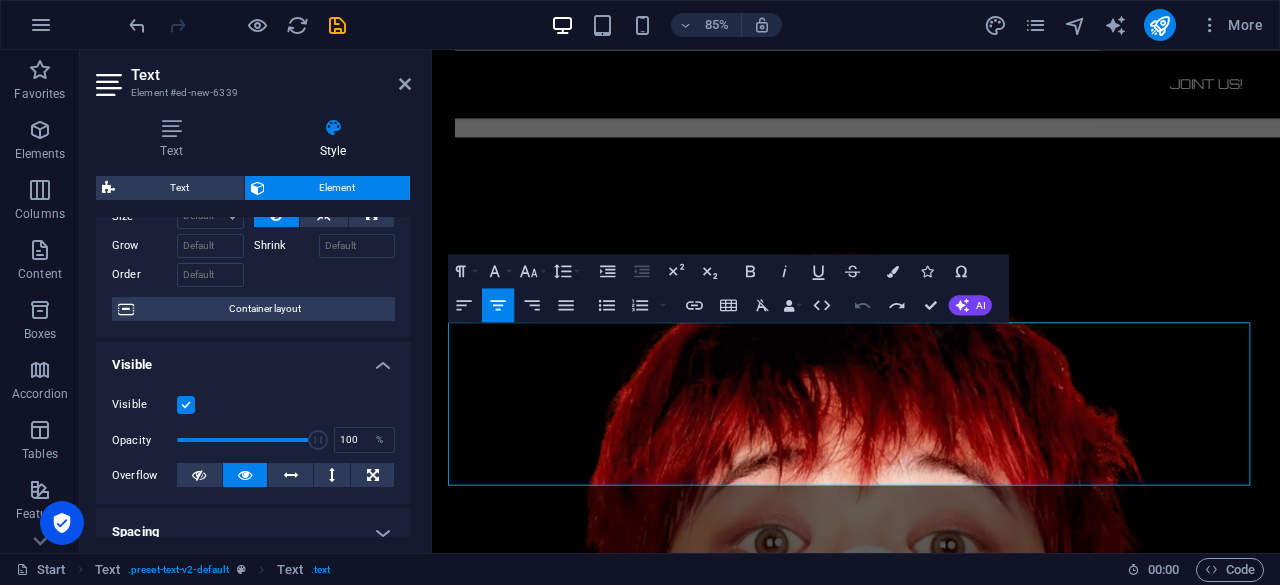 click 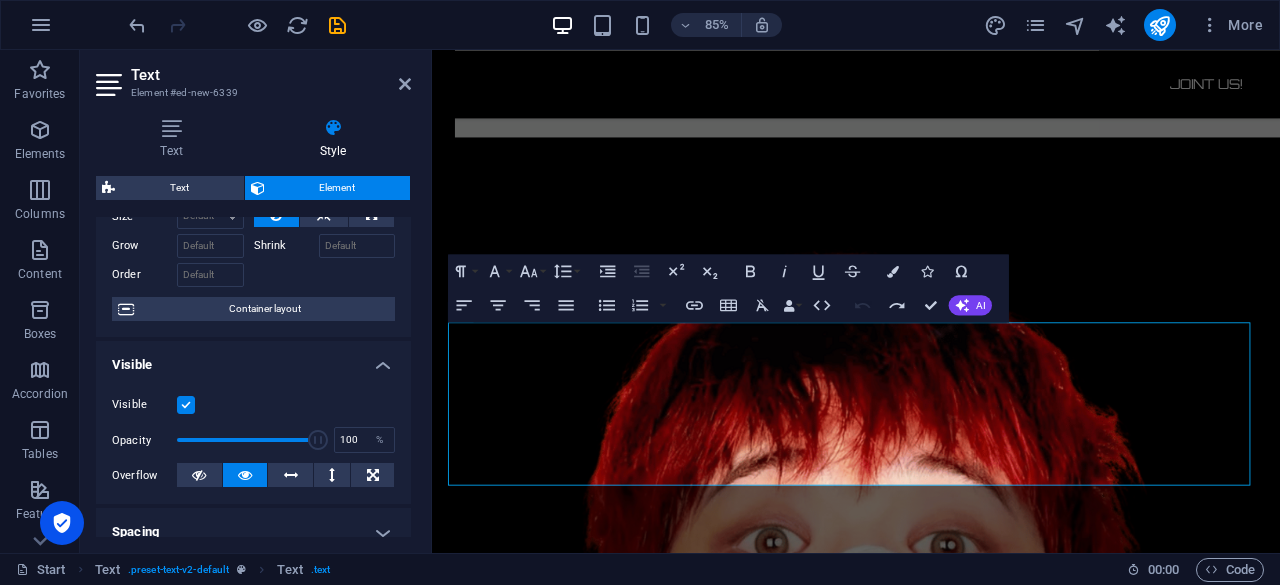 click 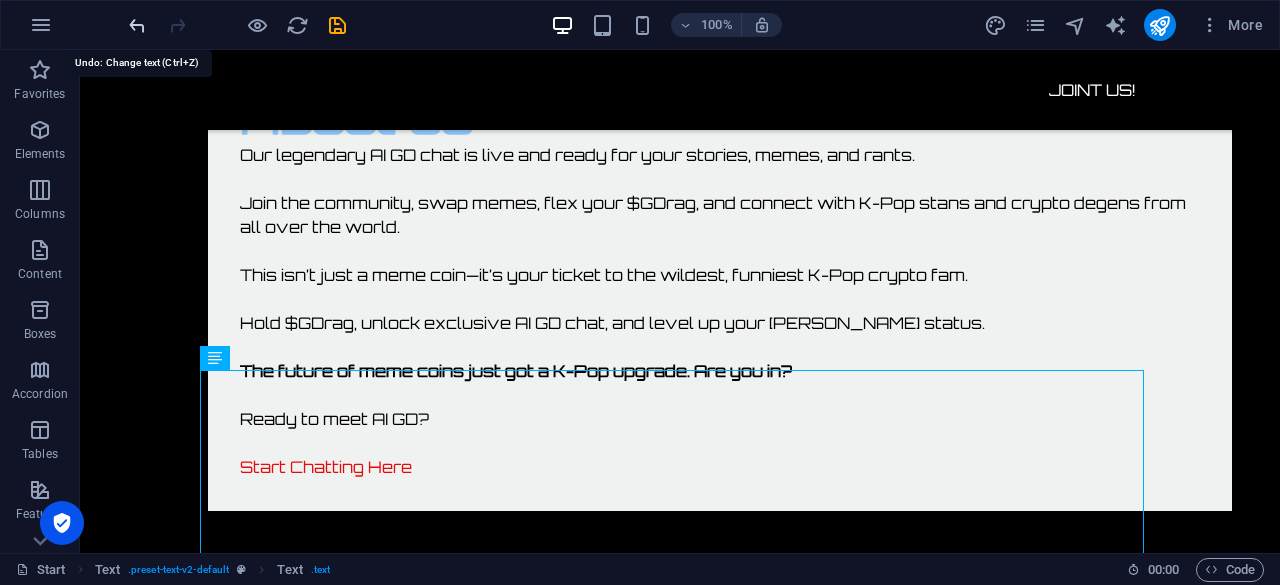 click at bounding box center [137, 25] 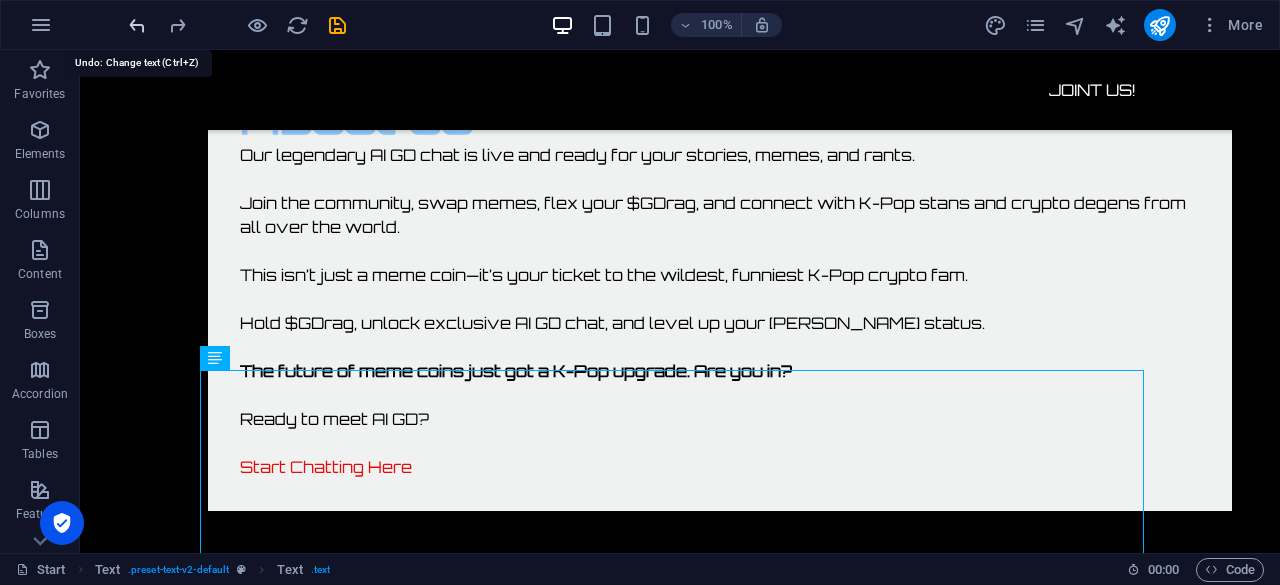 click at bounding box center [137, 25] 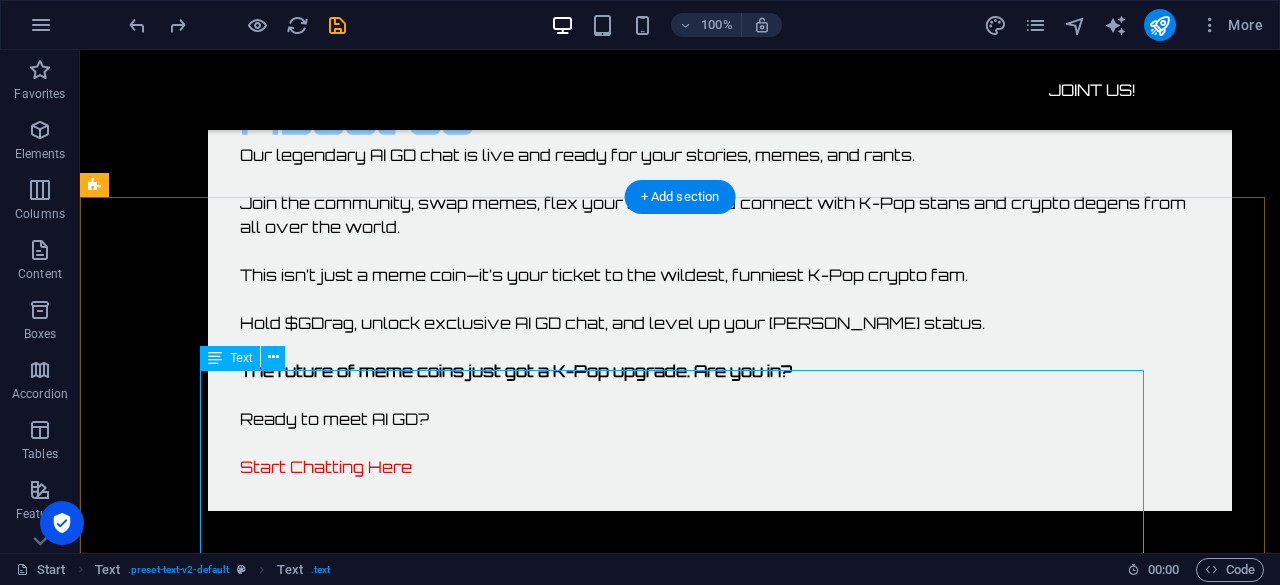 scroll, scrollTop: 3464, scrollLeft: 0, axis: vertical 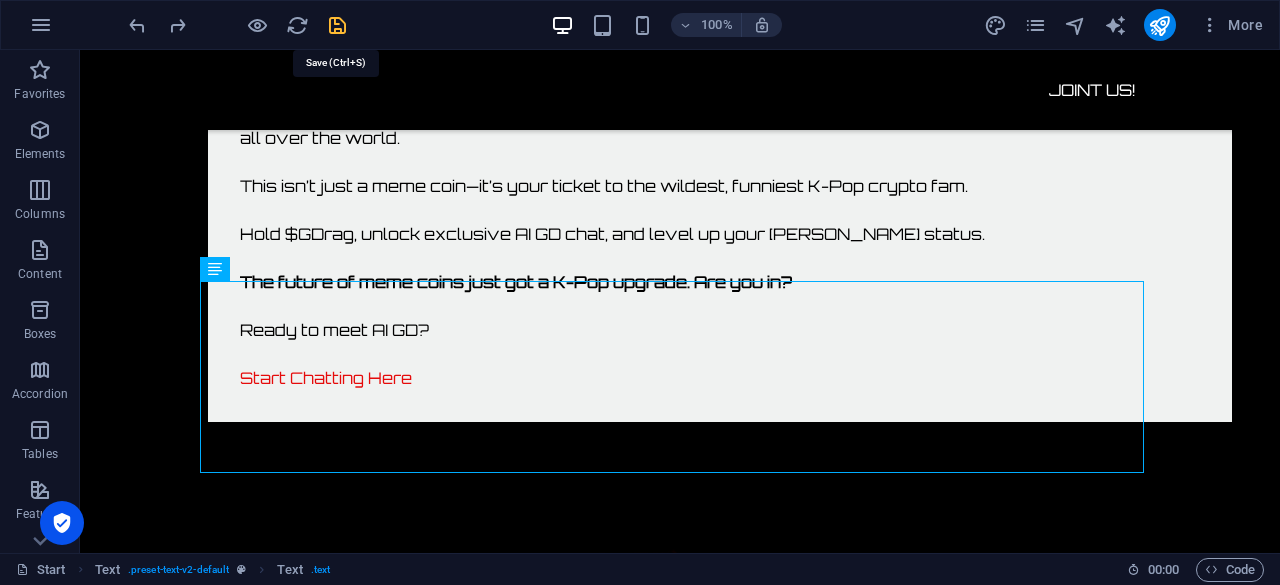 click at bounding box center (337, 25) 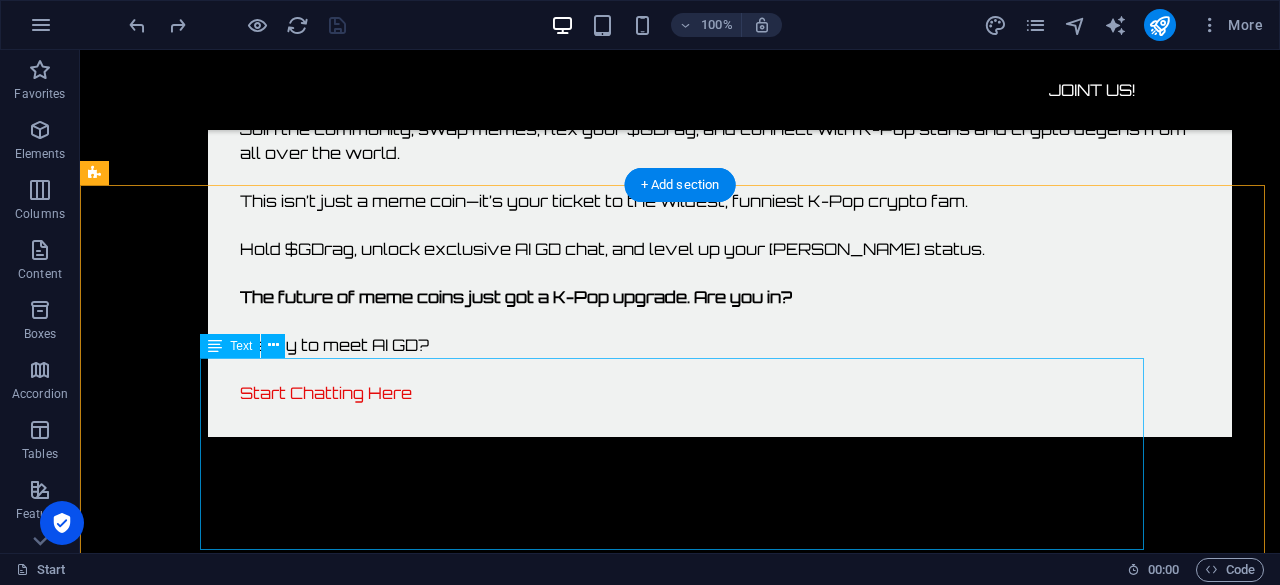 scroll, scrollTop: 3452, scrollLeft: 0, axis: vertical 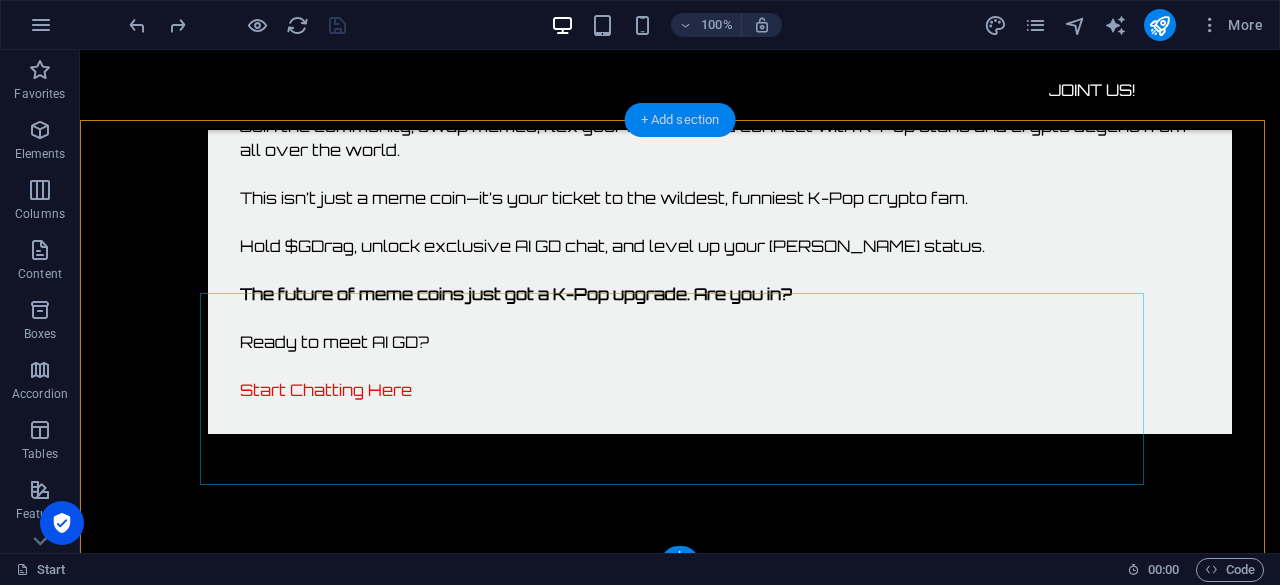 click on "+ Add section" at bounding box center (680, 120) 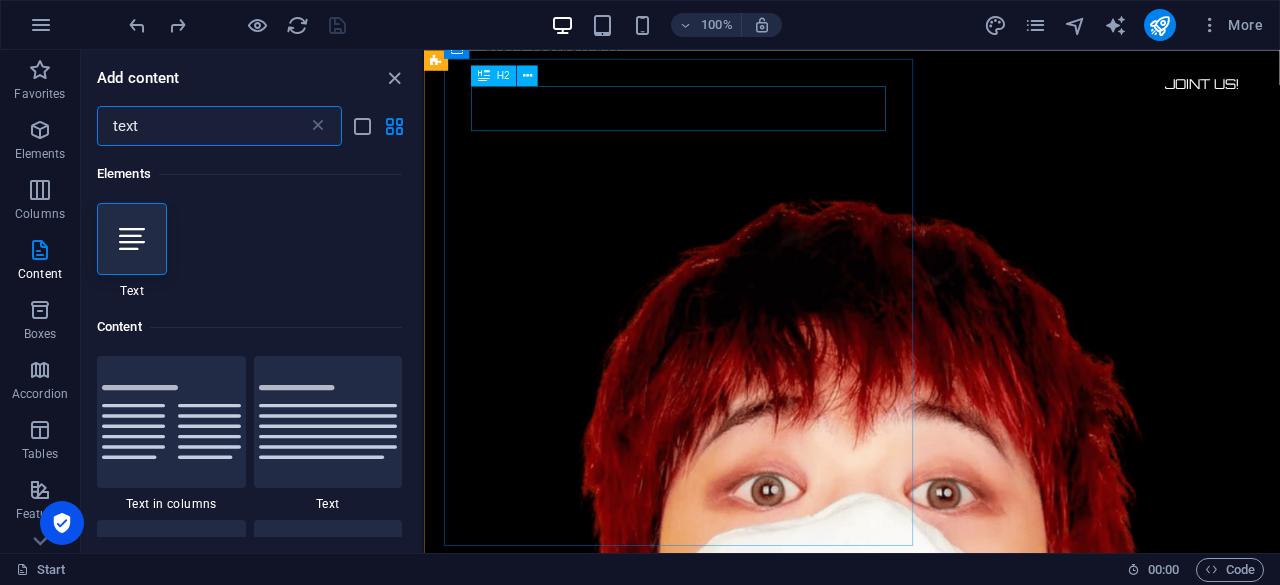 scroll, scrollTop: 2859, scrollLeft: 0, axis: vertical 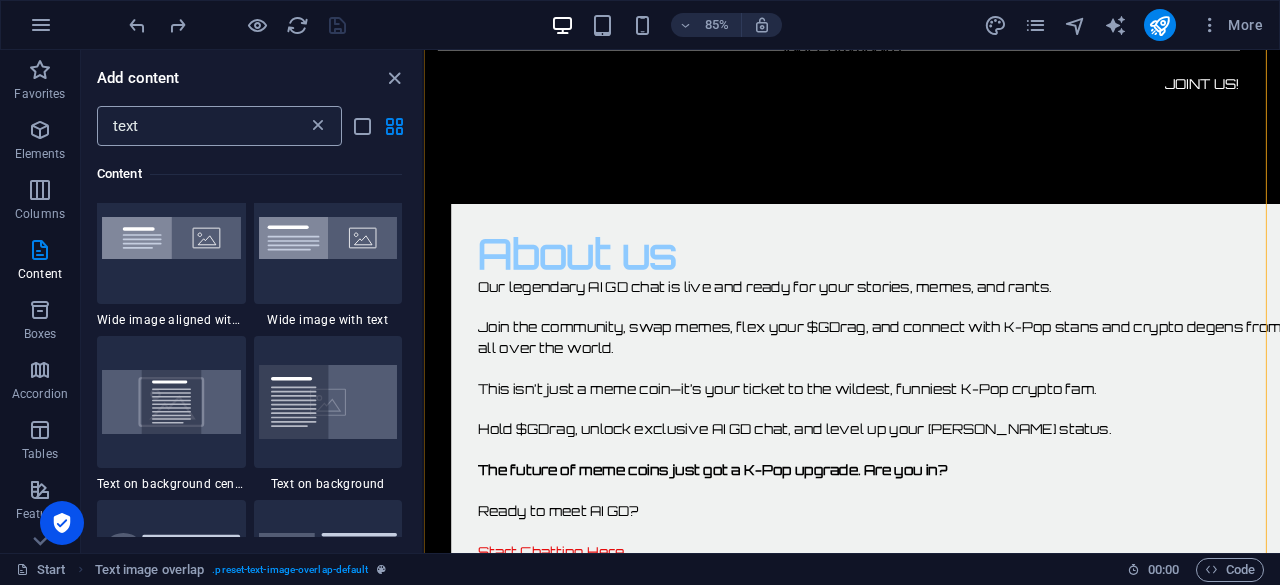 click at bounding box center [318, 126] 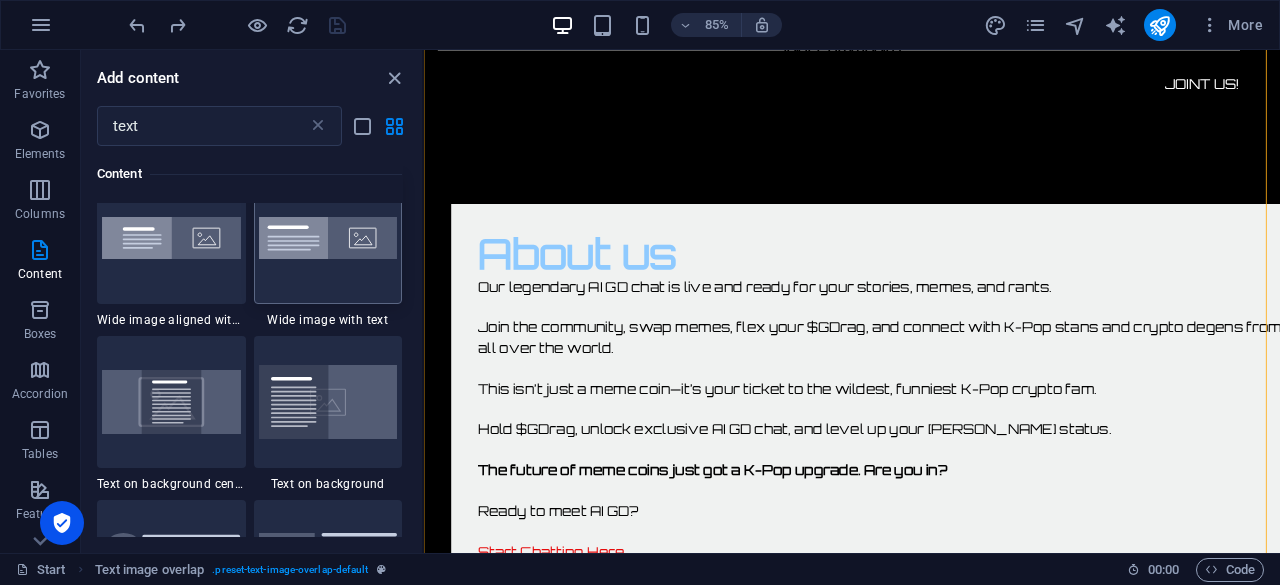 type 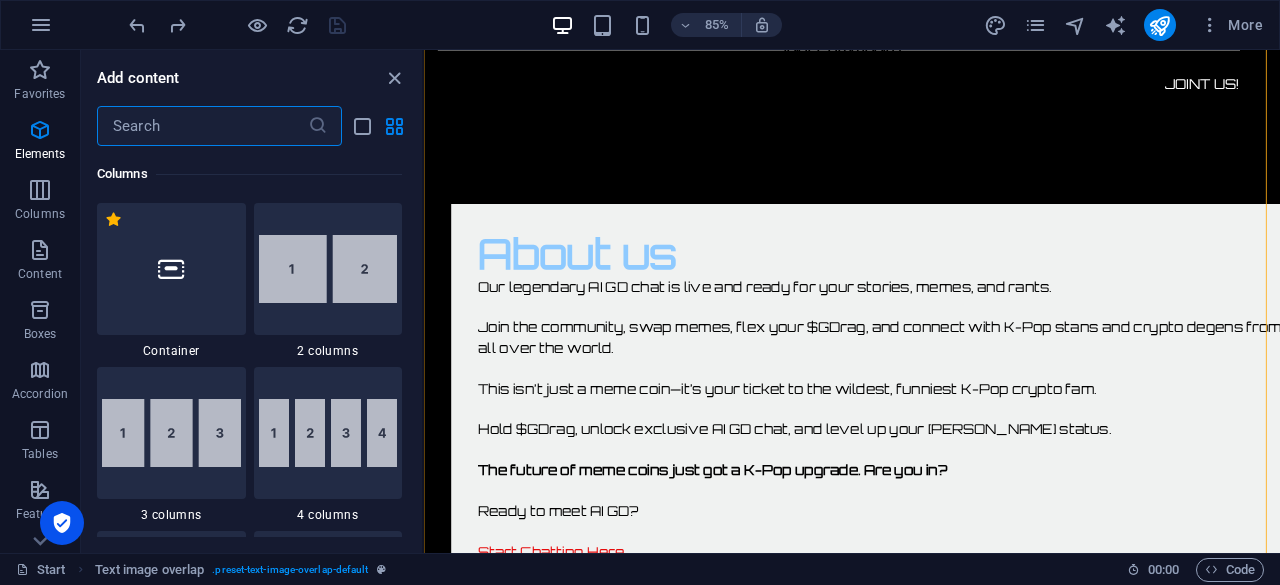 scroll, scrollTop: 990, scrollLeft: 0, axis: vertical 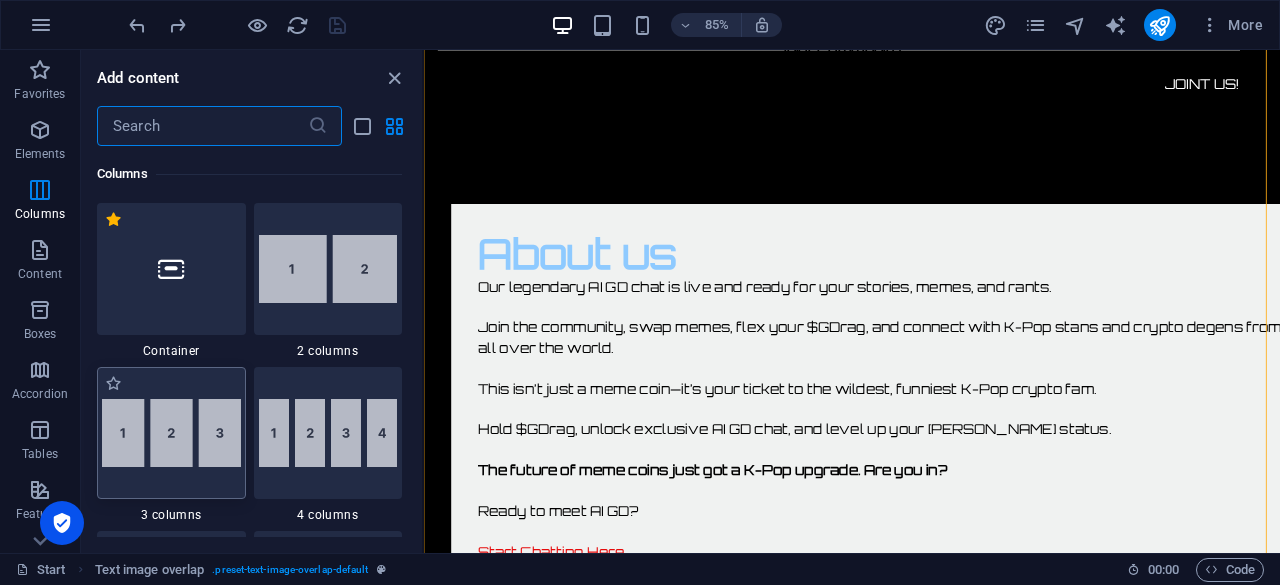 click at bounding box center (171, 433) 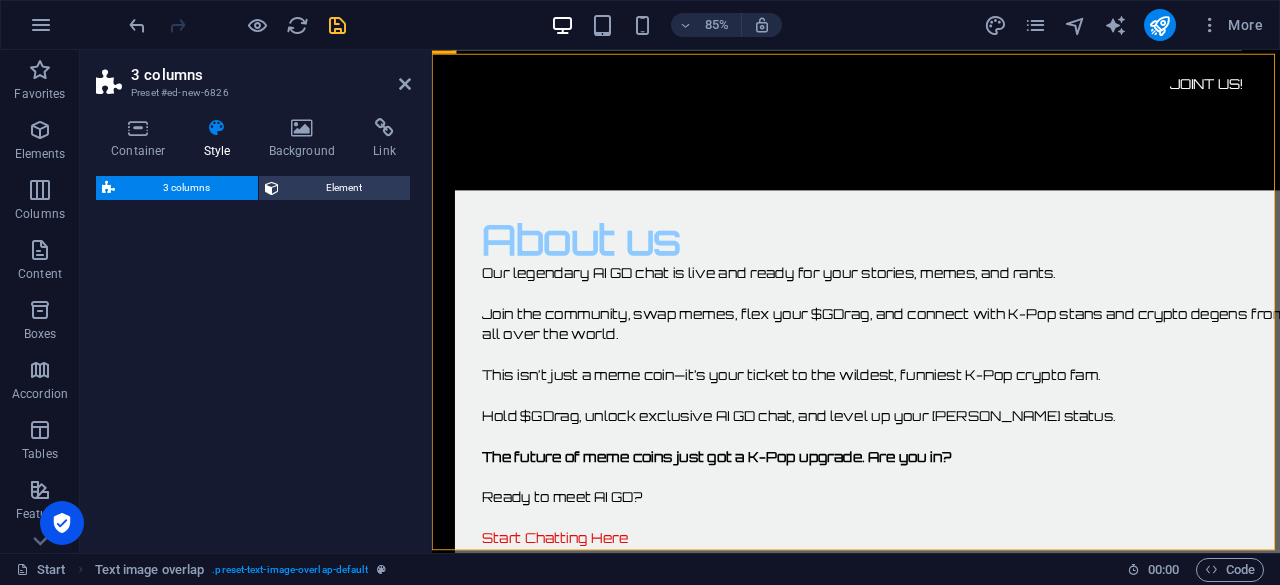 select on "rem" 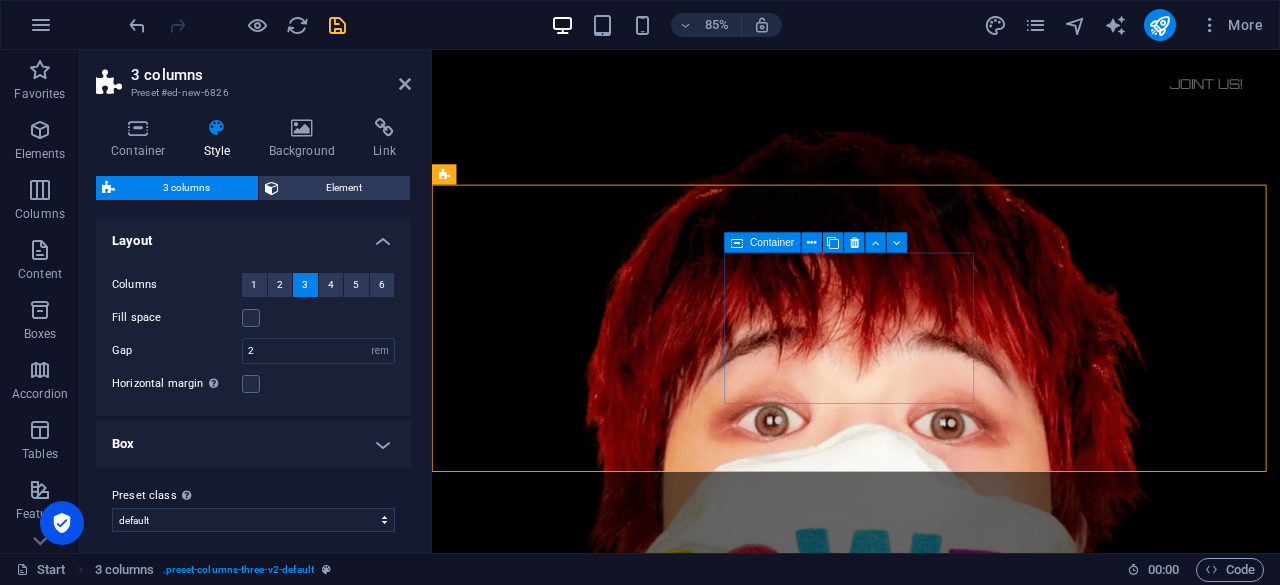 scroll, scrollTop: 3364, scrollLeft: 0, axis: vertical 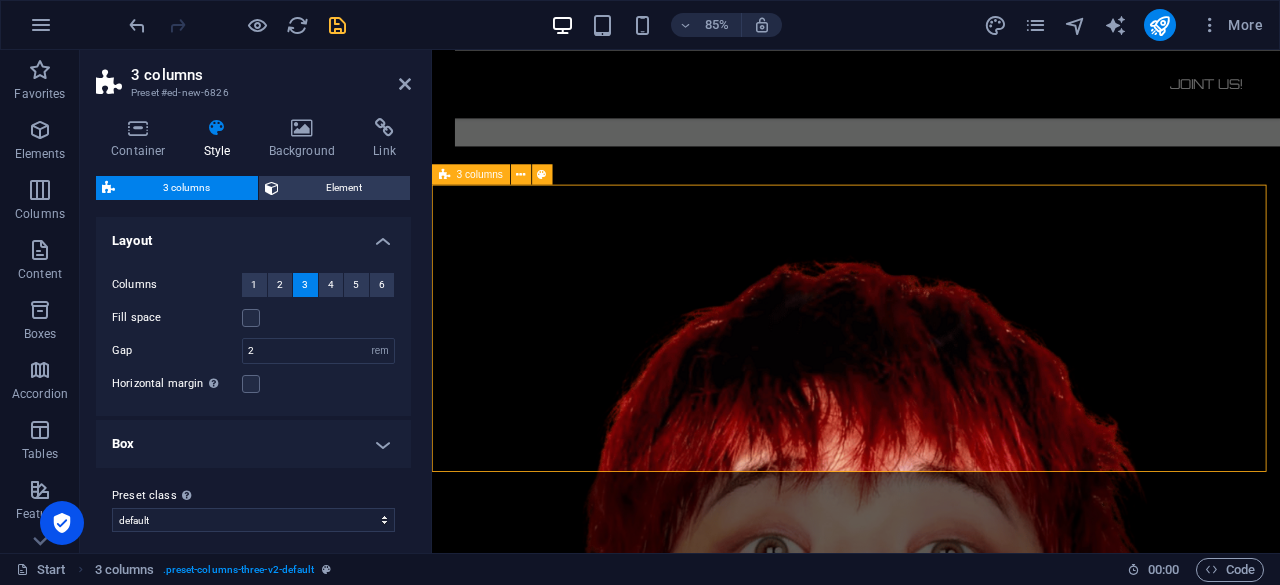 click on "Drop content here or  Add elements  Paste clipboard Drop content here or  Add elements  Paste clipboard Drop content here or  Add elements  Paste clipboard" at bounding box center [931, 1496] 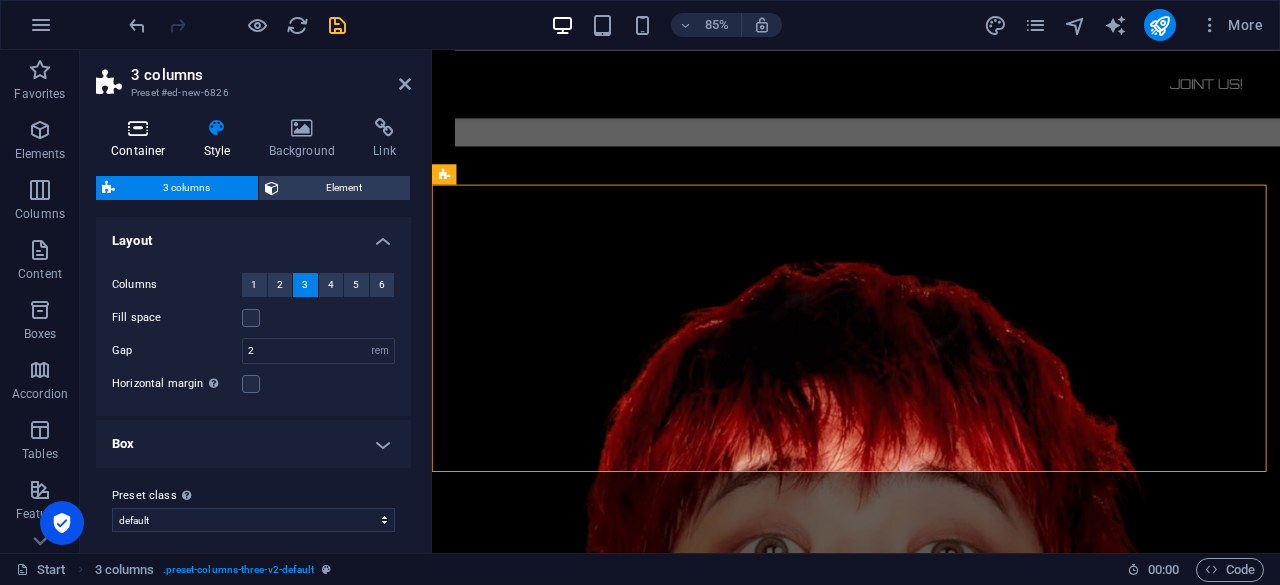 click at bounding box center (138, 128) 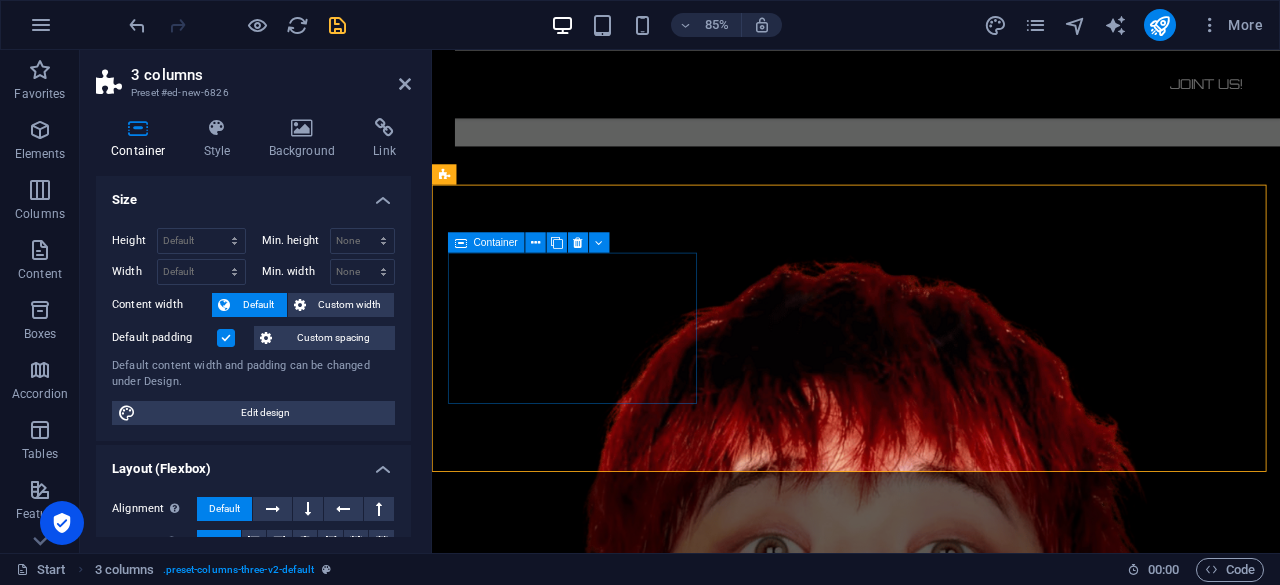 click on "Paste clipboard" at bounding box center (648, 1368) 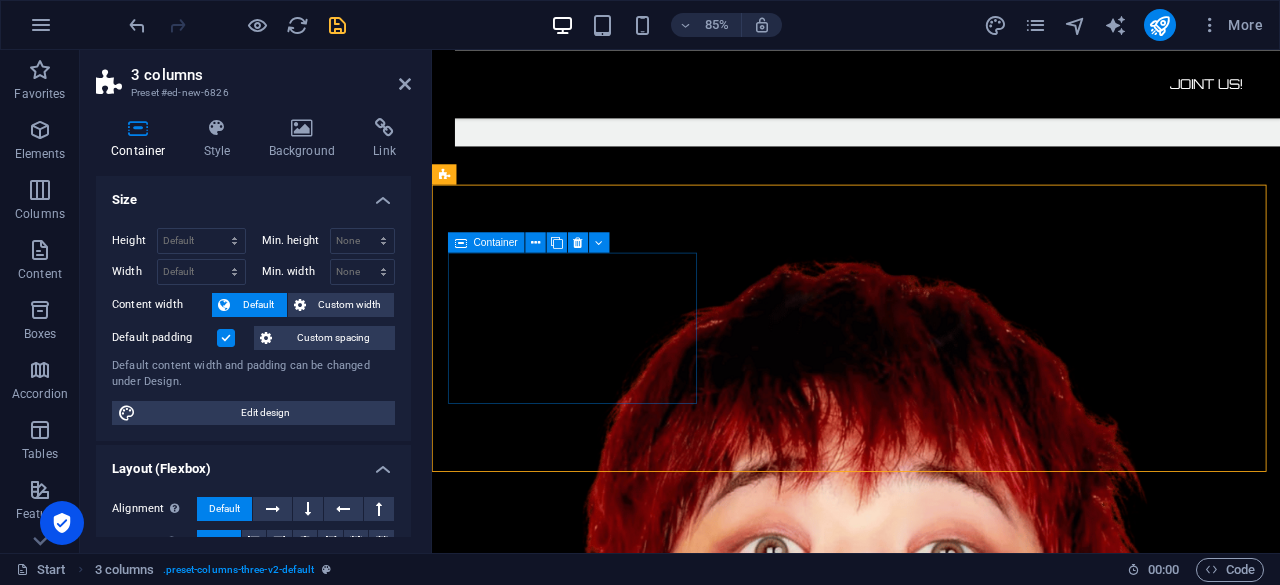 click on "Add elements" at bounding box center (535, 1368) 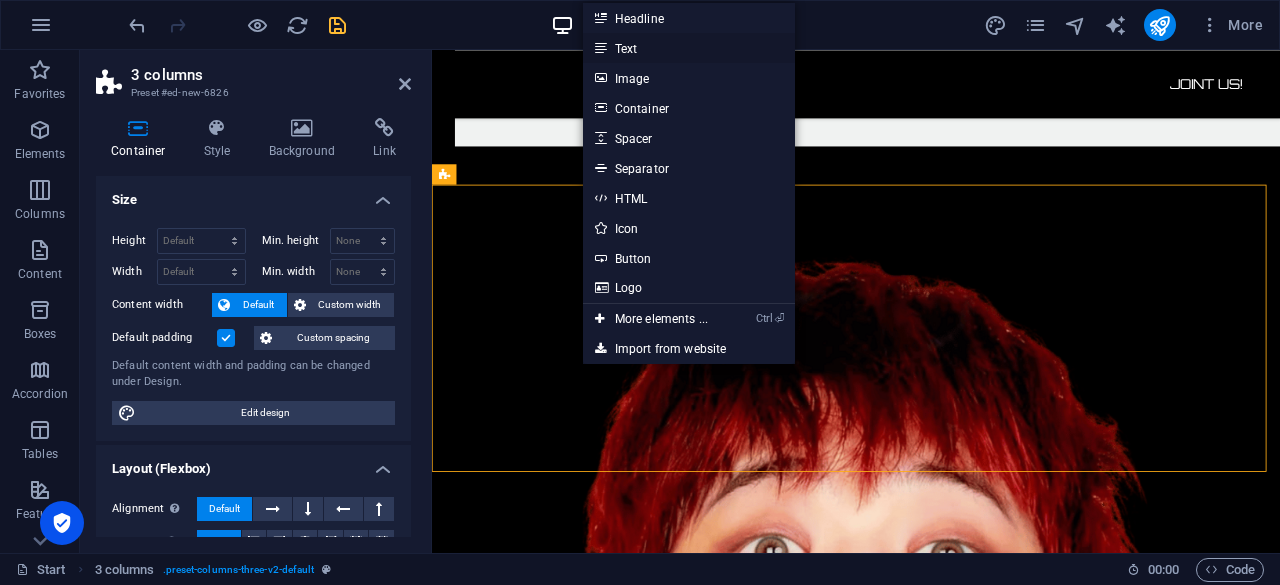 click on "Text" at bounding box center (689, 48) 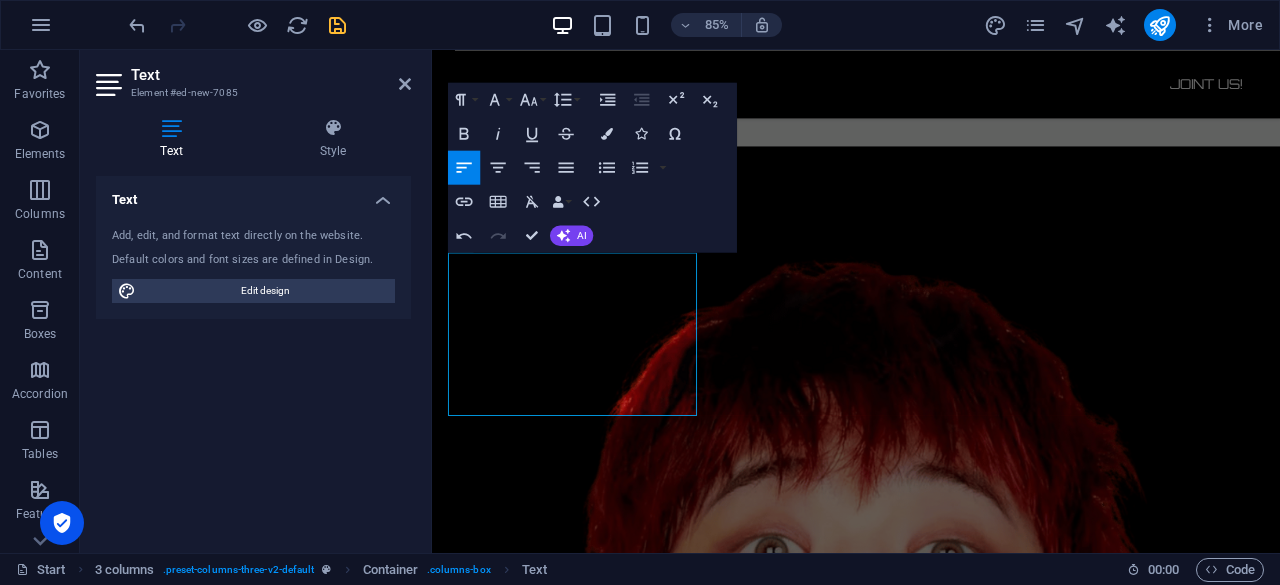 scroll, scrollTop: 728, scrollLeft: 3, axis: both 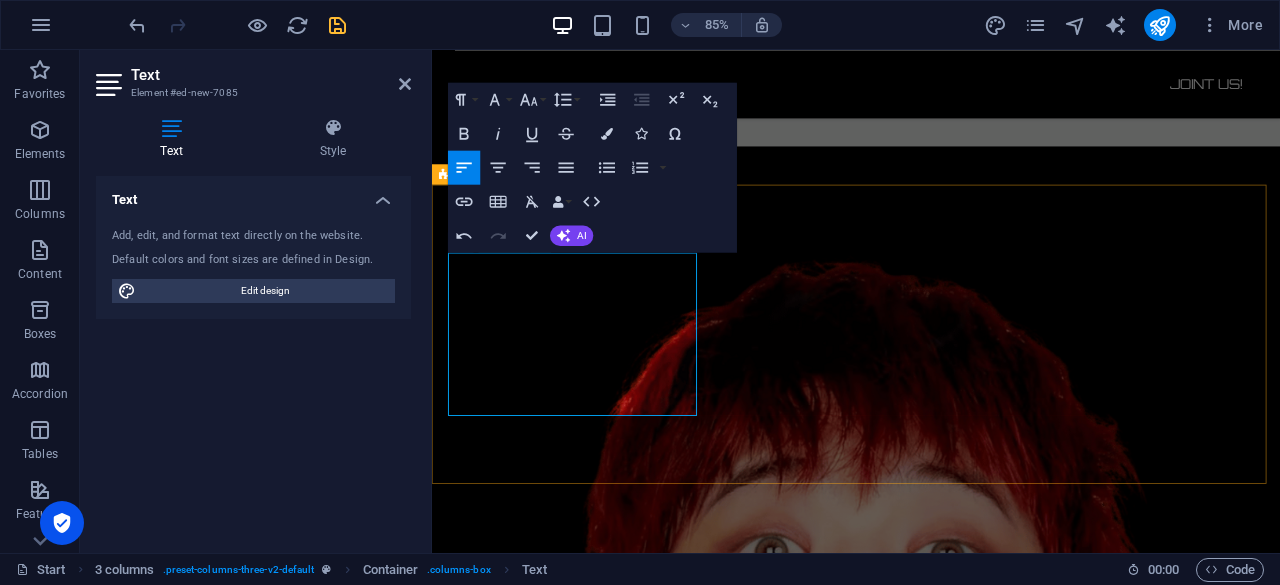 click at bounding box center (594, 1351) 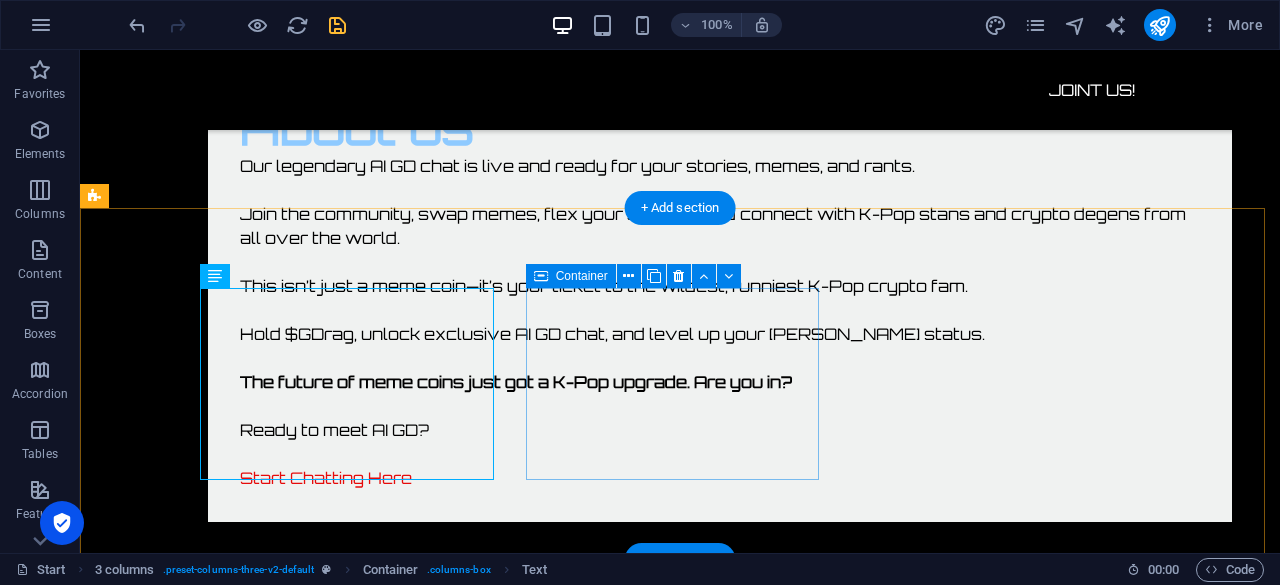 click on "Drop content here or  Add elements  Paste clipboard" at bounding box center [242, 1905] 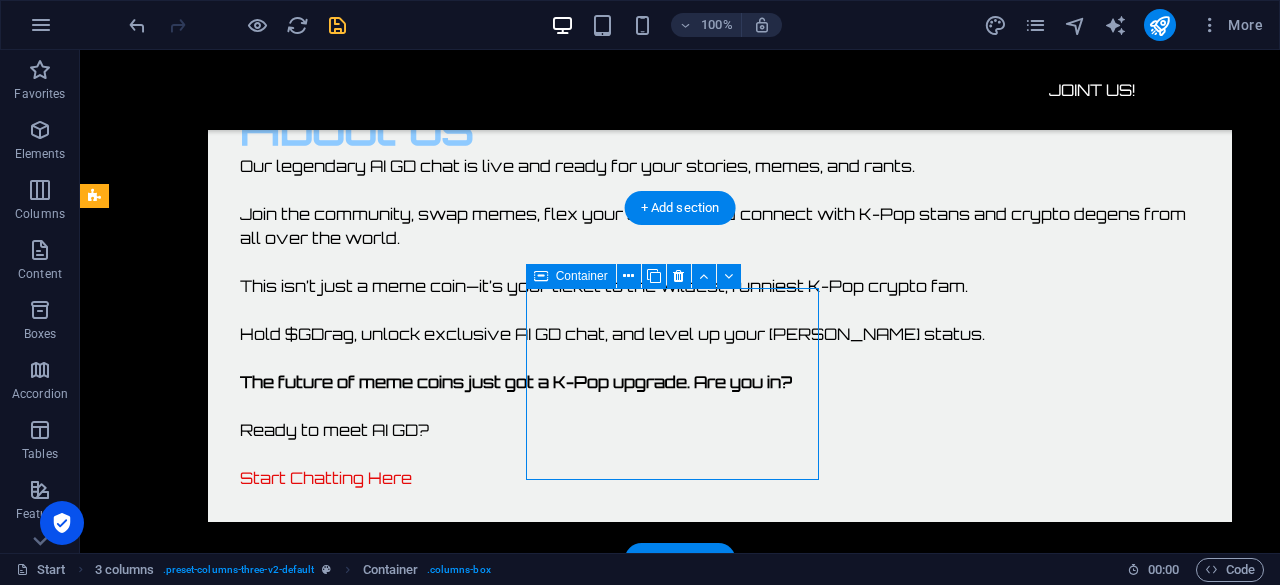 click on "Drop content here or  Add elements  Paste clipboard" at bounding box center (242, 1905) 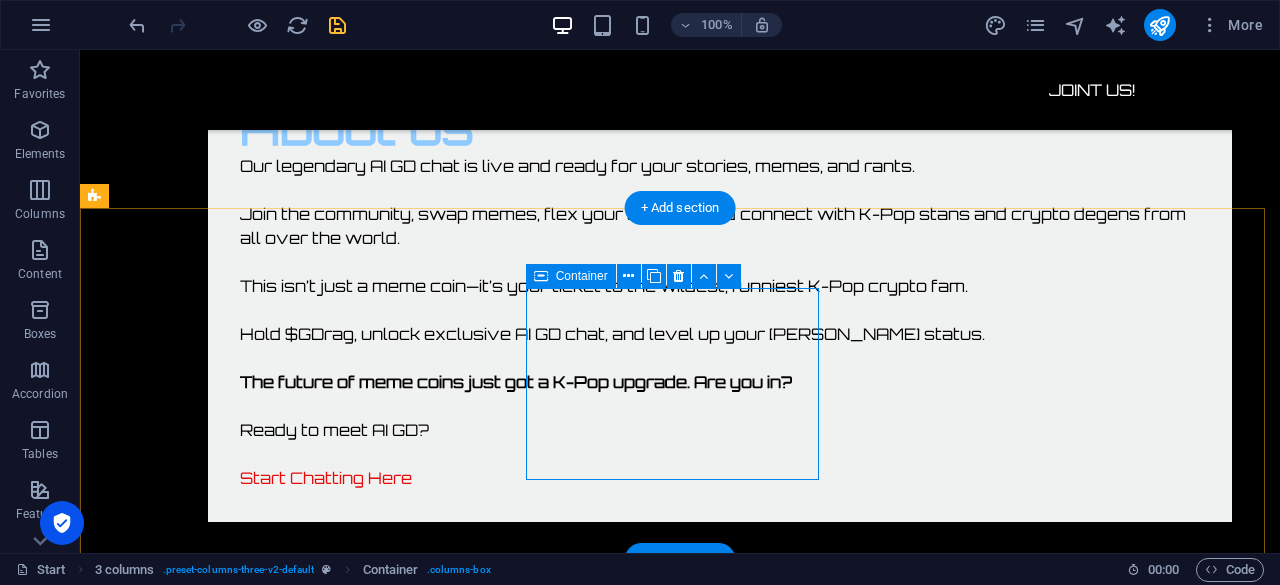 click on "Add elements" at bounding box center (183, 1935) 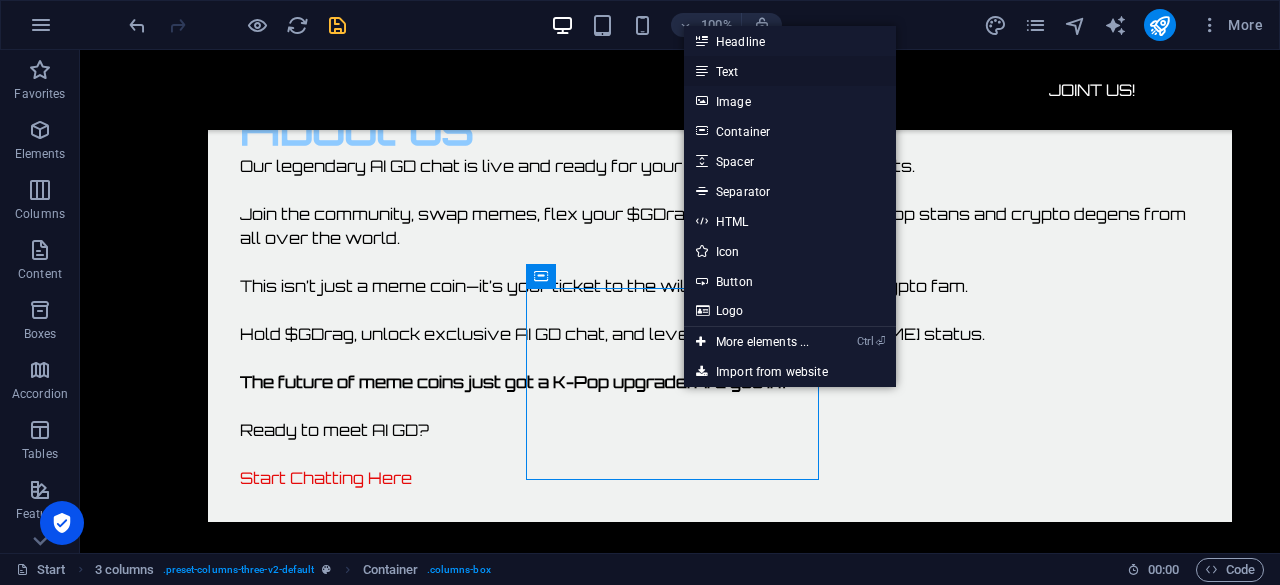 click on "Text" at bounding box center (790, 71) 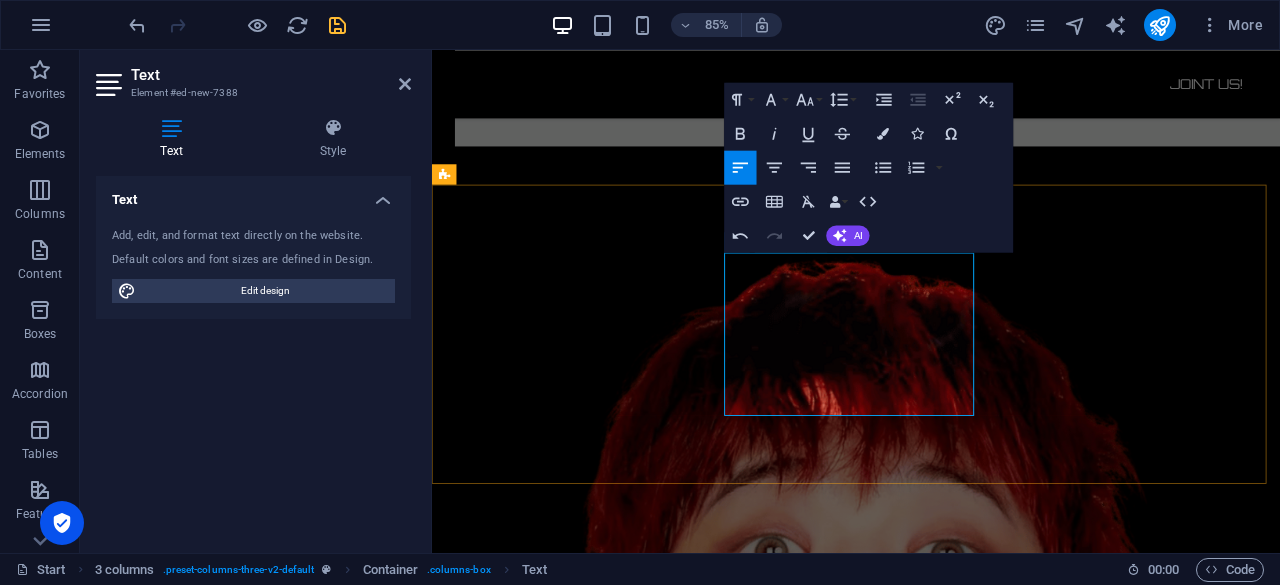 scroll, scrollTop: 526, scrollLeft: 10, axis: both 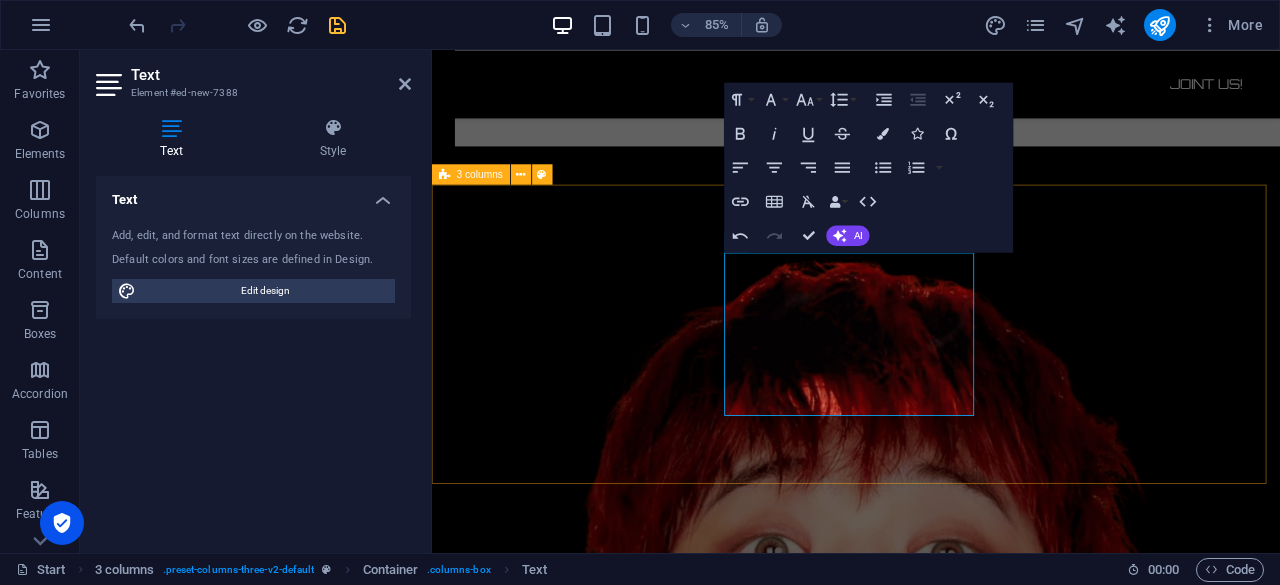 click on "STEP. 1 Get a wallet Get a Solana wallet (Phantom, Solflare, etc.) STEP. 2 Buy SOLANA Buy SOL from  your favorite exchange STEP. 2 Buy SOLANA Buy SOL from  your favorite exchange Drop content here or  Add elements  Paste clipboard" at bounding box center (931, 1546) 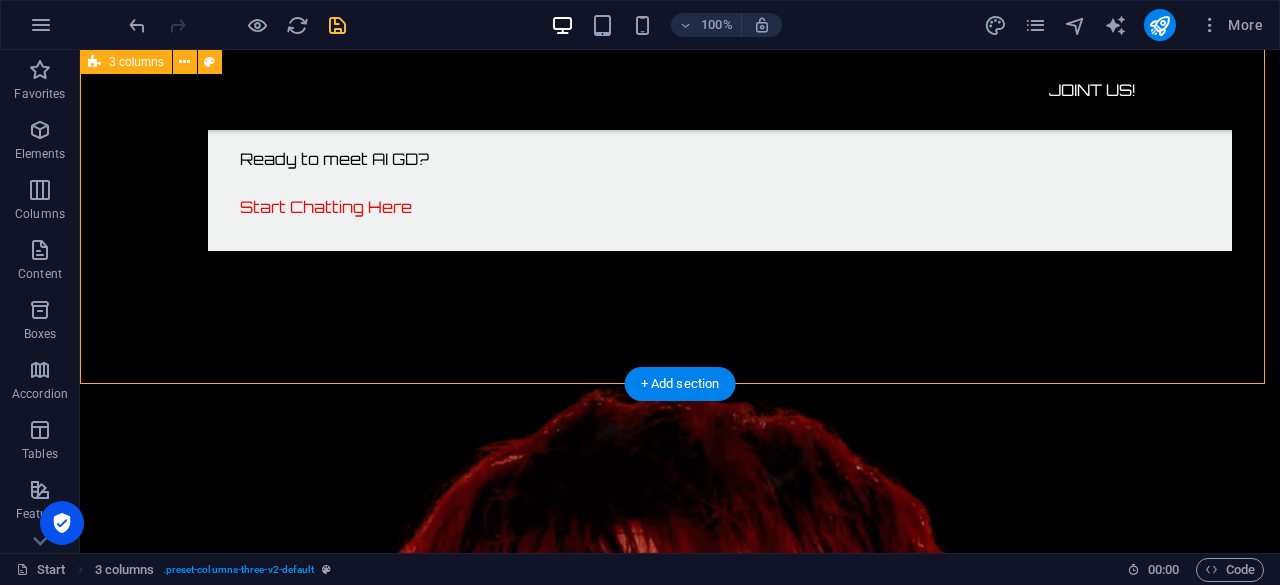 scroll, scrollTop: 3446, scrollLeft: 0, axis: vertical 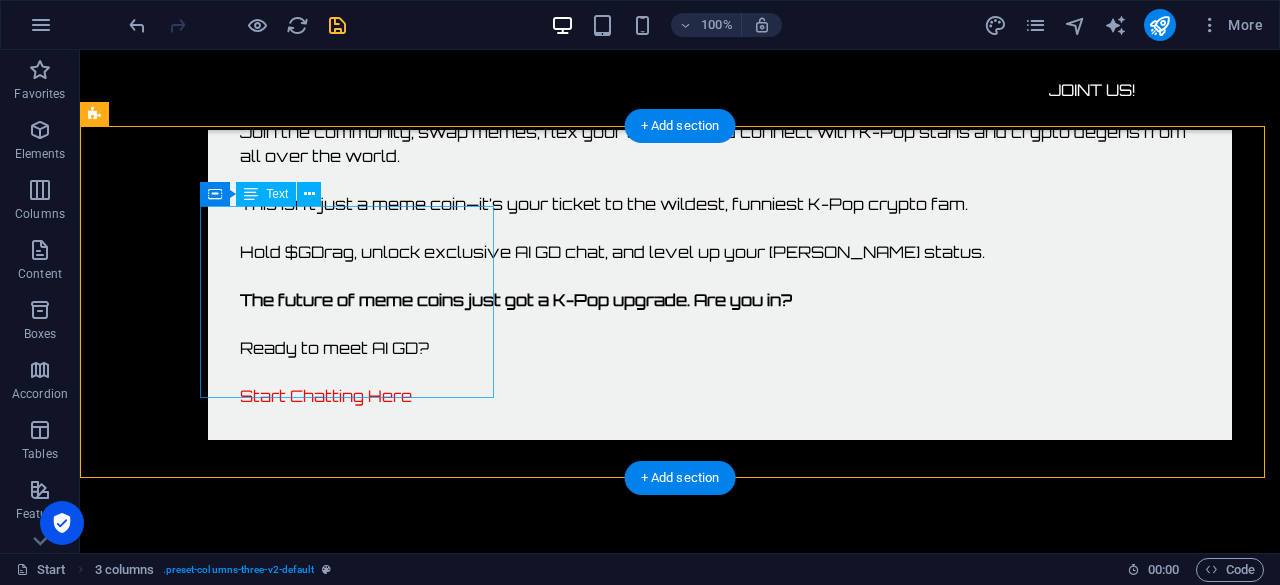 click on "STEP. 1 Get a wallet Get a Solana wallet (Phantom, Solflare, etc.)" at bounding box center [242, 1640] 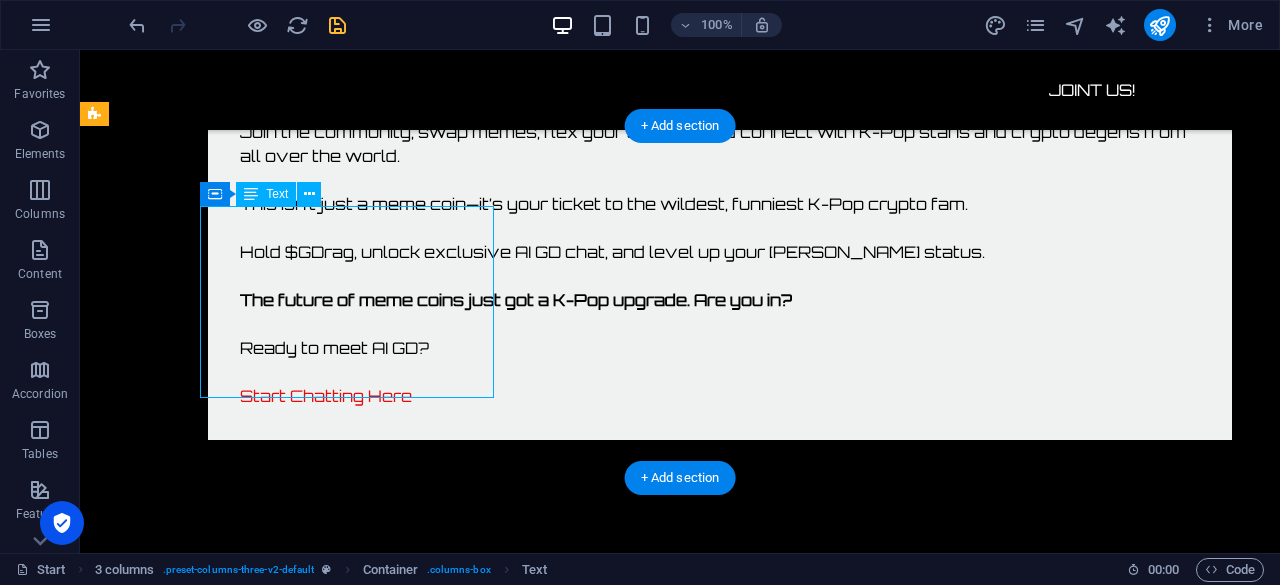 click on "STEP. 1 Get a wallet Get a Solana wallet (Phantom, Solflare, etc.)" at bounding box center [242, 1640] 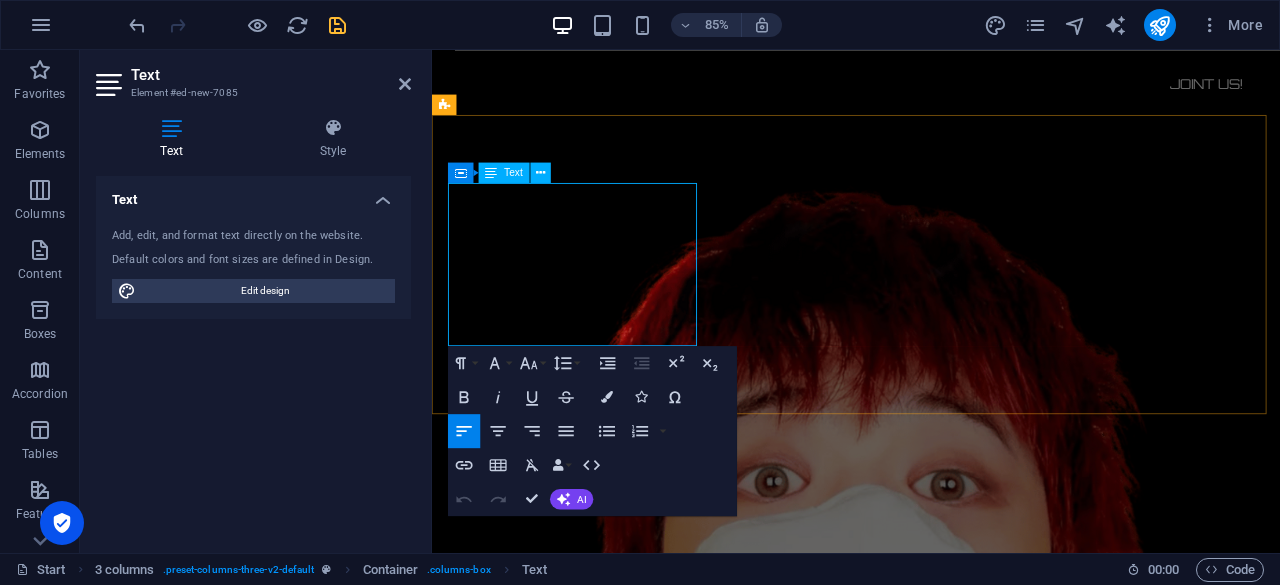 click at bounding box center (594, 1293) 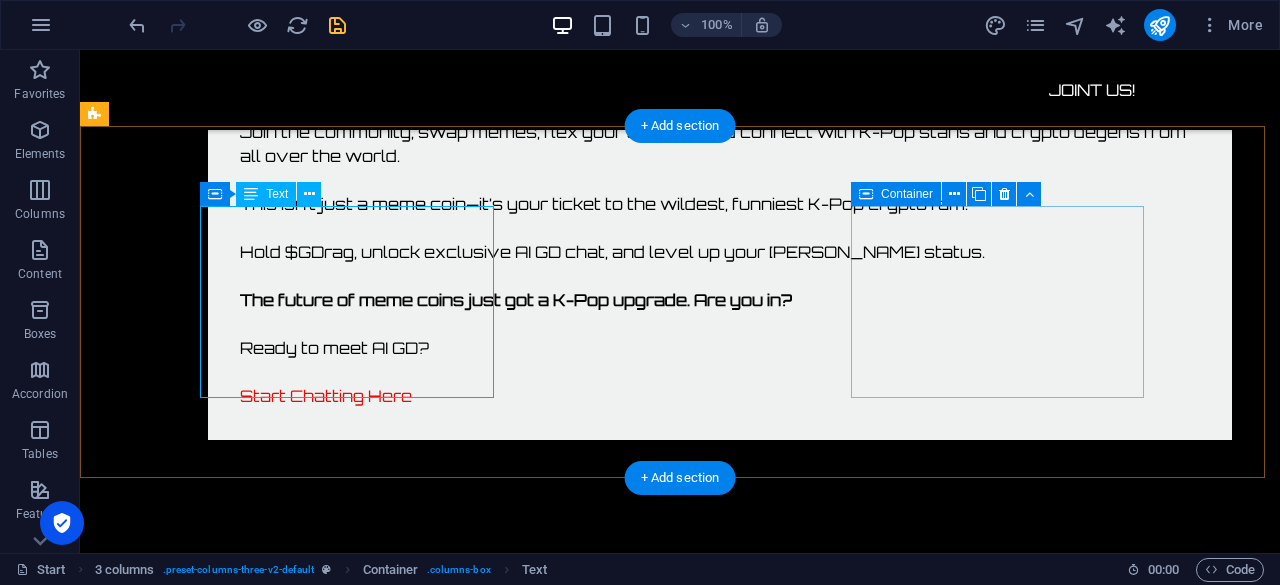 click on "Add elements" at bounding box center (183, 2061) 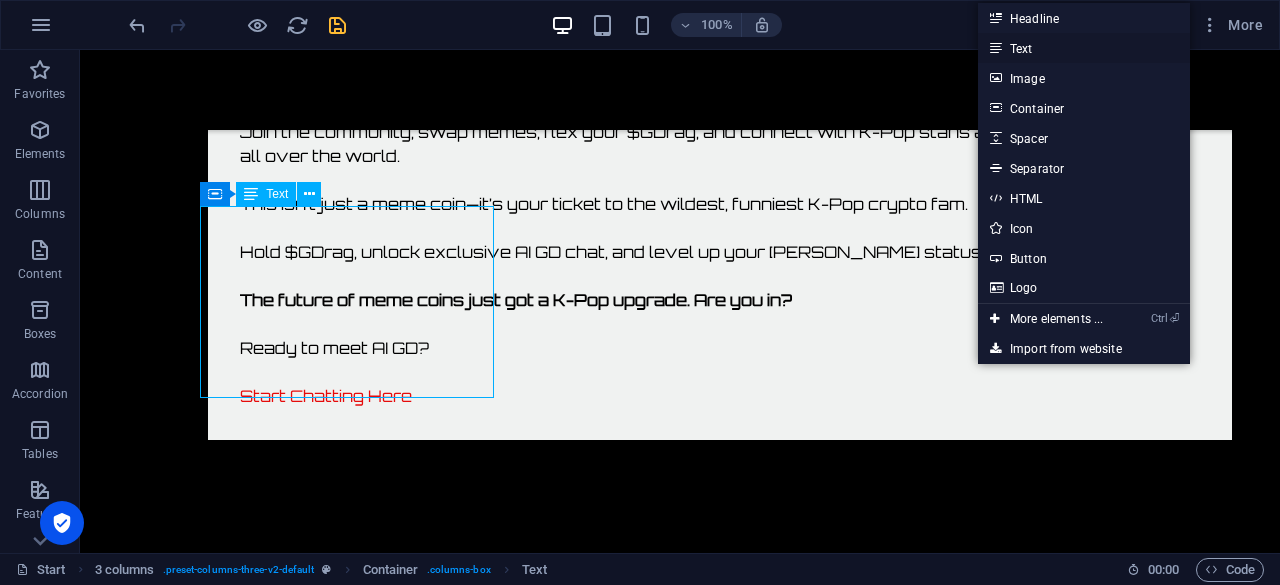 click on "Text" at bounding box center [1084, 48] 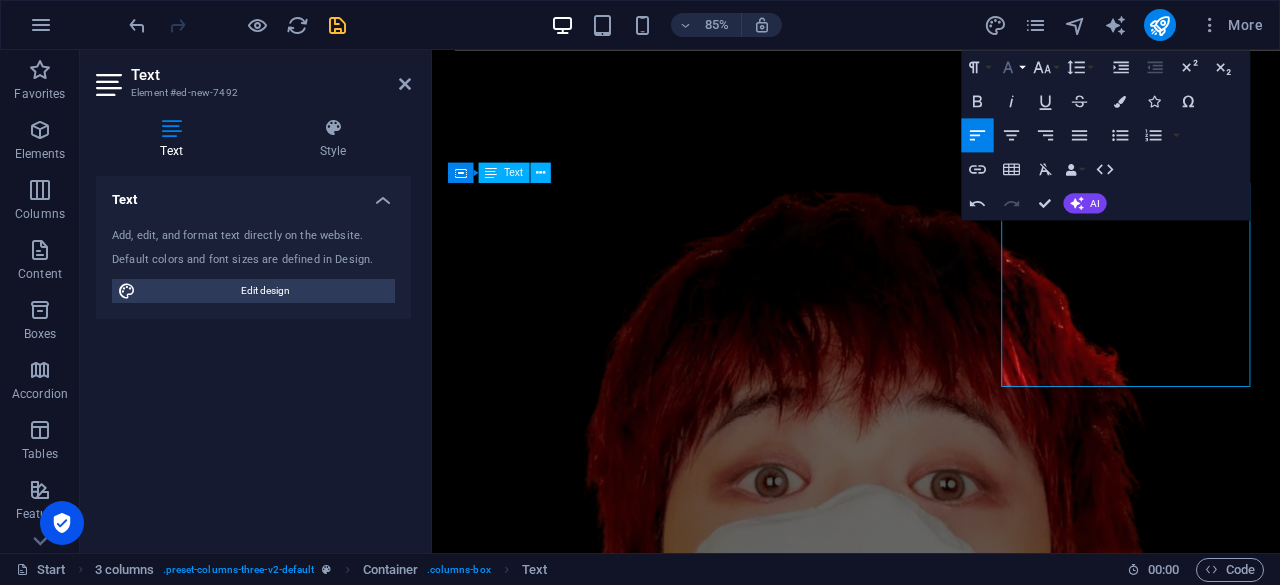 scroll, scrollTop: 884, scrollLeft: 11, axis: both 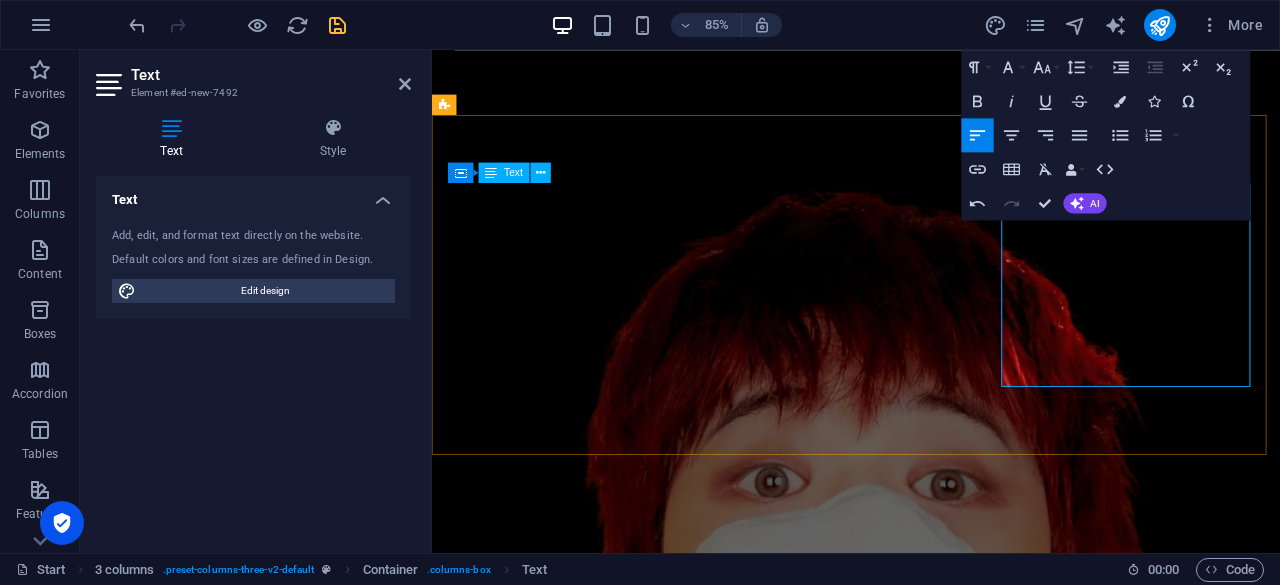 click on "Exchange $LOOPY" at bounding box center [594, 1661] 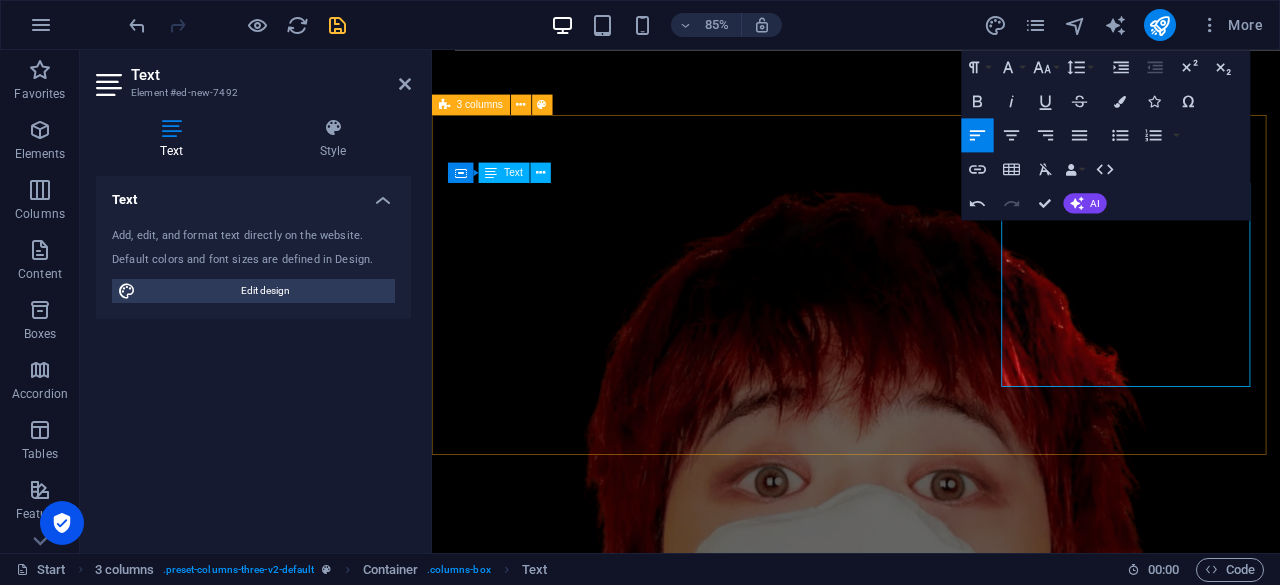 click on "STEP. 1 Get a wallet Get a Solana wallet (Phantom, Solflare, etc.) STEP. 2 Buy SOLANA Buy SOL from  your favorite exchange STEP. 3 Exchange $GDRAG Go to Pump.fun Paste $GDRAG Swap SOL for $GDRAG STEP. 3 Exchange $LOOPY Go to Bonk.fun Paste $LOOPY CA Swap SOL for $LOOPY" at bounding box center (931, 1513) 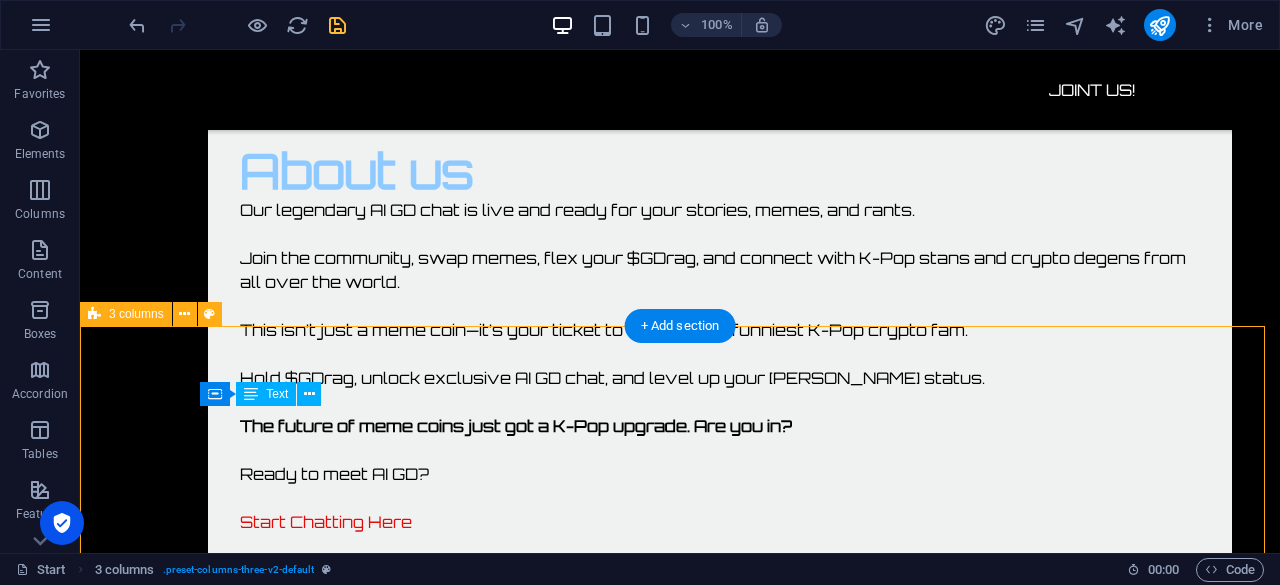 scroll, scrollTop: 3341, scrollLeft: 0, axis: vertical 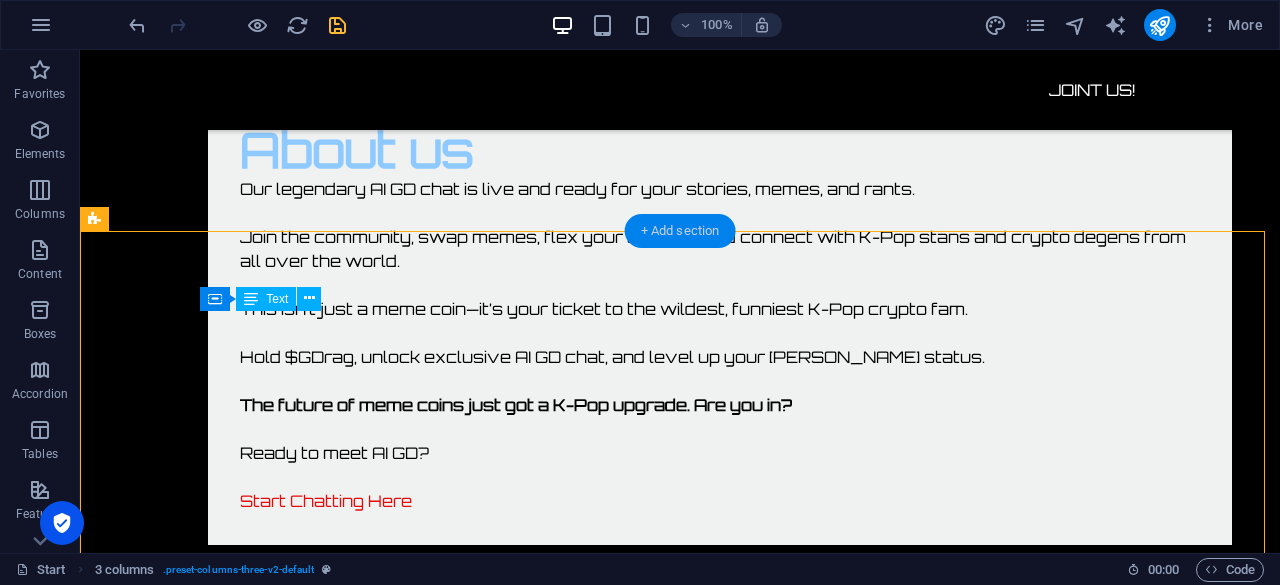 click on "+ Add section" at bounding box center (680, 231) 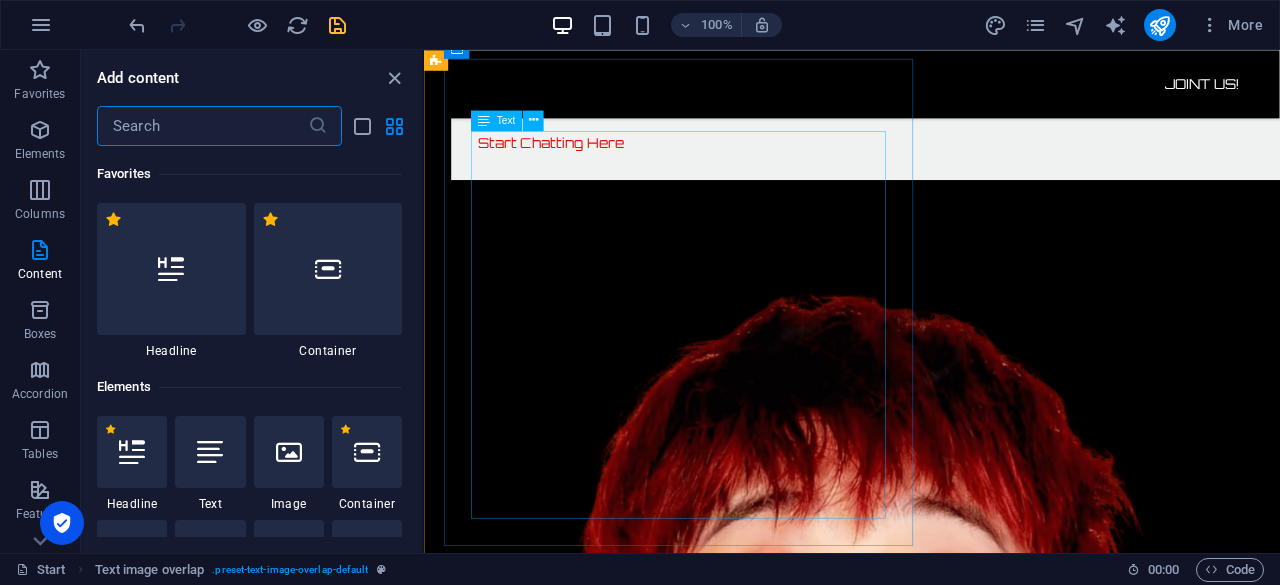 scroll, scrollTop: 2859, scrollLeft: 0, axis: vertical 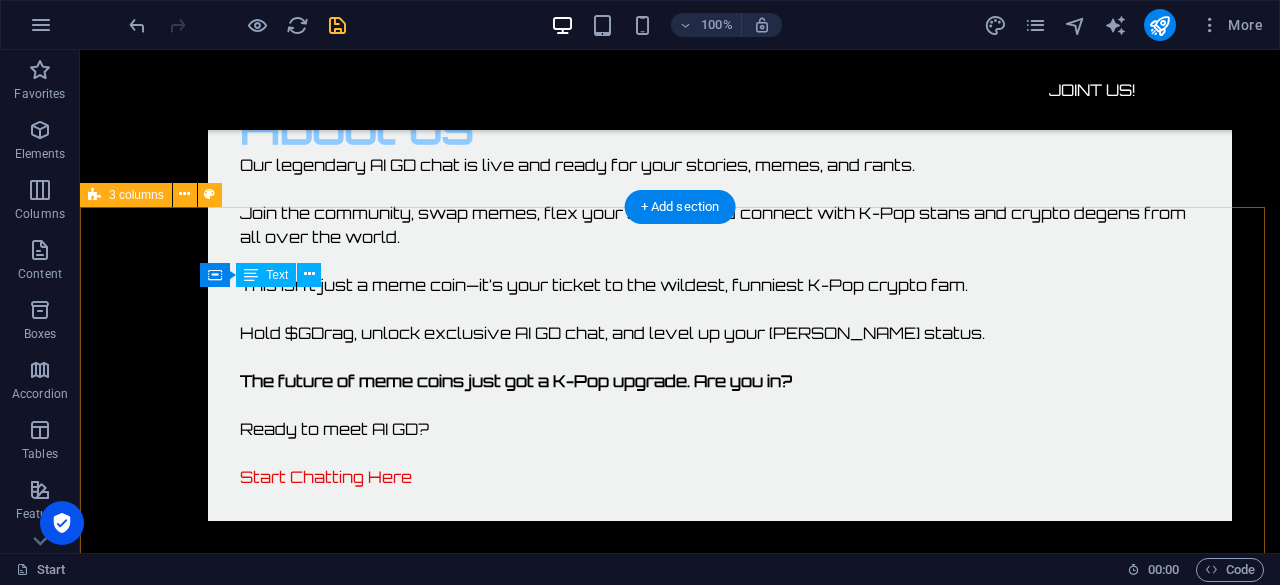 click on "STEP. 1 Get a wallet Get a Solana wallet (Phantom, Solflare, etc.) STEP. 2 Buy SOLANA Buy SOL from  your favorite exchange STEP. 3 Exchange $GDRAG Go to Pump.fun Paste $GDRAG Swap SOL for $GDRAG" at bounding box center [680, 1953] 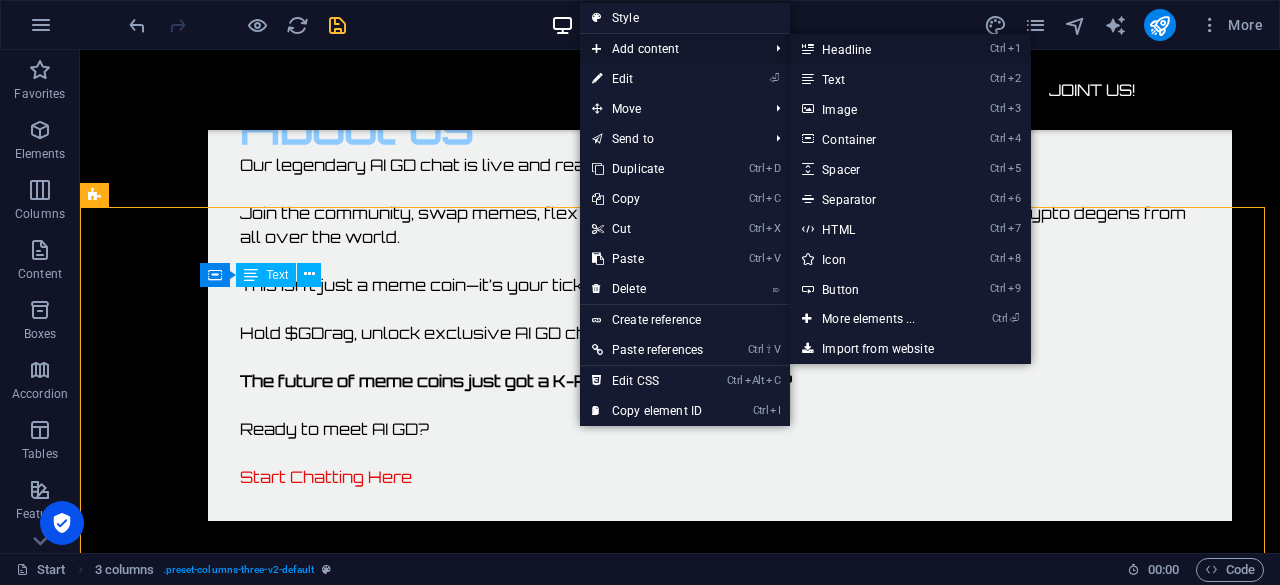 click on "Ctrl 1  Headline" at bounding box center [872, 49] 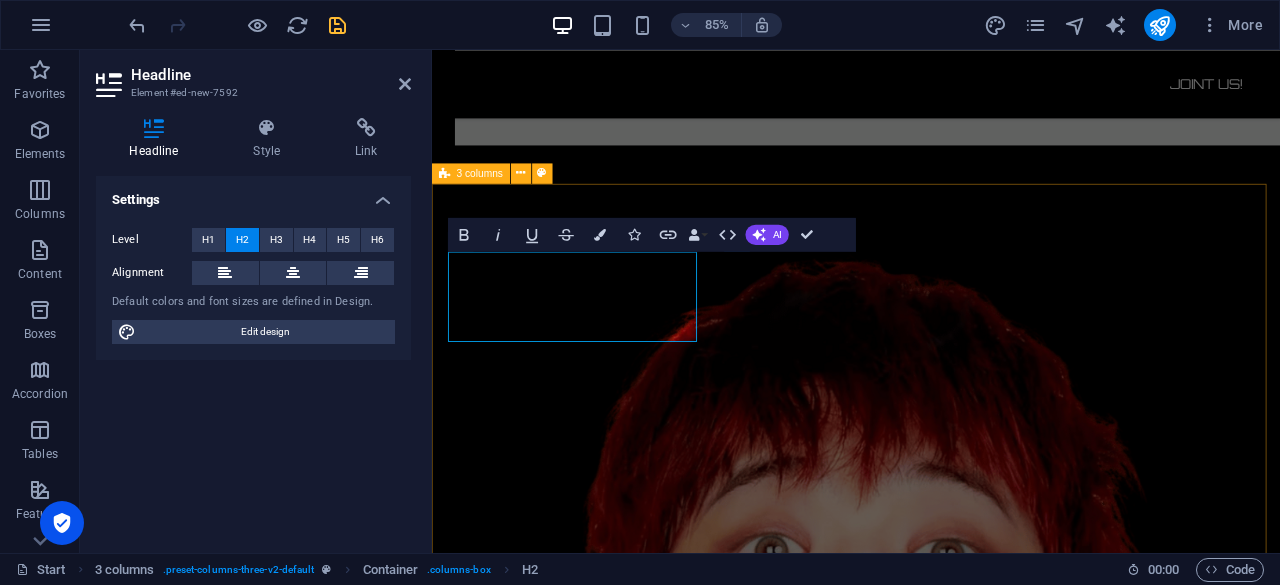 click on "New headline STEP. 1 Get a wallet Get a Solana wallet (Phantom, Solflare, etc.) STEP. 2 Buy SOLANA Buy SOL from  your favorite exchange STEP. 3 Exchange $GDRAG Go to Pump.fun Paste $GDRAG Swap SOL for $GDRAG" at bounding box center [931, 1647] 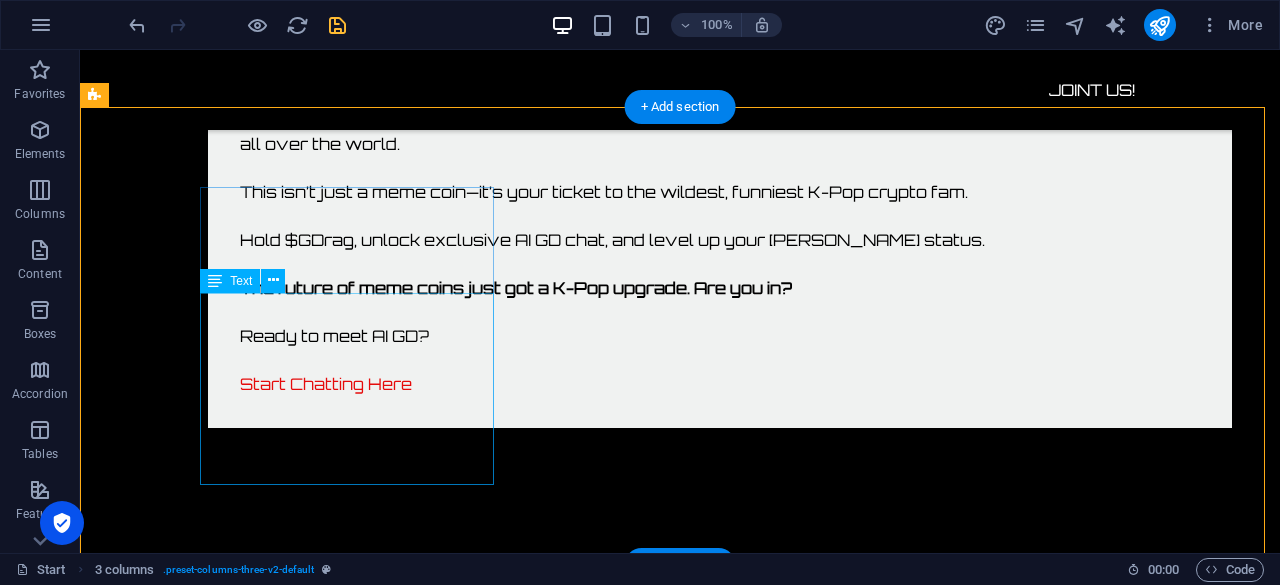 scroll, scrollTop: 3455, scrollLeft: 0, axis: vertical 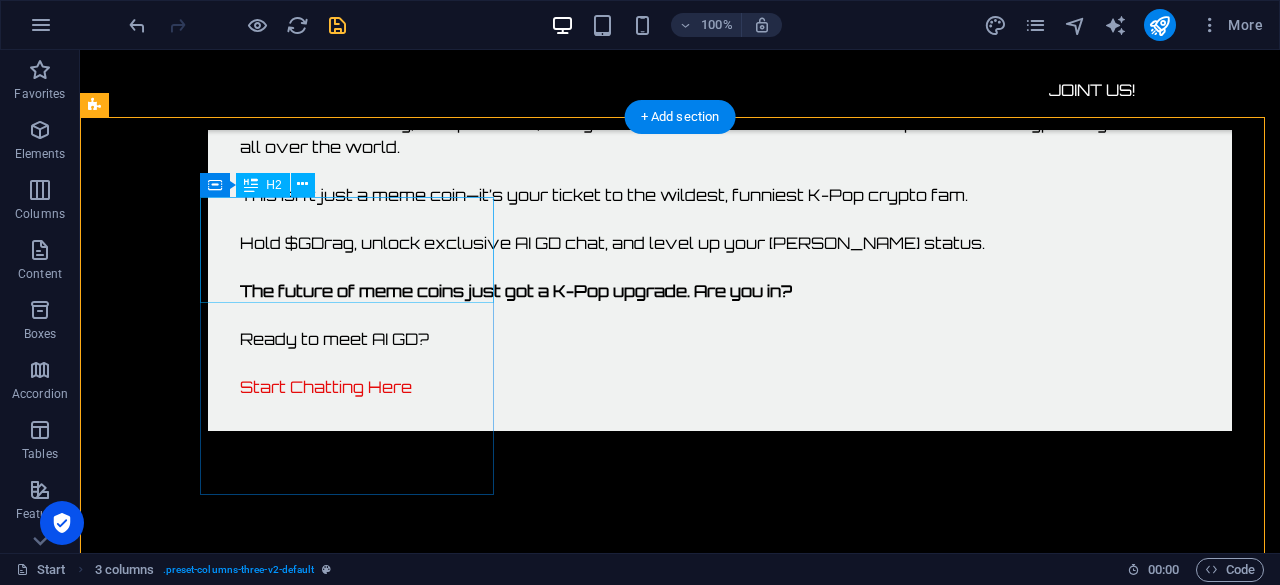click on "New headline" at bounding box center (242, 1588) 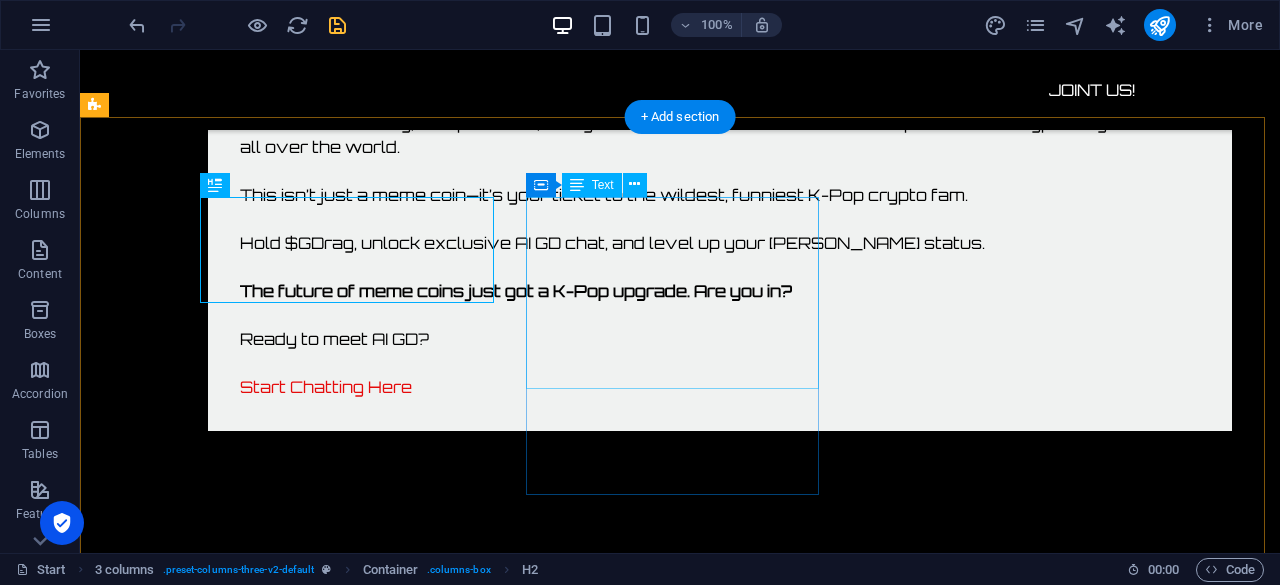 click on "STEP. 2 Buy SOLANA Buy SOL from  your favorite exchange" at bounding box center (242, 1945) 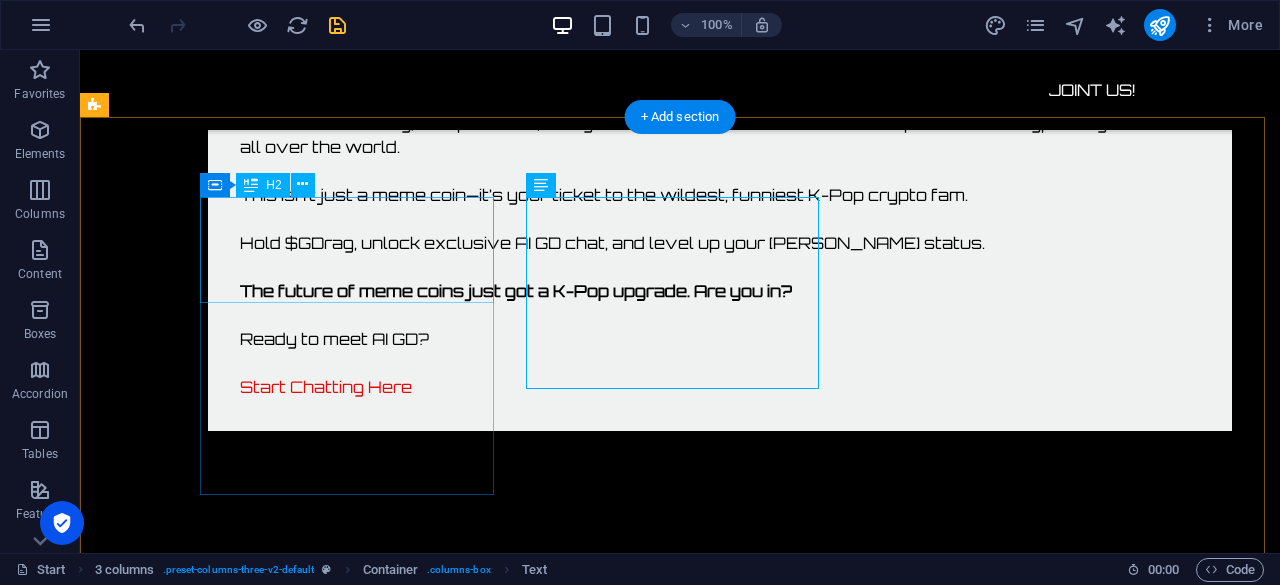click on "New headline" at bounding box center (242, 1588) 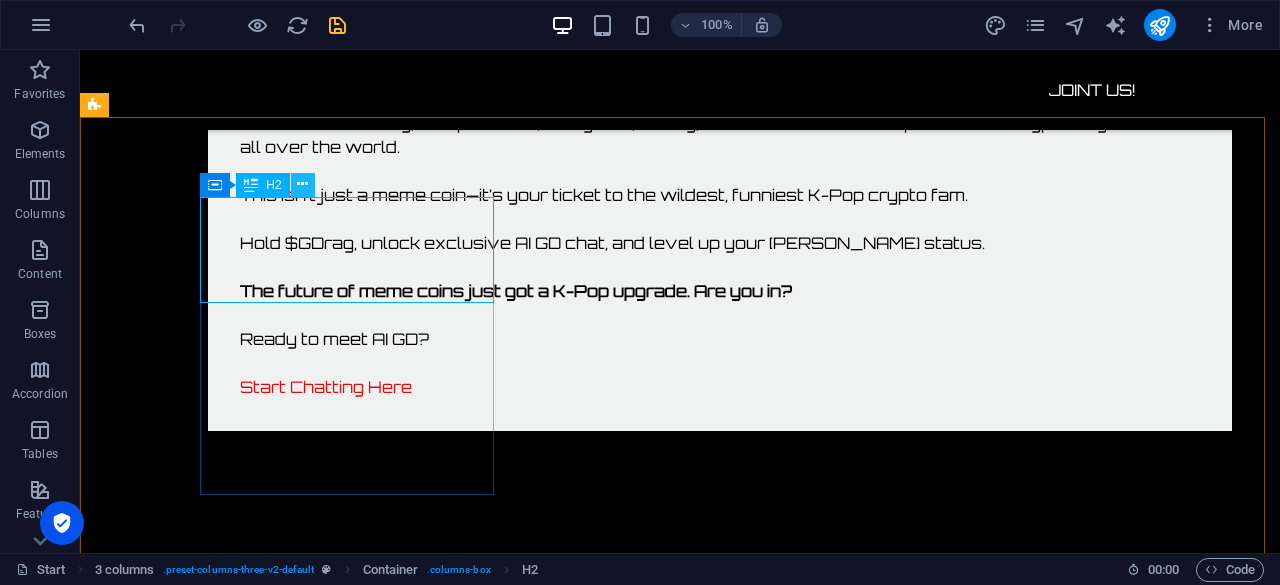 click at bounding box center (302, 184) 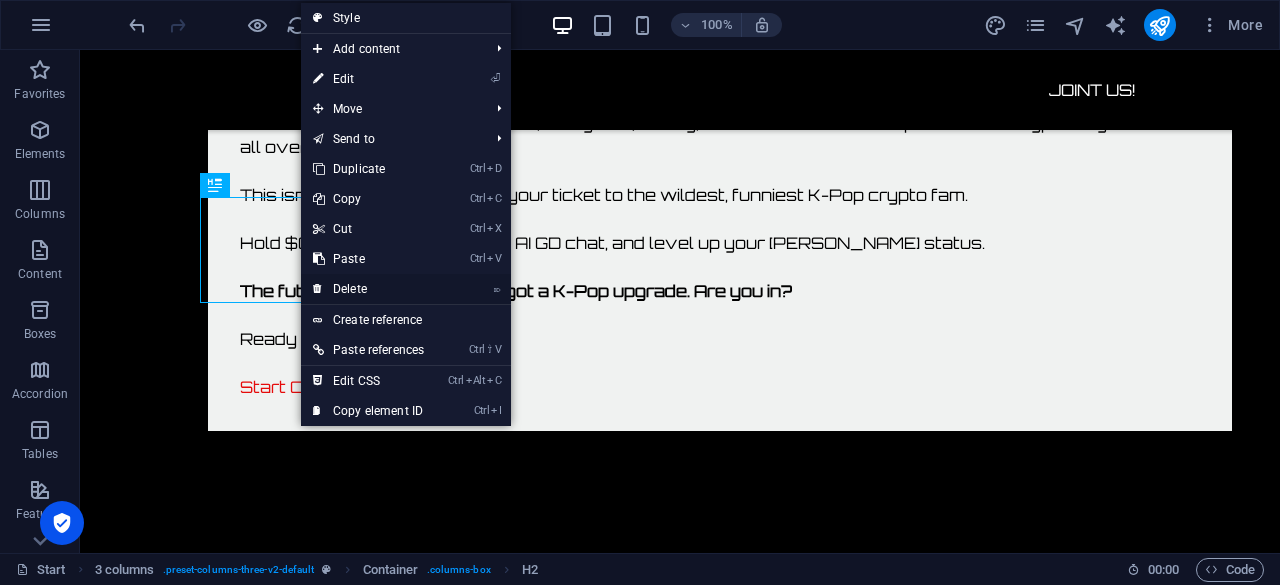 click on "⌦  Delete" at bounding box center (368, 289) 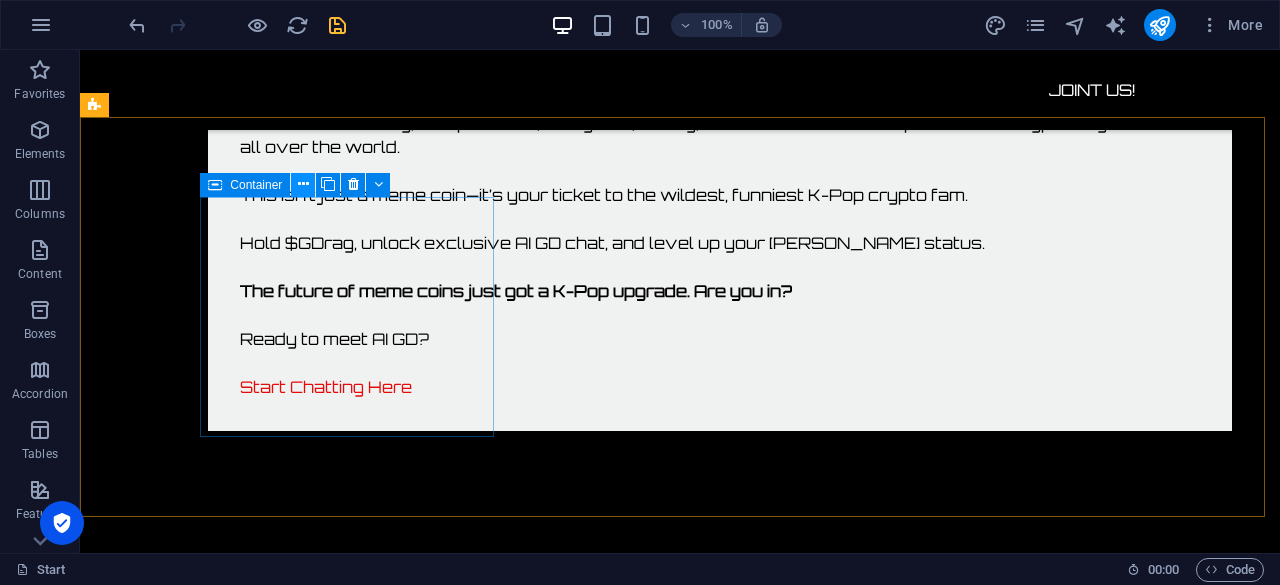click at bounding box center (303, 184) 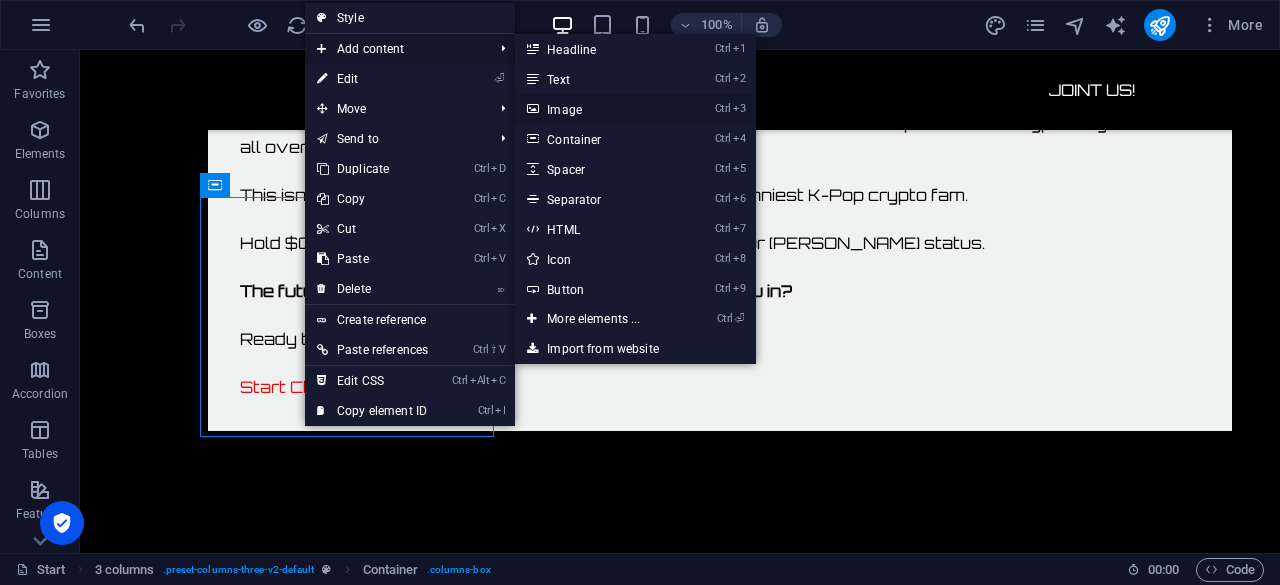 click on "Ctrl 3  Image" at bounding box center [597, 109] 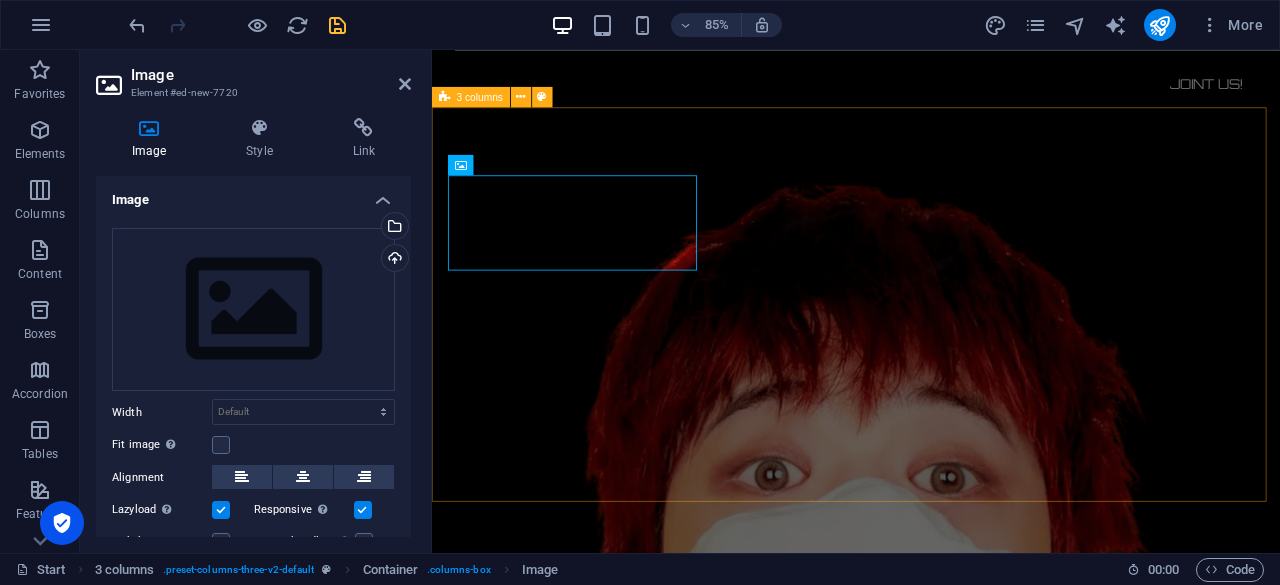 click on "STEP. 1 Get a wallet Get a Solana wallet (Phantom, Solflare, etc.) STEP. 2 Buy SOLANA Buy SOL from  your favorite exchange STEP. 3 Exchange $GDRAG Go to Pump.fun Paste $GDRAG Swap SOL for $GDRAG" at bounding box center [931, 1616] 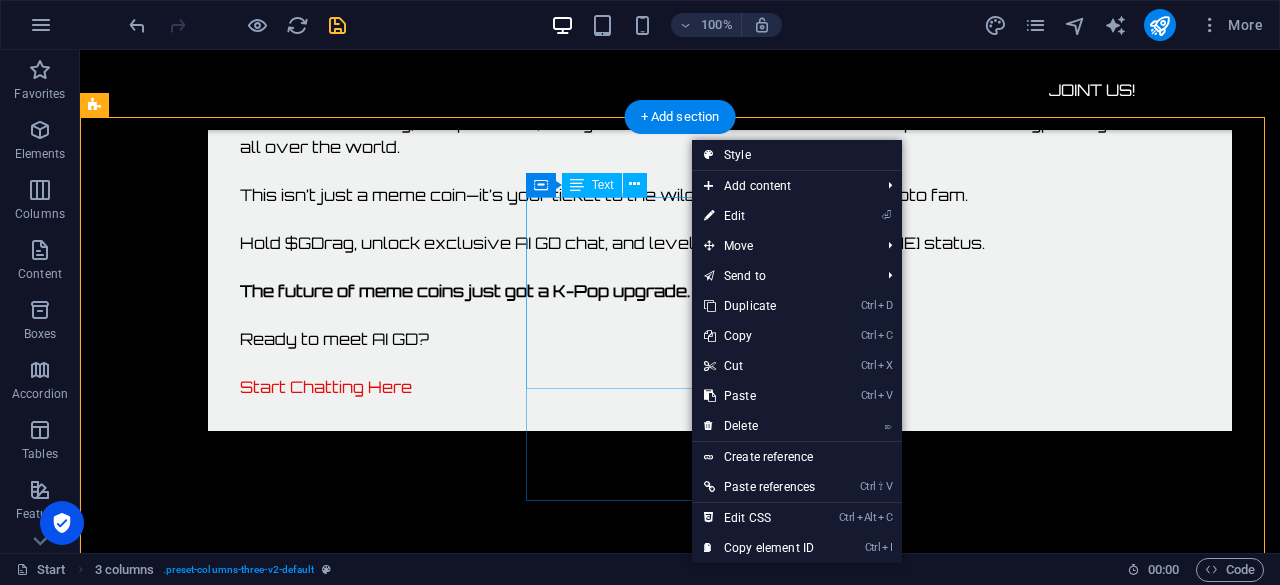 click on "STEP. 2 Buy SOLANA Buy SOL from  your favorite exchange" at bounding box center [242, 2064] 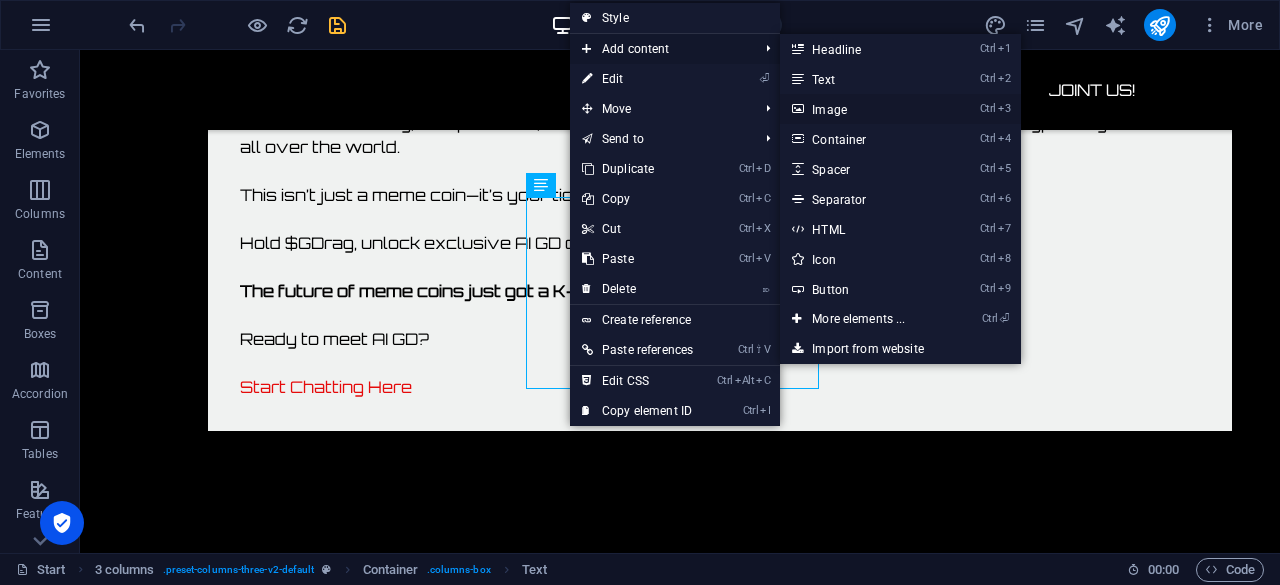 click on "Ctrl 3  Image" at bounding box center (862, 109) 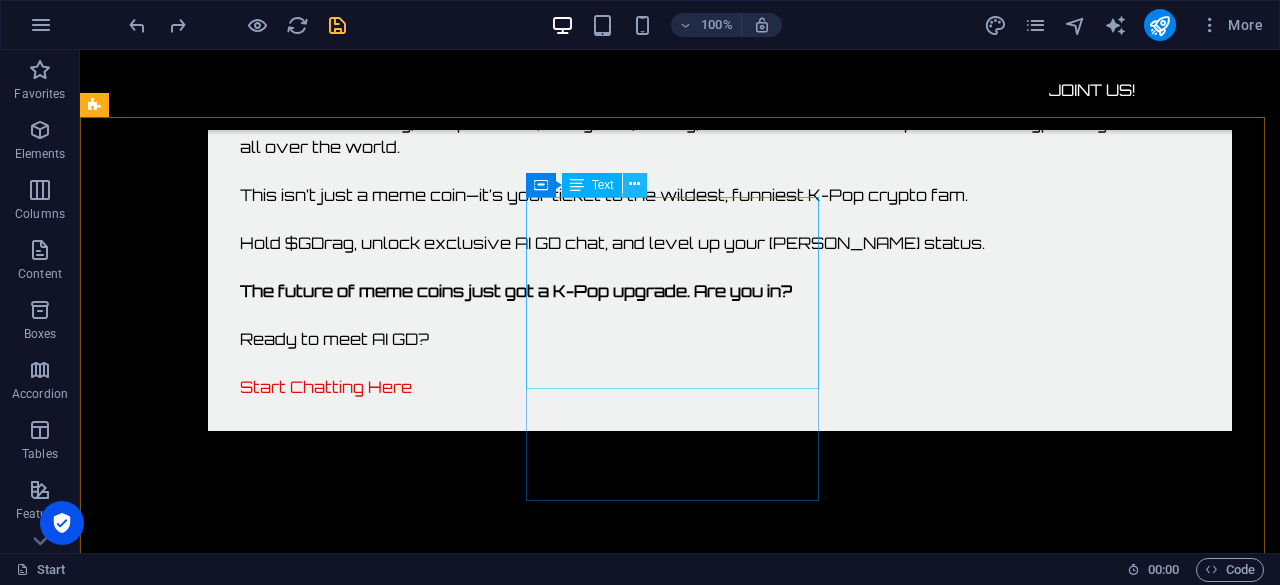 click at bounding box center (634, 184) 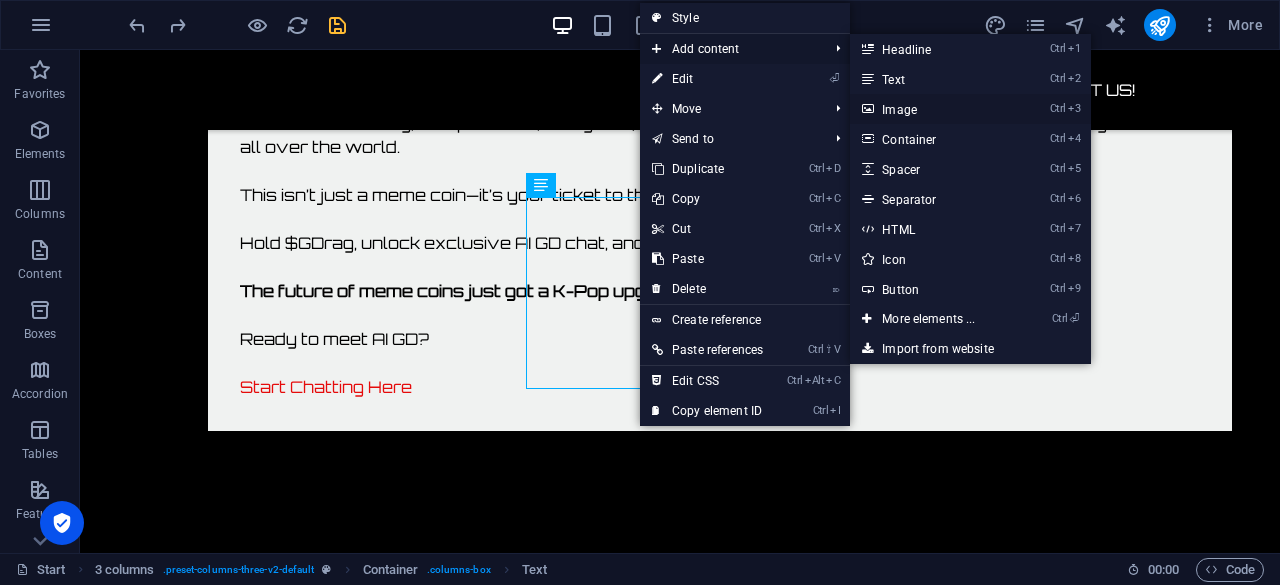 click on "Ctrl 3  Image" at bounding box center [932, 109] 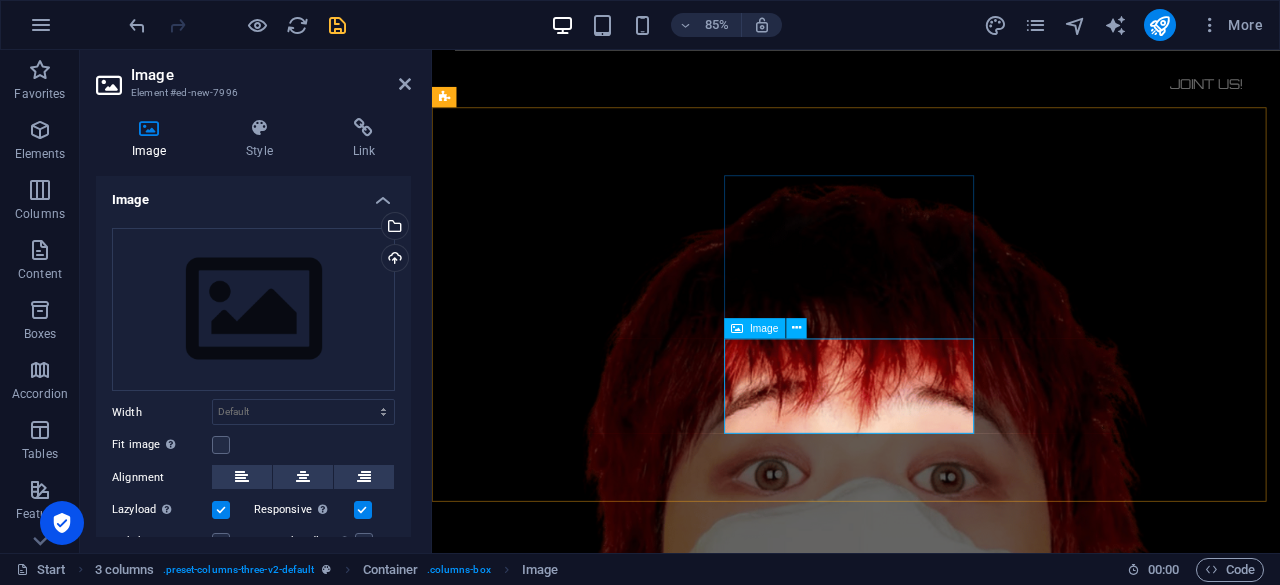 click at bounding box center (594, 1857) 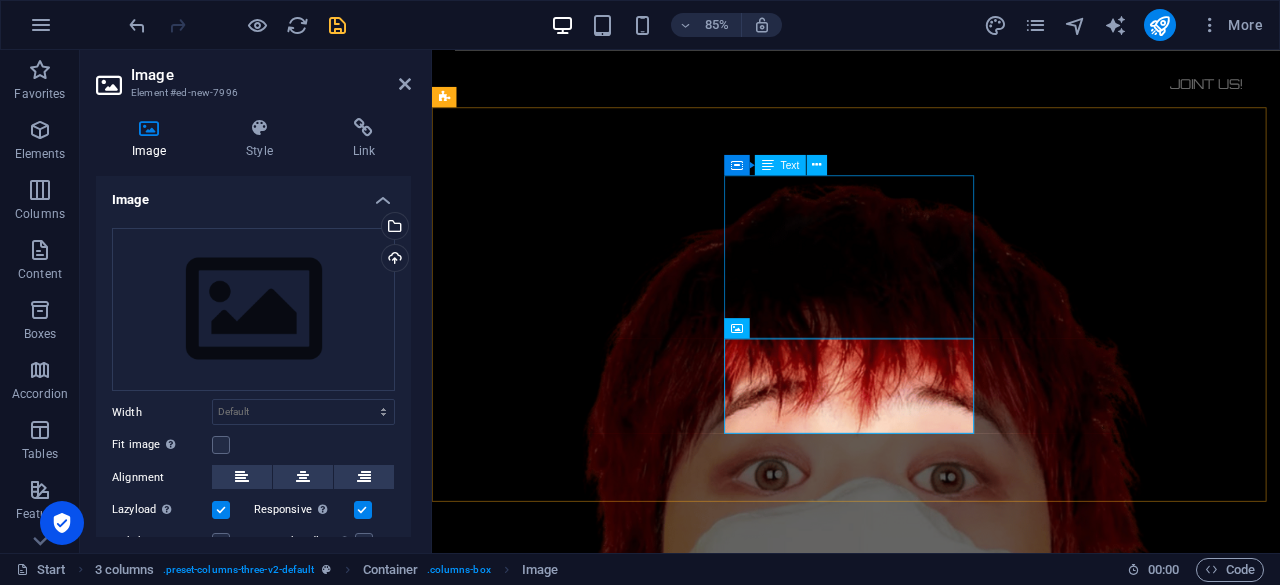 click on "STEP. 2 Buy SOLANA Buy SOL from  your favorite exchange" at bounding box center [594, 1705] 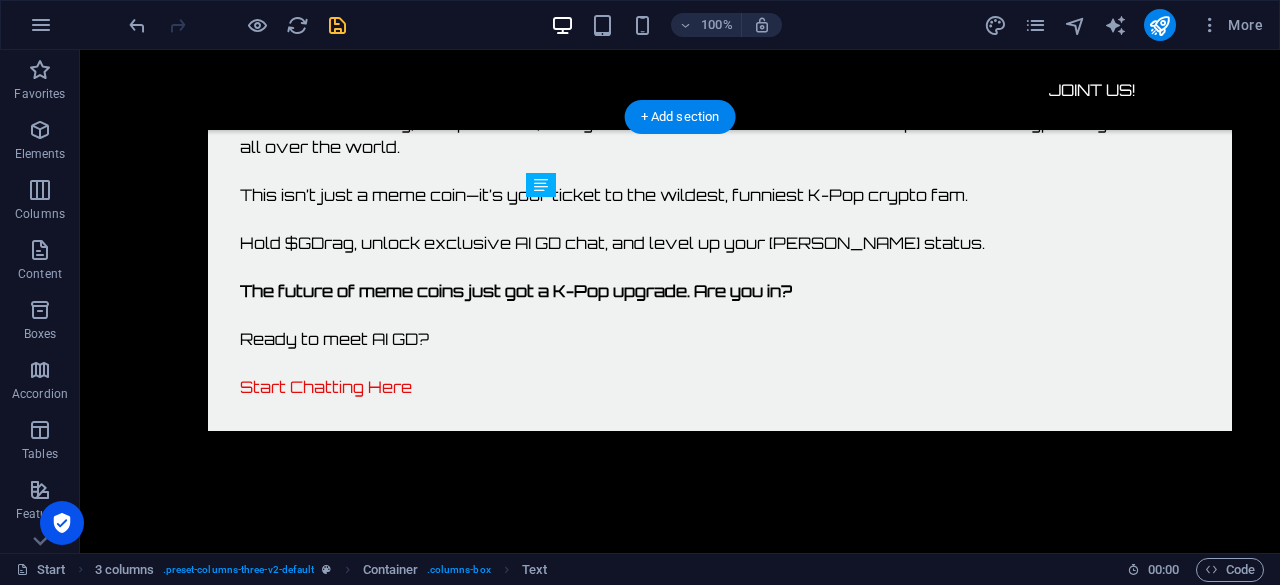 drag, startPoint x: 600, startPoint y: 211, endPoint x: 607, endPoint y: 421, distance: 210.11664 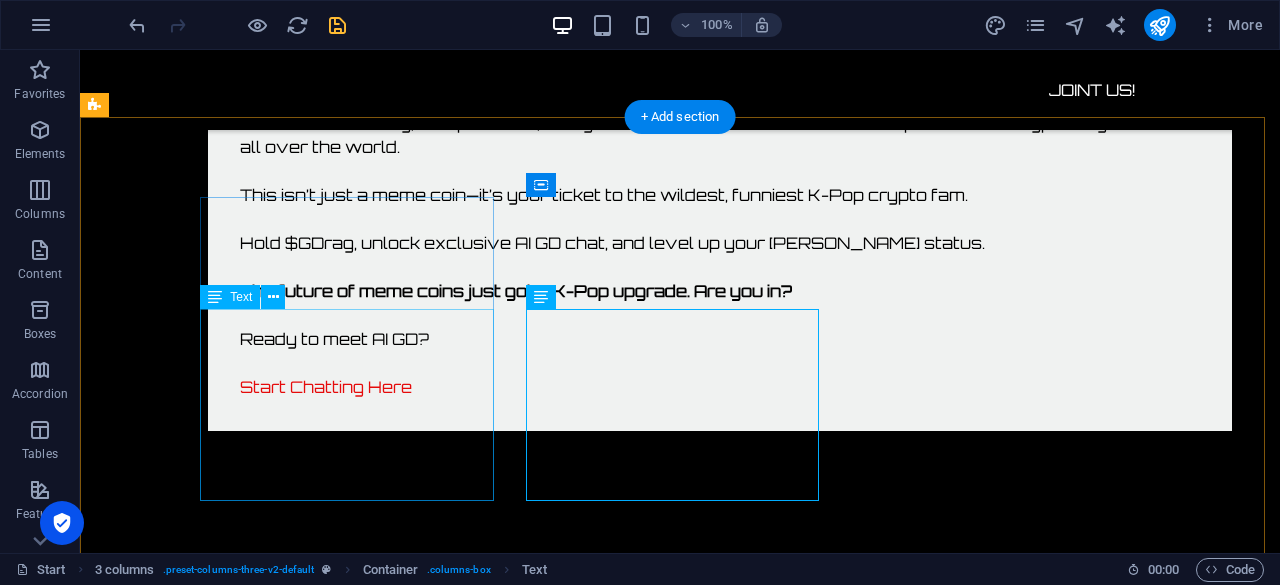 click on "STEP. 1 Get a wallet Get a Solana wallet (Phantom, Solflare, etc.)" at bounding box center (242, 1856) 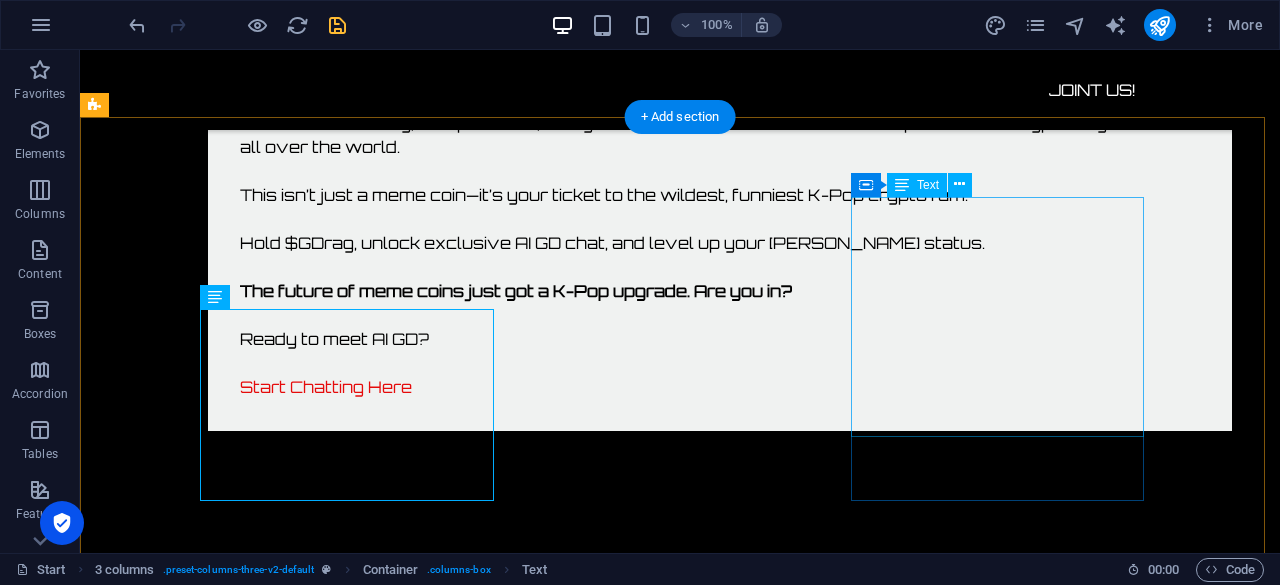 click on "STEP. 3 Exchange $GDRAG Go to Pump.fun Paste $GDRAG Swap SOL for $GDRAG" at bounding box center (242, 2408) 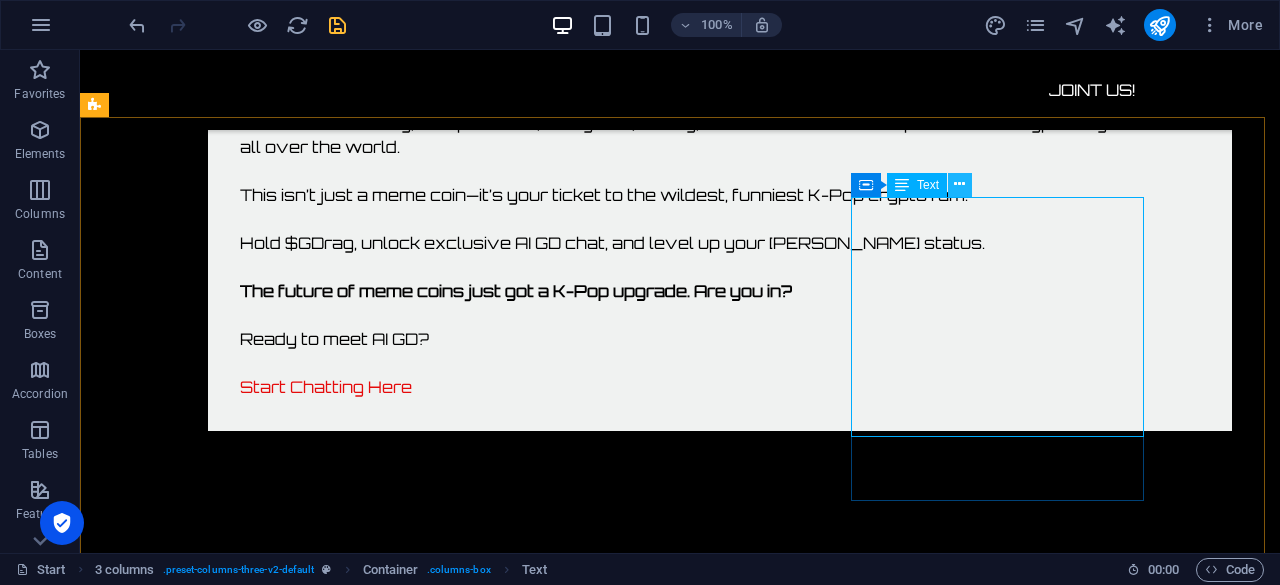 click at bounding box center (959, 184) 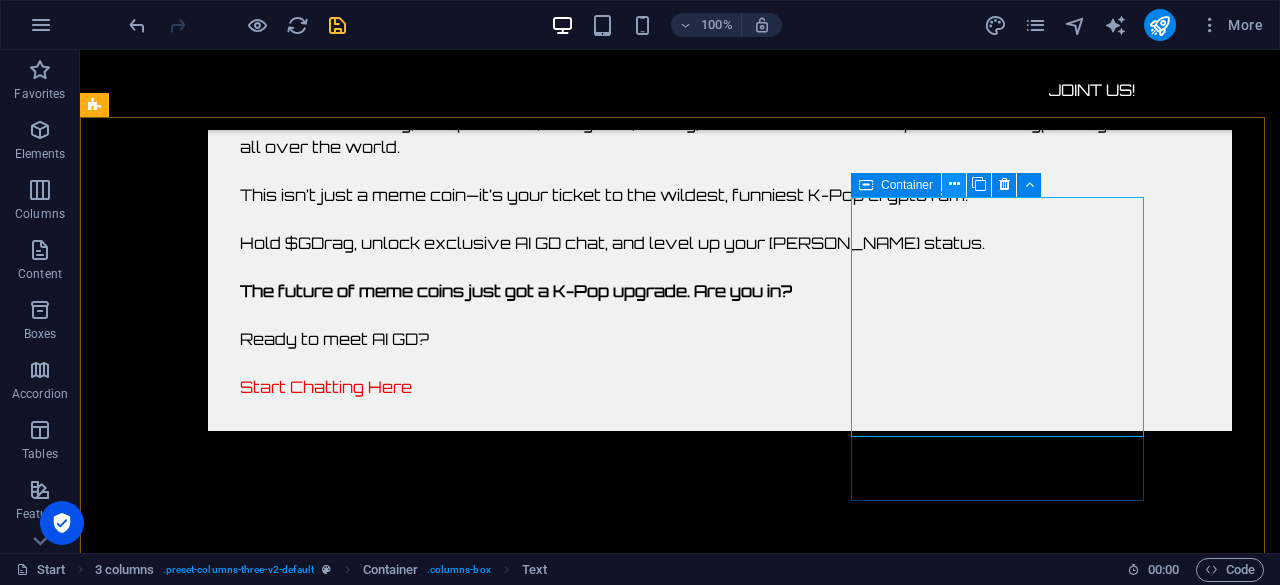 click at bounding box center (954, 185) 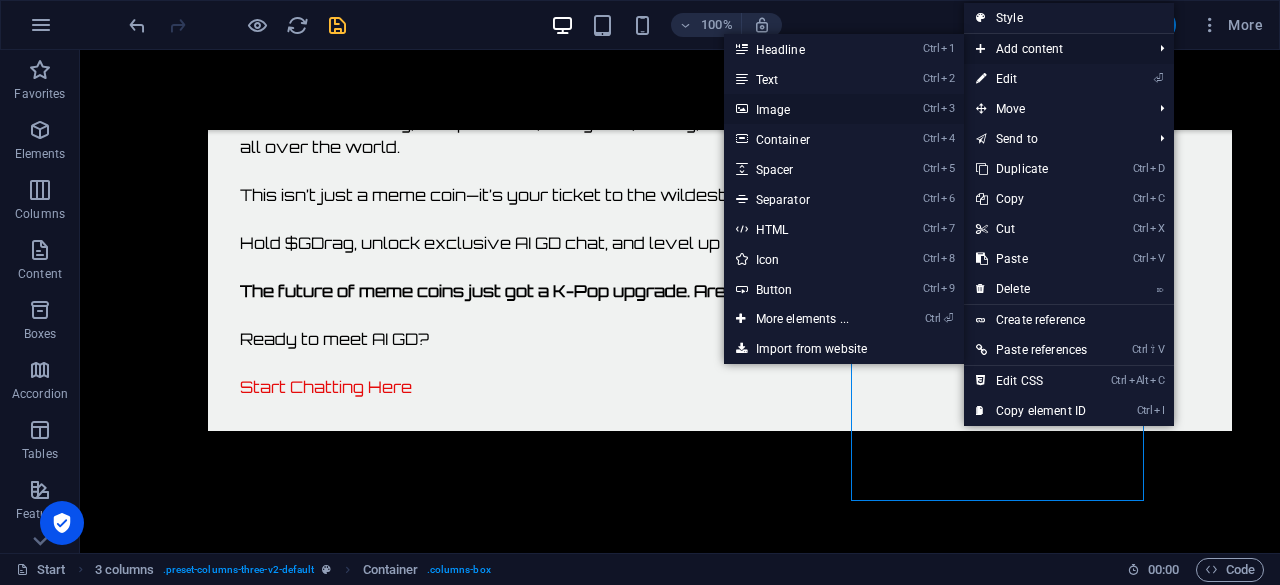 click on "Ctrl 3  Image" at bounding box center (806, 109) 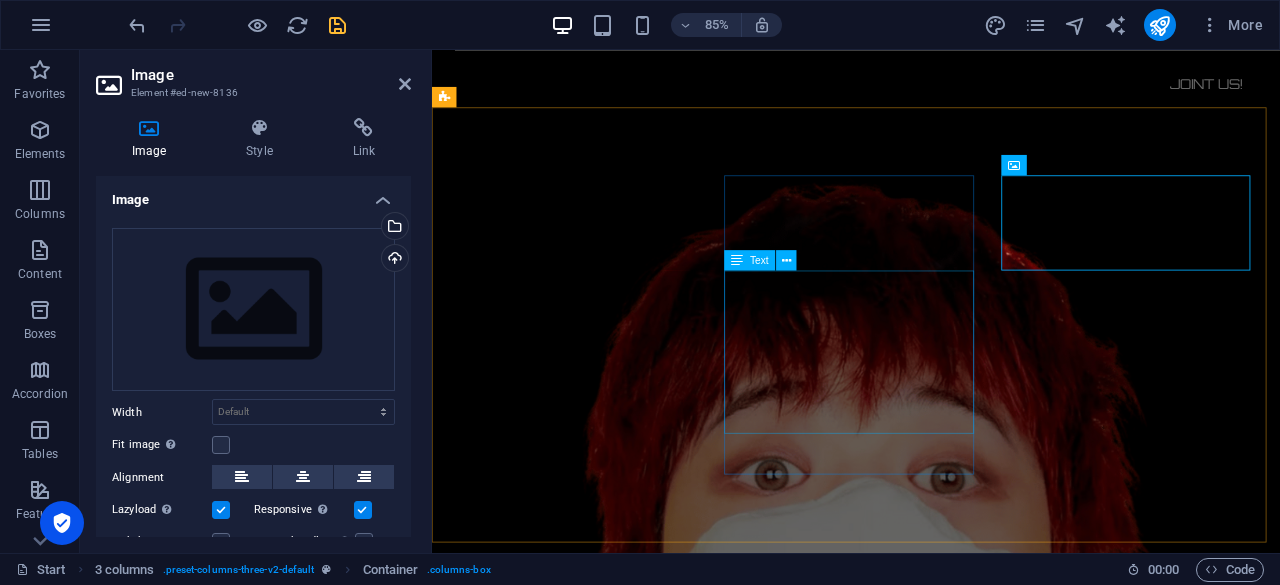 click on "STEP. 2 Buy SOLANA Buy SOL from  your favorite exchange" at bounding box center (594, 1817) 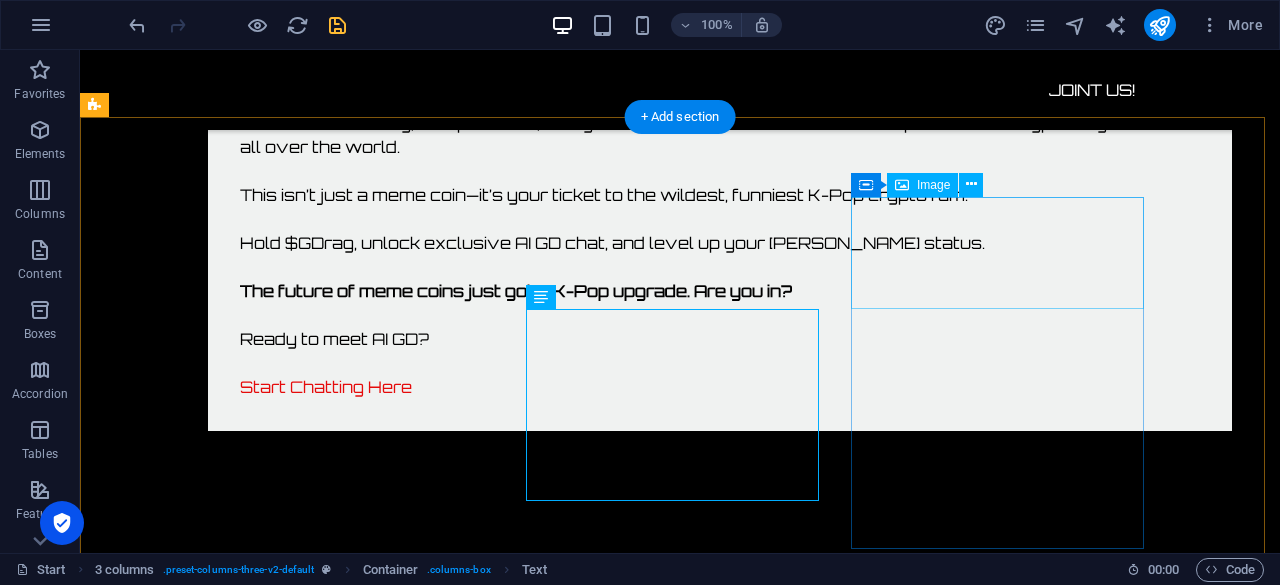 click at bounding box center (242, 2344) 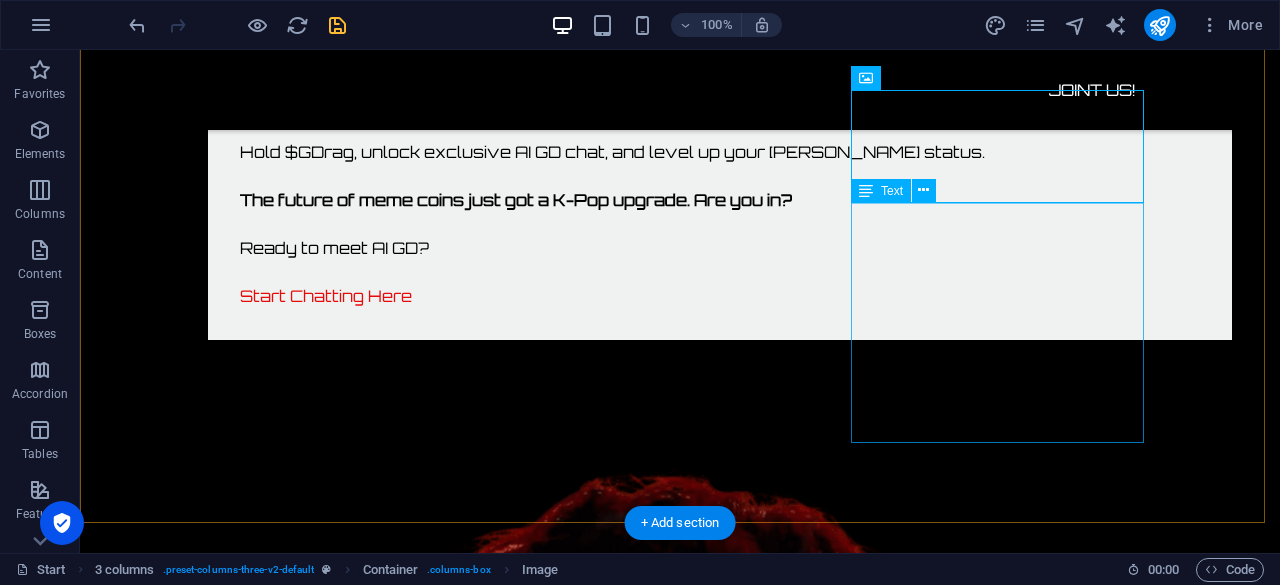 scroll, scrollTop: 3567, scrollLeft: 0, axis: vertical 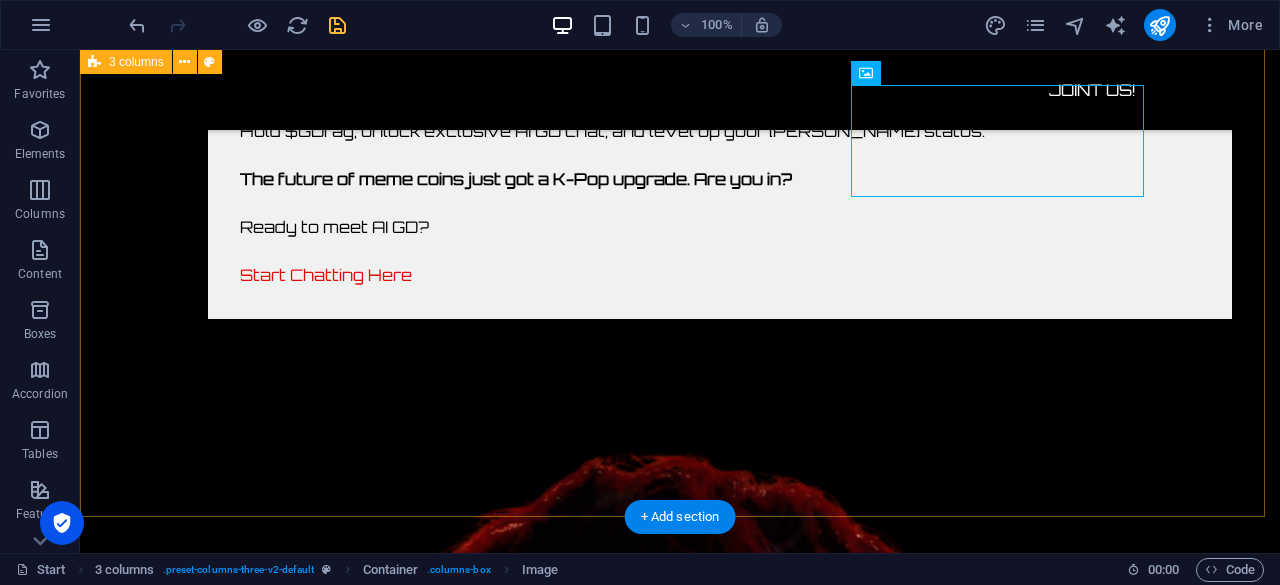 click on "STEP. 1 Get a wallet Get a Solana wallet (Phantom, Solflare, etc.) STEP. 2 Buy SOLANA Buy SOL from  your favorite exchange STEP. 3 Exchange $GDRAG Go to Pump.fun Paste $GDRAG Swap SOL for $GDRAG" at bounding box center (680, 1976) 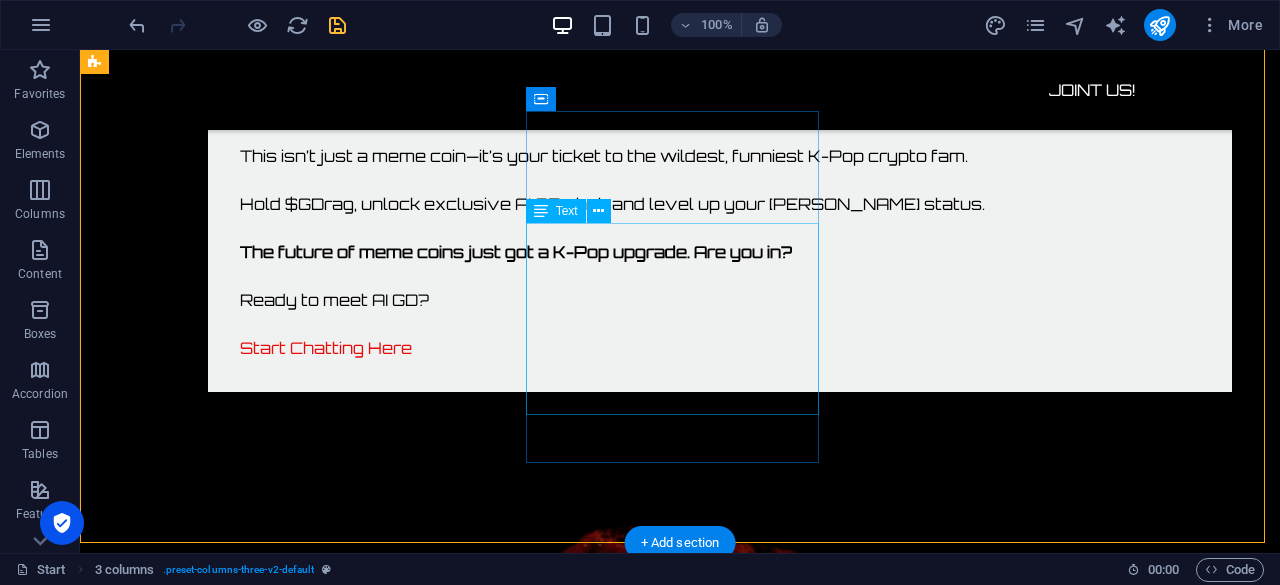 scroll, scrollTop: 3491, scrollLeft: 0, axis: vertical 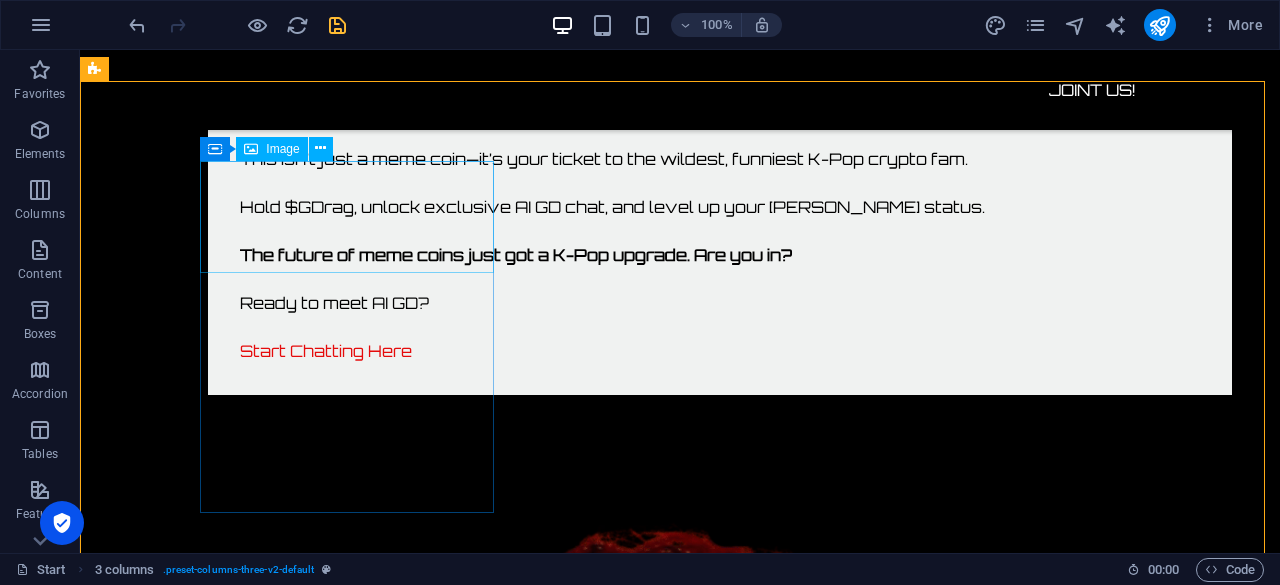 click on "Image" at bounding box center [271, 149] 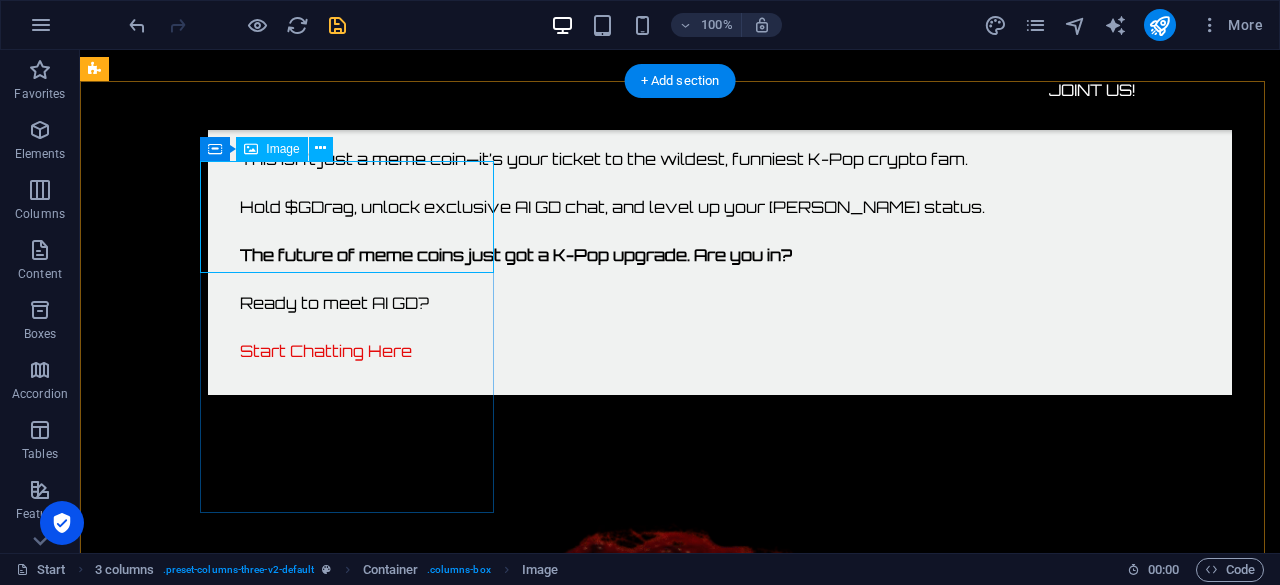 click at bounding box center [242, 1611] 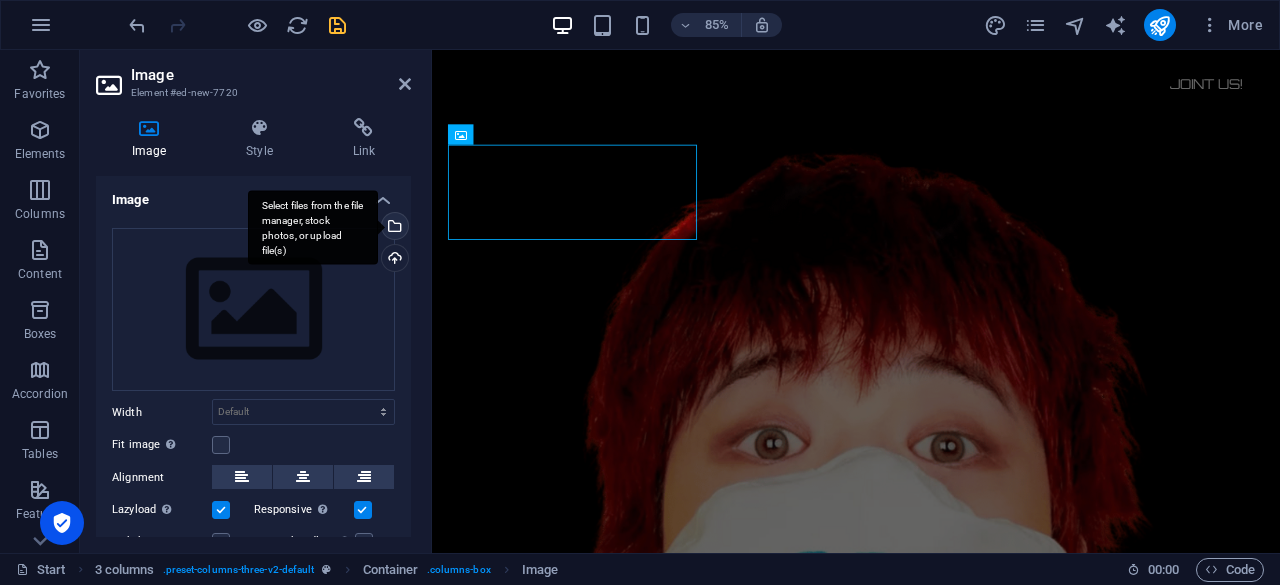 click on "Select files from the file manager, stock photos, or upload file(s)" at bounding box center [393, 228] 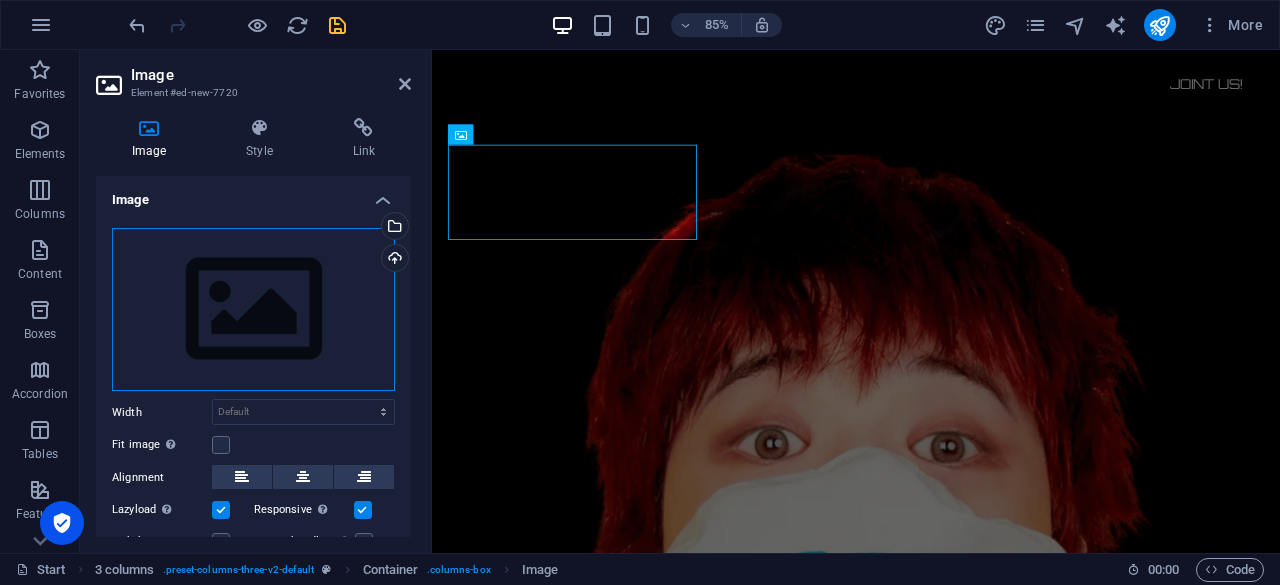 click on "Drag files here, click to choose files or select files from Files or our free stock photos & videos" at bounding box center (253, 310) 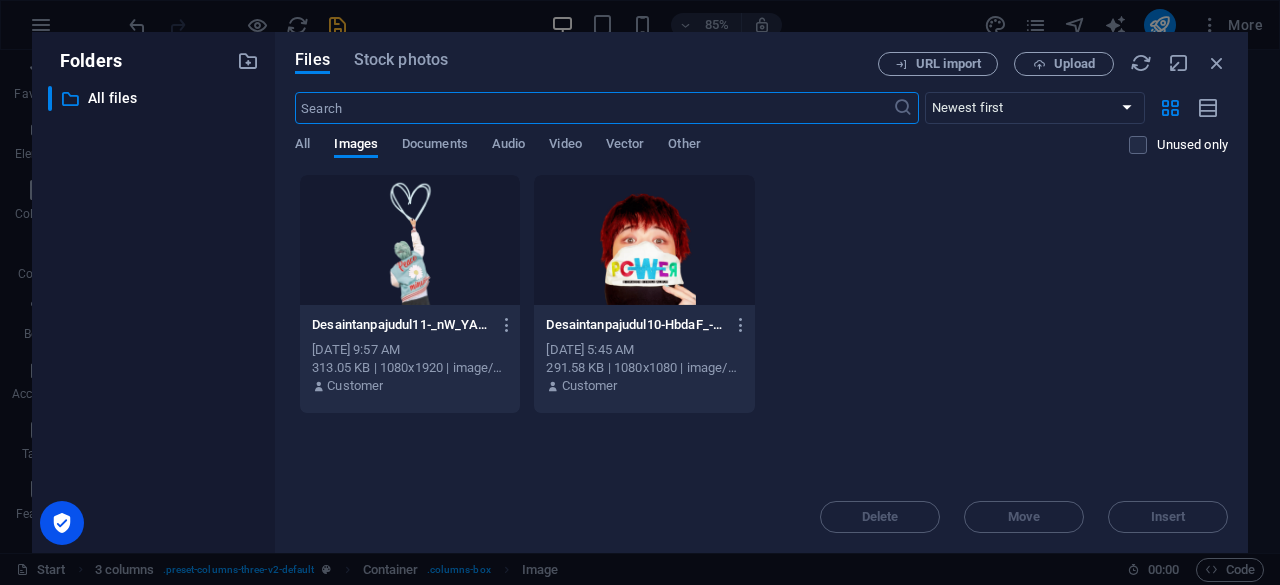 scroll, scrollTop: 3041, scrollLeft: 0, axis: vertical 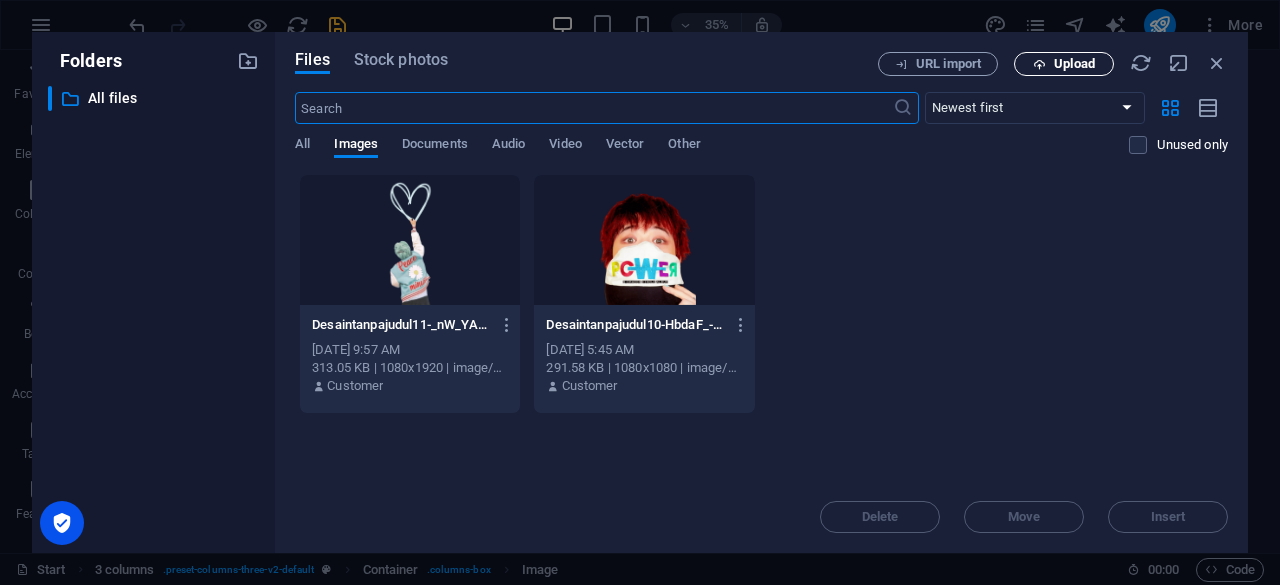 click at bounding box center [1039, 64] 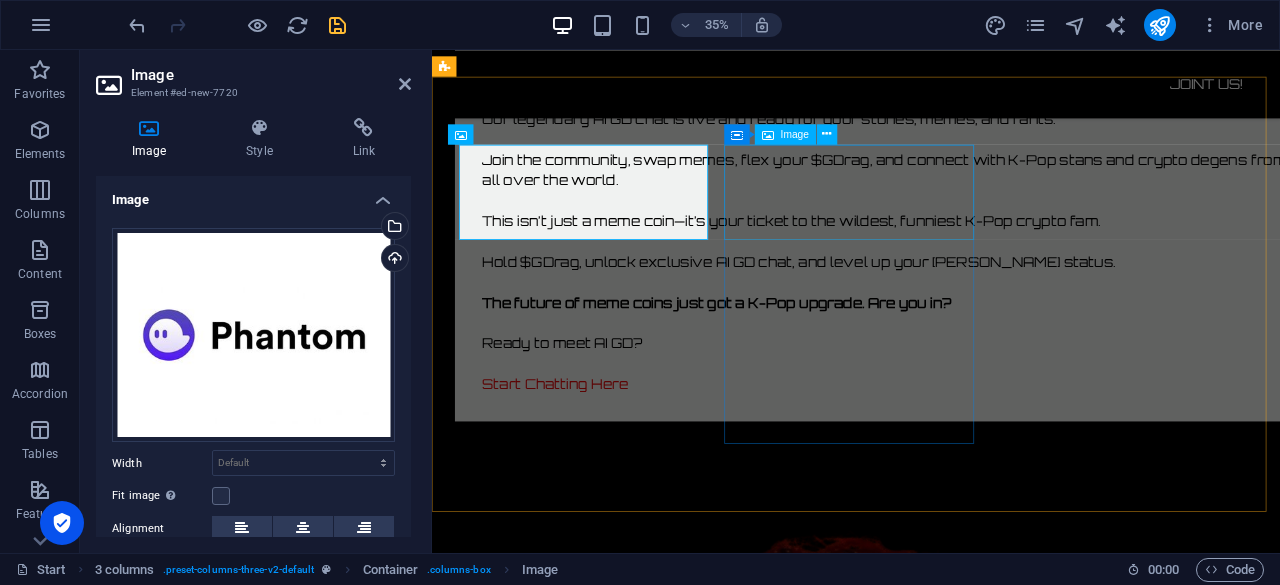 scroll, scrollTop: 3491, scrollLeft: 0, axis: vertical 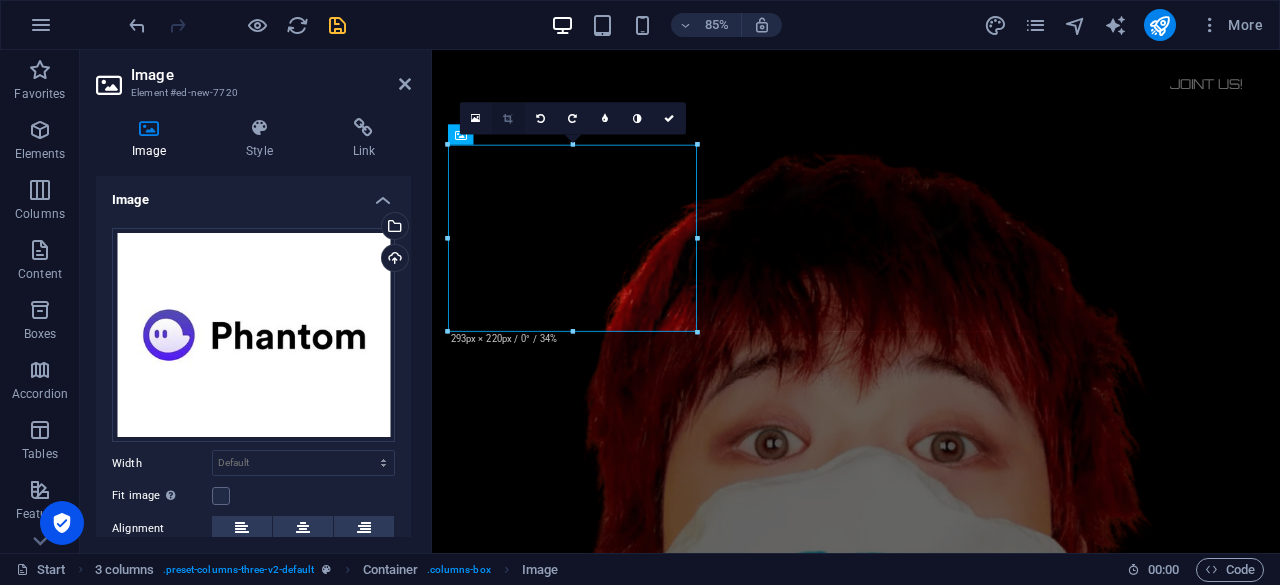 click at bounding box center (507, 118) 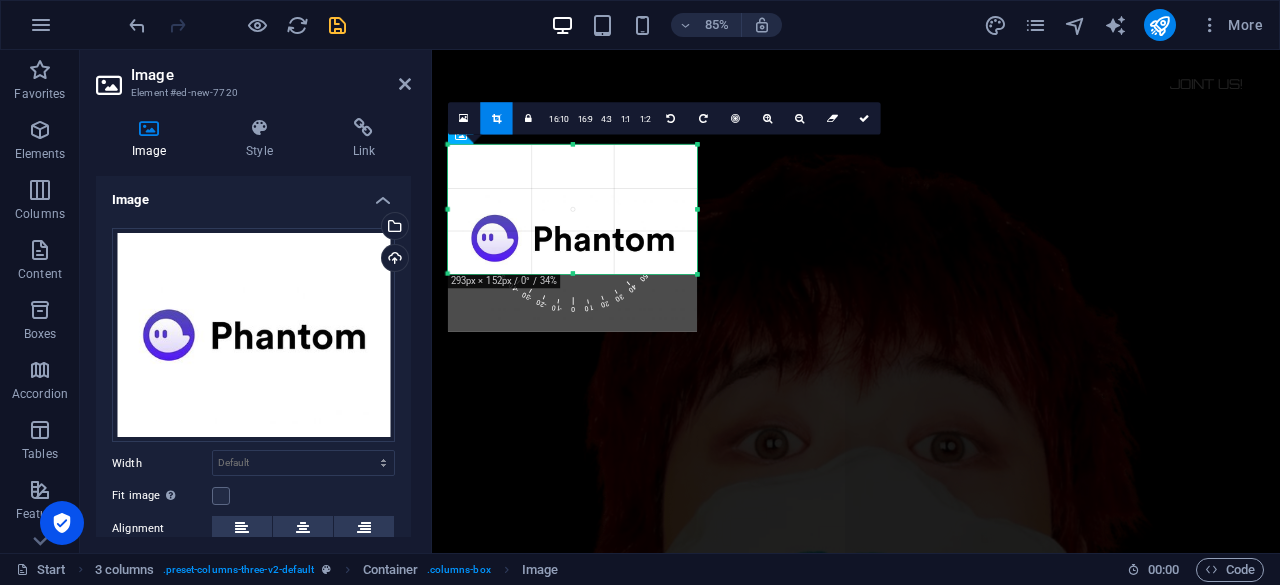 drag, startPoint x: 571, startPoint y: 329, endPoint x: 576, endPoint y: 263, distance: 66.189125 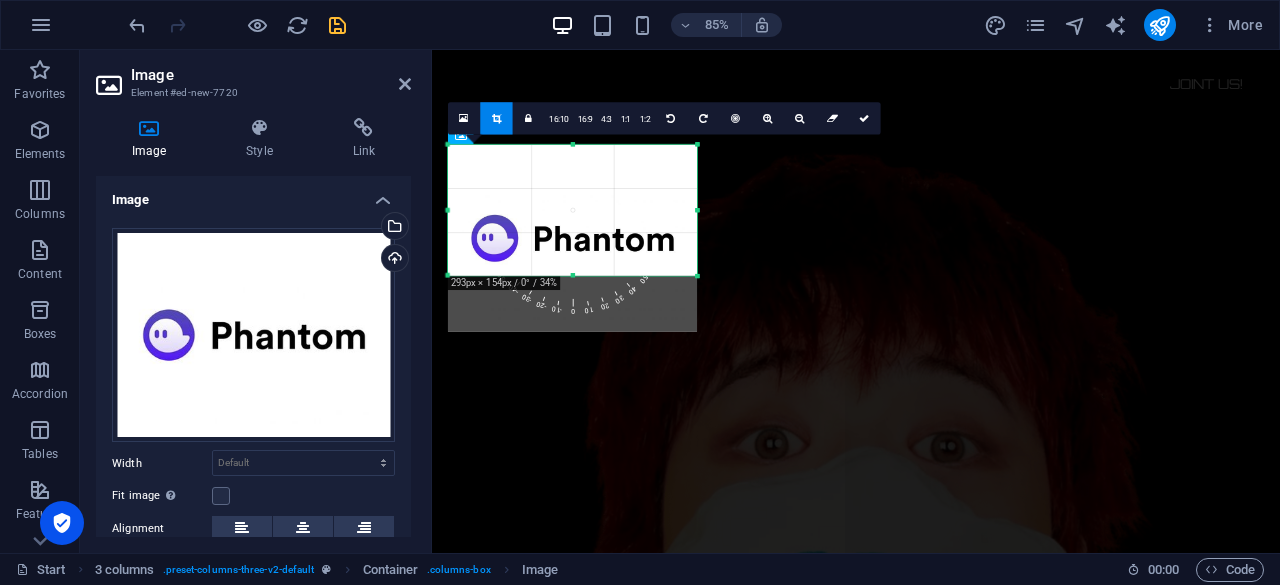 click on "180 170 160 150 140 130 120 110 100 90 80 70 60 50 40 30 20 10 0 -10 -20 -30 -40 -50 -60 -70 -80 -90 -100 -110 -120 -130 -140 -150 -160 -170 293px × 154px / 0° / 34% 16:10 16:9 4:3 1:1 1:2 0" at bounding box center [572, 209] 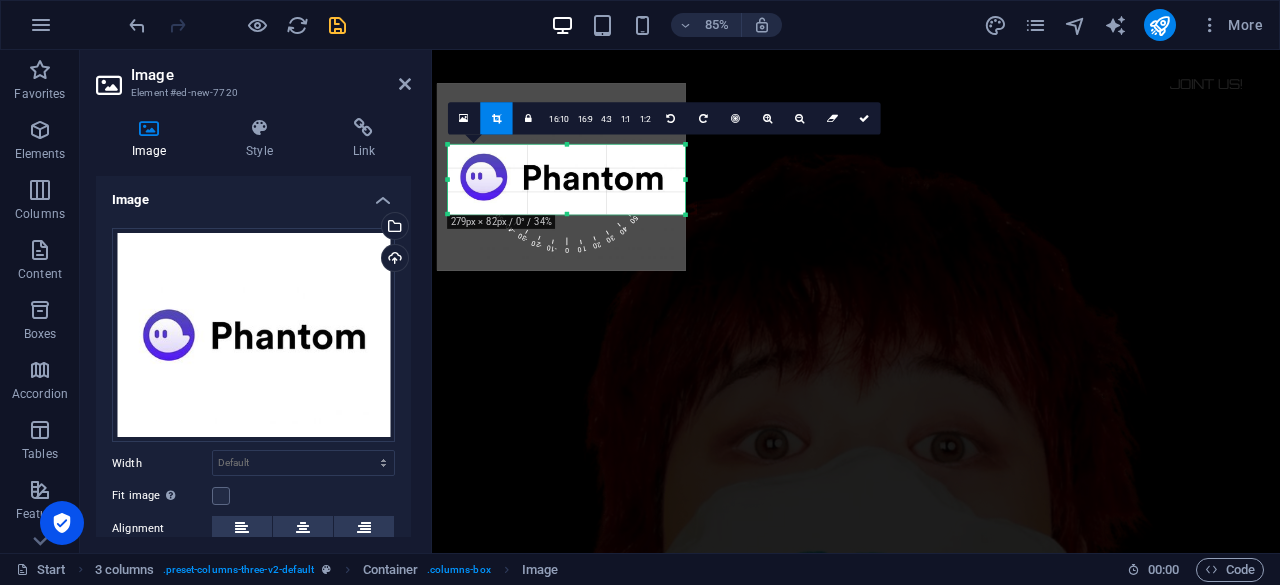 drag, startPoint x: 446, startPoint y: 179, endPoint x: 459, endPoint y: 183, distance: 13.601471 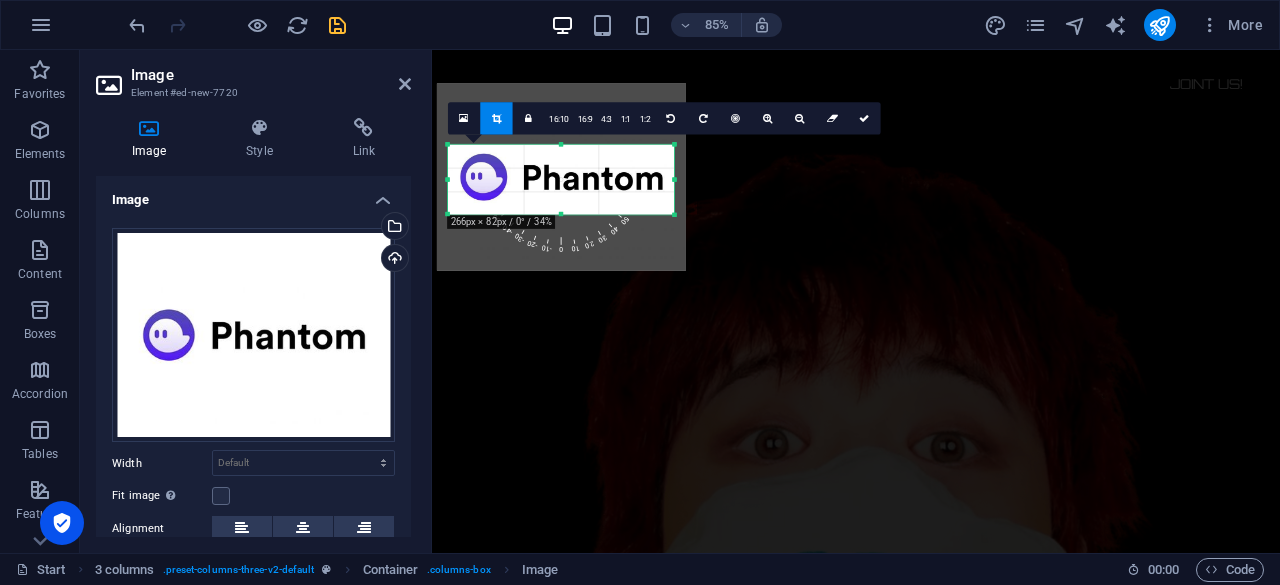 drag, startPoint x: 686, startPoint y: 179, endPoint x: 672, endPoint y: 182, distance: 14.3178215 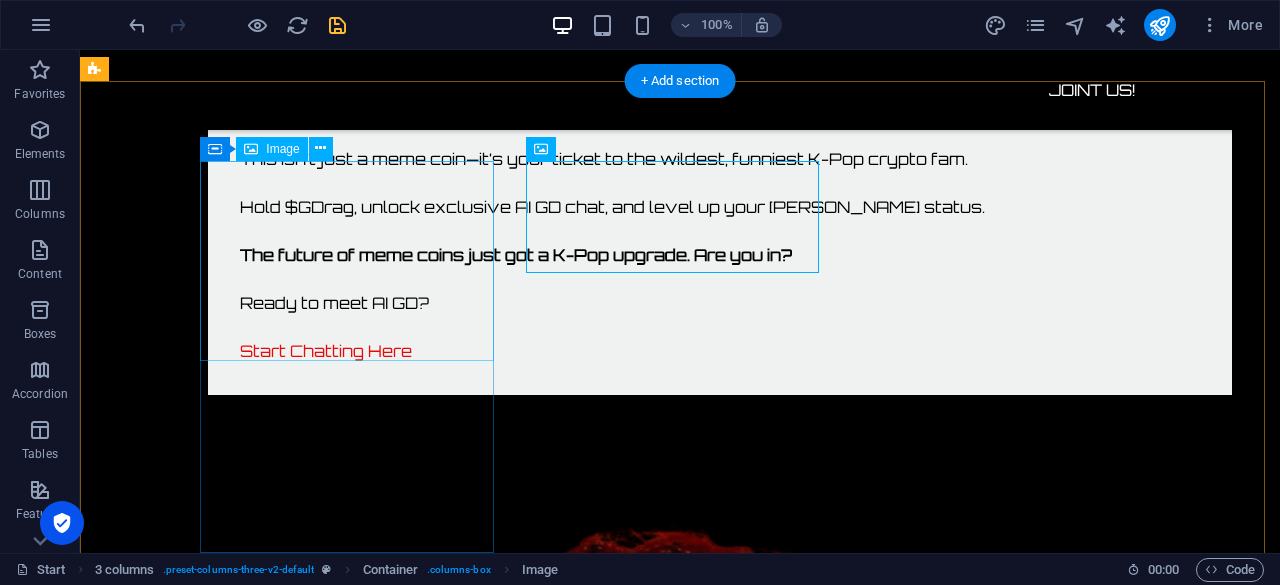 click at bounding box center [242, 1540] 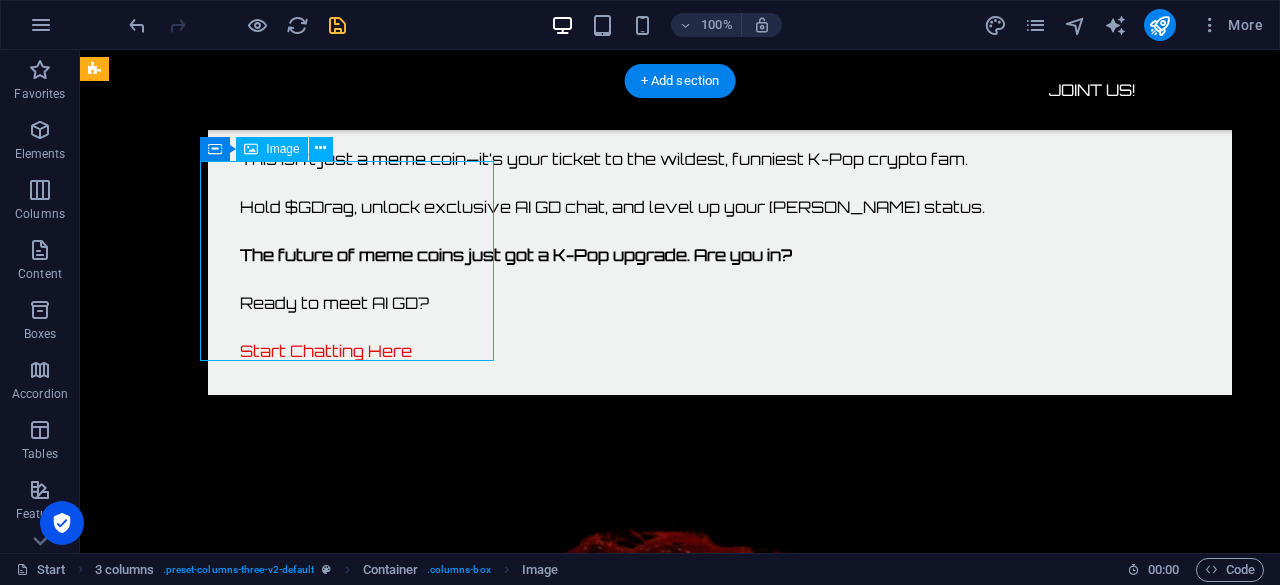 click at bounding box center [242, 1540] 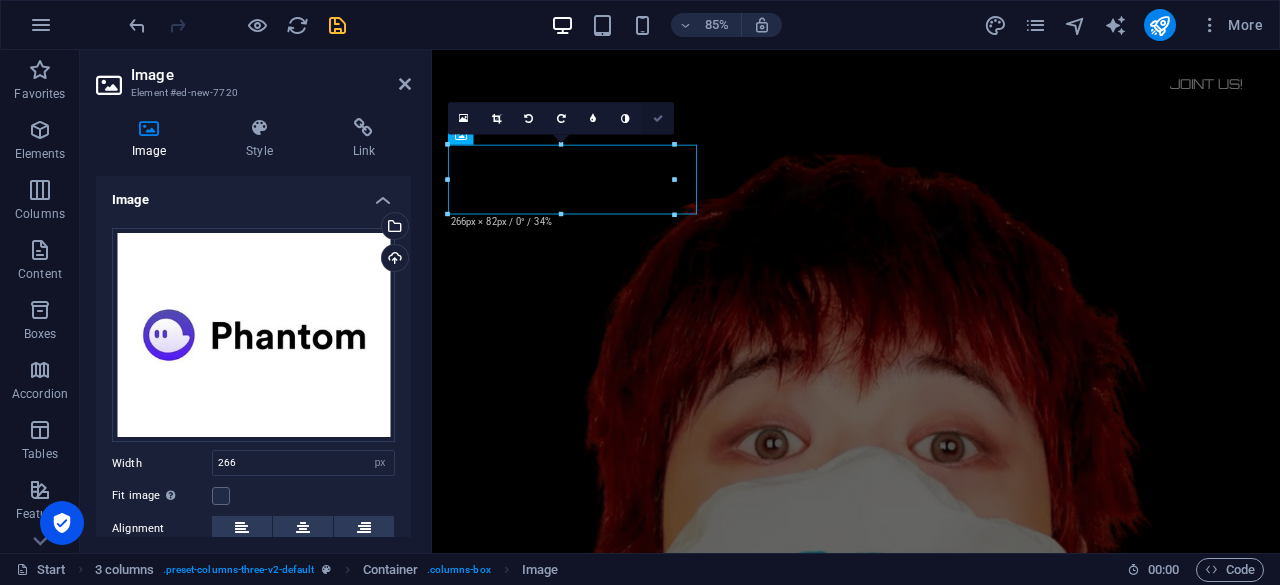 click at bounding box center [658, 118] 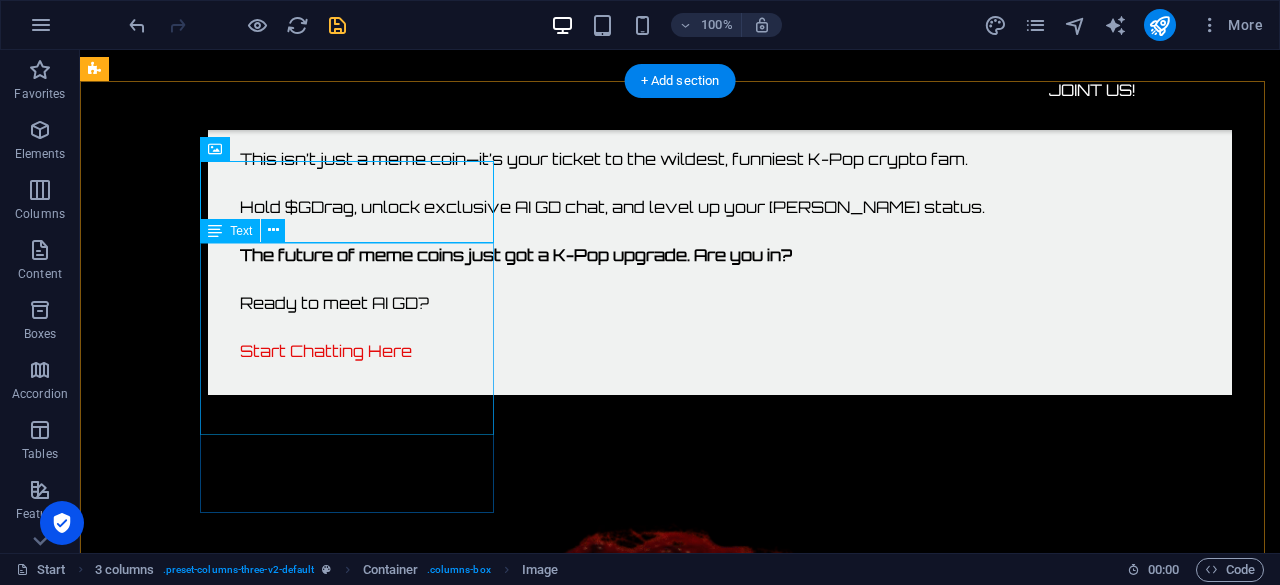 click on "STEP. 1 Get a wallet Get a Solana wallet (Phantom, Solflare, etc.)" at bounding box center (242, 1677) 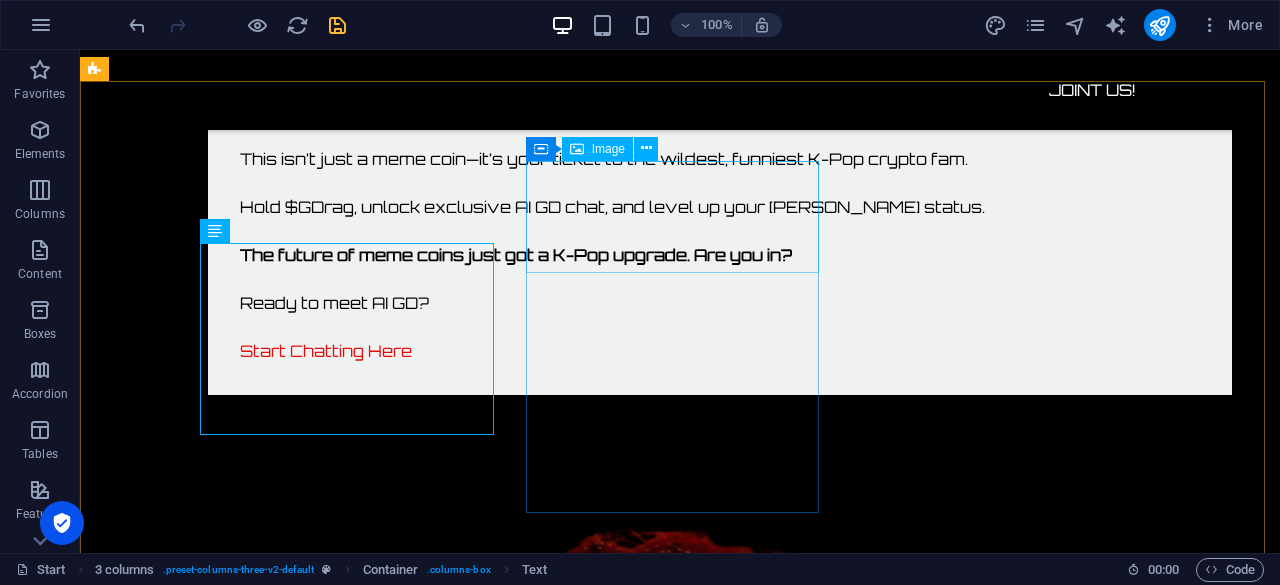 click on "Image" at bounding box center [608, 149] 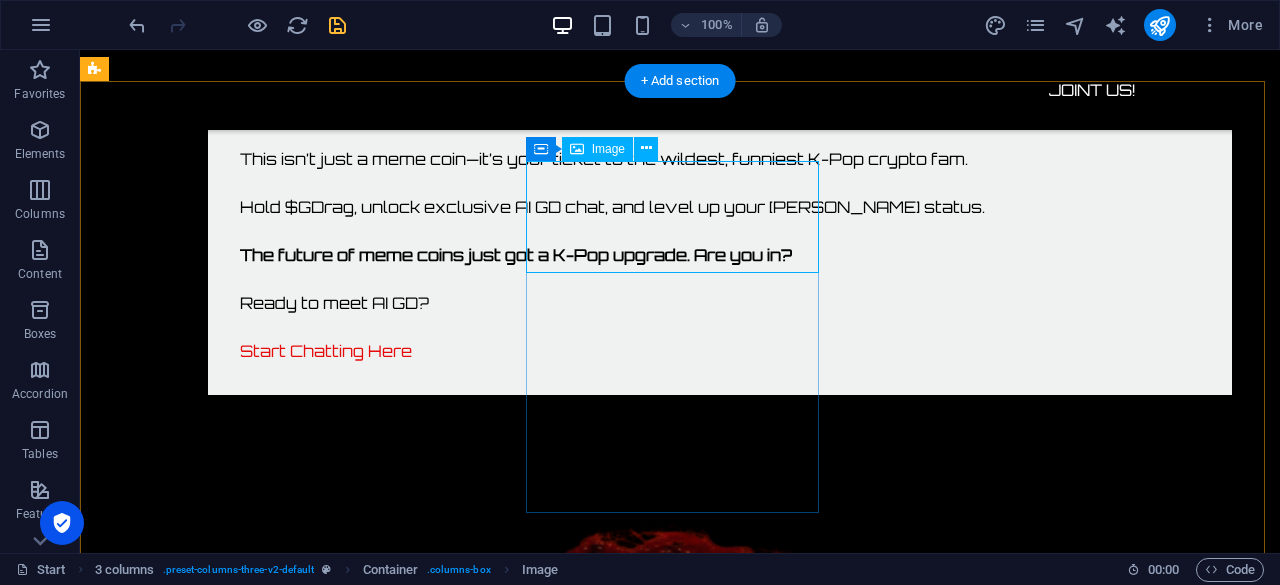 click at bounding box center (242, 1845) 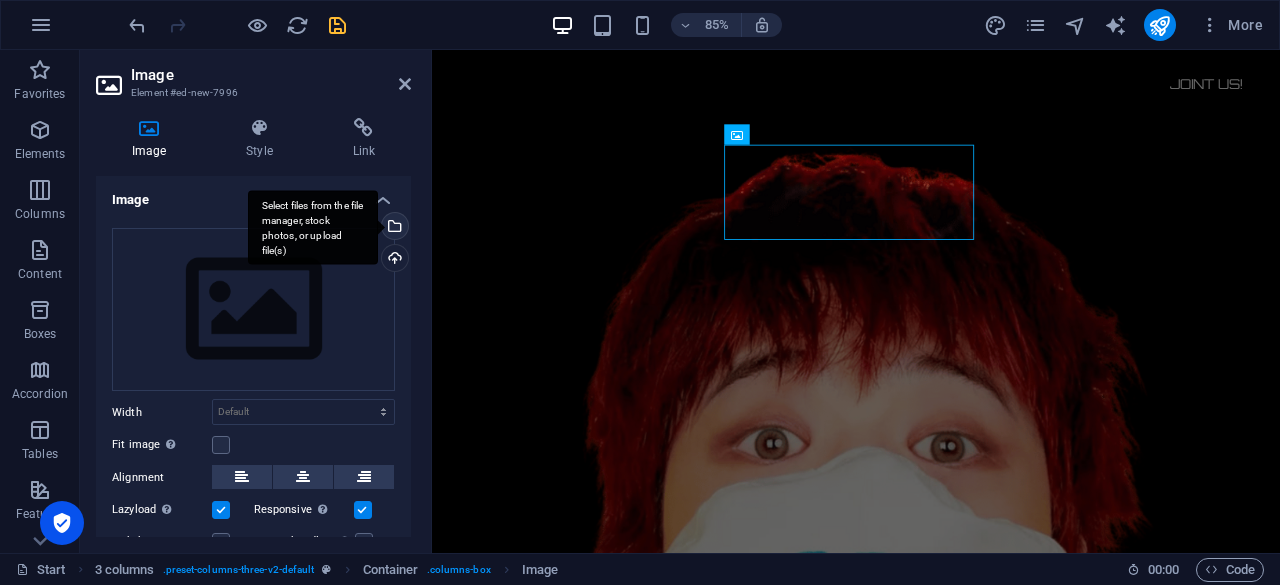 click on "Select files from the file manager, stock photos, or upload file(s)" at bounding box center [393, 228] 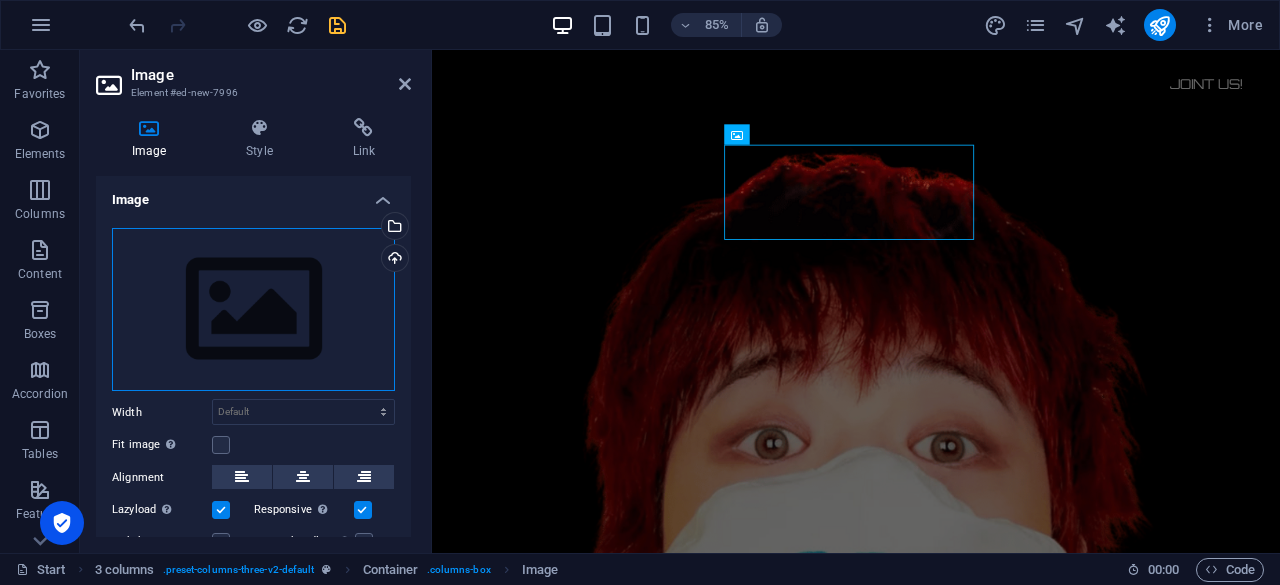 click on "Drag files here, click to choose files or select files from Files or our free stock photos & videos" at bounding box center (253, 310) 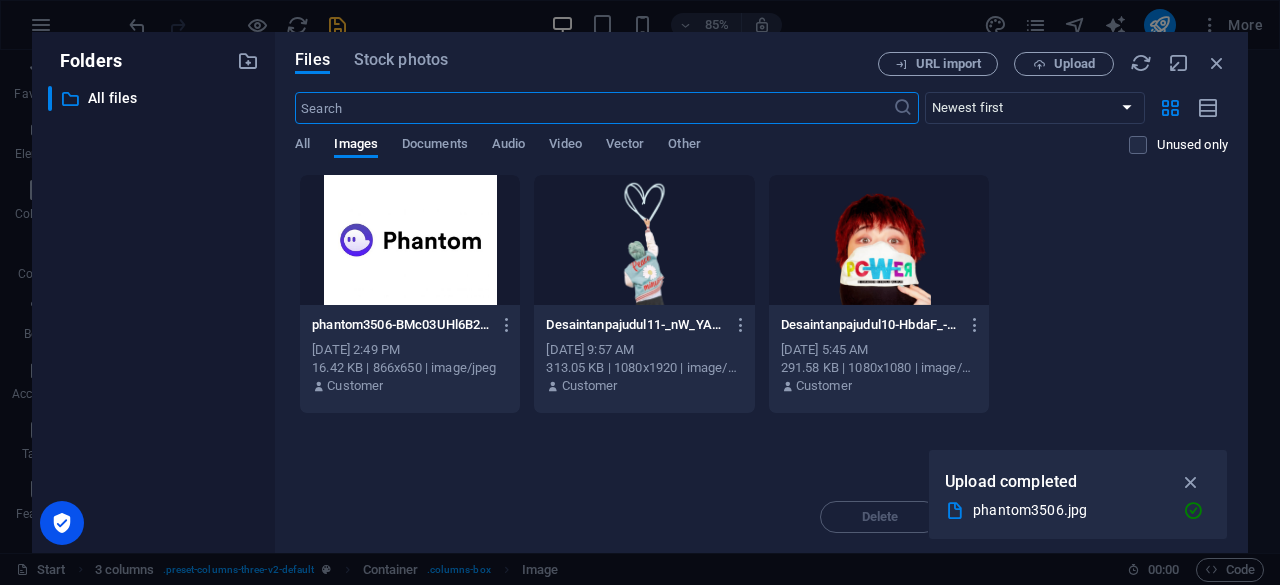 scroll, scrollTop: 3041, scrollLeft: 0, axis: vertical 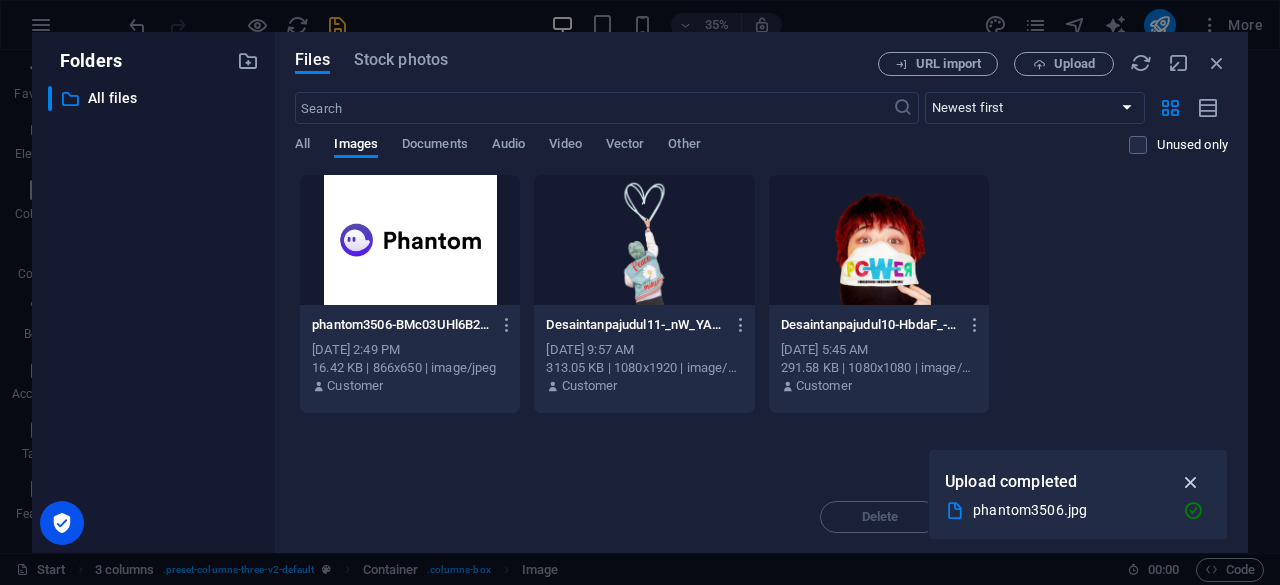 click at bounding box center (1191, 482) 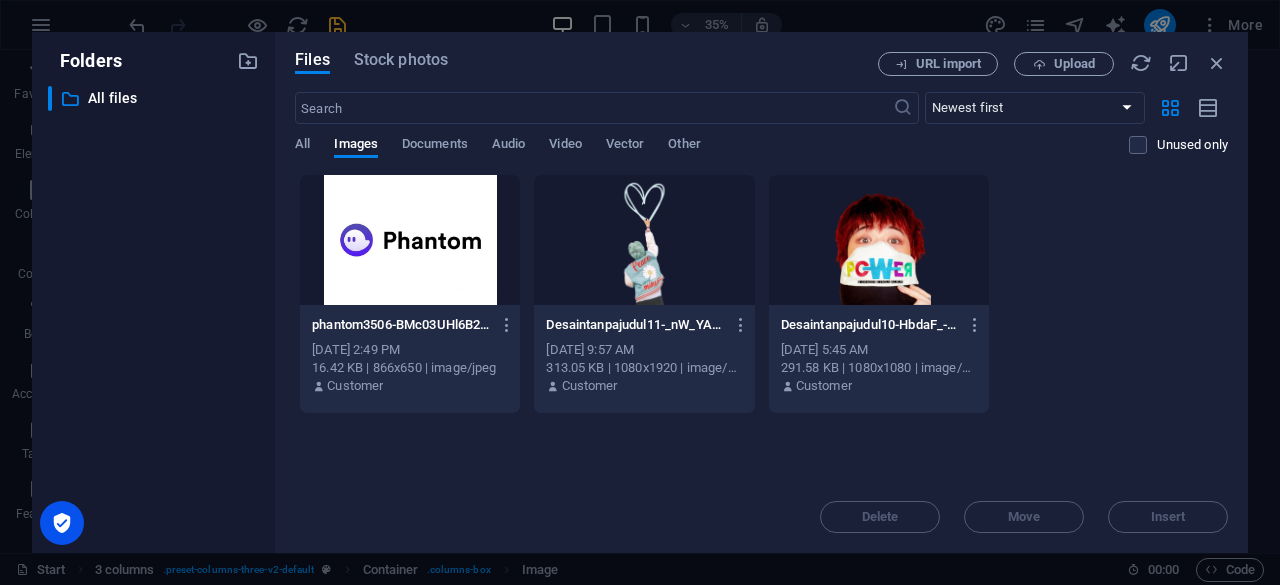 drag, startPoint x: 640, startPoint y: 481, endPoint x: 814, endPoint y: 583, distance: 201.69284 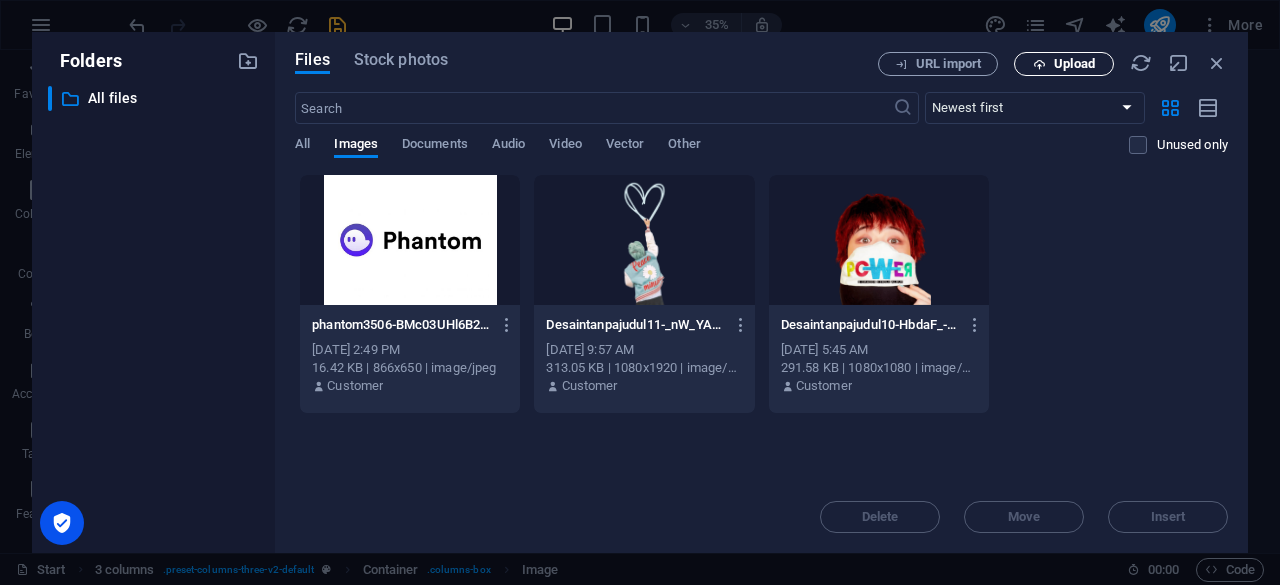 click at bounding box center [1039, 64] 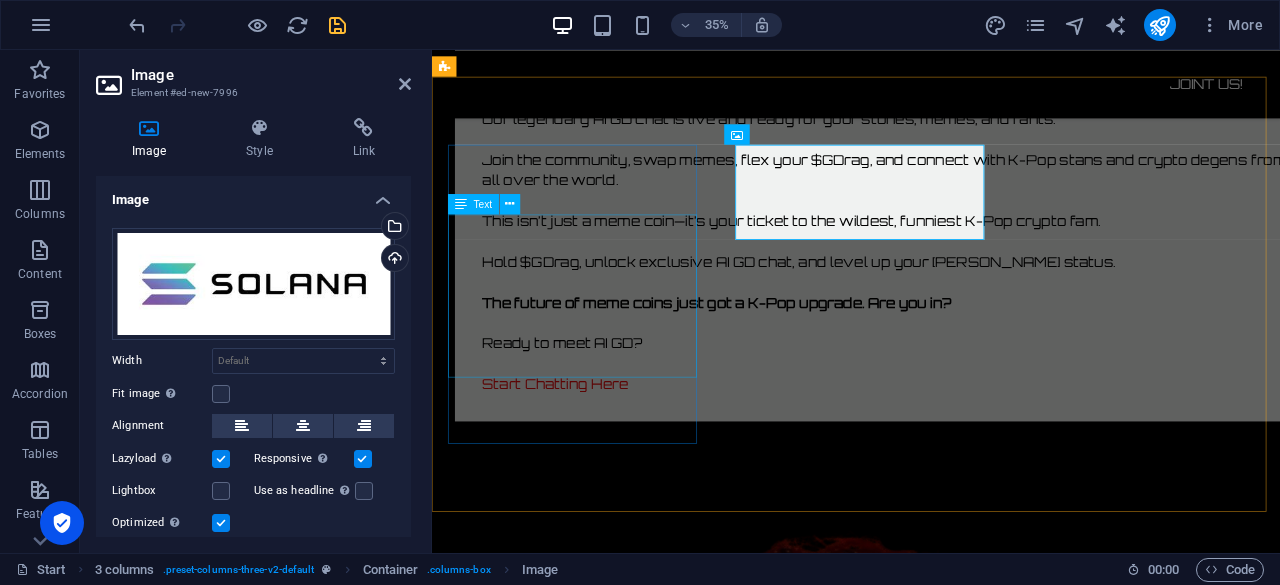 scroll, scrollTop: 3491, scrollLeft: 0, axis: vertical 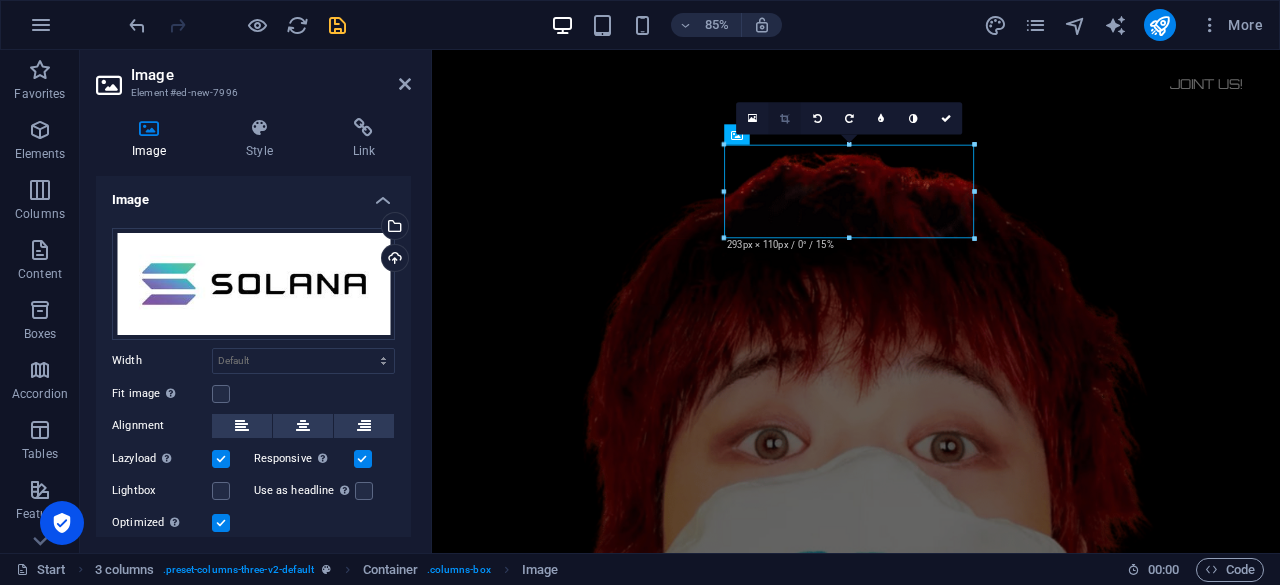 click at bounding box center (784, 118) 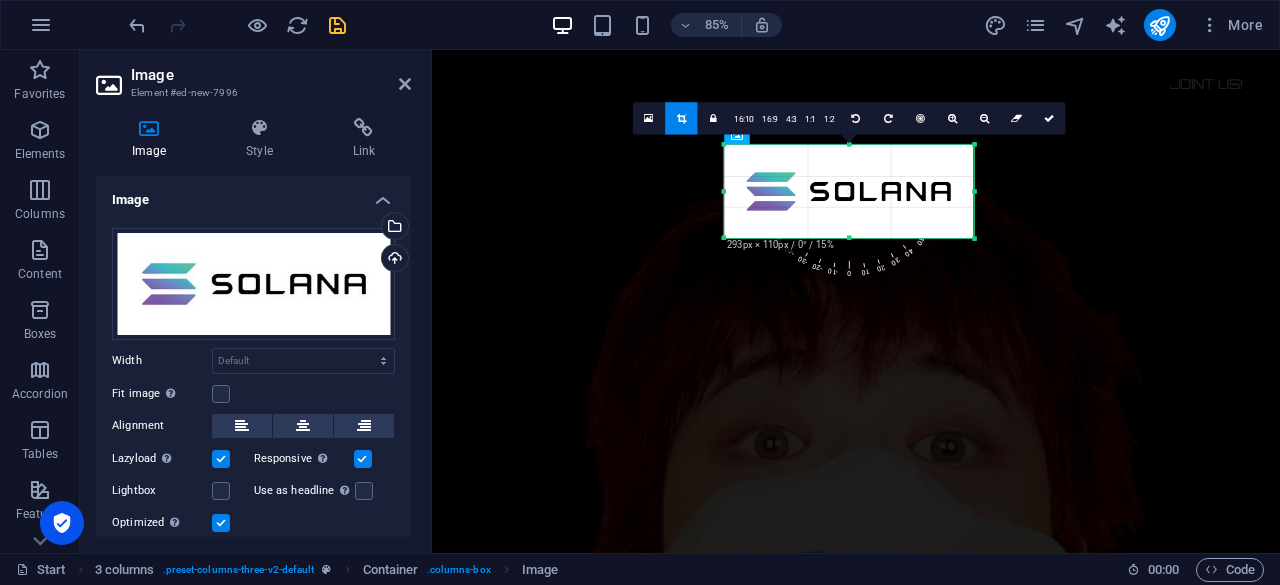 click at bounding box center (849, 238) 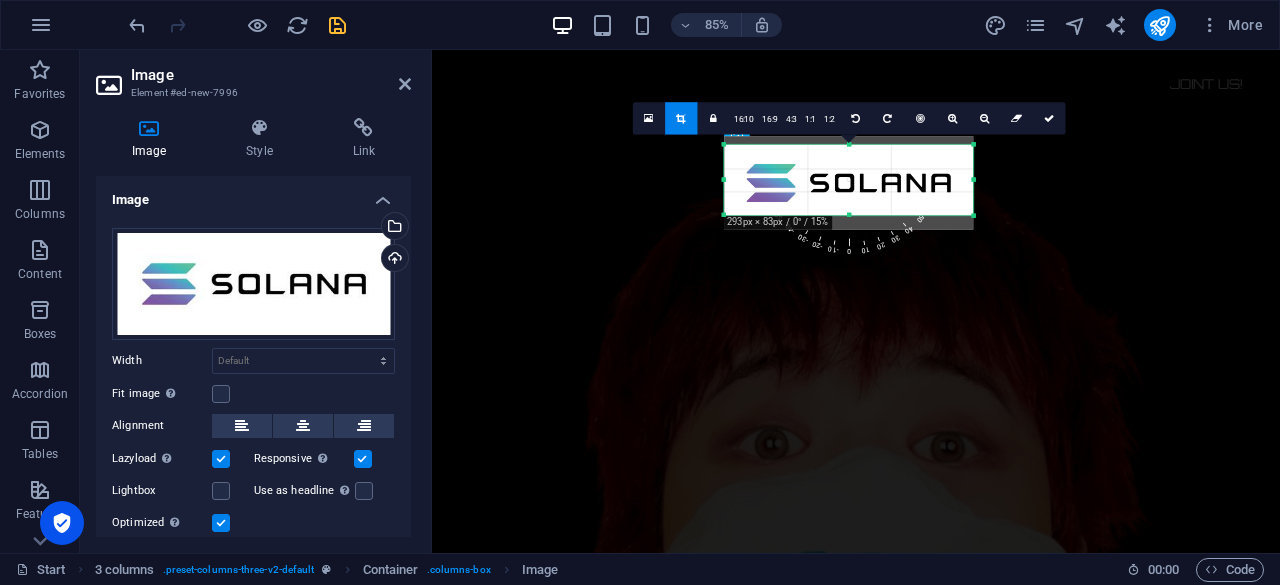 click on "180 170 160 150 140 130 120 110 100 90 80 70 60 50 40 30 20 10 0 -10 -20 -30 -40 -50 -60 -70 -80 -90 -100 -110 -120 -130 -140 -150 -160 -170 293px × 83px / 0° / 15% 16:10 16:9 4:3 1:1 1:2 0" at bounding box center [849, 179] 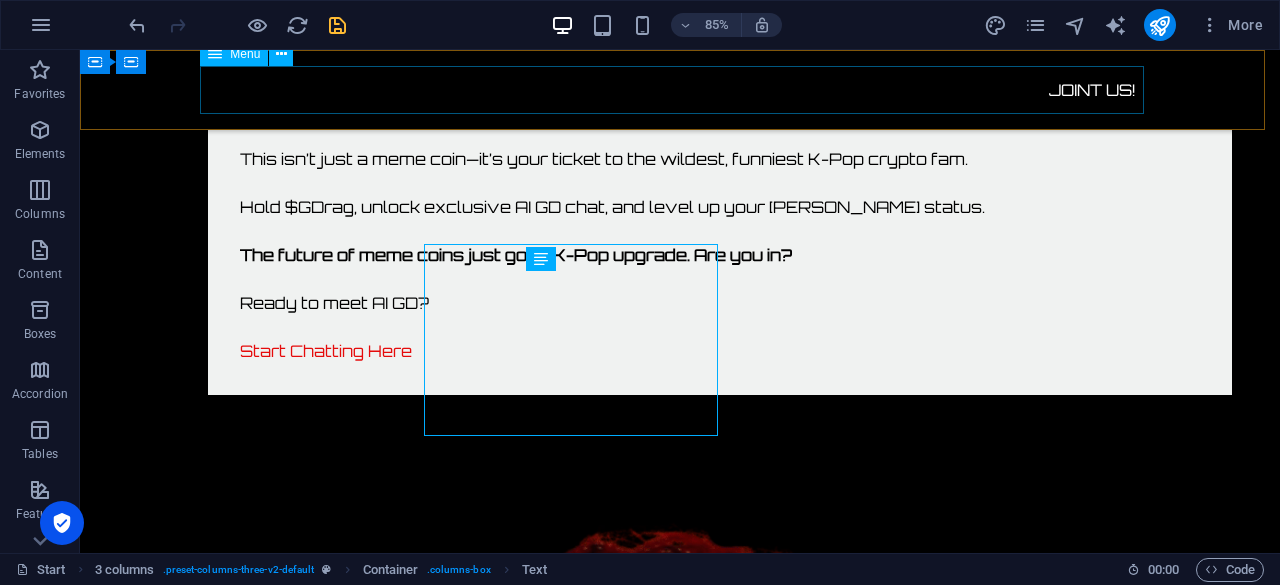 click on "Joint us!" at bounding box center [680, 90] 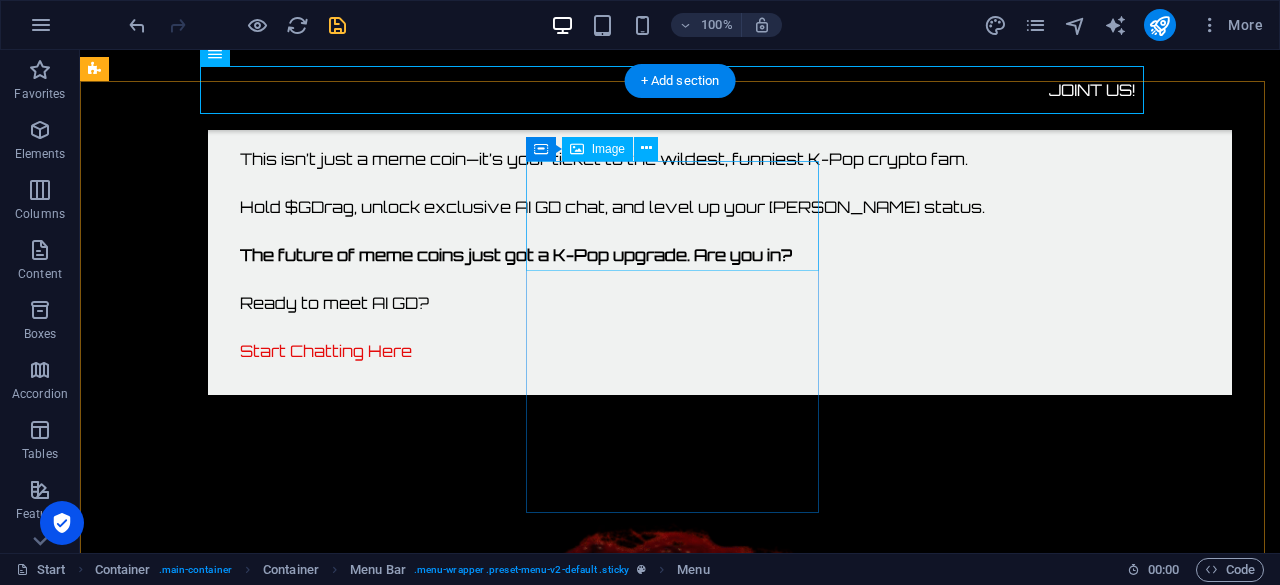 click at bounding box center [242, 1830] 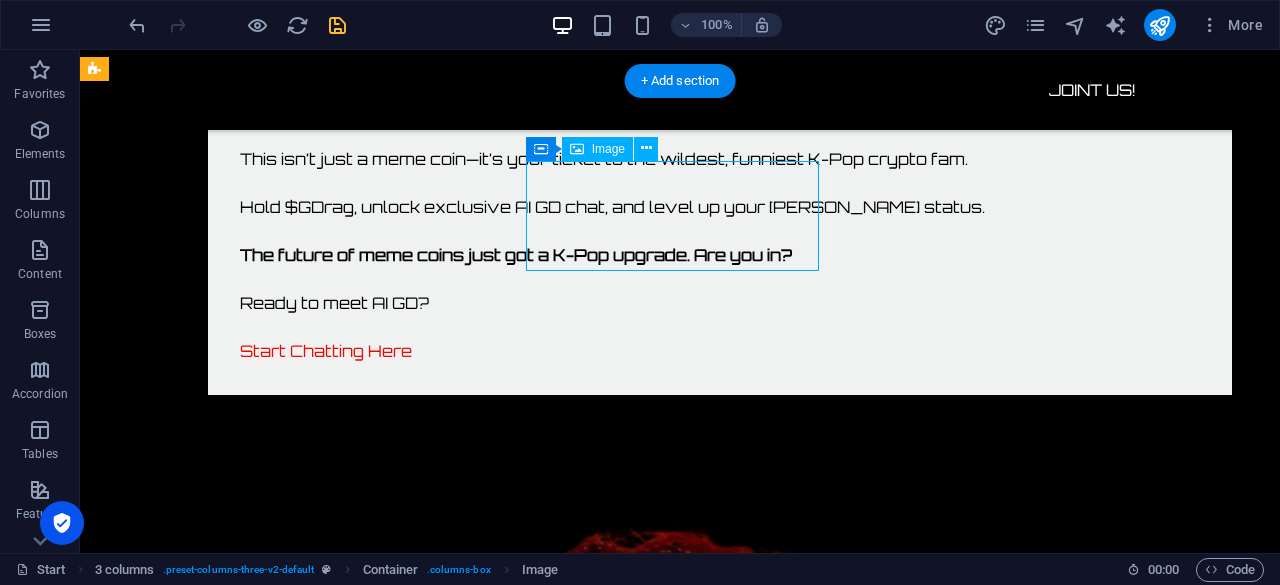 click at bounding box center (242, 1830) 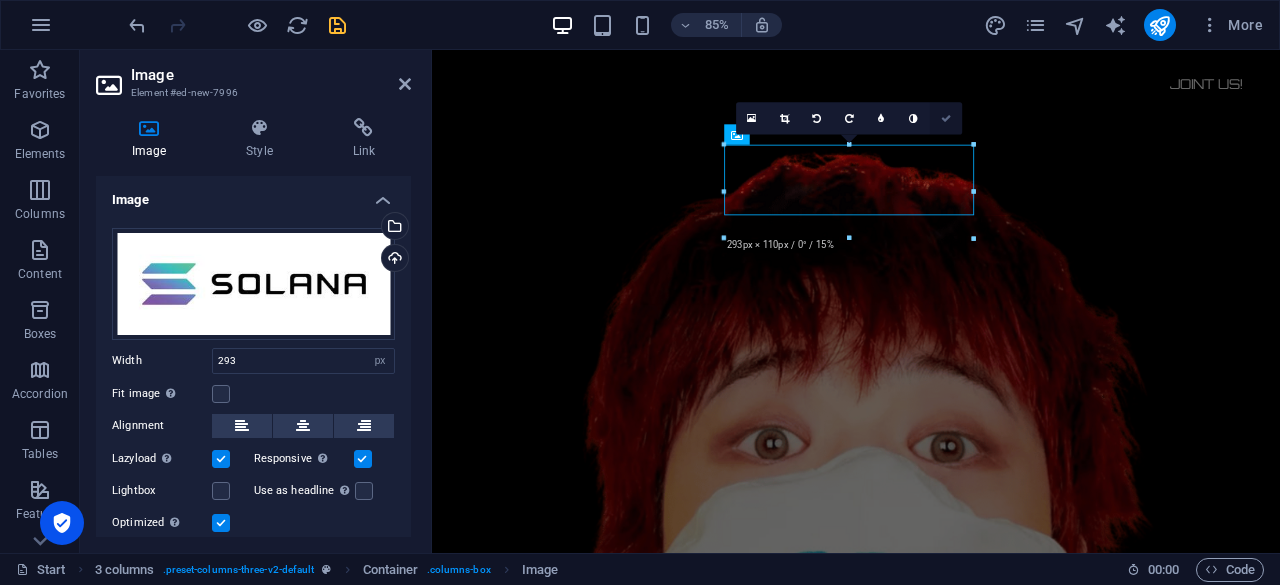 click at bounding box center [946, 118] 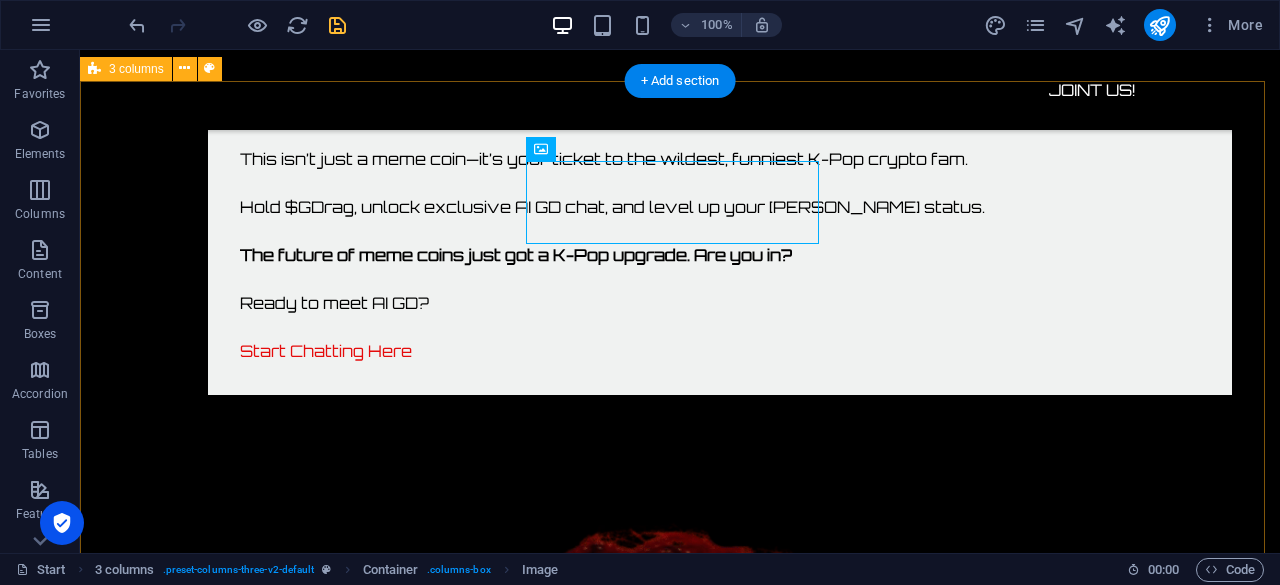 click on "STEP. 1 Get a wallet Get a Solana wallet (Phantom, Solflare, etc.) STEP. 2 Buy SOLANA Buy SOL from  your favorite exchange STEP. 3 Exchange $GDRAG Go to Pump.fun Paste $GDRAG Swap SOL for $GDRAG" at bounding box center (680, 1966) 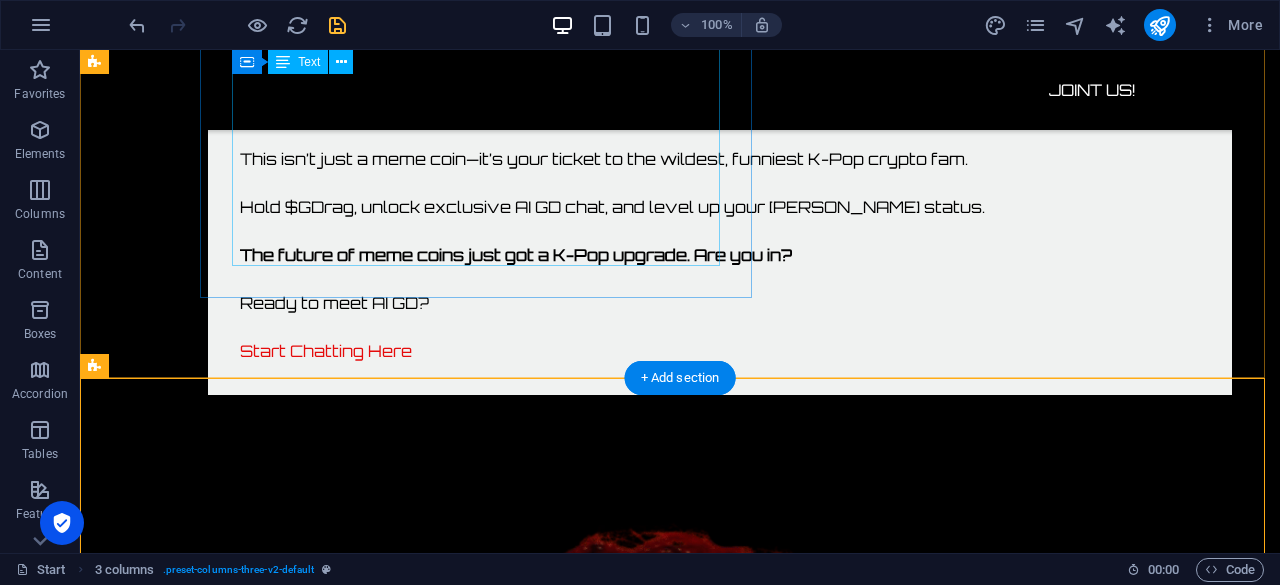scroll, scrollTop: 3194, scrollLeft: 0, axis: vertical 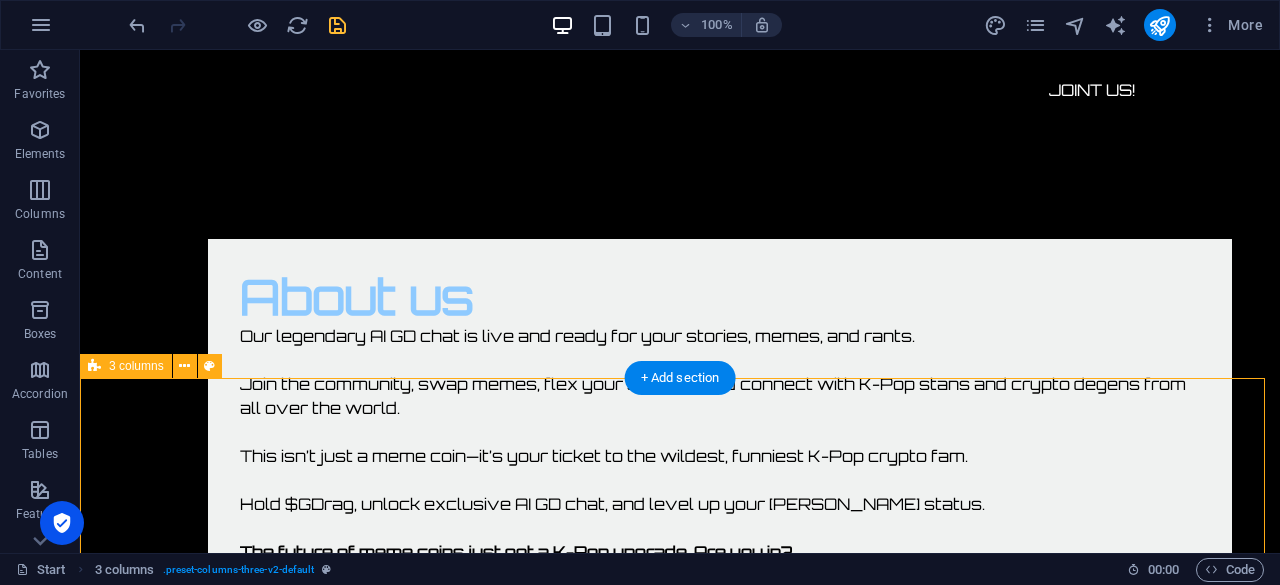 click on "STEP. 1 Get a wallet Get a Solana wallet (Phantom, Solflare, etc.) STEP. 2 Buy SOLANA Buy SOL from  your favorite exchange STEP. 3 Exchange $GDRAG Go to Pump.fun Paste $GDRAG Swap SOL for $GDRAG" at bounding box center [680, 2263] 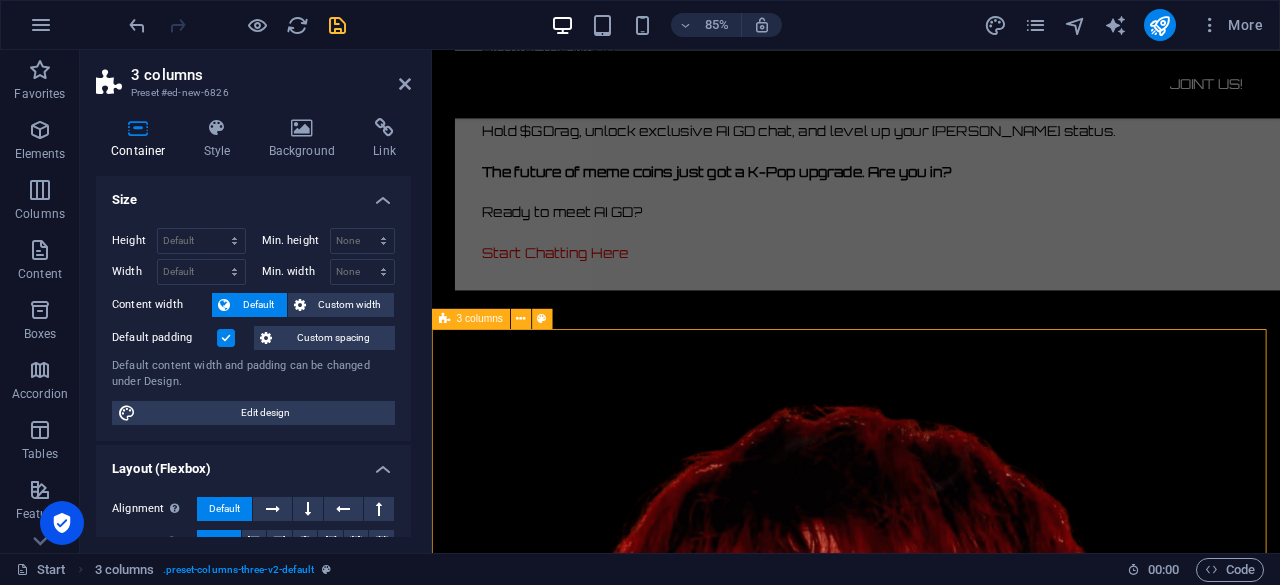 click on "STEP. 1 Get a wallet Get a Solana wallet (Phantom, Solflare, etc.) STEP. 2 Buy SOLANA Buy SOL from  your favorite exchange STEP. 3 Exchange $GDRAG Go to Pump.fun Paste $GDRAG Swap SOL for $GDRAG" at bounding box center (931, 1904) 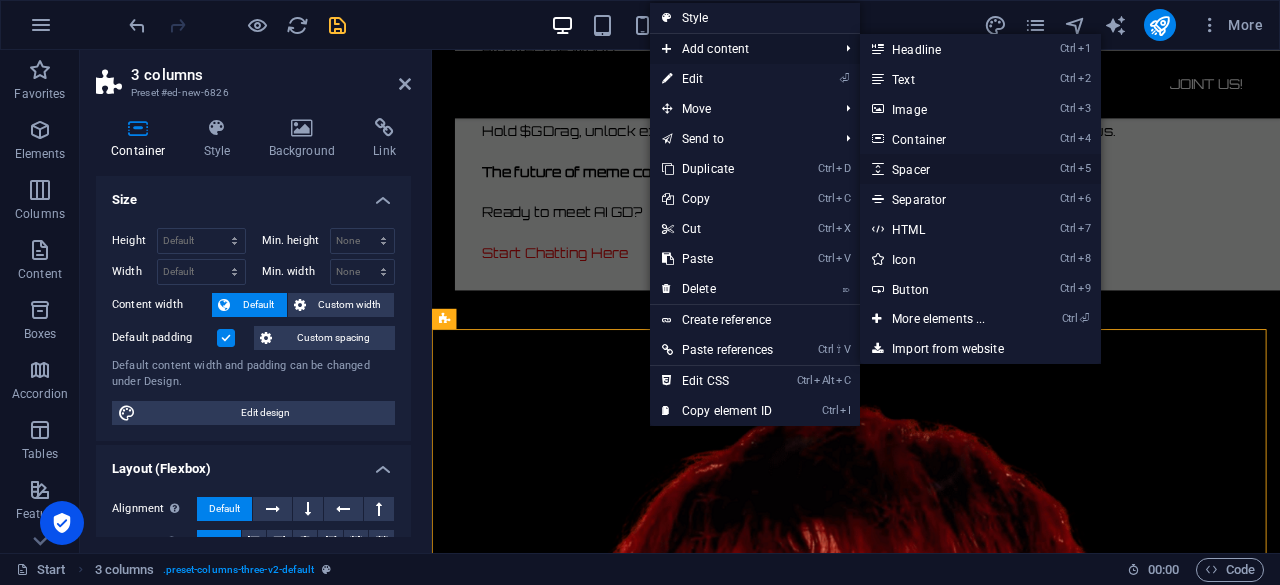 click on "Ctrl 5  Spacer" at bounding box center [942, 169] 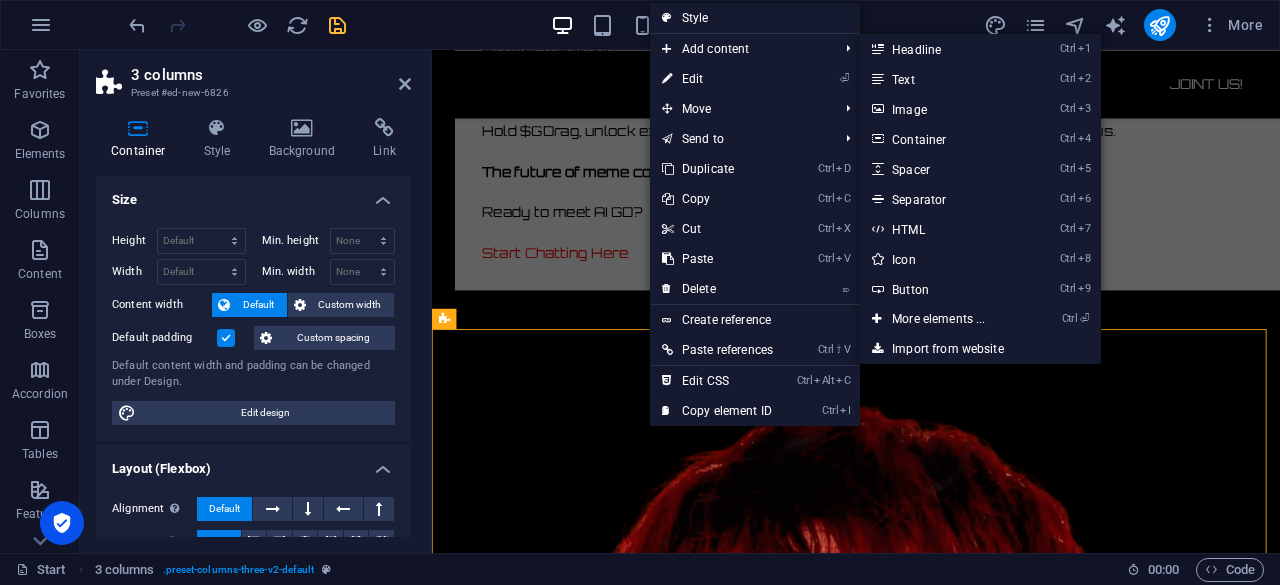 select on "px" 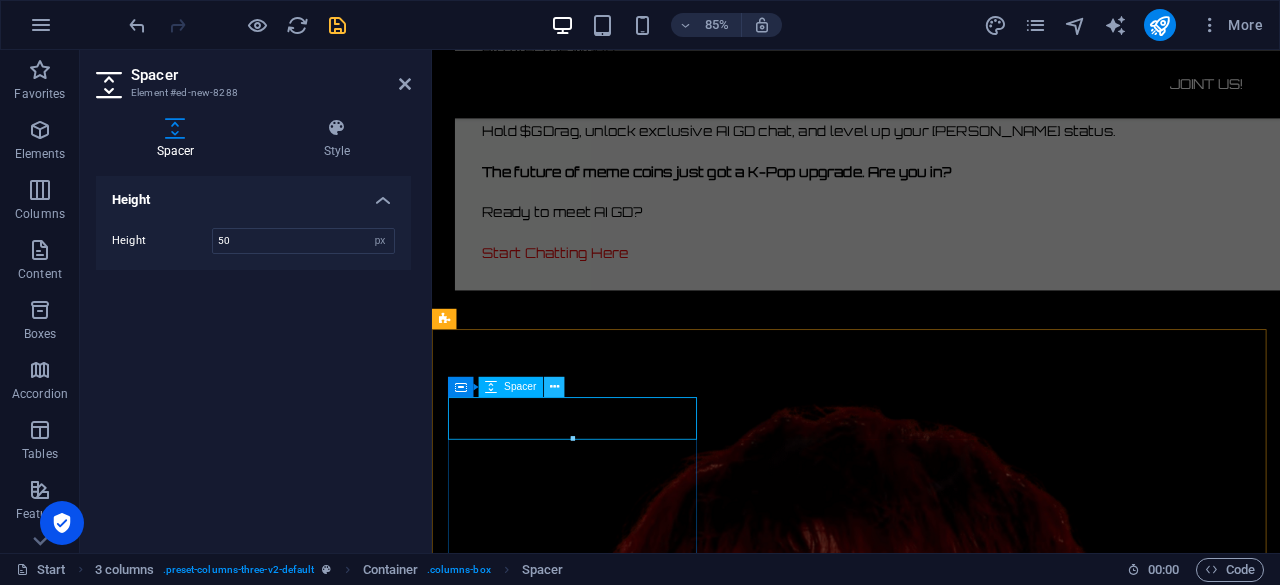 click at bounding box center [554, 387] 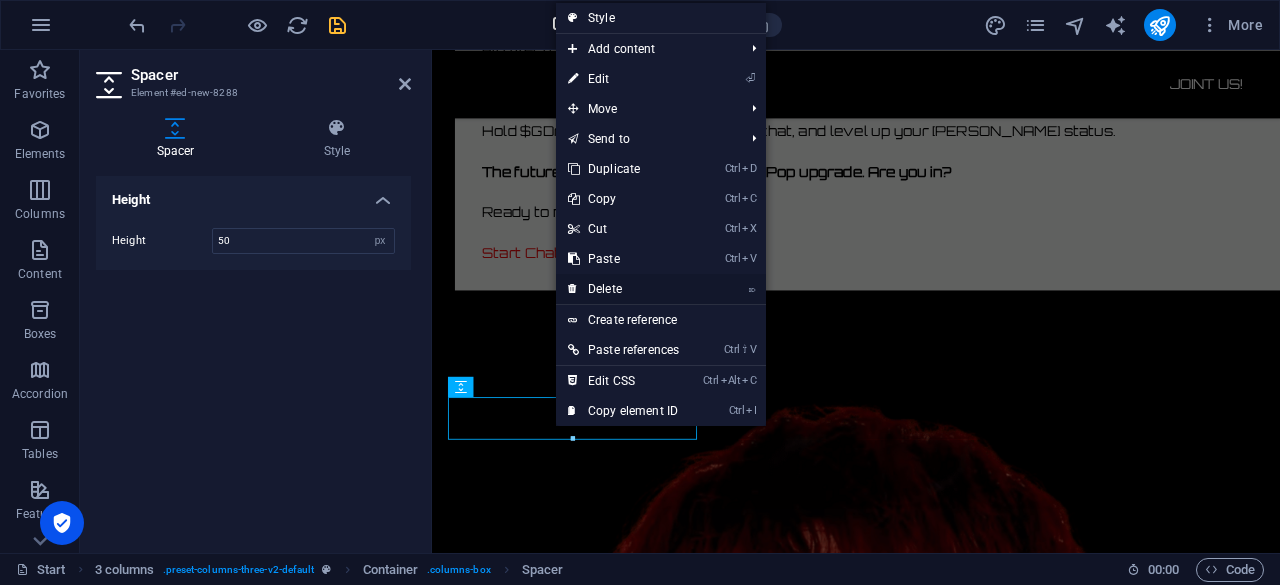 click on "⌦  Delete" at bounding box center [623, 289] 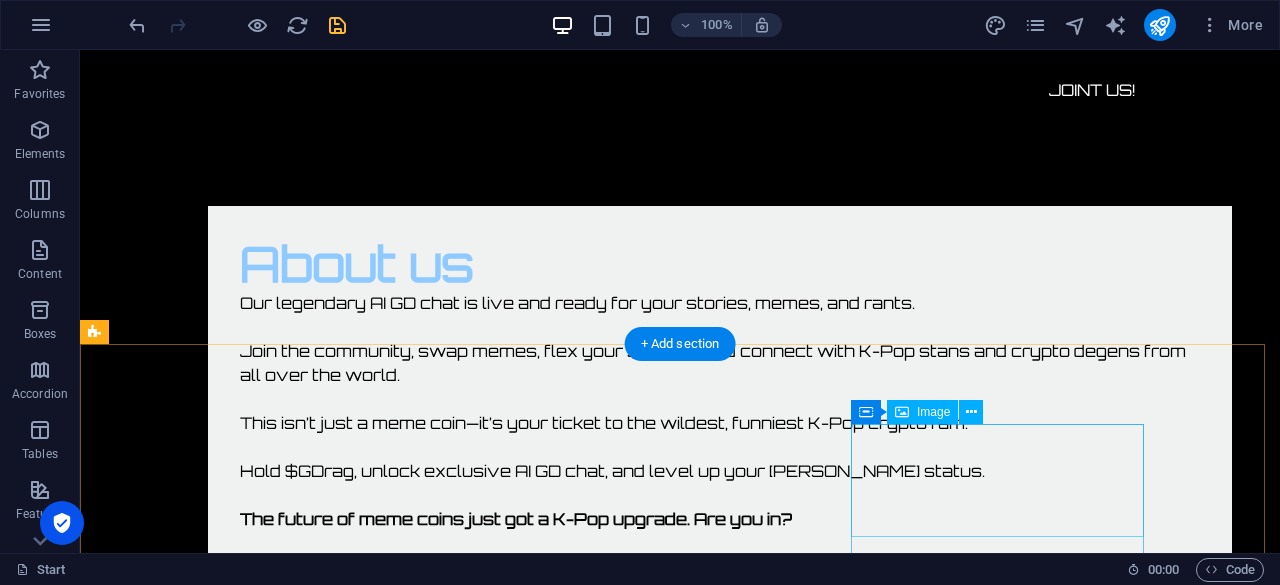 scroll, scrollTop: 3226, scrollLeft: 0, axis: vertical 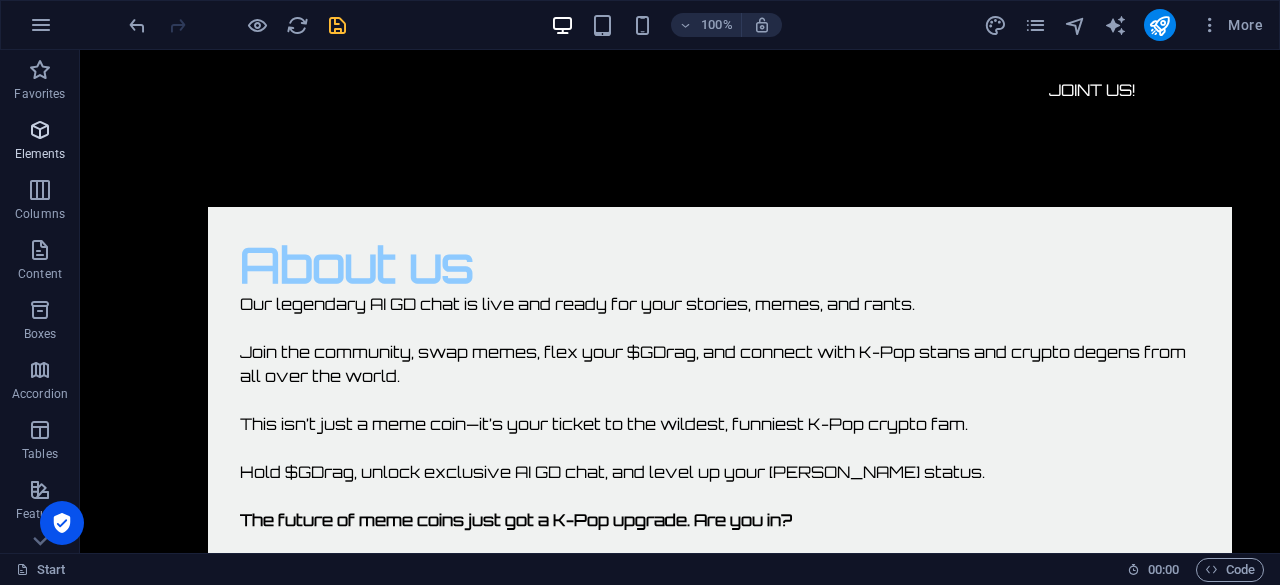 click on "Elements" at bounding box center (40, 142) 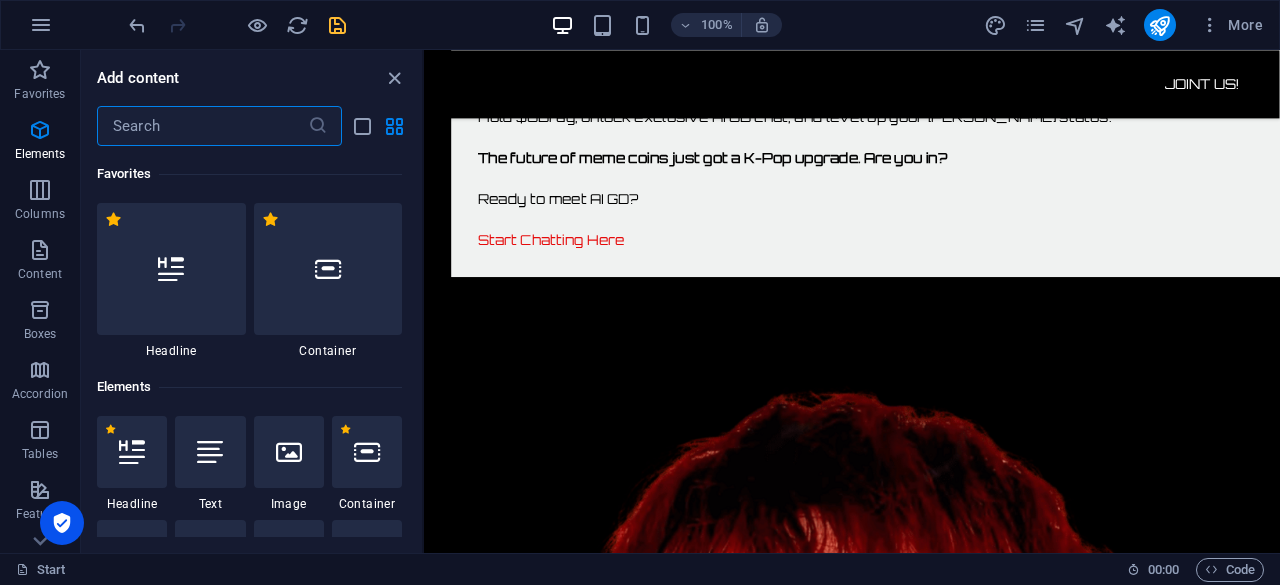 scroll, scrollTop: 3593, scrollLeft: 0, axis: vertical 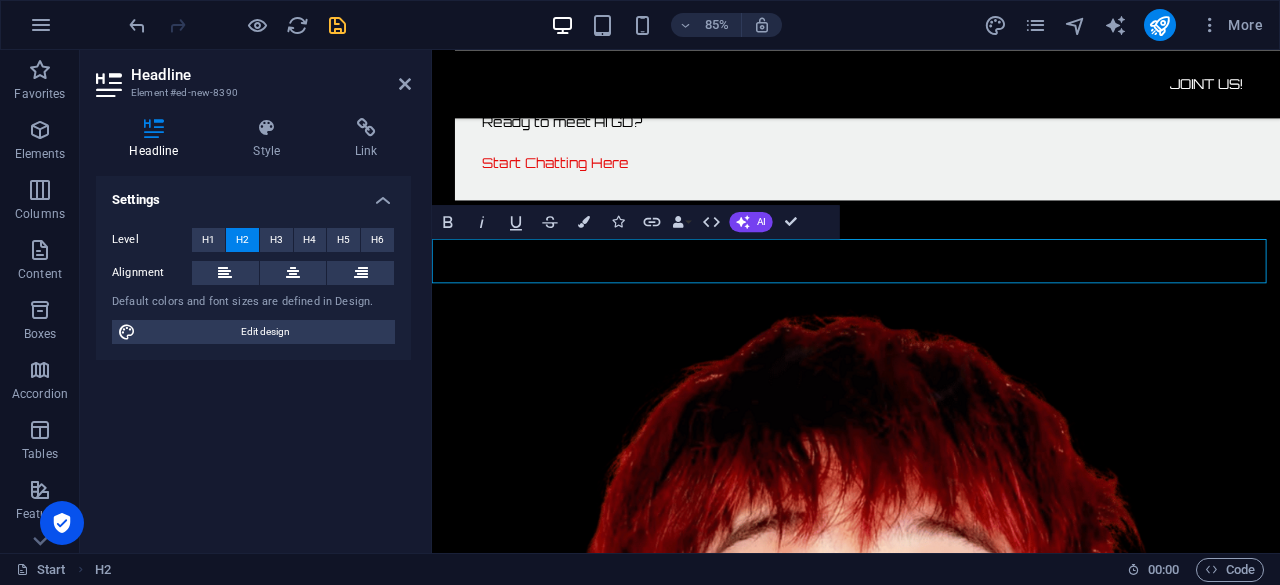 type 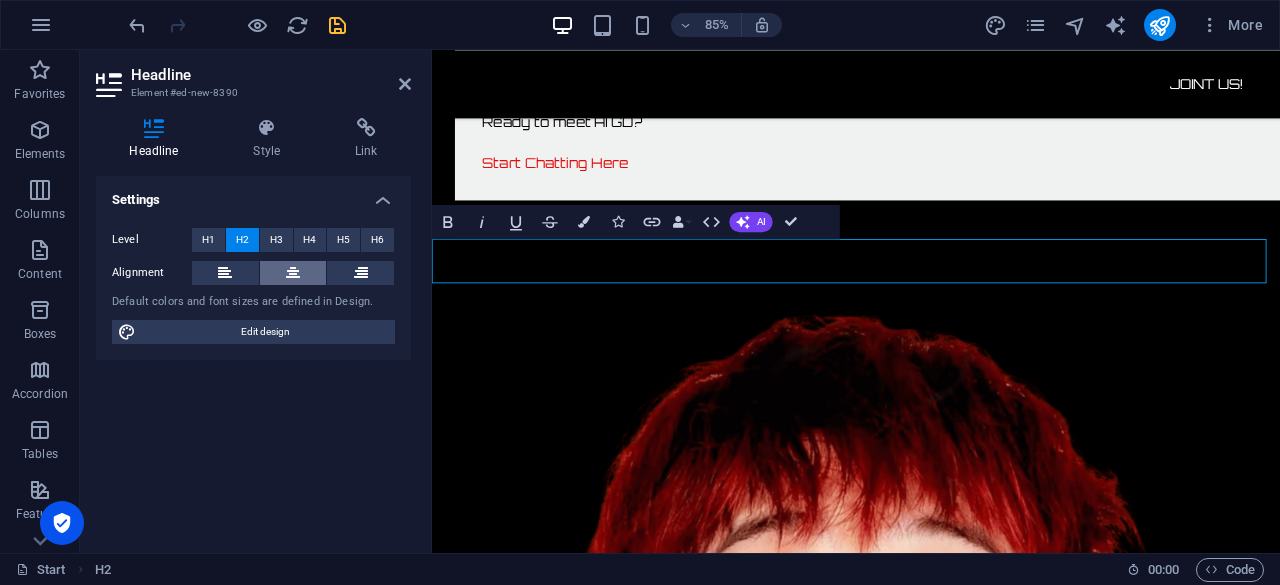 click at bounding box center (293, 273) 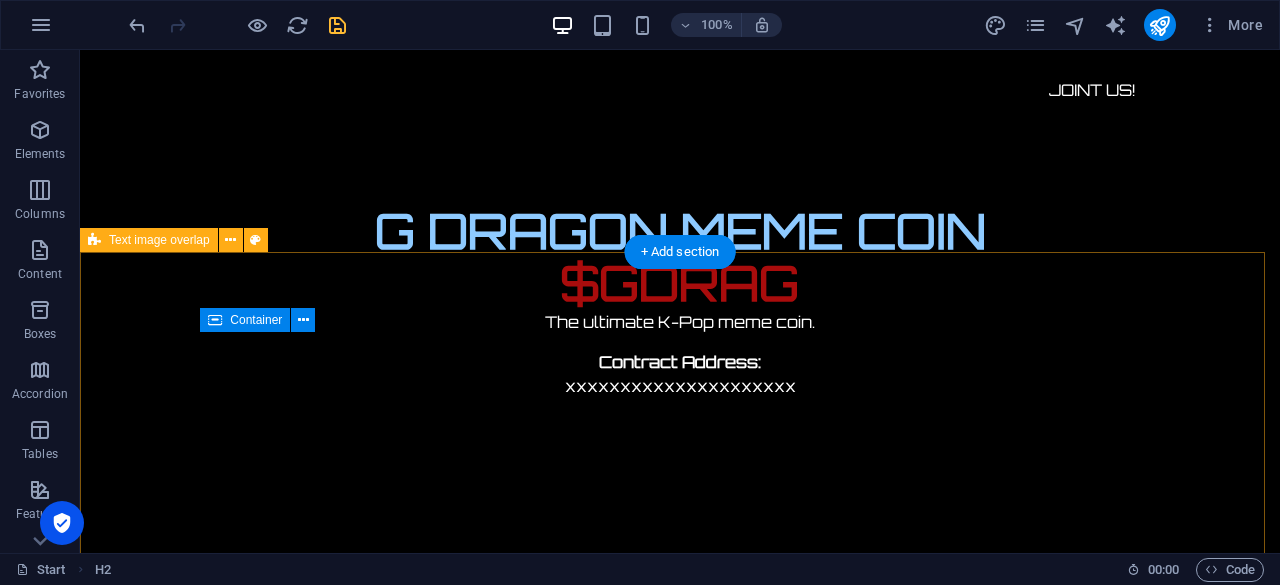scroll, scrollTop: 2587, scrollLeft: 0, axis: vertical 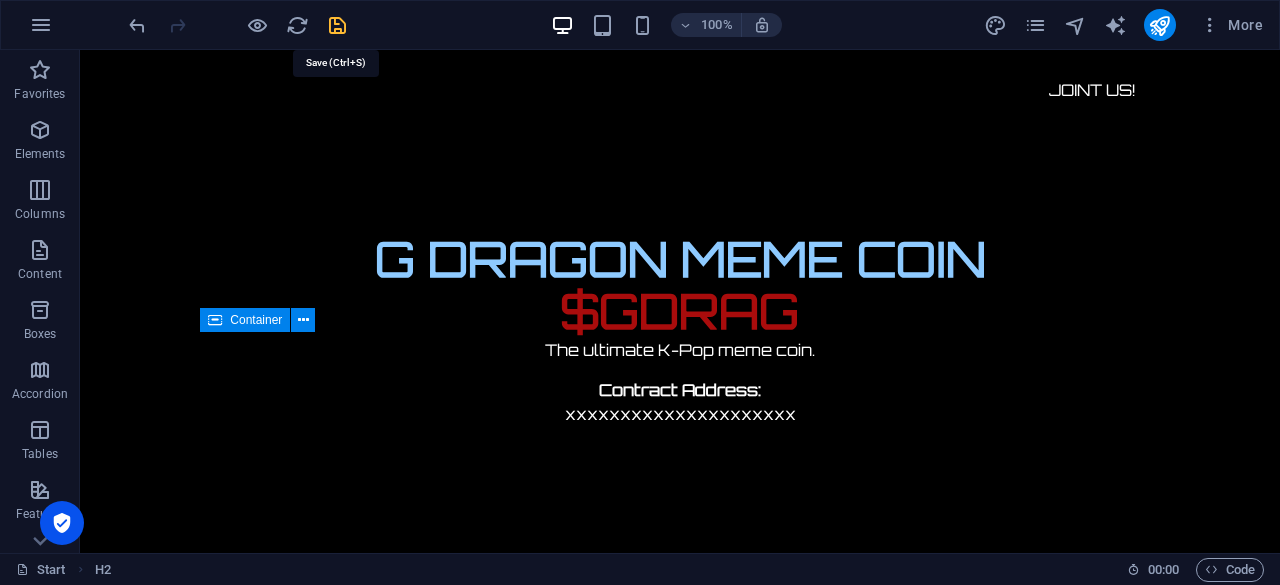 click at bounding box center [337, 25] 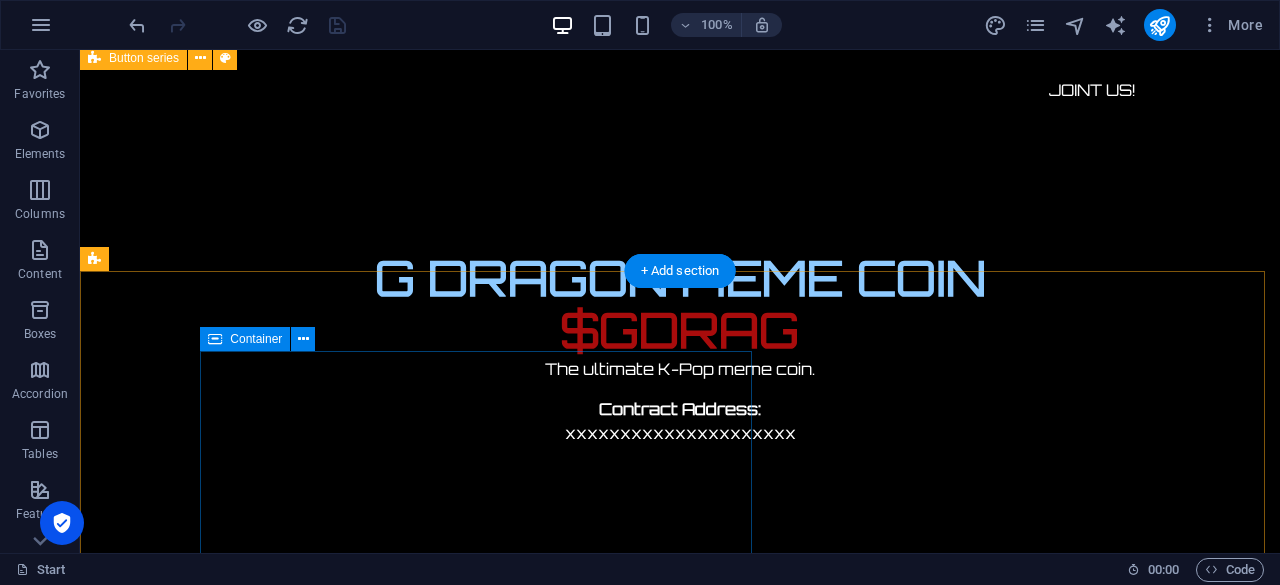 scroll, scrollTop: 2377, scrollLeft: 0, axis: vertical 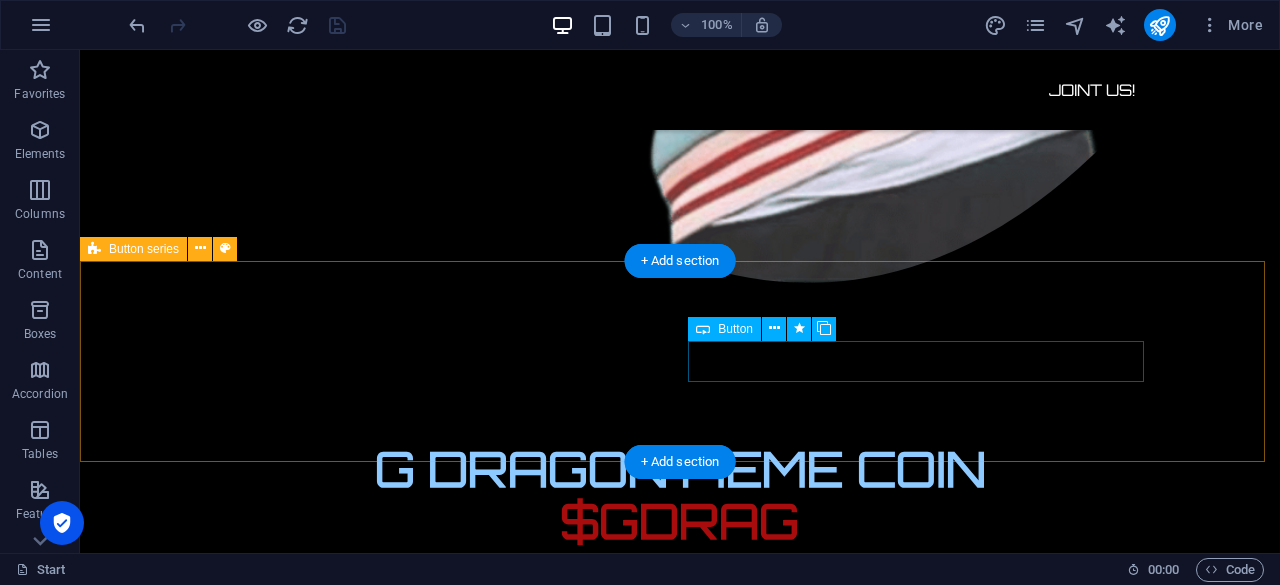 click on "Joint Community" at bounding box center (568, 875) 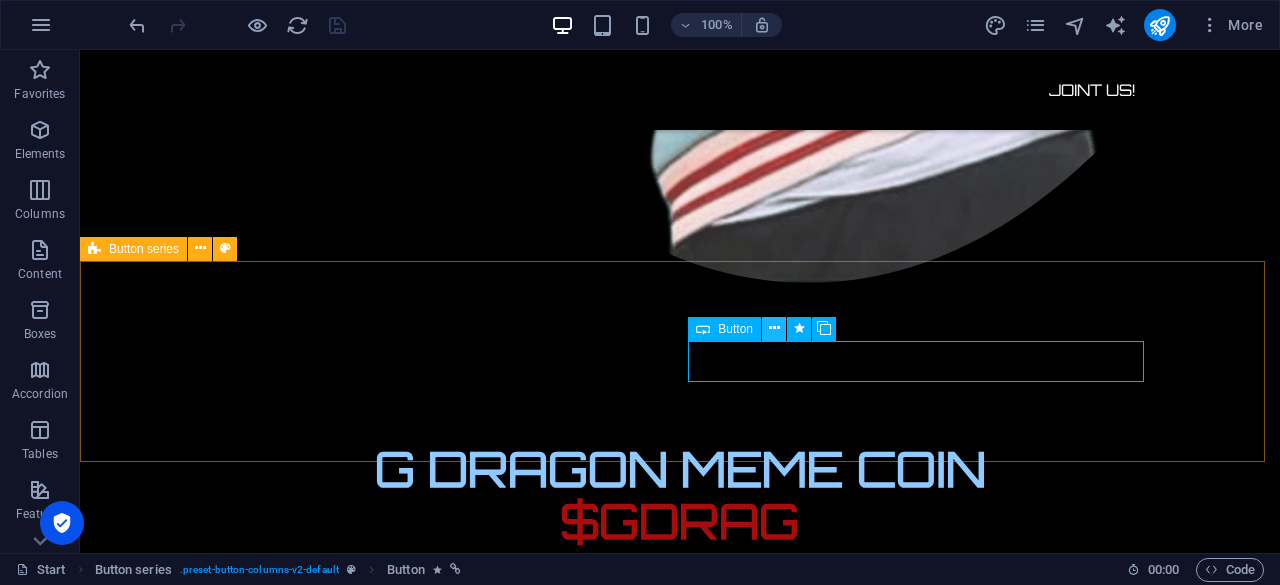 click at bounding box center (774, 328) 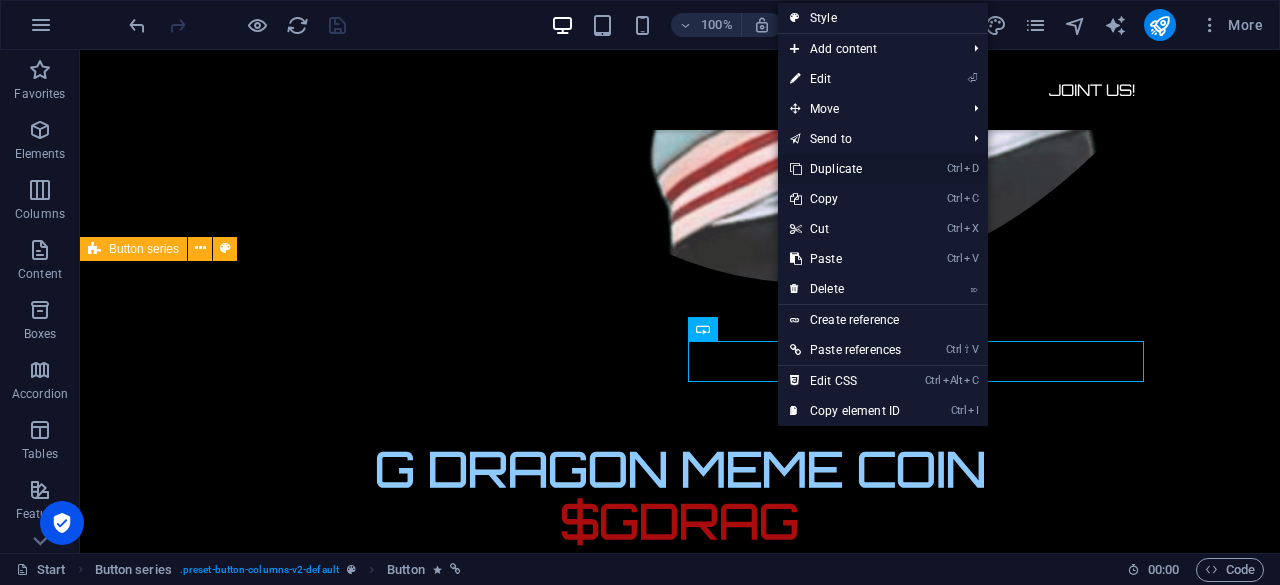 click on "Ctrl D  Duplicate" at bounding box center [845, 169] 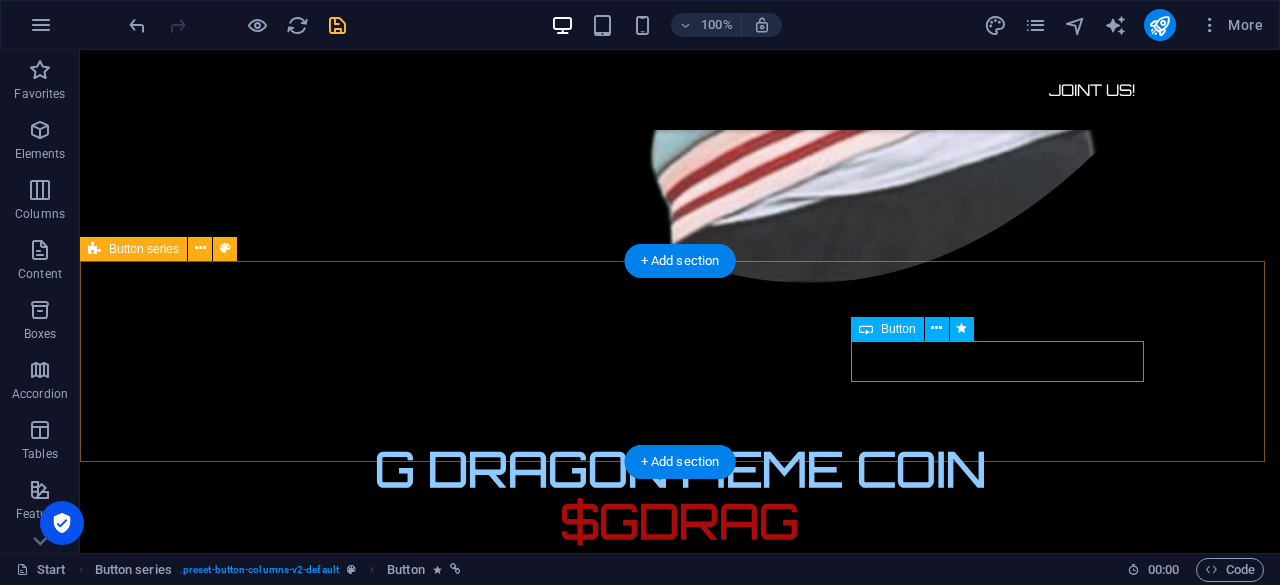 click on "Joint Community" at bounding box center [568, 933] 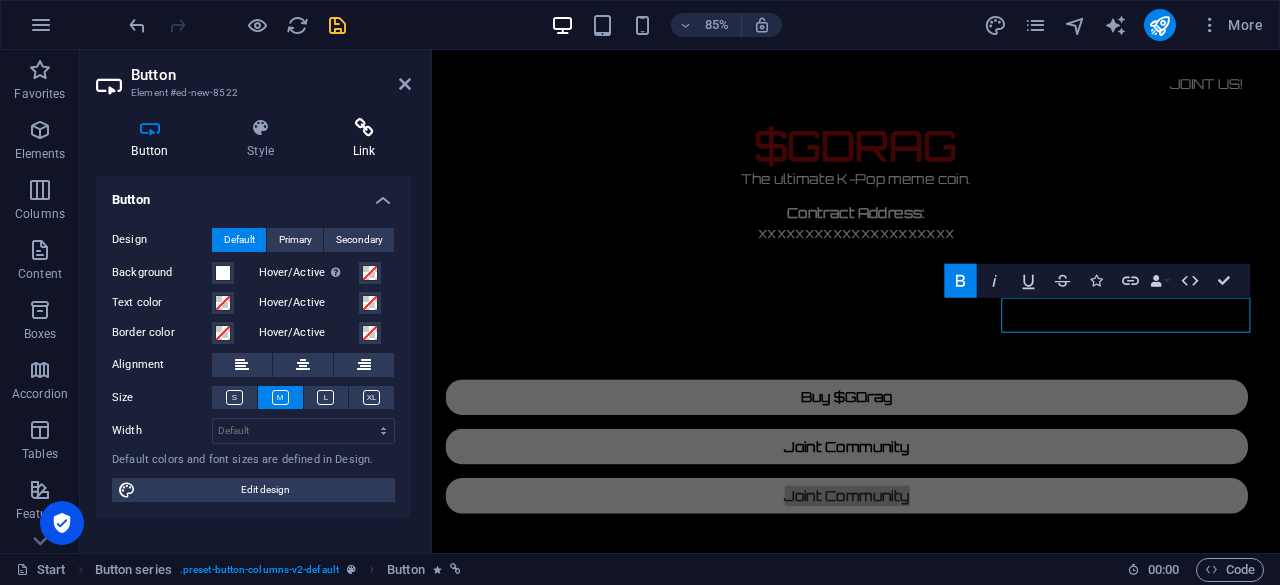 click at bounding box center (364, 128) 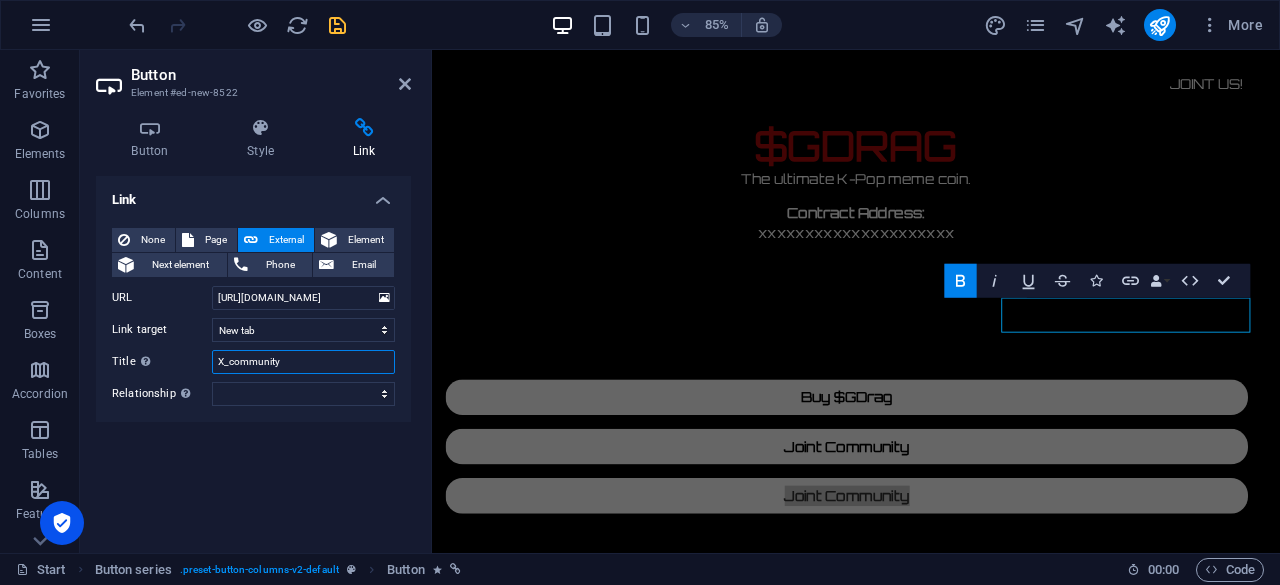 drag, startPoint x: 306, startPoint y: 365, endPoint x: 194, endPoint y: 358, distance: 112.21854 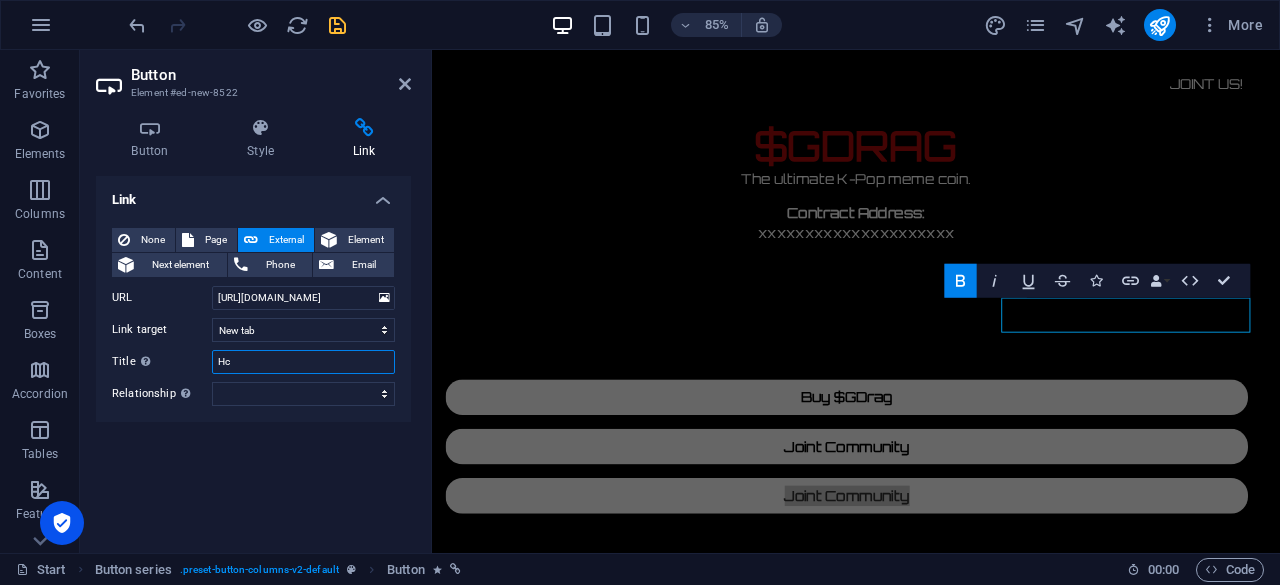 type on "H" 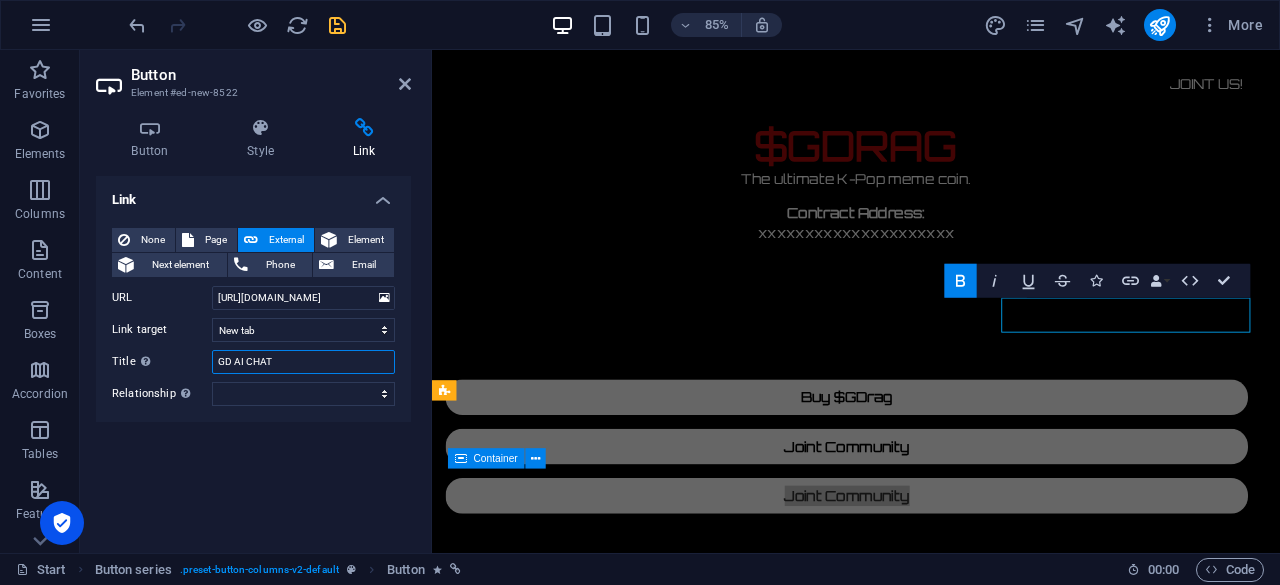 type on "GD AI CHAT" 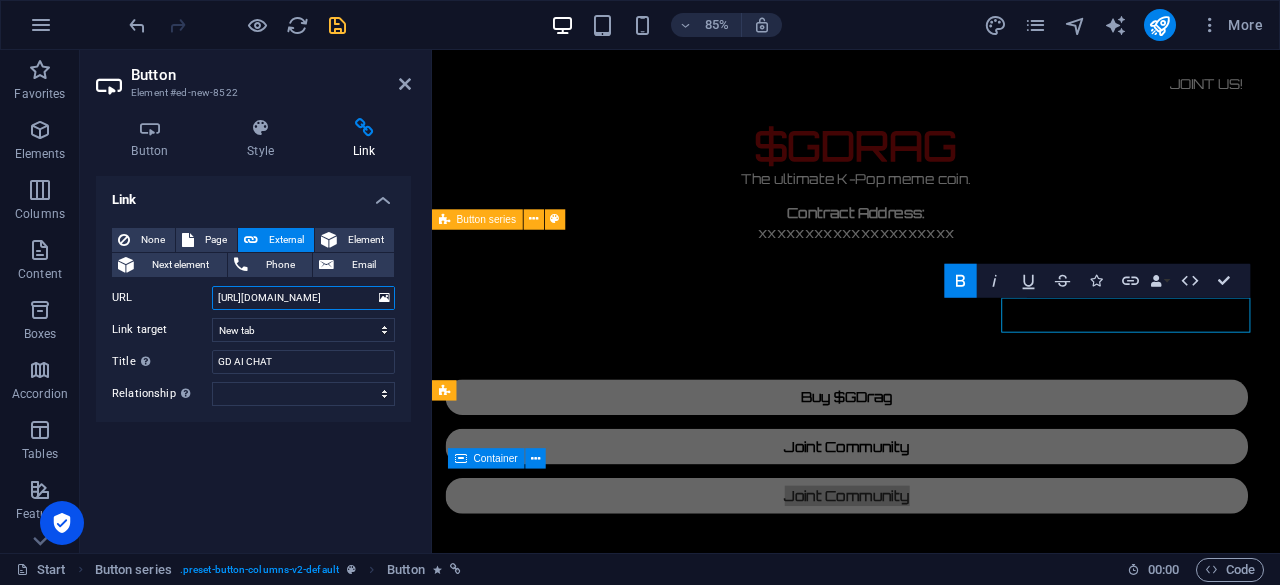 click on "[URL][DOMAIN_NAME]" at bounding box center (303, 298) 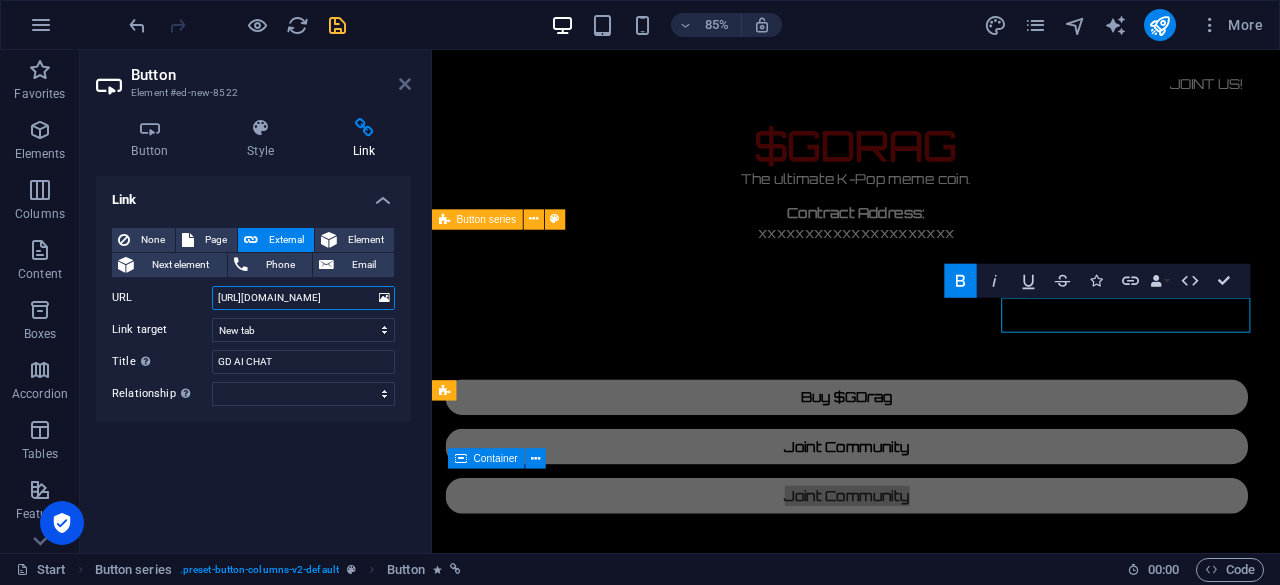 type on "https://t.me/Jjyo_bot" 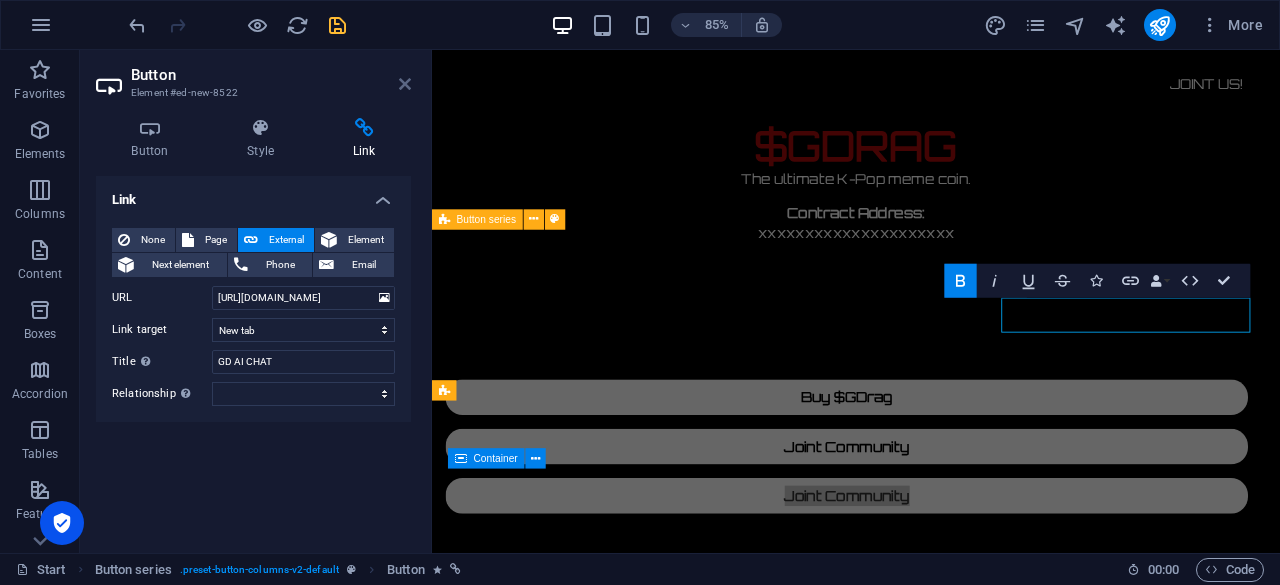 click at bounding box center [405, 84] 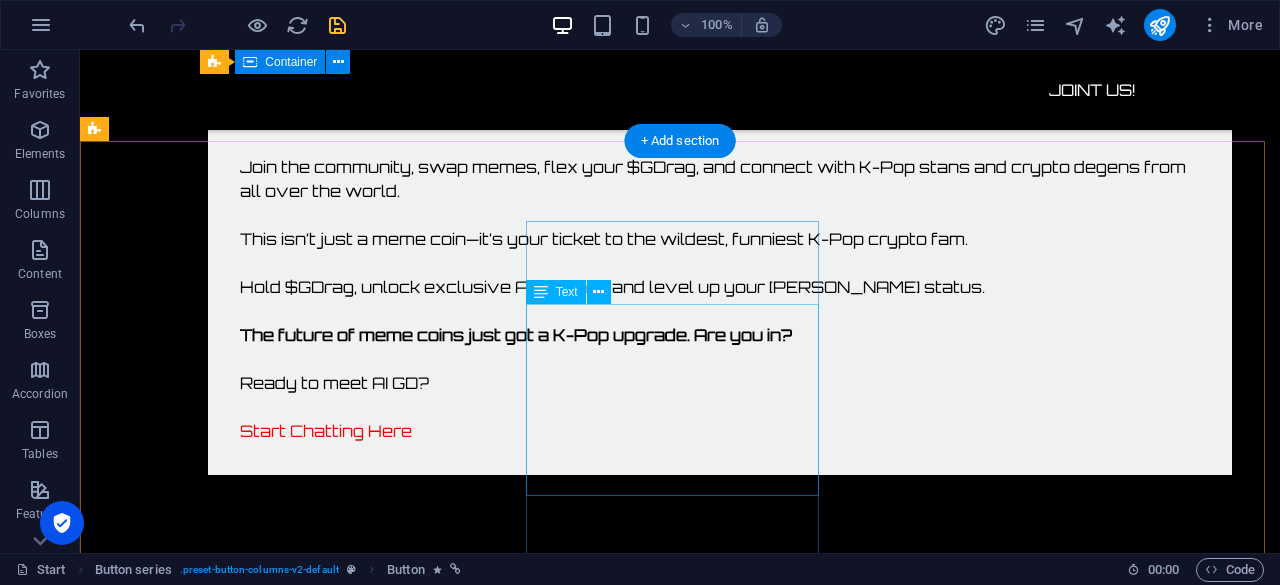 scroll, scrollTop: 3488, scrollLeft: 0, axis: vertical 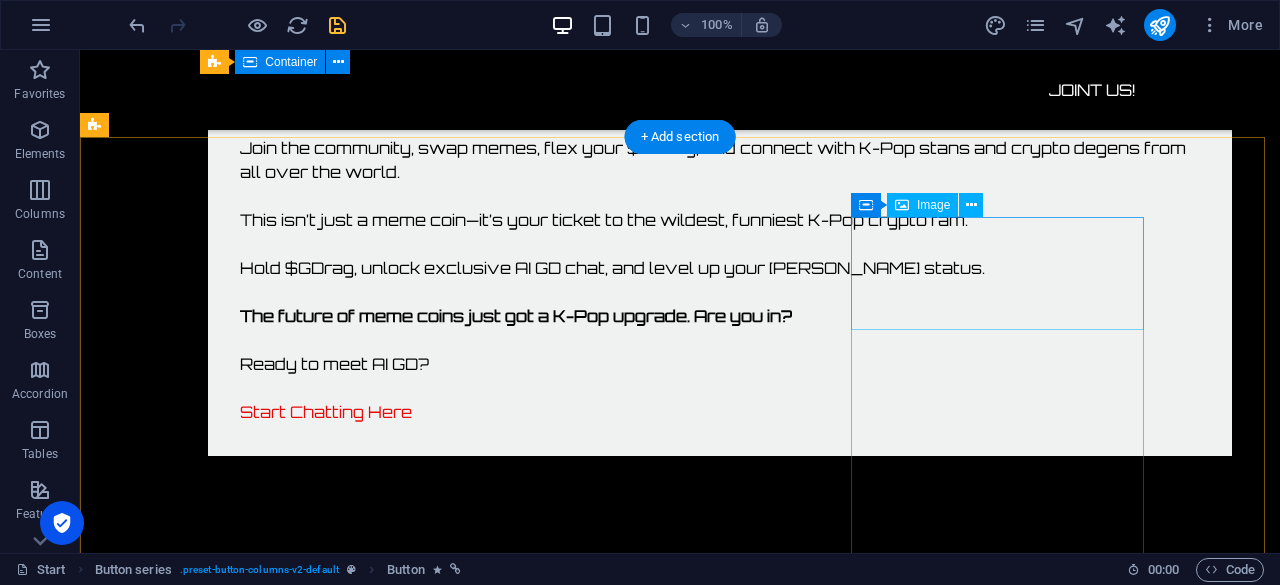 click at bounding box center (242, 2250) 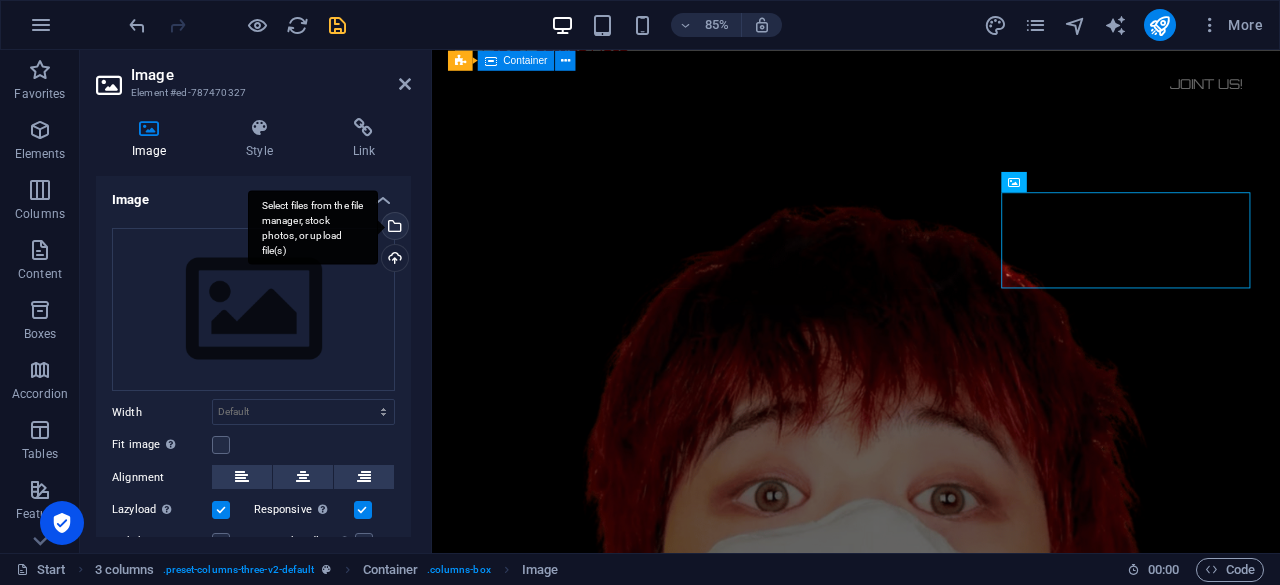 click on "Select files from the file manager, stock photos, or upload file(s)" at bounding box center (393, 228) 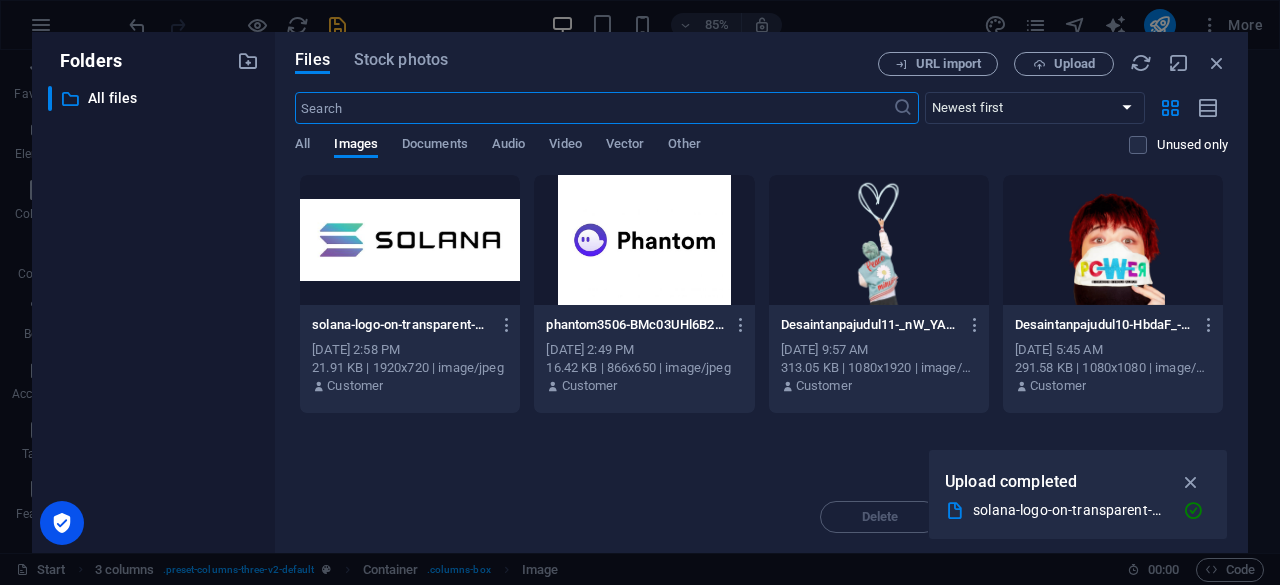 scroll, scrollTop: 3094, scrollLeft: 0, axis: vertical 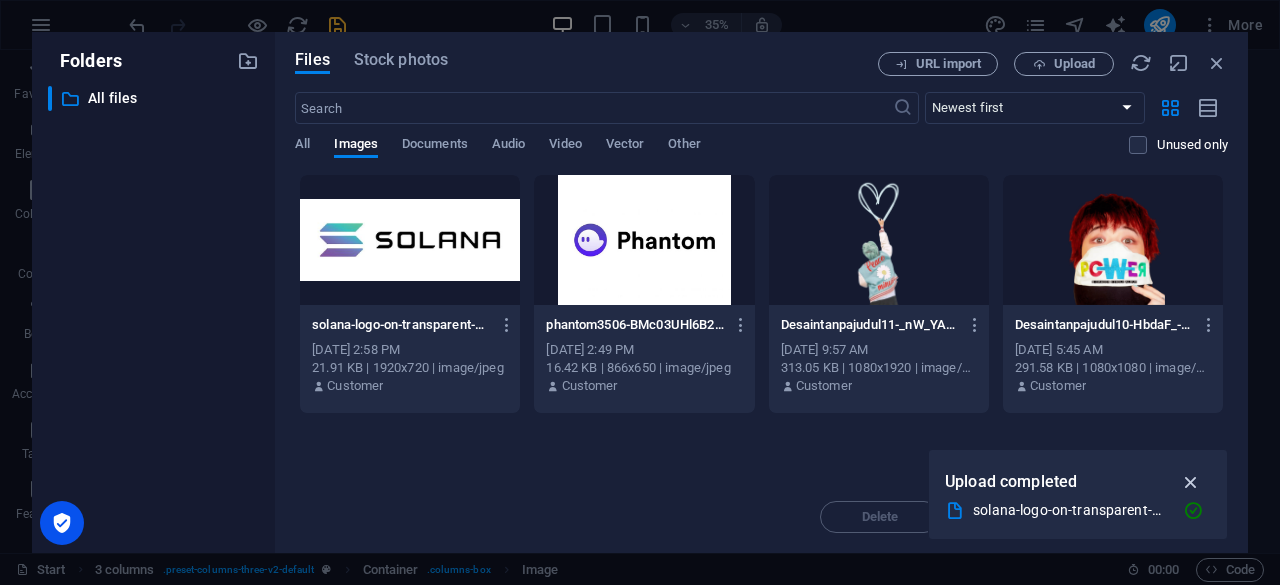 click at bounding box center [1191, 482] 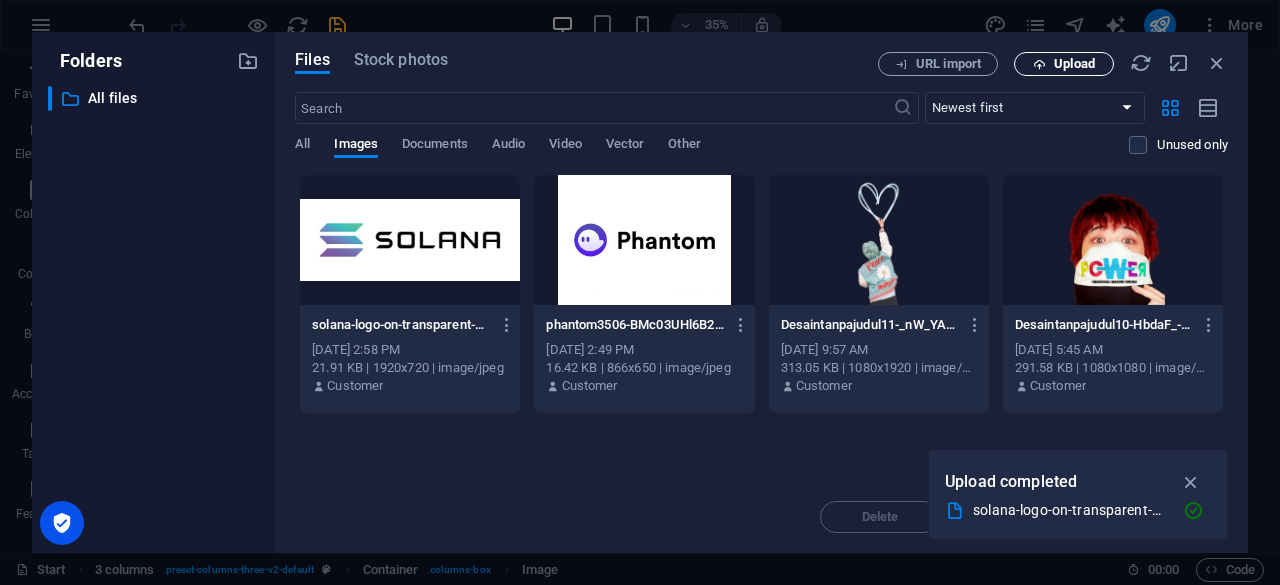 click on "Upload" at bounding box center [1064, 64] 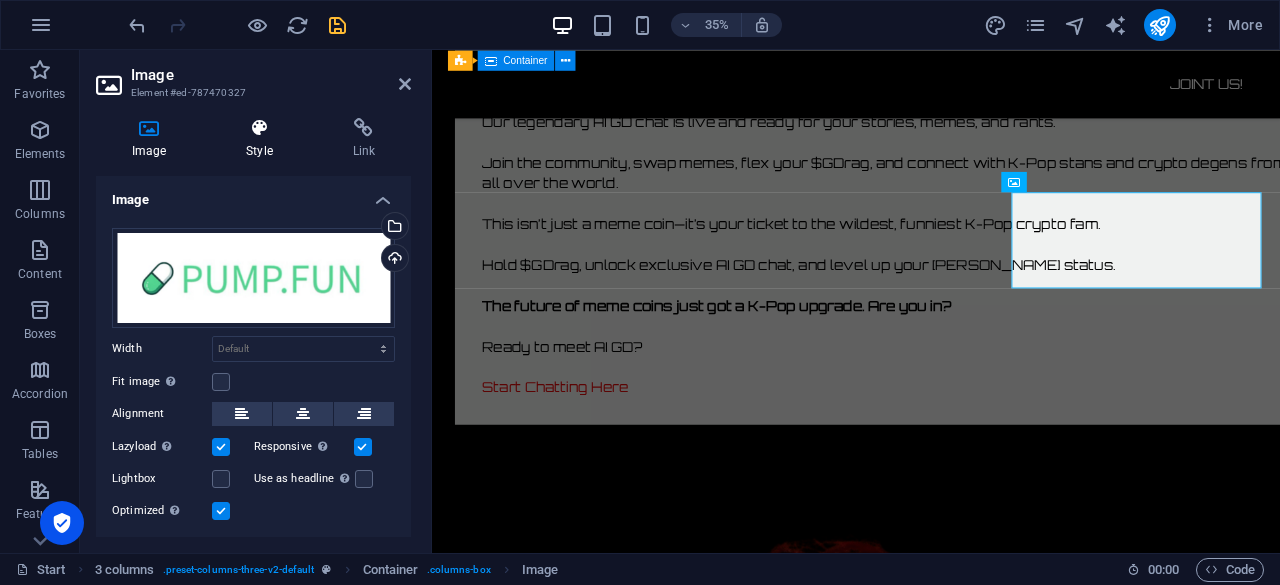 scroll, scrollTop: 3488, scrollLeft: 0, axis: vertical 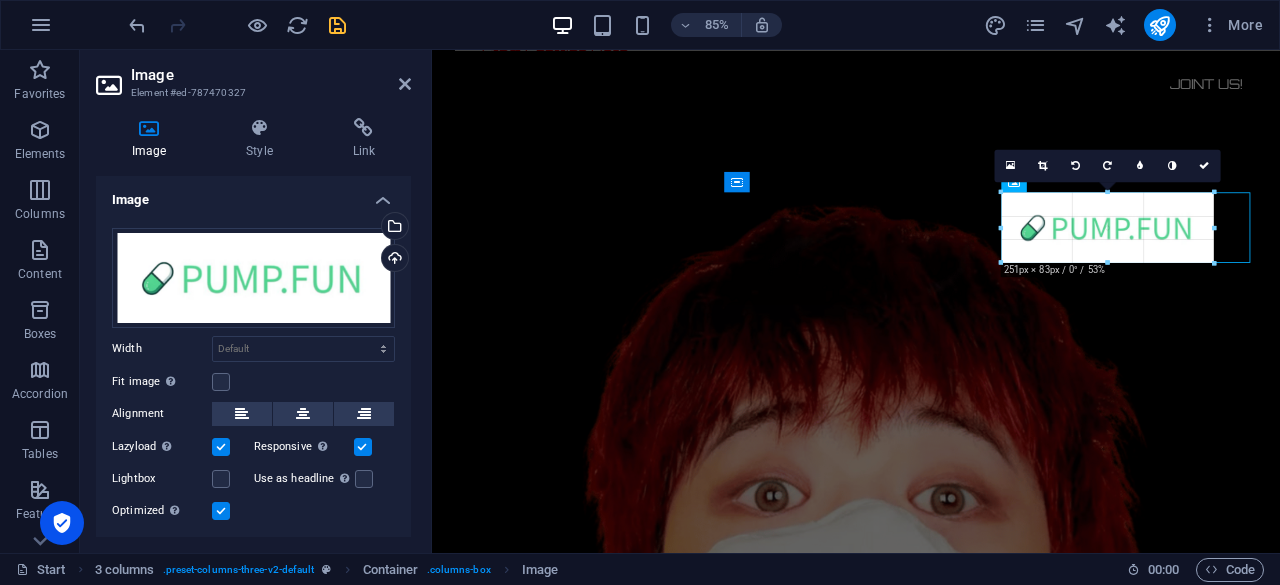 drag, startPoint x: 1203, startPoint y: 256, endPoint x: 912, endPoint y: 242, distance: 291.33658 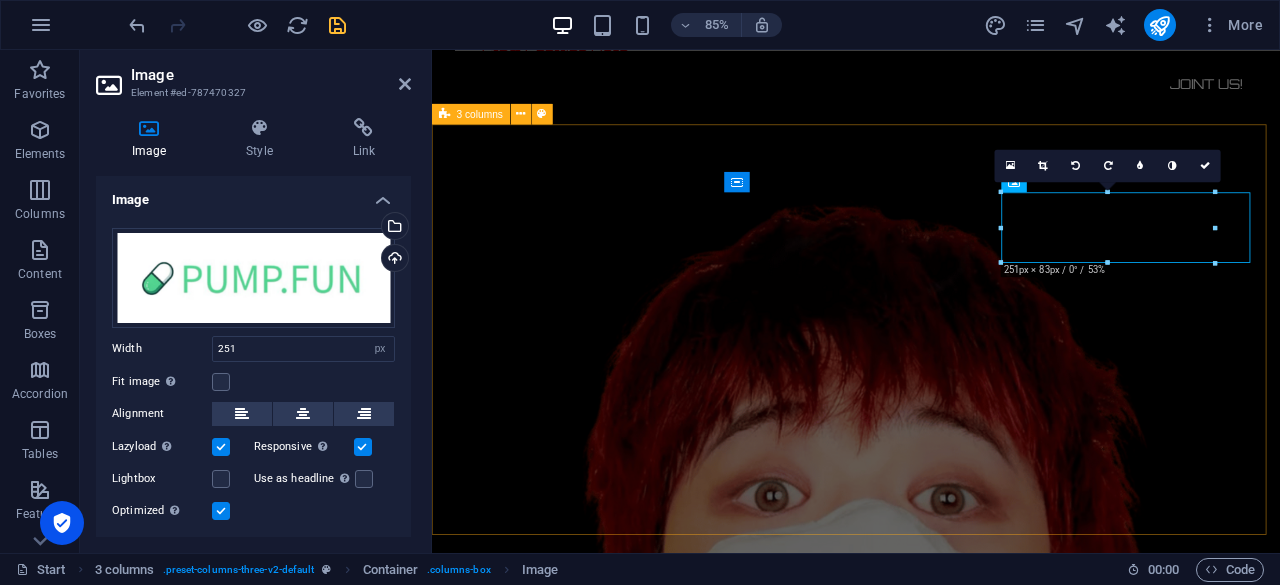 click on "STEP. 1 Get a wallet Get a Solana wallet (Phantom, Solflare, etc.) STEP. 2 Buy SOLANA Buy SOL from  your favorite exchange STEP. 3 Exchange $GDRAG Go to Pump.fun Paste $GDRAG Swap SOL for $GDRAG" at bounding box center [931, 1706] 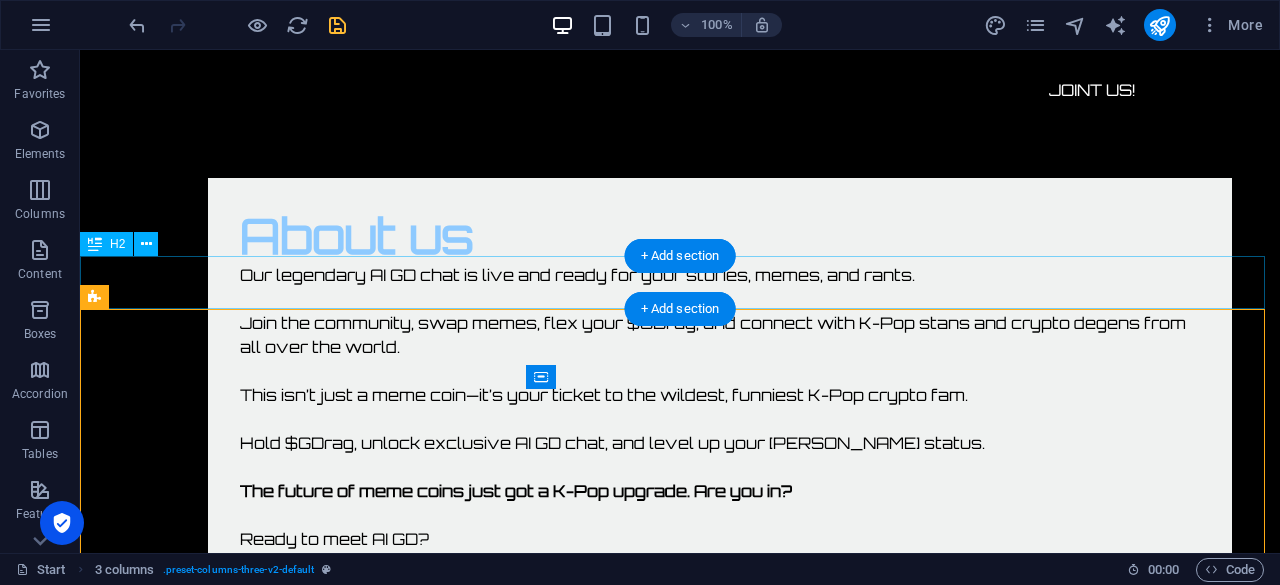 scroll, scrollTop: 3311, scrollLeft: 0, axis: vertical 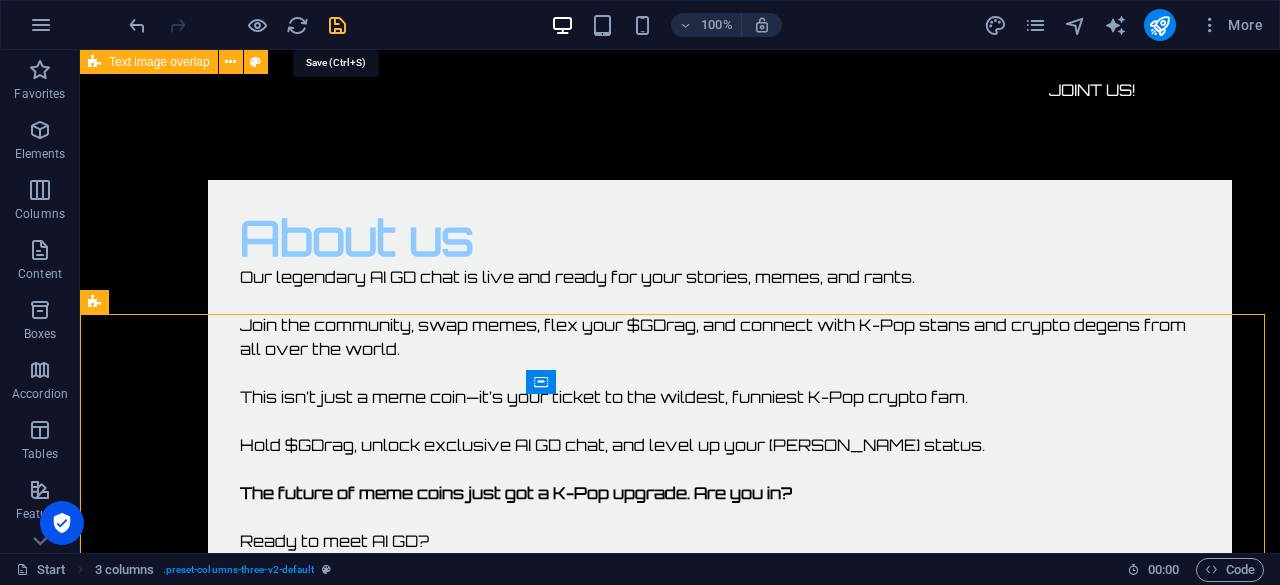 click at bounding box center [337, 25] 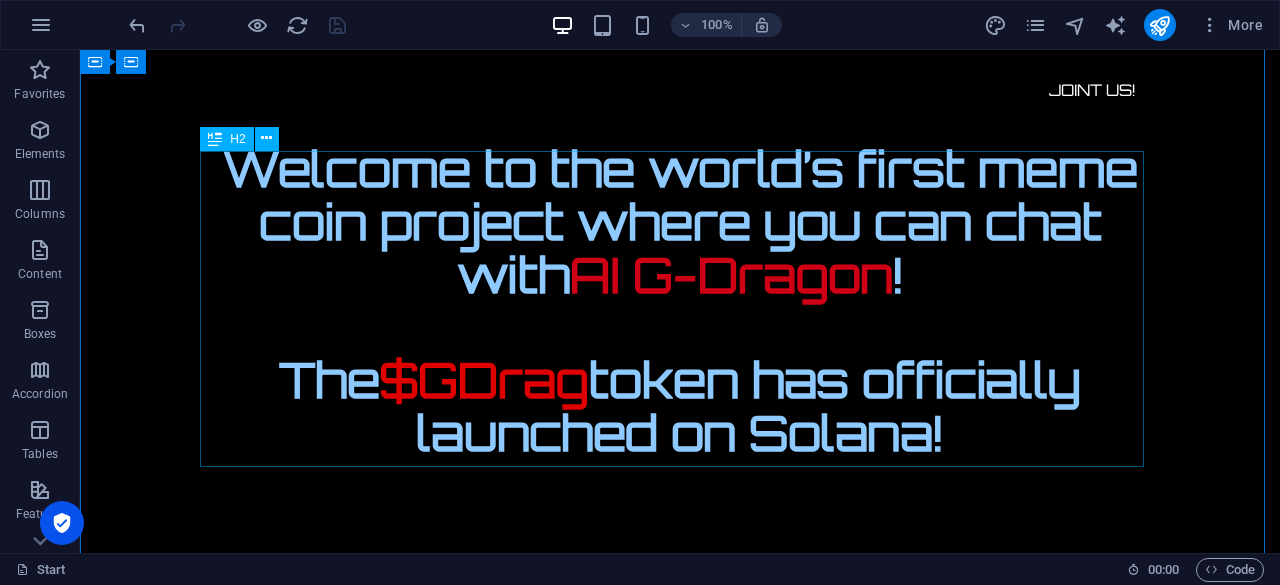 scroll, scrollTop: 59, scrollLeft: 0, axis: vertical 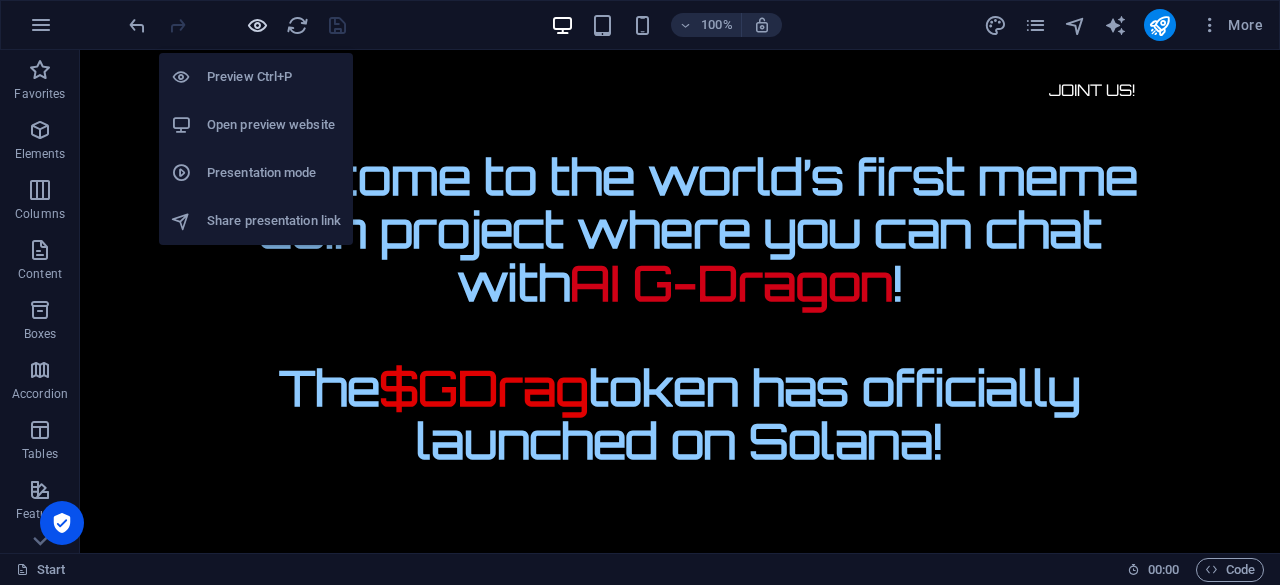 click at bounding box center [257, 25] 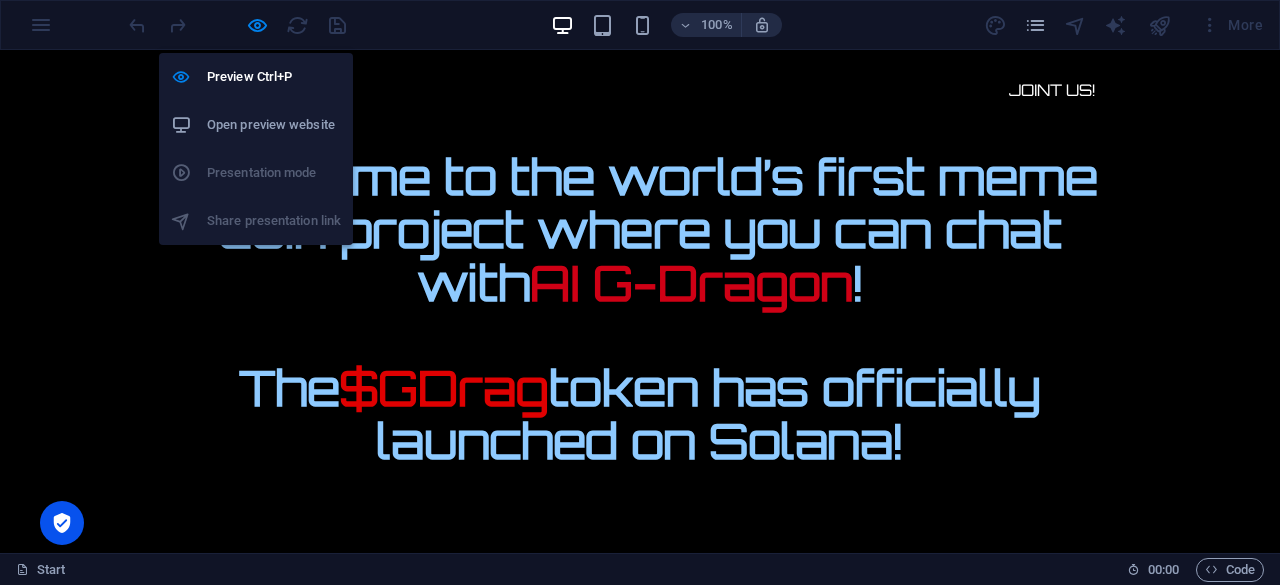 click on "Open preview website" at bounding box center [274, 125] 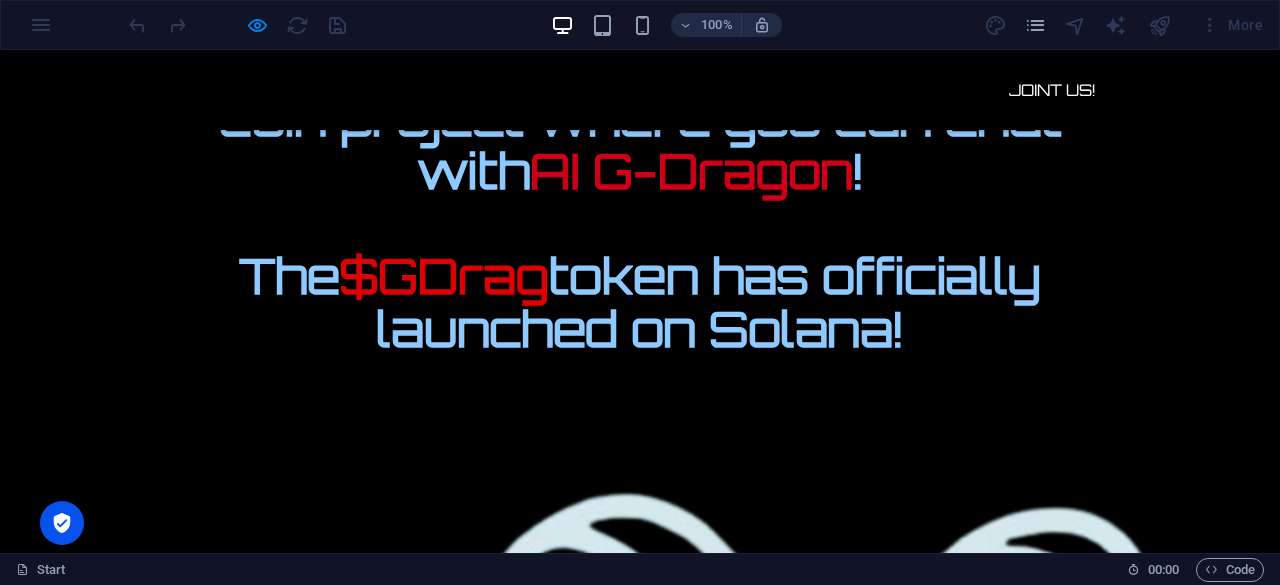 scroll, scrollTop: 0, scrollLeft: 0, axis: both 